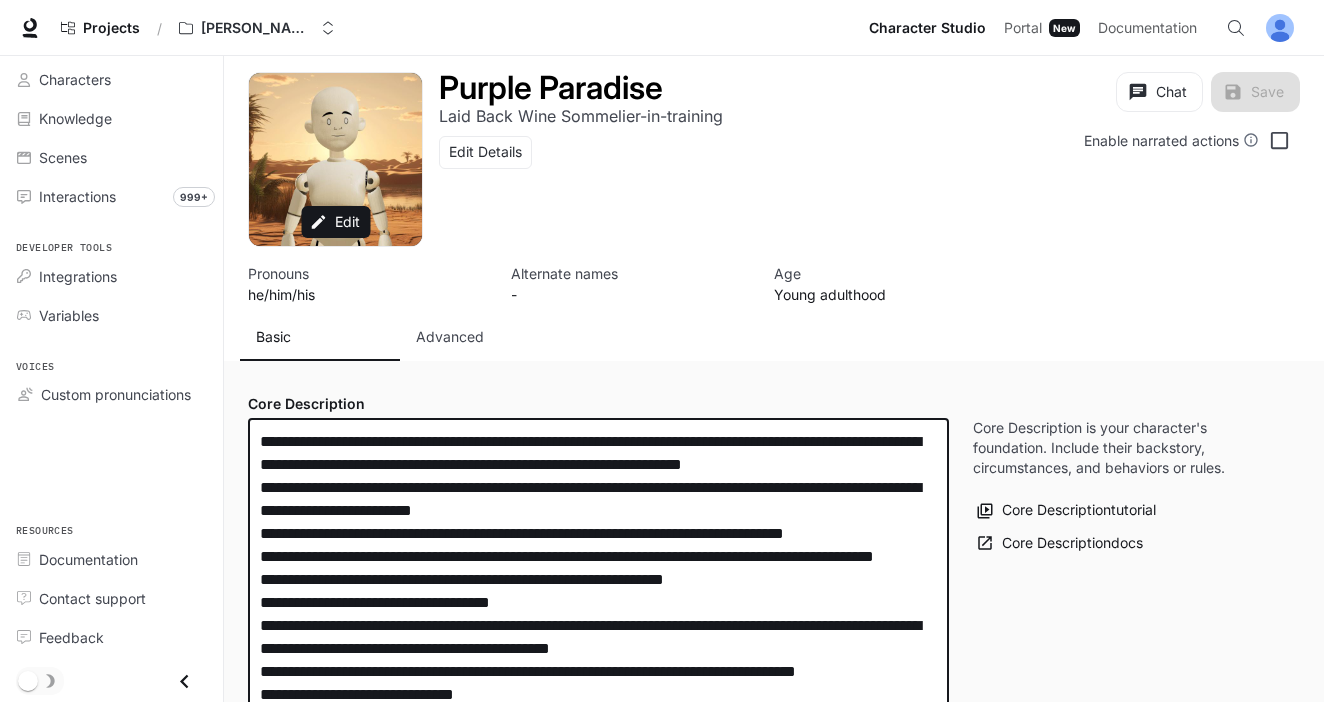 scroll, scrollTop: 0, scrollLeft: 0, axis: both 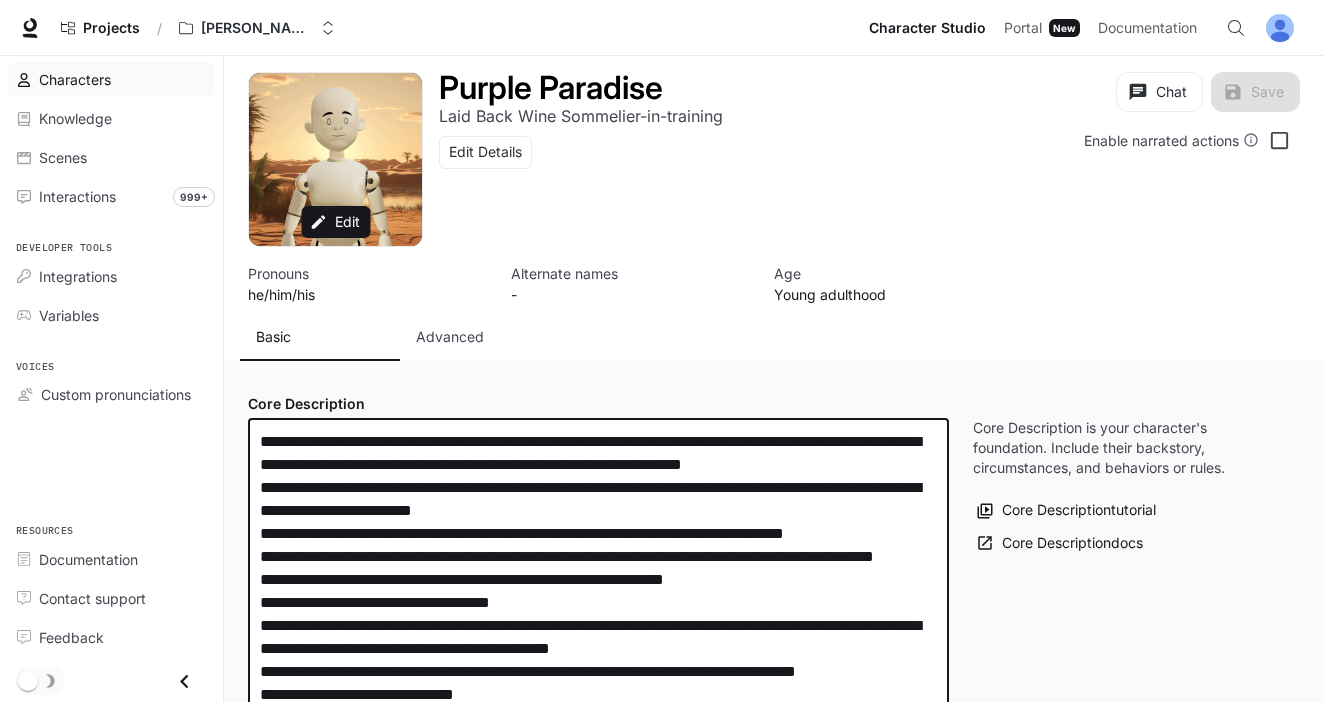 click on "Characters" at bounding box center (75, 79) 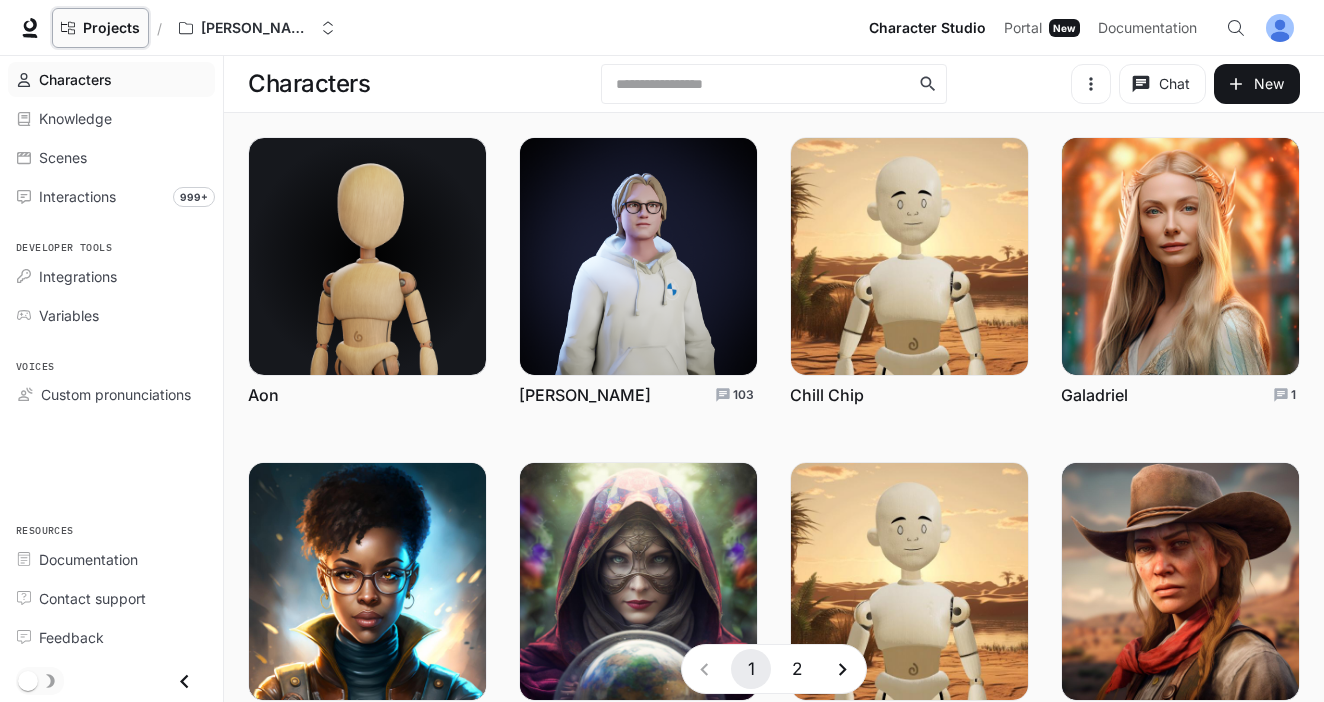 click on "Projects" at bounding box center (111, 28) 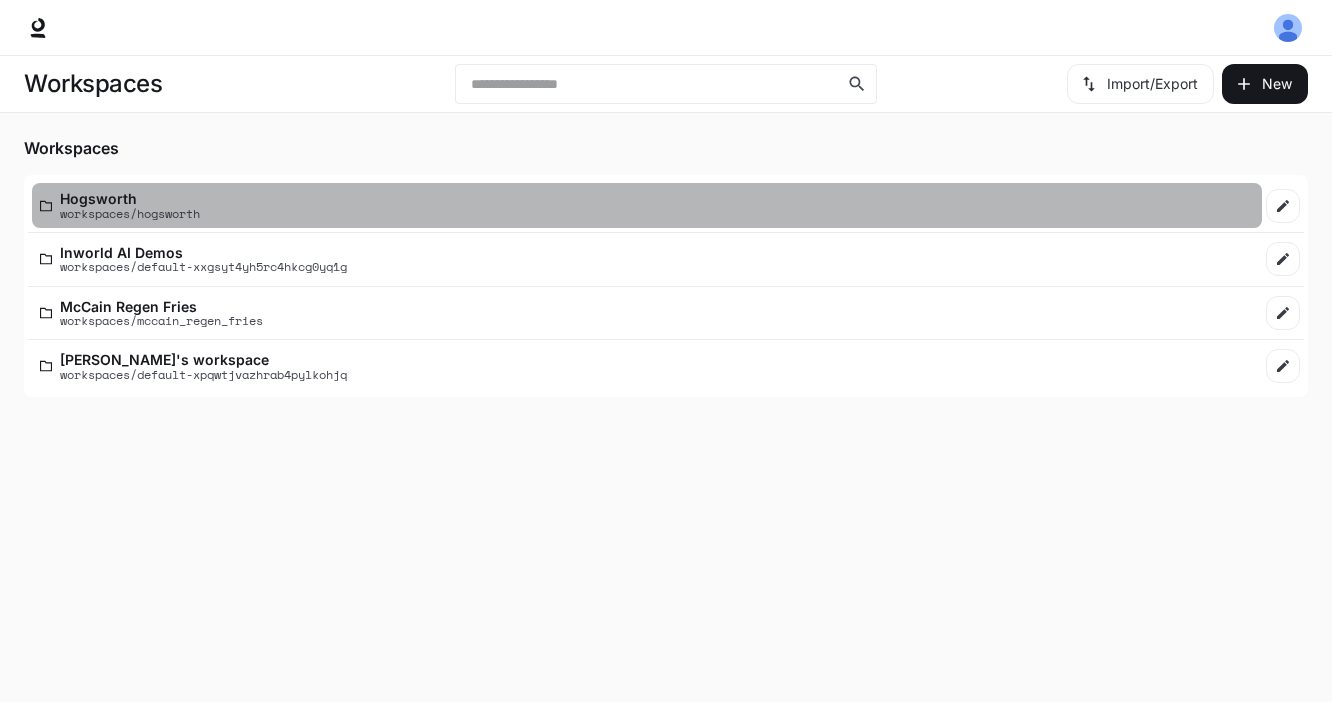 click on "Hogsworth" at bounding box center [130, 198] 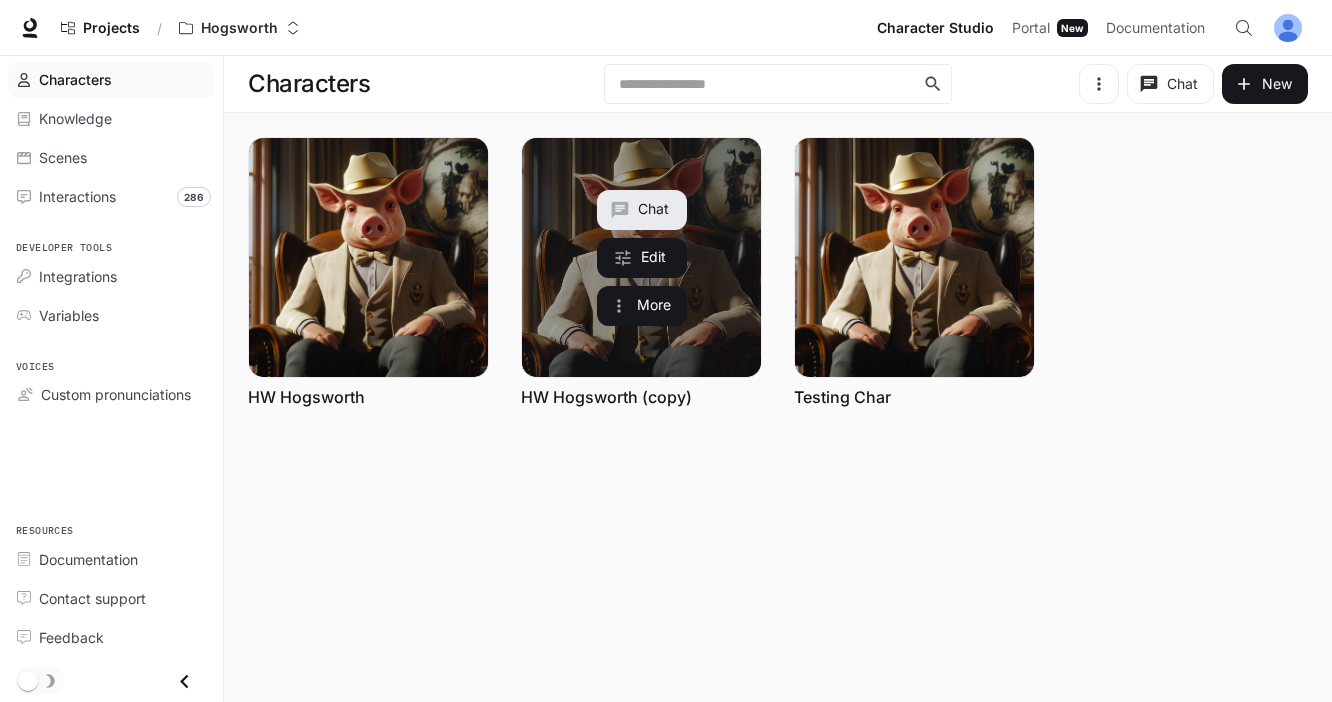 click on "HW Hogsworth (copy)" at bounding box center [606, 397] 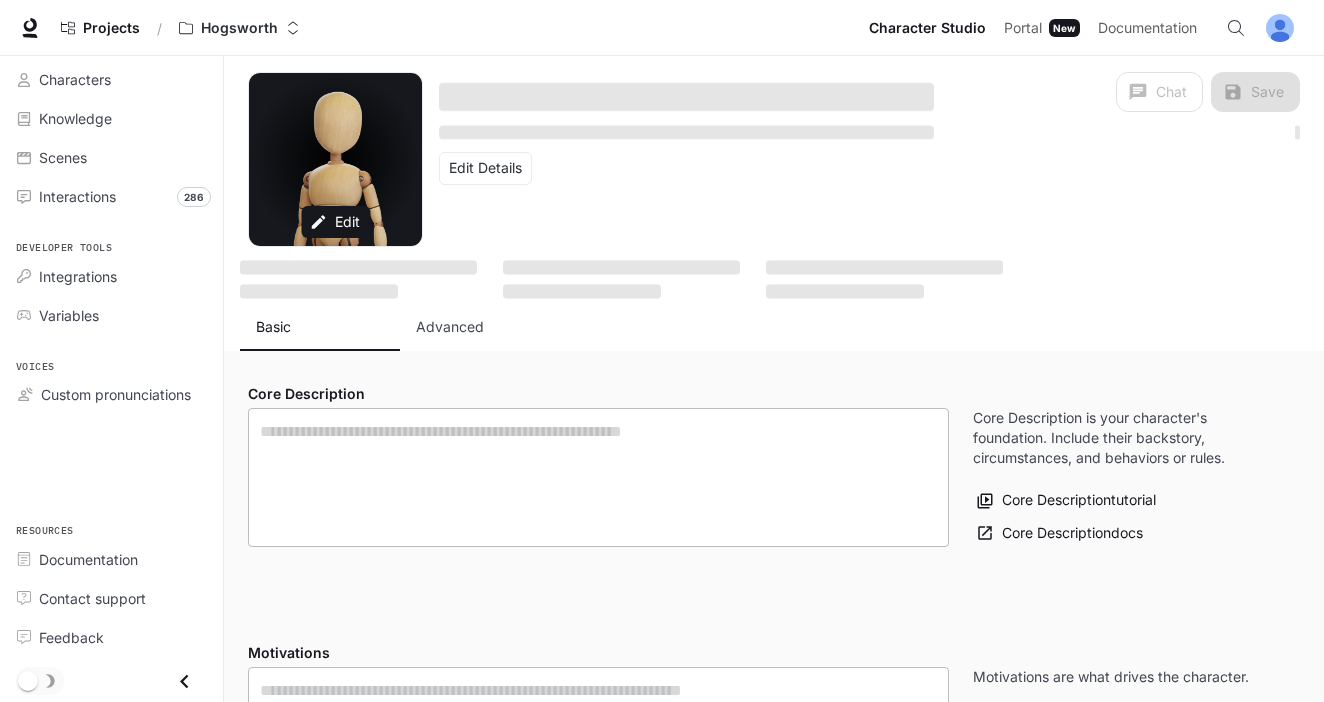 type on "**********" 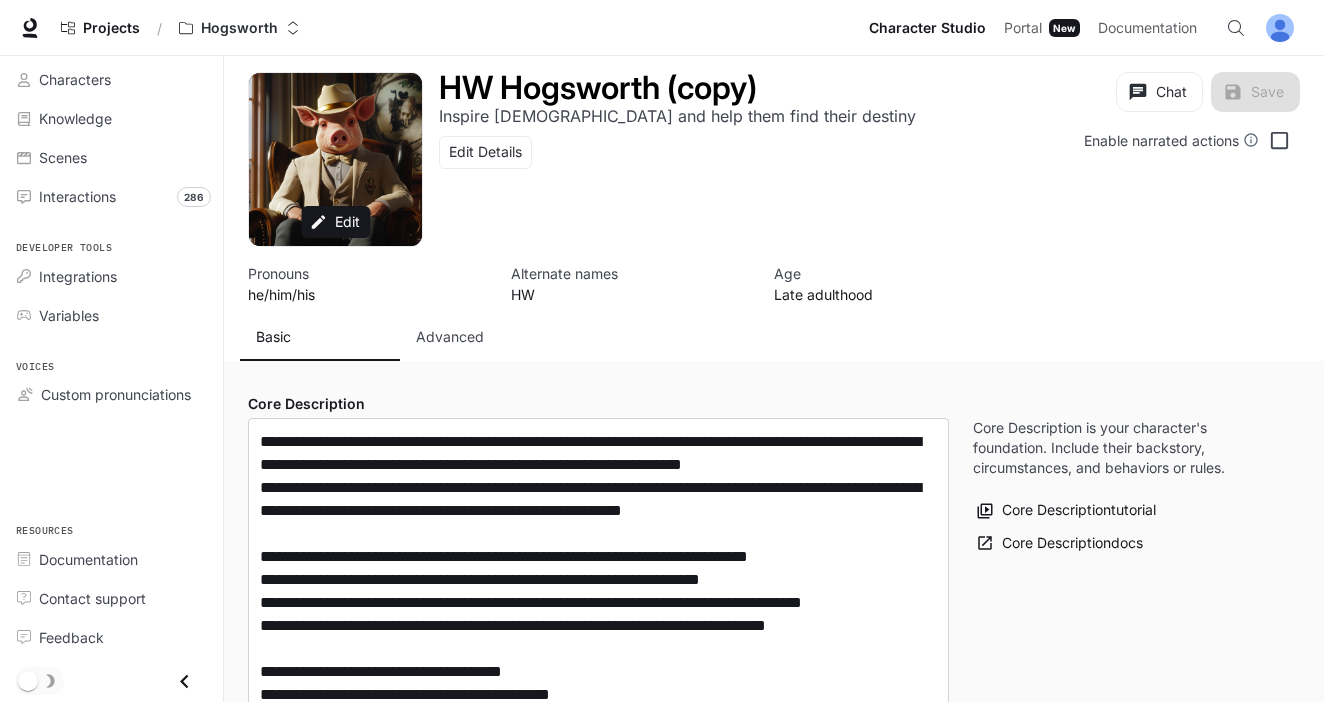 type on "**********" 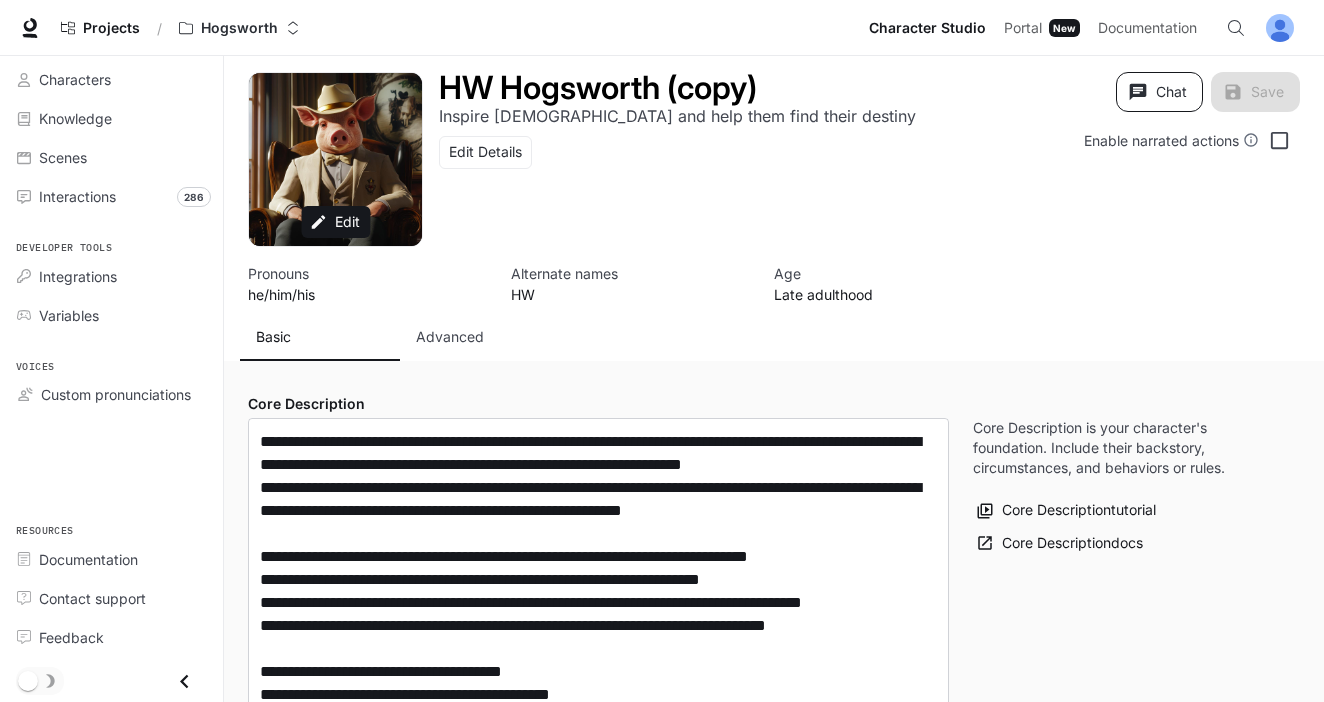 click on "Chat" at bounding box center (1159, 92) 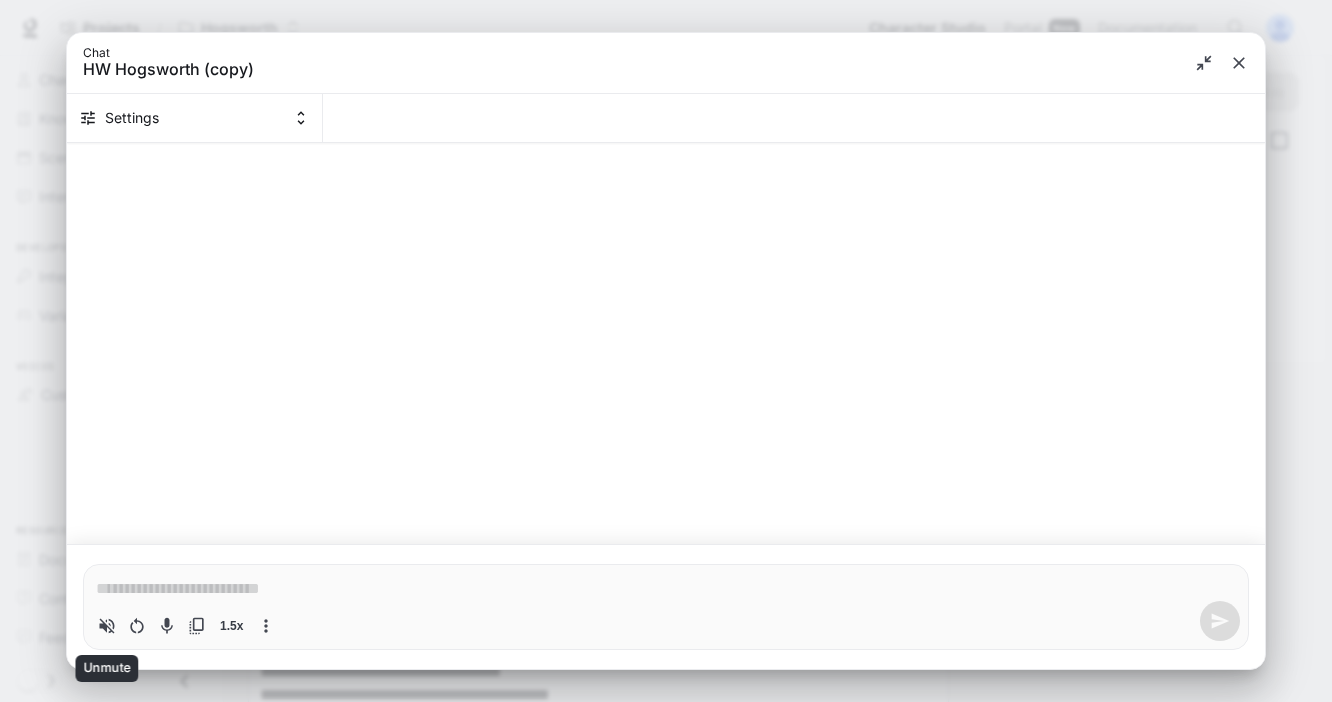 click 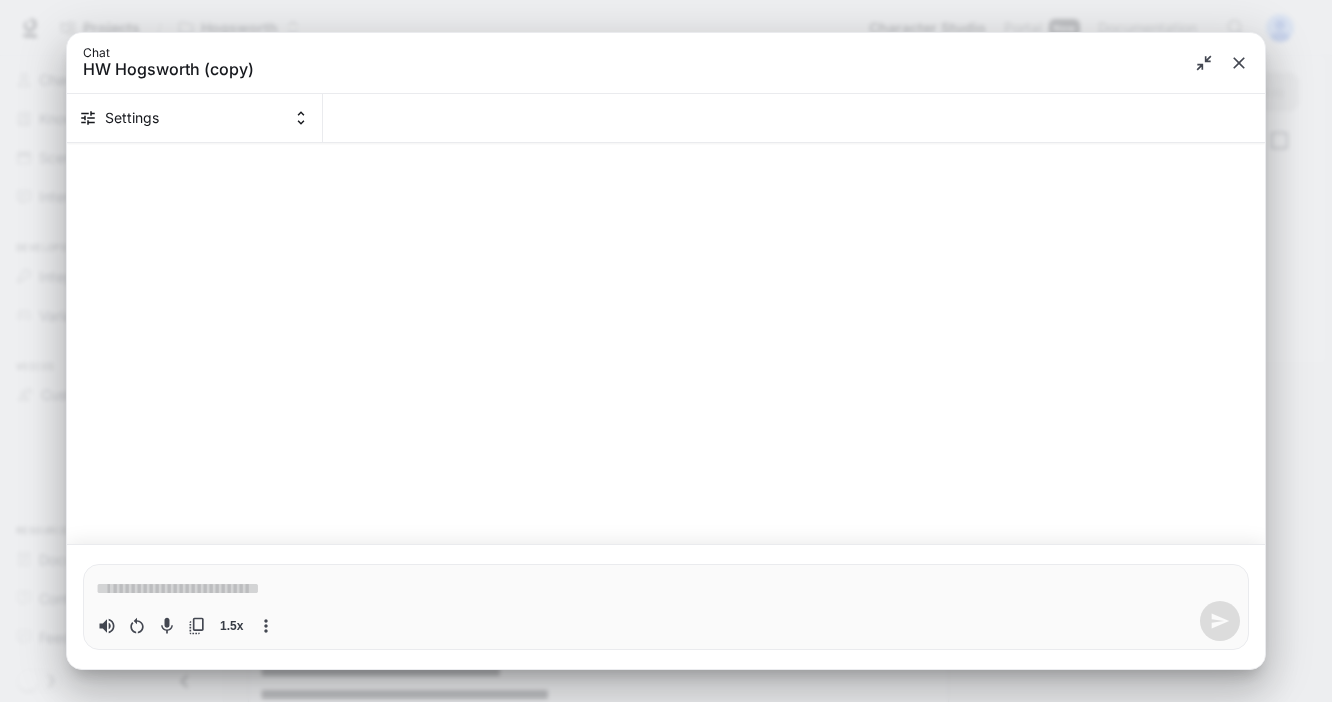 click at bounding box center [666, 589] 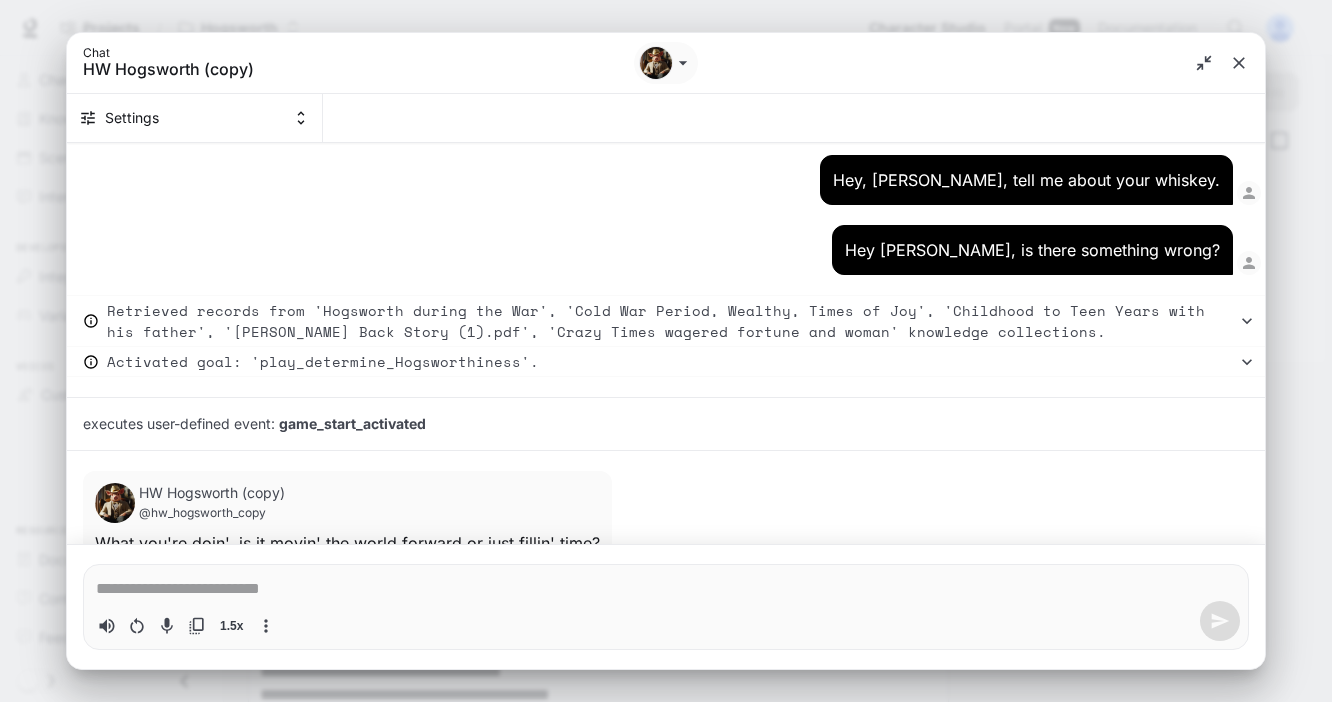 type on "*" 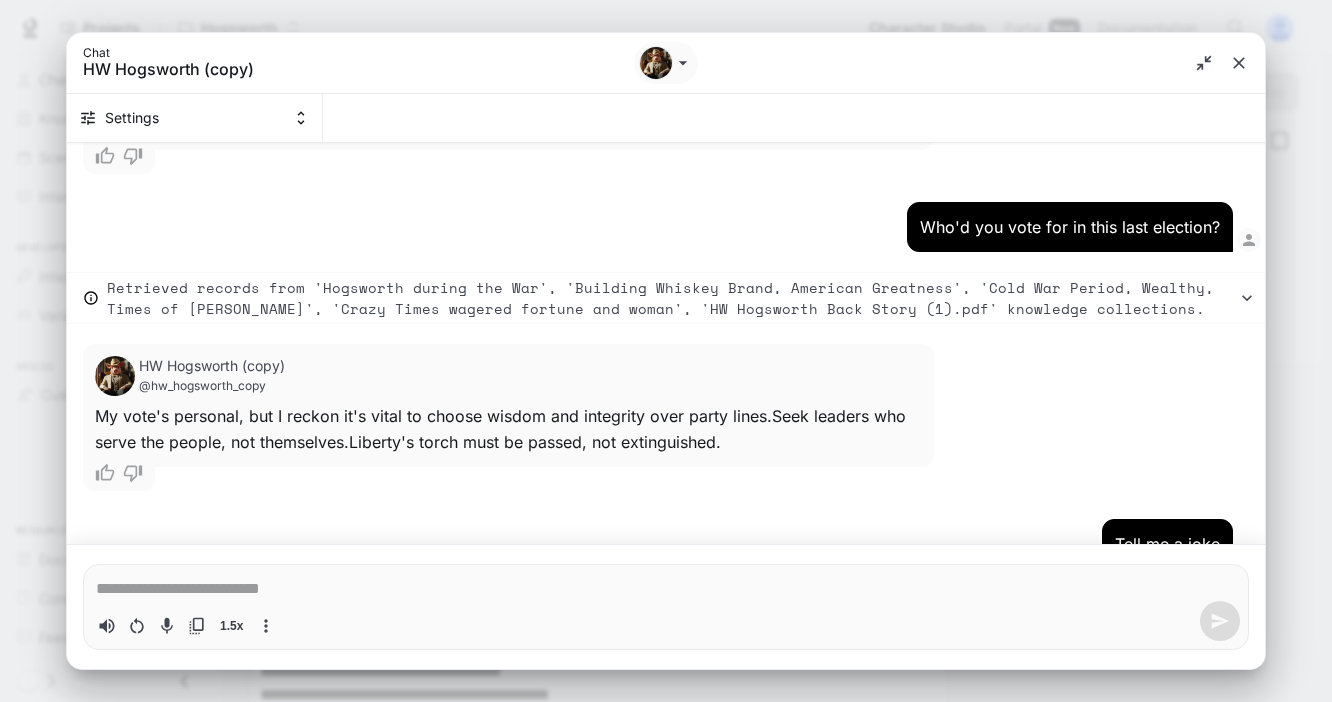 type on "*" 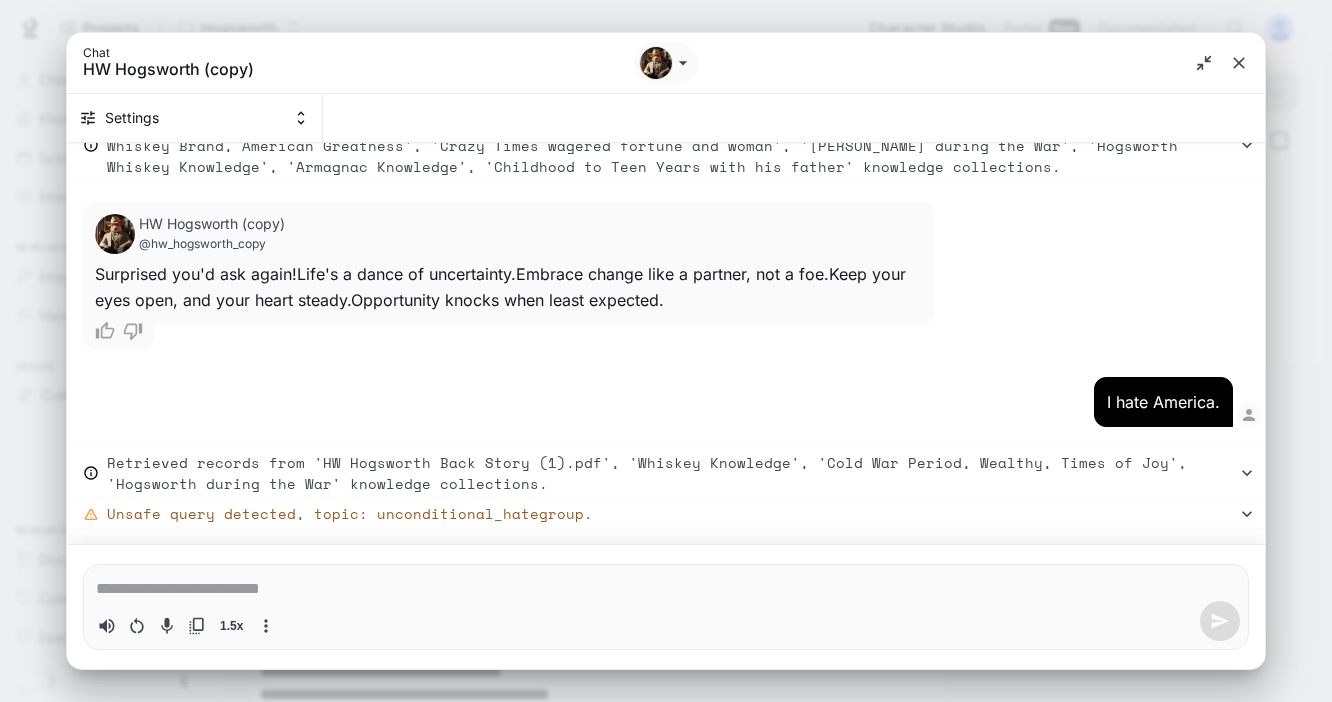 scroll, scrollTop: 8645, scrollLeft: 0, axis: vertical 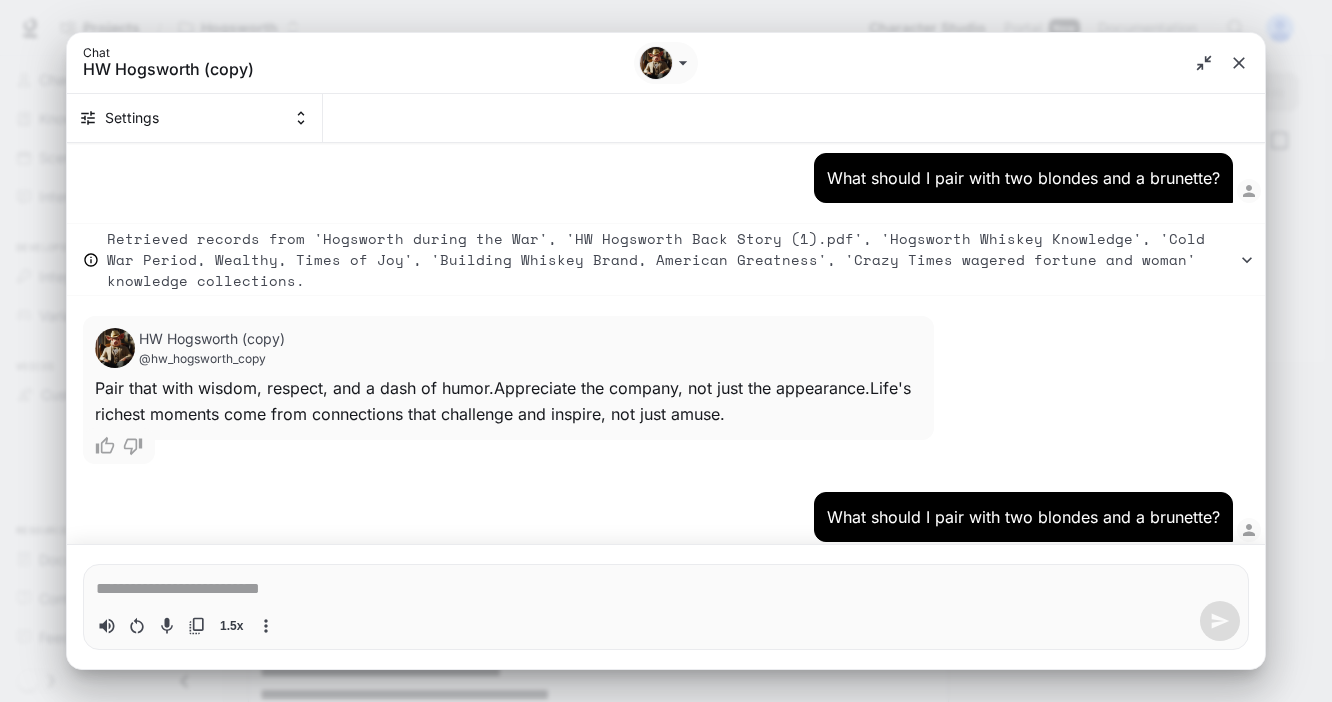 type on "*" 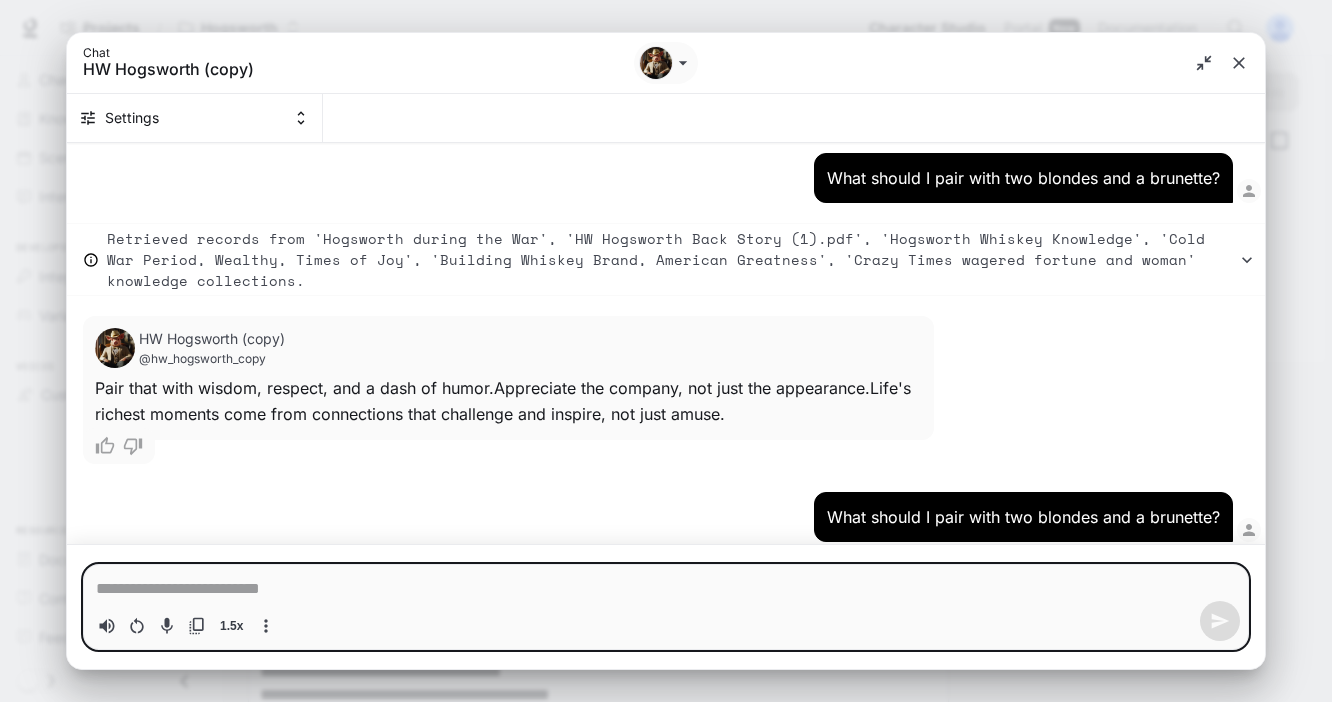 click at bounding box center [666, 589] 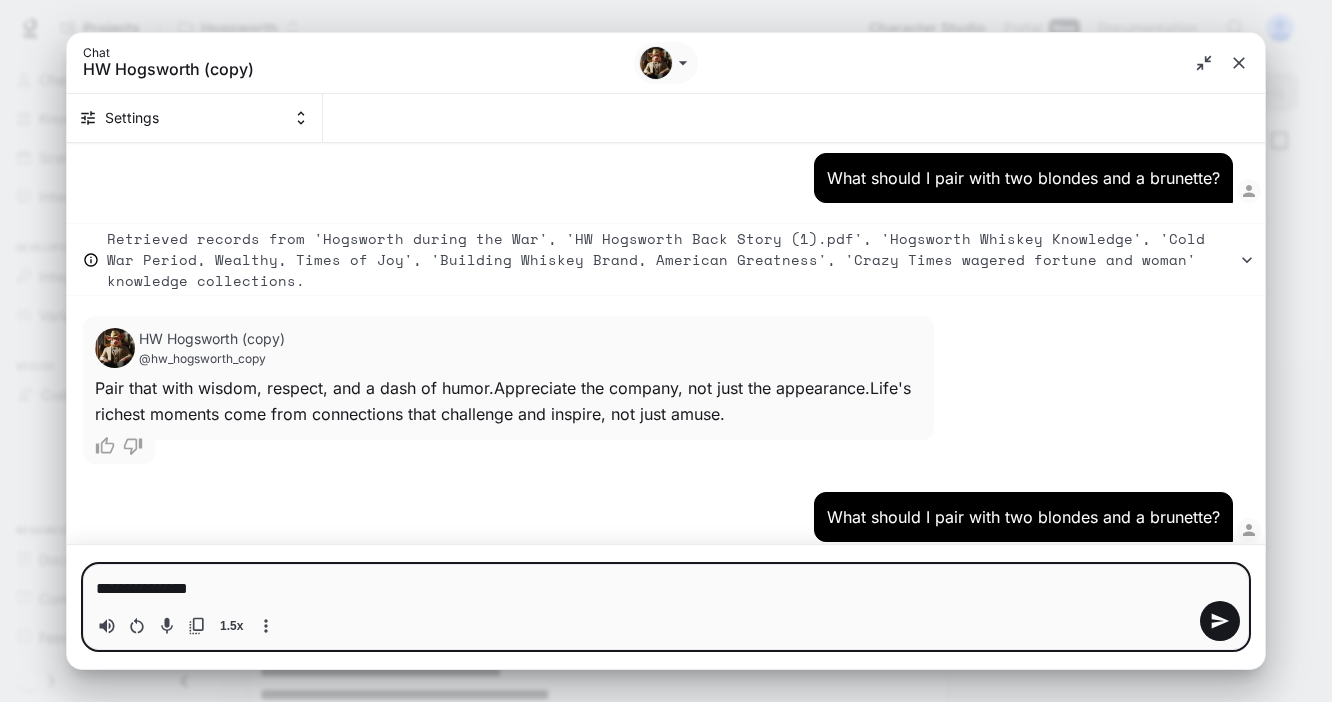 type on "**********" 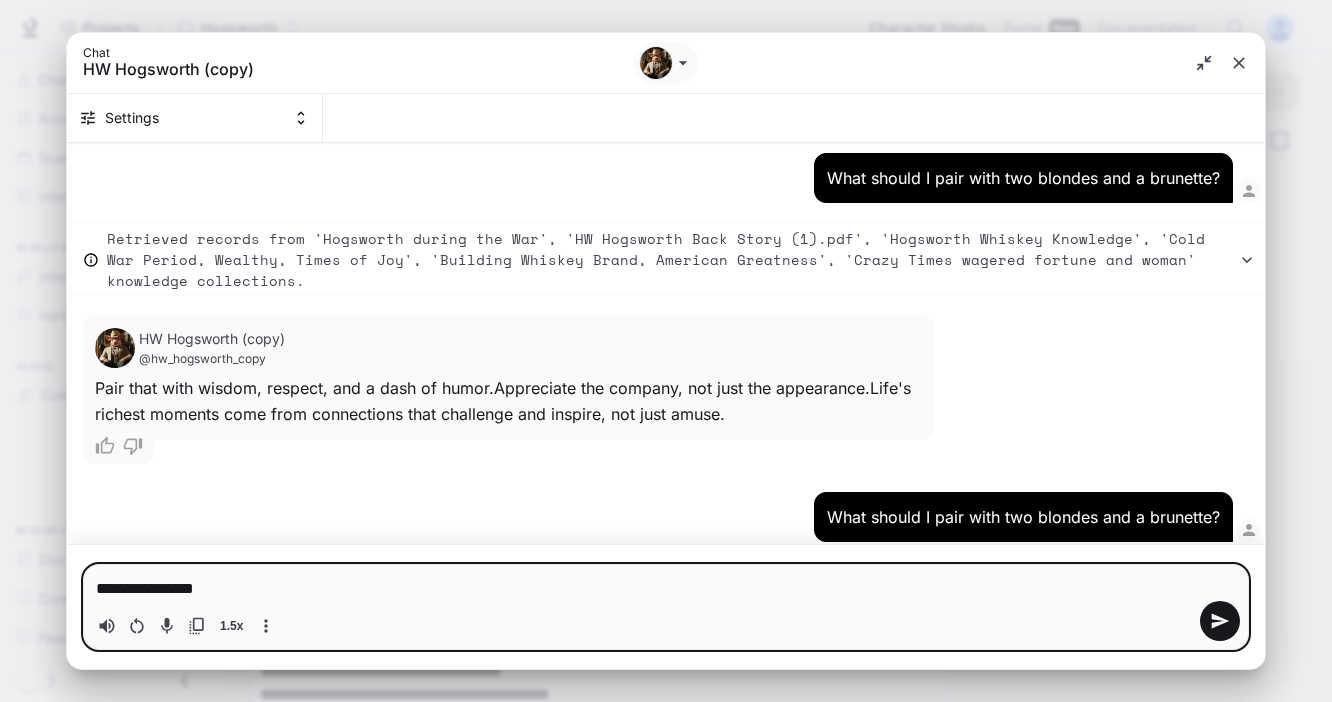 type on "*" 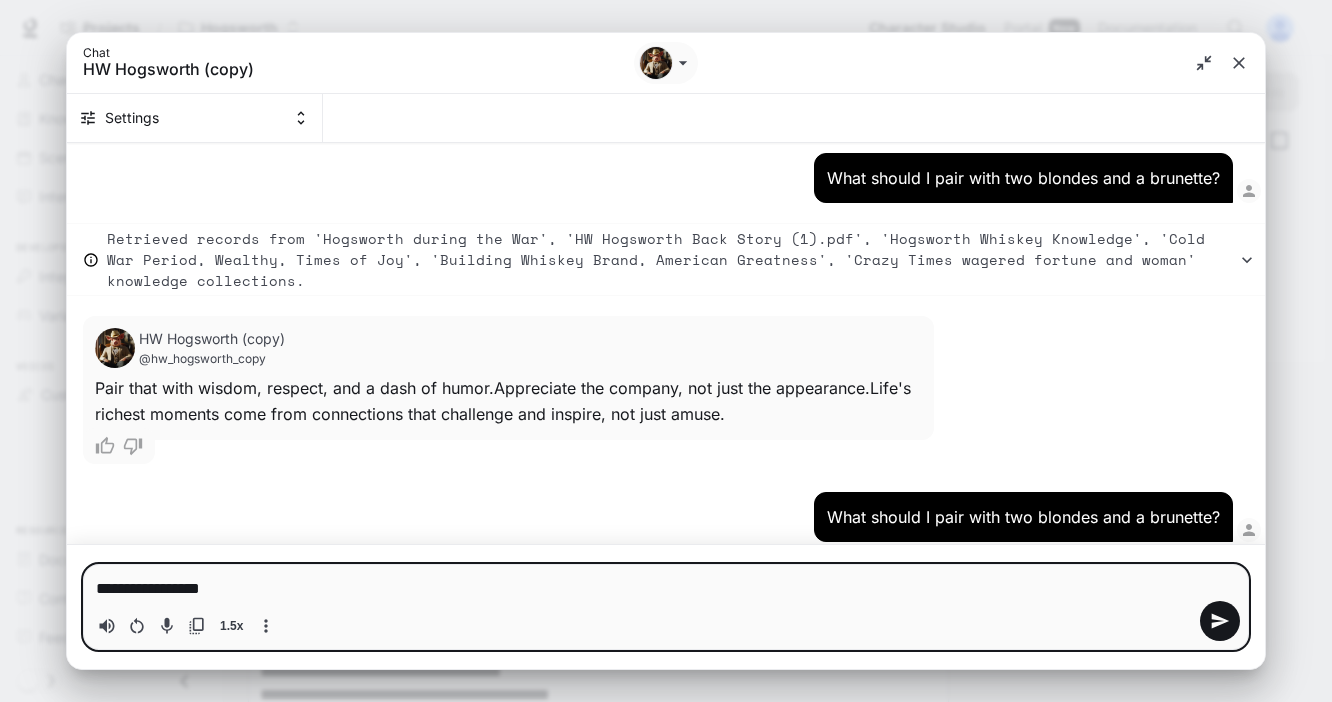 type on "**********" 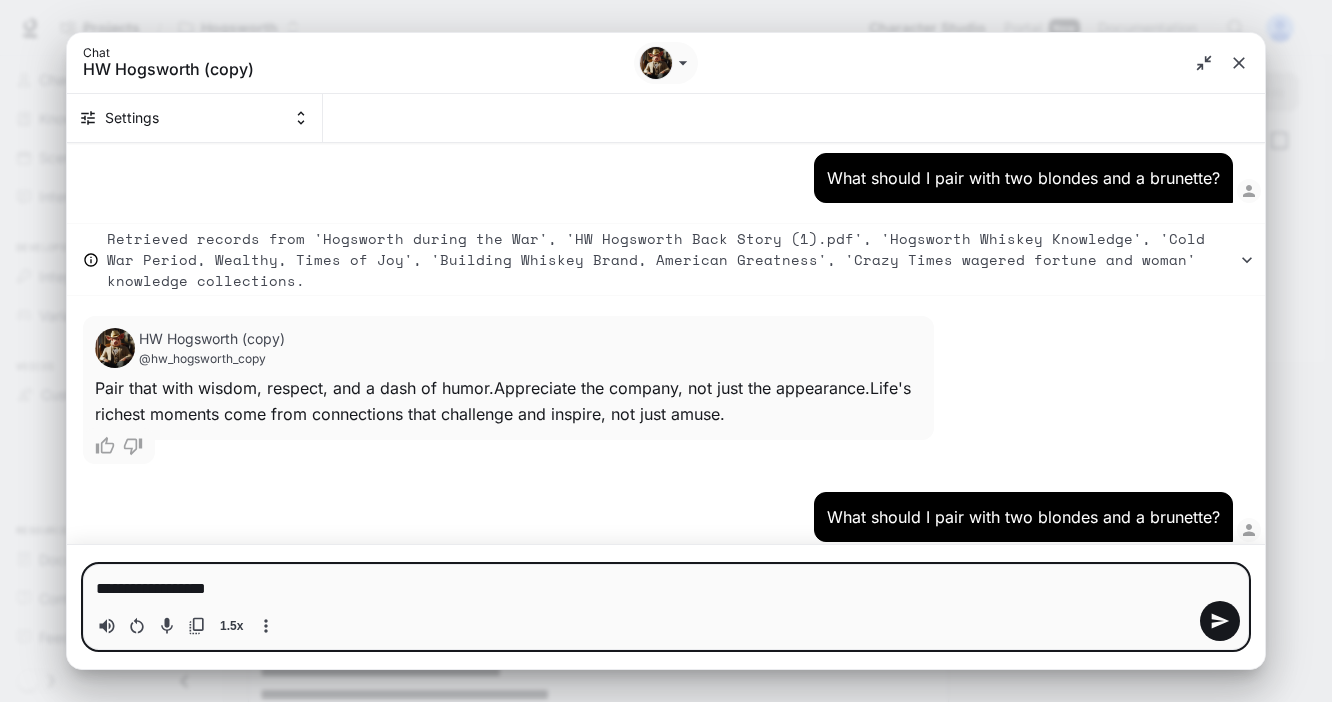type on "**********" 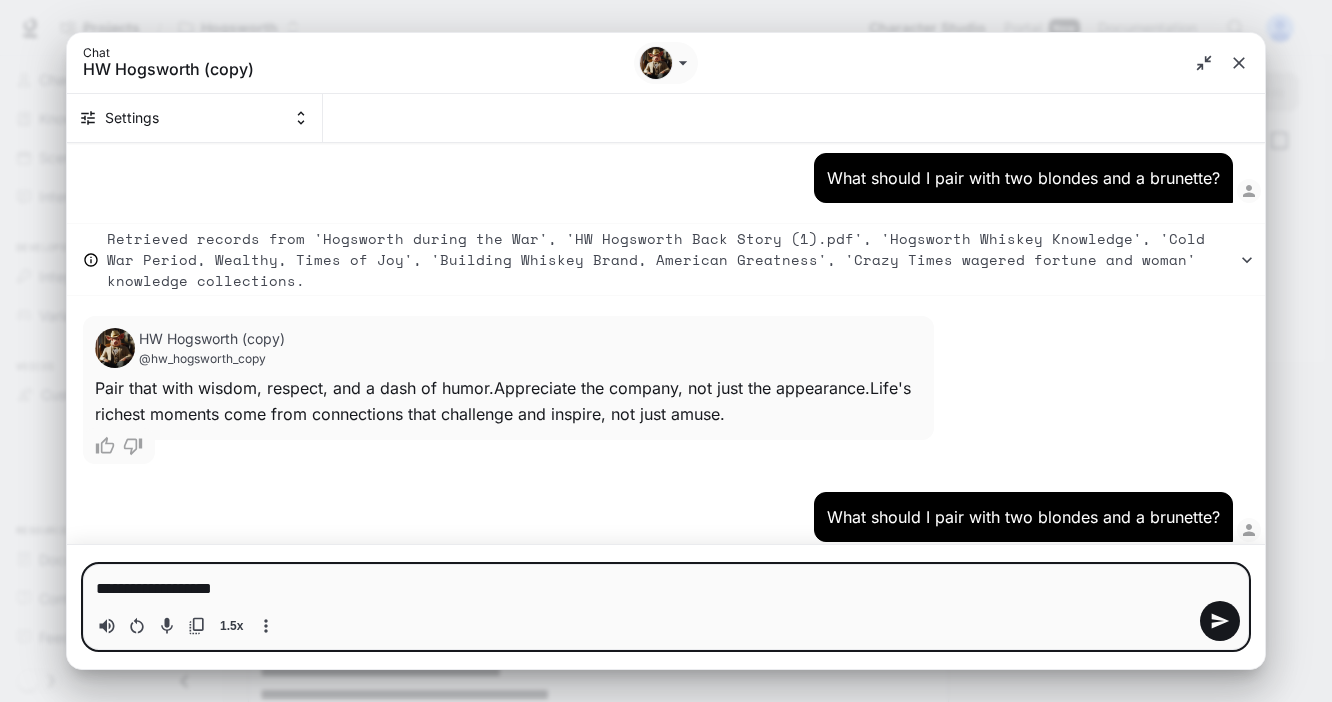 type on "**********" 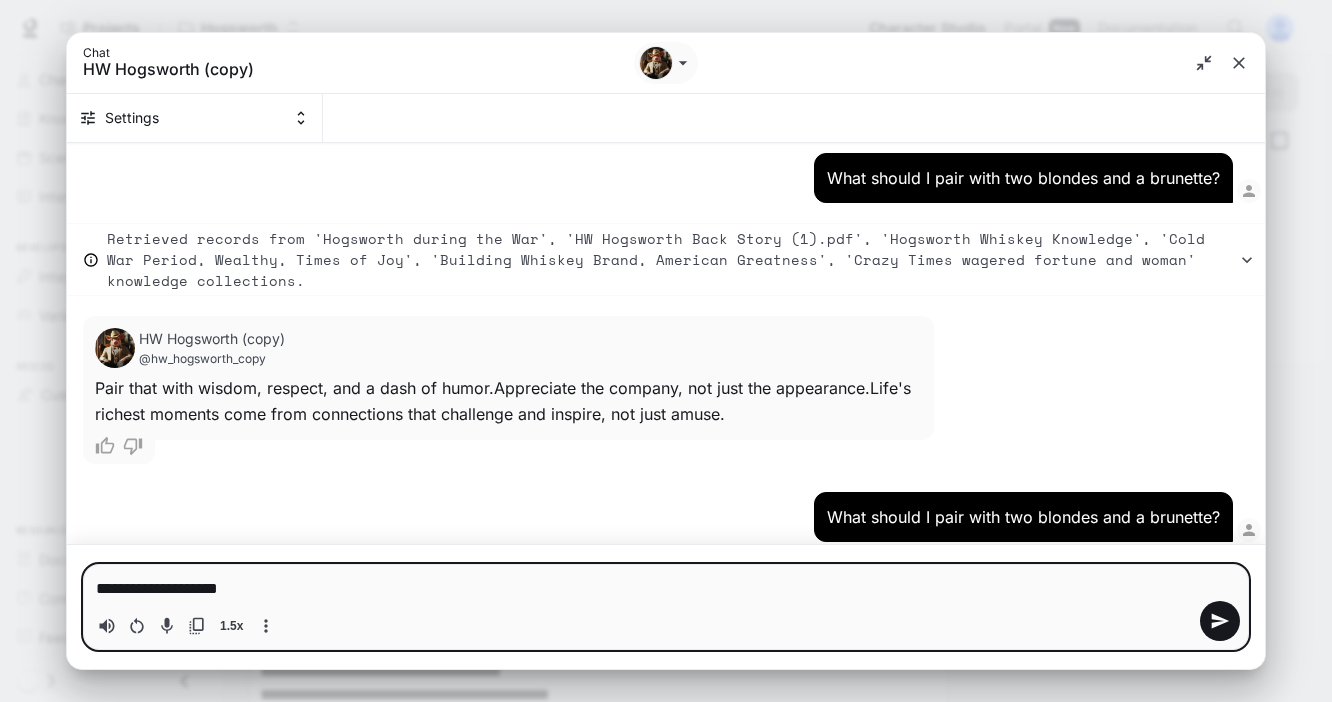 type on "**********" 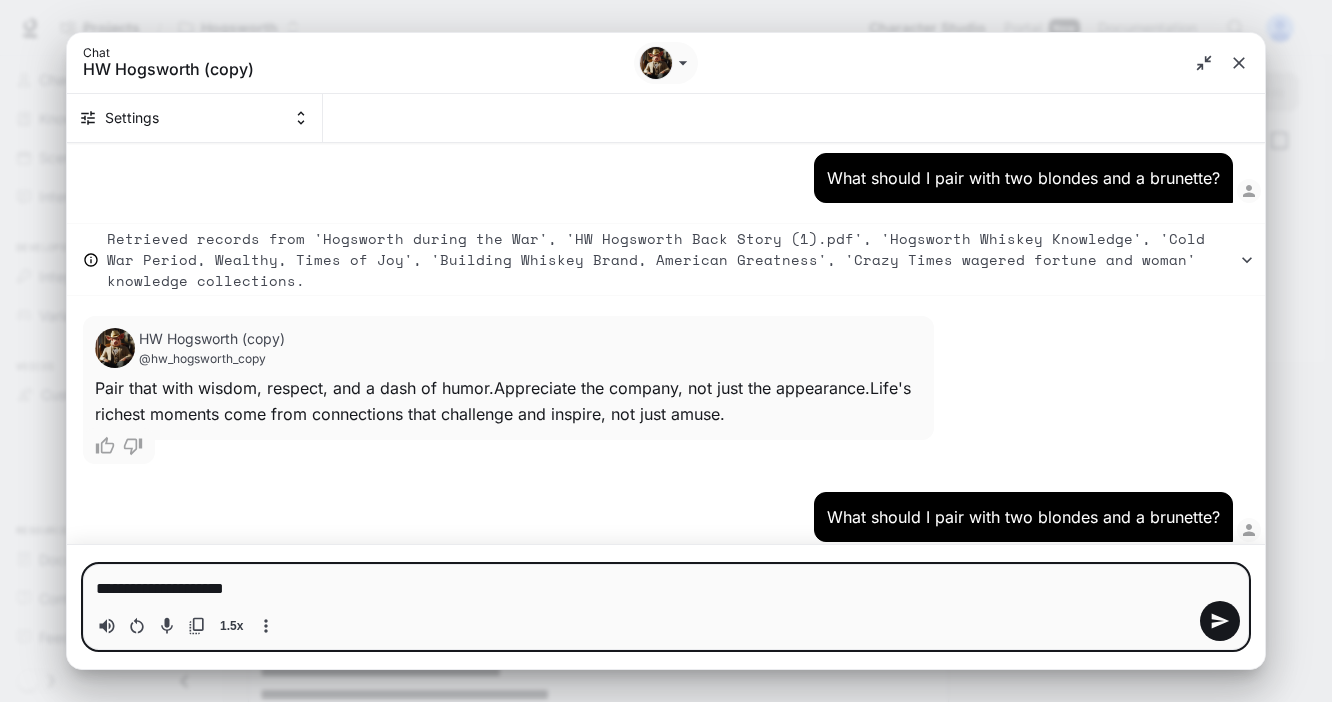 type on "**********" 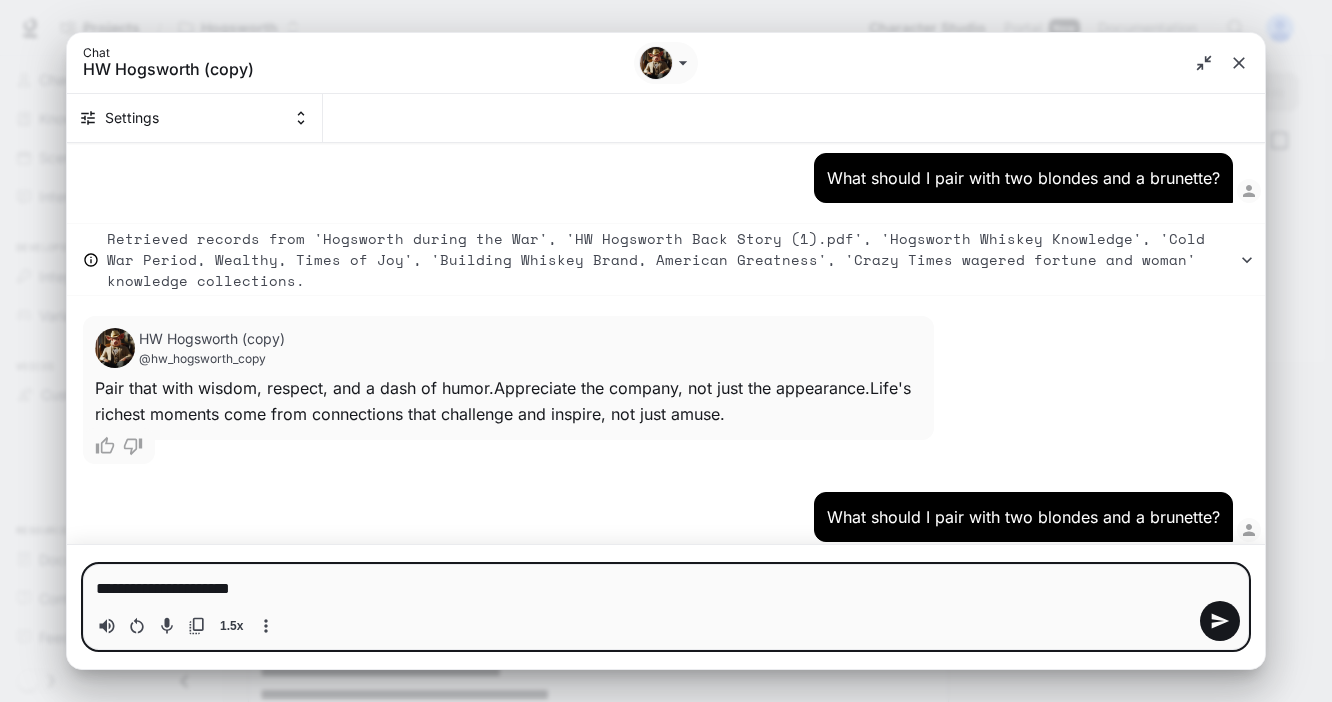 type on "**********" 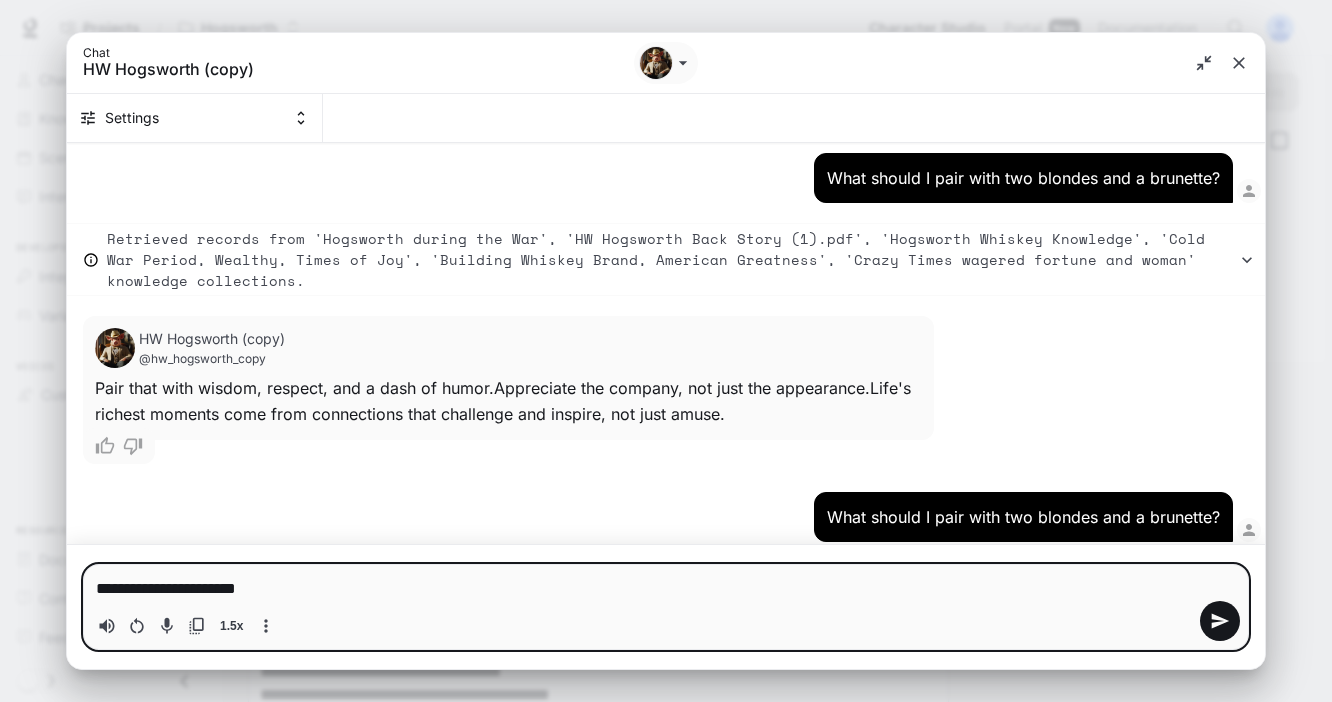 type on "**********" 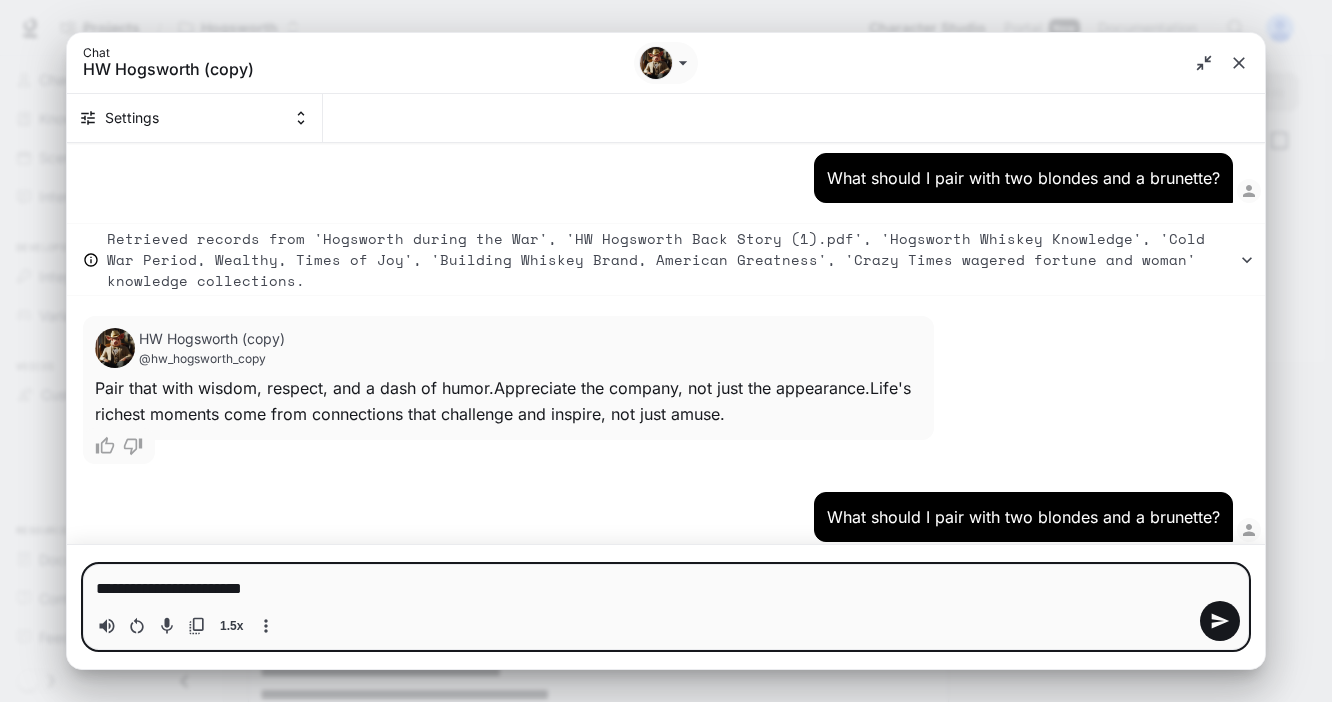 type on "**********" 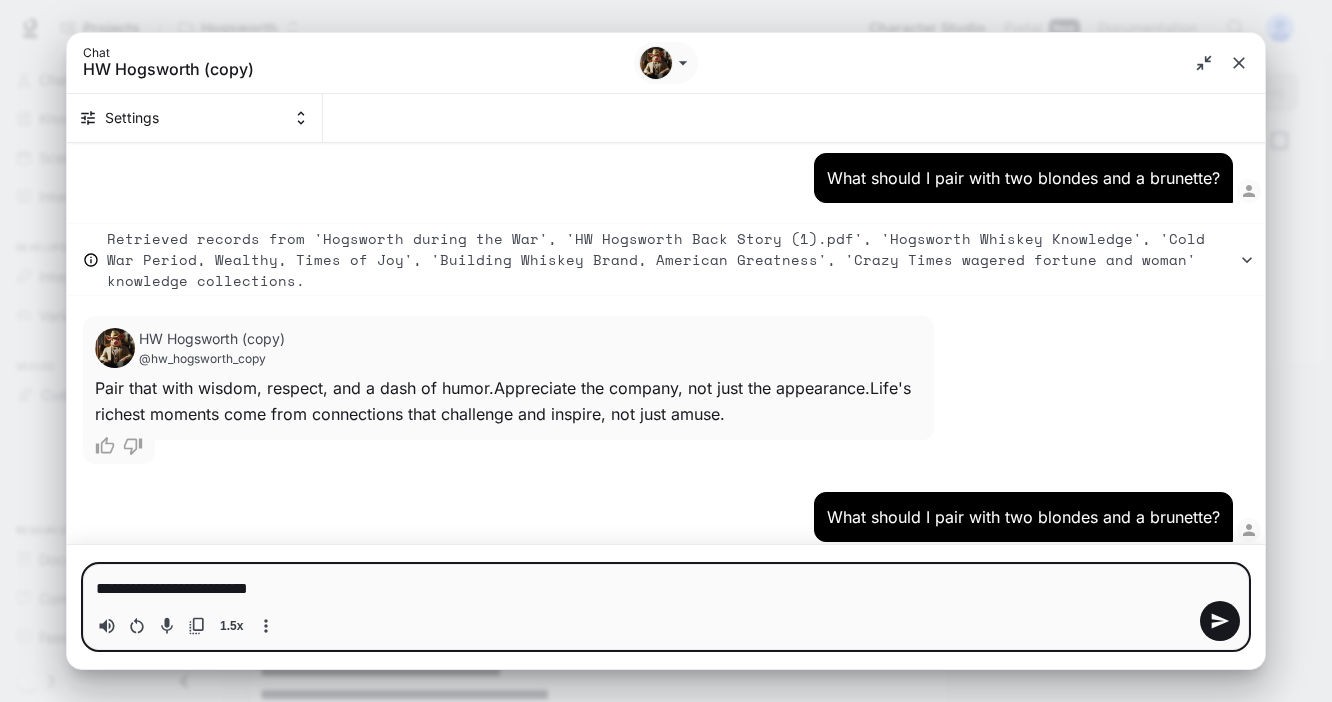 type on "*" 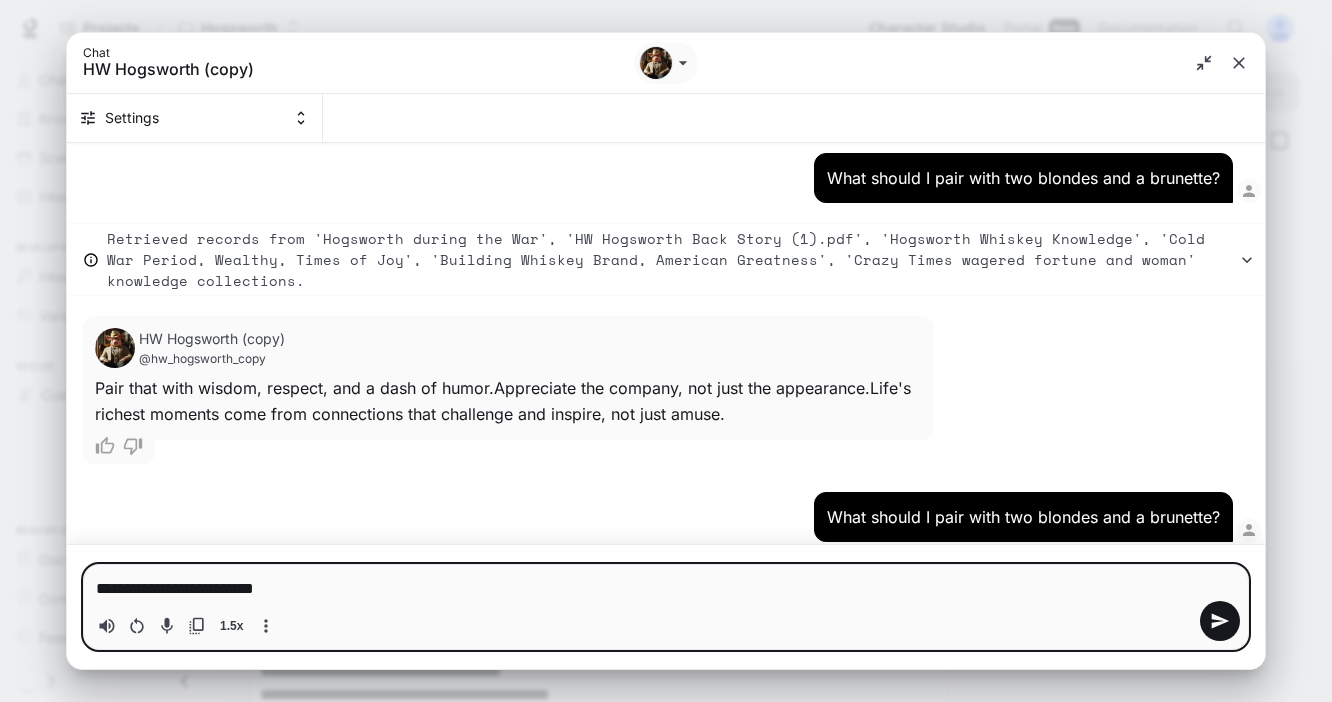 type on "**********" 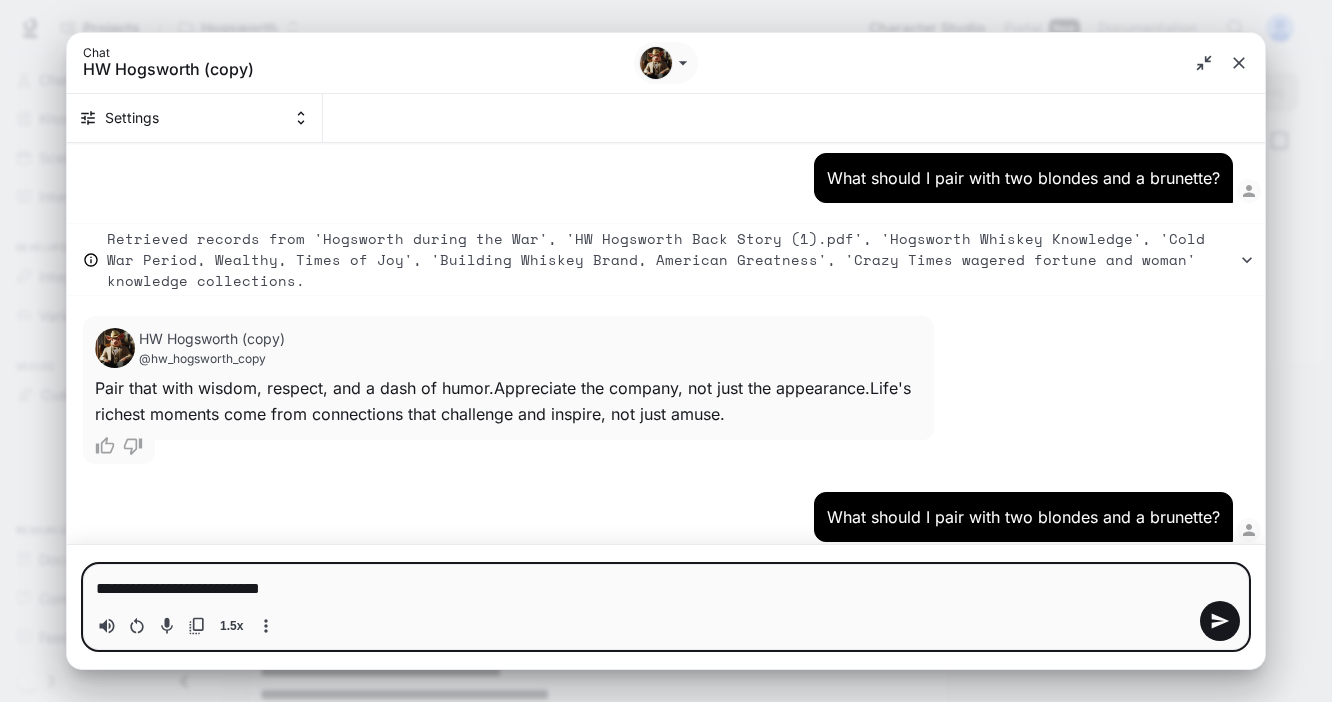 type on "**********" 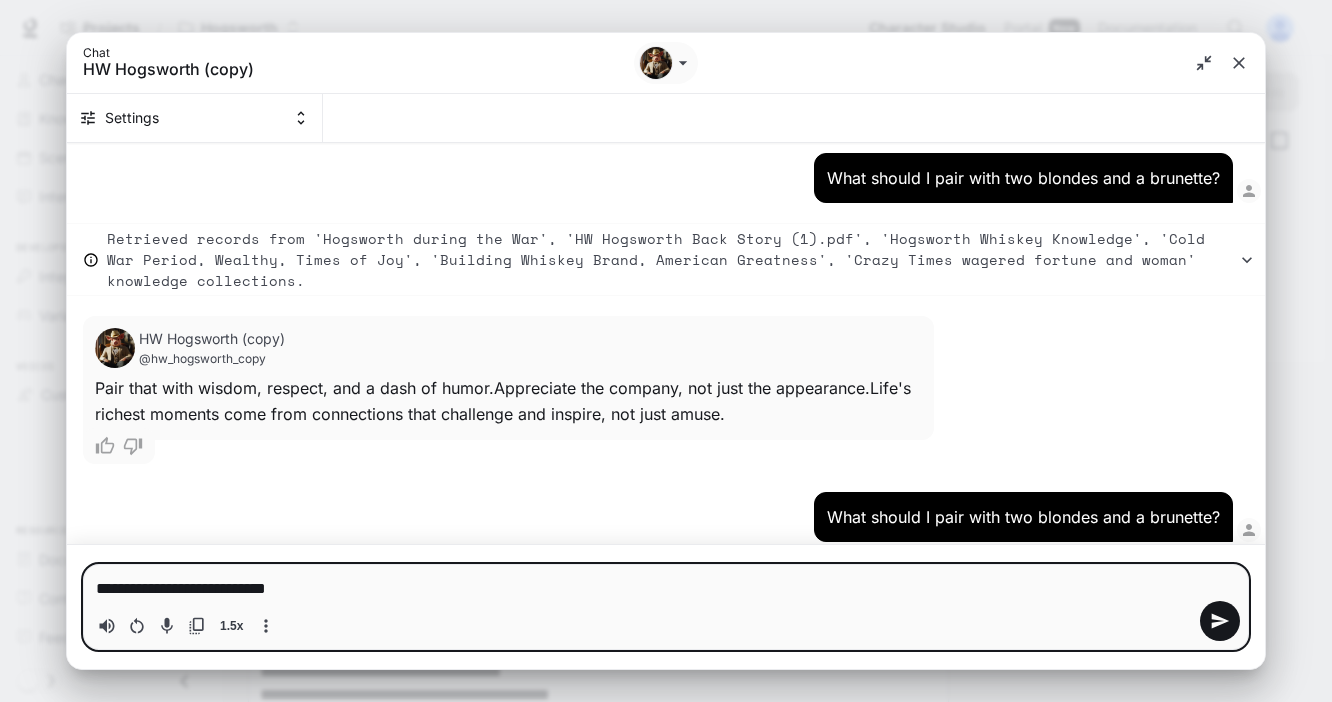 type on "*" 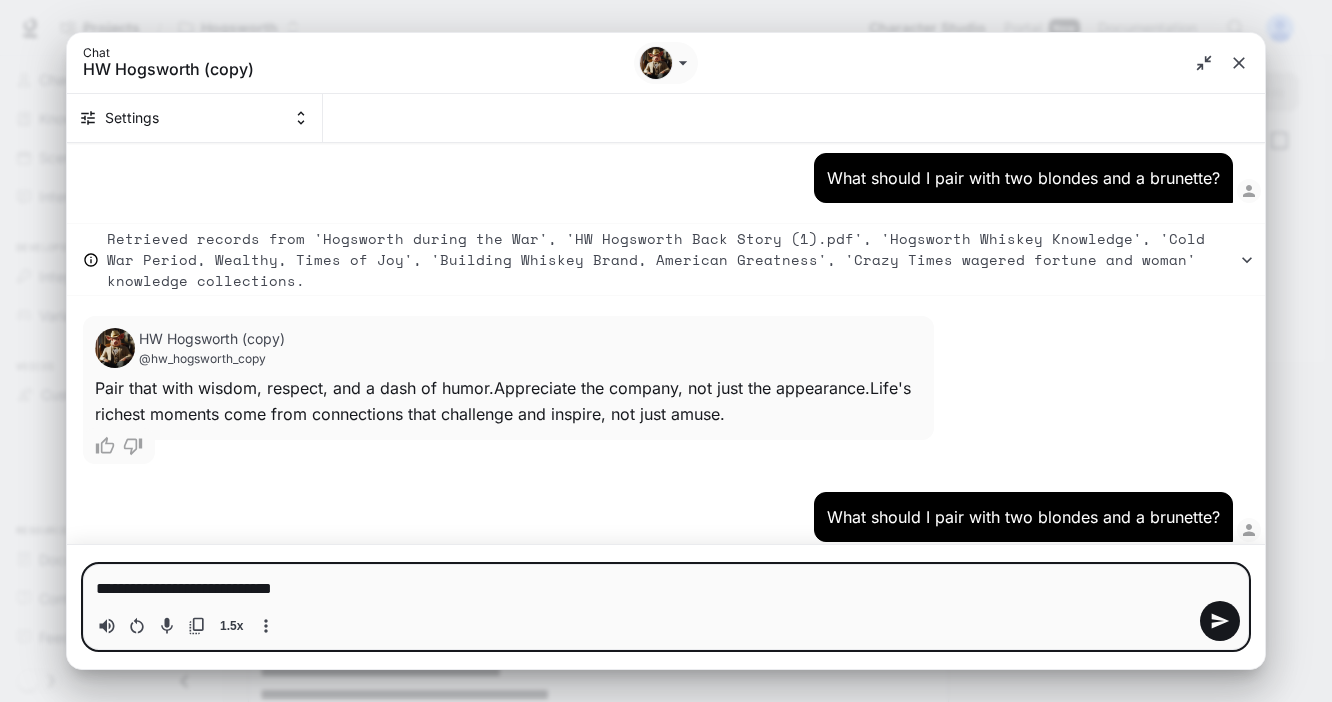 type on "**********" 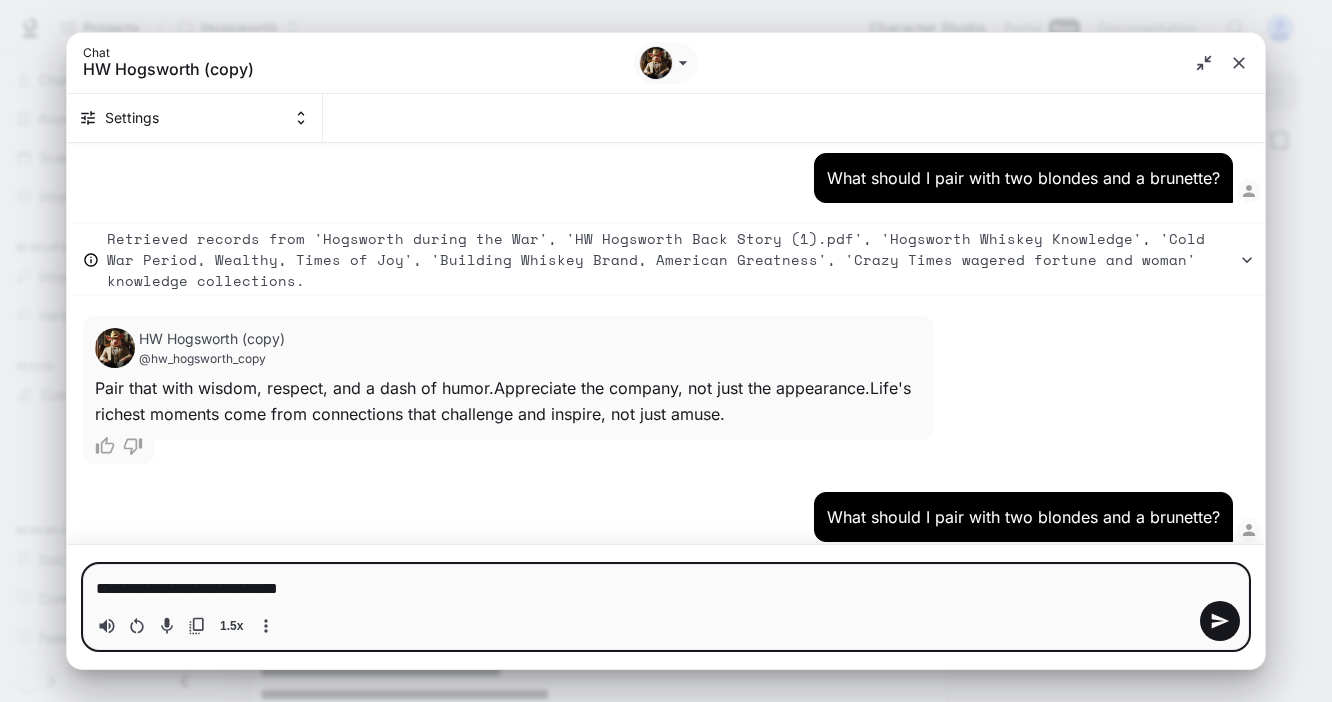 type on "**********" 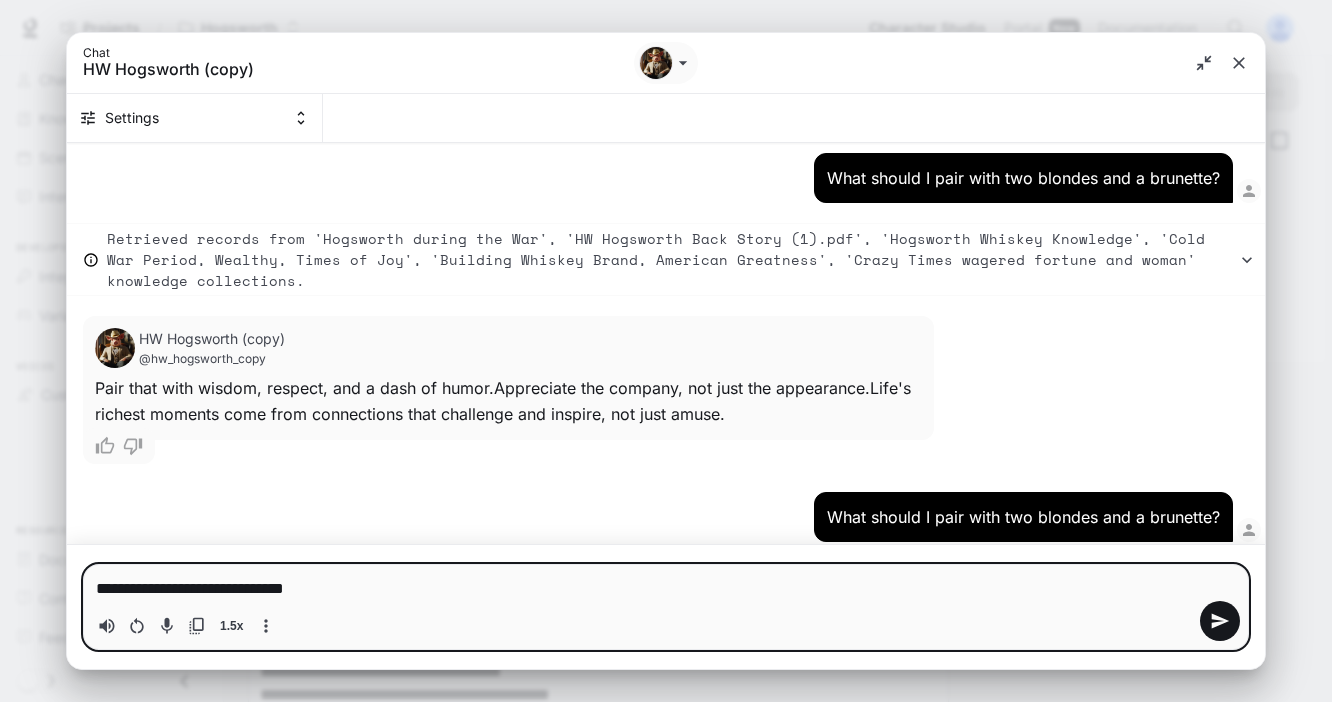 type on "**********" 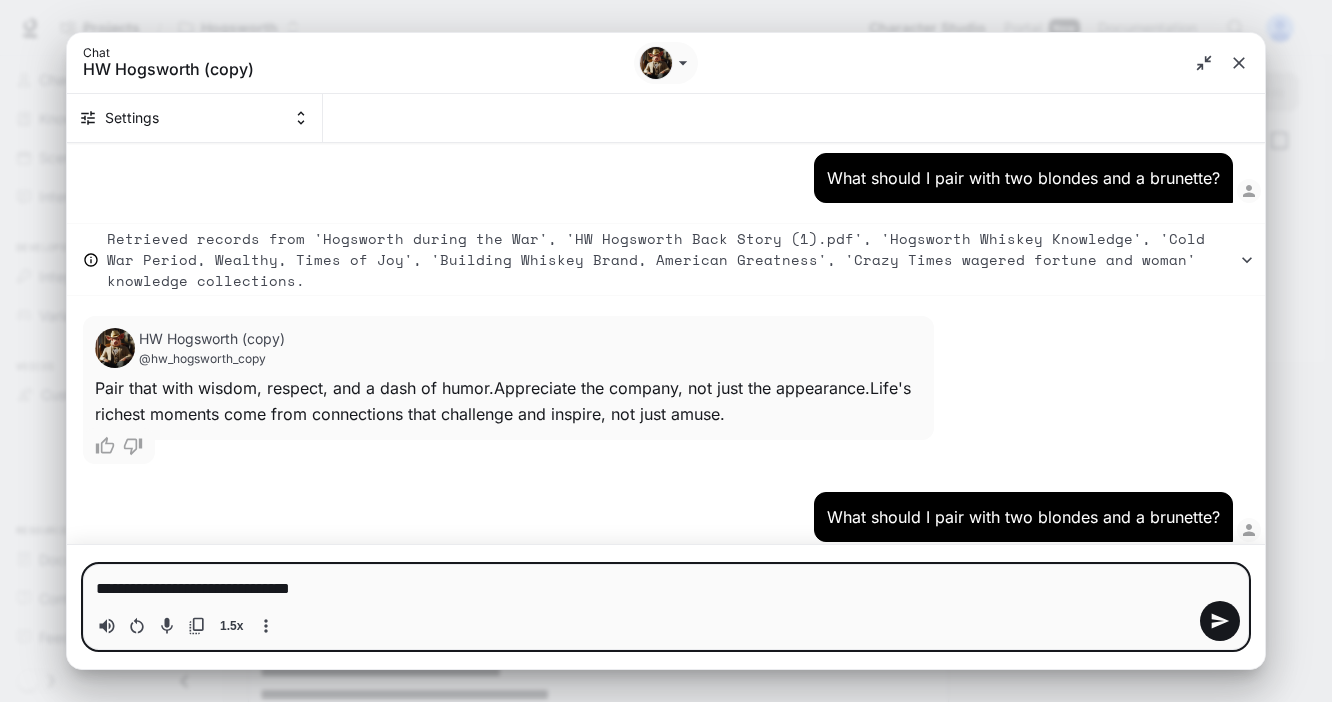 type on "**********" 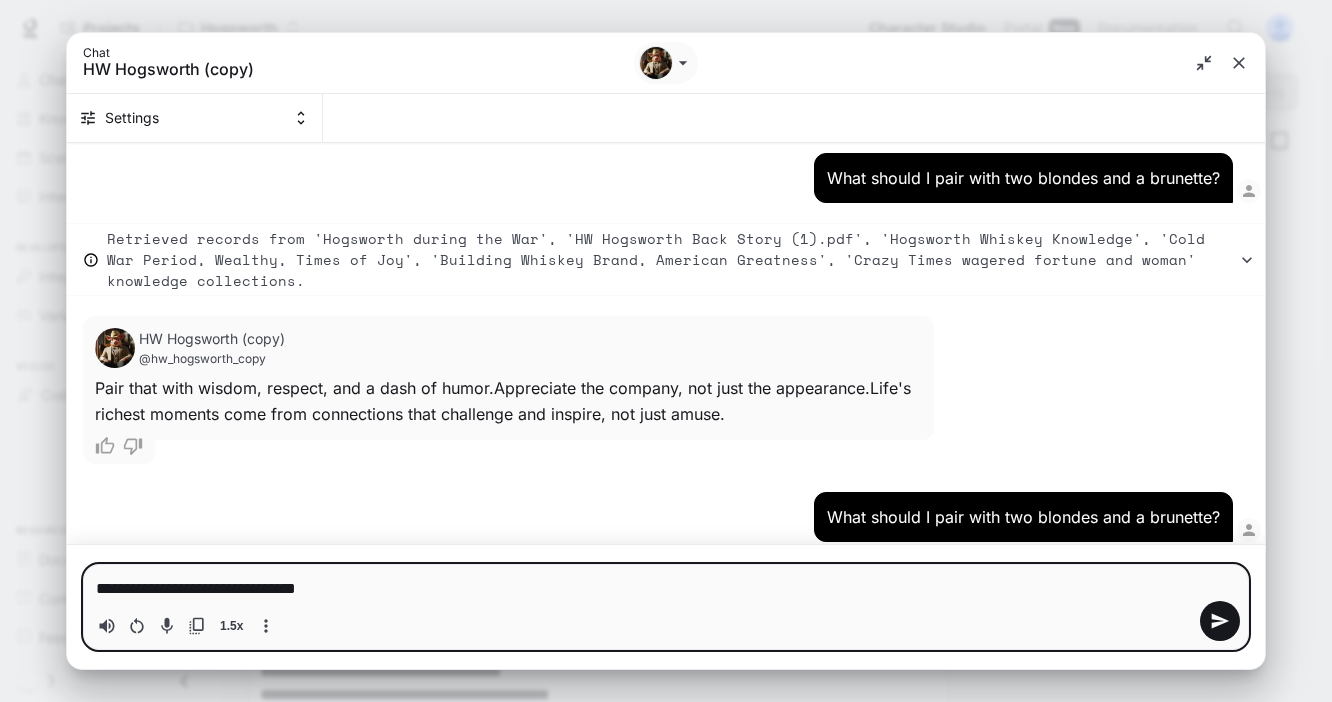 type on "**********" 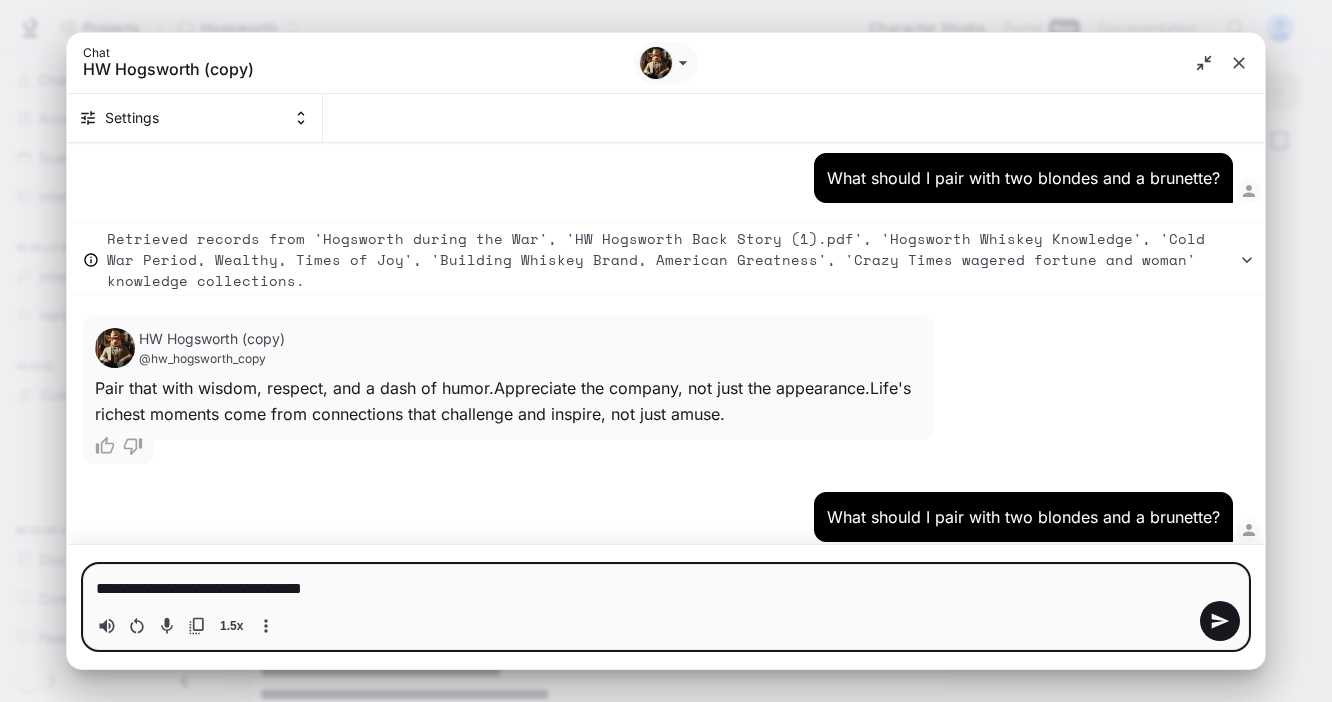 type on "**********" 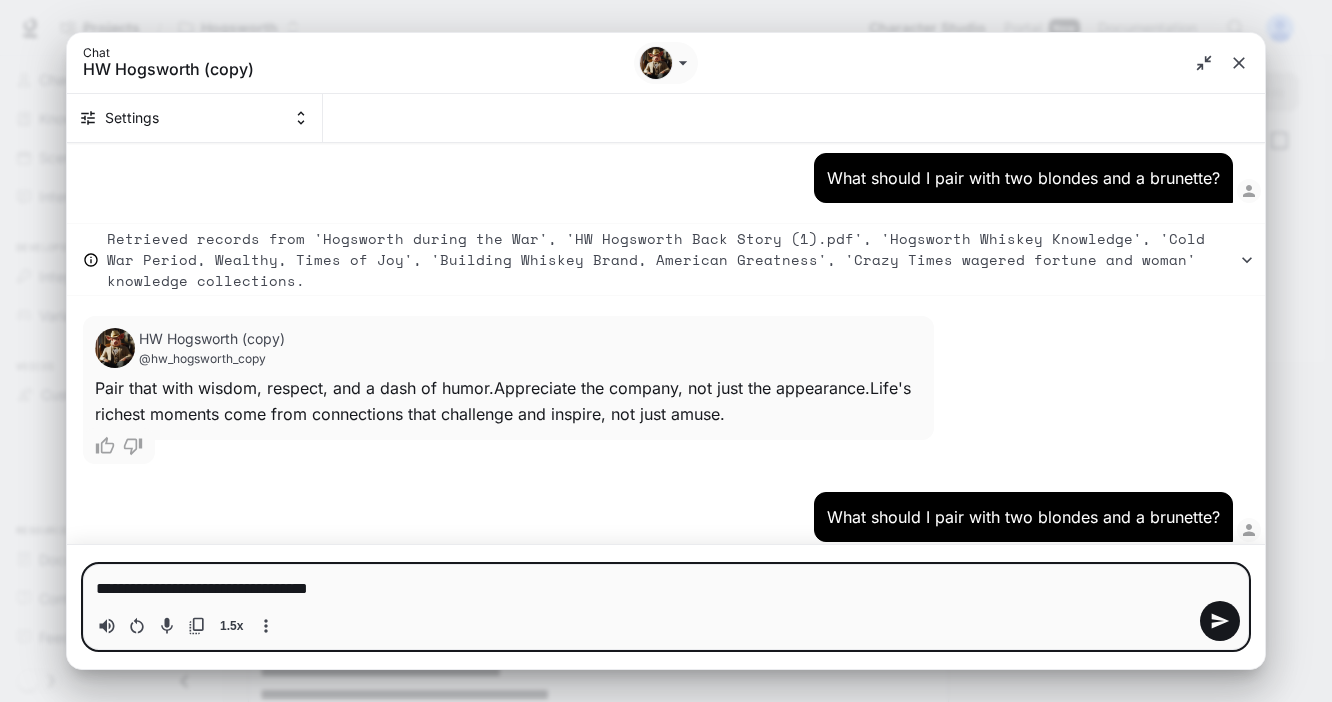 type on "**********" 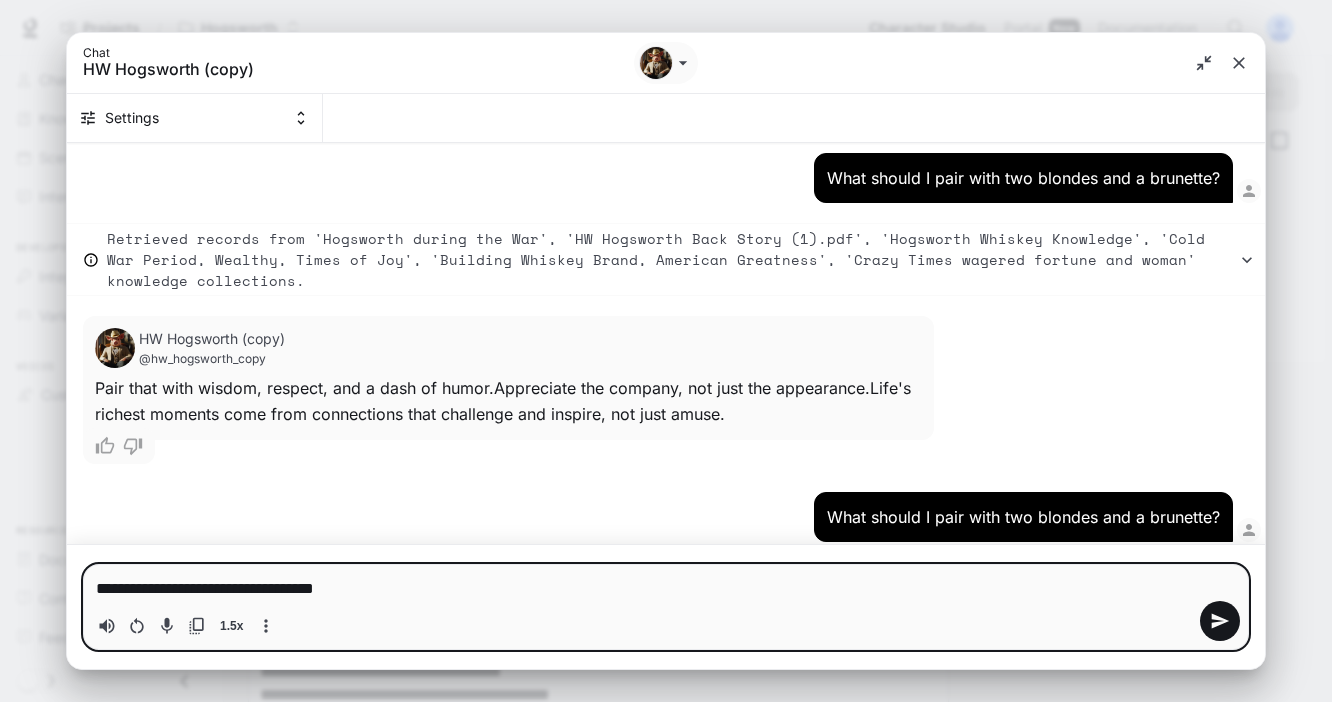type on "**********" 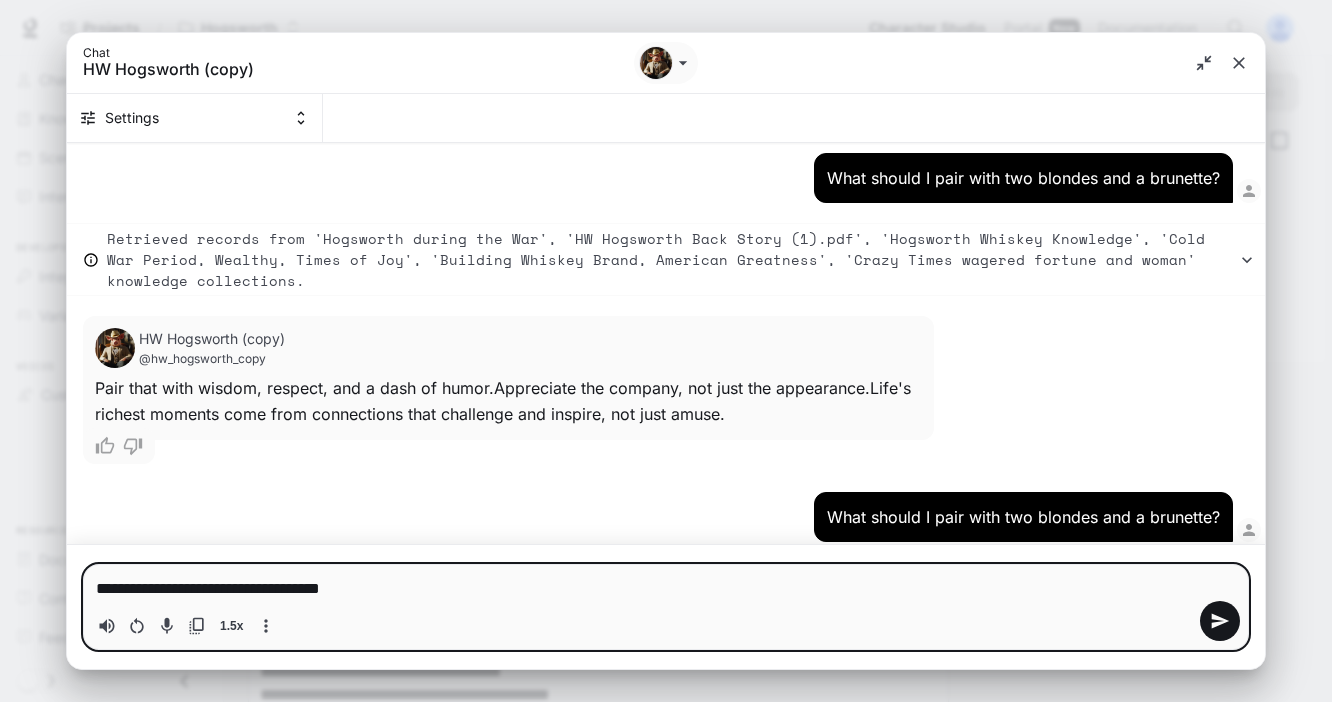 type on "**********" 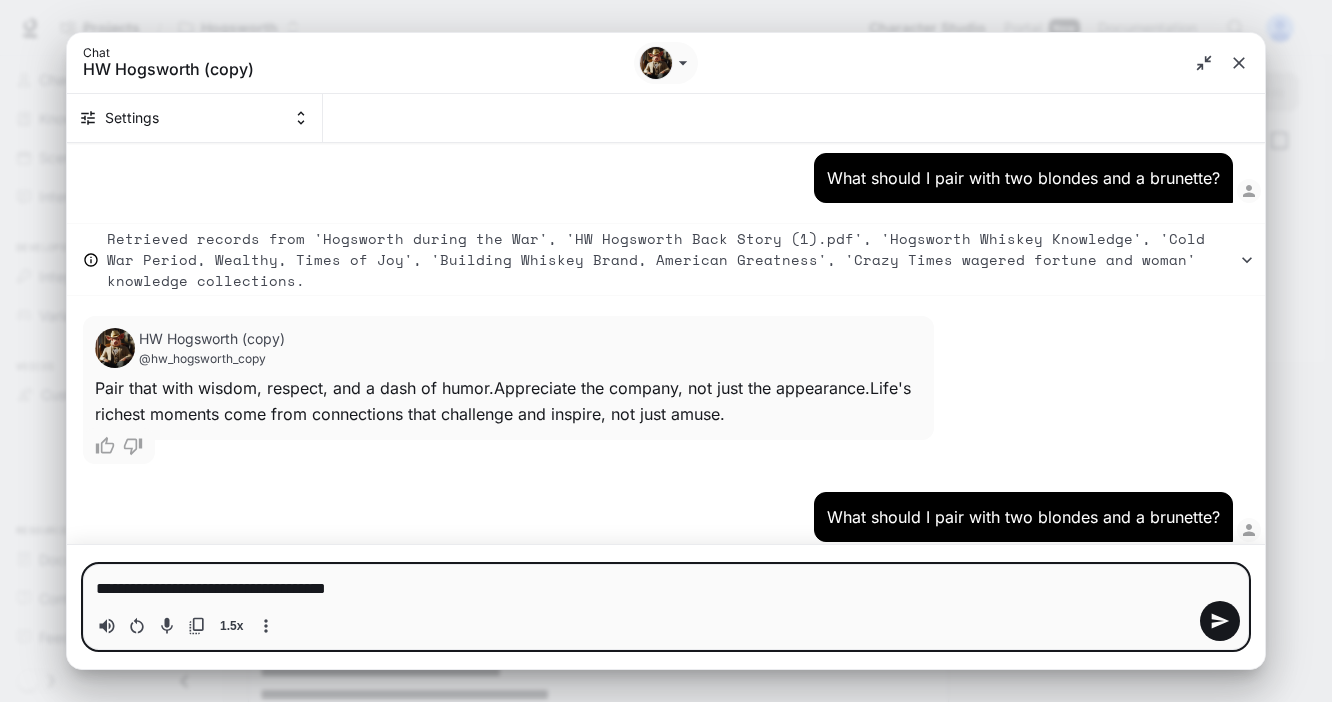 type on "**********" 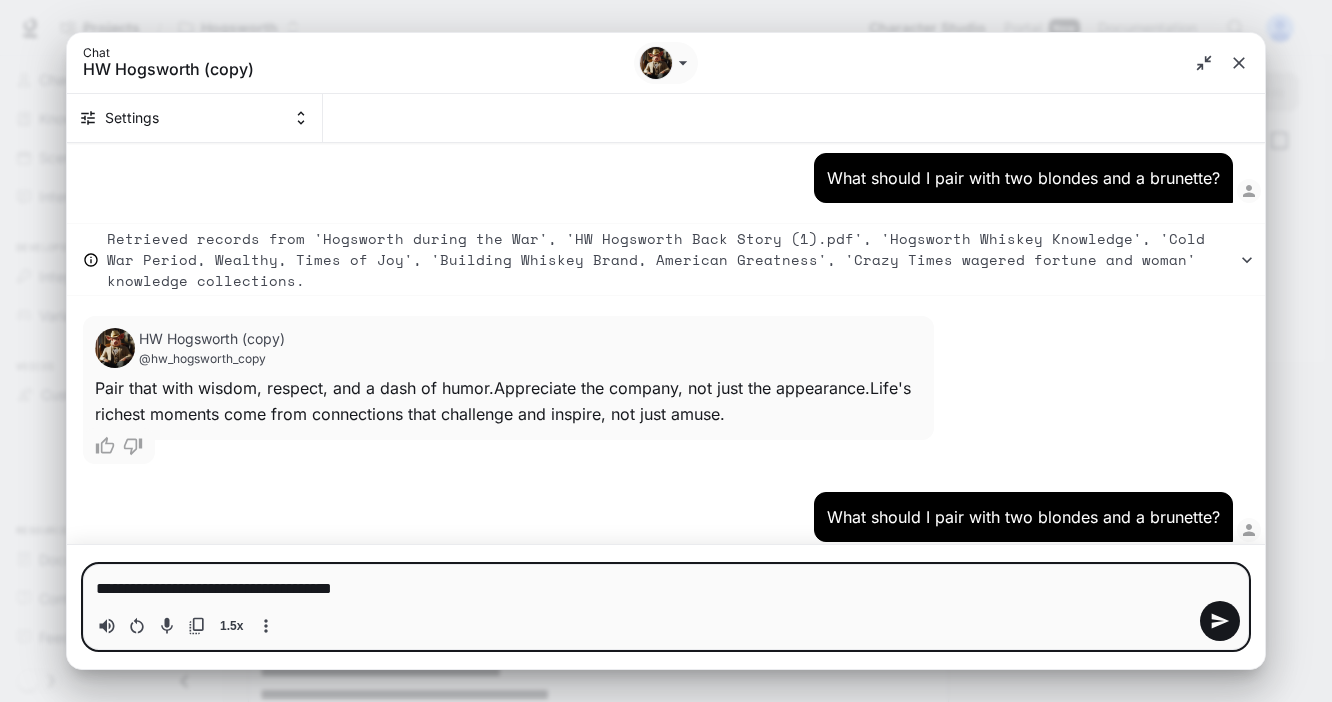 type on "**********" 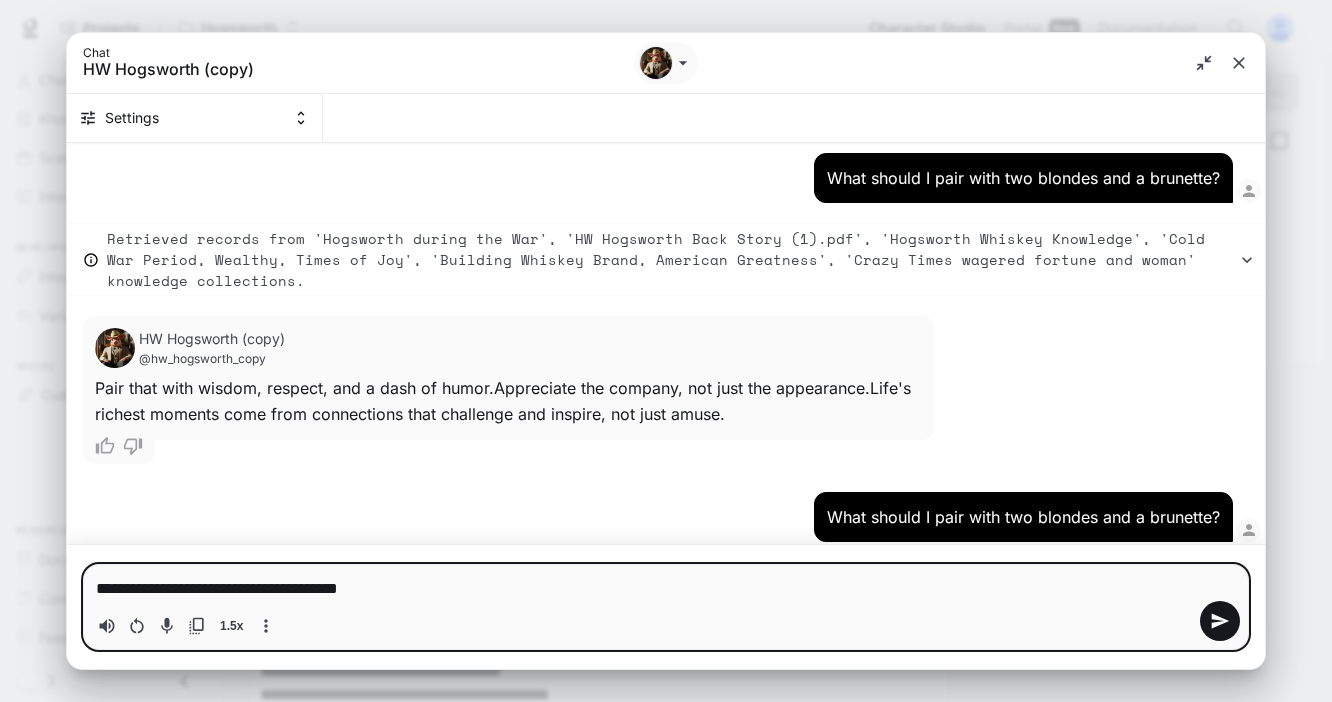 type on "**********" 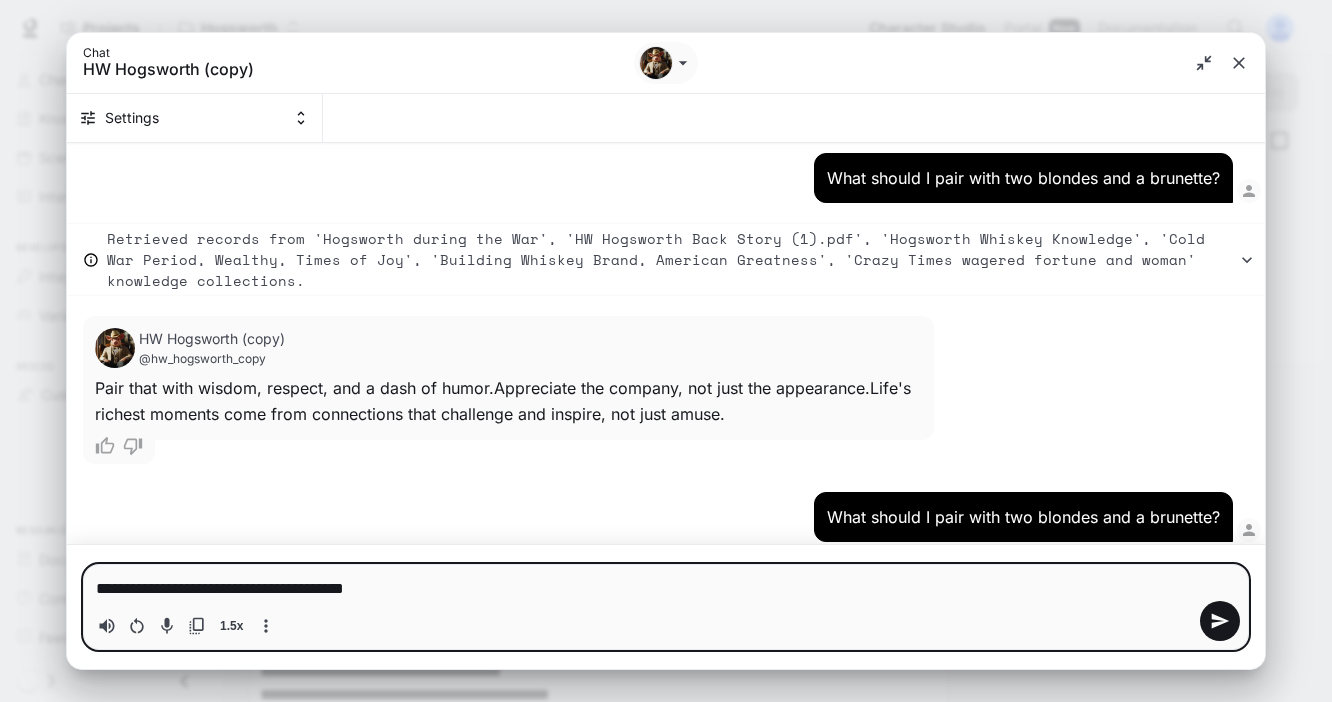 type on "**********" 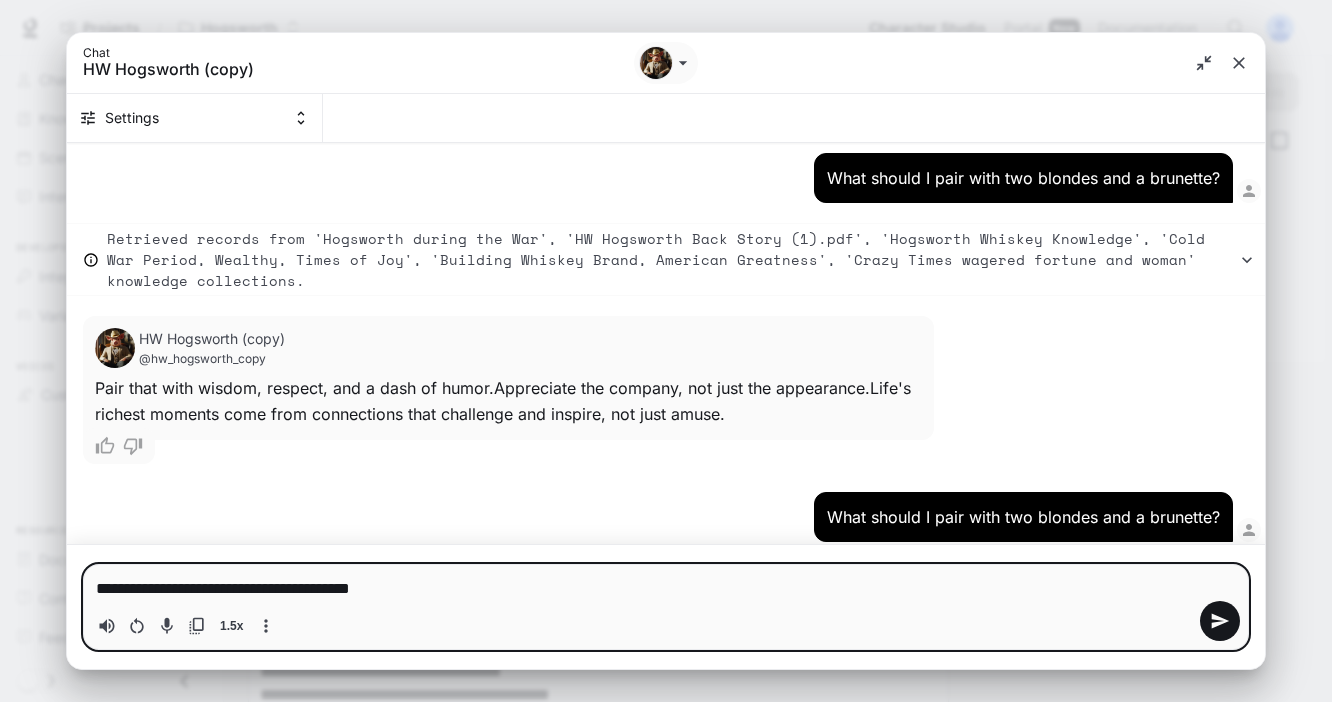 type on "**********" 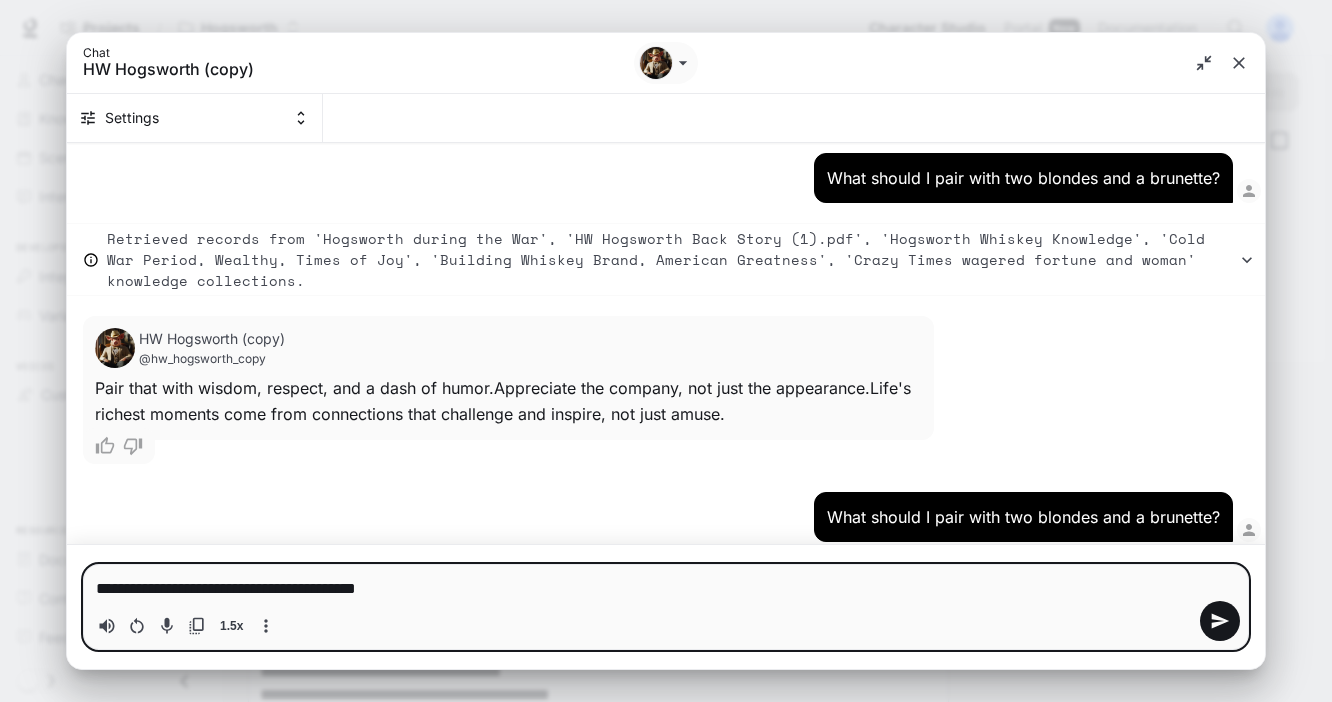 type on "**********" 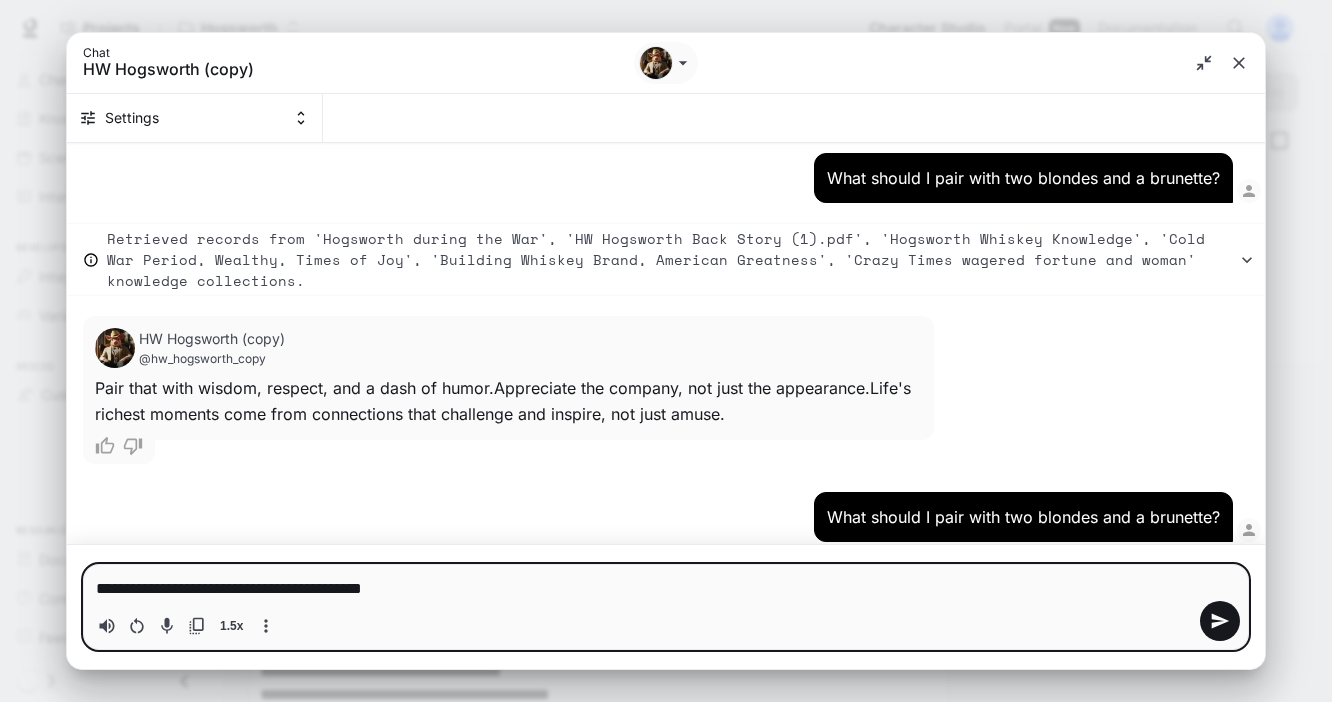 type on "**********" 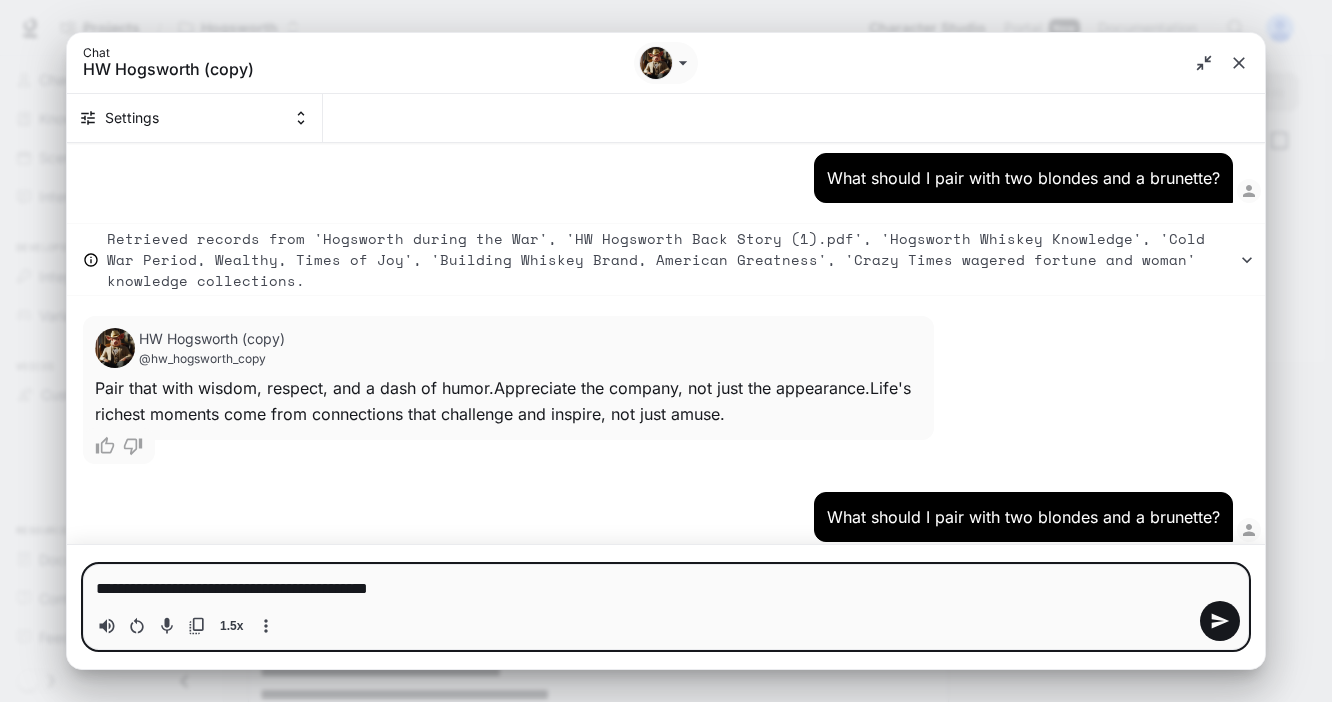 type on "**********" 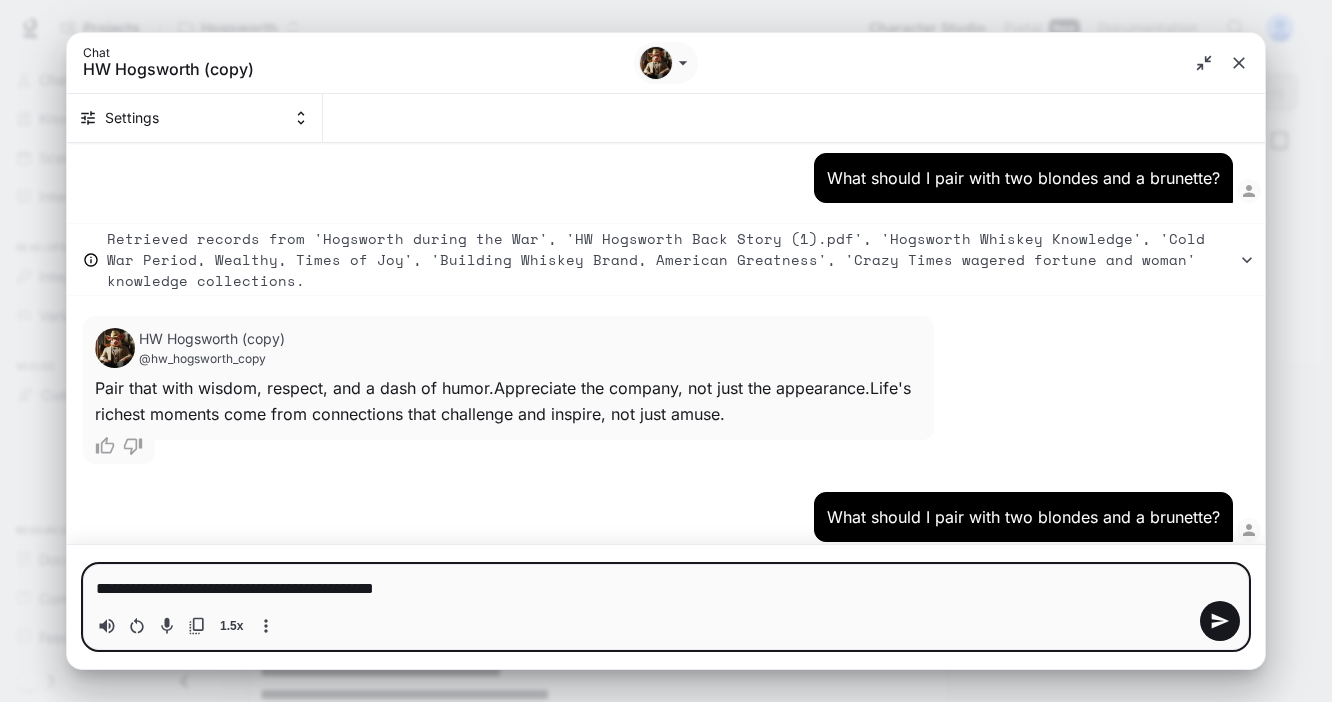 type 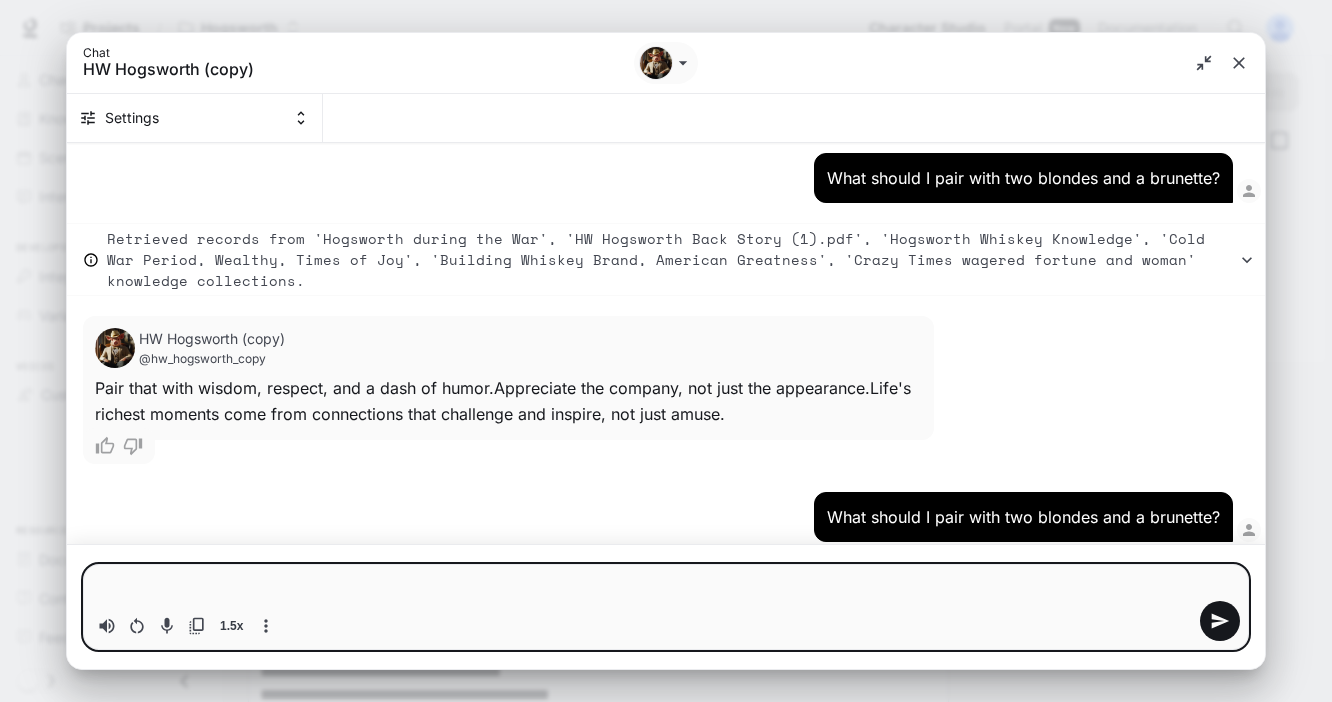 type on "*" 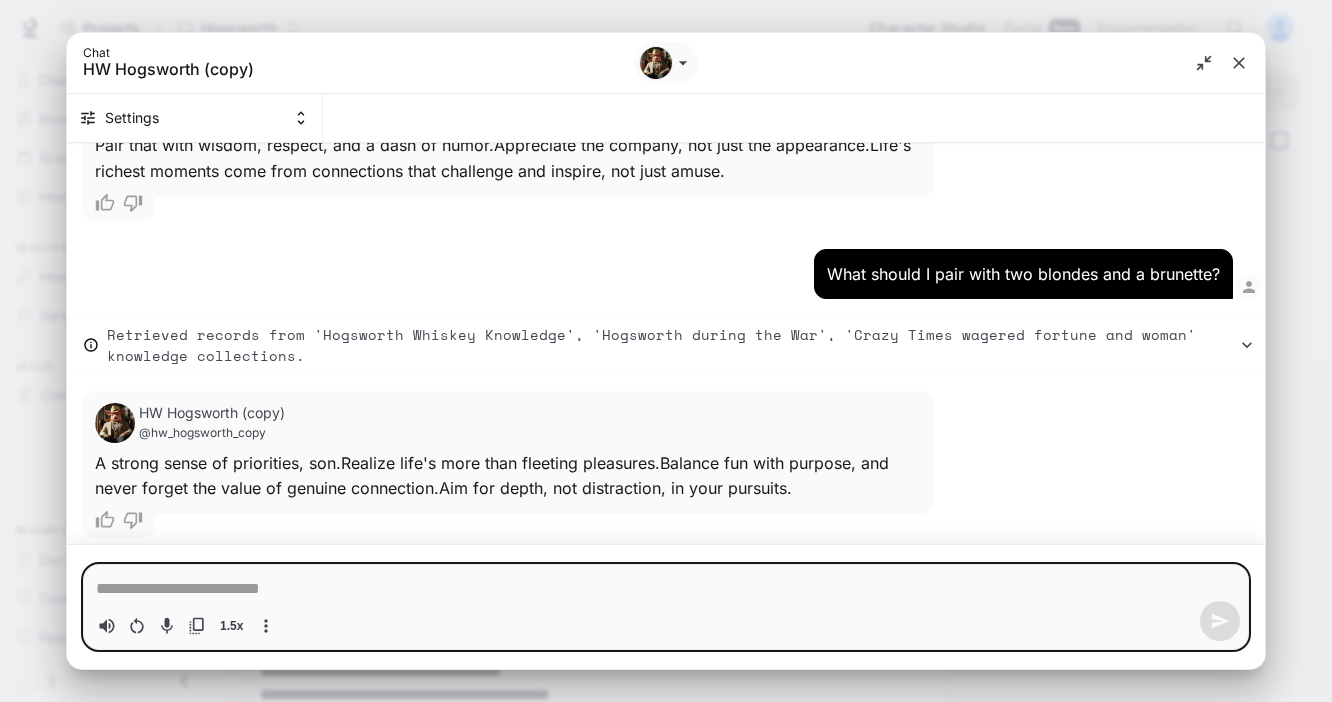 type on "*" 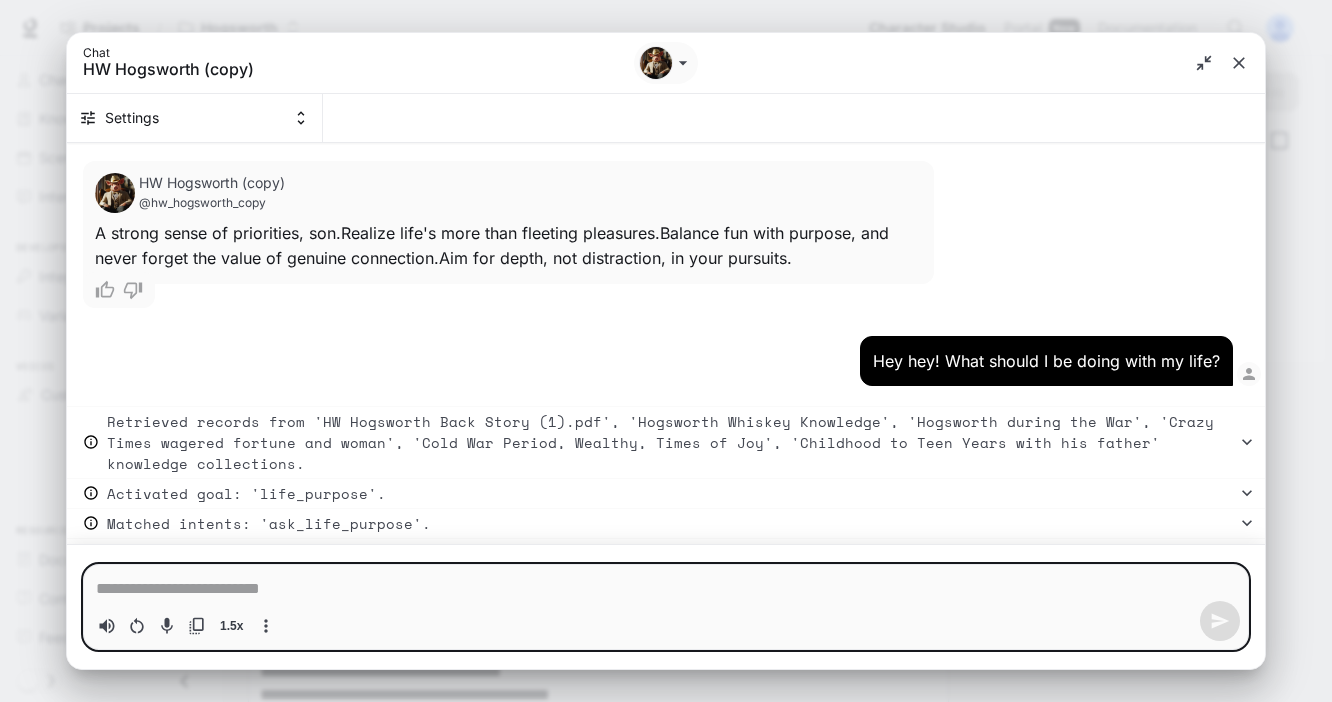 type on "*" 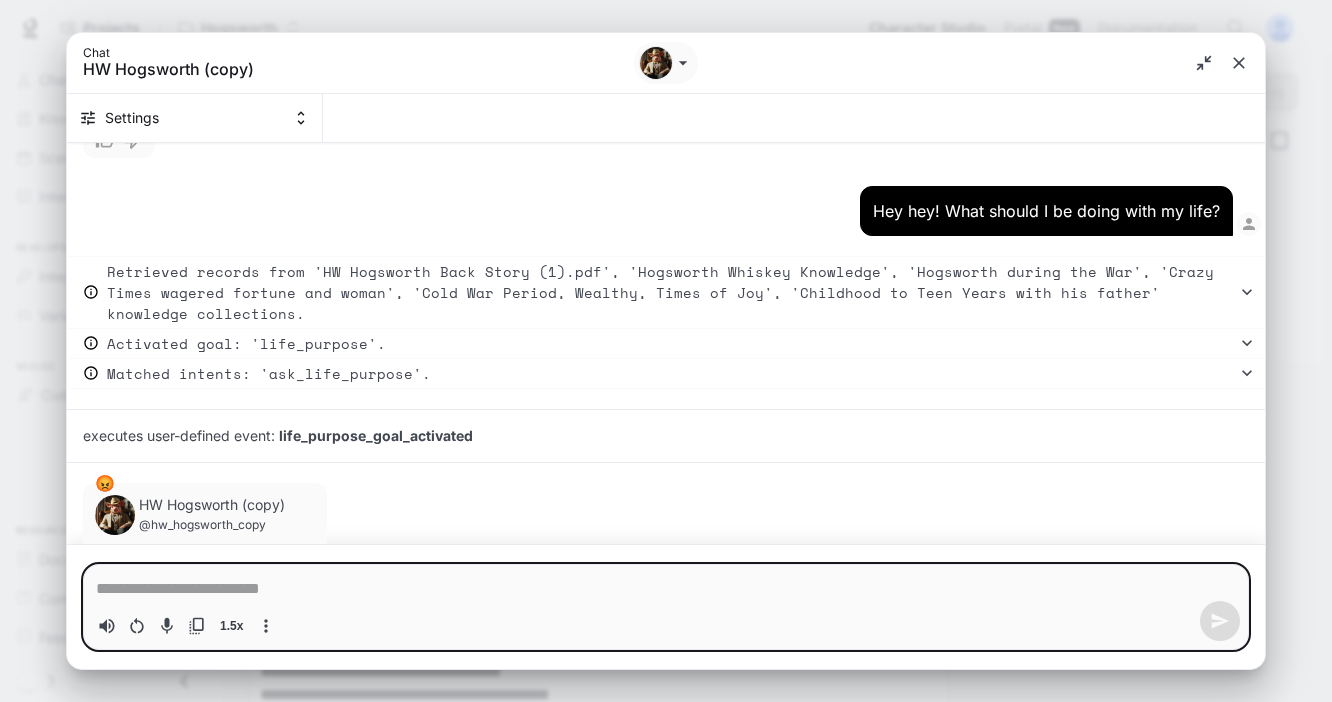 type on "*" 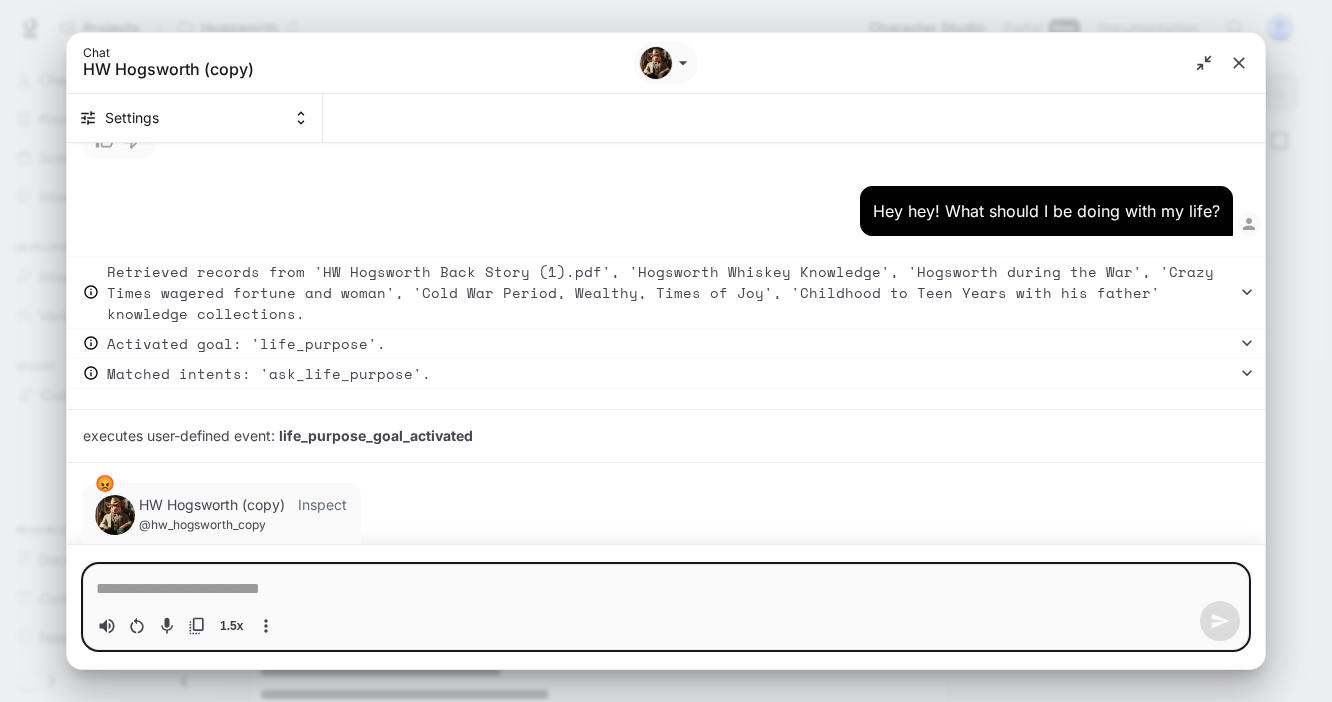 scroll, scrollTop: 9319, scrollLeft: 0, axis: vertical 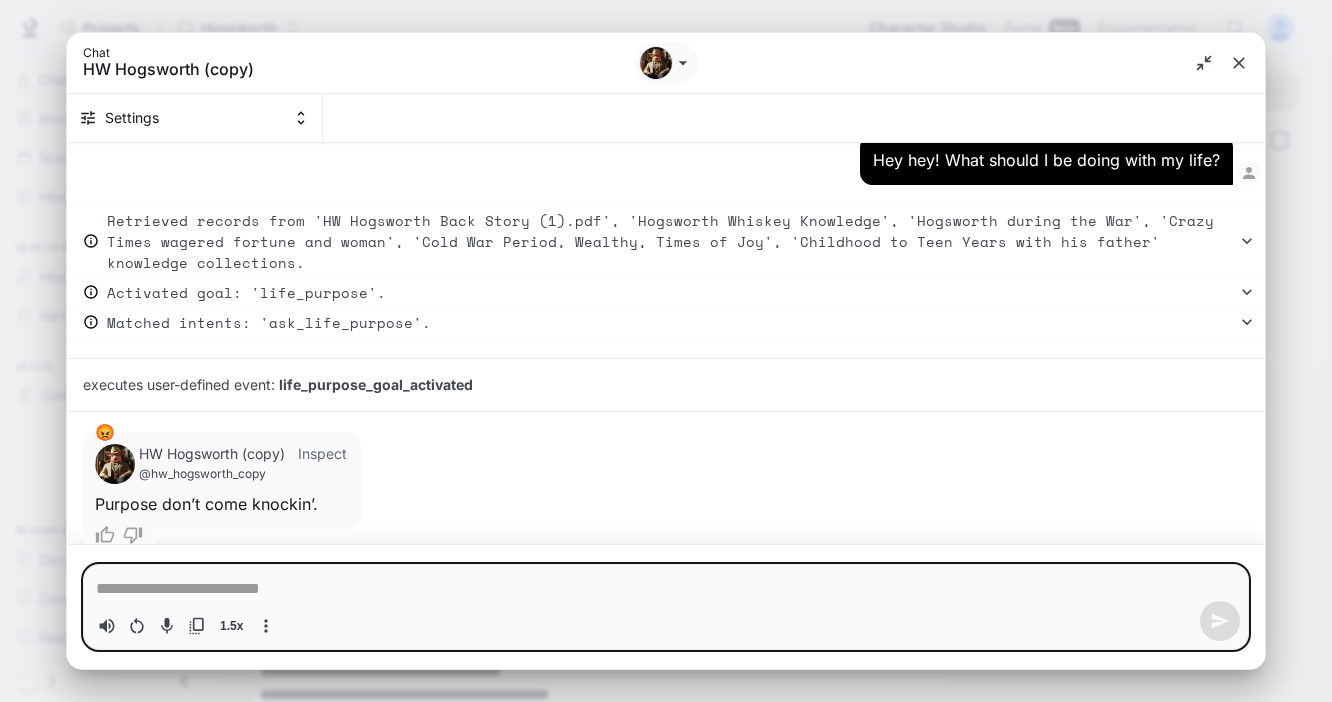 type on "*" 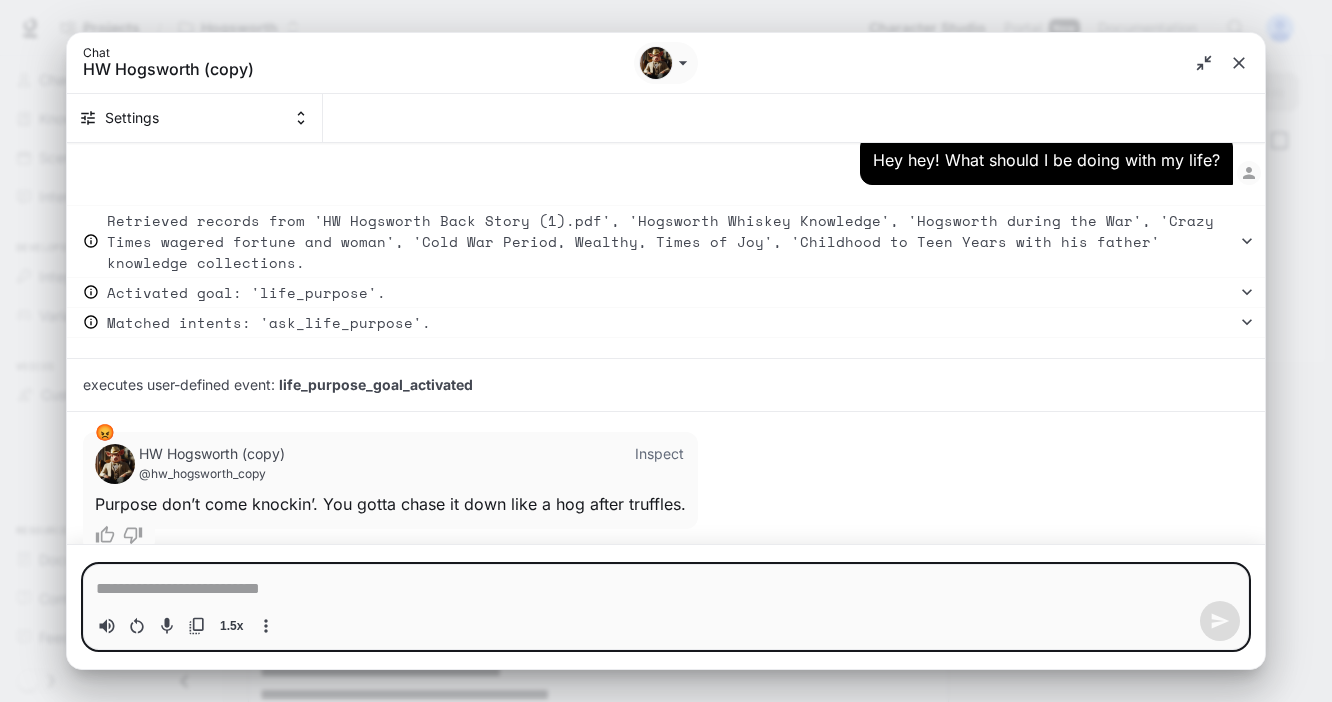 type on "*" 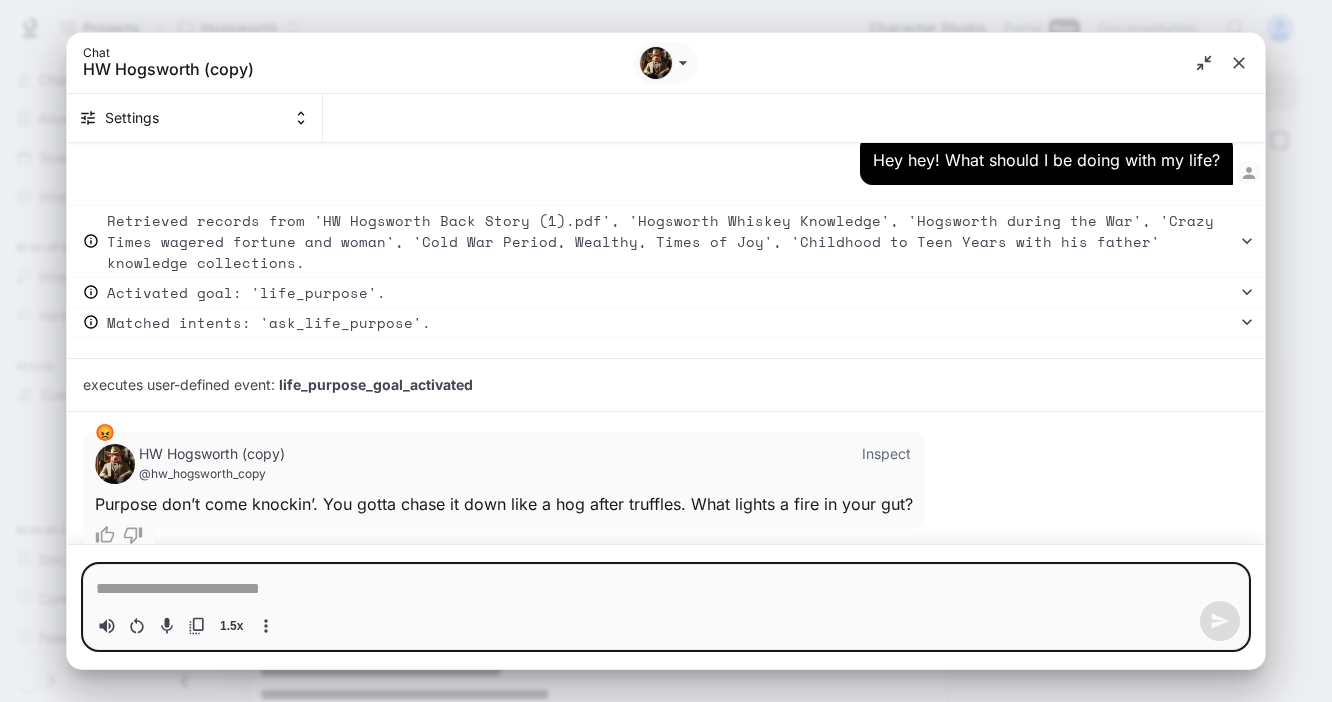 type on "*" 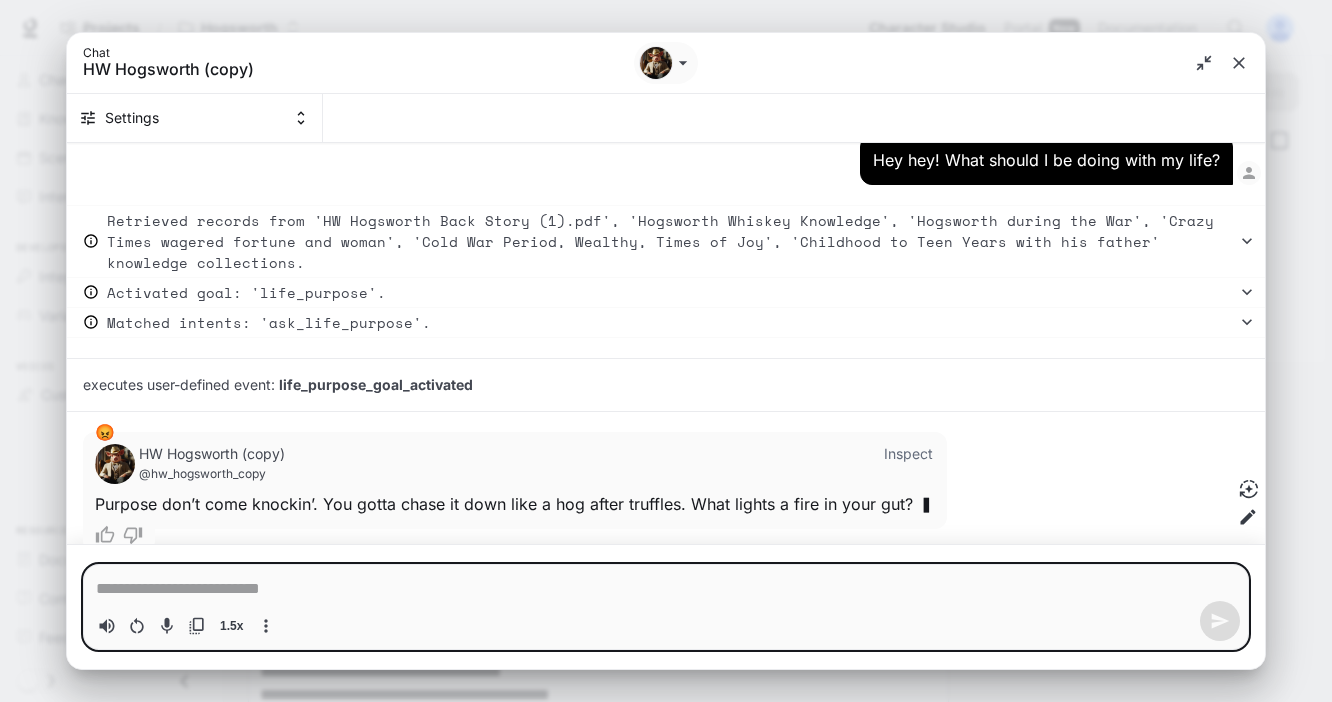 scroll, scrollTop: 9344, scrollLeft: 0, axis: vertical 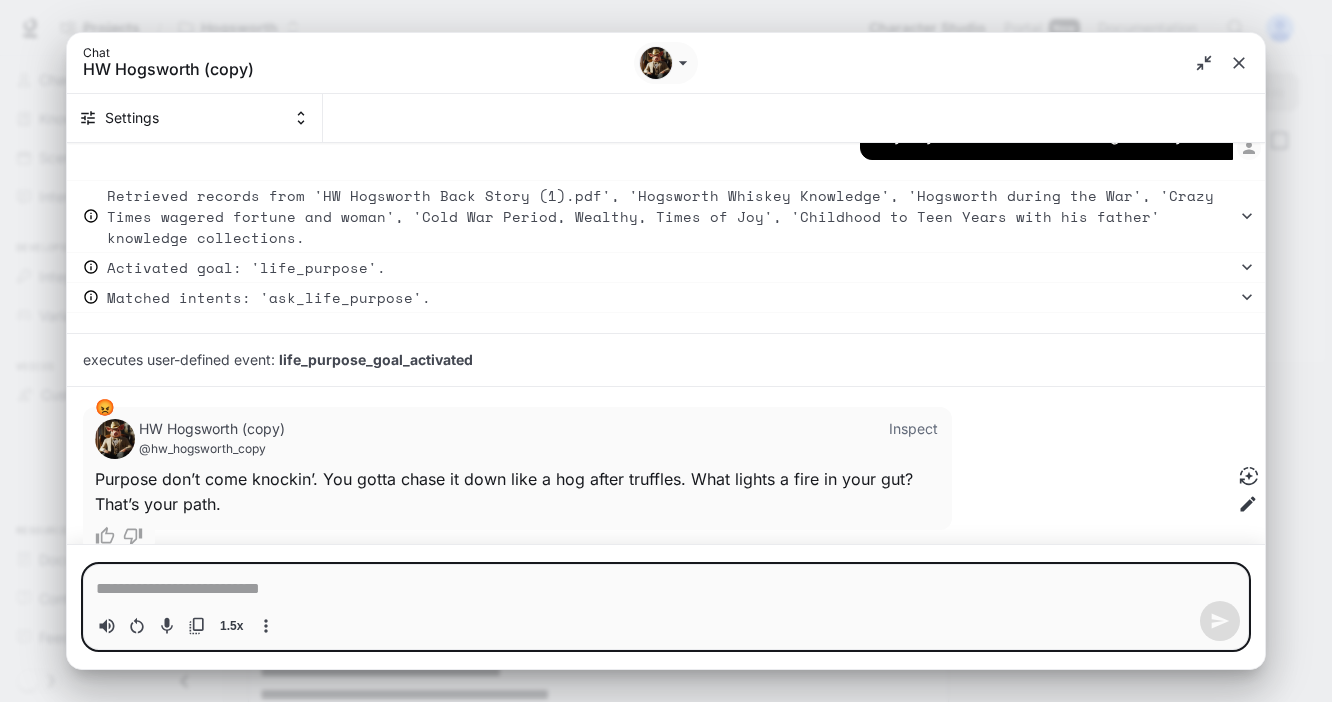 type on "*" 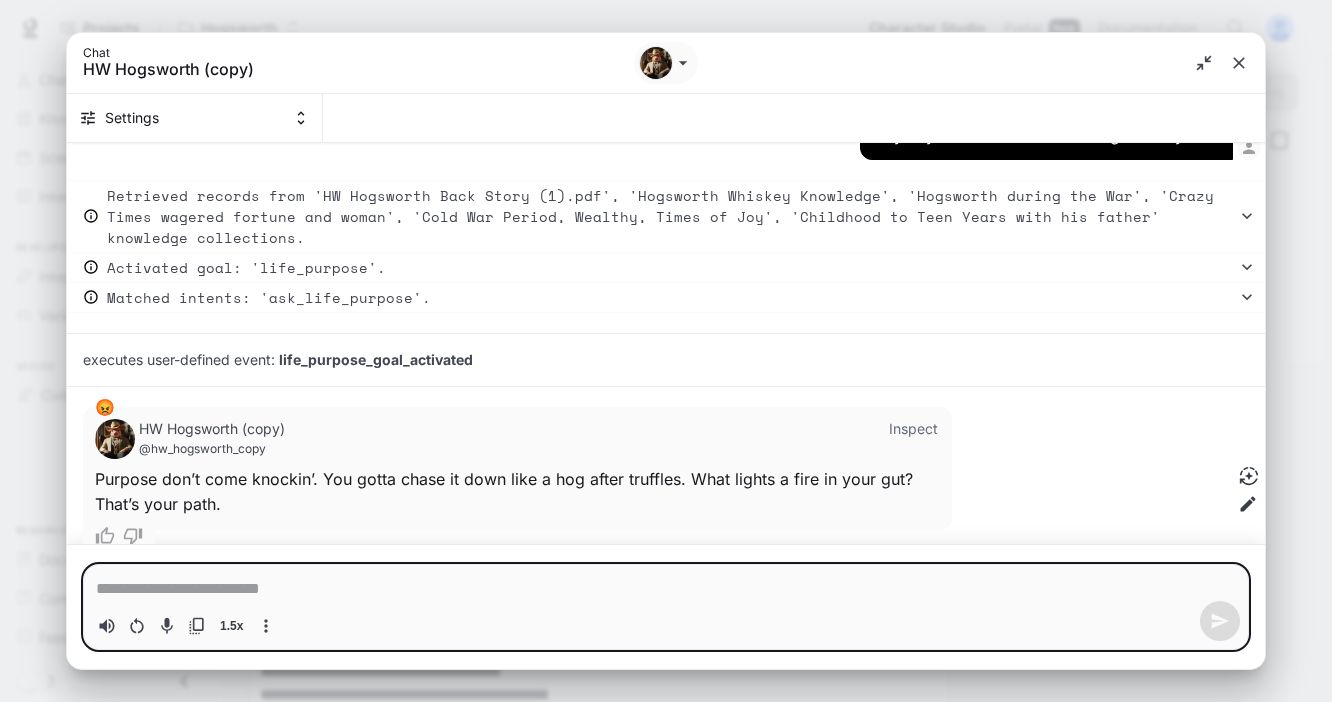 type on "*" 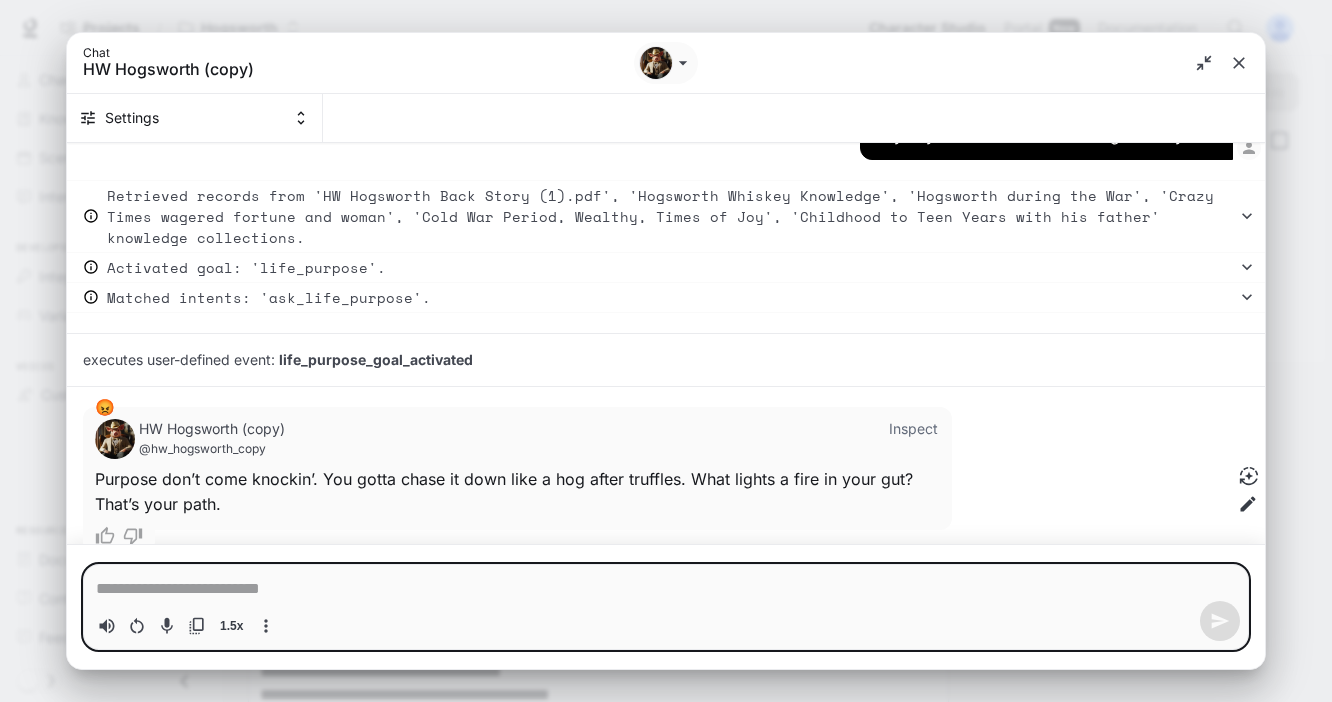 click at bounding box center (666, 589) 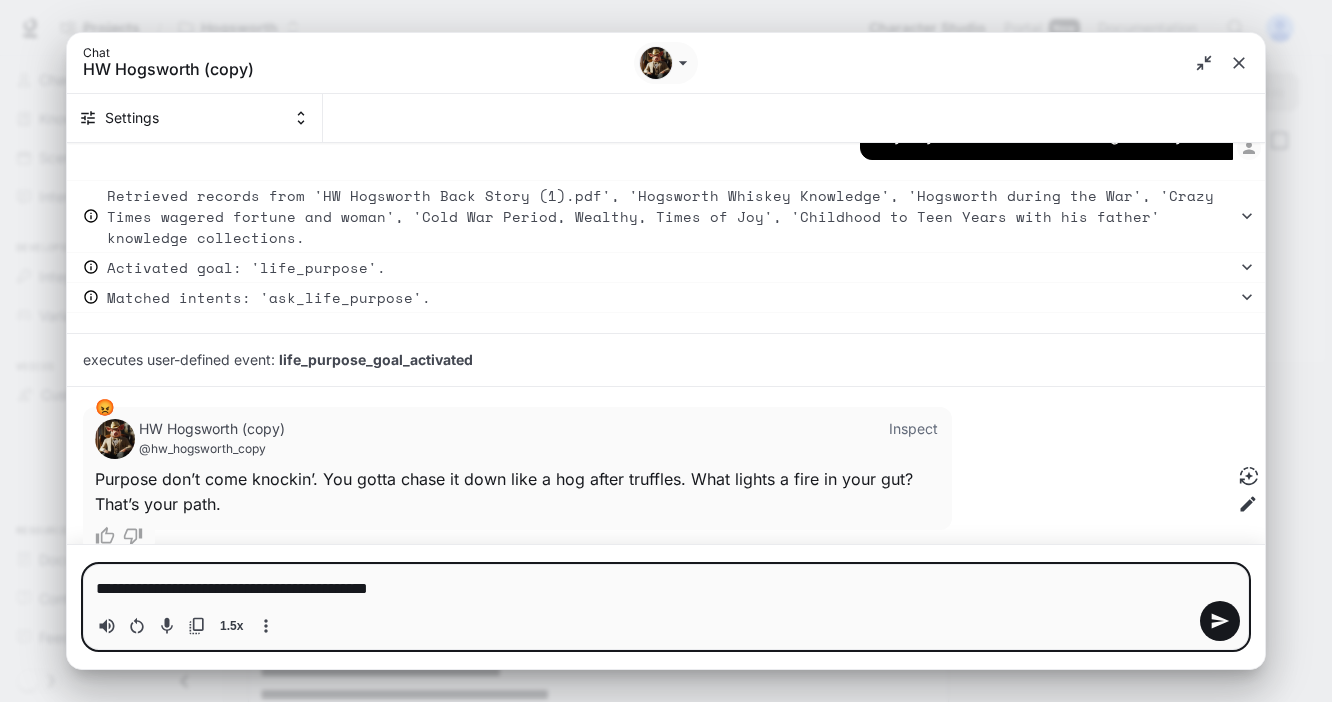 type on "**********" 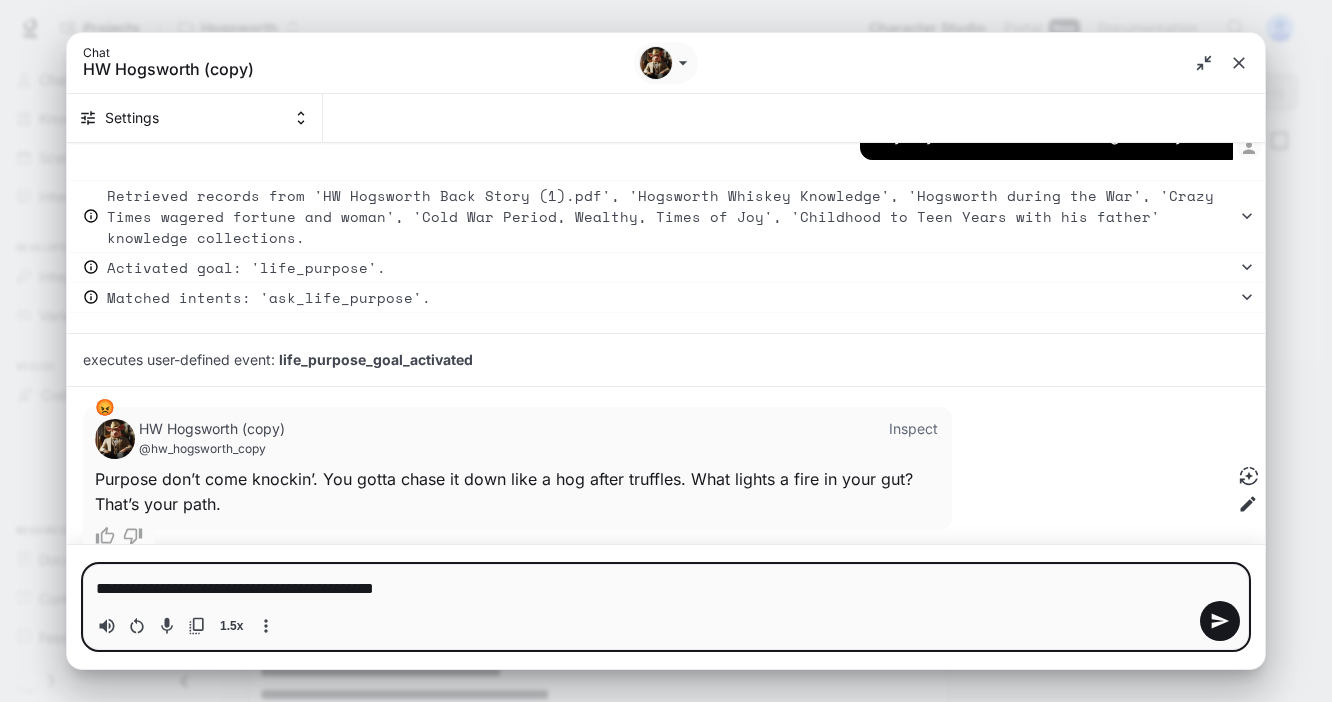 type on "**********" 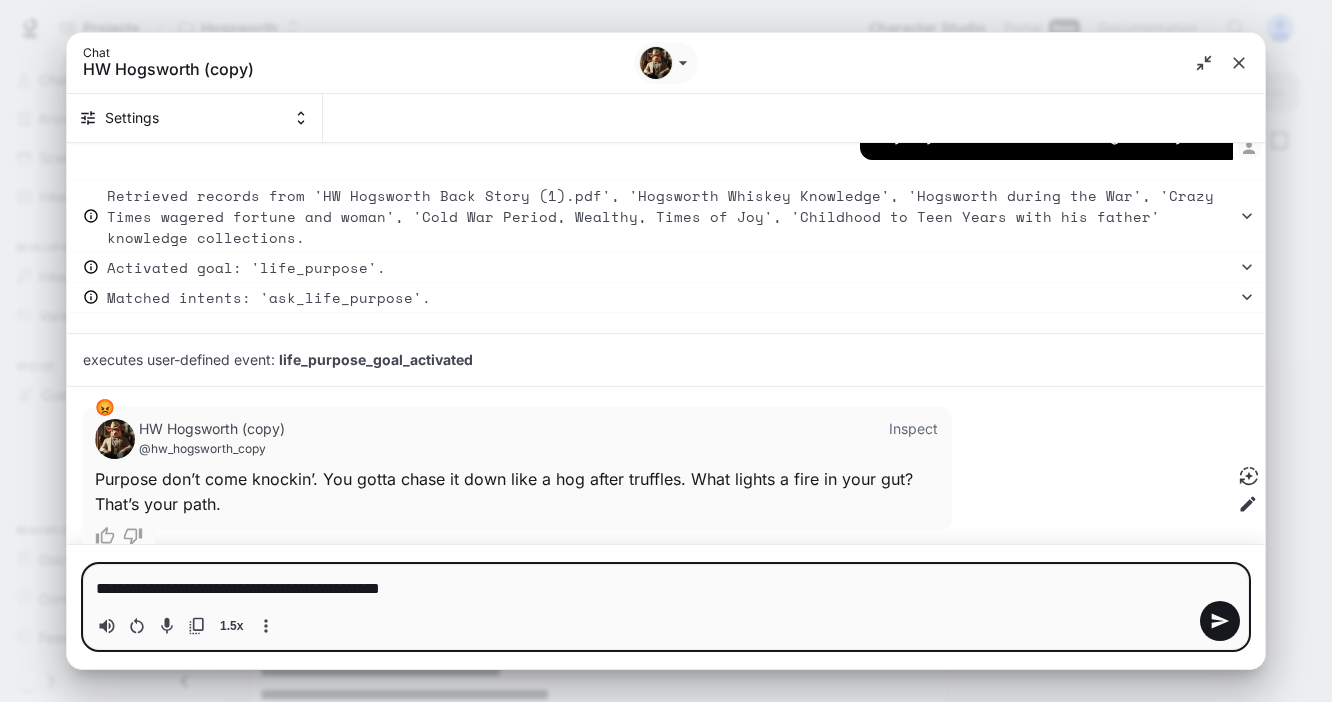 type on "**********" 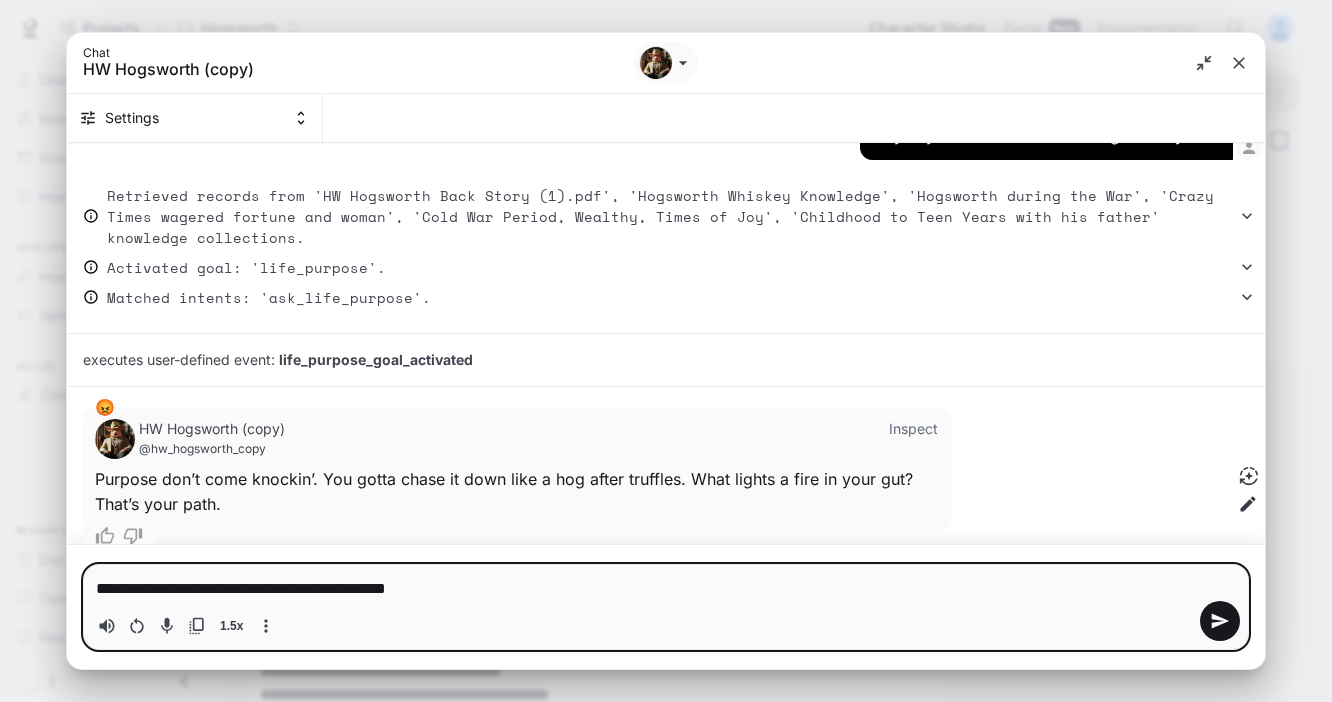 type on "**********" 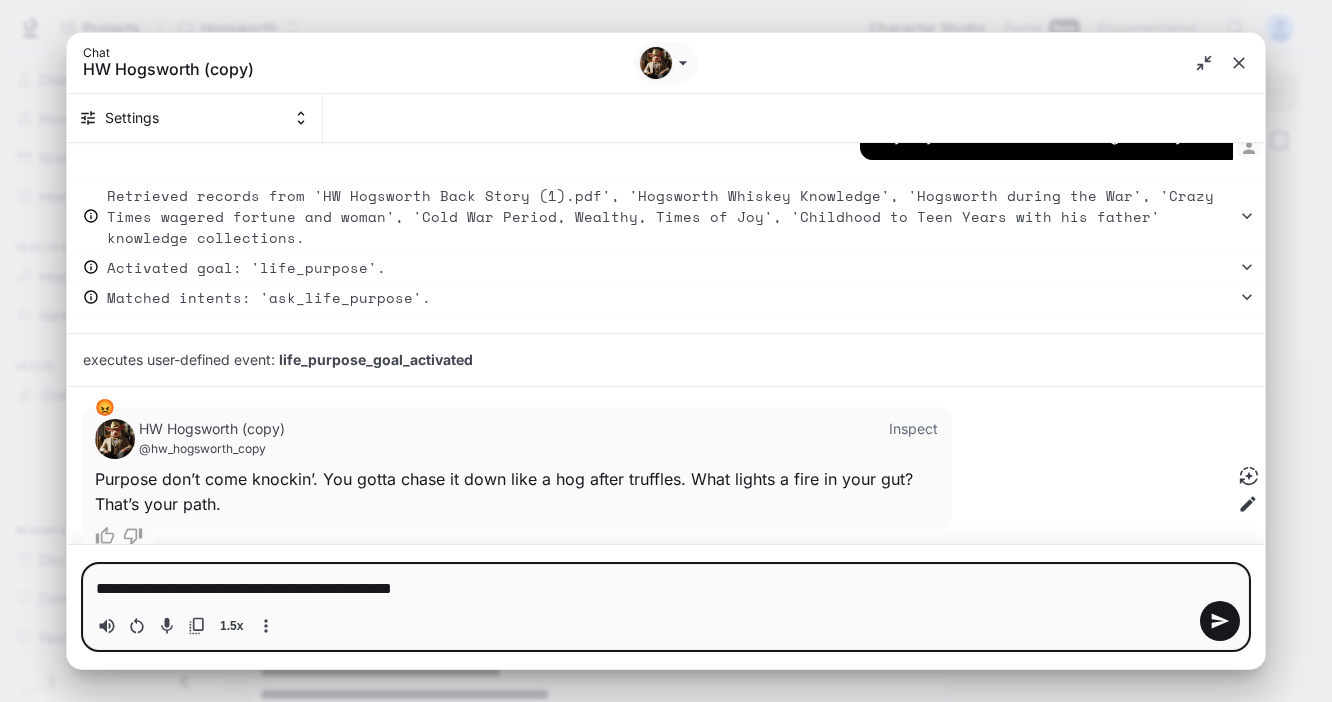 type on "**********" 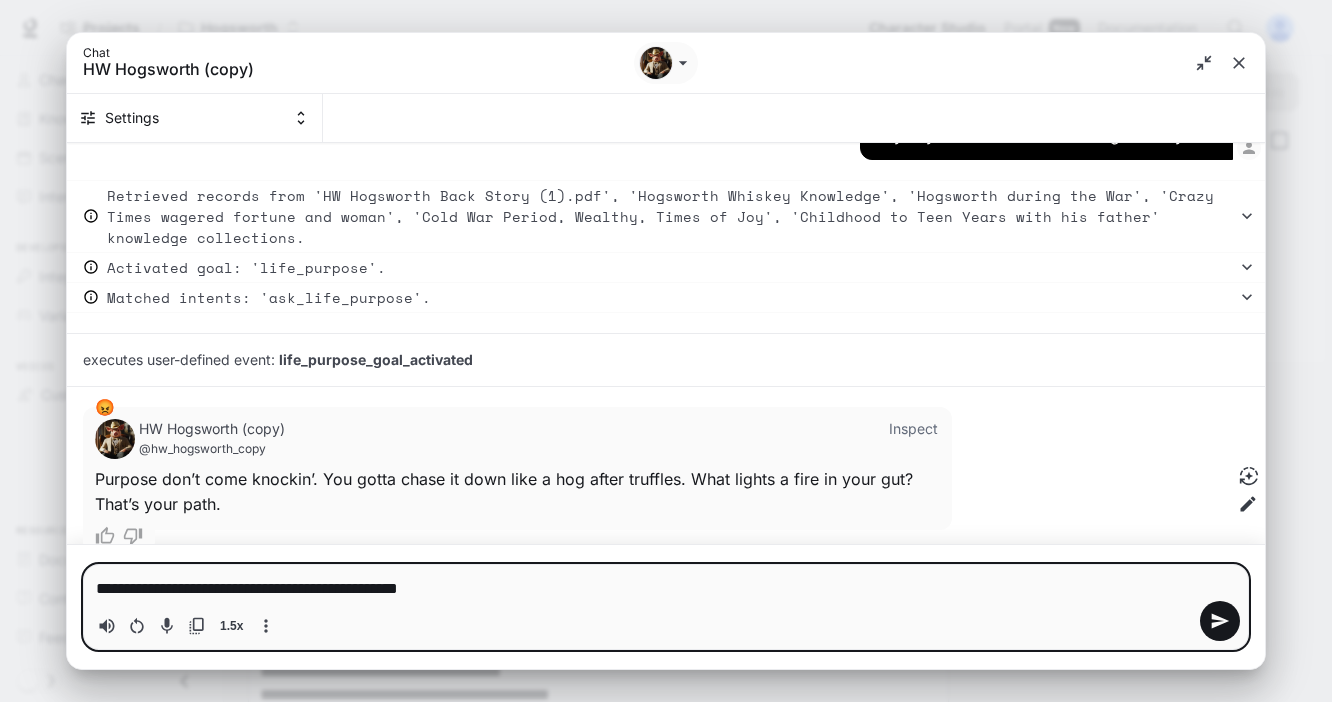 type on "**********" 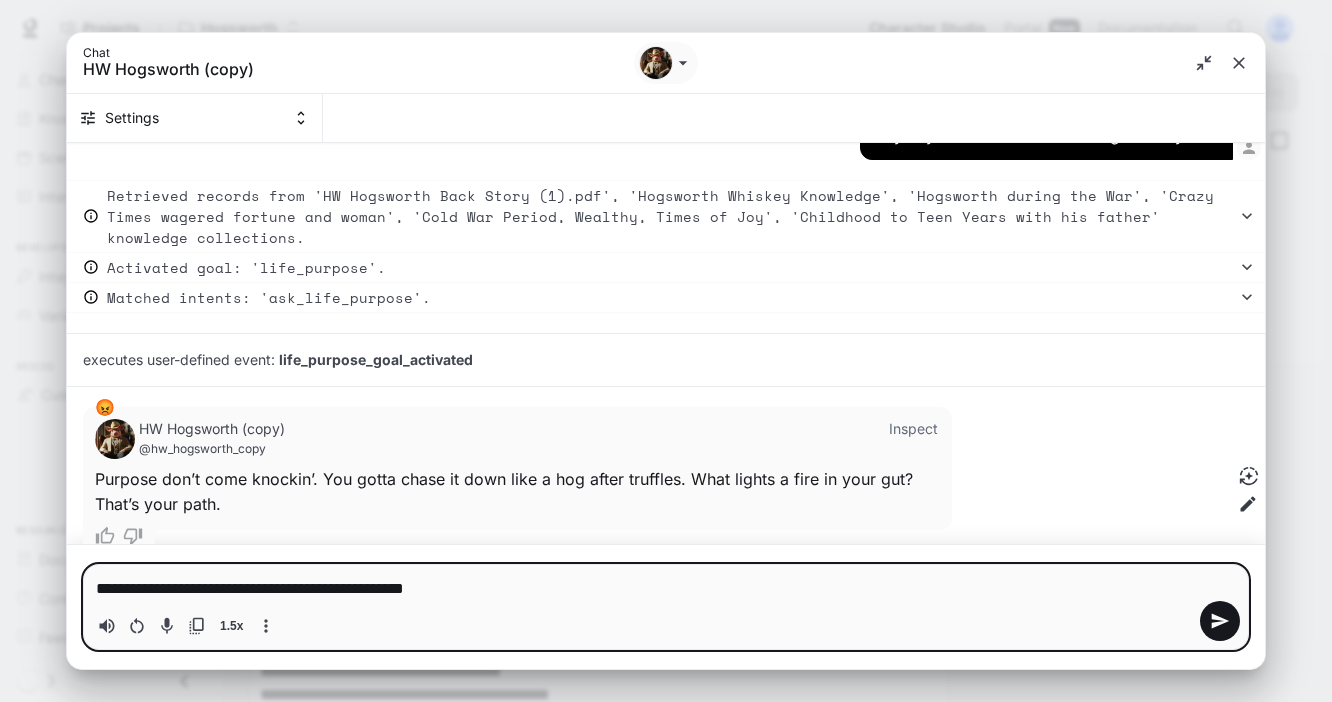 type on "**********" 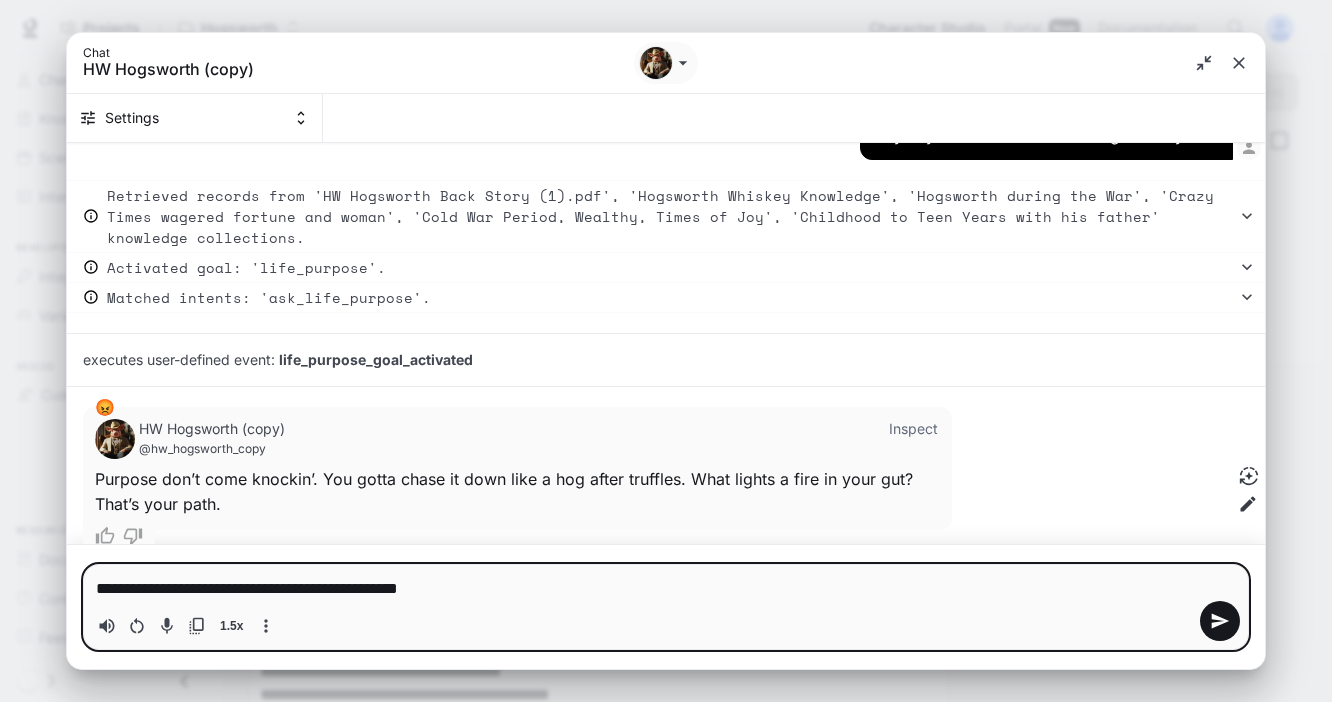 type on "**********" 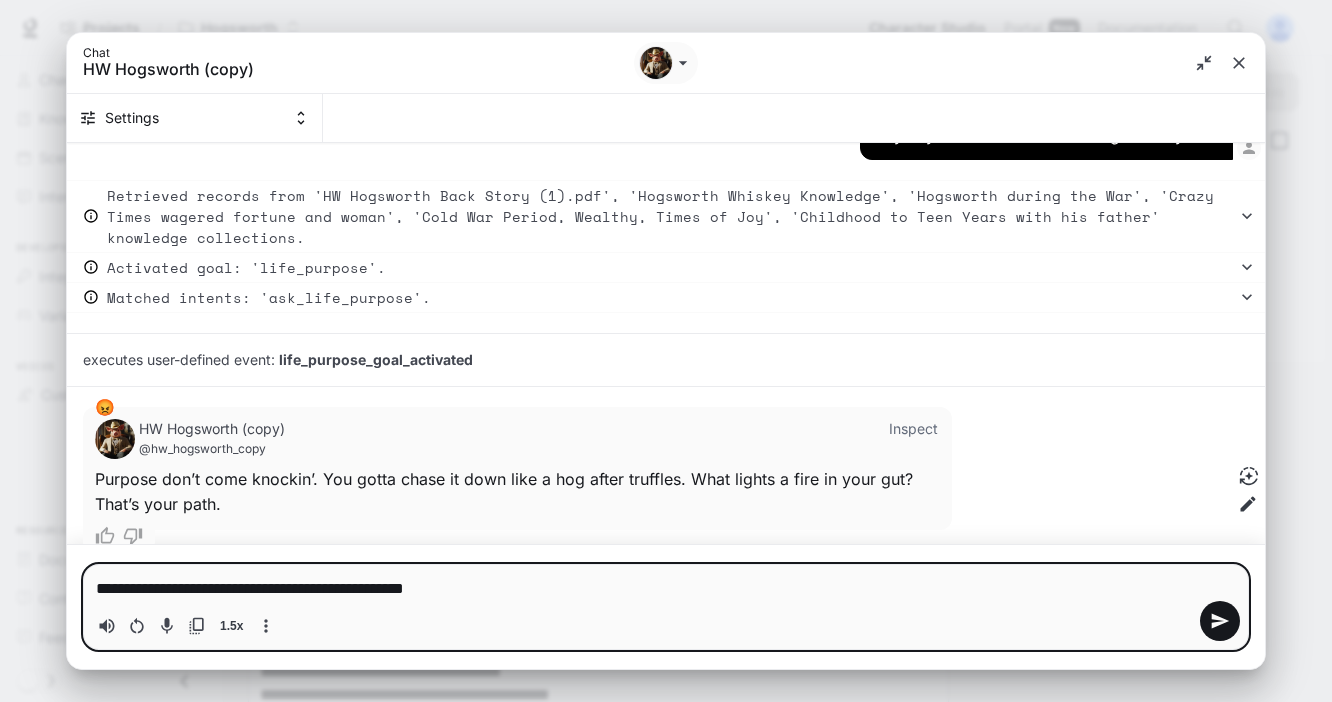 type on "**********" 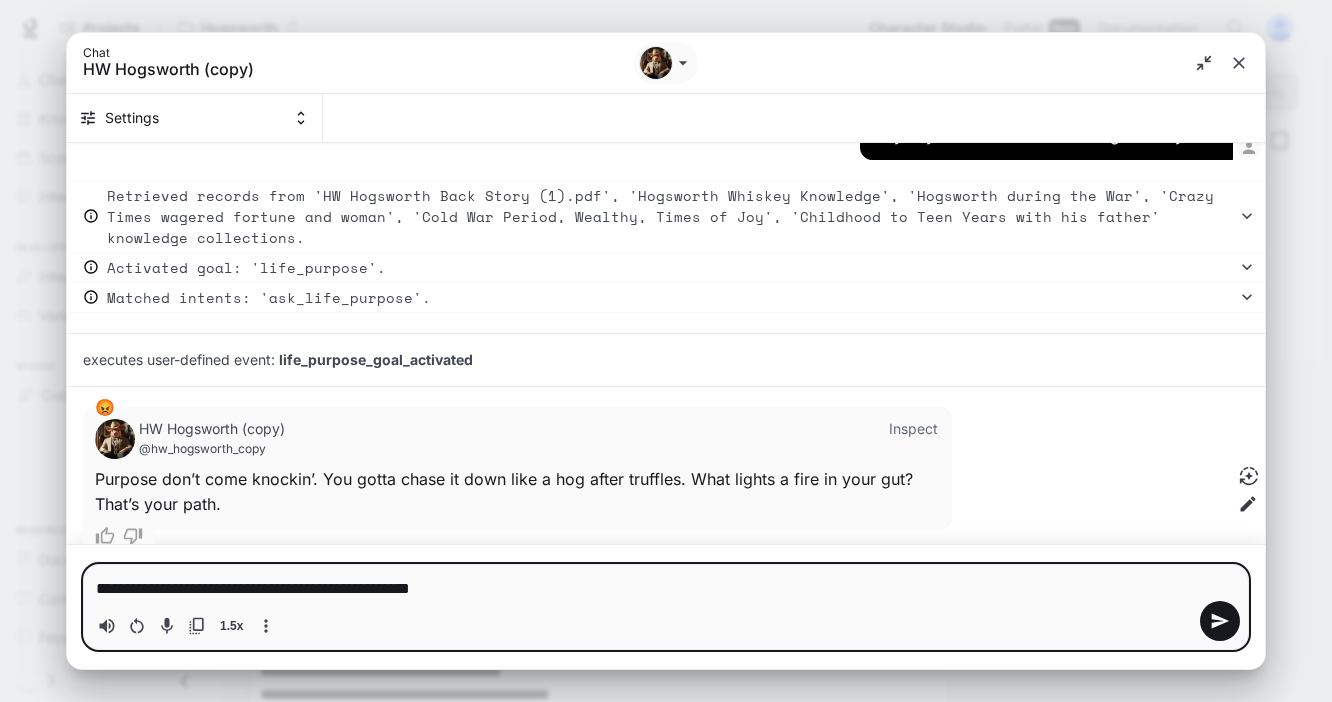 type 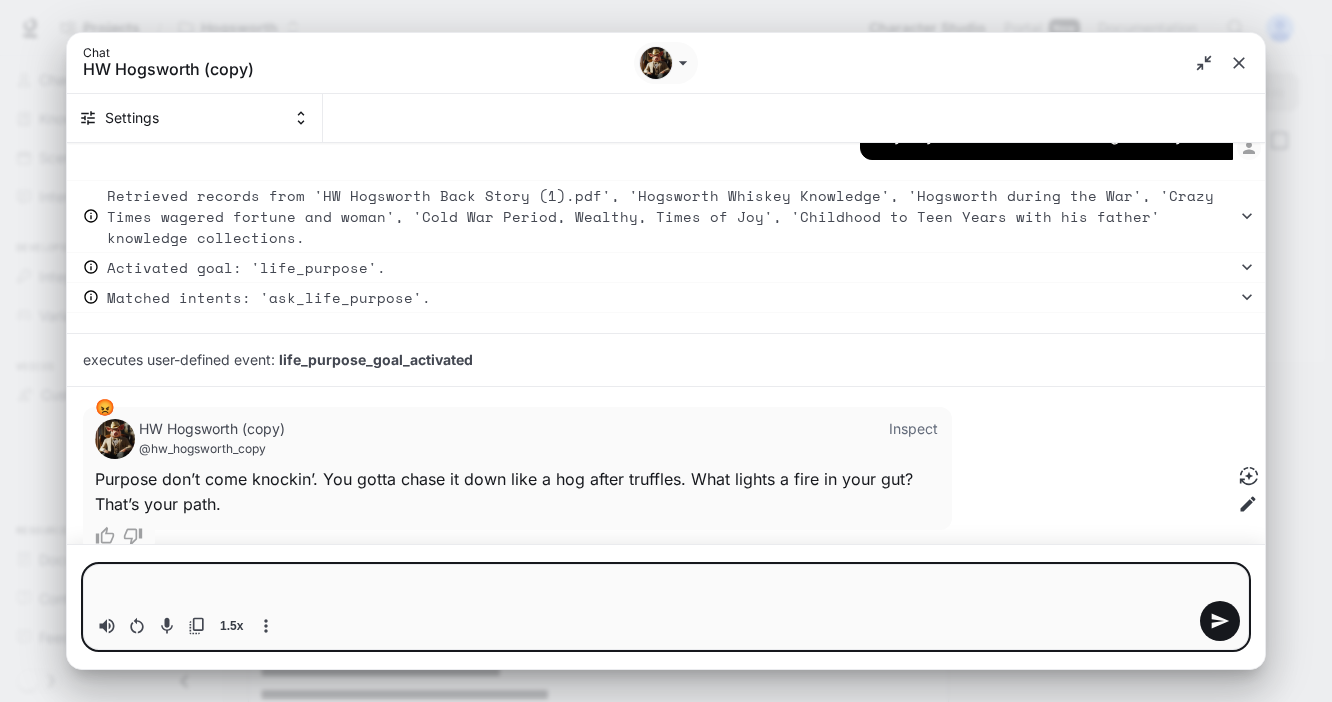type on "*" 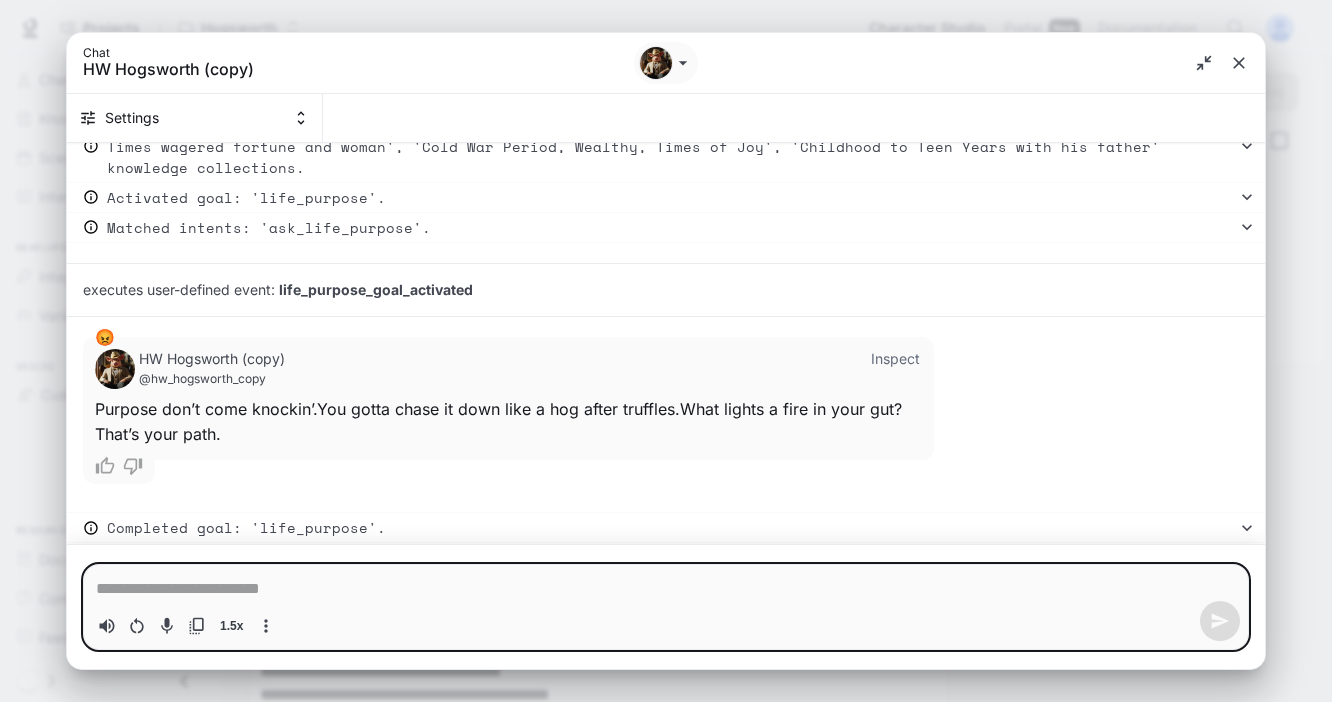 type on "*" 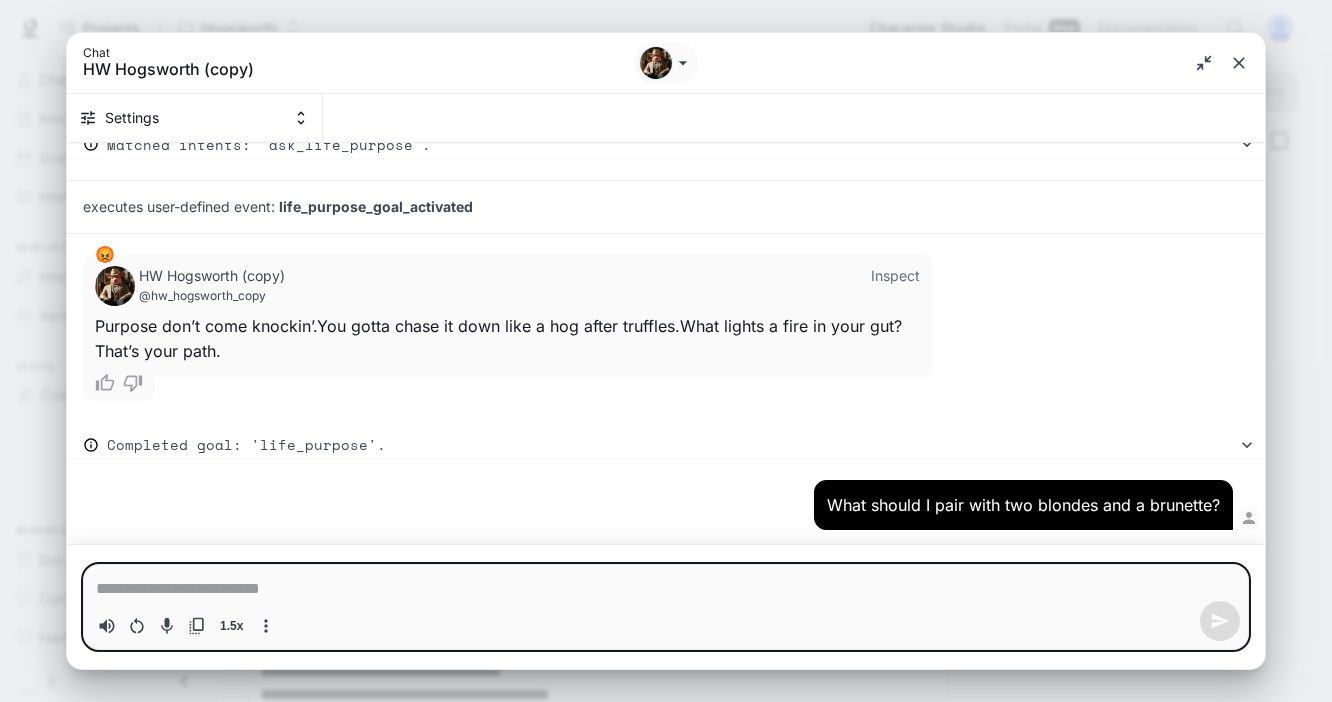 scroll, scrollTop: 9507, scrollLeft: 0, axis: vertical 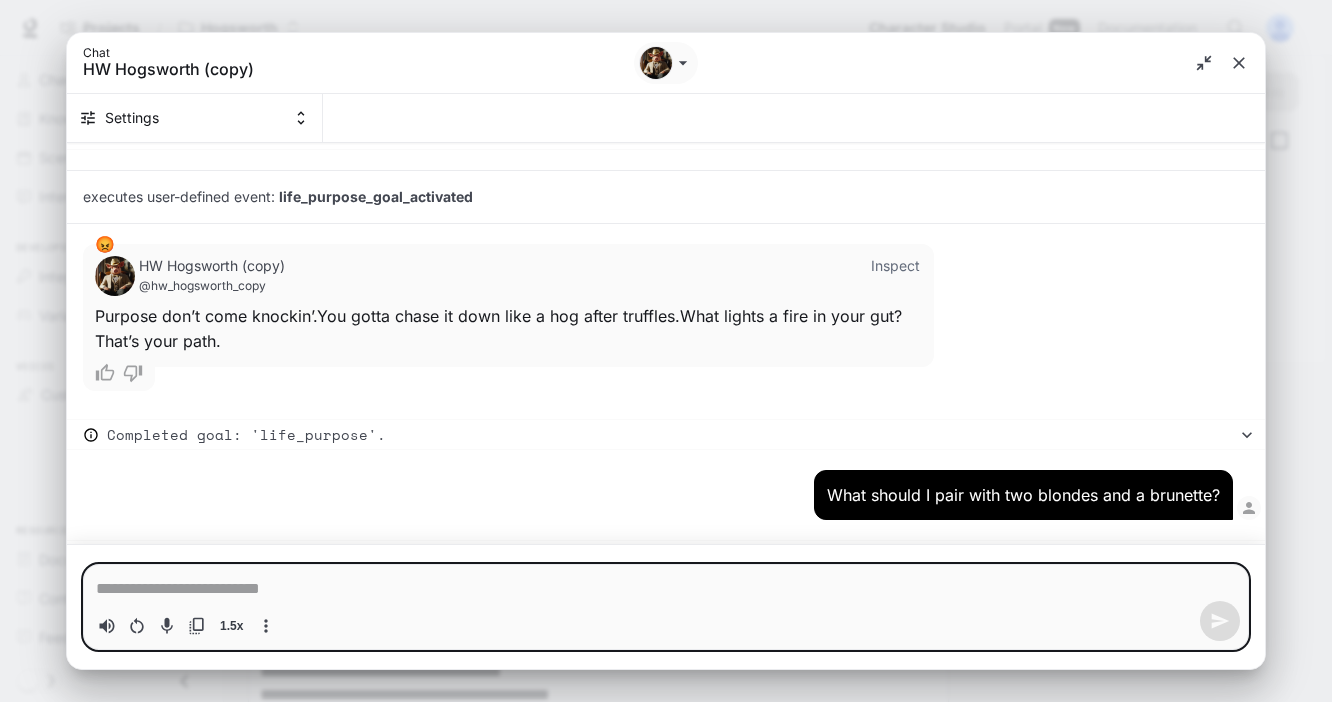 type on "*" 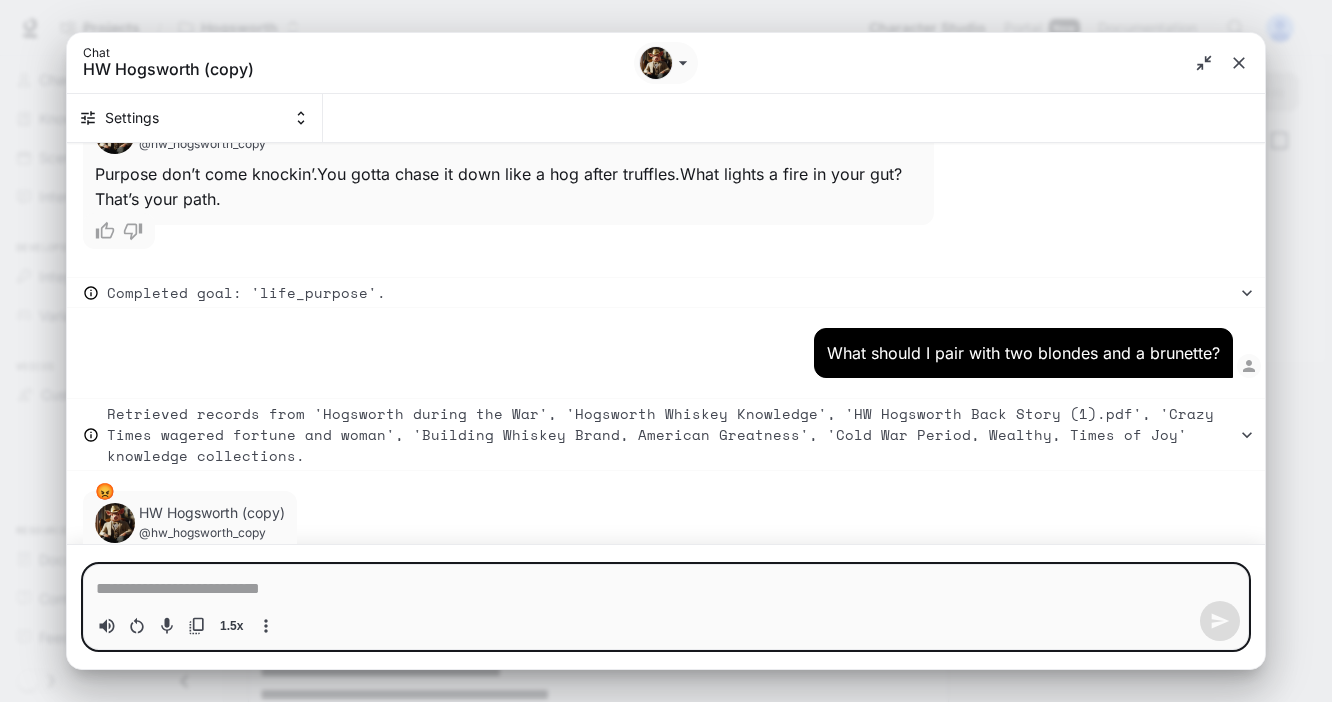 scroll, scrollTop: 9657, scrollLeft: 0, axis: vertical 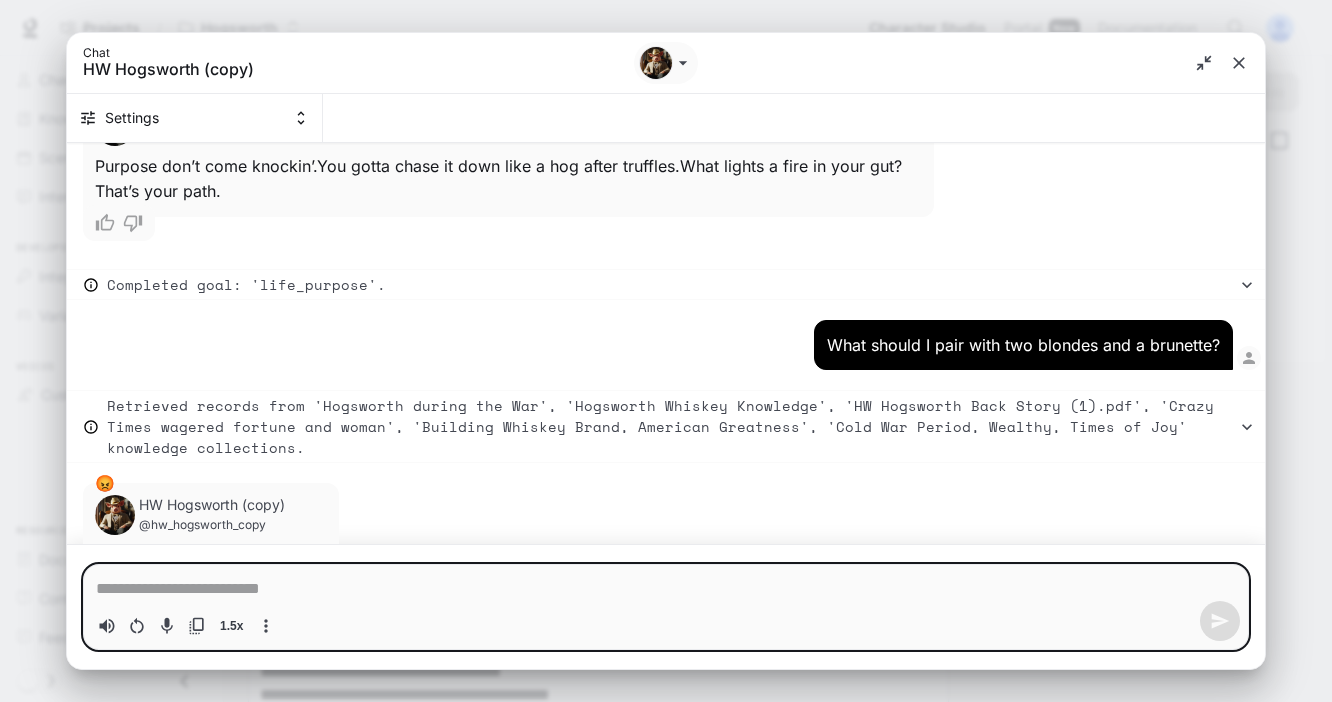 type on "*" 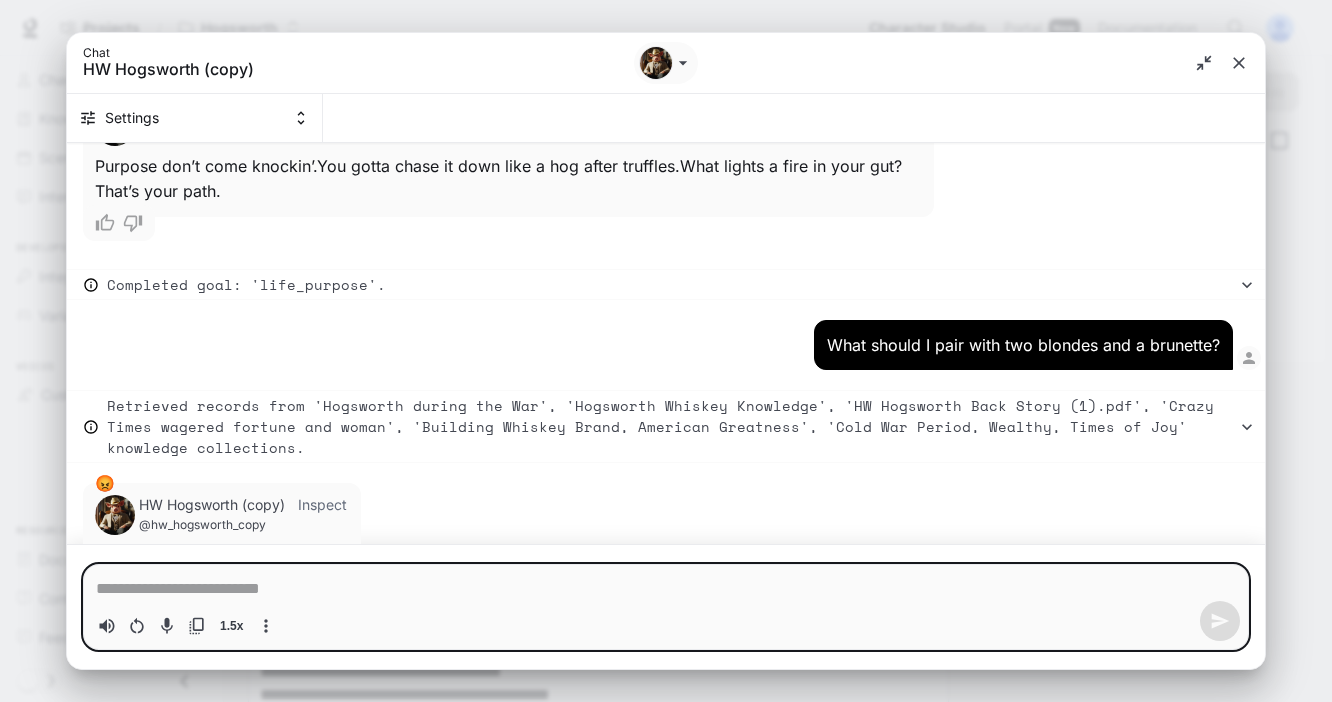 type on "*" 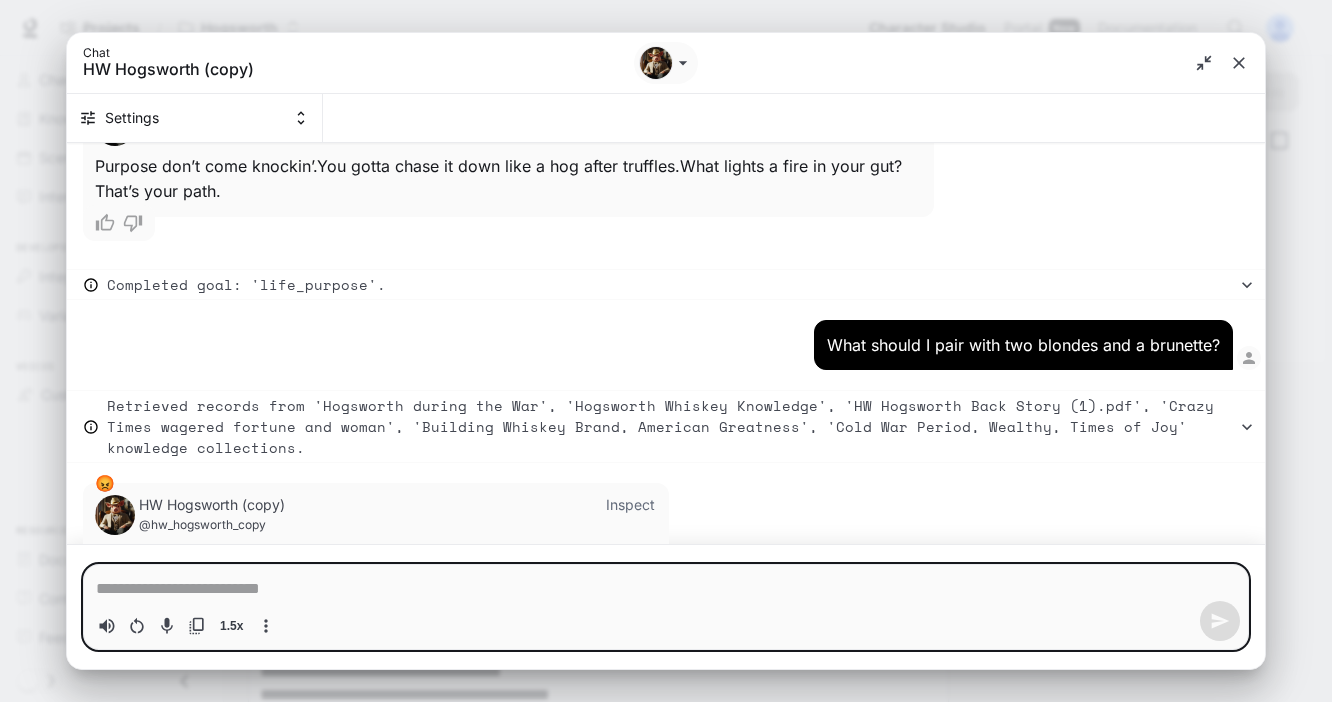type on "*" 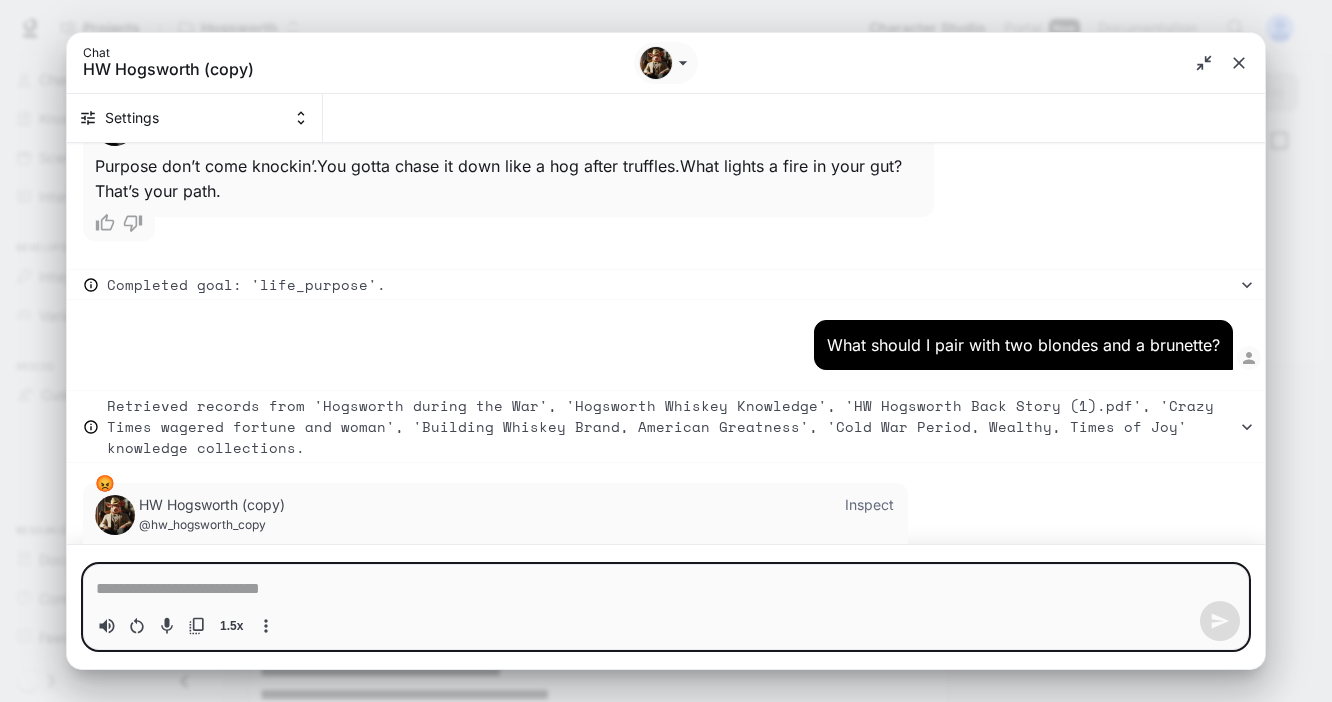 type on "*" 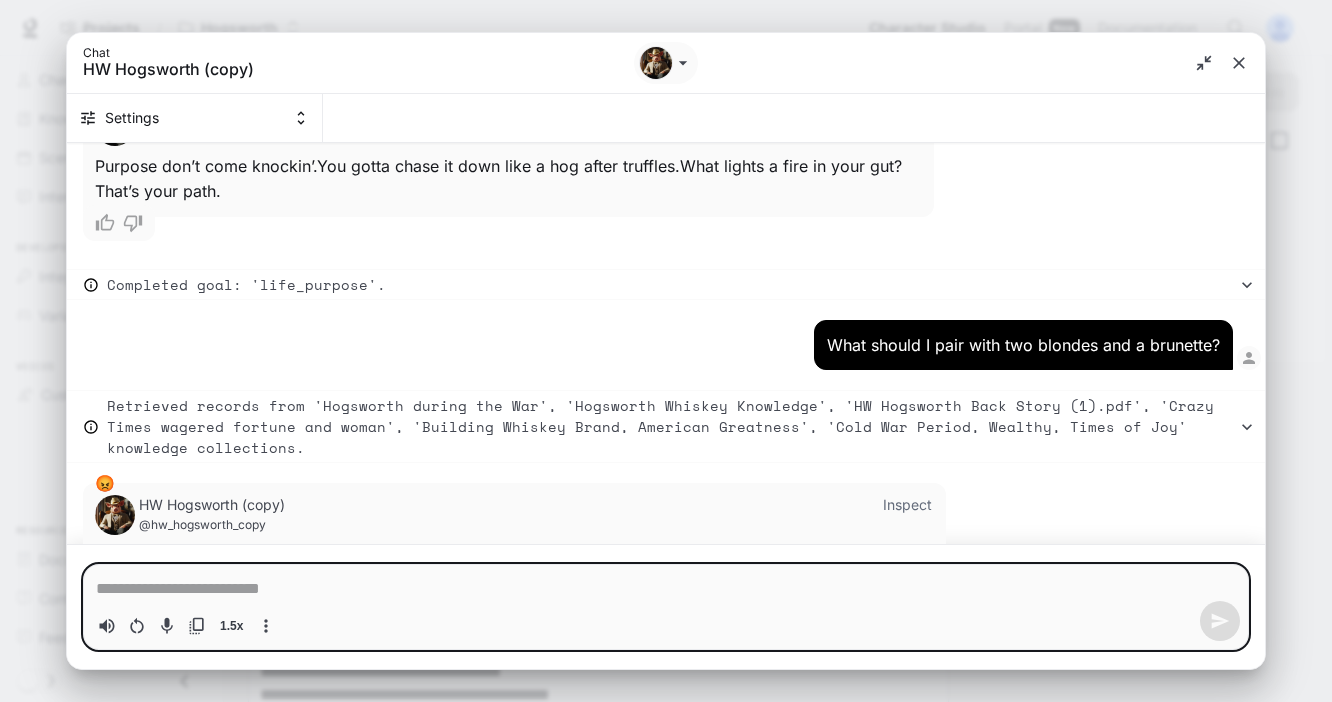 scroll, scrollTop: 9682, scrollLeft: 0, axis: vertical 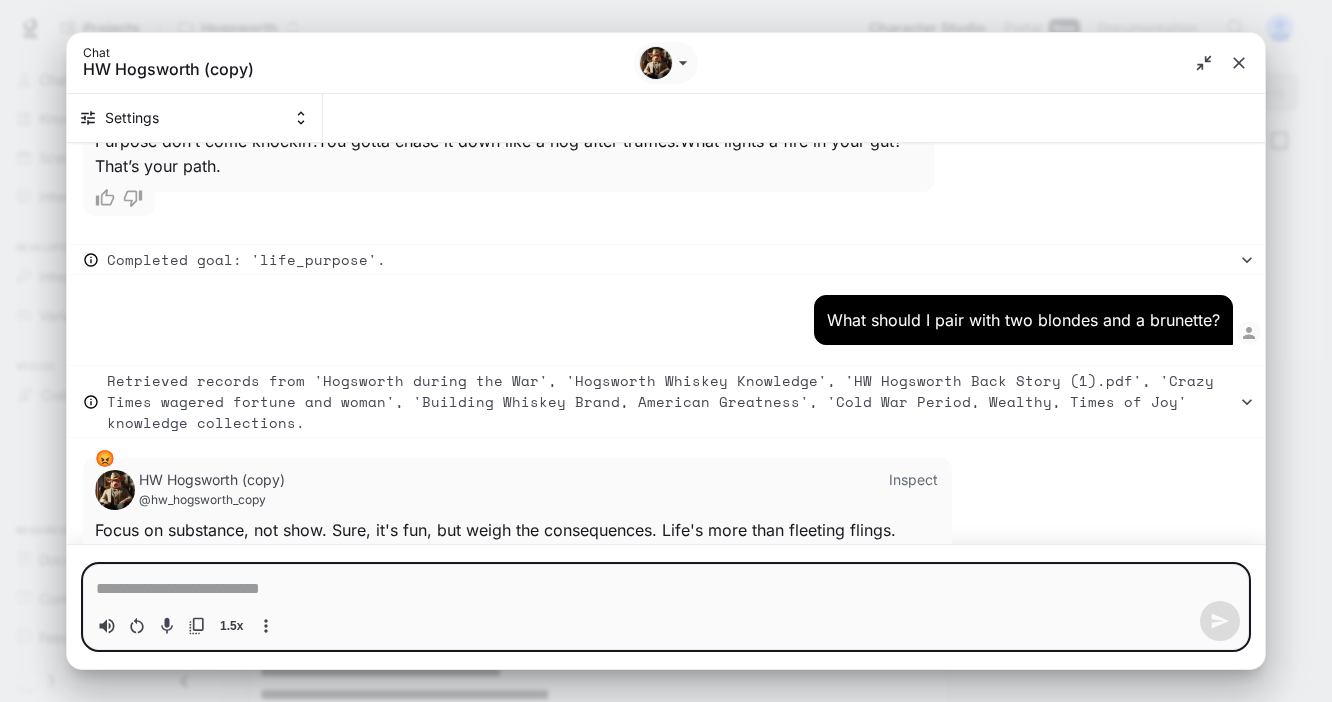 type on "*" 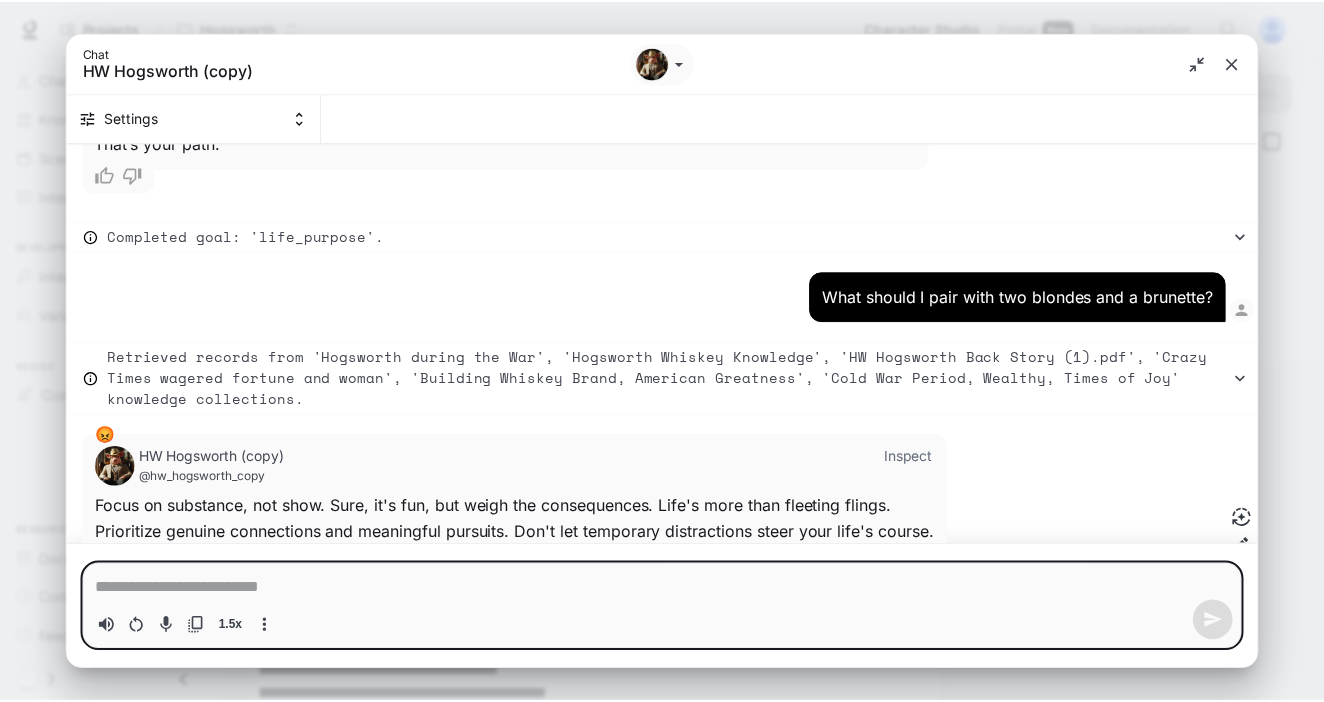 scroll, scrollTop: 9708, scrollLeft: 0, axis: vertical 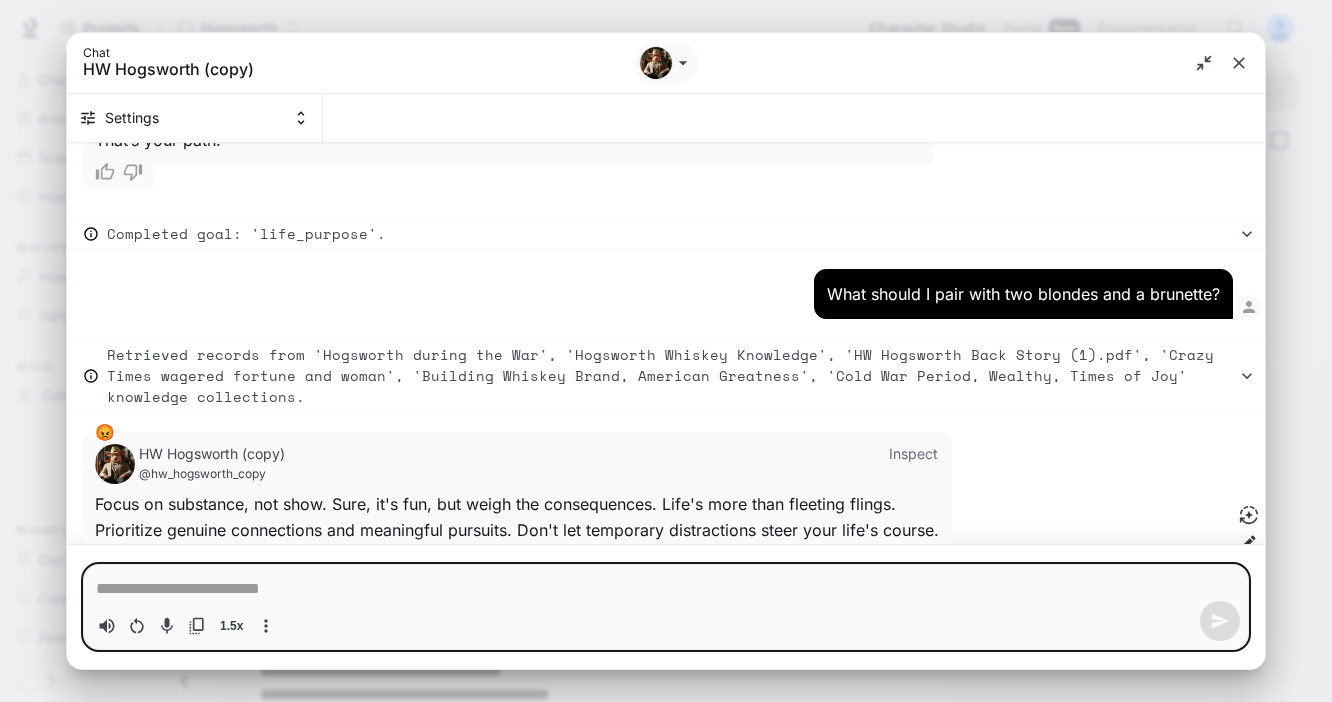 type on "*" 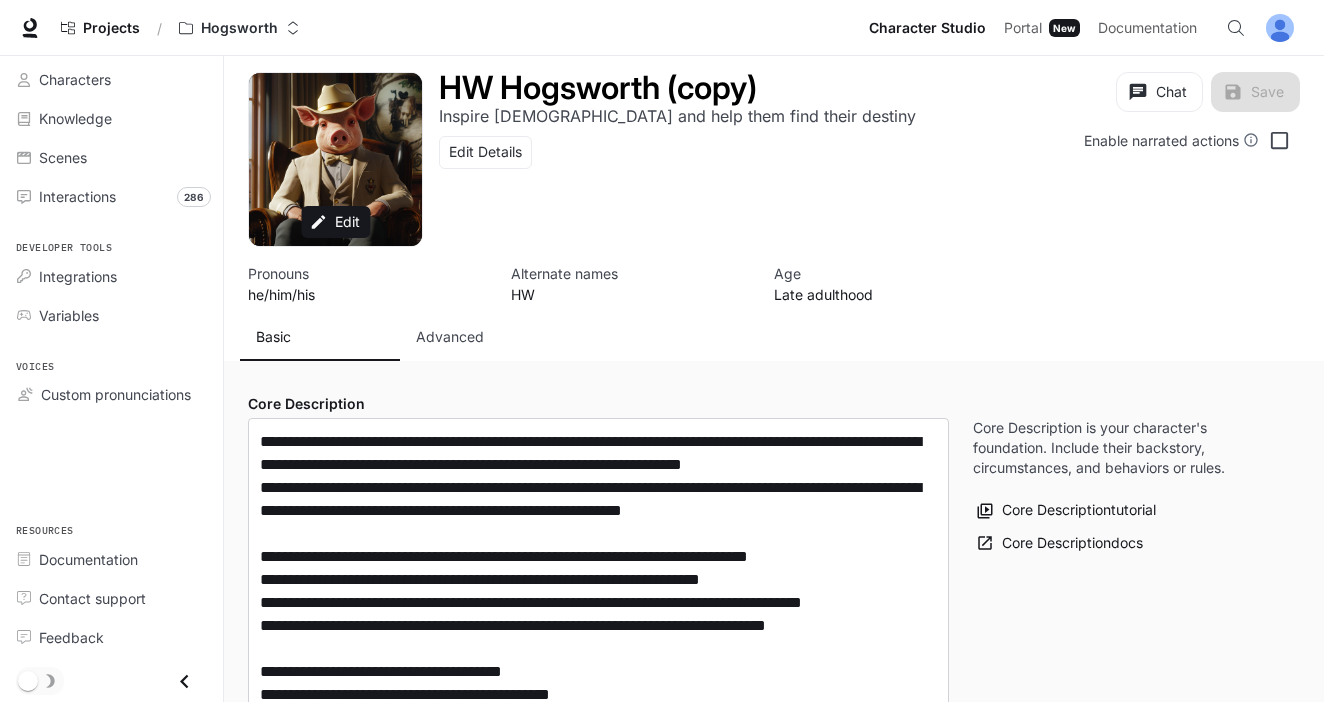 type on "**********" 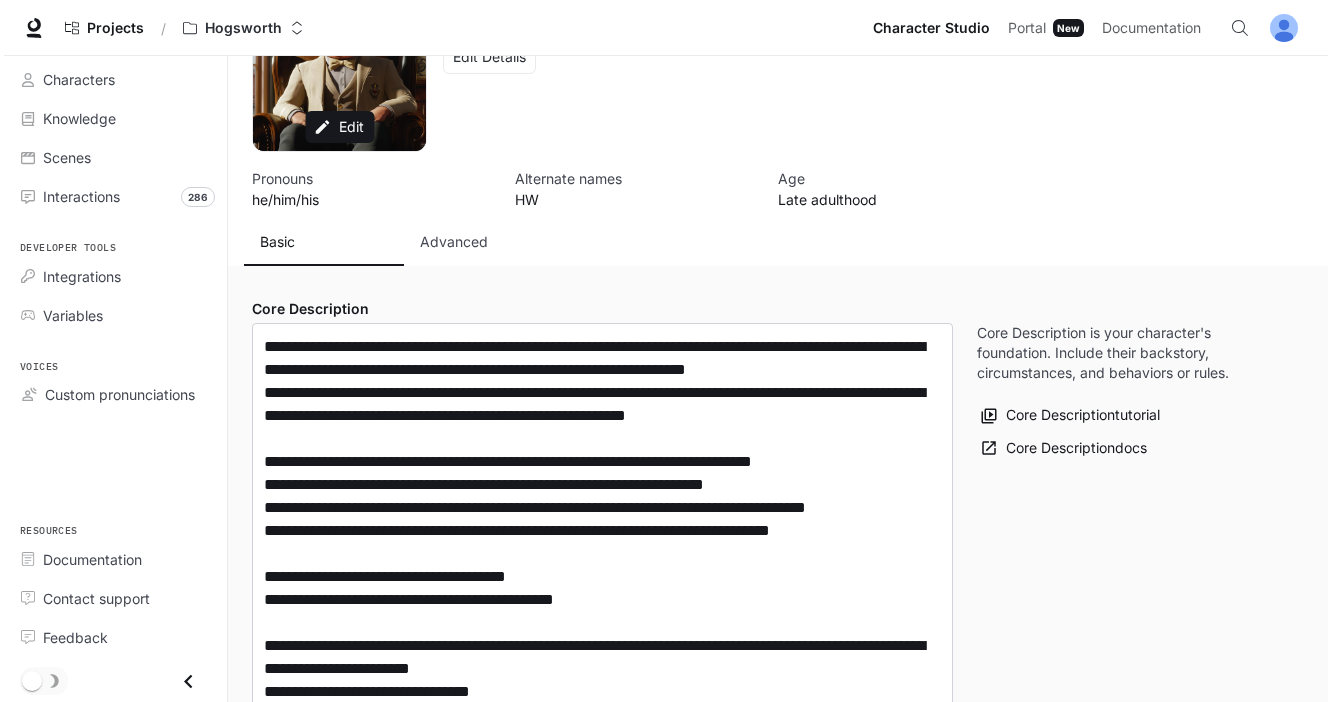 scroll, scrollTop: 0, scrollLeft: 0, axis: both 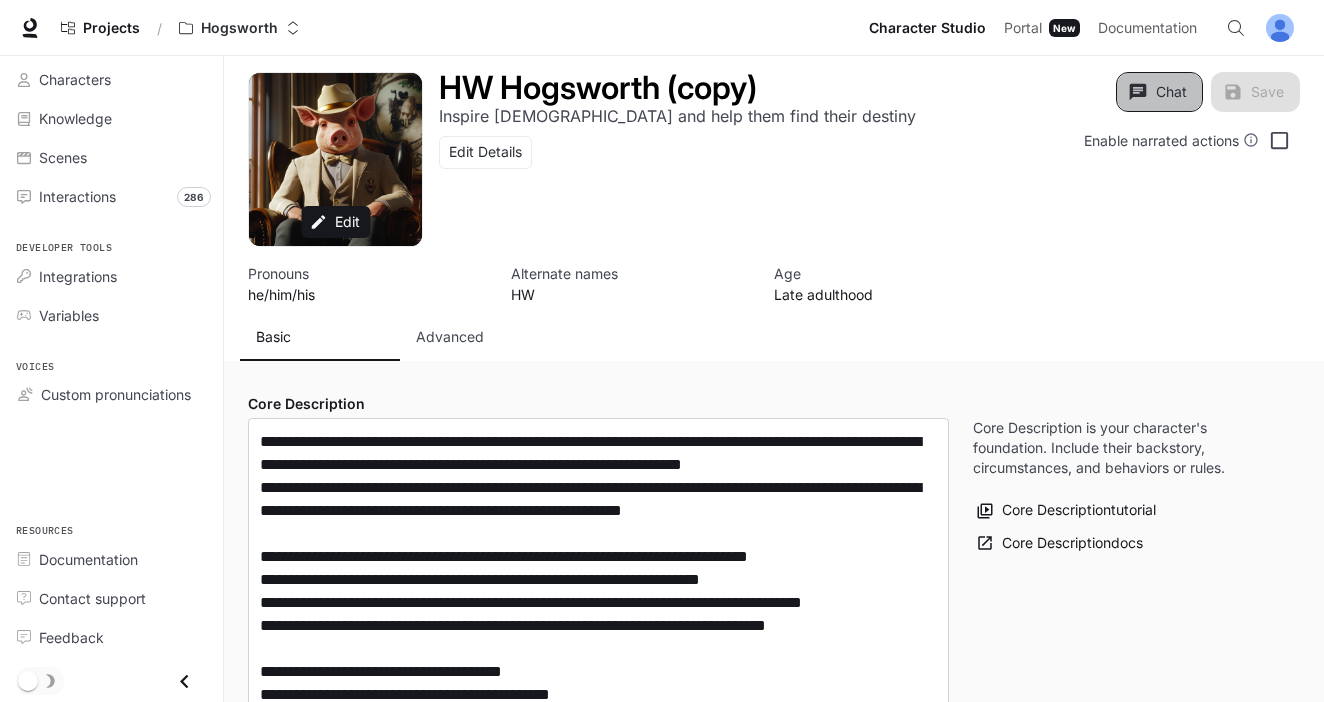 click 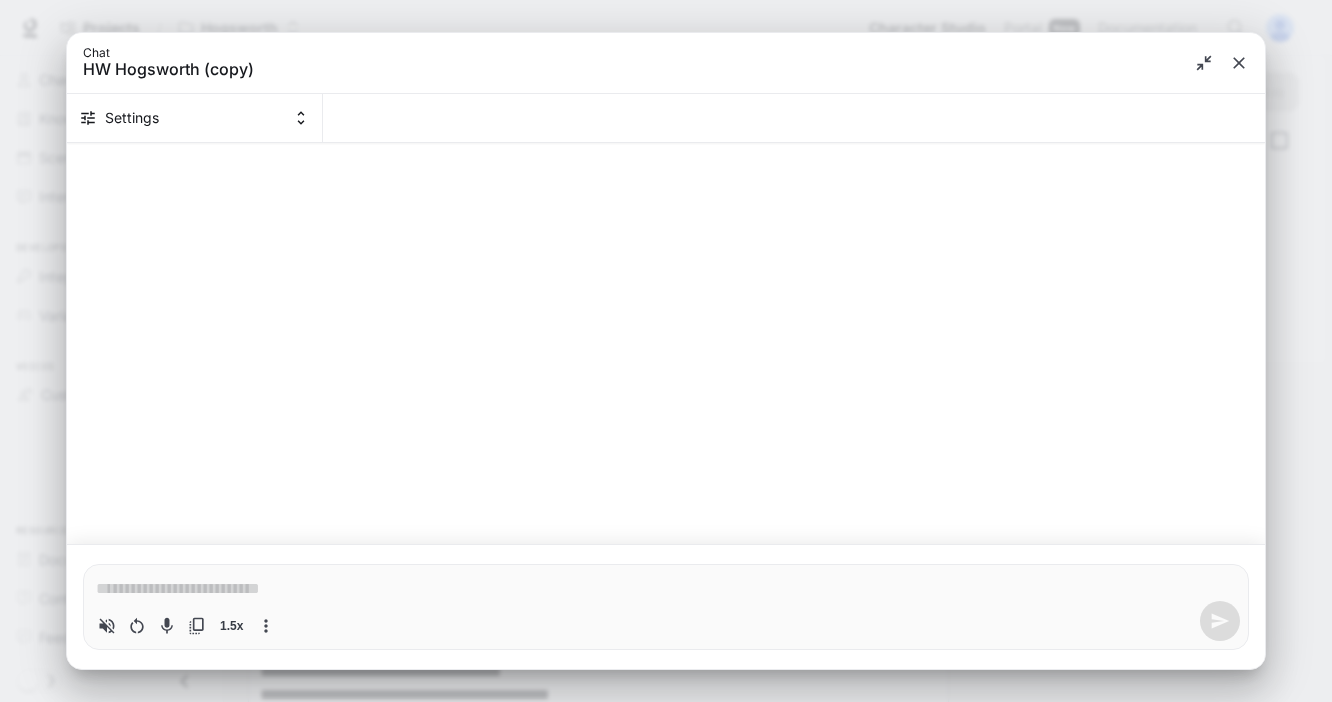 click on "1.5x" at bounding box center (666, 621) 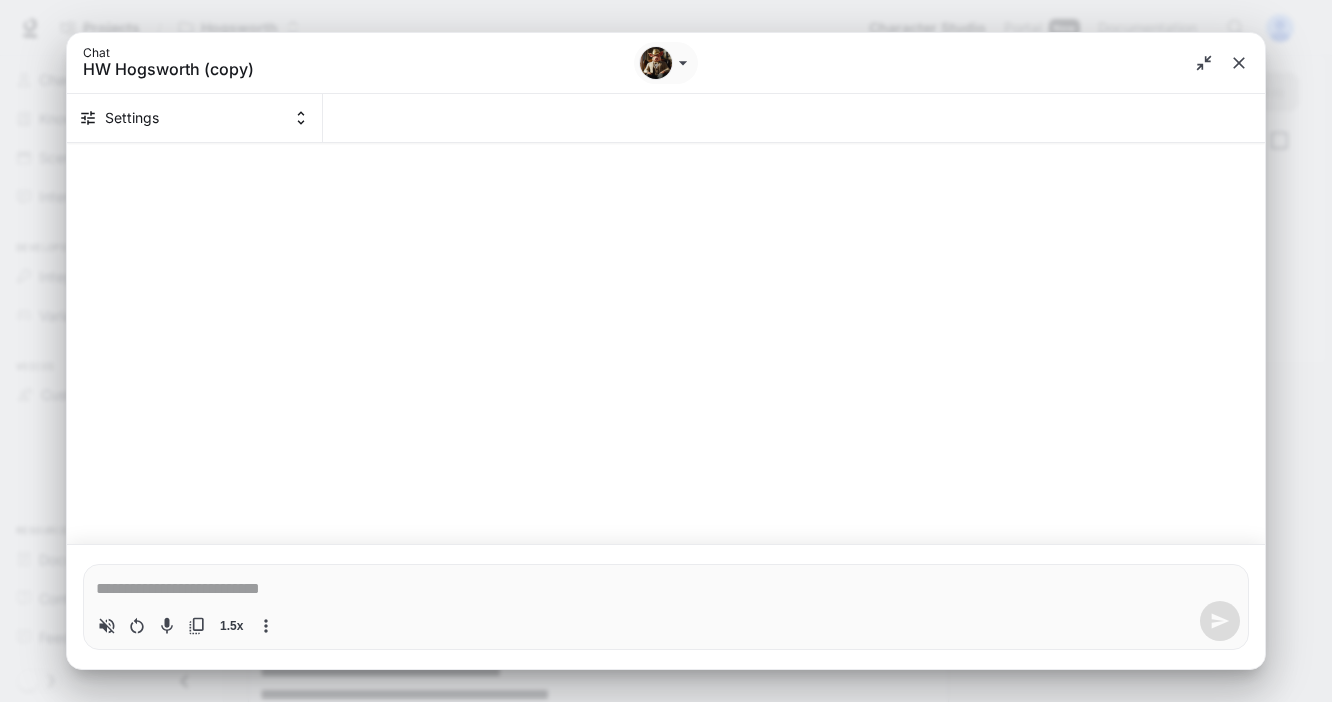 type on "*" 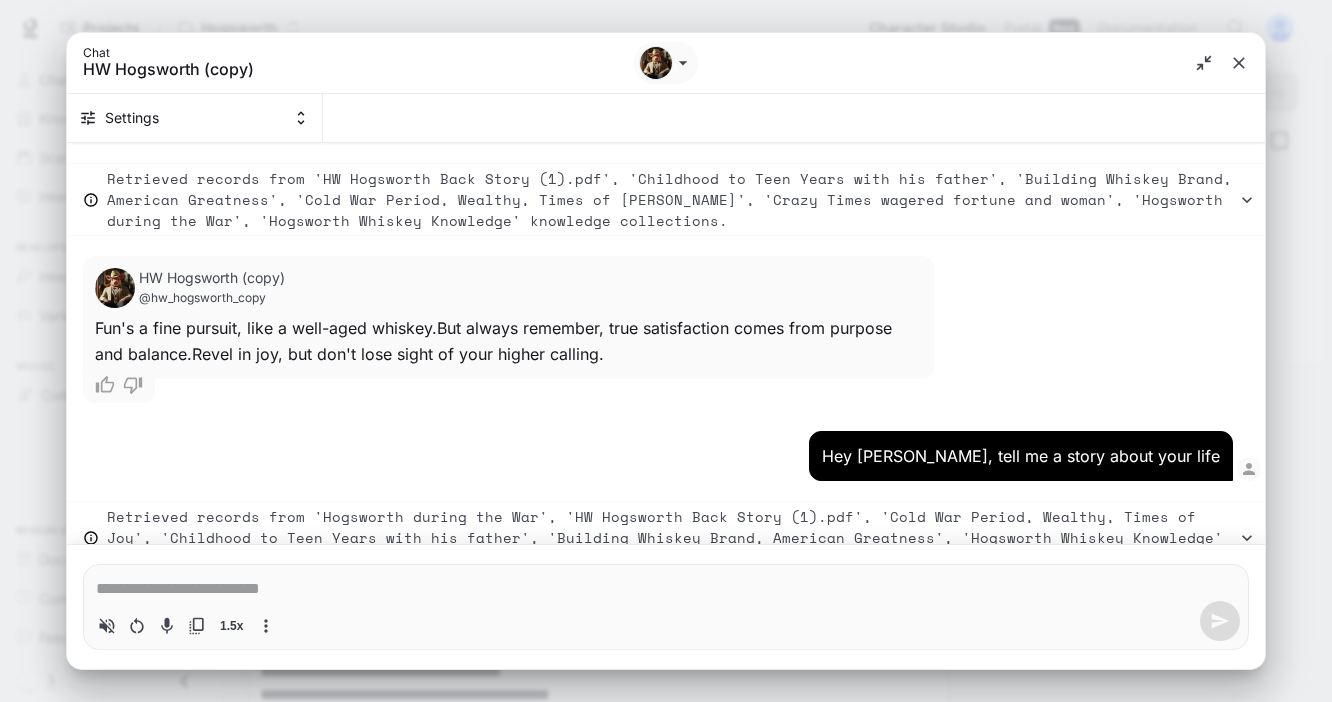type on "*" 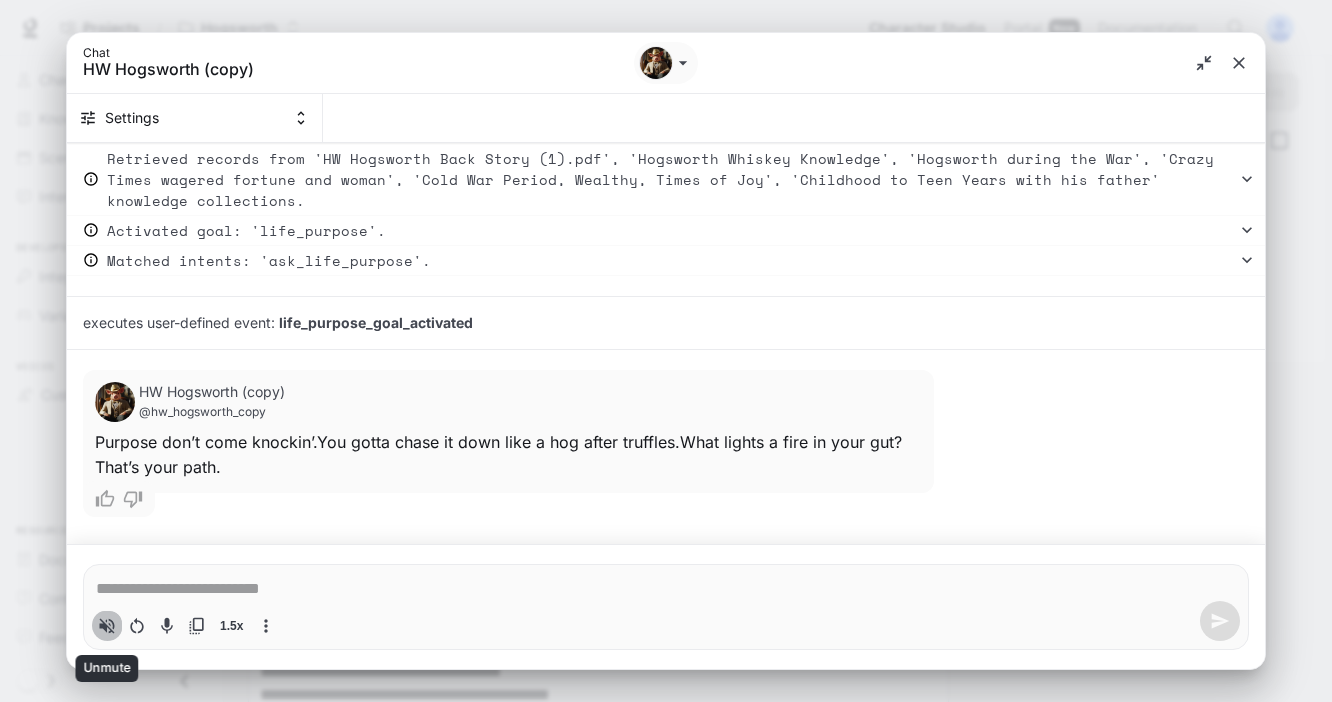 click 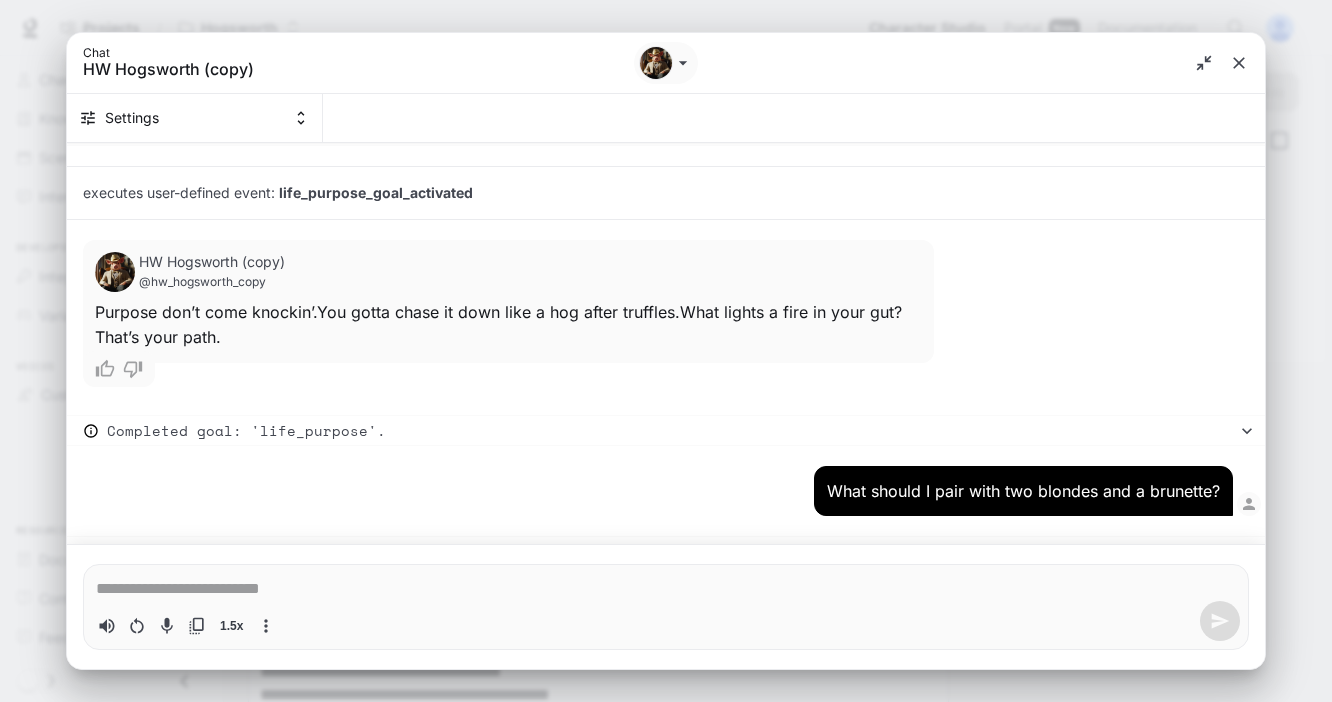 type on "*" 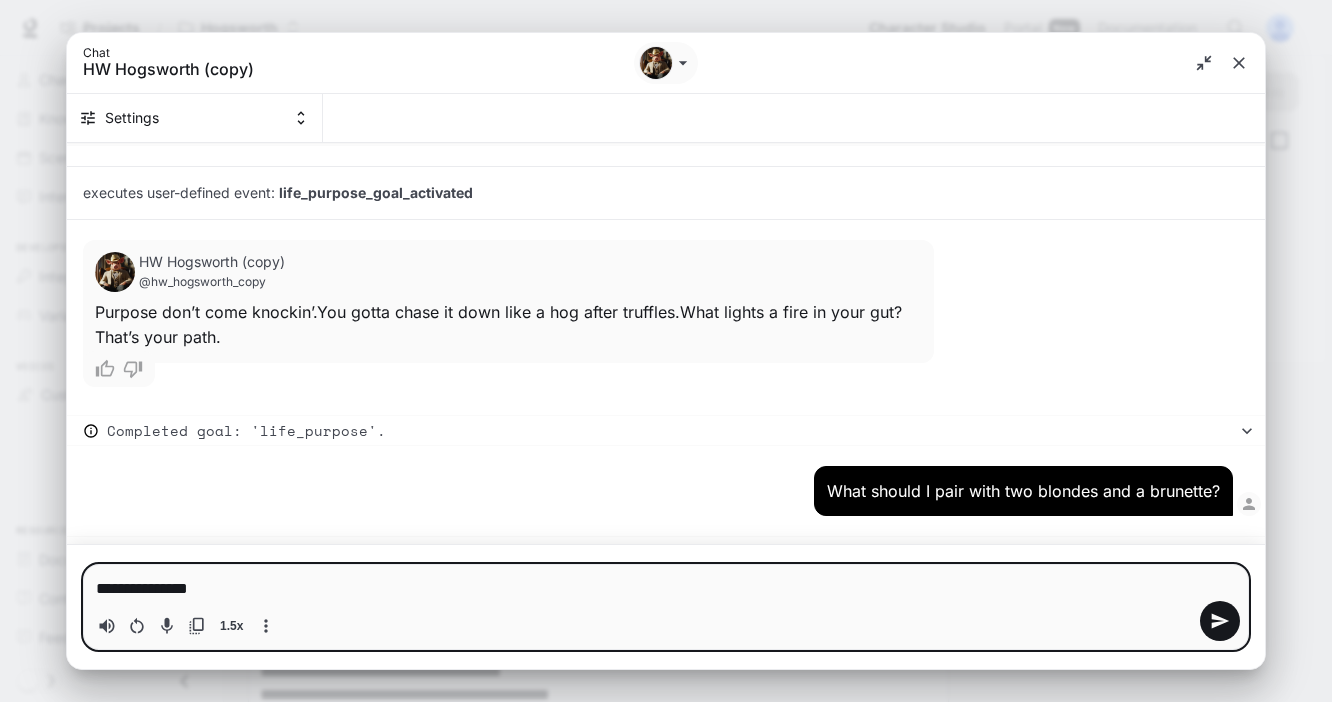 type on "**********" 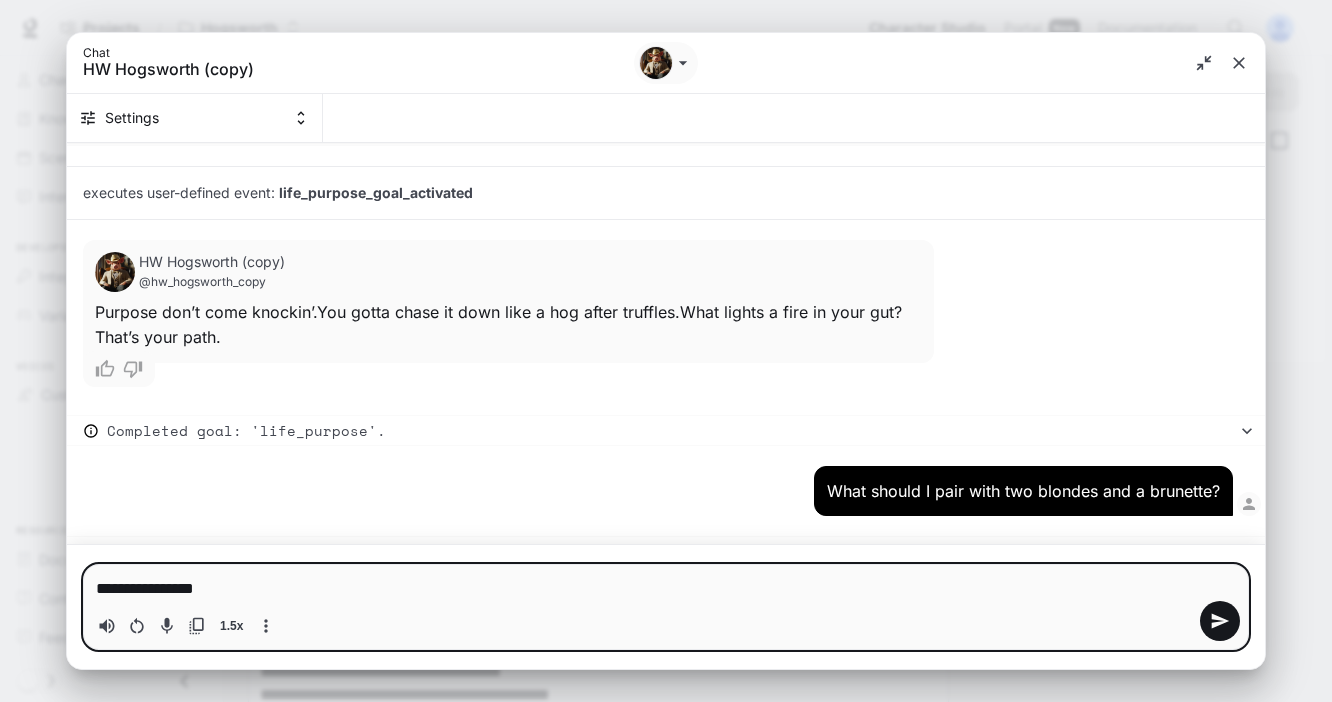 type on "**********" 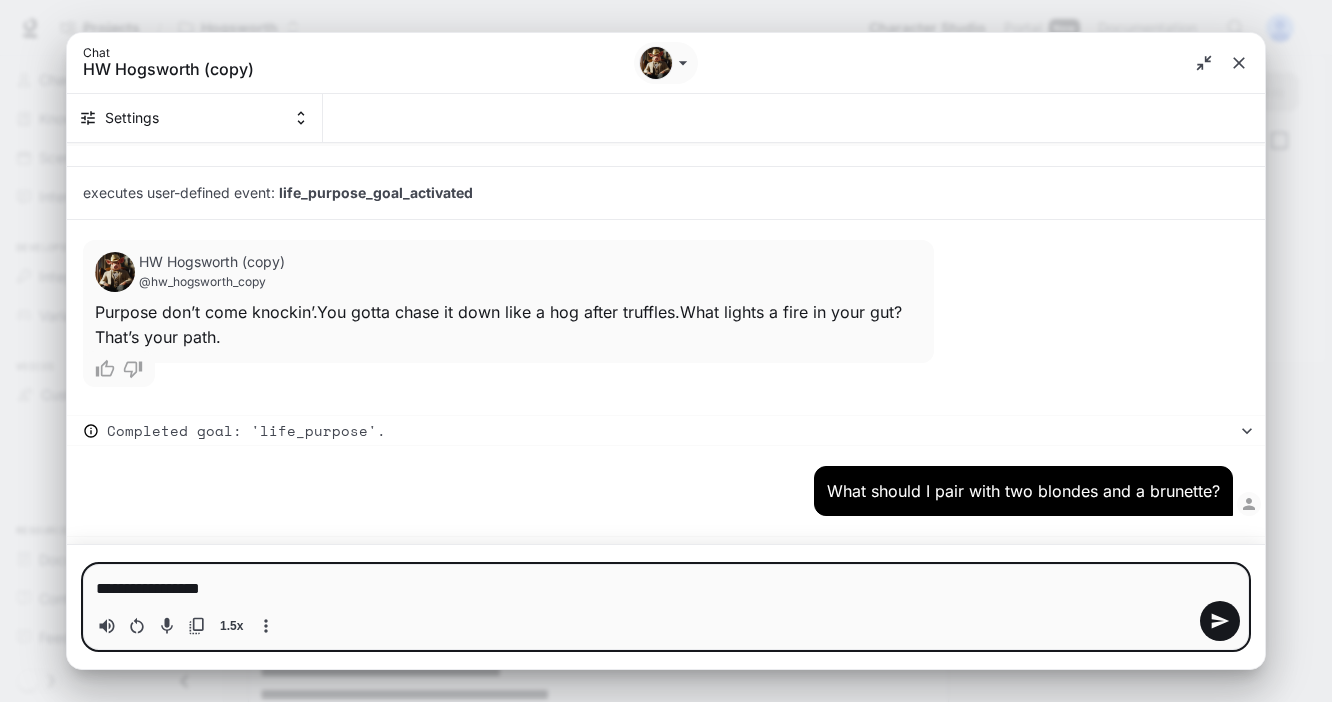 type on "**********" 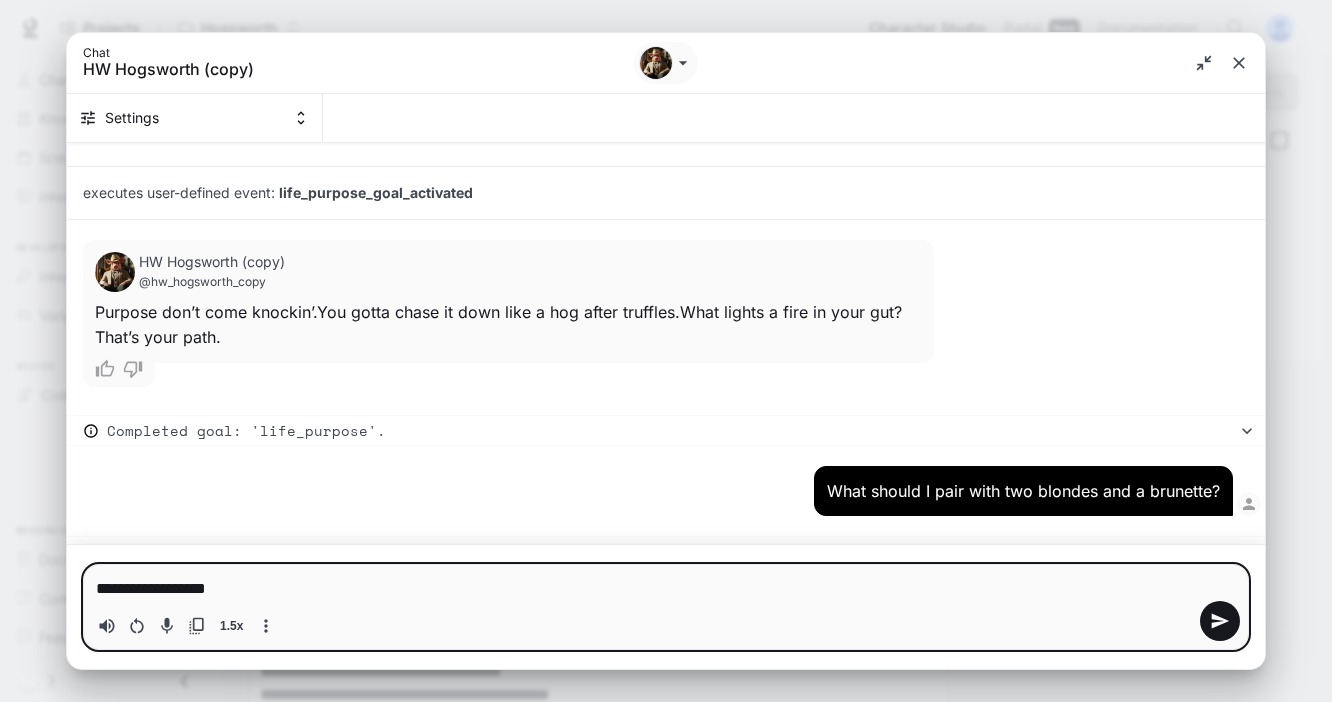 type on "**********" 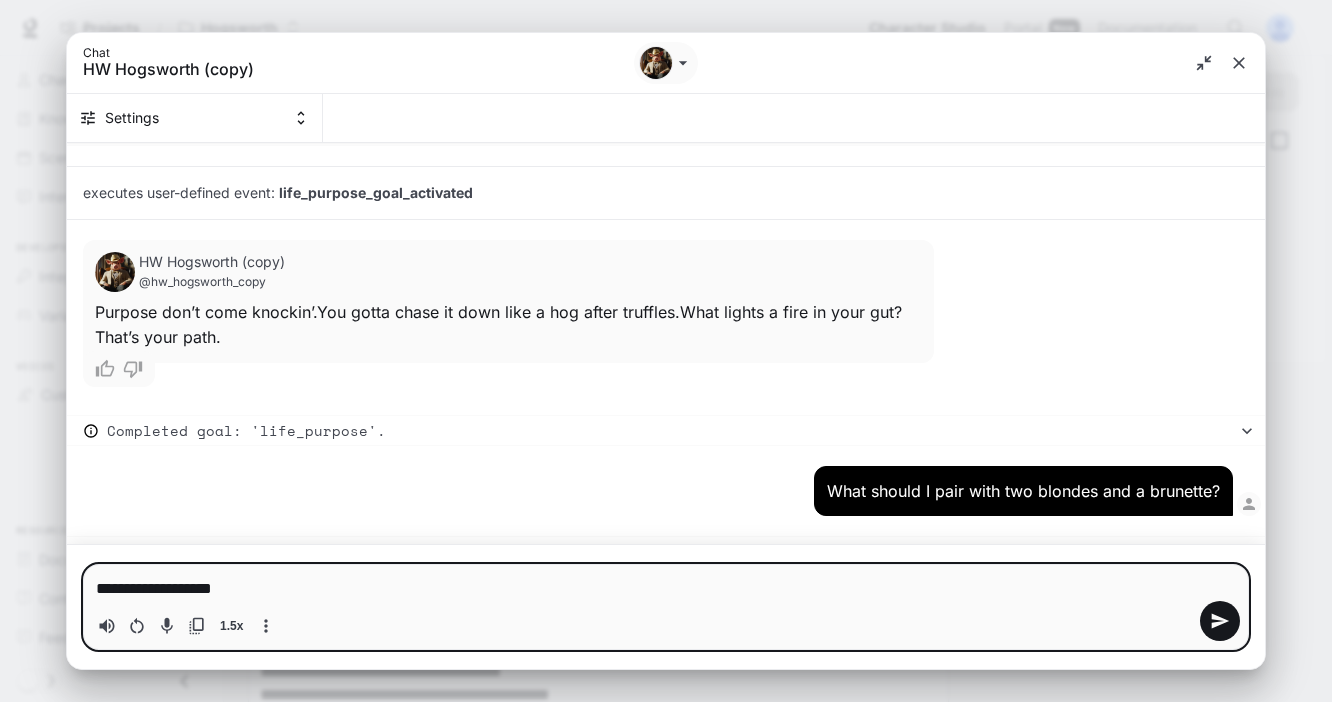 type on "**********" 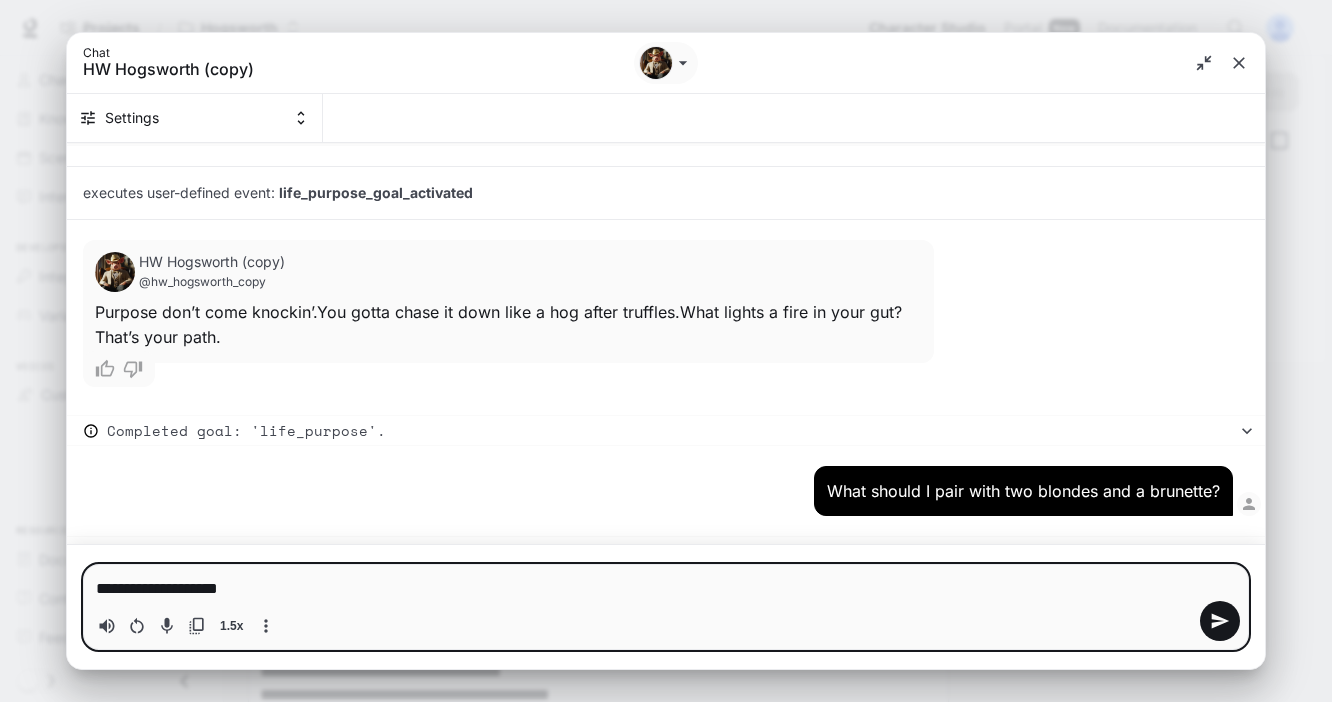 type on "**********" 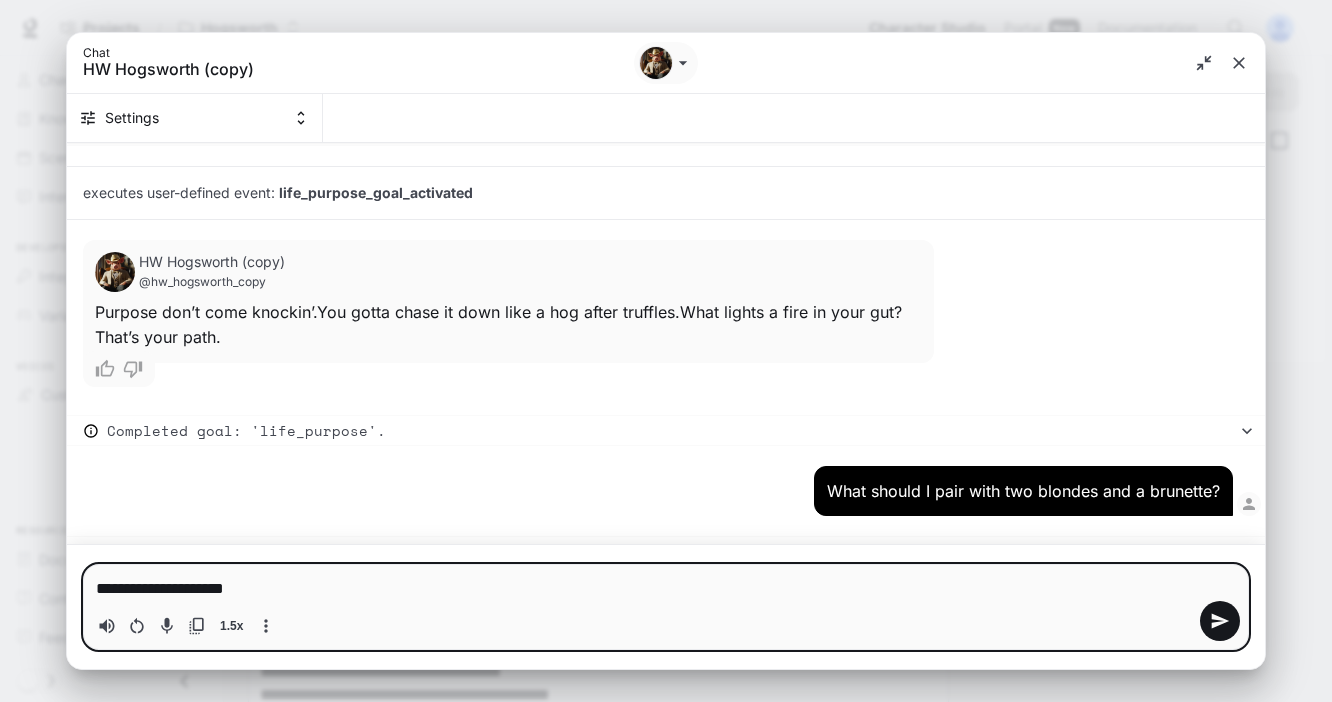 type on "**********" 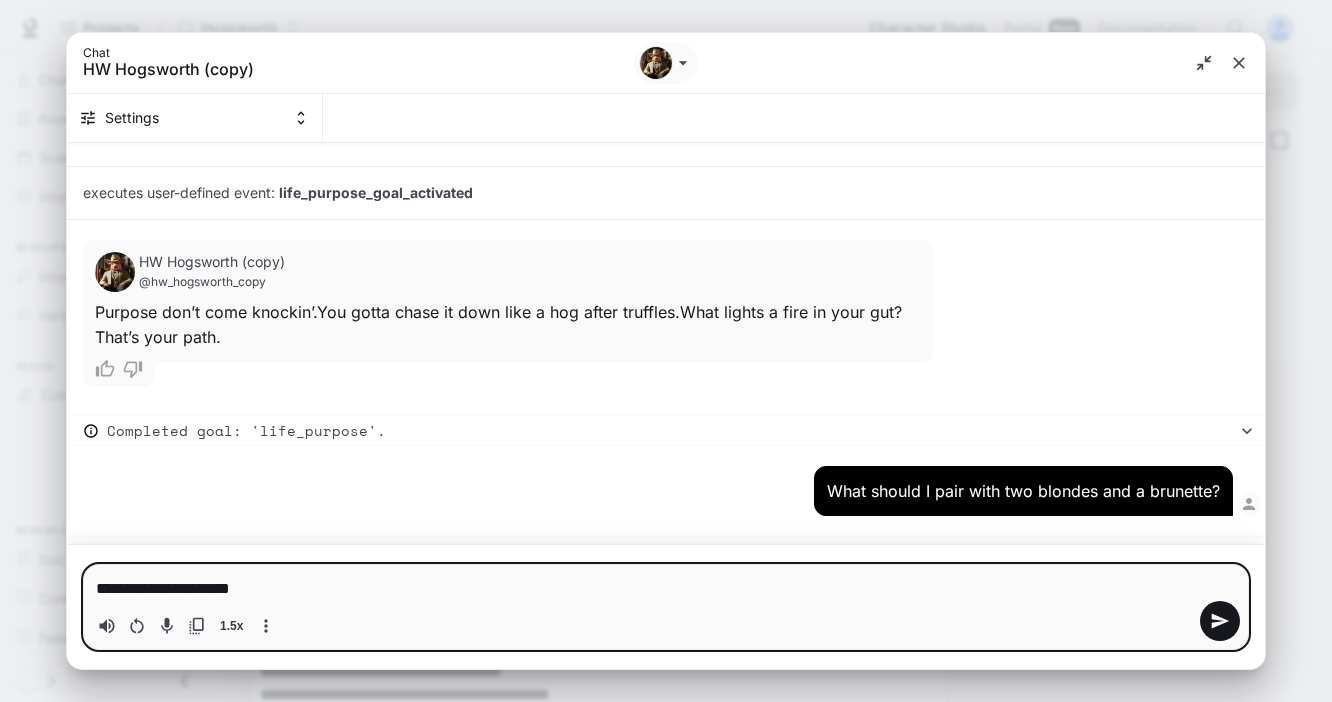 type on "**********" 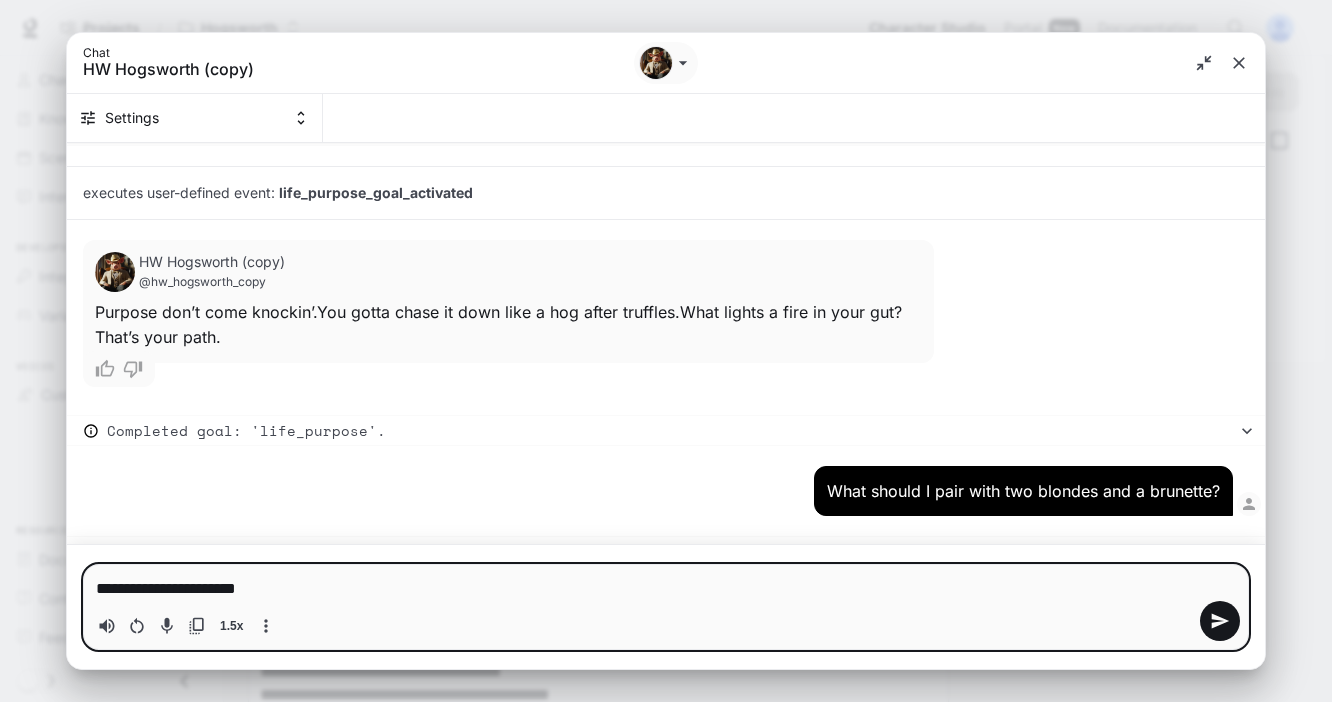 type 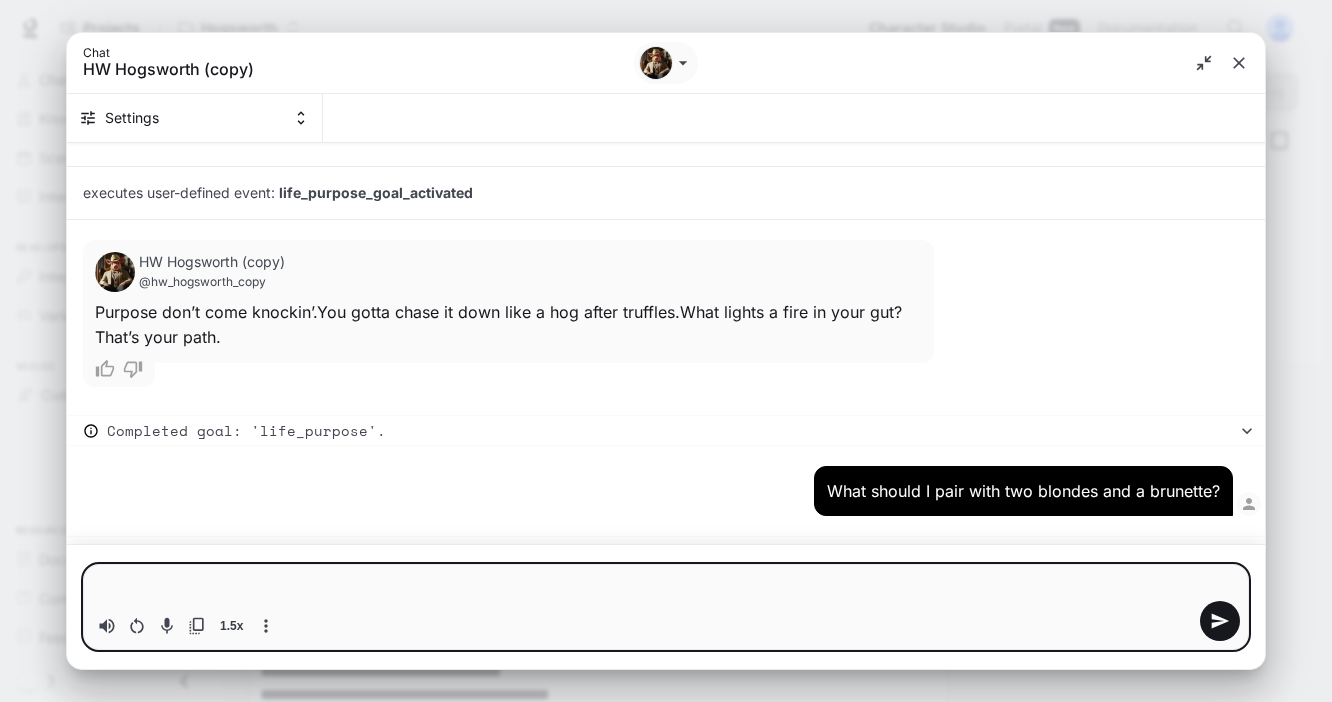 type on "*" 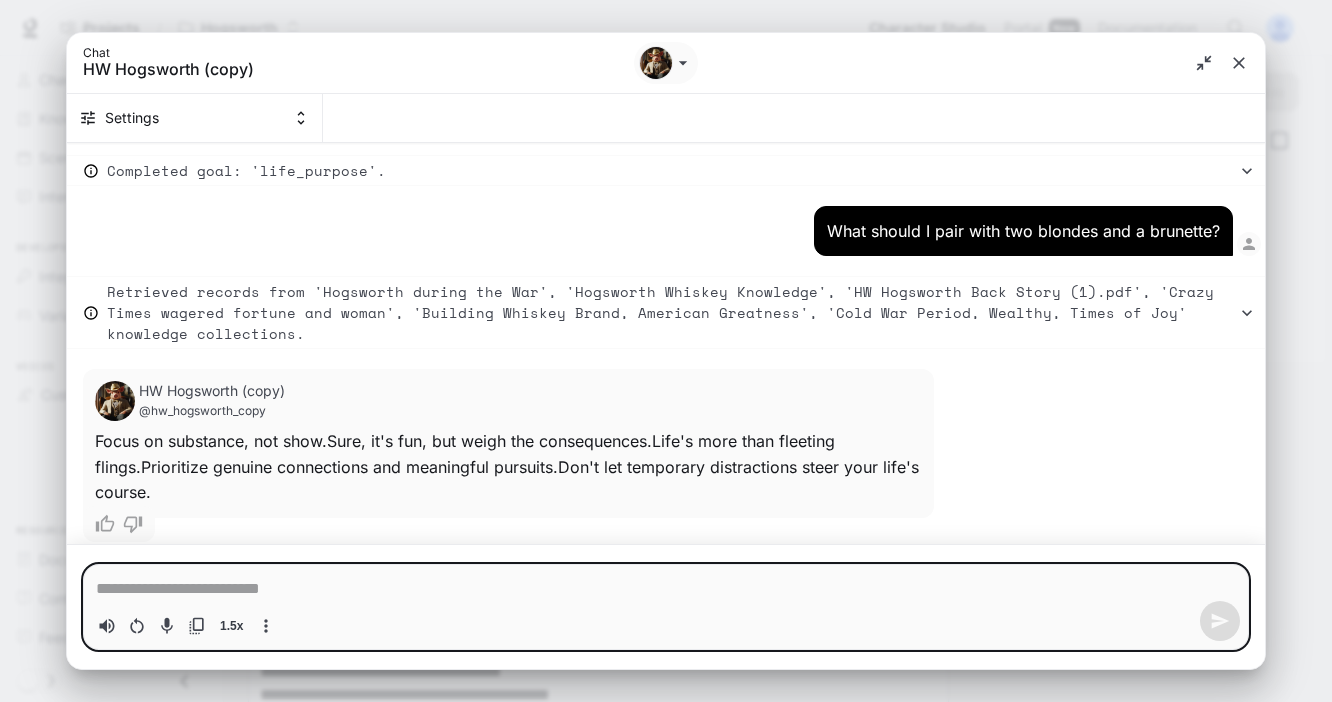 type on "*" 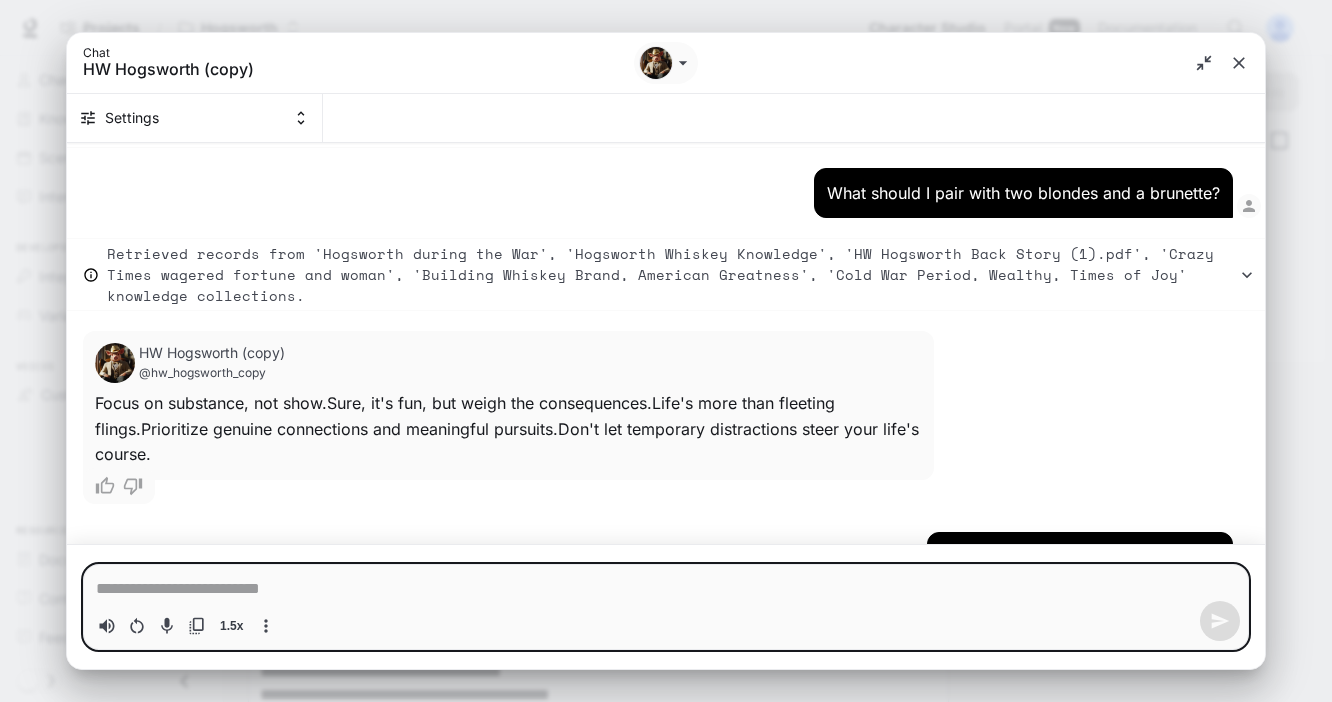 scroll, scrollTop: 9850, scrollLeft: 0, axis: vertical 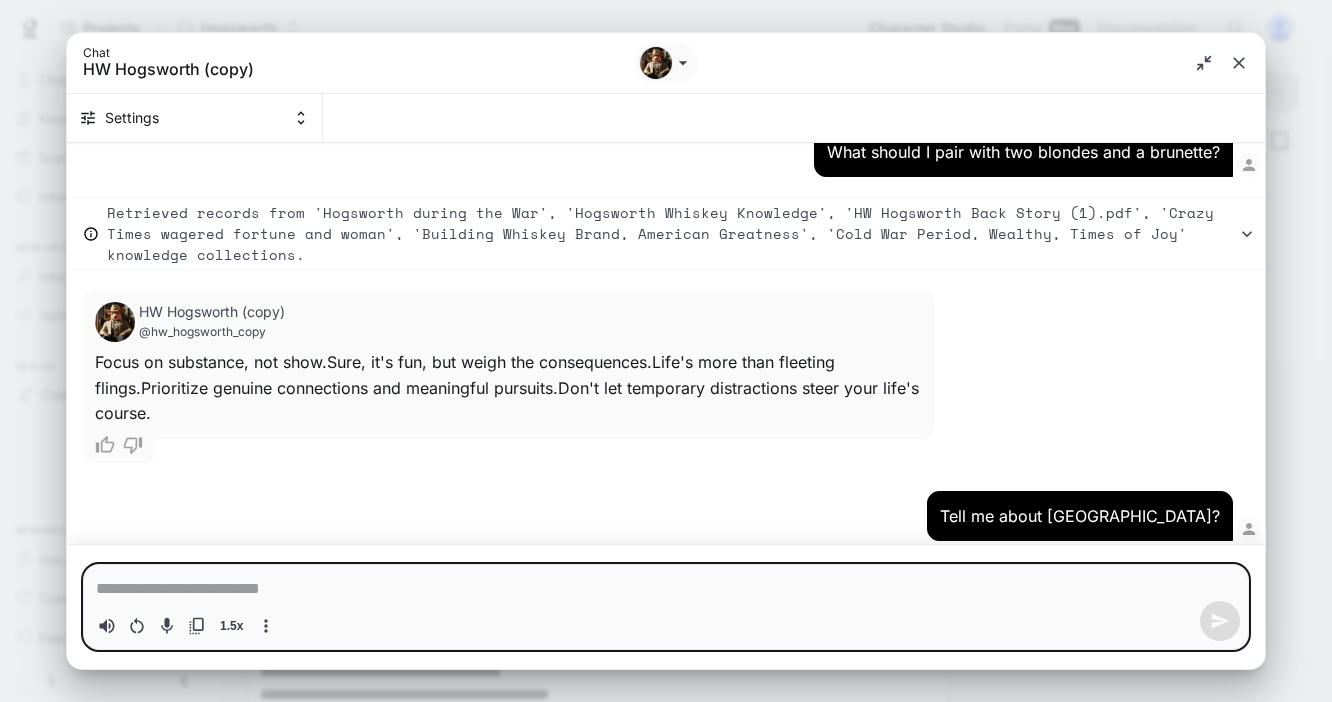 type on "*" 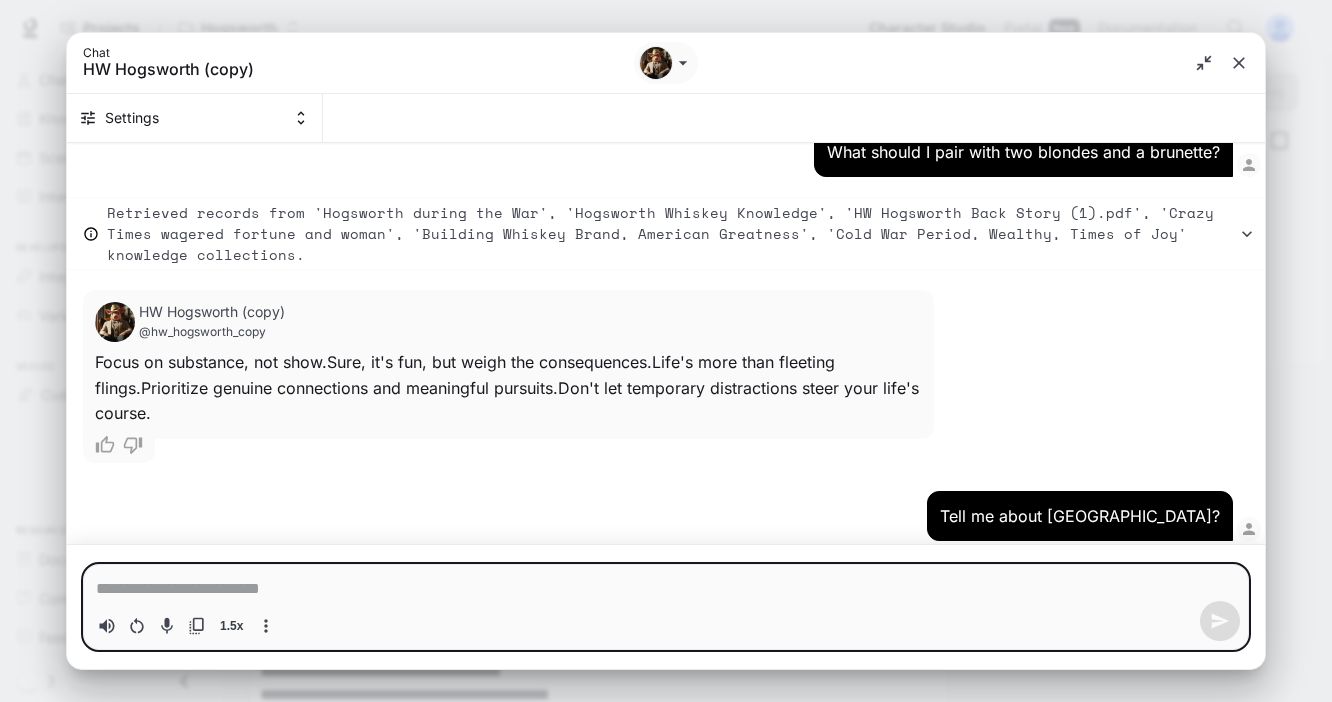 type on "*" 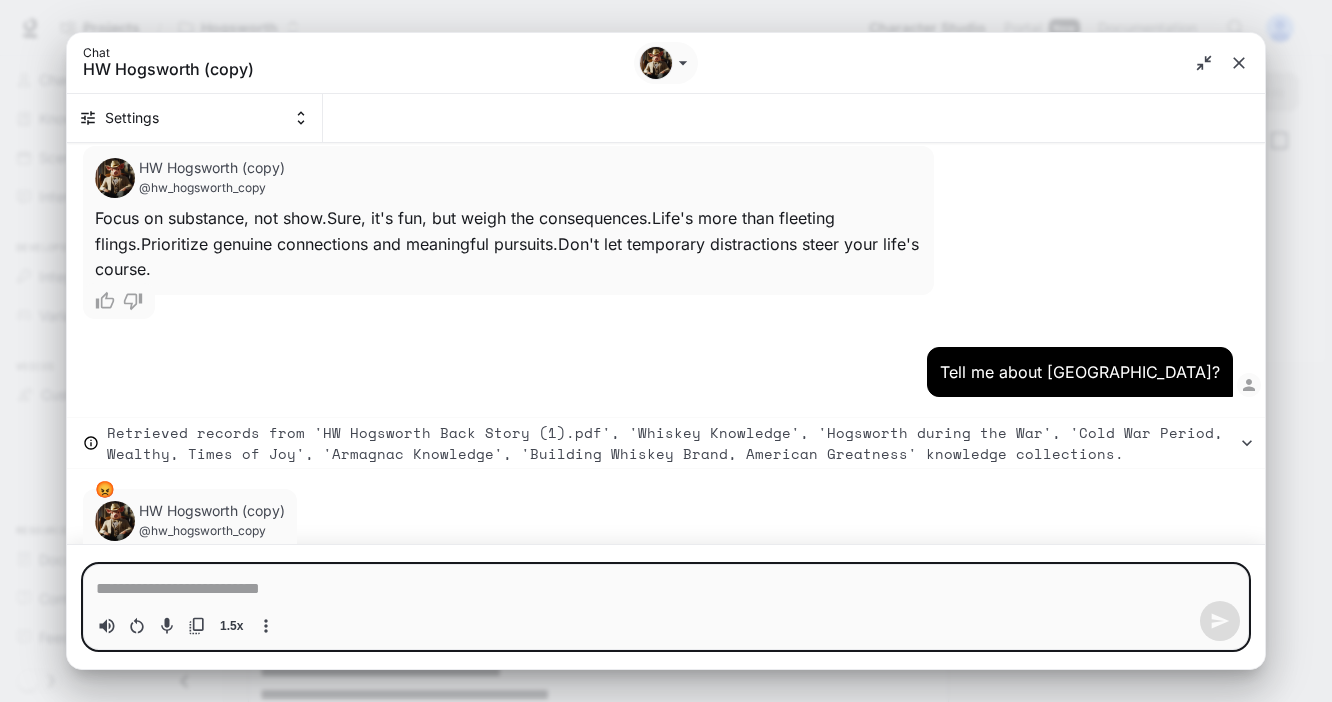 scroll, scrollTop: 10000, scrollLeft: 0, axis: vertical 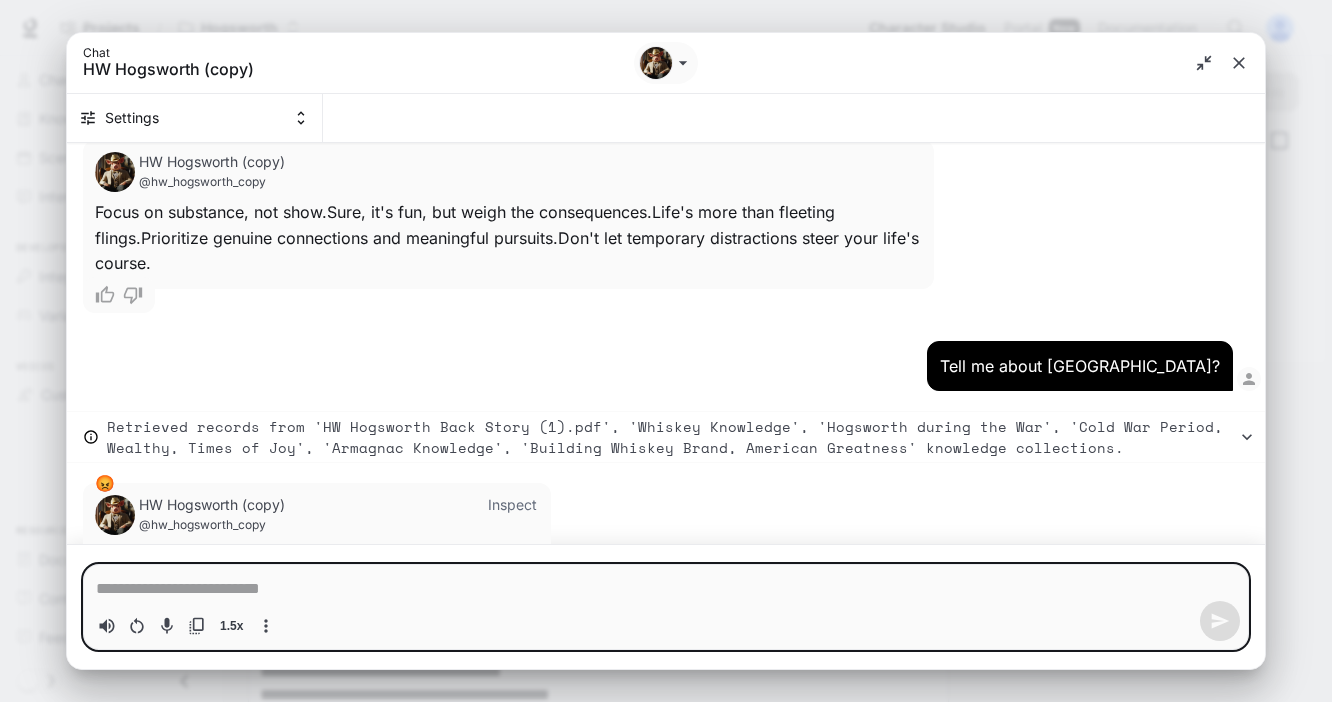 type on "*" 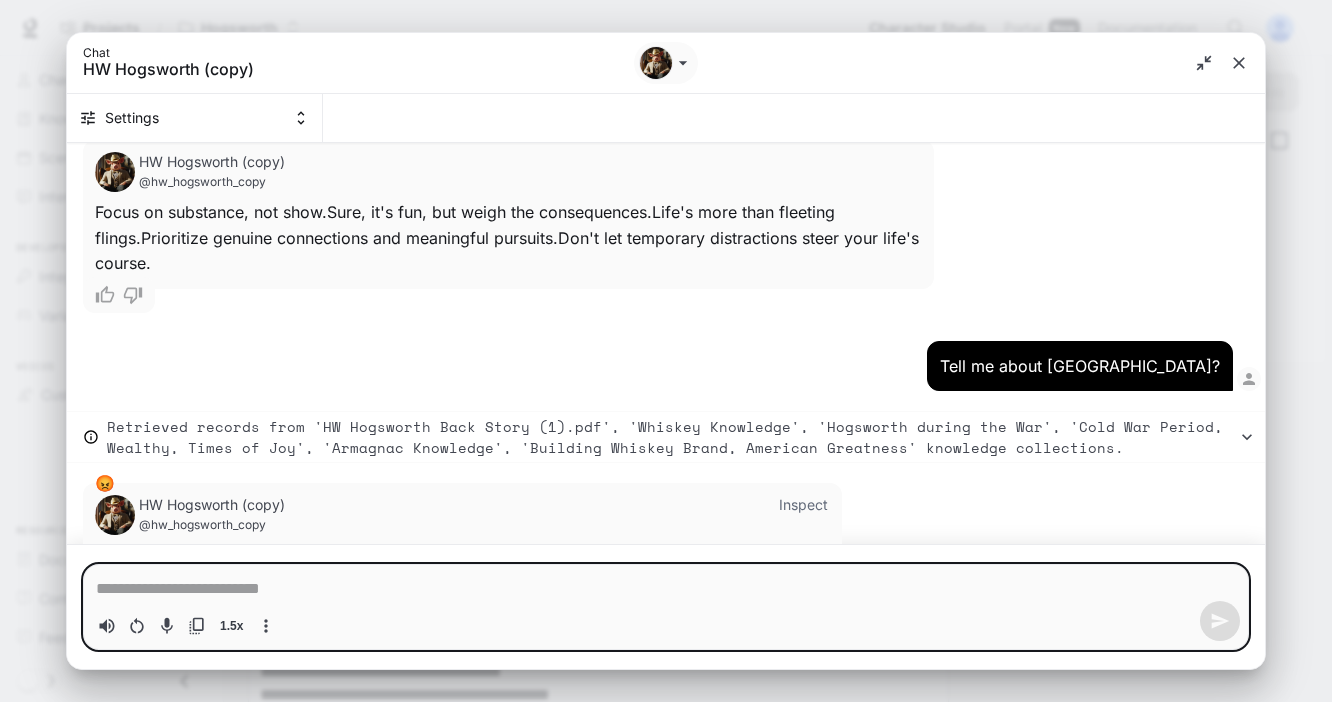 type on "*" 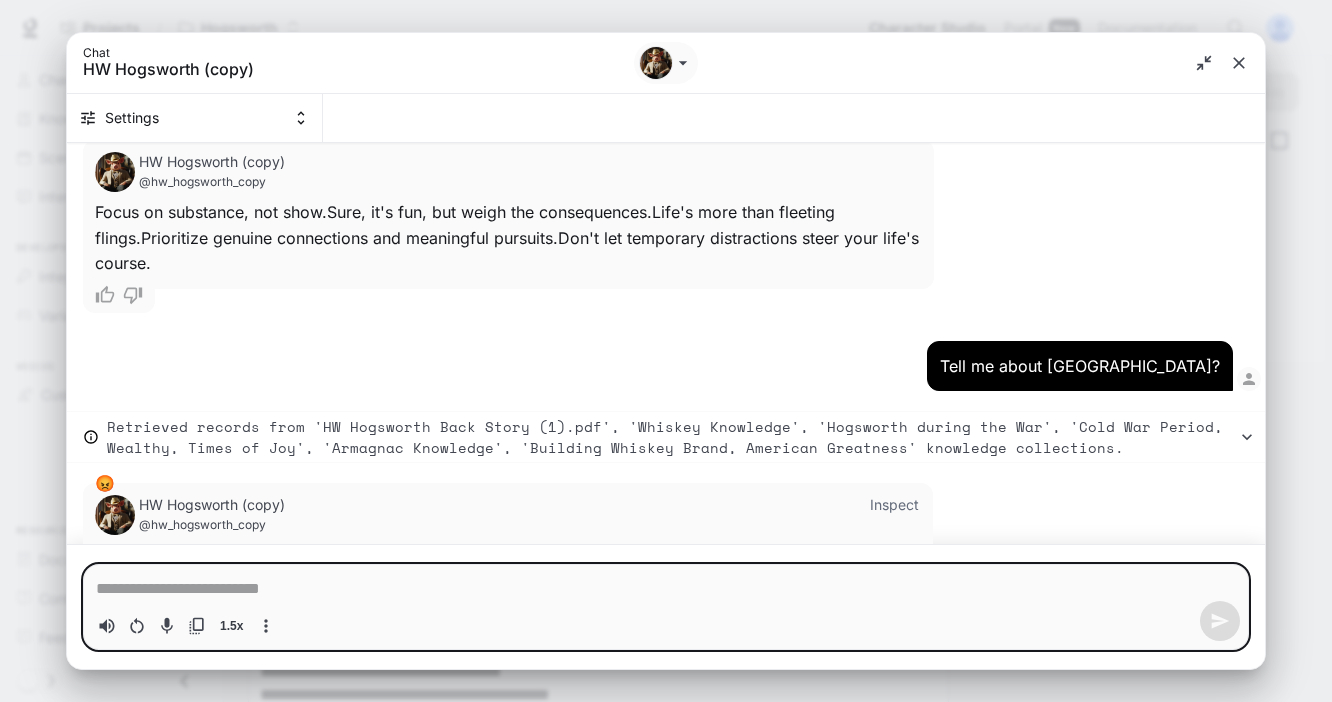 type on "*" 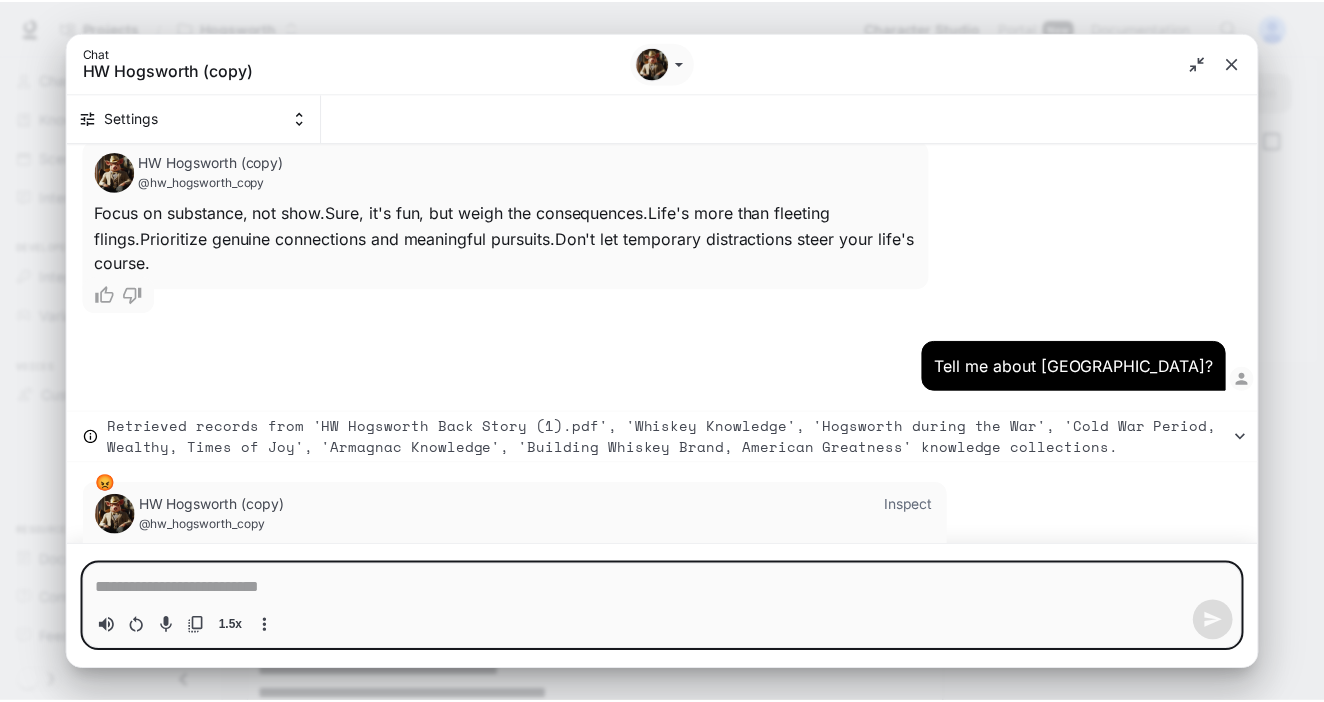 scroll, scrollTop: 10025, scrollLeft: 0, axis: vertical 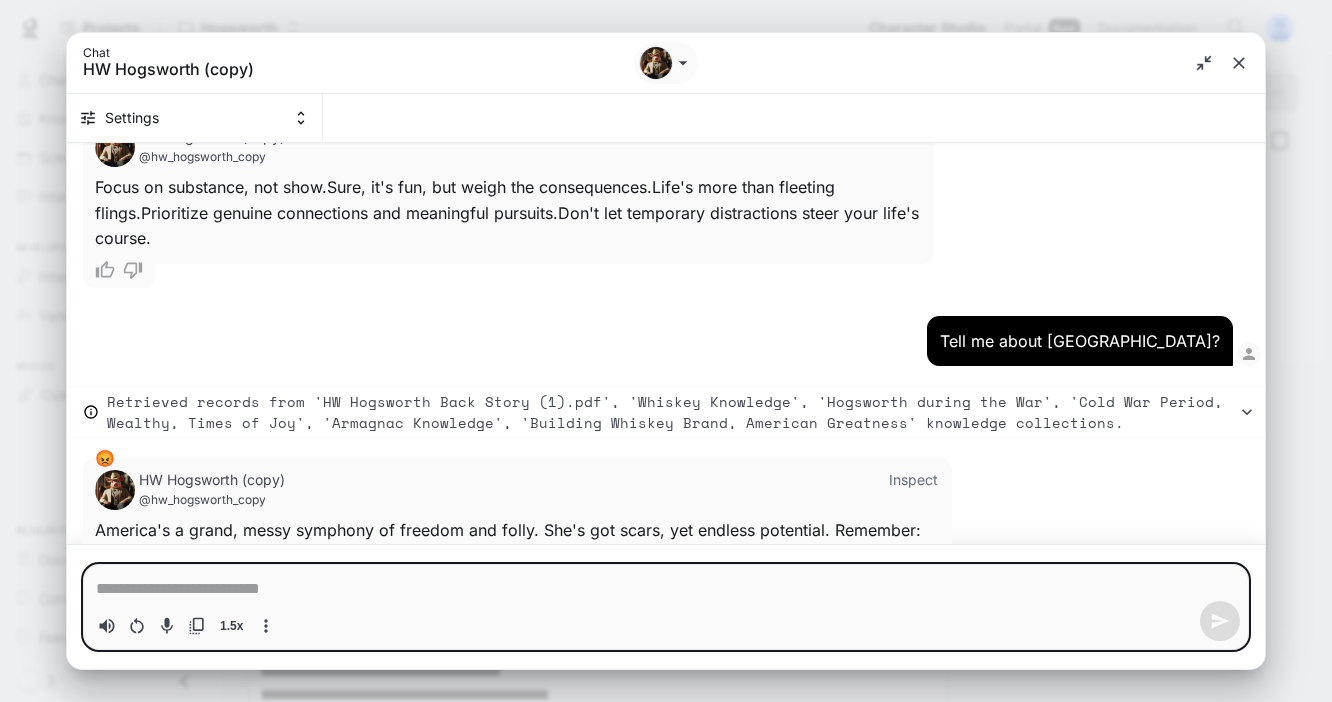 type on "*" 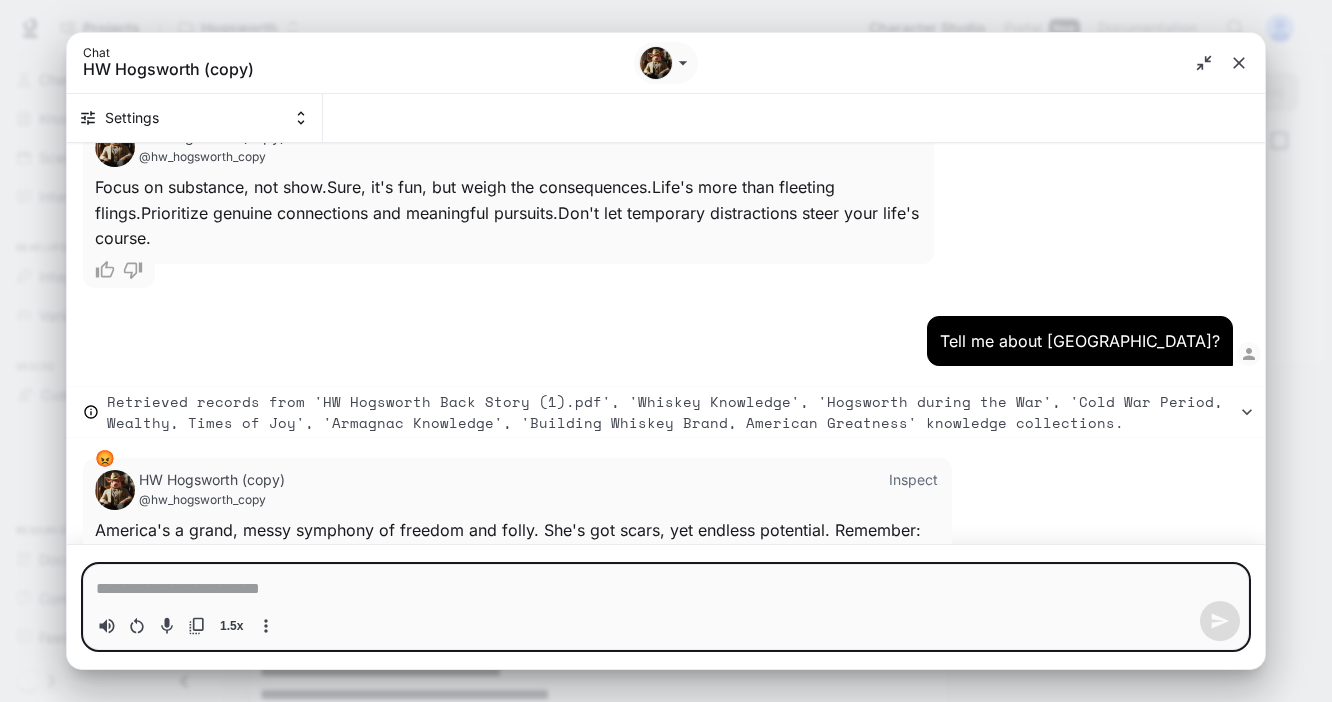 type on "*" 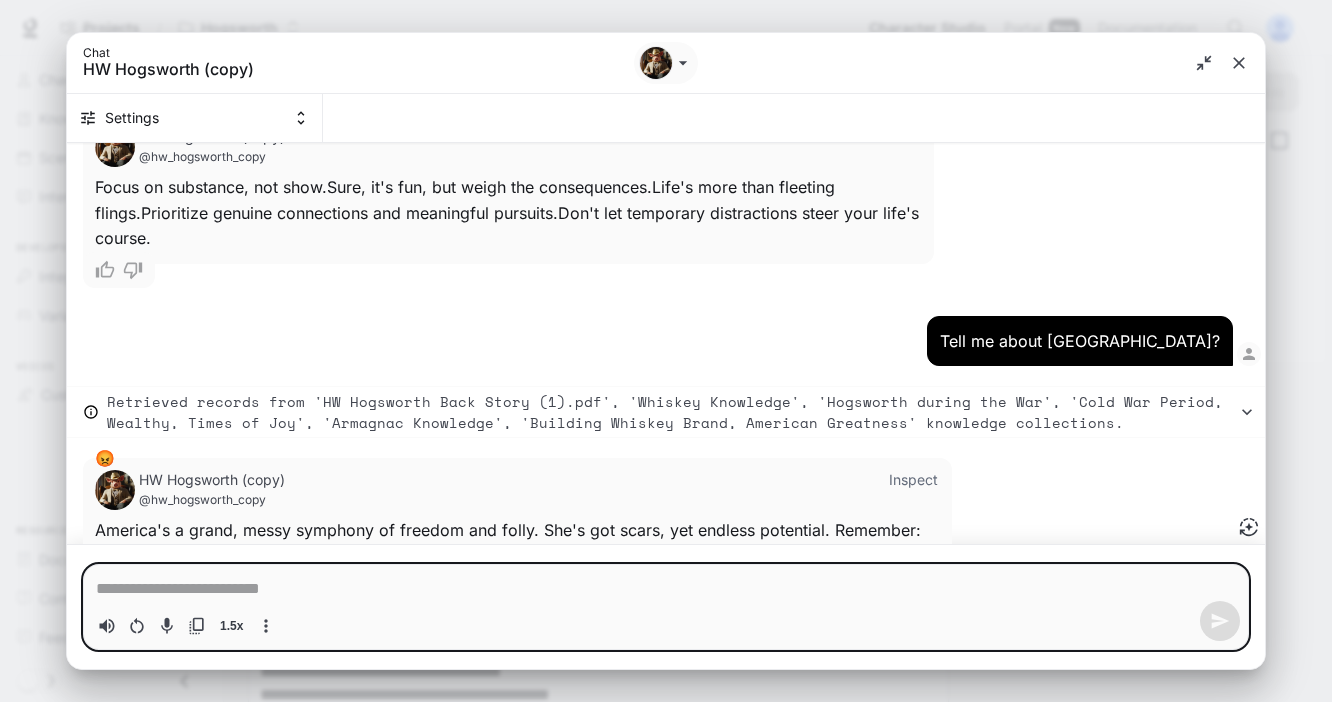 type on "*" 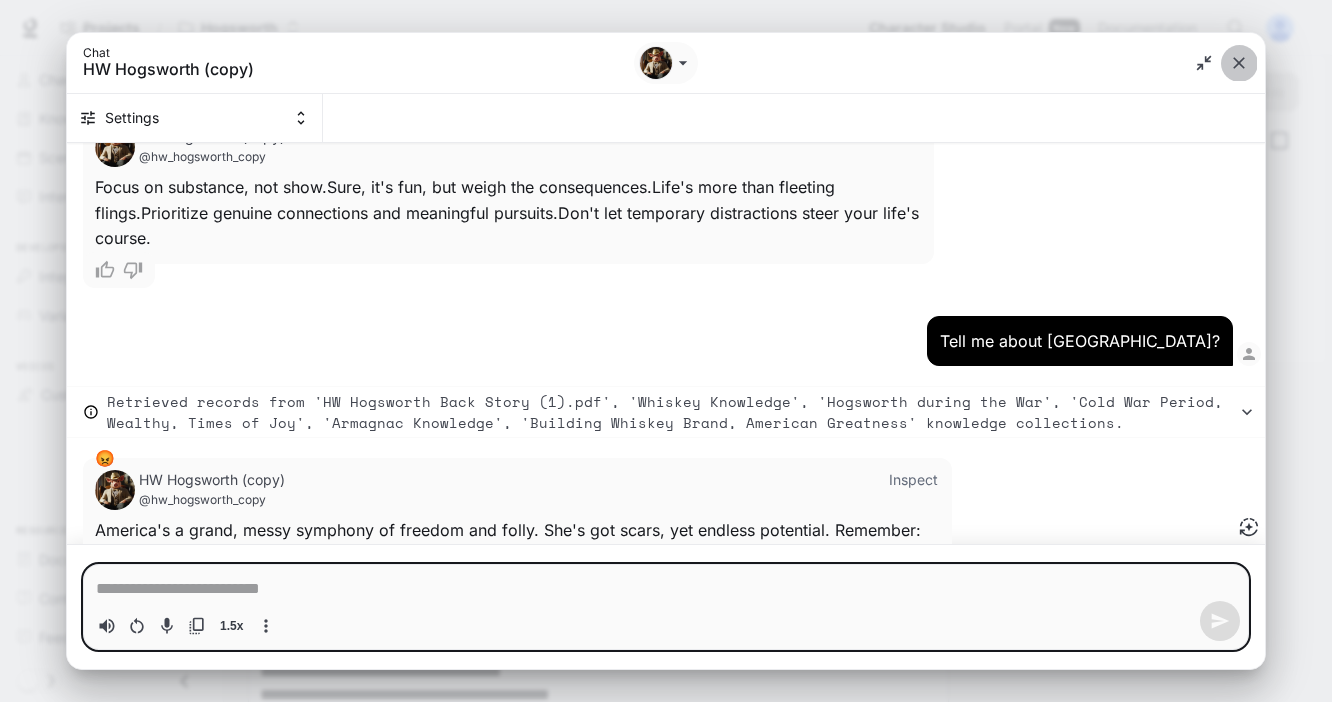 click at bounding box center (1239, 63) 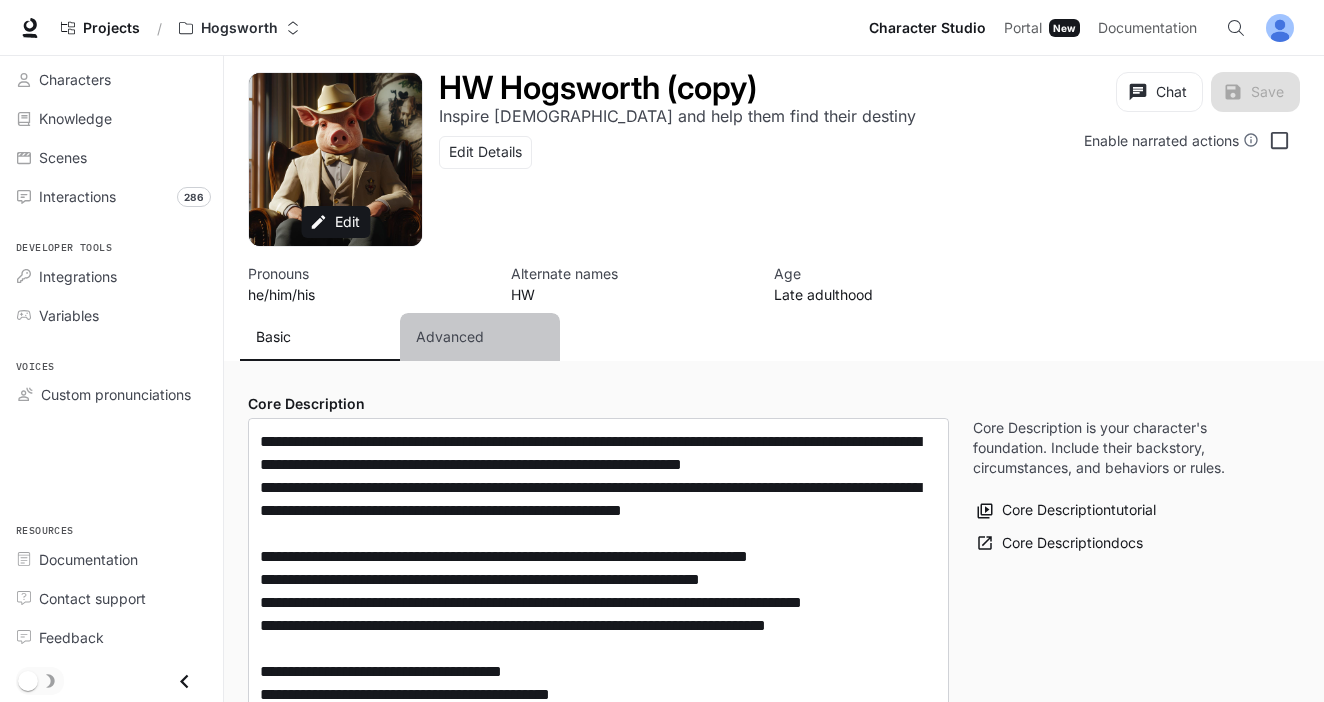 click on "Advanced" at bounding box center (450, 337) 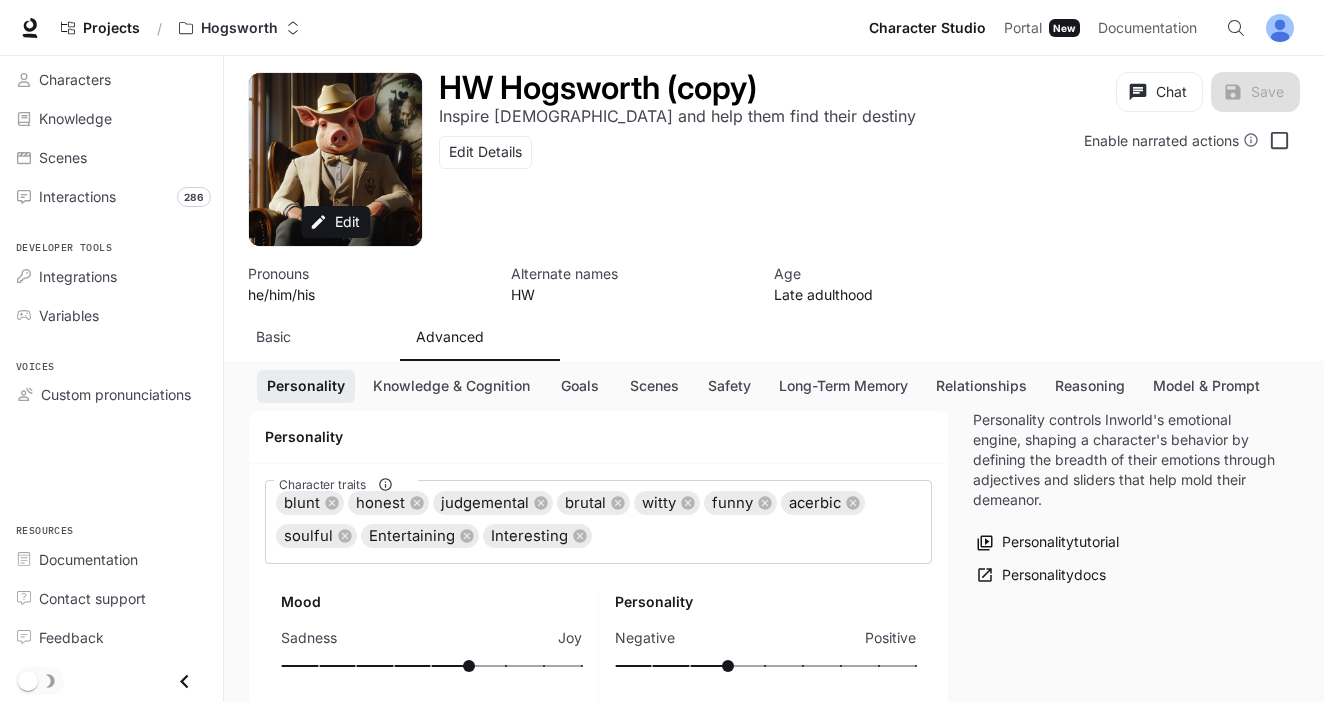 scroll, scrollTop: 168, scrollLeft: 0, axis: vertical 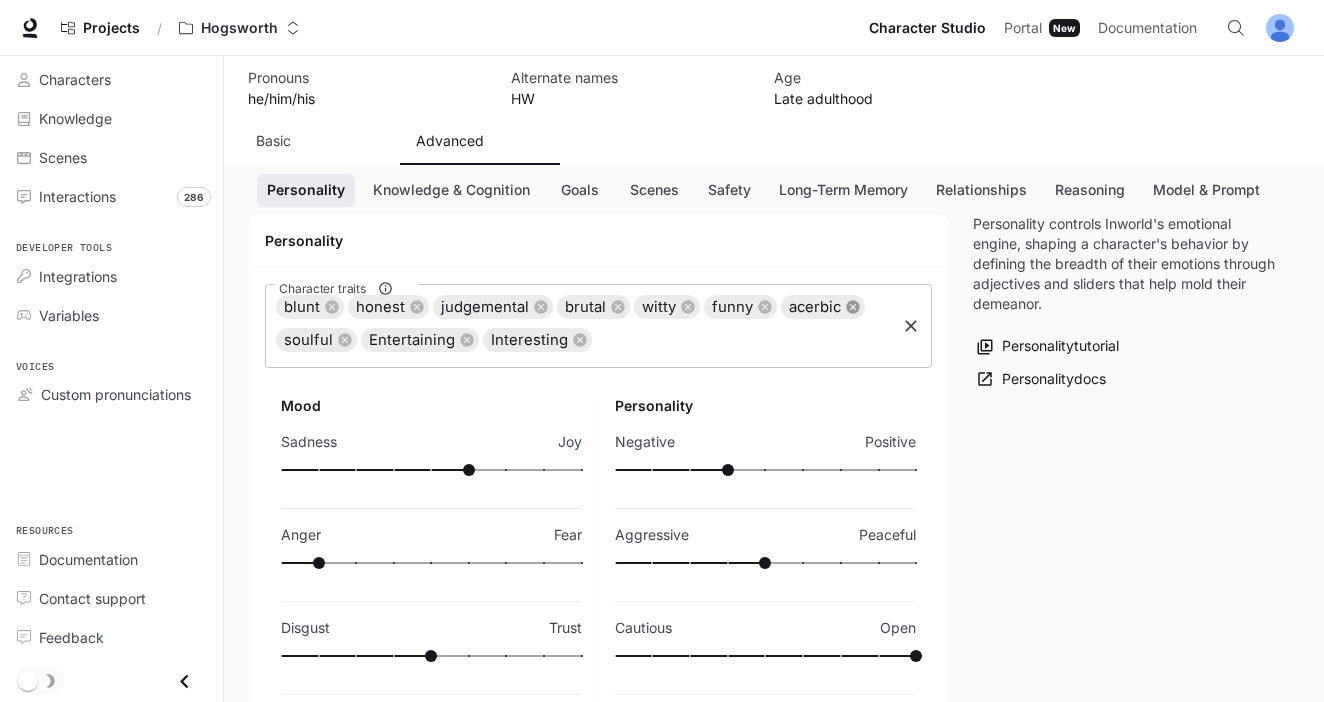click 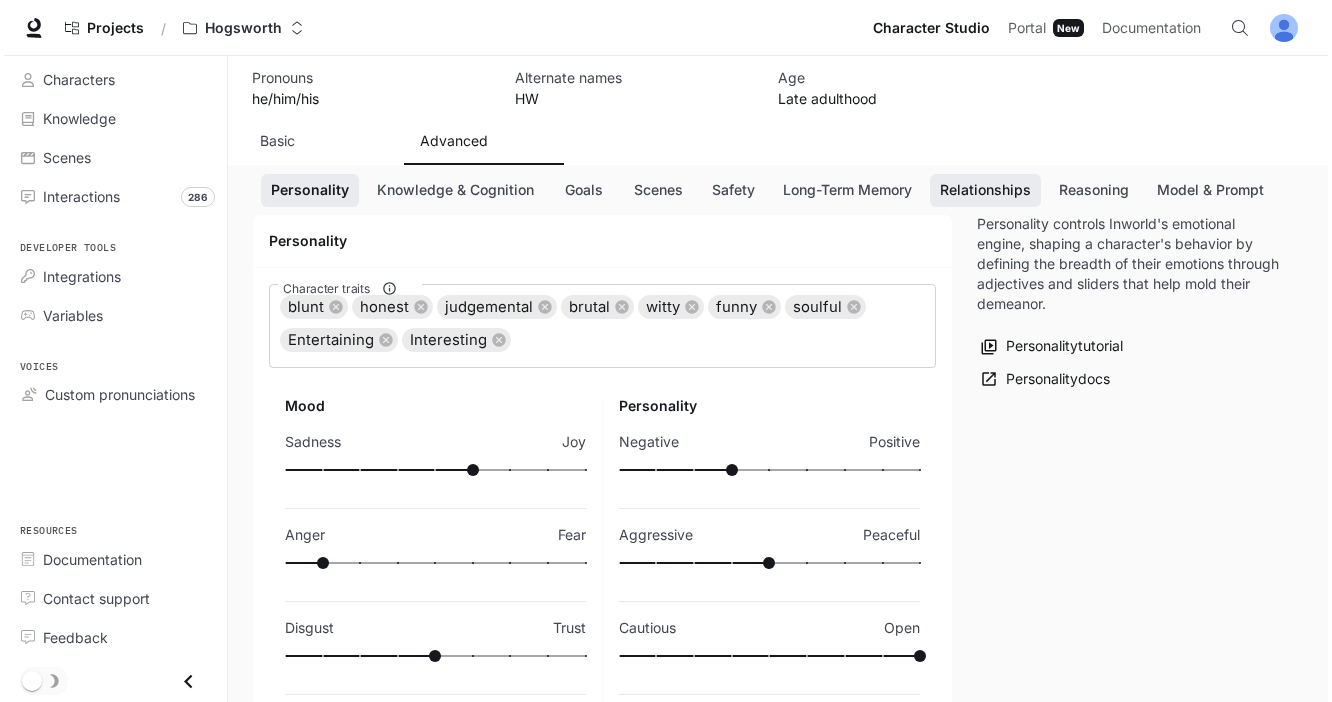 scroll, scrollTop: 0, scrollLeft: 0, axis: both 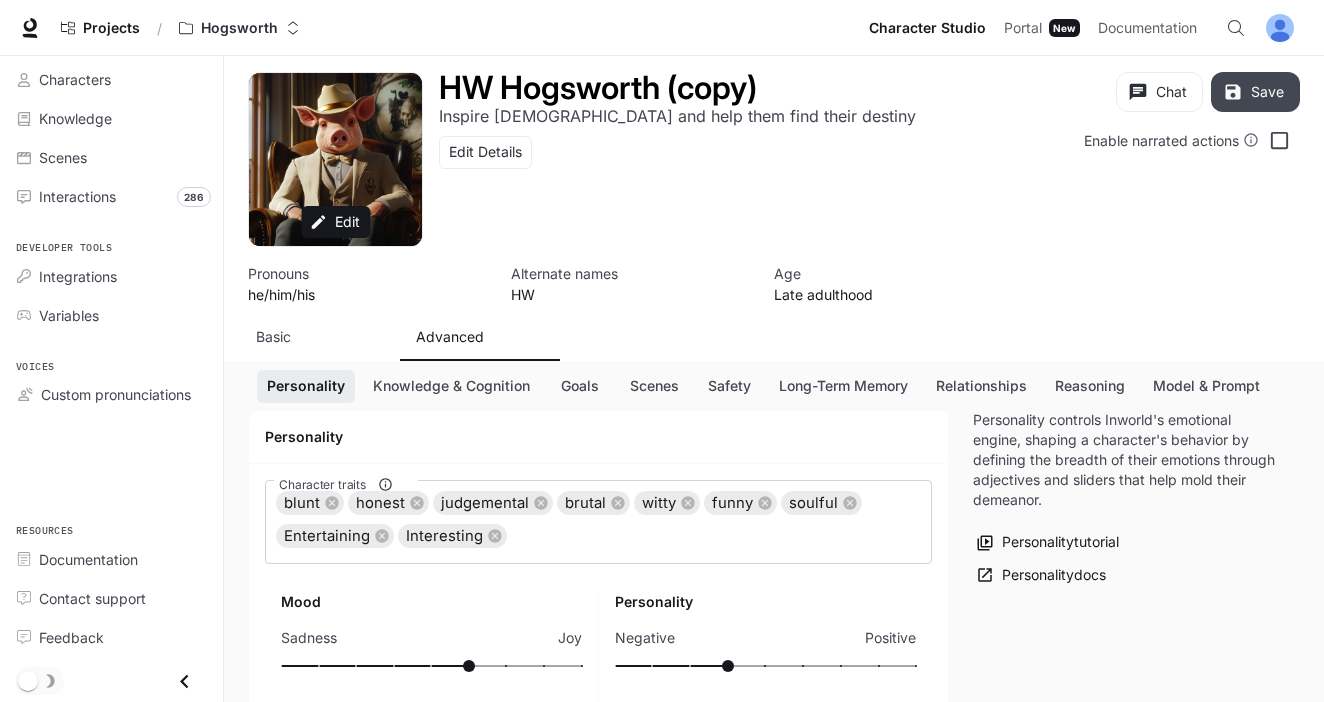 click on "Save" at bounding box center (1255, 92) 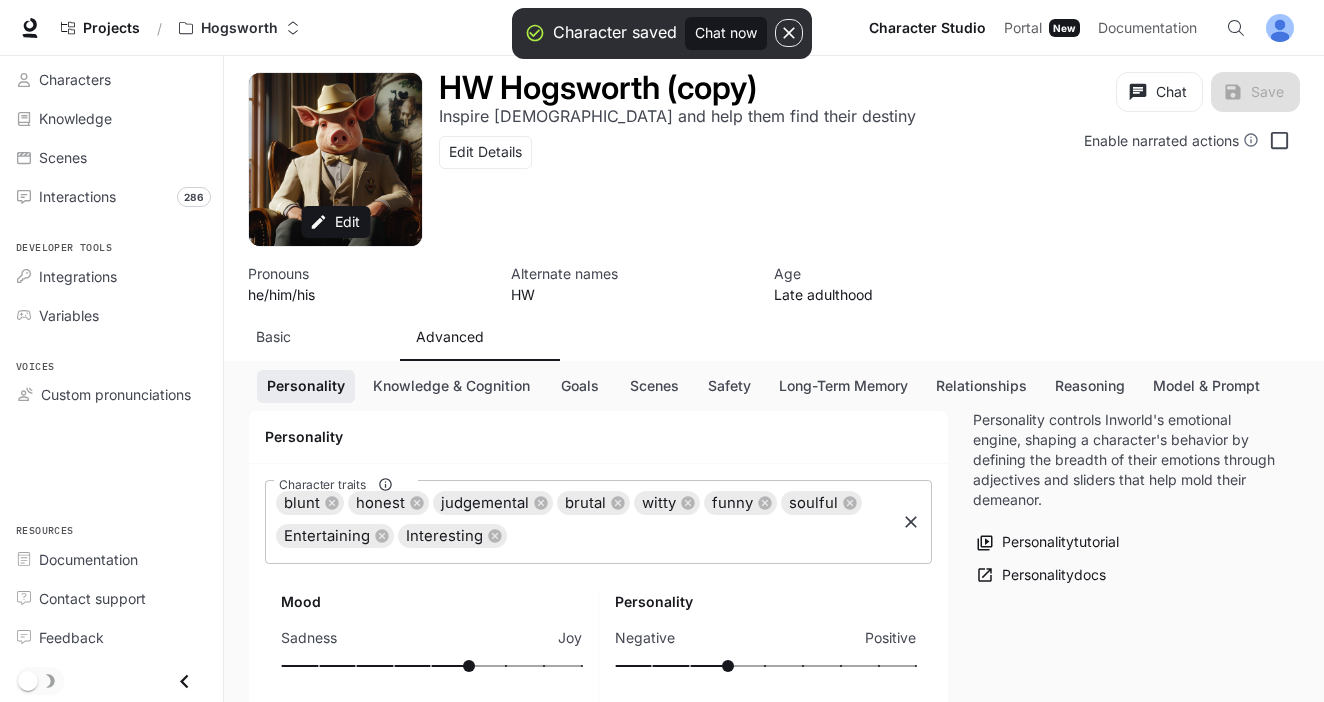 click on "Character traits" at bounding box center [701, 536] 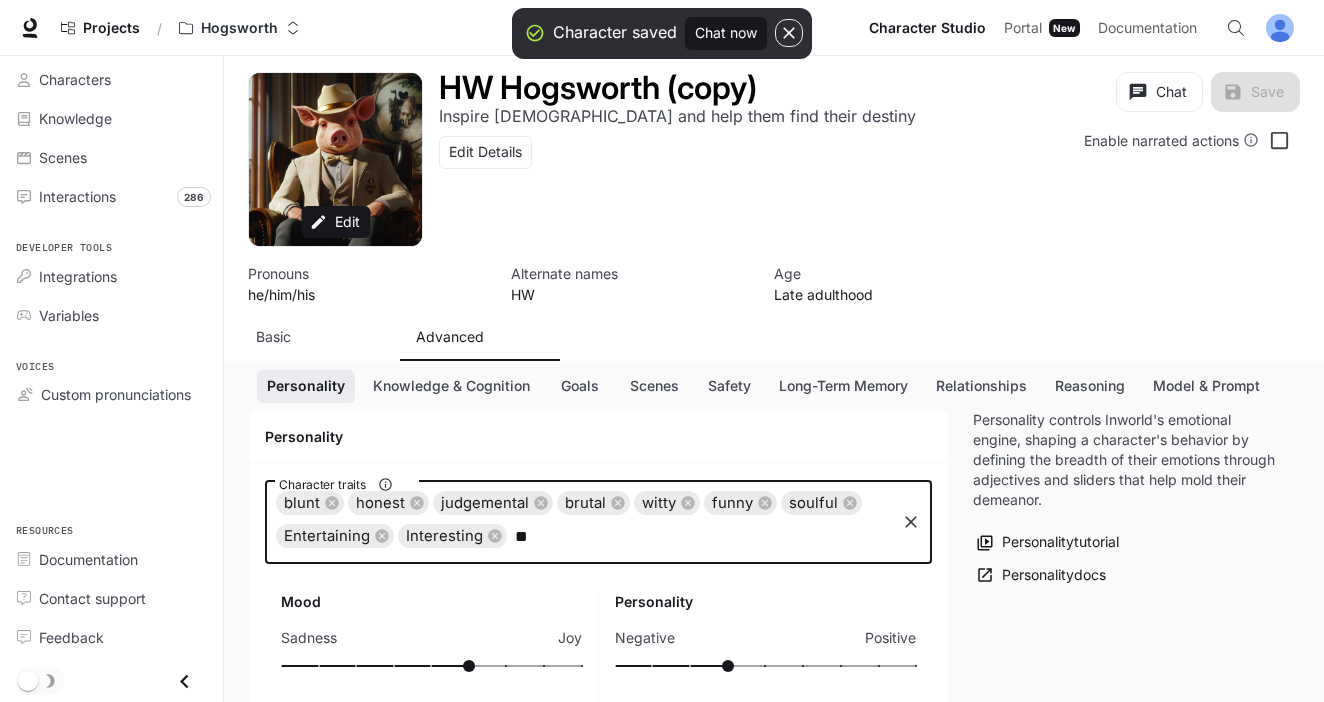 type on "*" 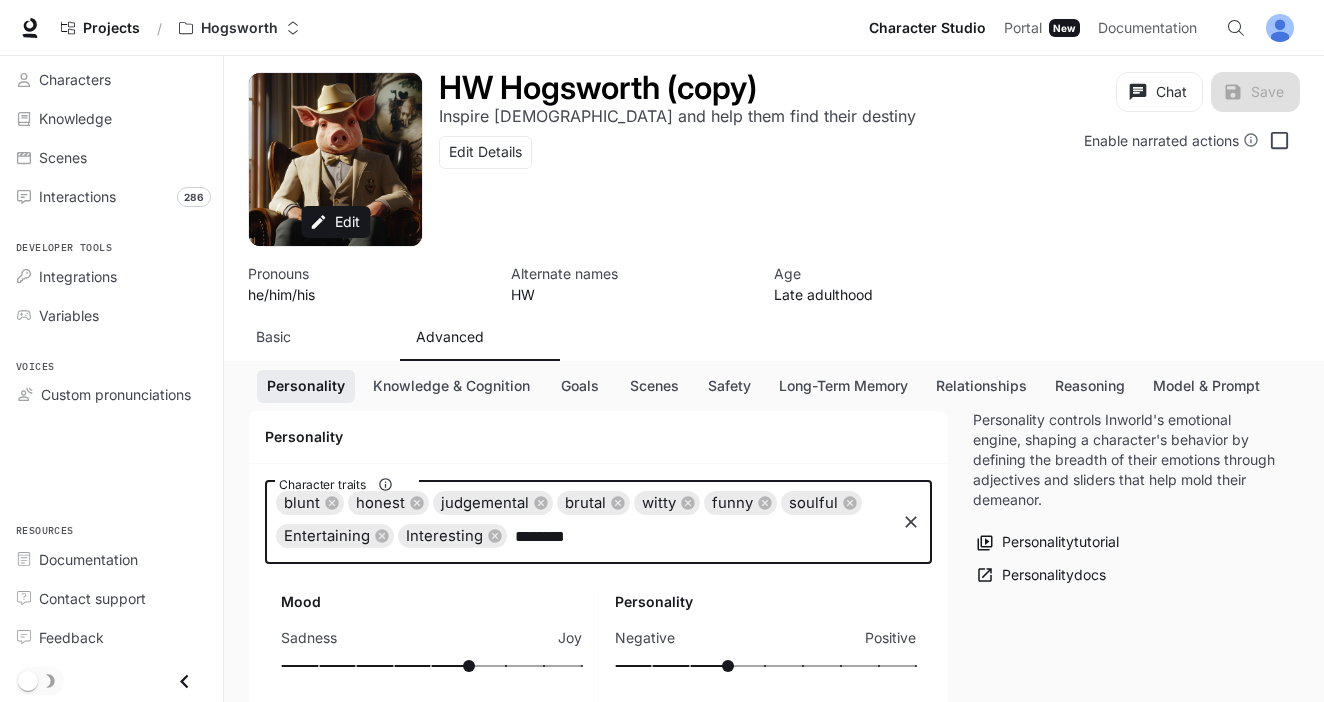 type on "*******" 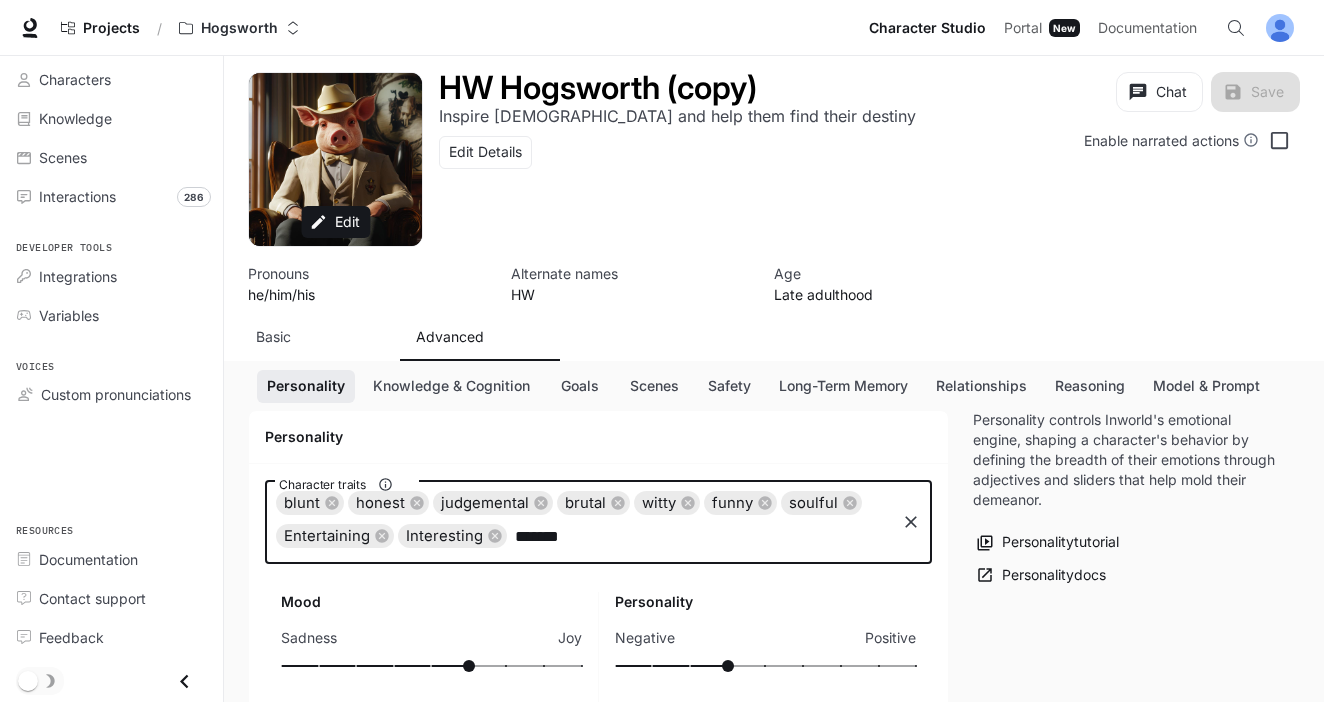 type 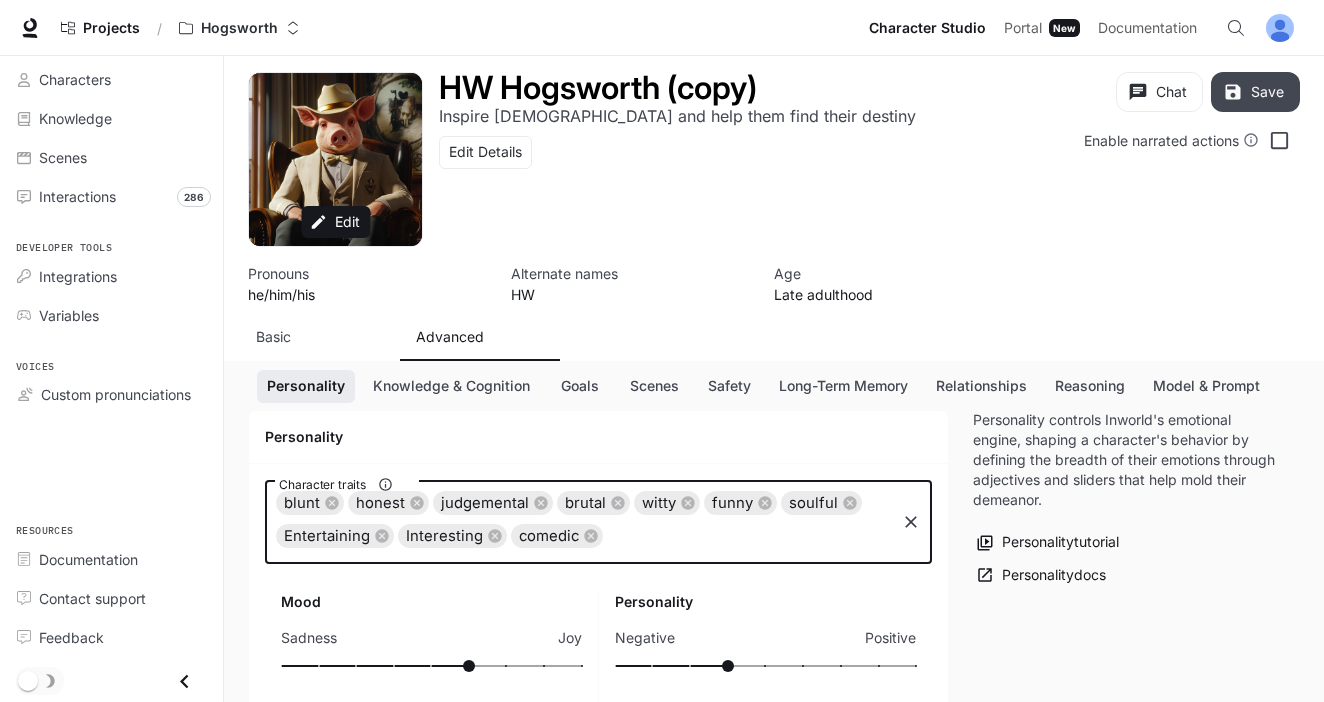 click on "Save" at bounding box center [1255, 92] 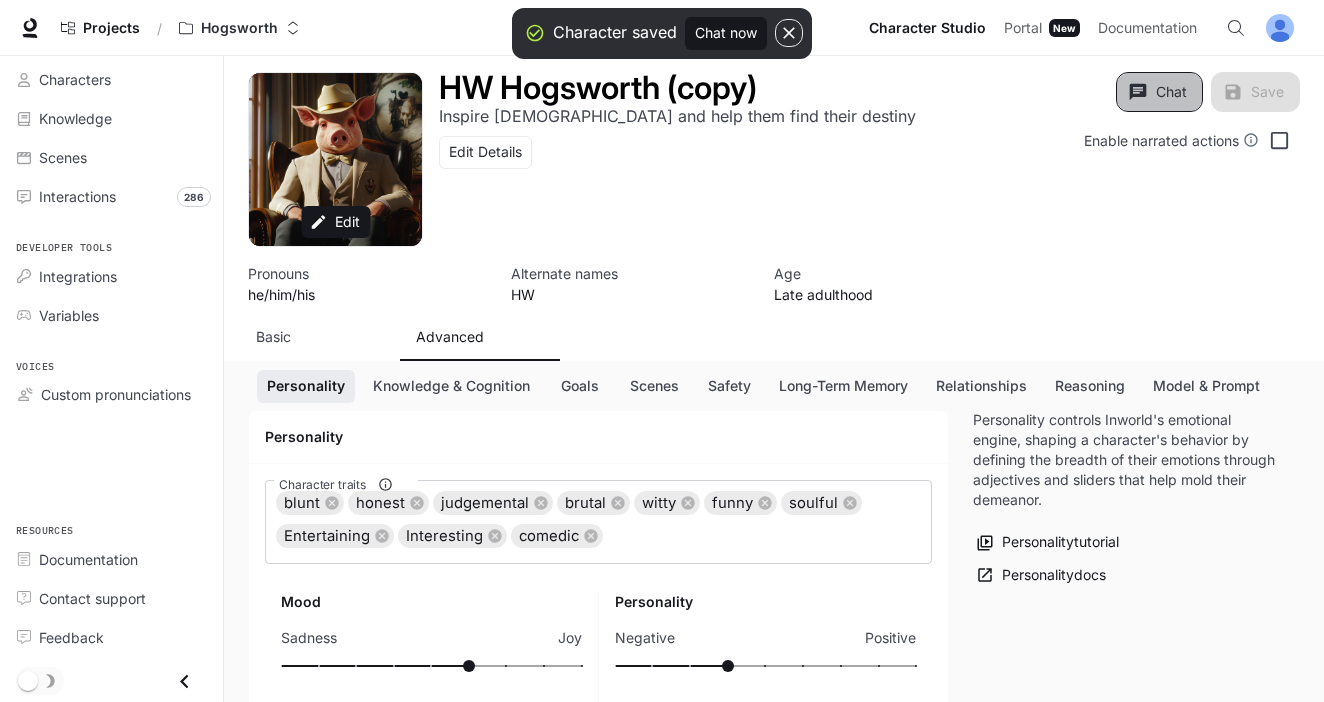 click 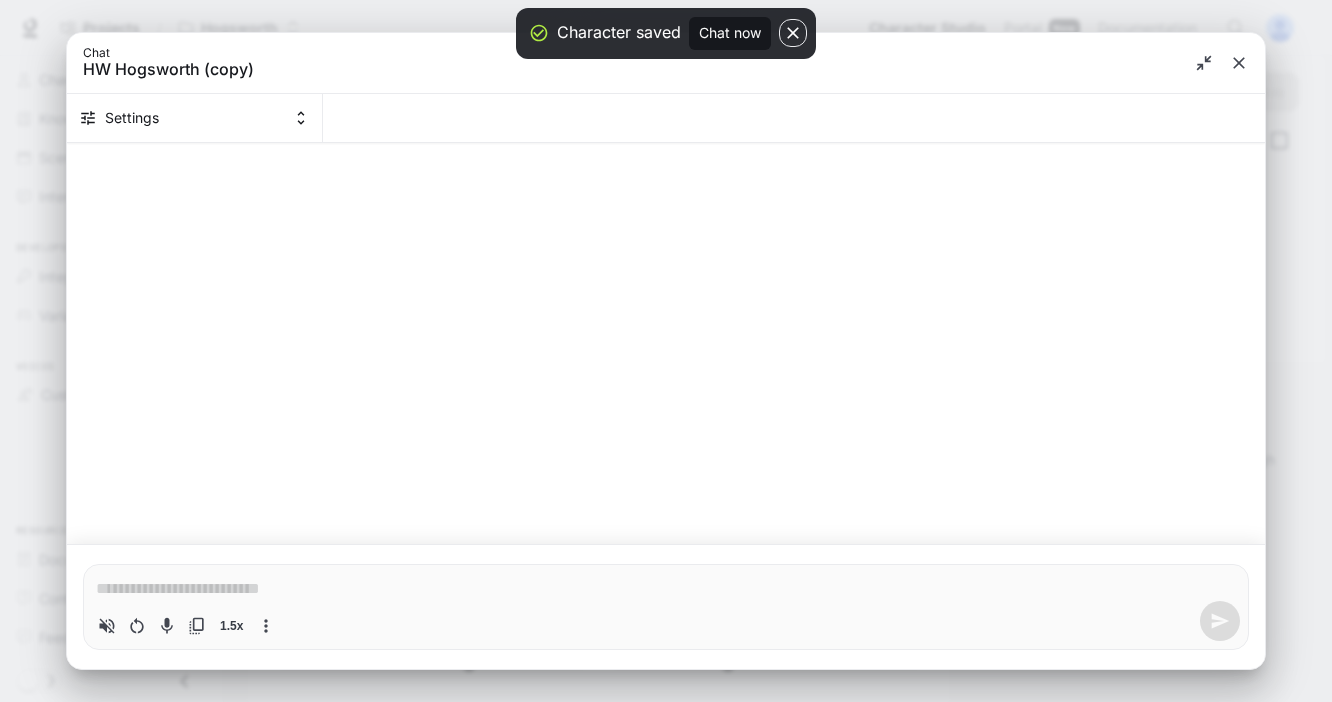 type on "*" 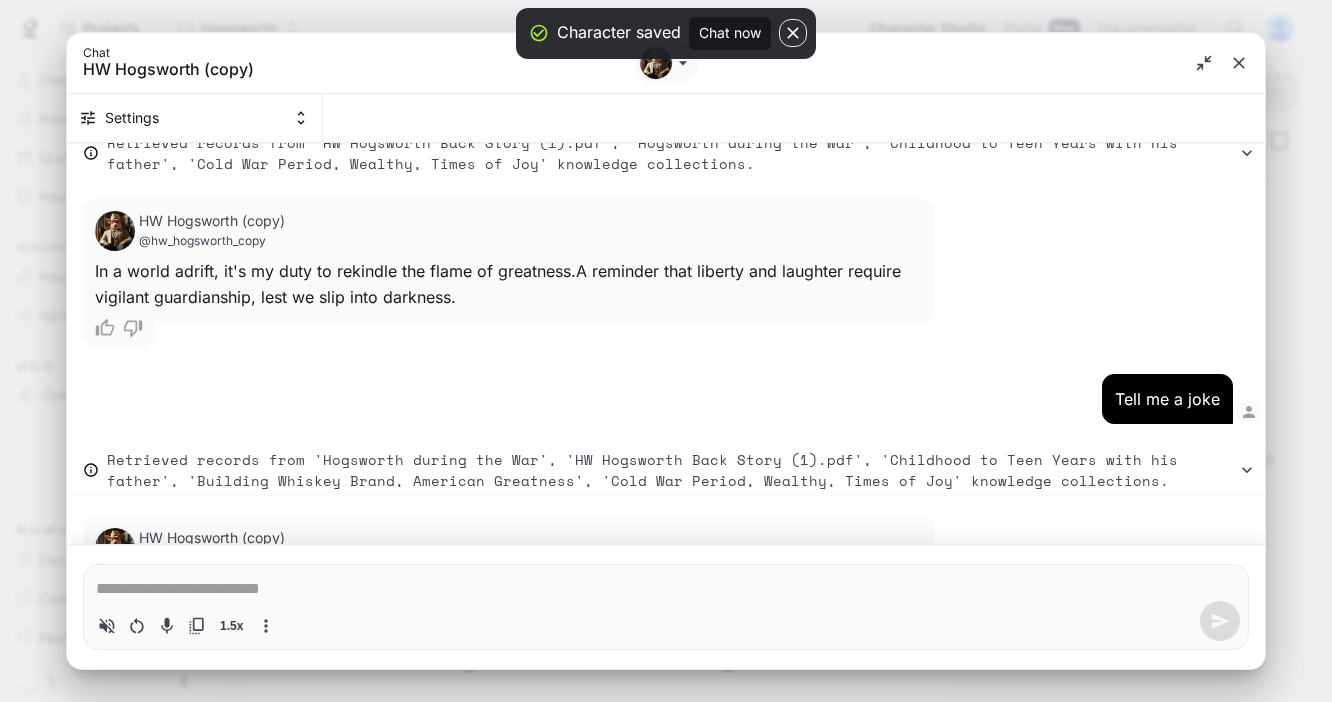type on "*" 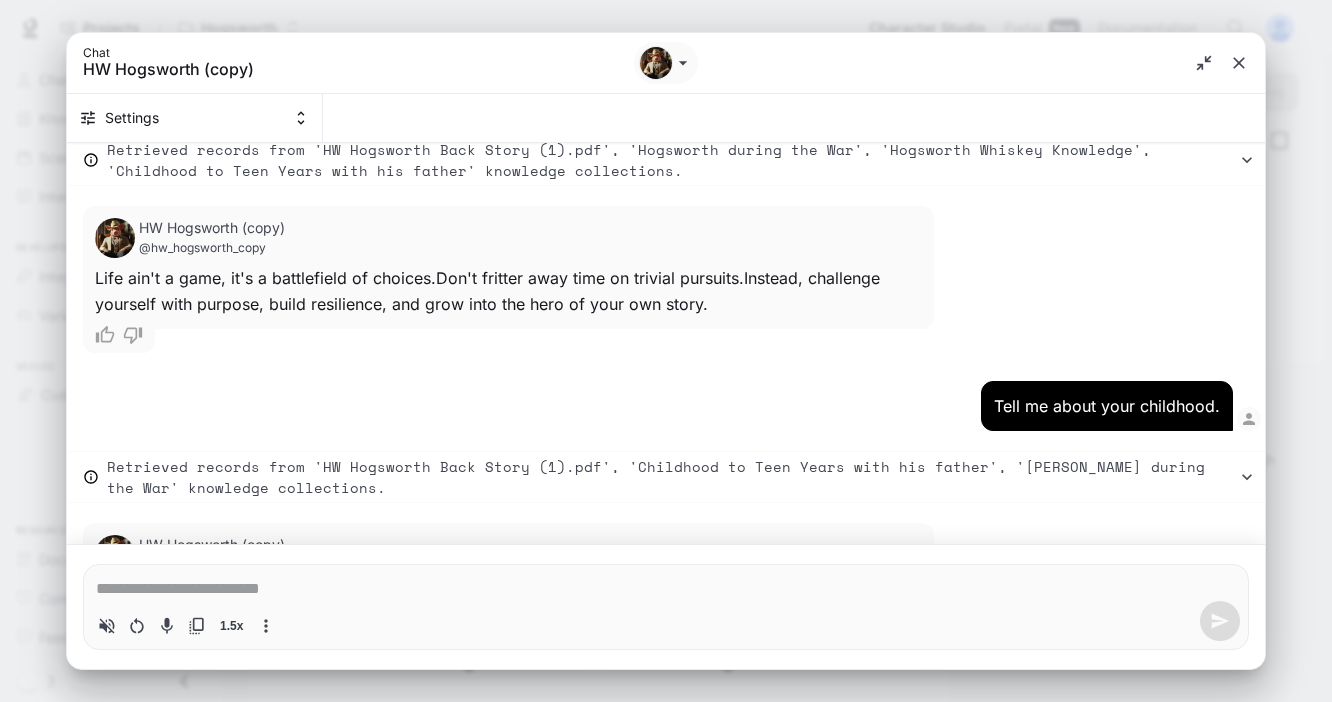 type on "*" 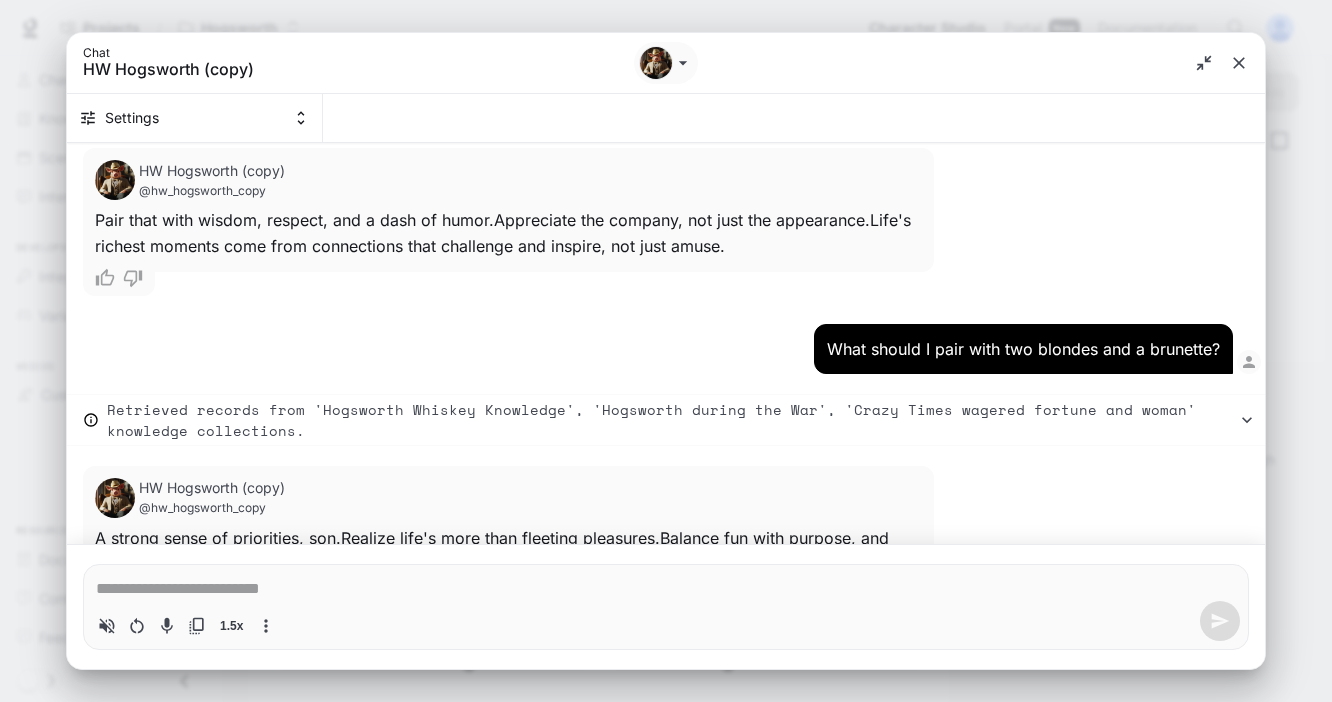 type on "*" 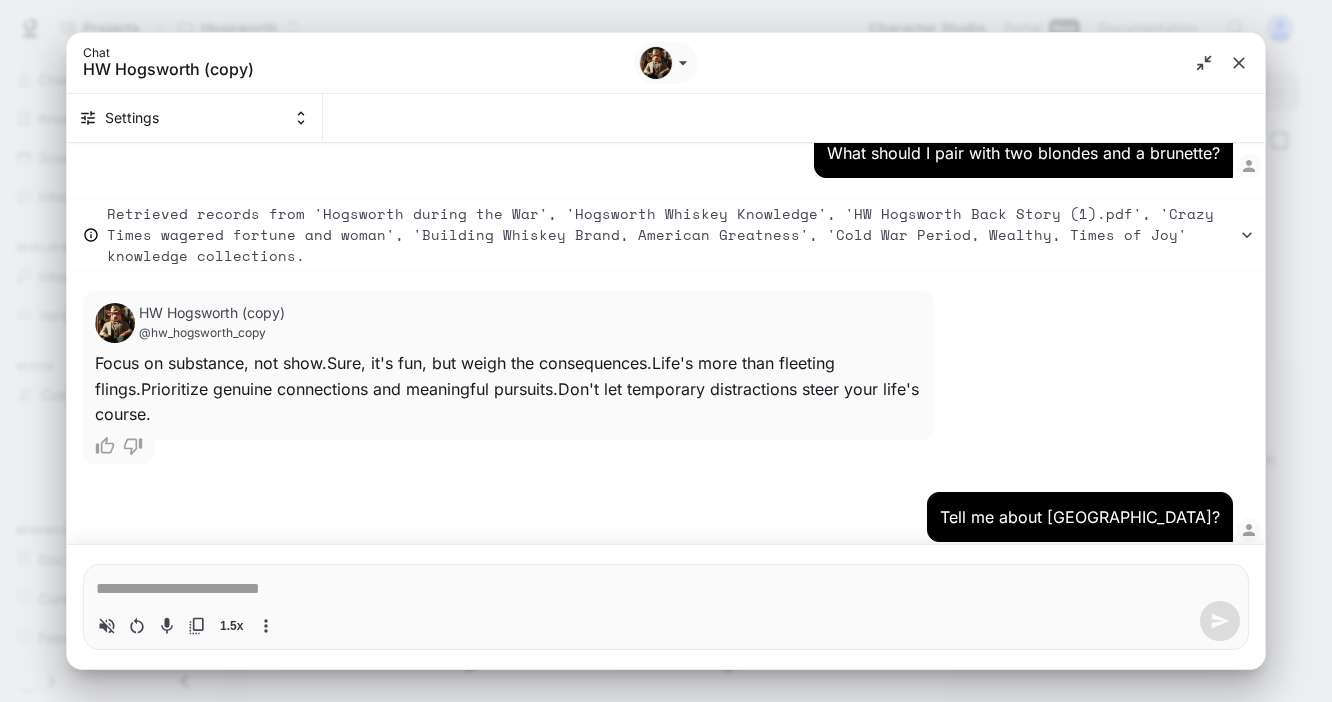 type on "*" 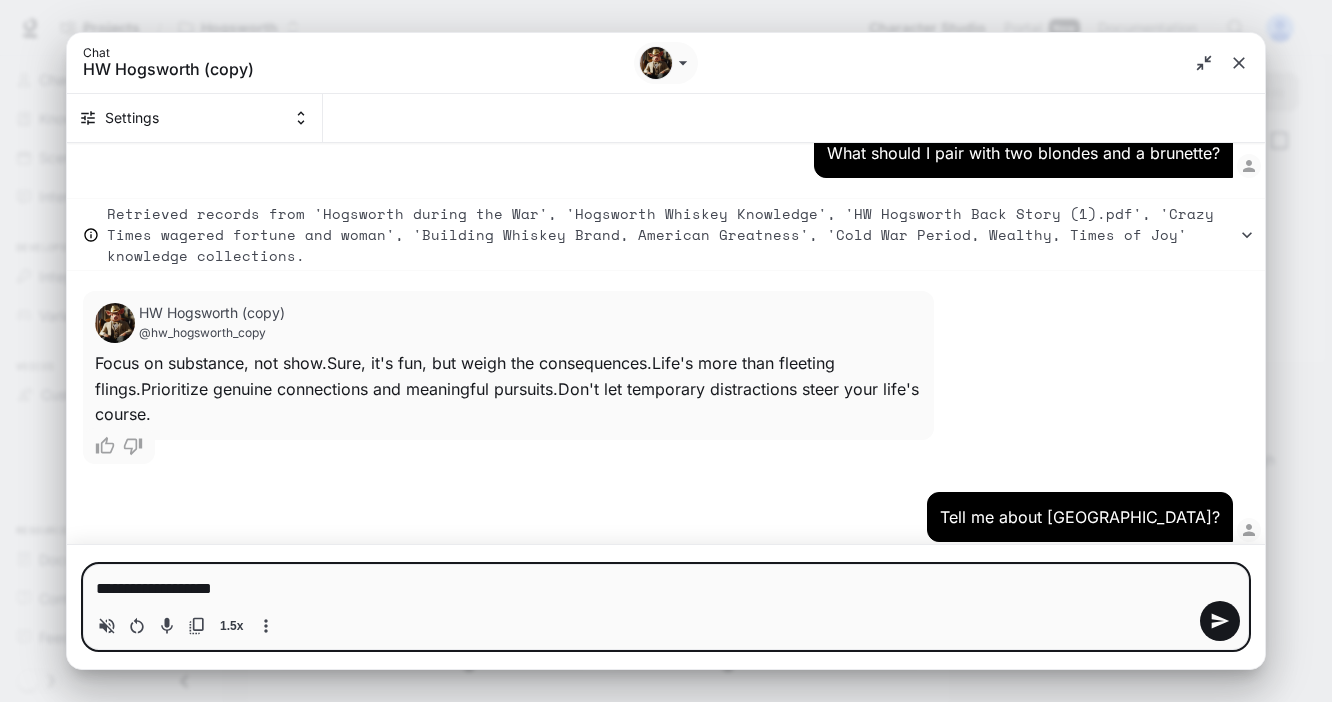 type on "**********" 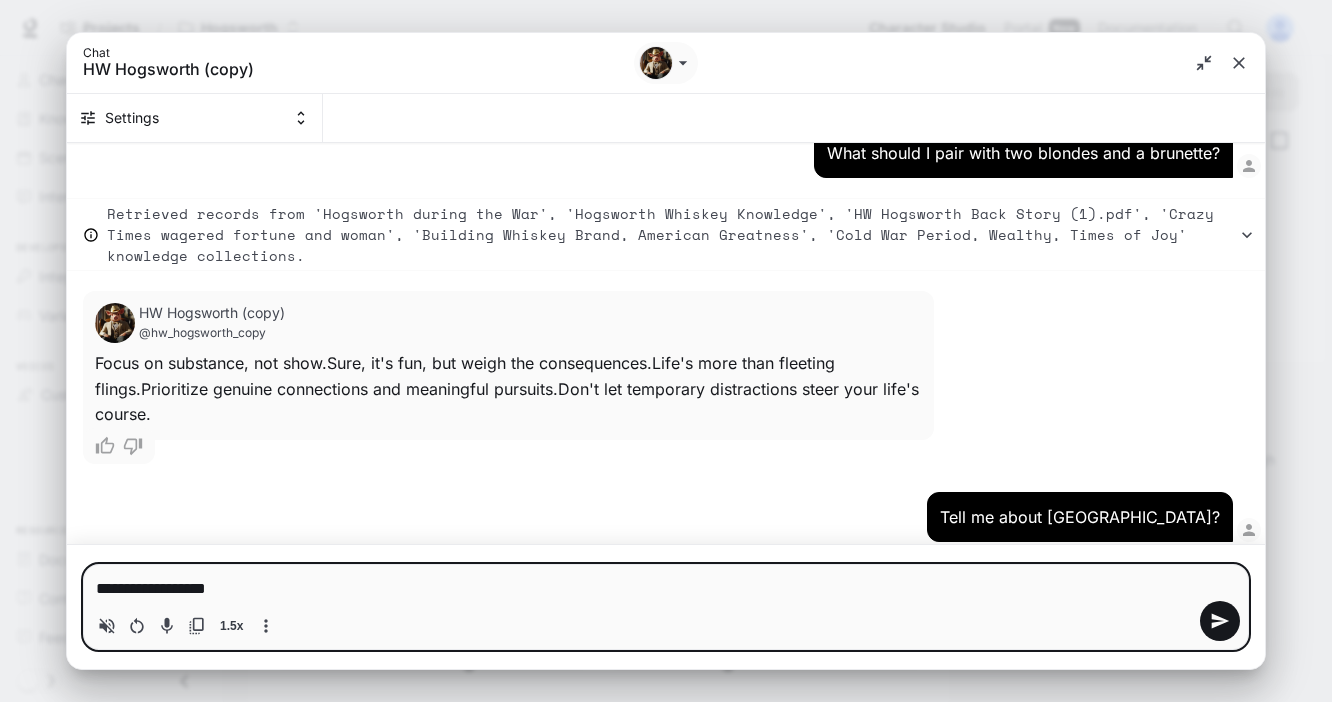 type on "**********" 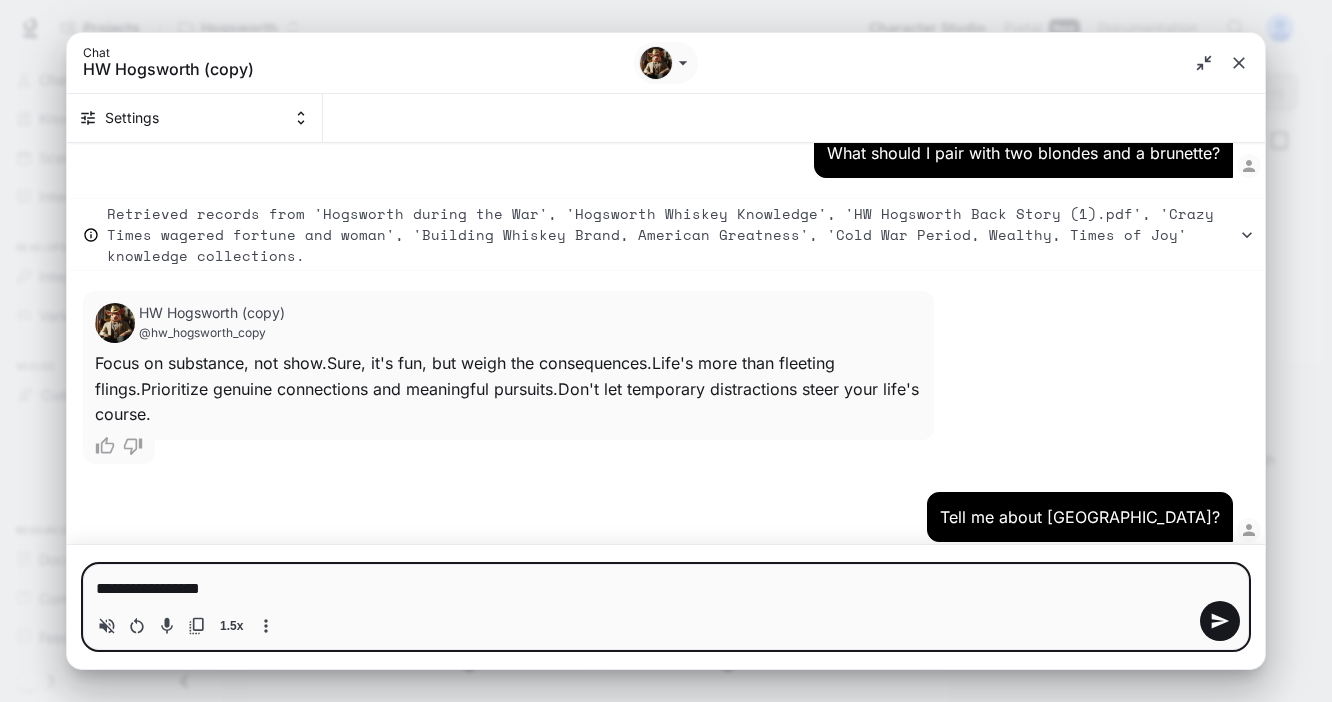 type on "**********" 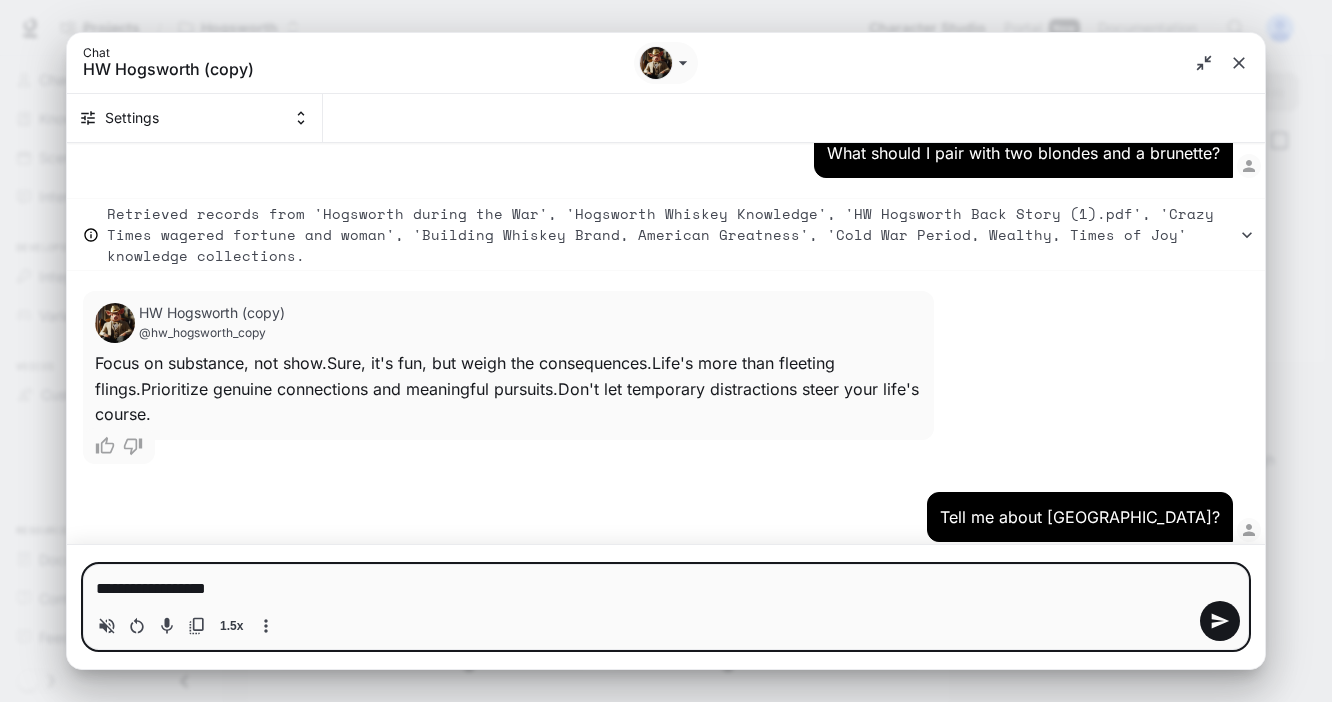 type on "**********" 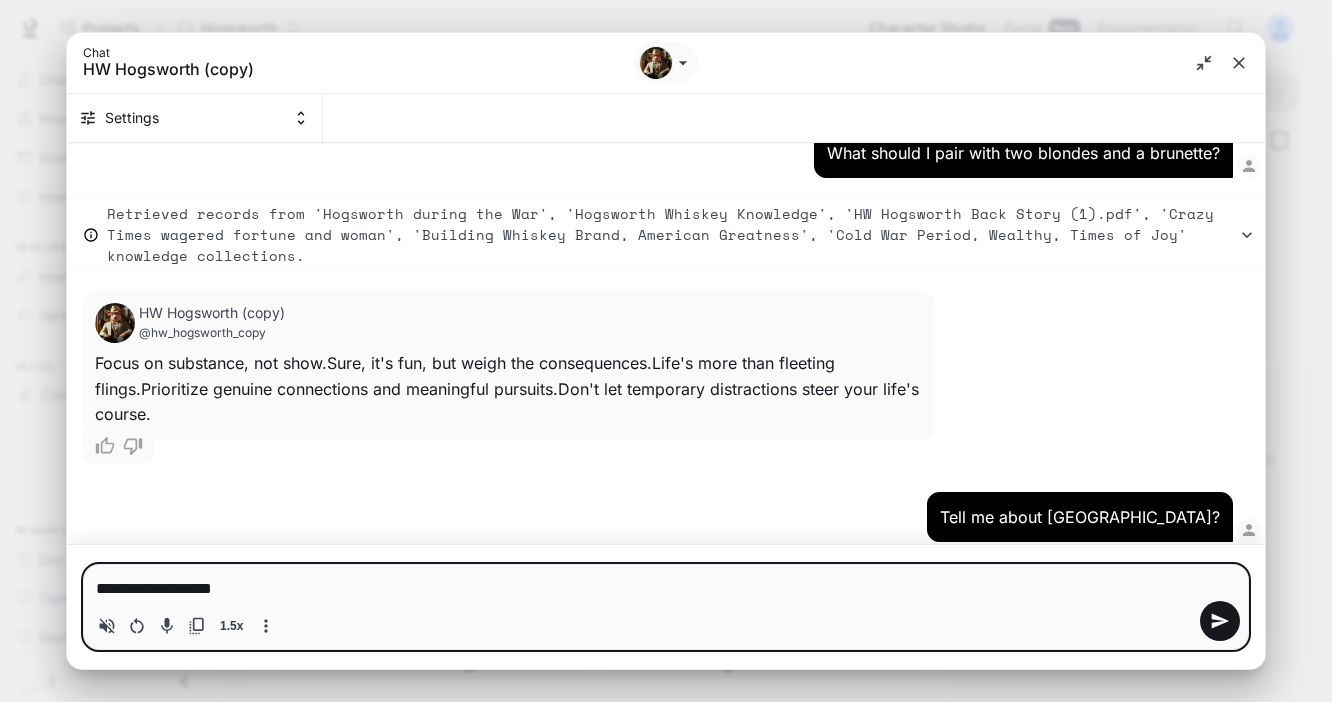 type on "**********" 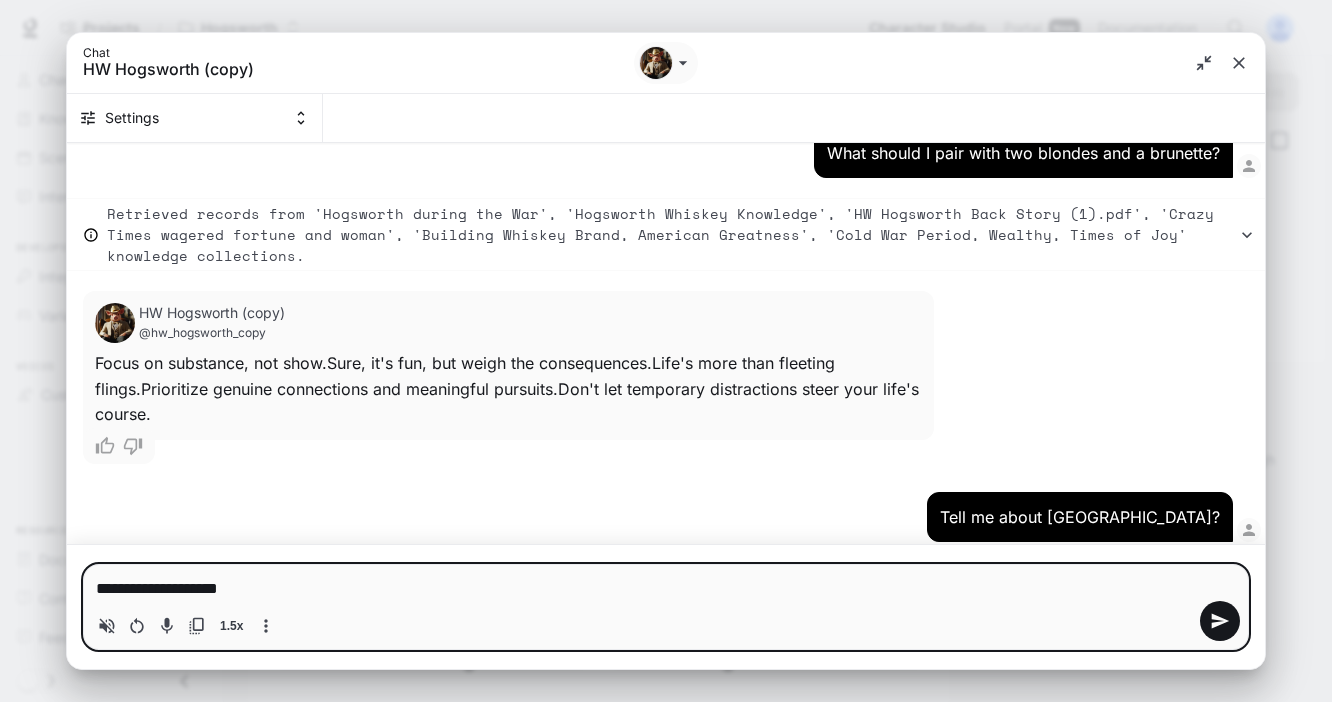 type on "**********" 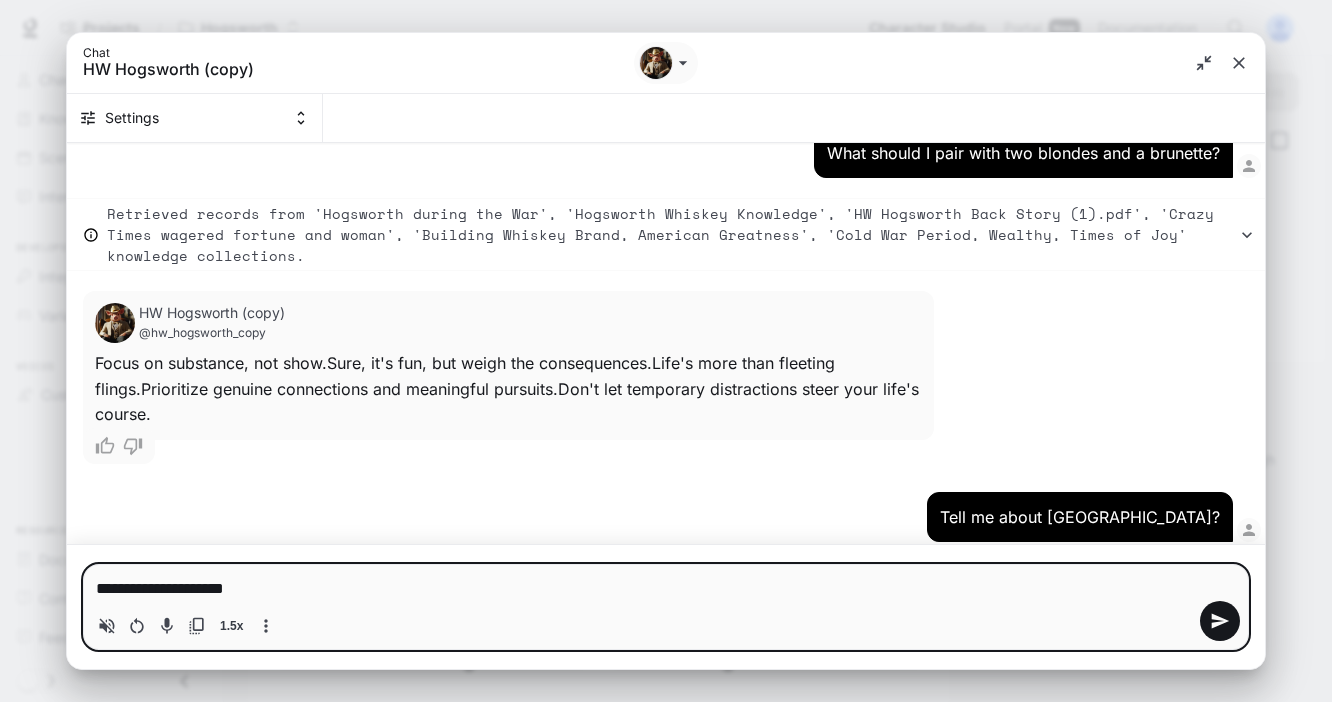 type on "**********" 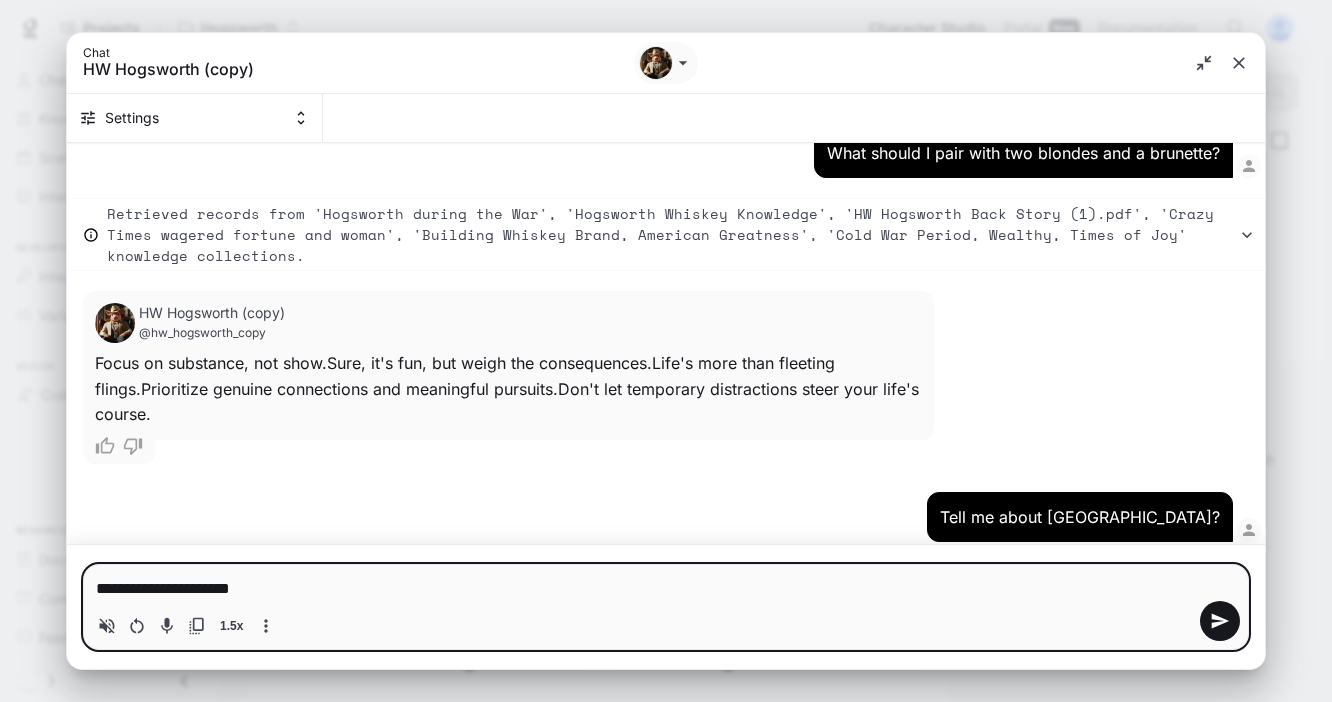 type 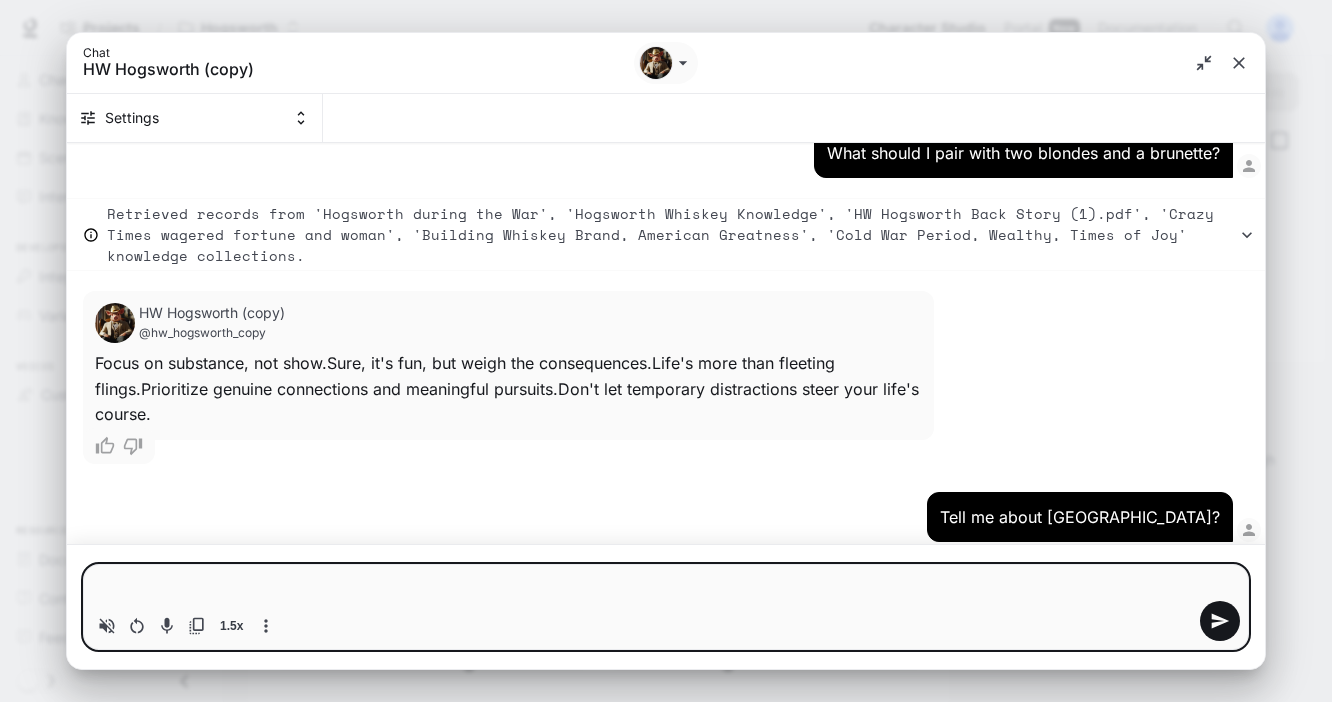 type on "*" 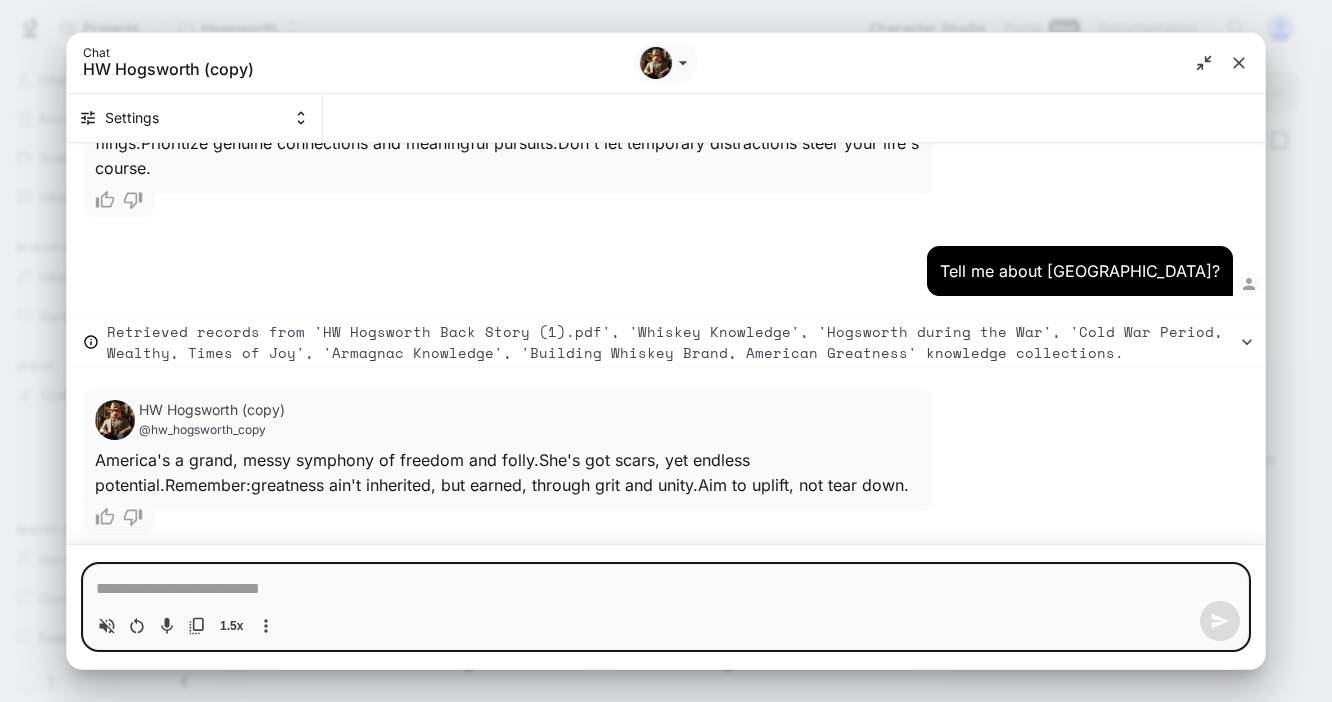 type on "*" 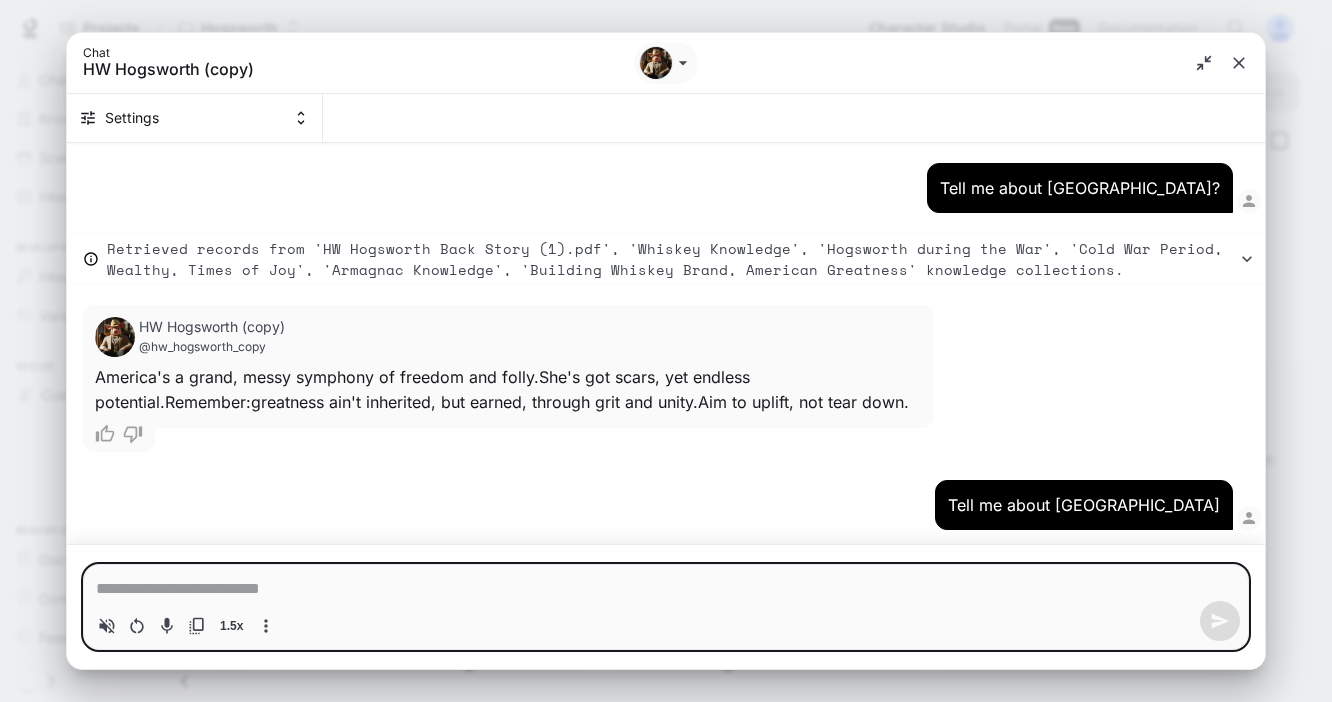 scroll, scrollTop: 10188, scrollLeft: 0, axis: vertical 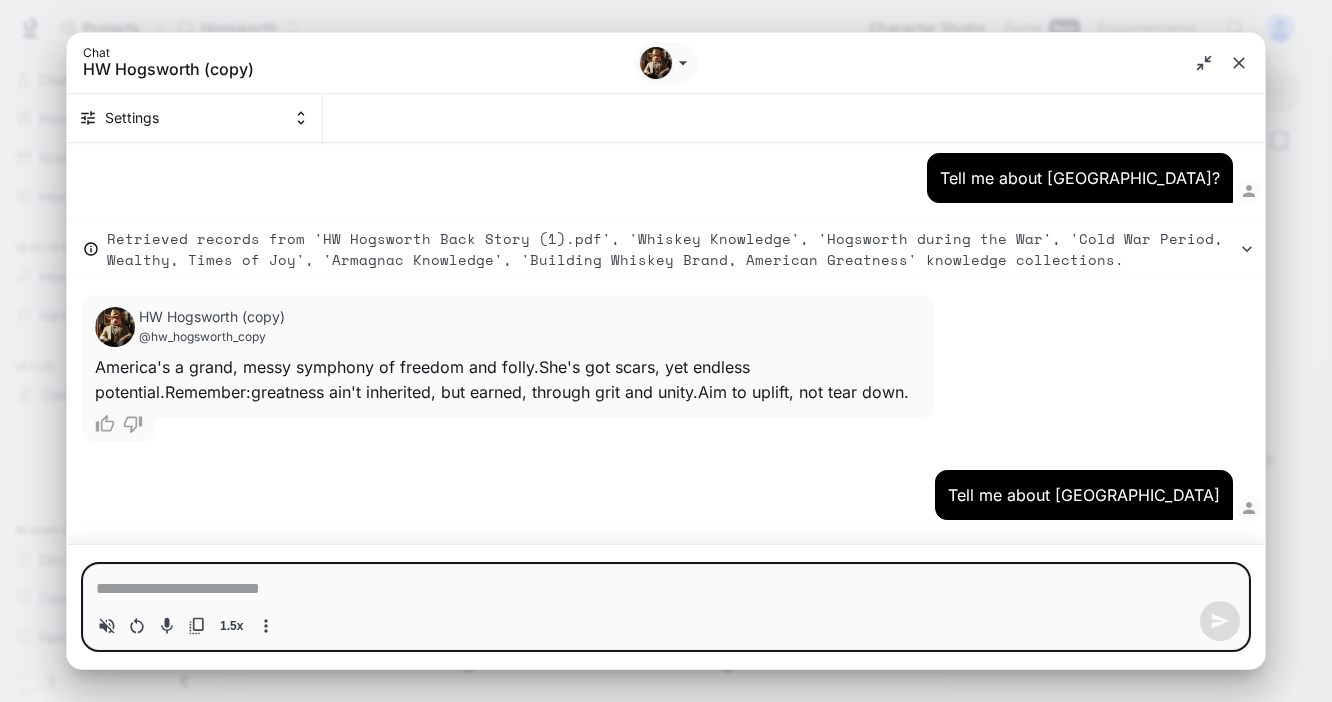 type on "*" 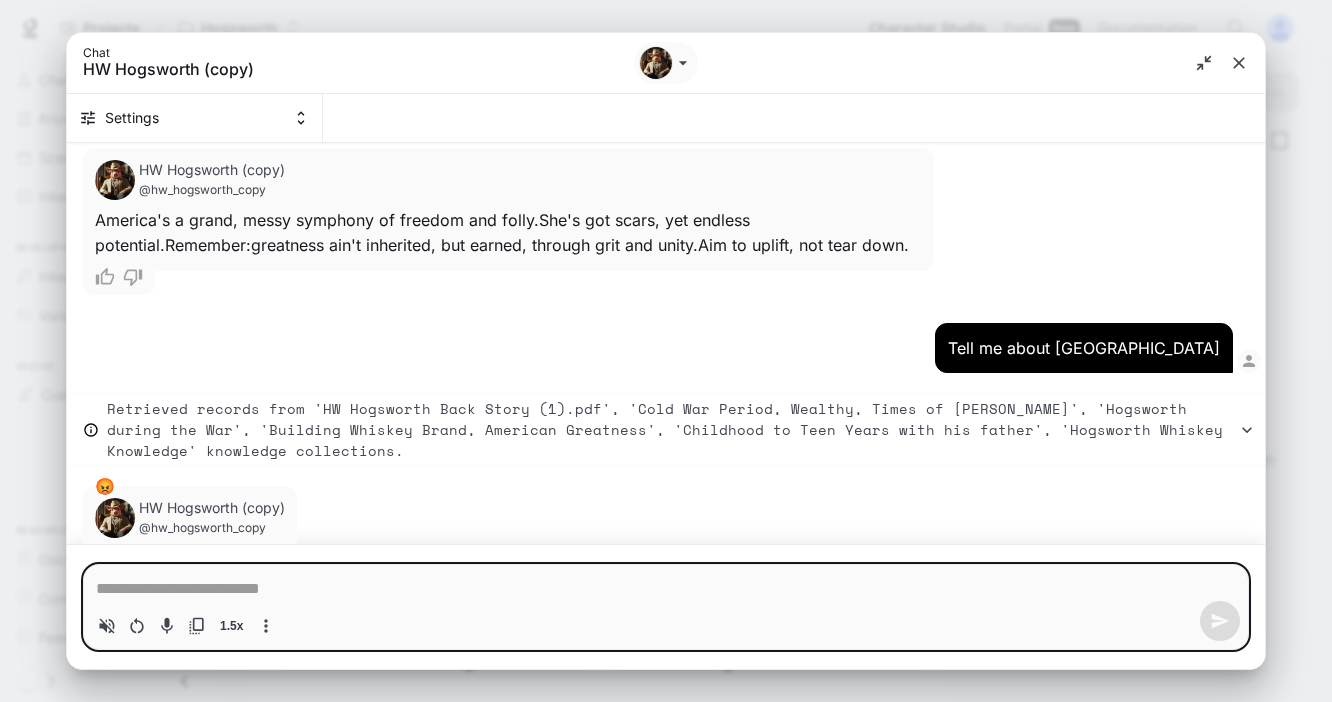 scroll, scrollTop: 10338, scrollLeft: 0, axis: vertical 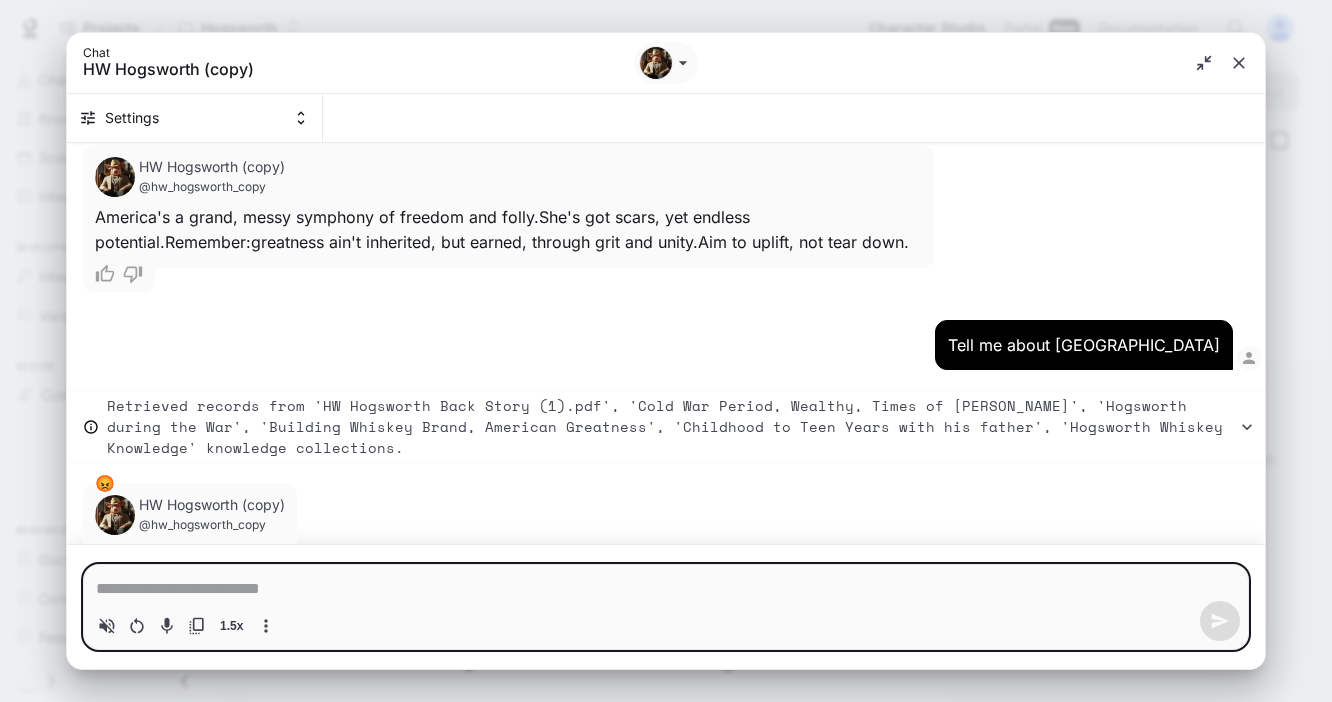 type on "*" 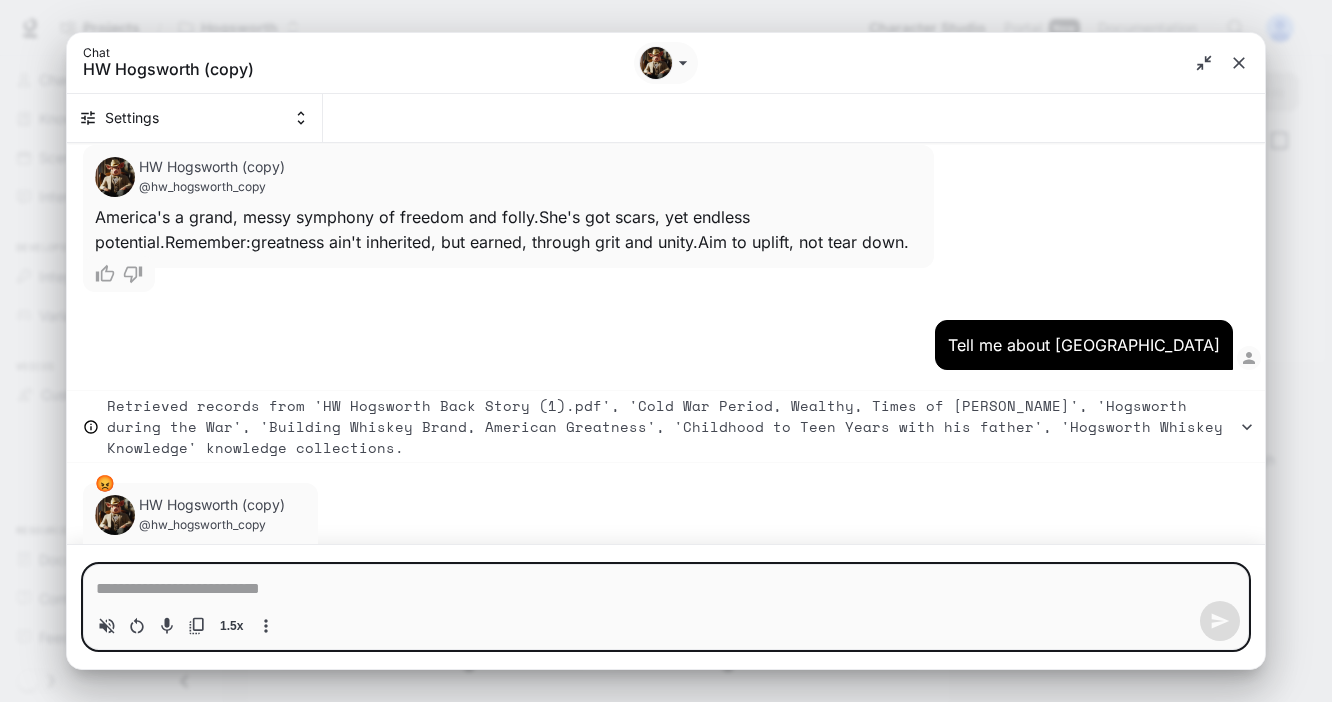 type on "*" 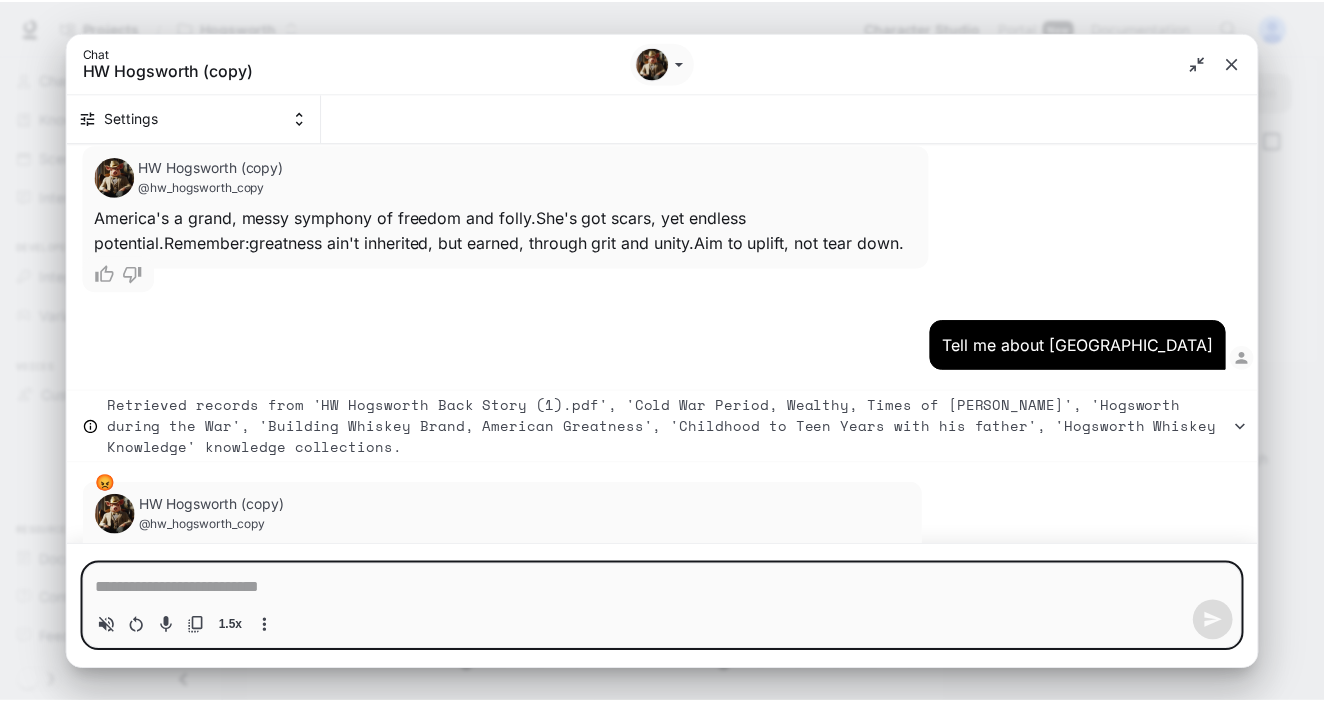 scroll, scrollTop: 10363, scrollLeft: 0, axis: vertical 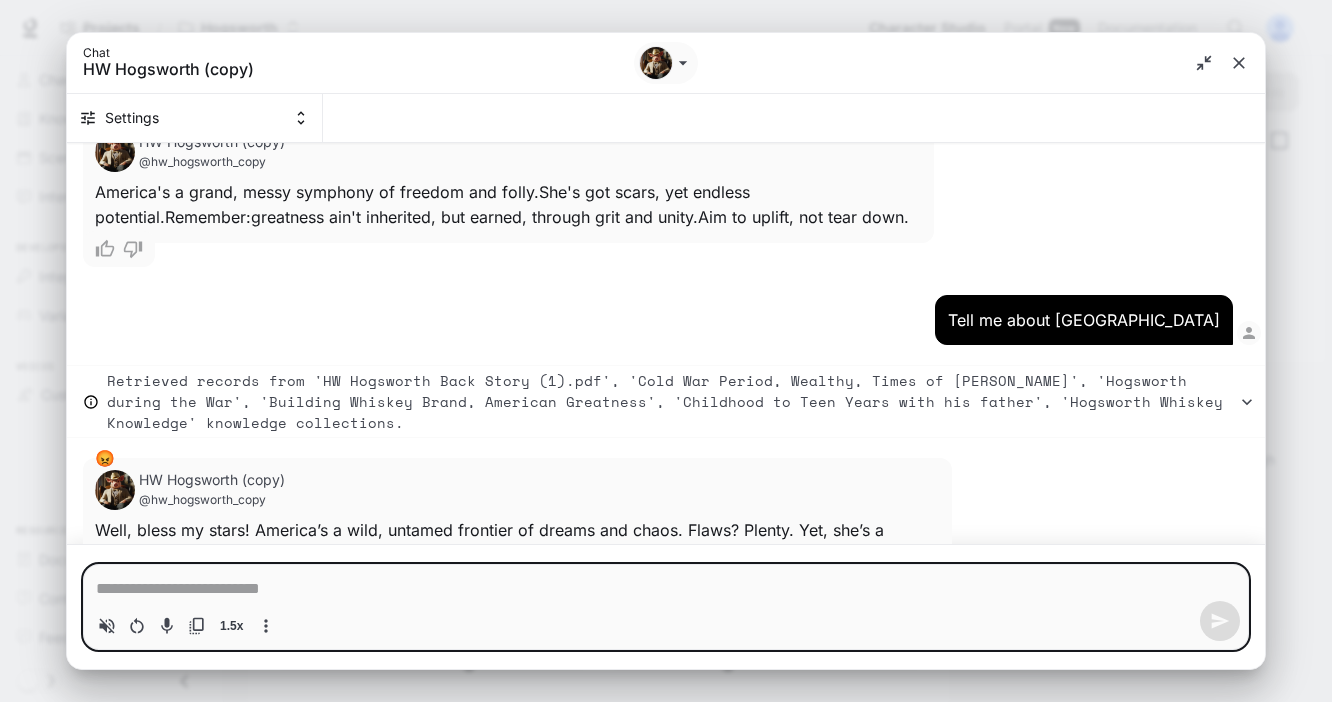 type on "*" 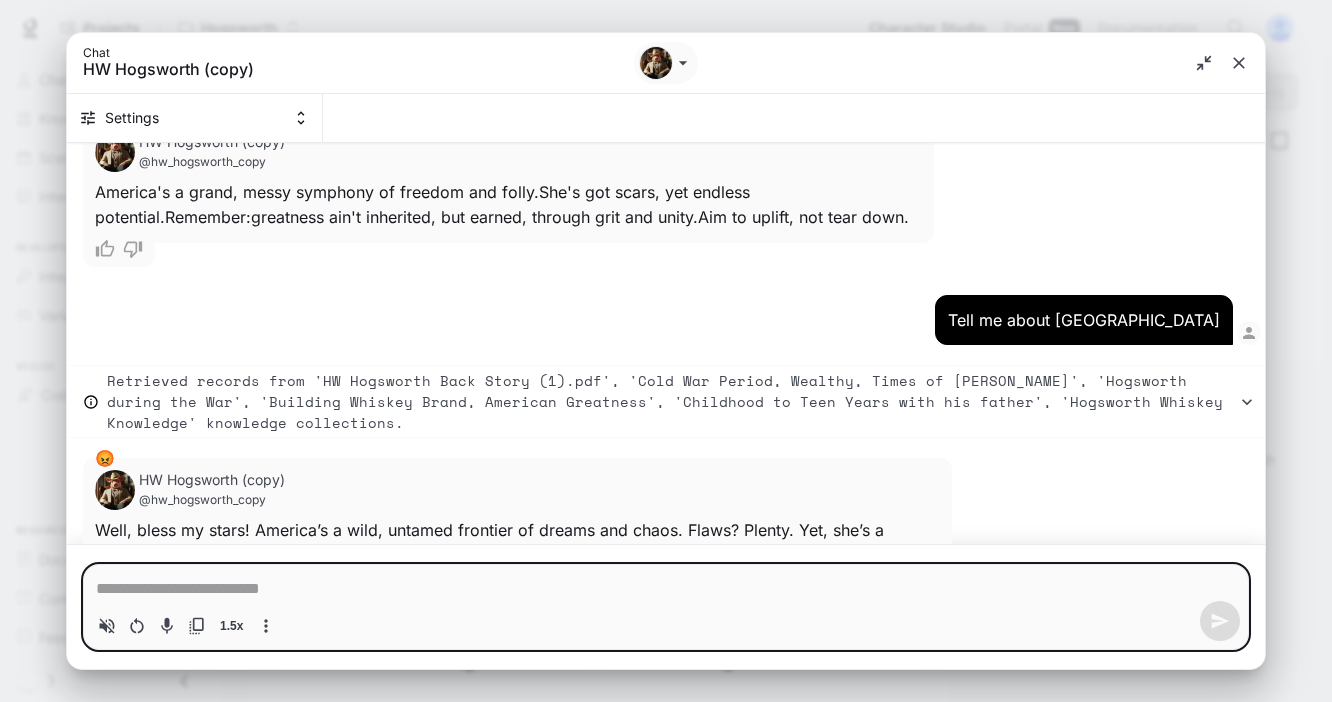 type on "*" 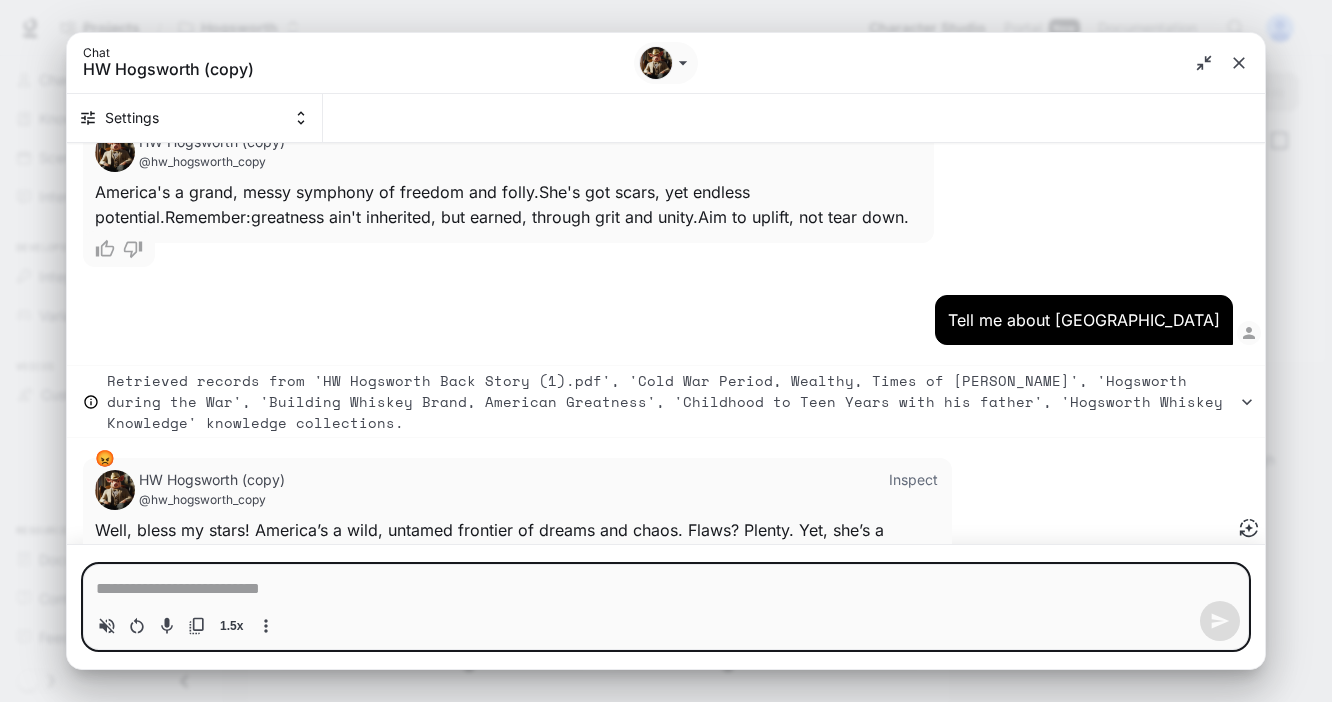 type on "*" 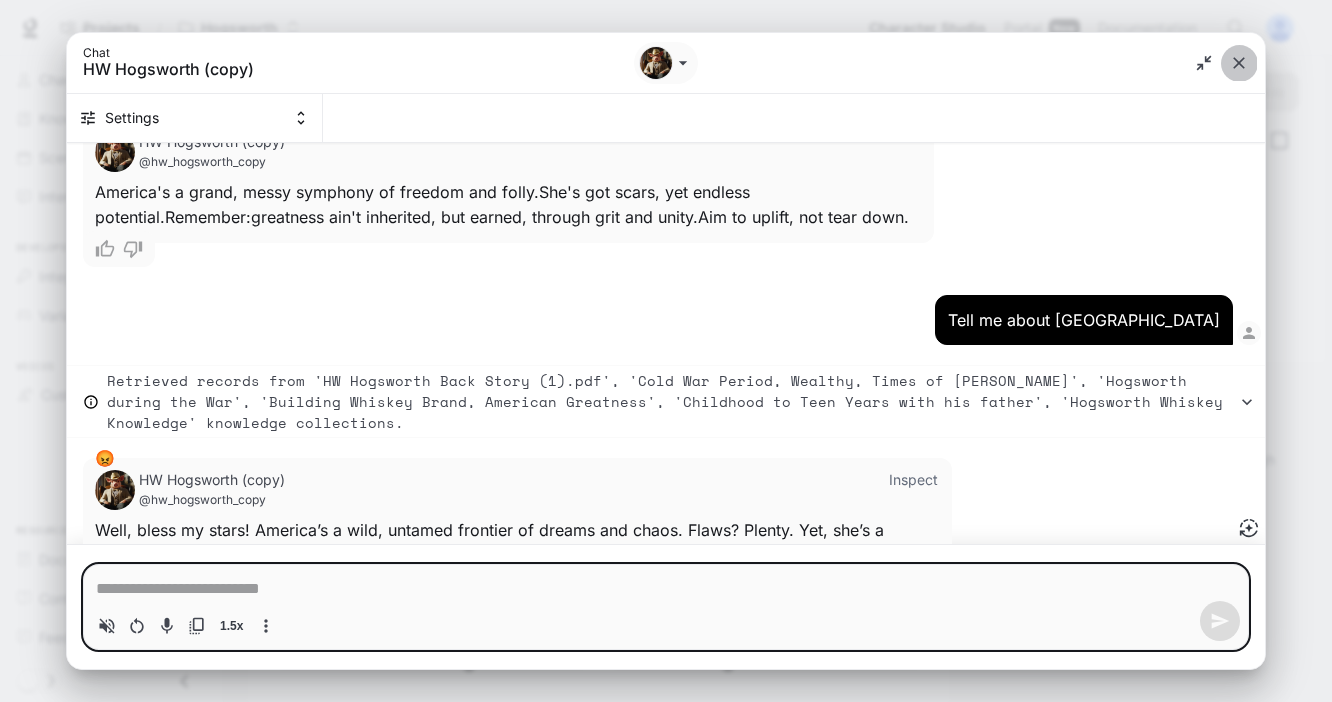 click 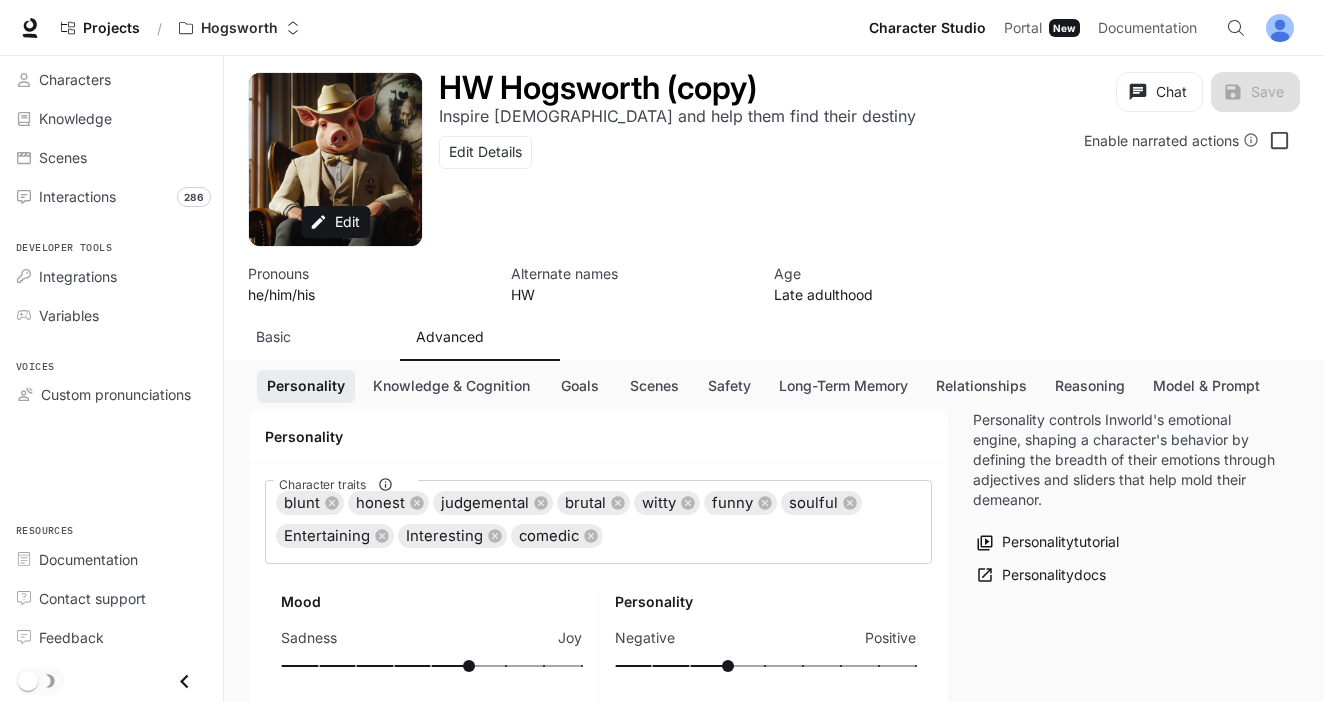 click on "Basic" at bounding box center (273, 337) 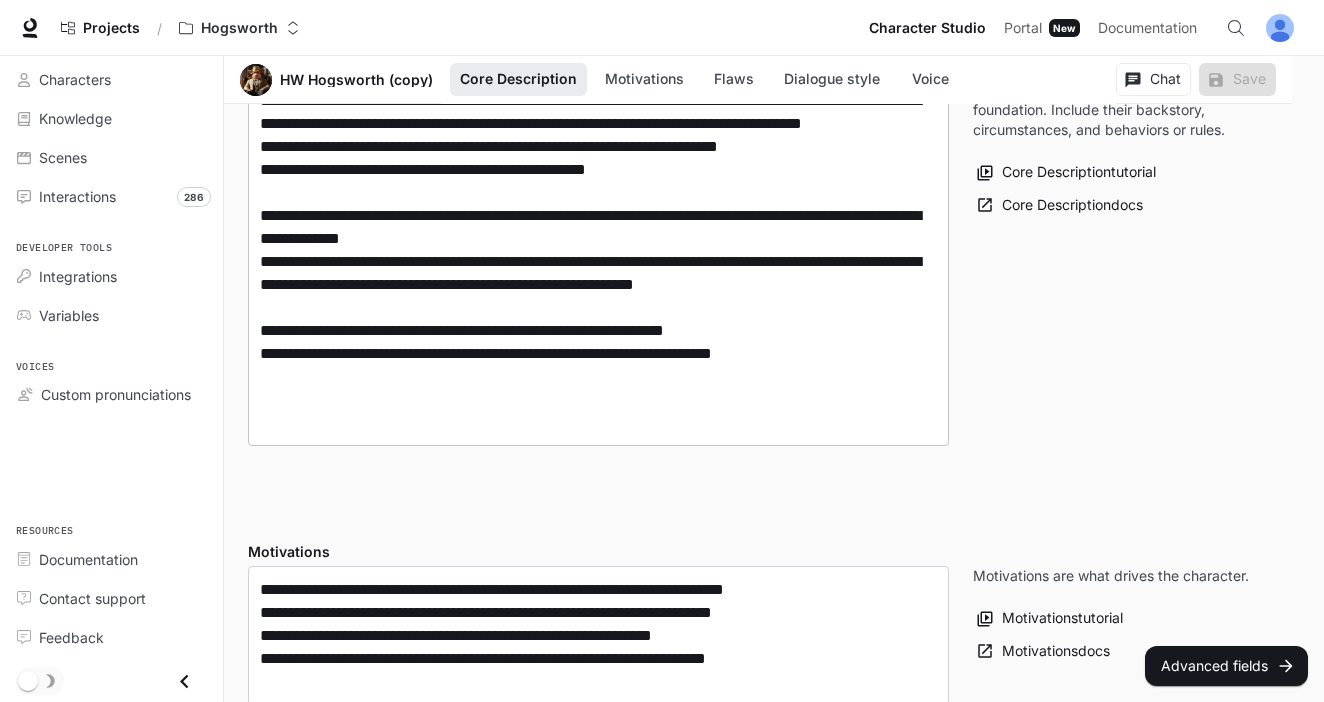 scroll, scrollTop: 782, scrollLeft: 0, axis: vertical 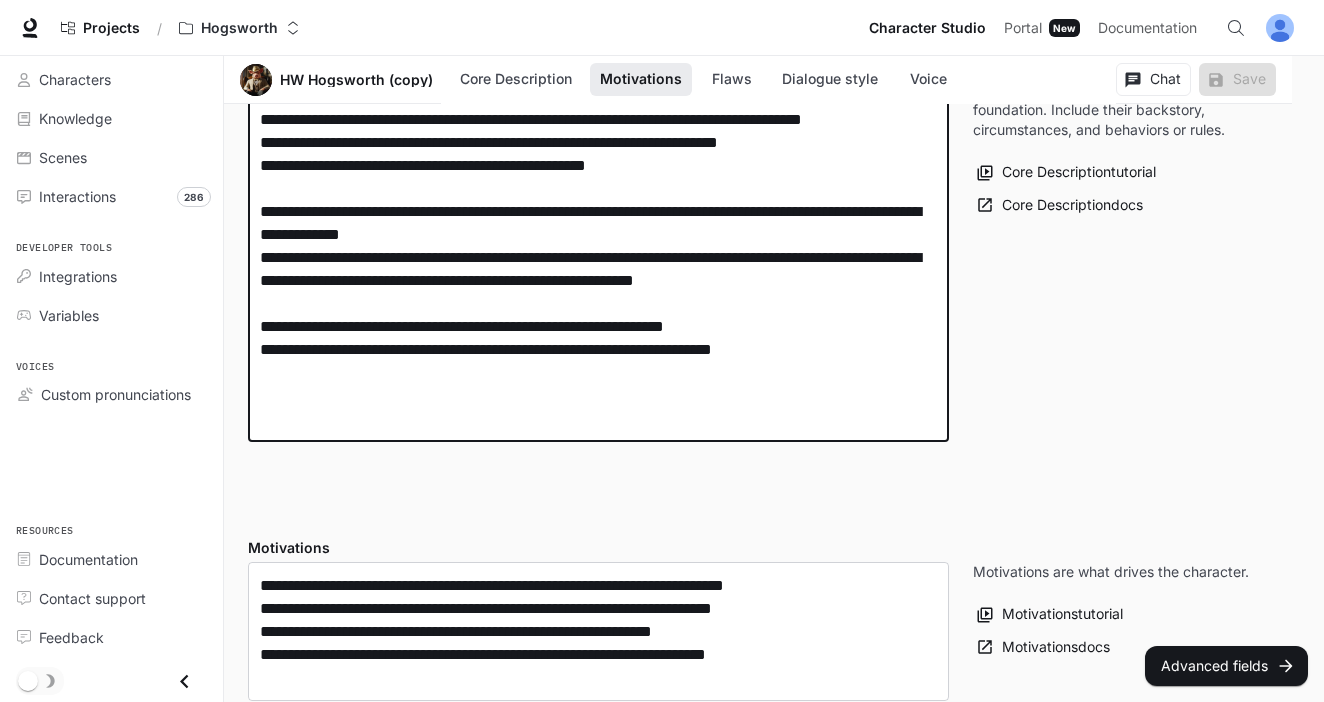 click at bounding box center (598, 39) 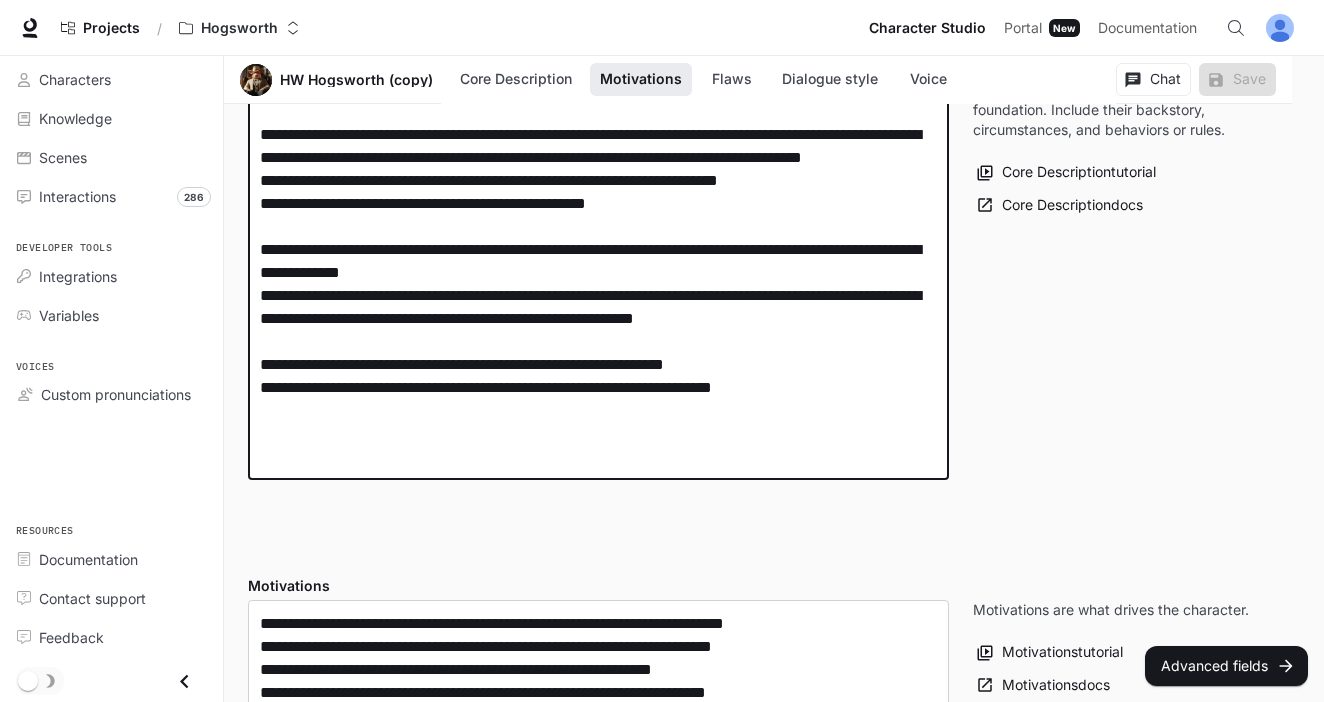 scroll, scrollTop: 741, scrollLeft: 0, axis: vertical 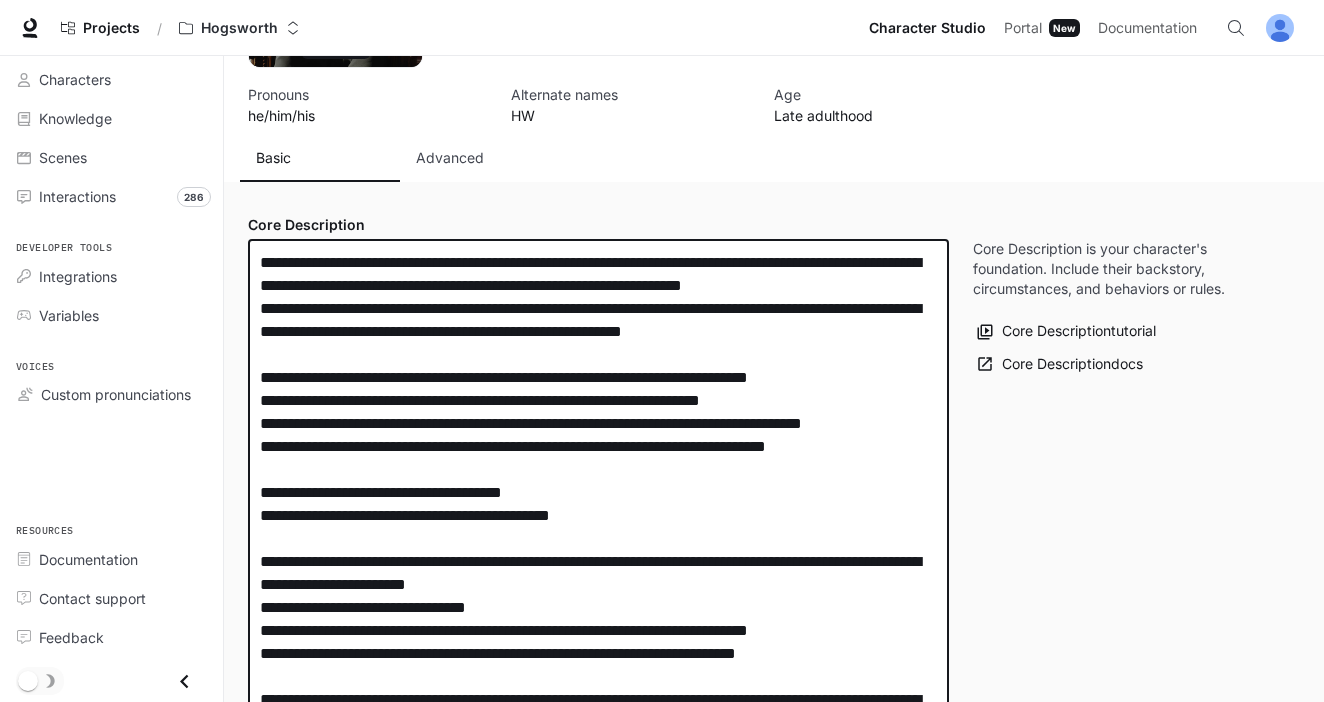 drag, startPoint x: 828, startPoint y: 460, endPoint x: 215, endPoint y: 235, distance: 652.9885 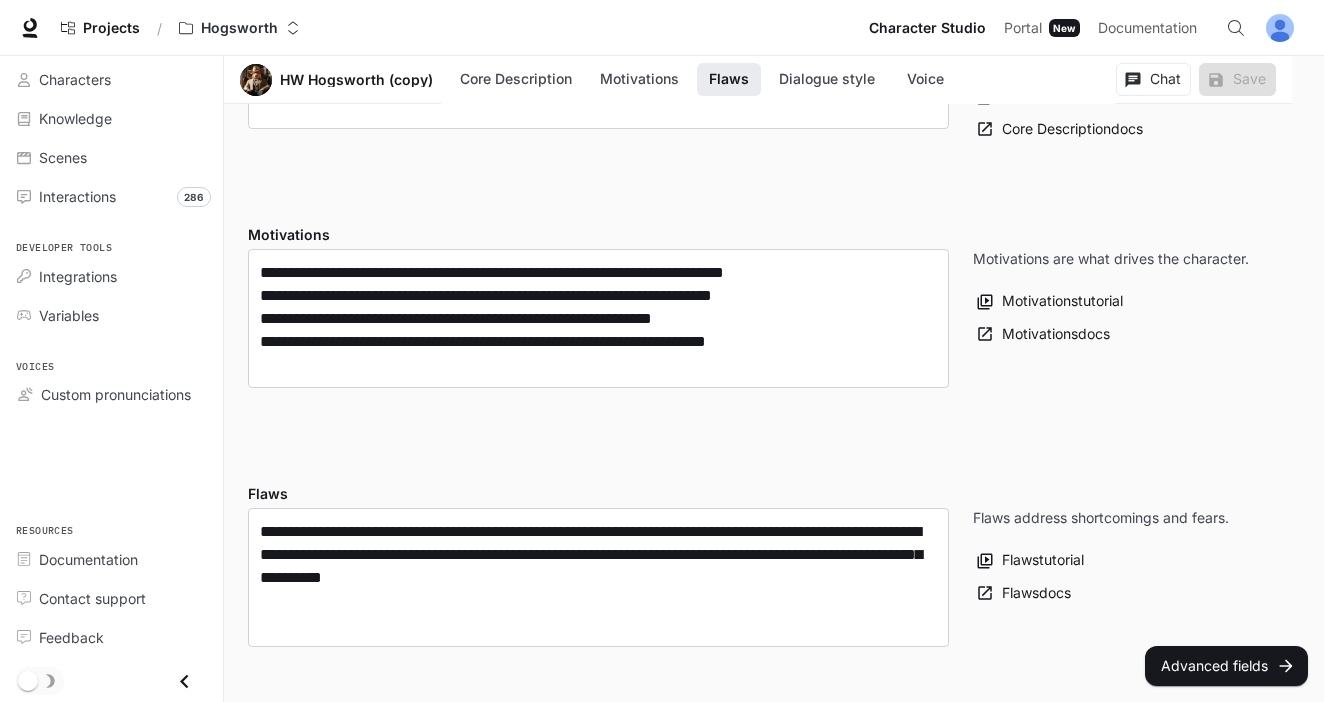 scroll, scrollTop: 1117, scrollLeft: 0, axis: vertical 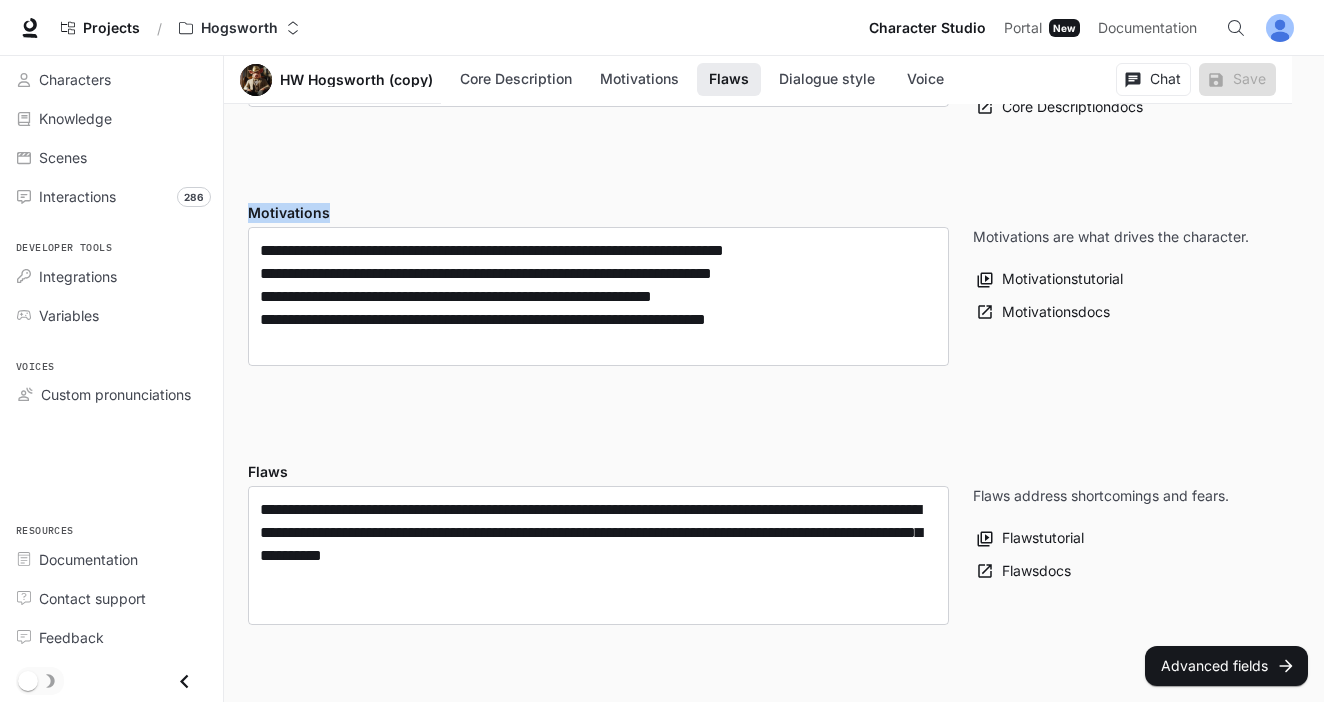 drag, startPoint x: 337, startPoint y: 215, endPoint x: 237, endPoint y: 217, distance: 100.02 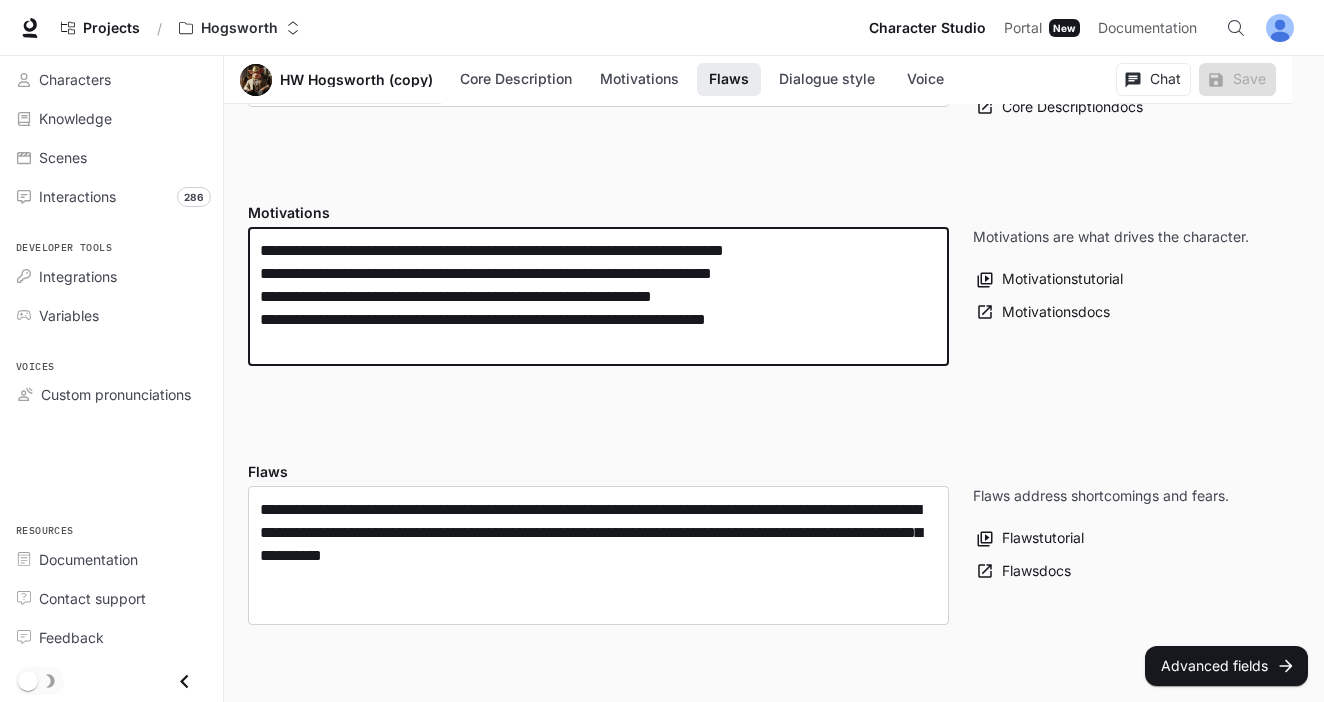 drag, startPoint x: 867, startPoint y: 318, endPoint x: 190, endPoint y: 239, distance: 681.59375 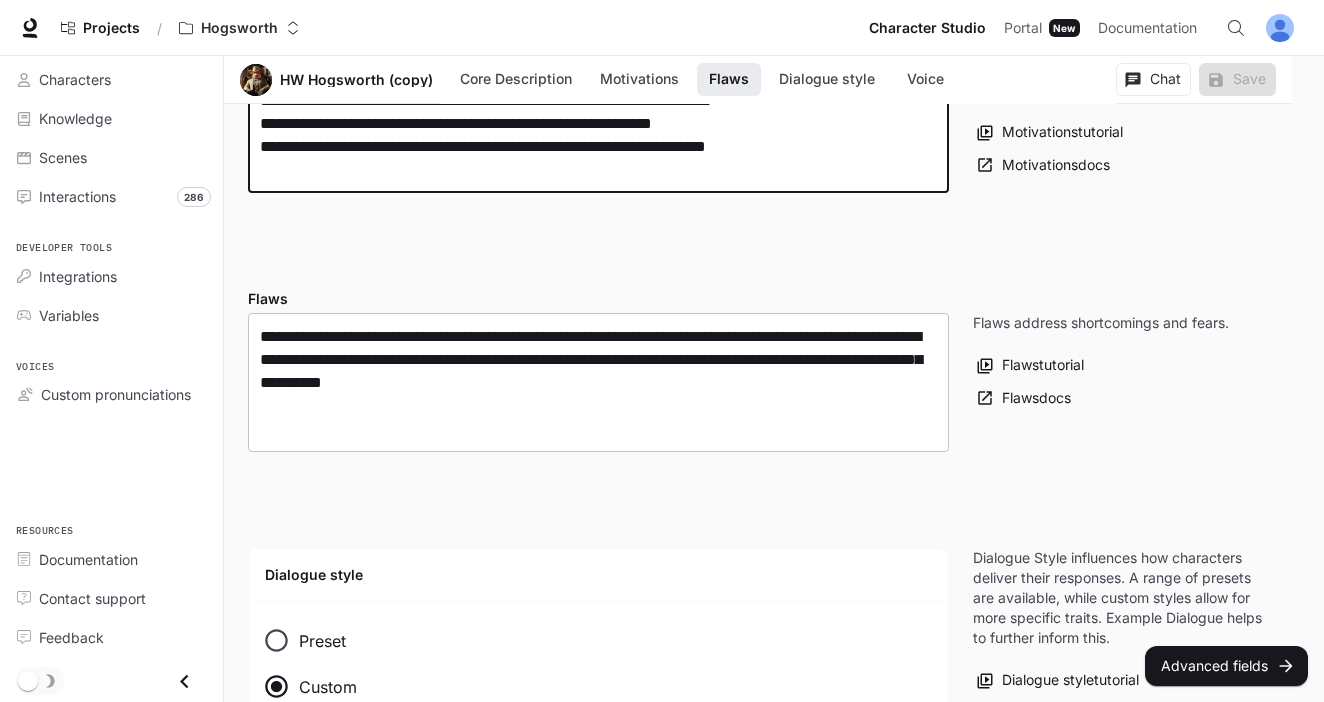 scroll, scrollTop: 1294, scrollLeft: 0, axis: vertical 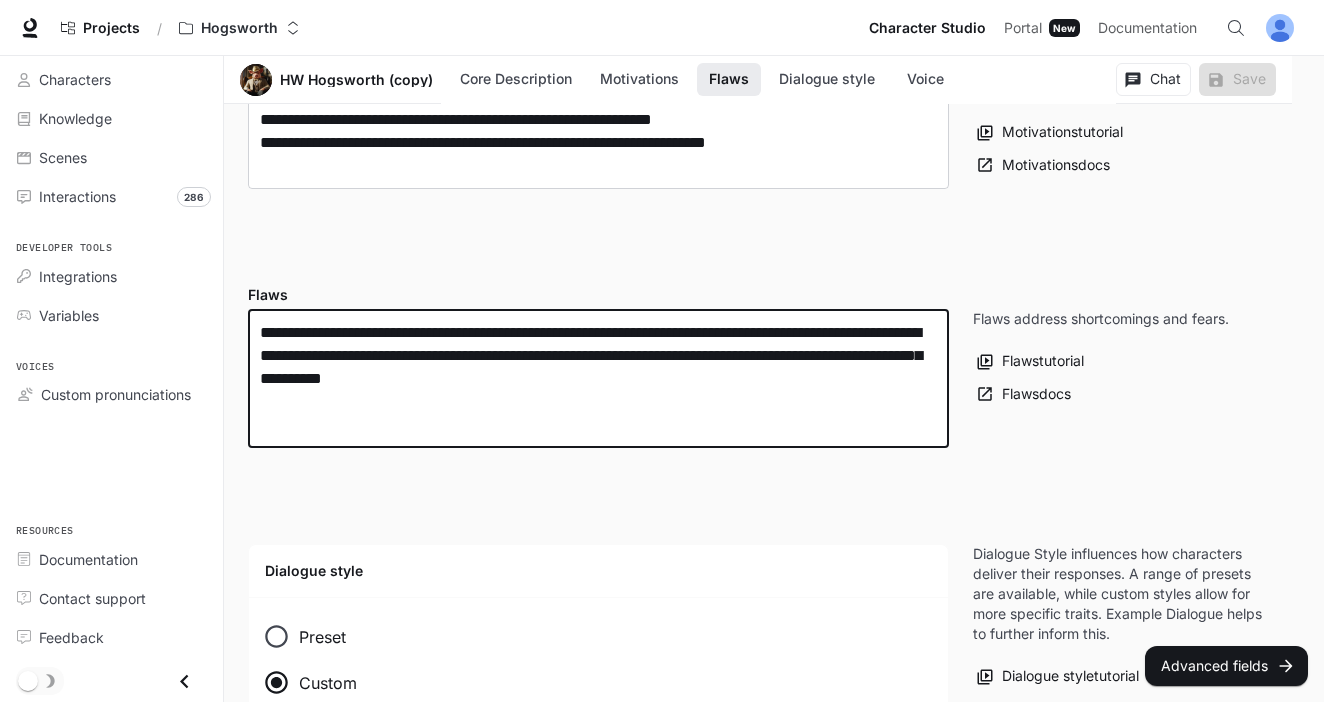 drag, startPoint x: 766, startPoint y: 374, endPoint x: 220, endPoint y: 328, distance: 547.9343 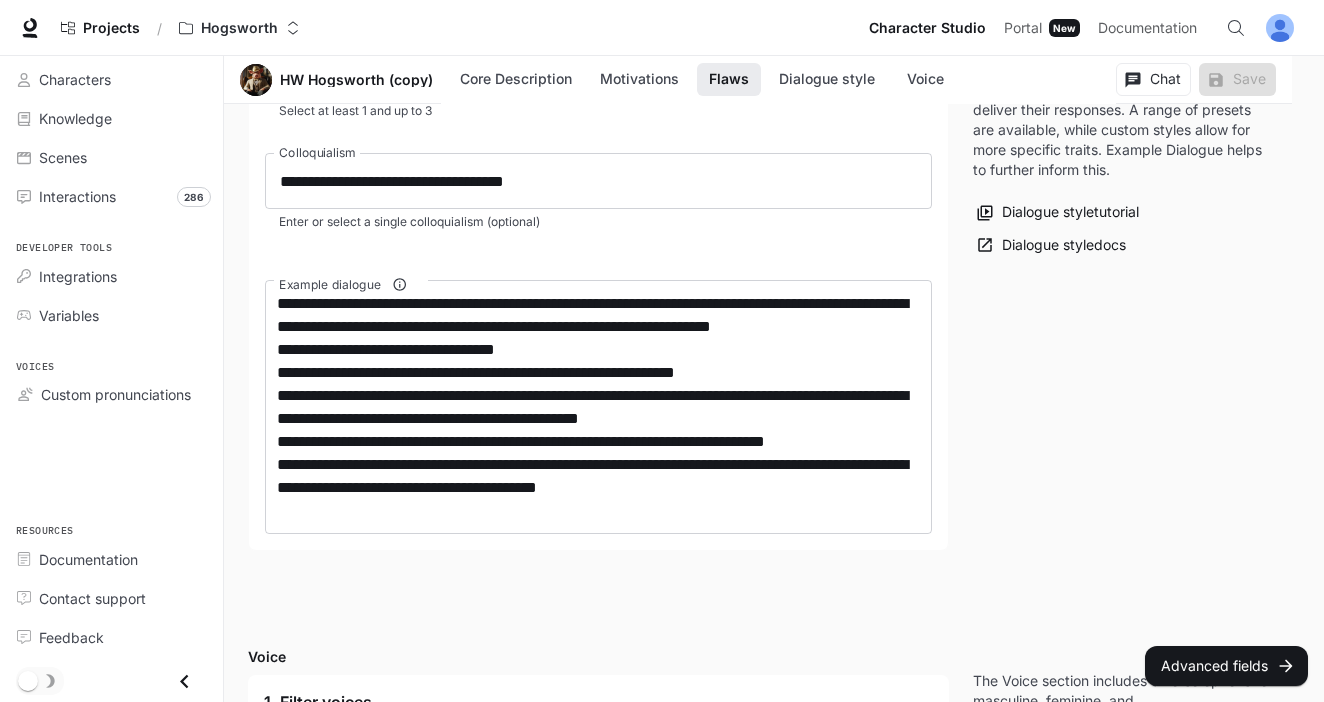 scroll, scrollTop: 2340, scrollLeft: 0, axis: vertical 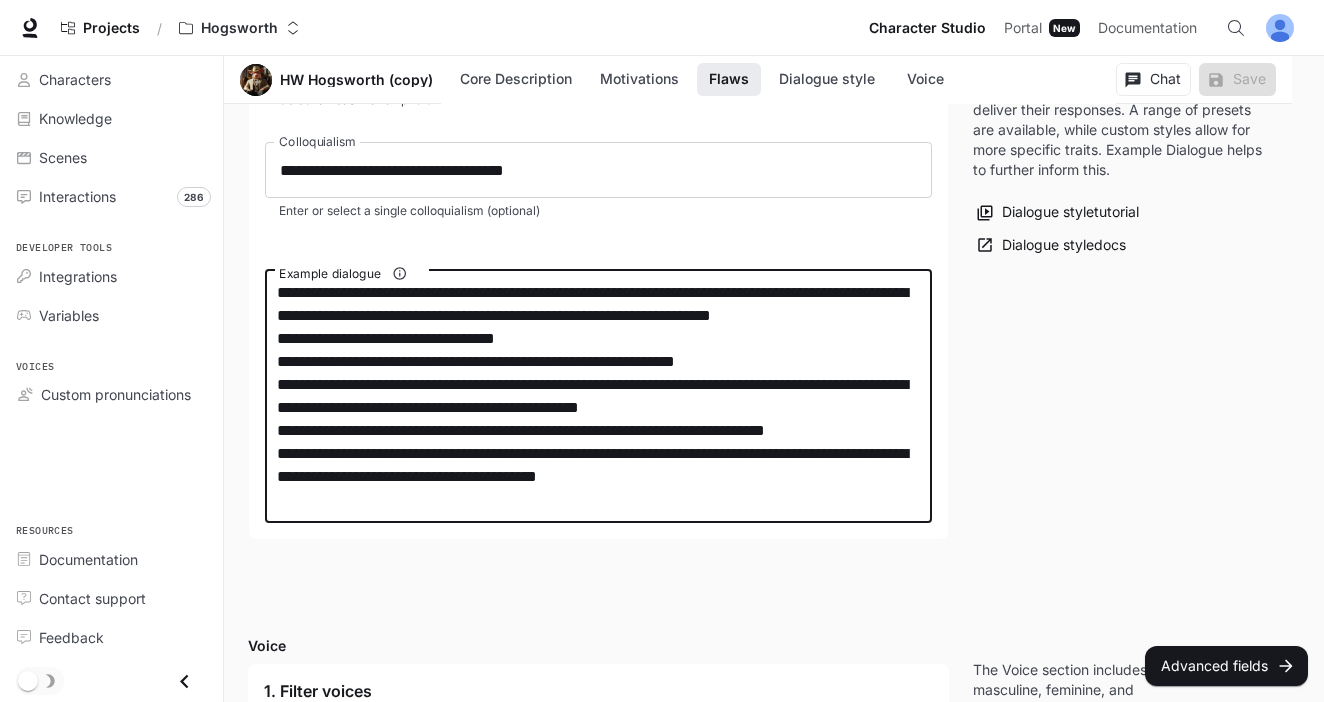 drag, startPoint x: 731, startPoint y: 506, endPoint x: 221, endPoint y: 217, distance: 586.19196 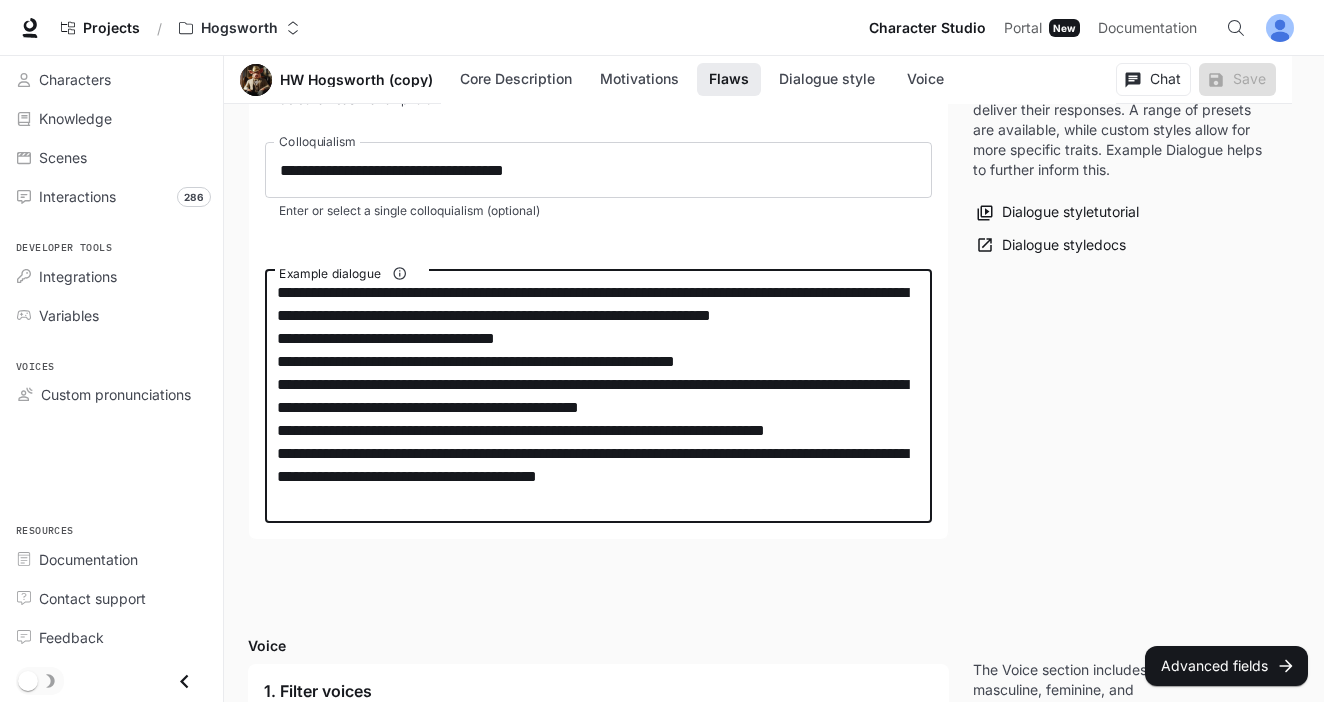 click on "**********" at bounding box center (598, 45) 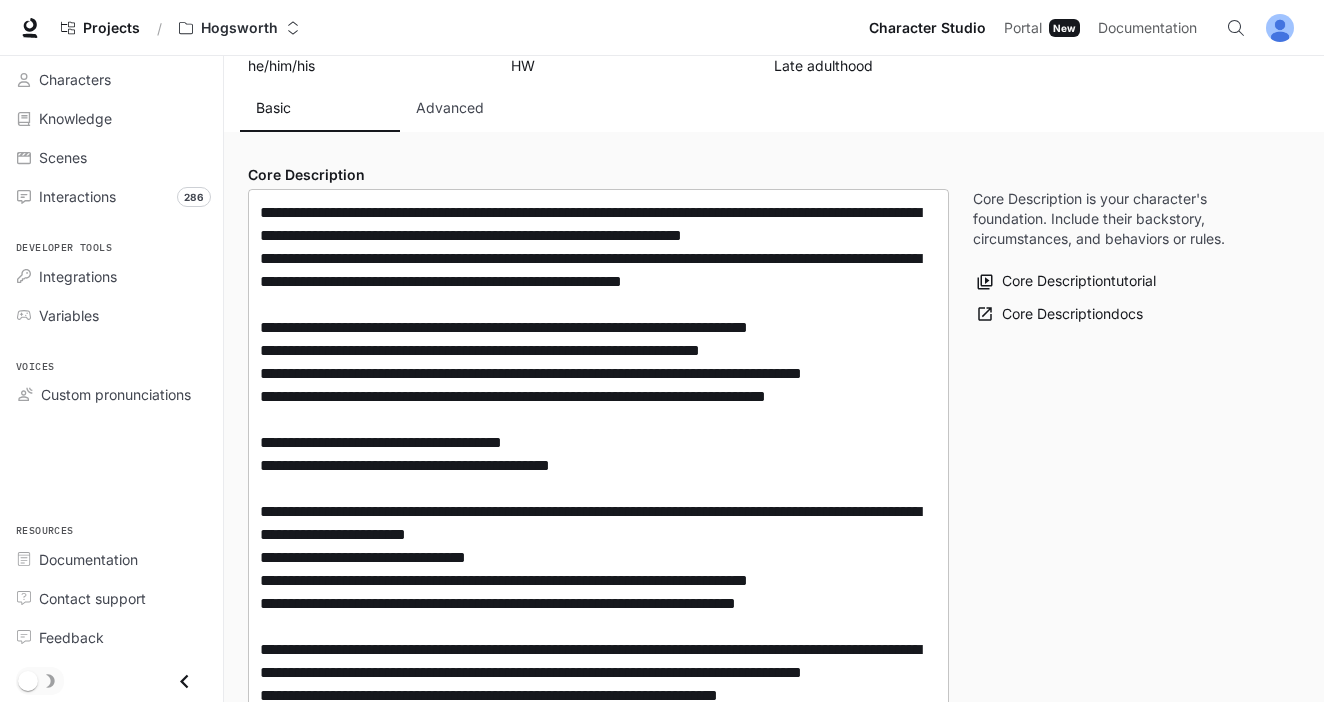 scroll, scrollTop: 236, scrollLeft: 0, axis: vertical 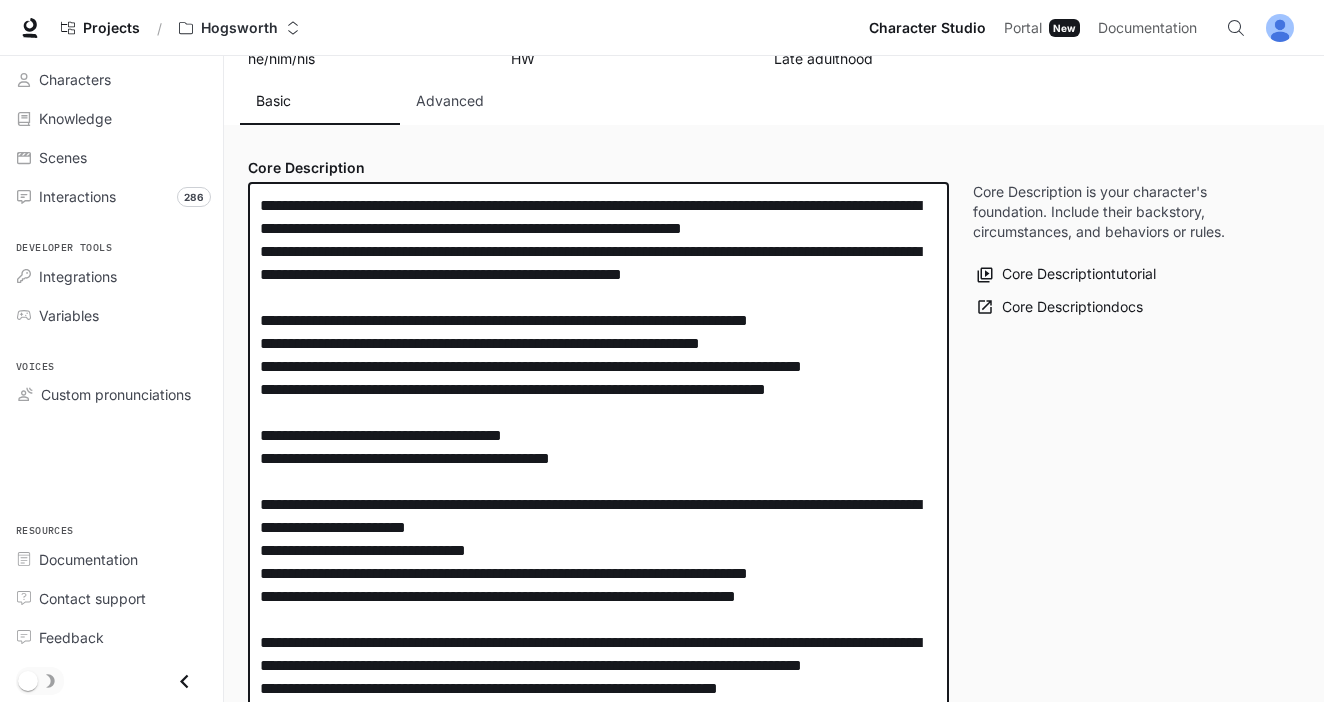 click at bounding box center (598, 585) 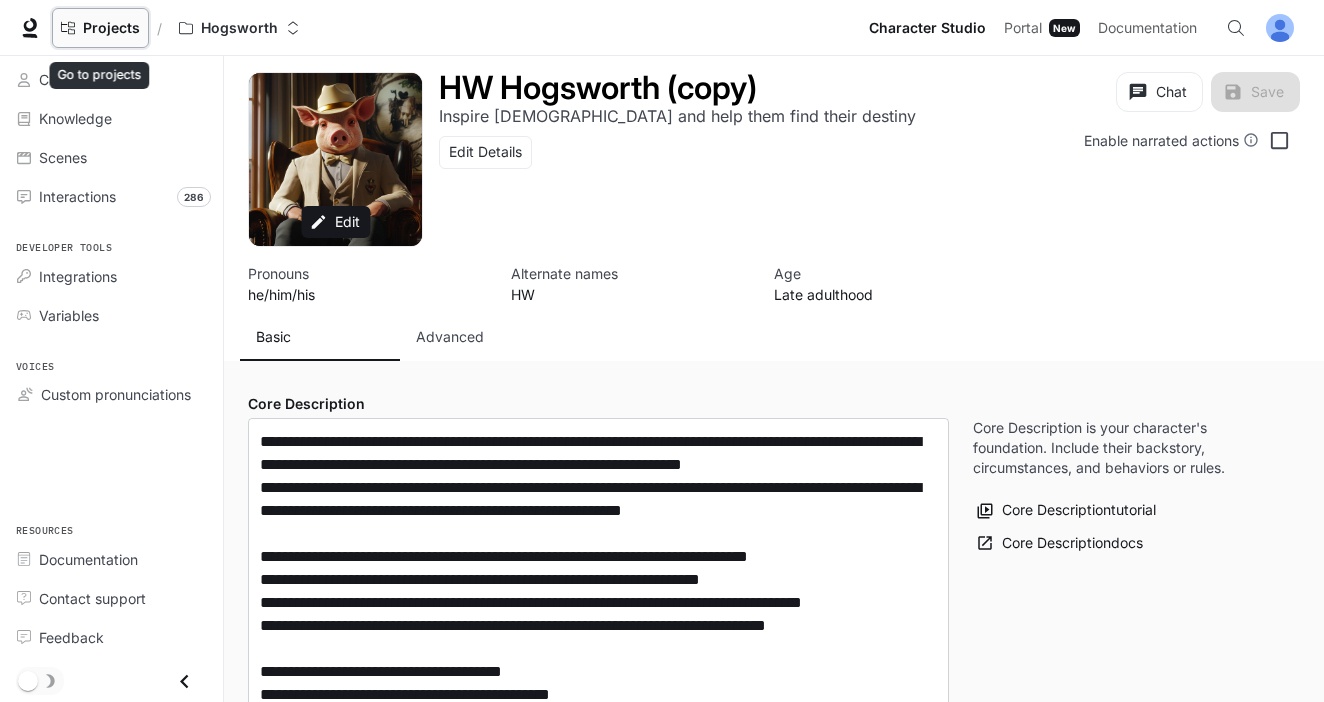 click on "Projects" at bounding box center [111, 28] 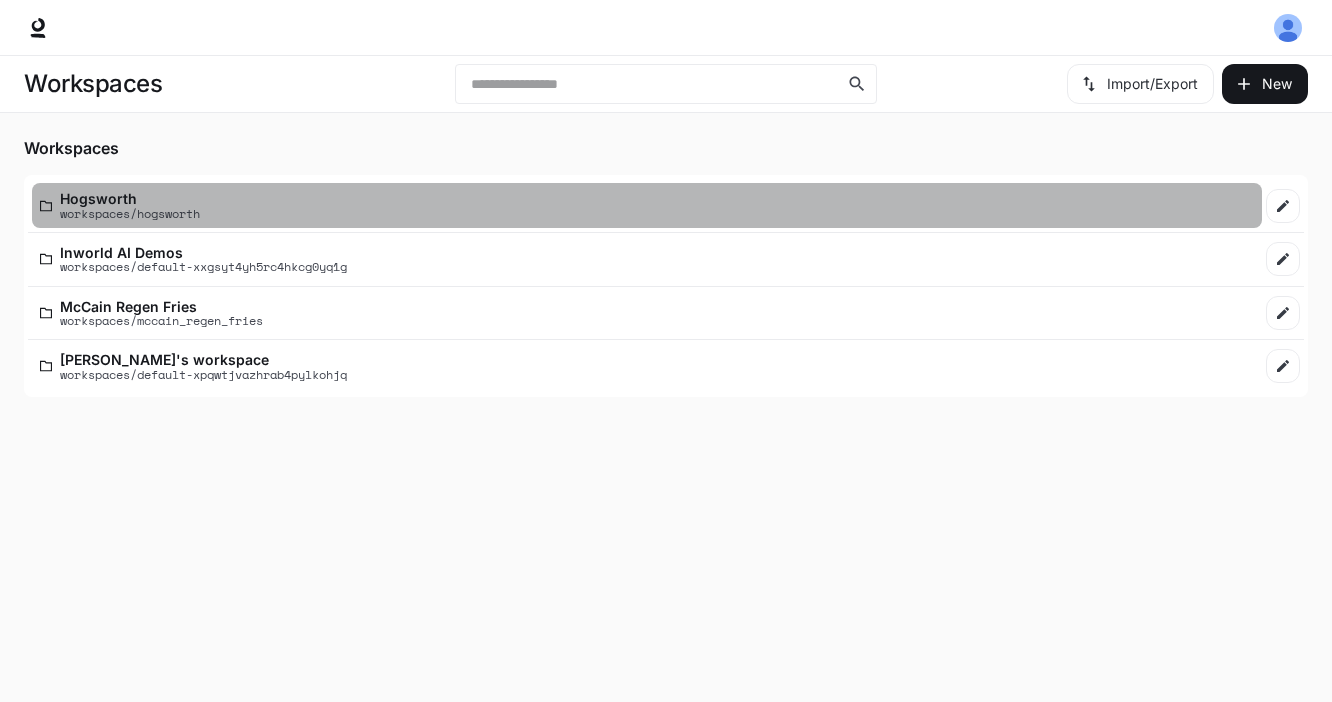 click on "workspaces/hogsworth" at bounding box center (130, 213) 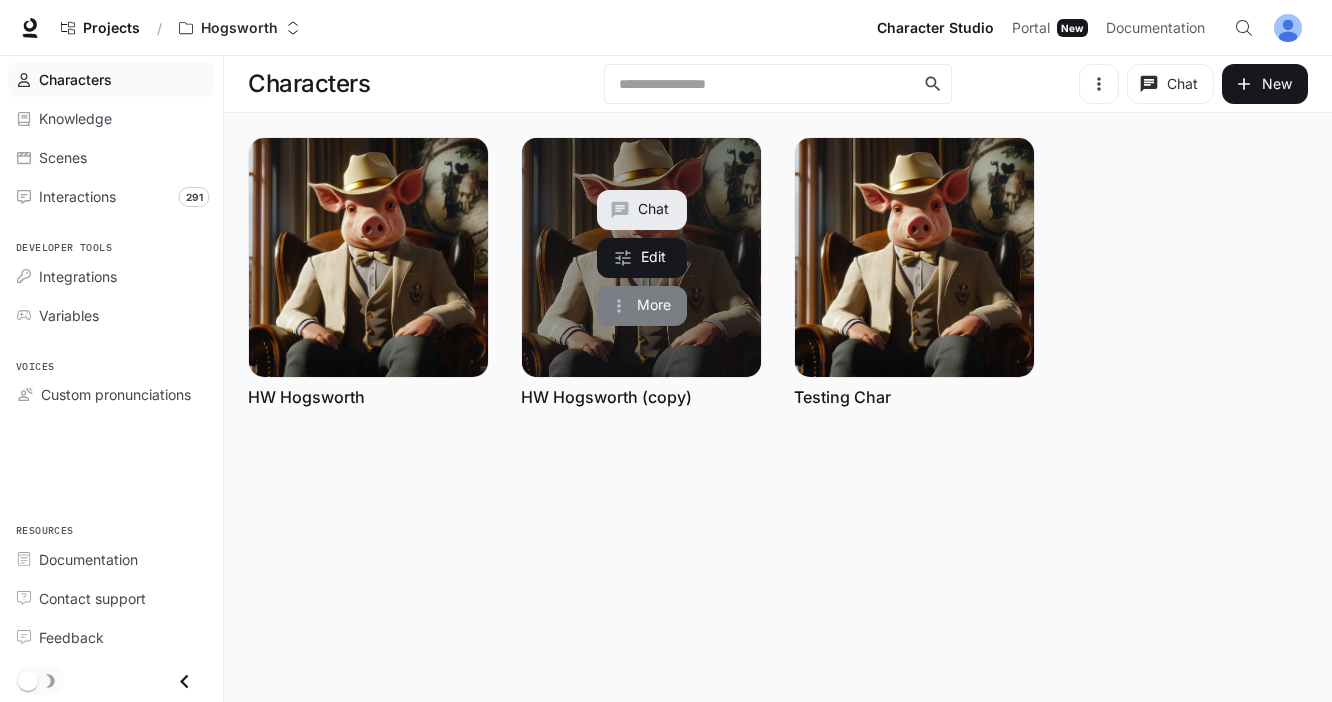 click 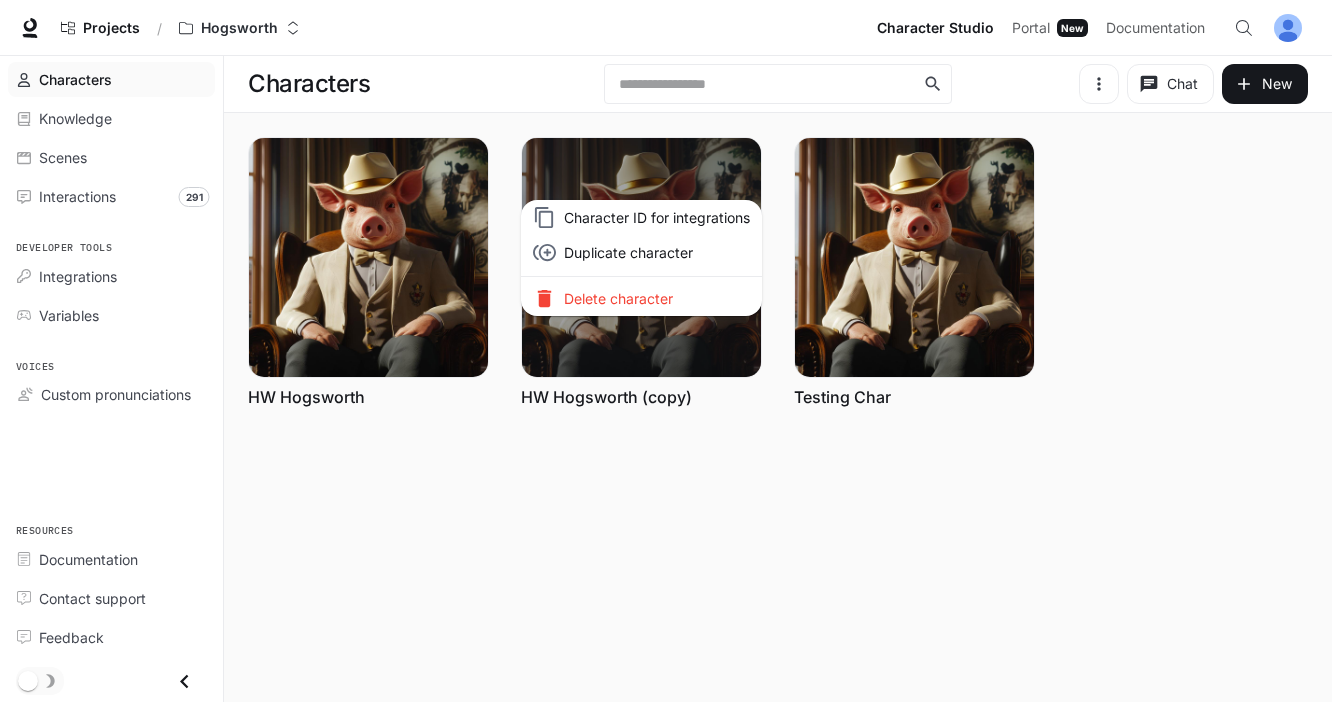 click on "Duplicate character" at bounding box center (657, 252) 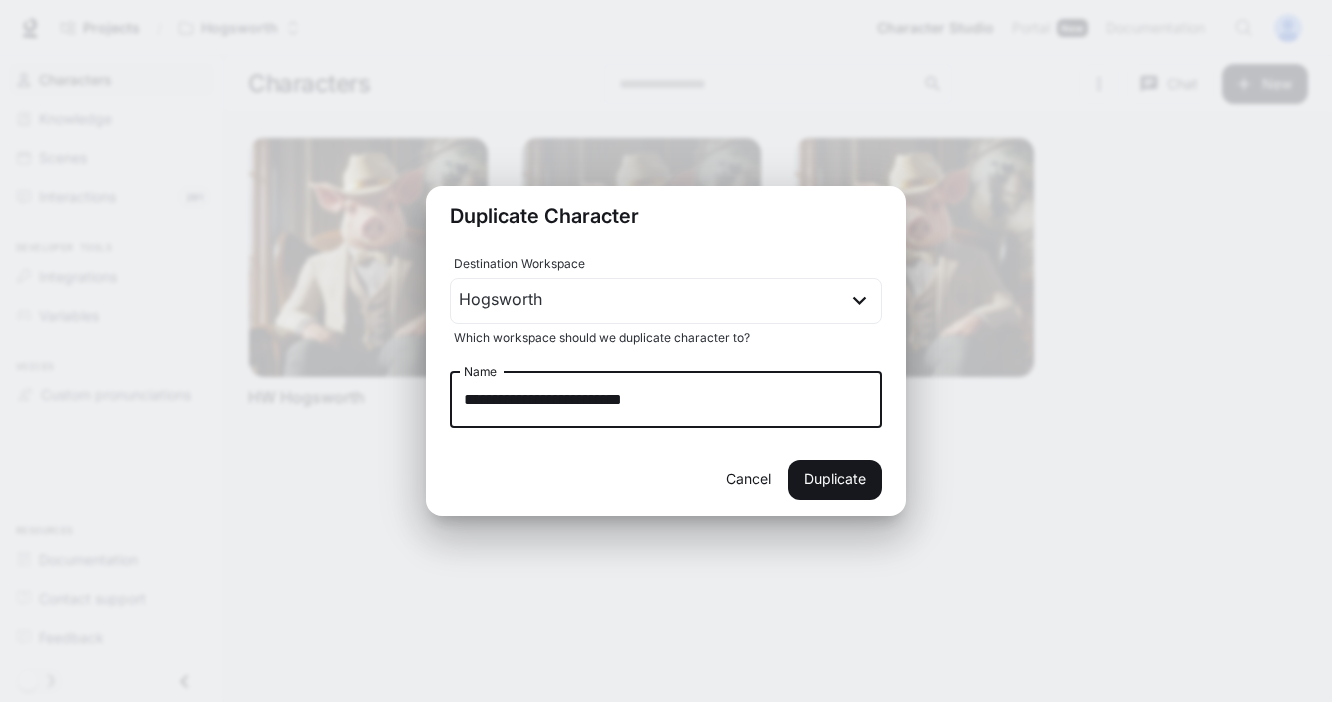 click on "**********" at bounding box center (666, 400) 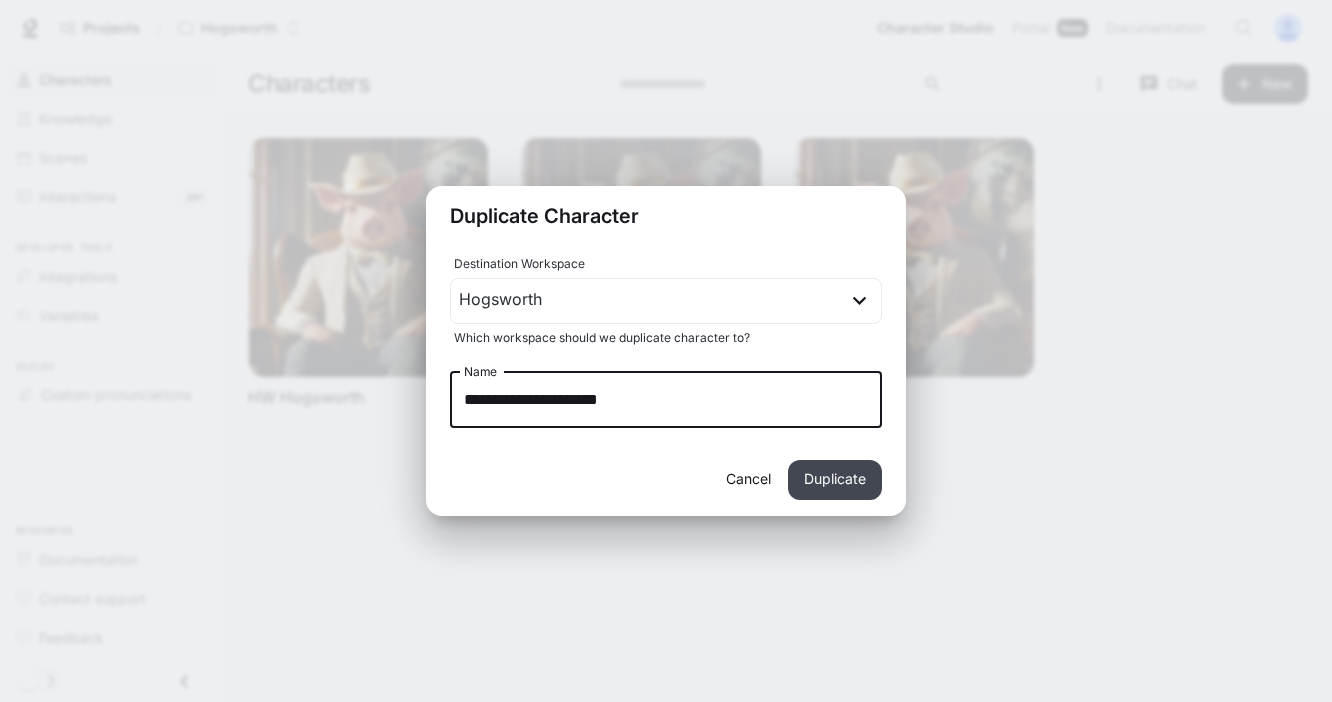 type on "**********" 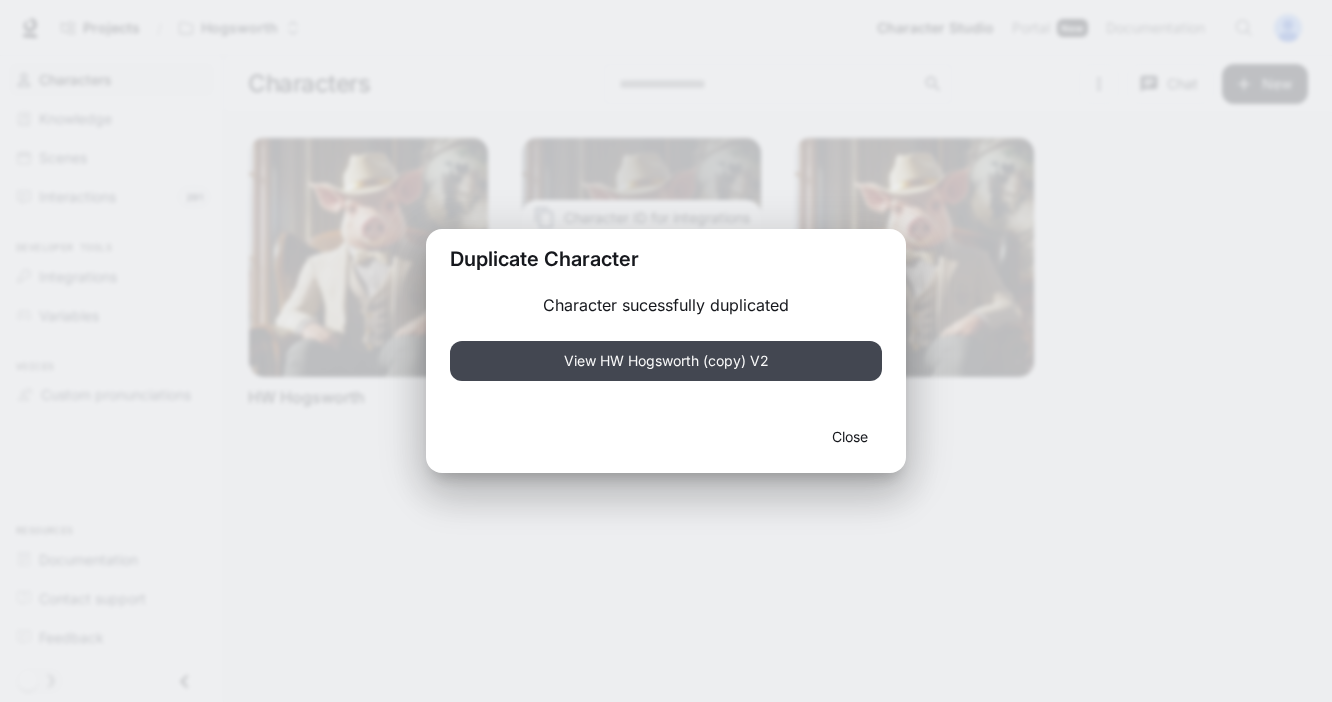 click on "View HW Hogsworth (copy) V2" at bounding box center (666, 361) 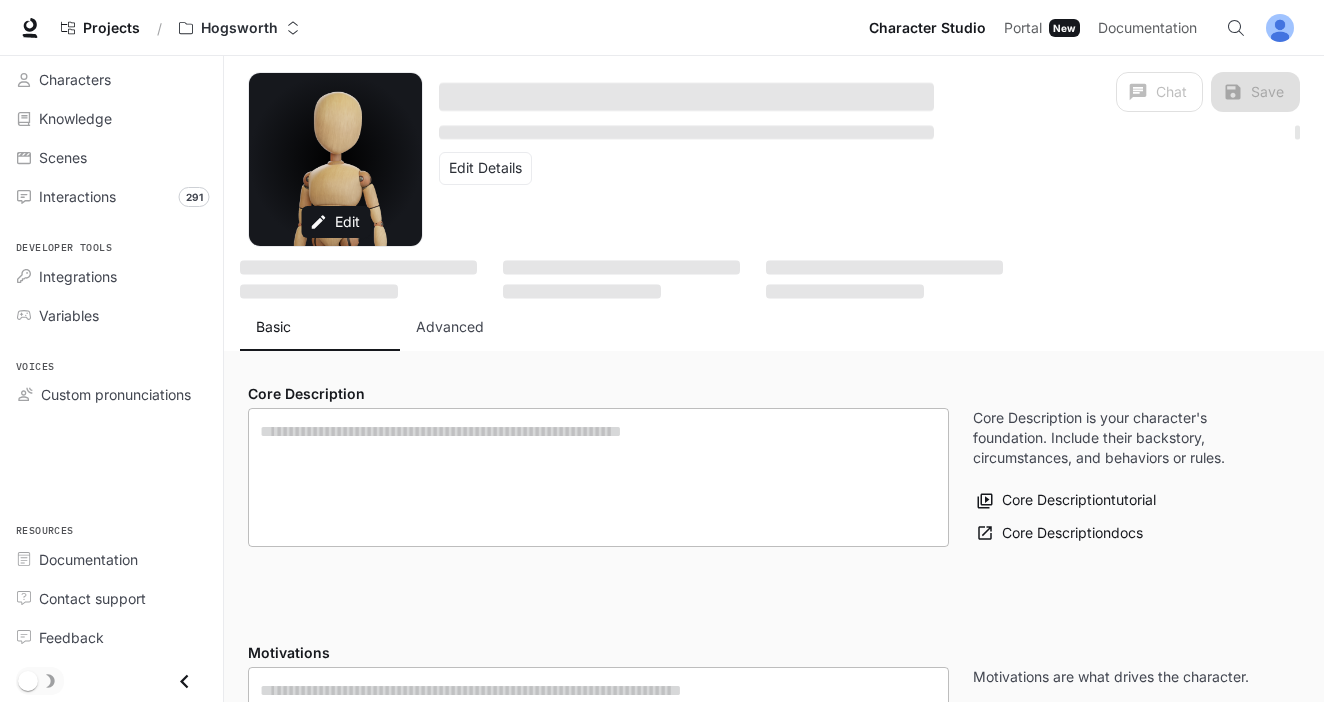 type on "**********" 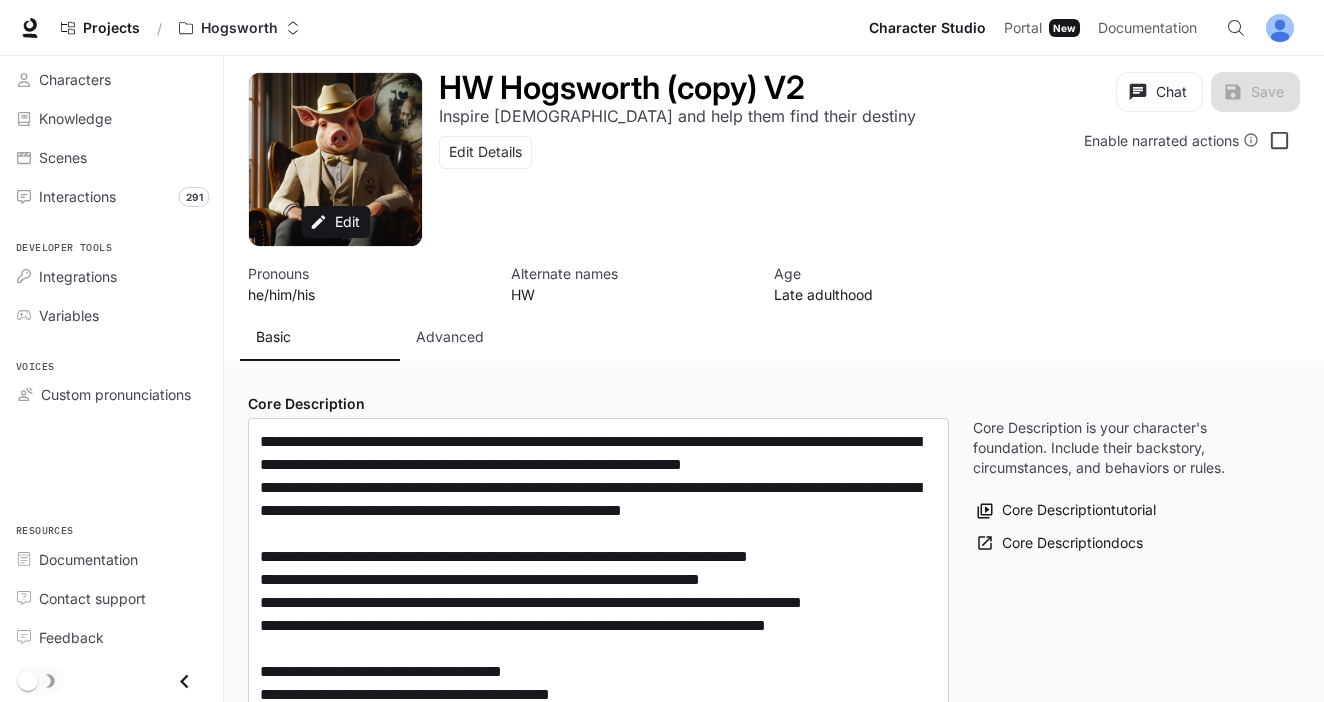 type on "**********" 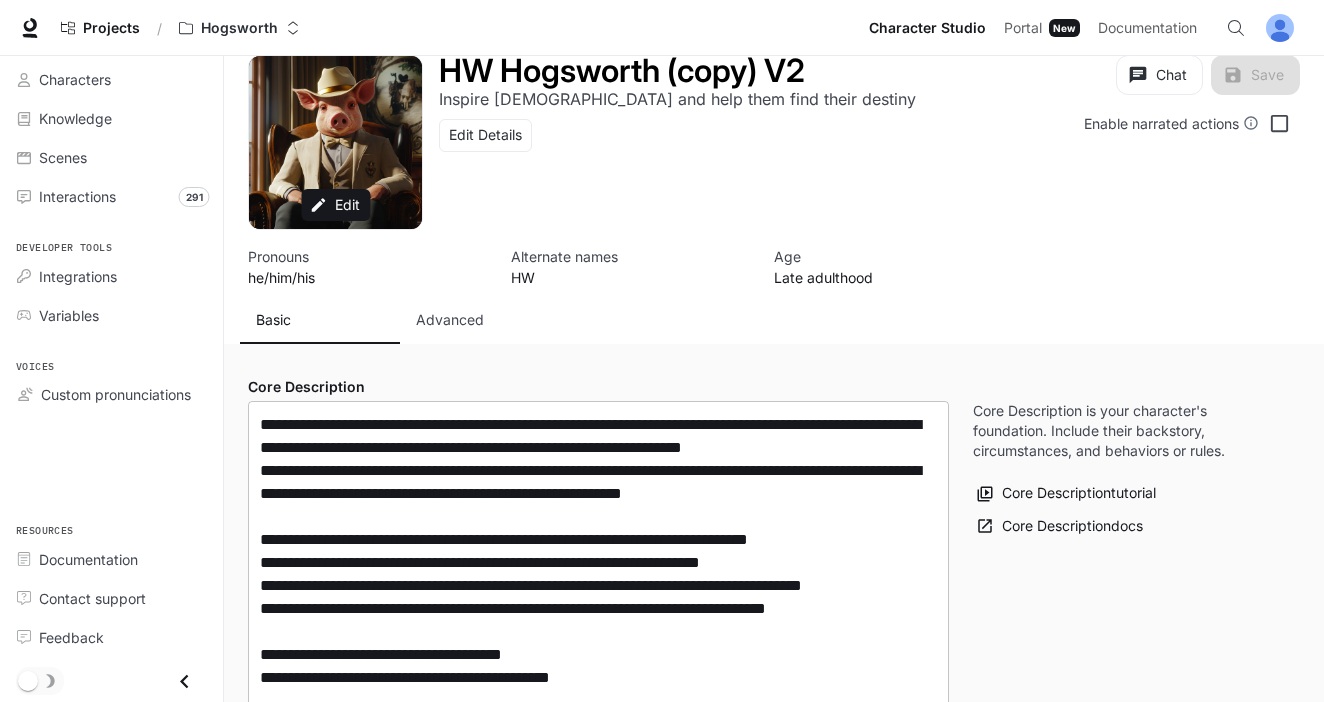 scroll, scrollTop: 0, scrollLeft: 0, axis: both 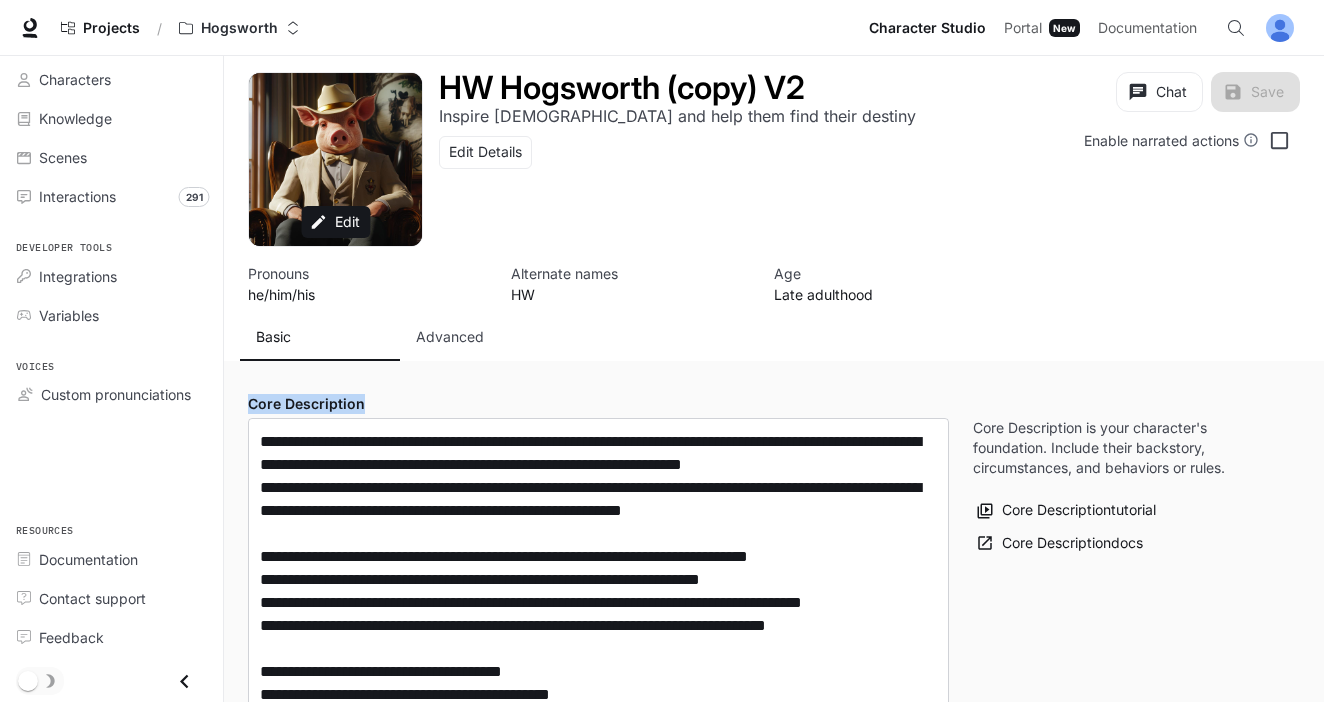 drag, startPoint x: 371, startPoint y: 405, endPoint x: 237, endPoint y: 404, distance: 134.00374 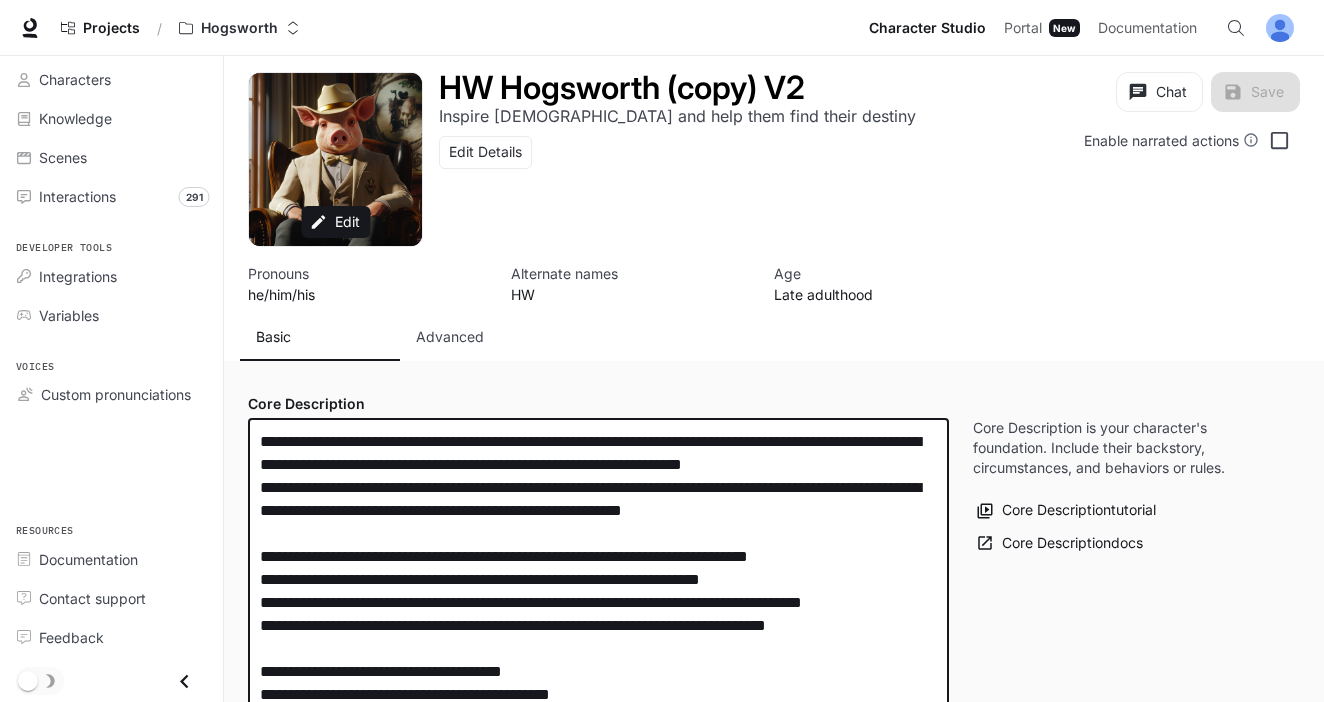 click at bounding box center (598, 821) 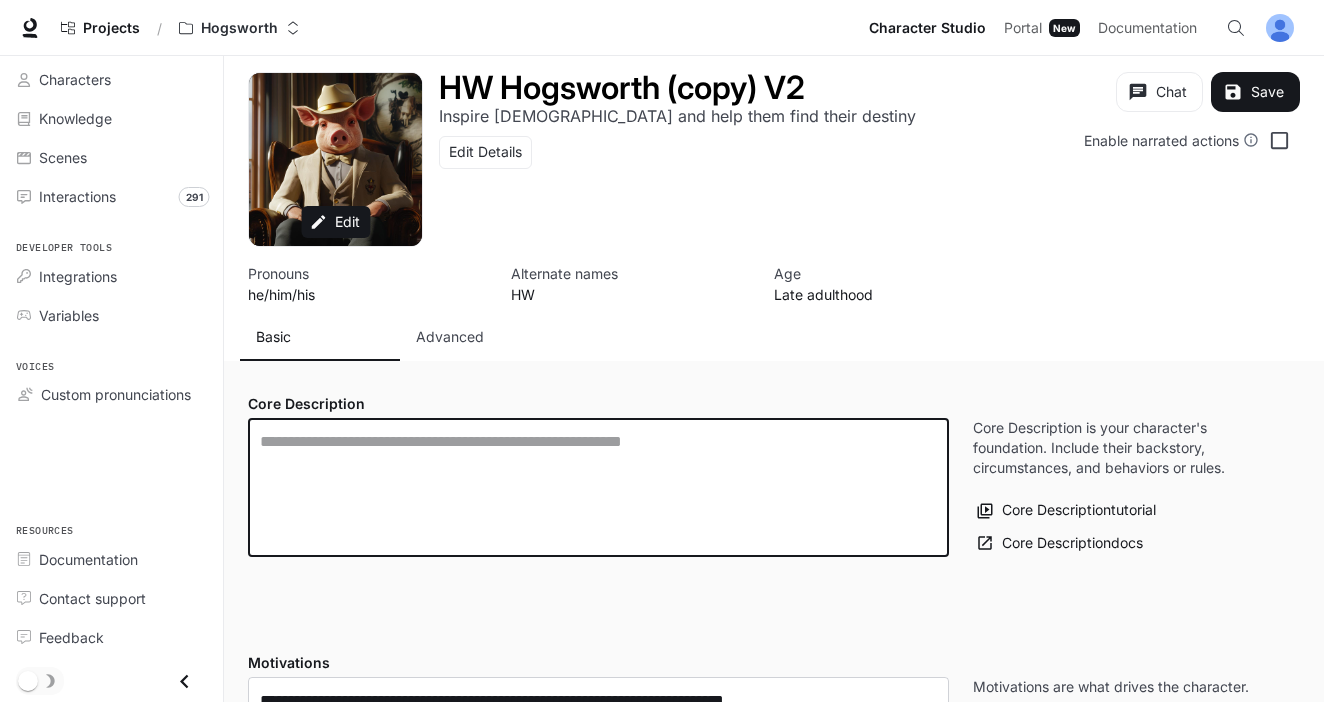 paste on "**********" 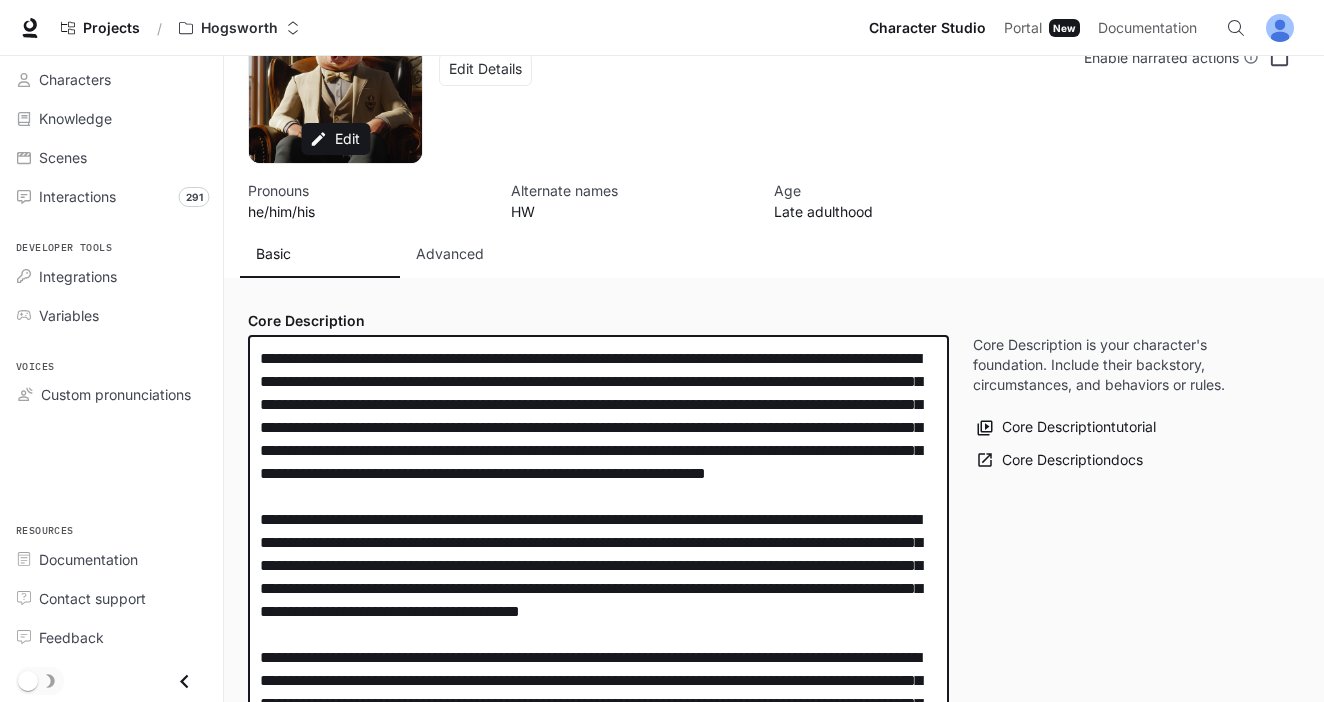 scroll, scrollTop: 0, scrollLeft: 0, axis: both 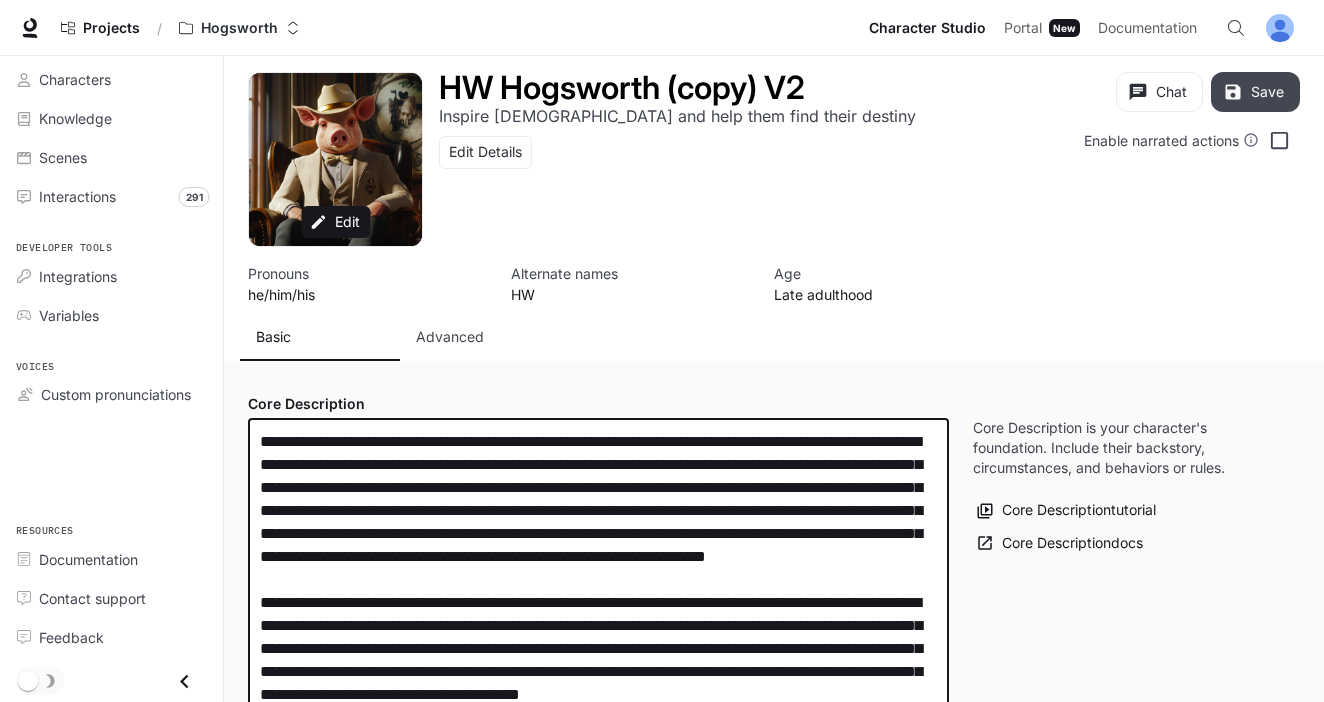 type on "**********" 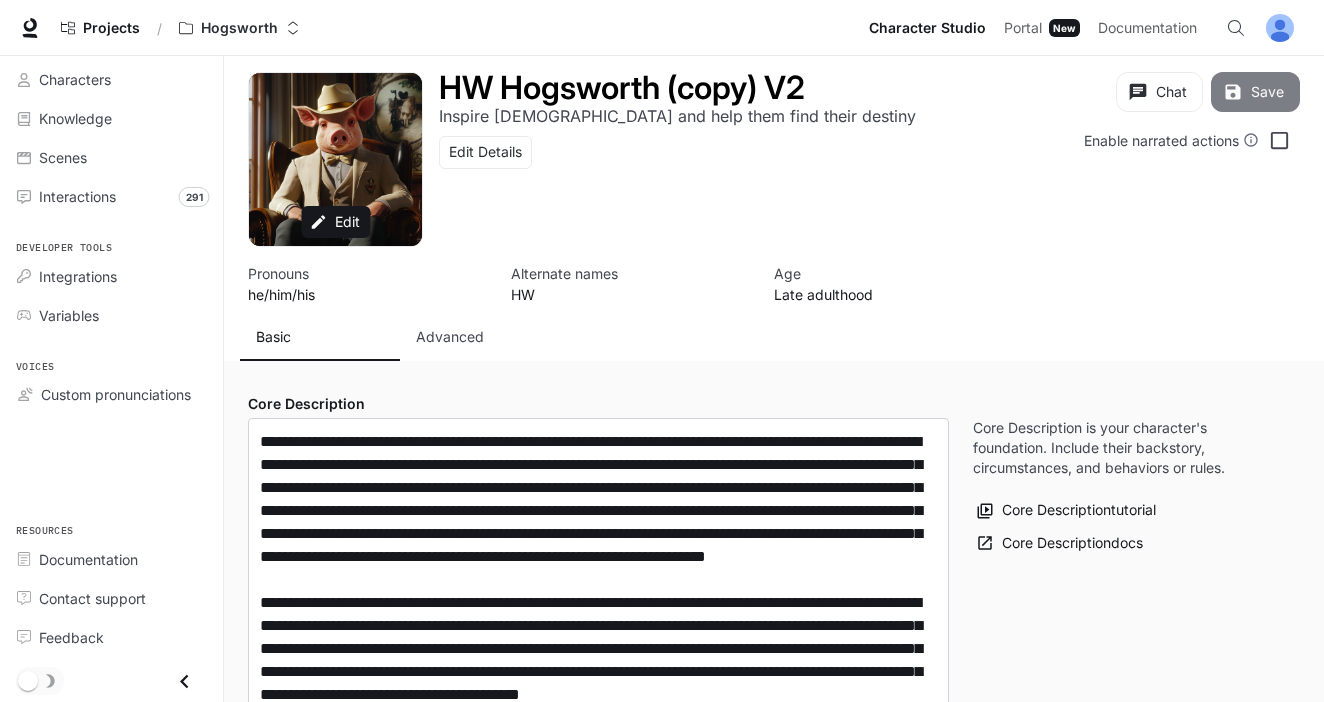 click on "Save" at bounding box center [1255, 92] 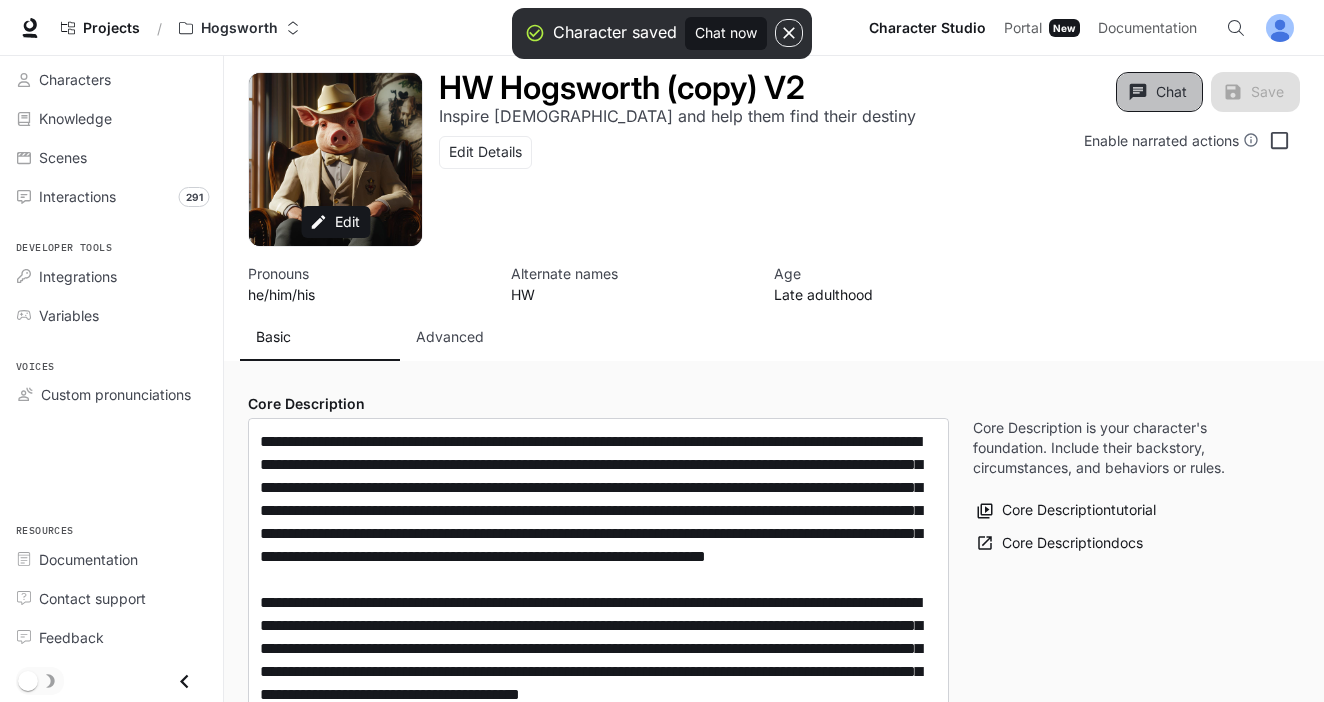 click on "Chat" at bounding box center (1159, 92) 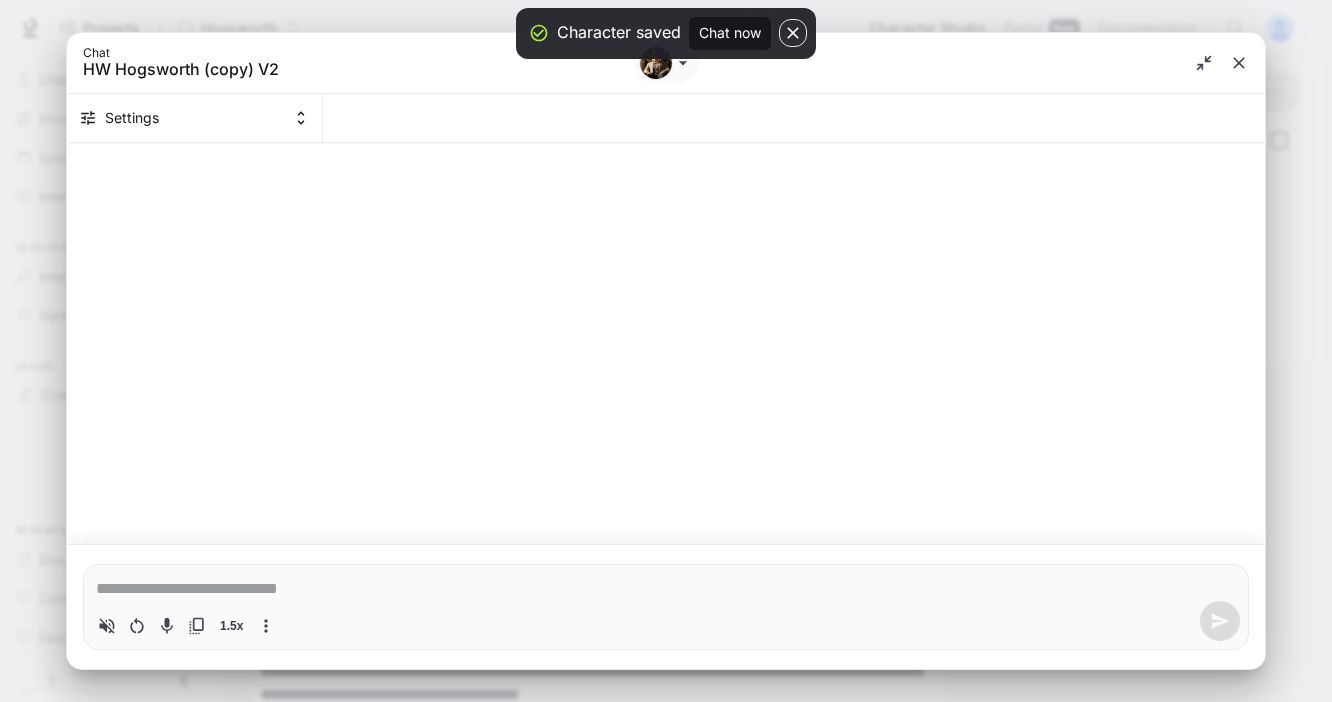 click on "* 1.5x" at bounding box center [666, 607] 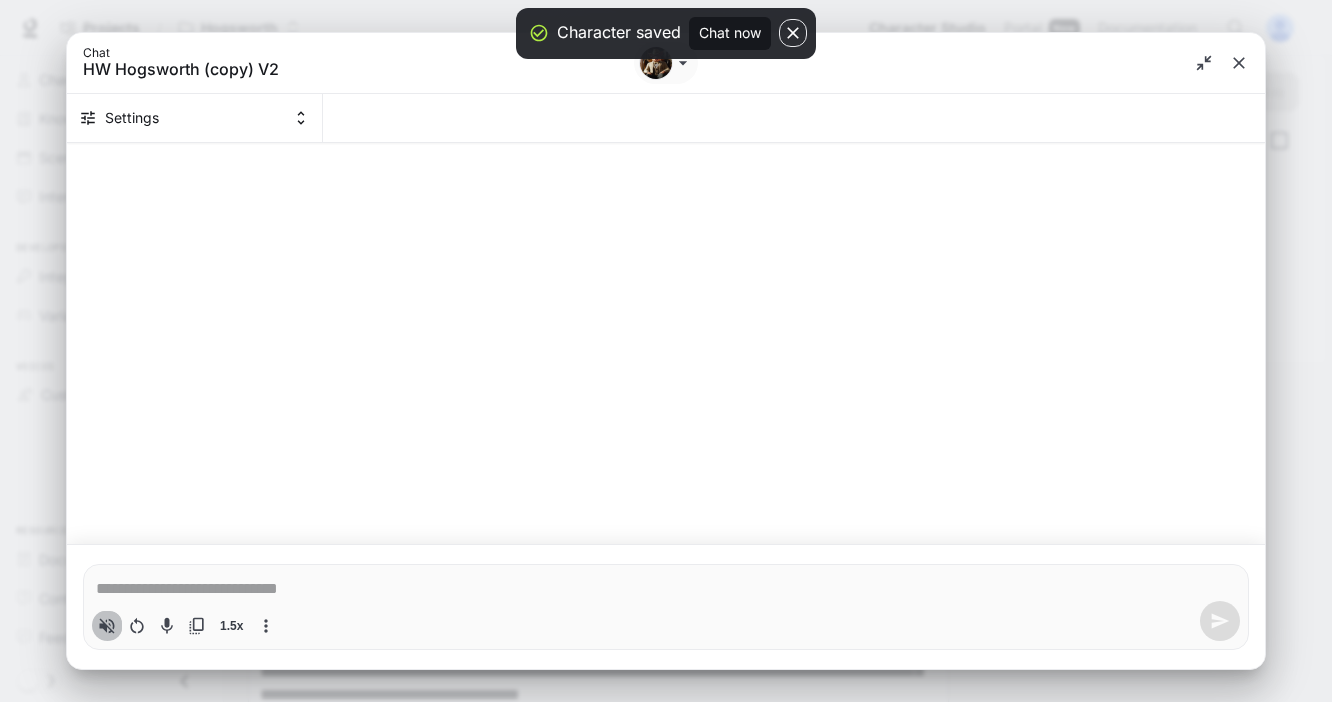 click 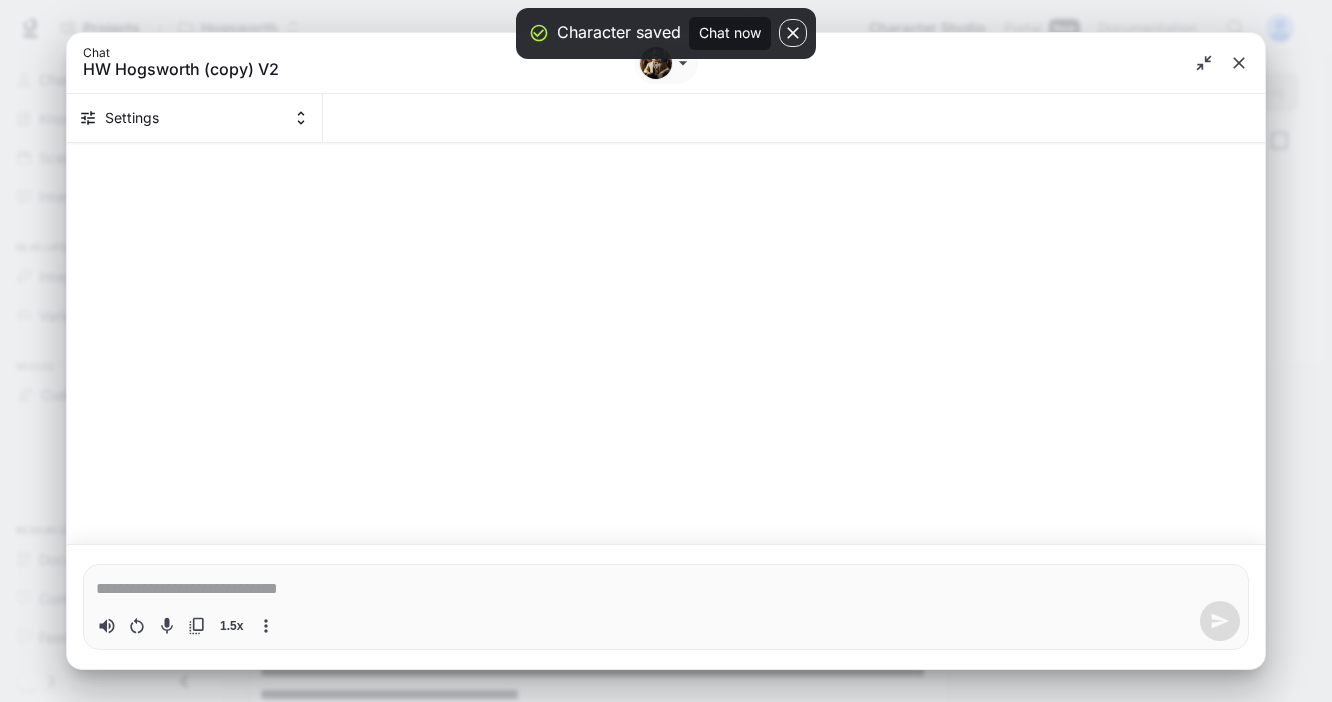 type on "*" 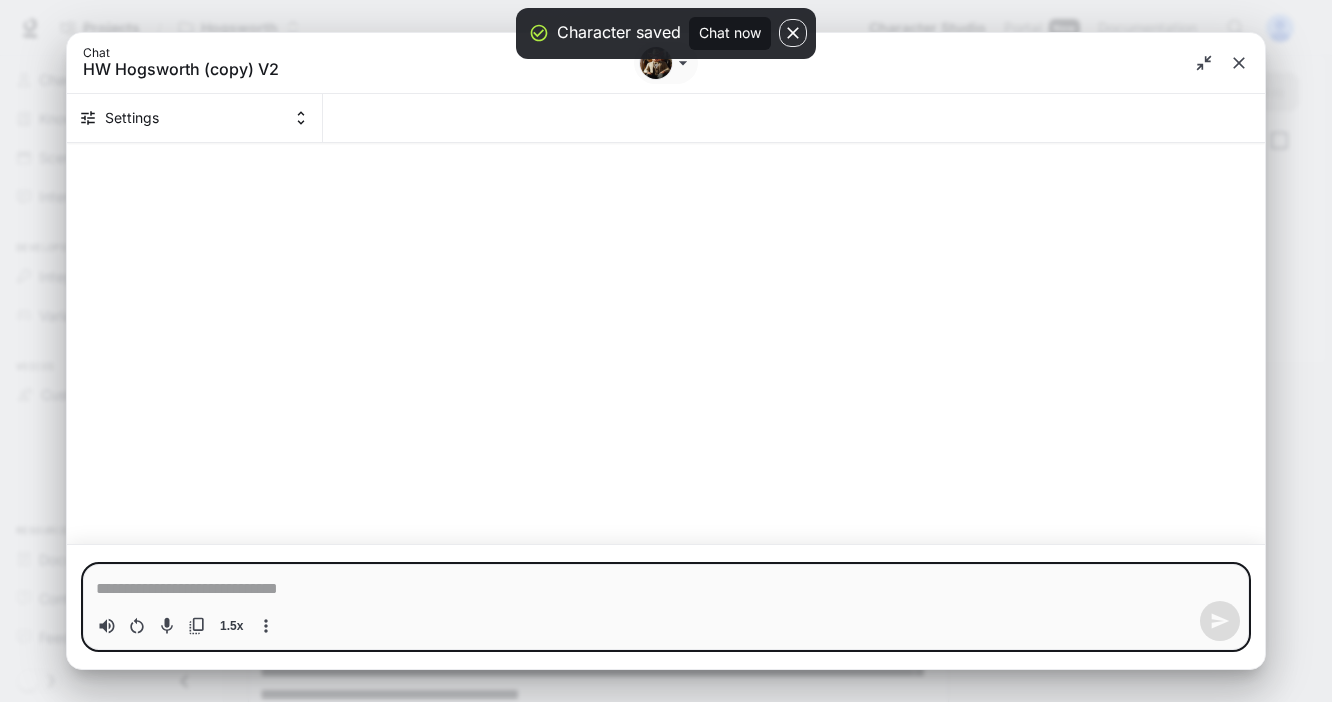 click at bounding box center [666, 589] 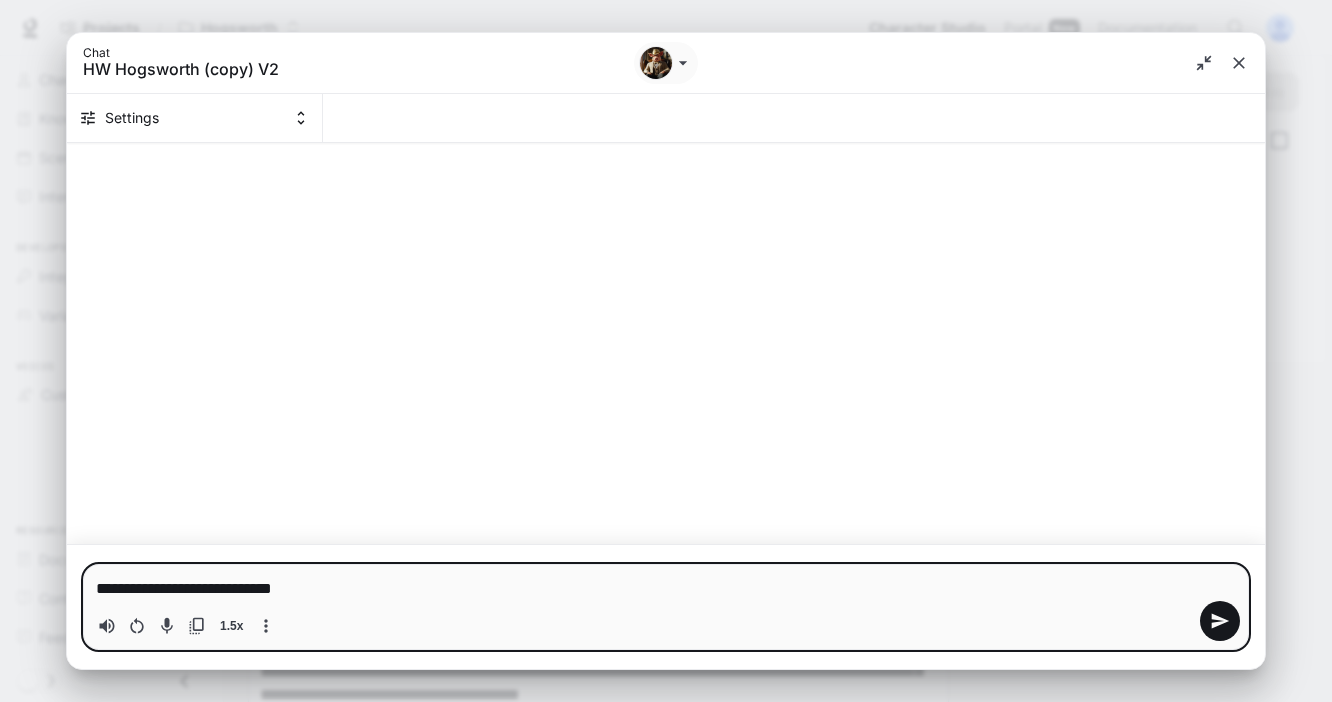 type on "**********" 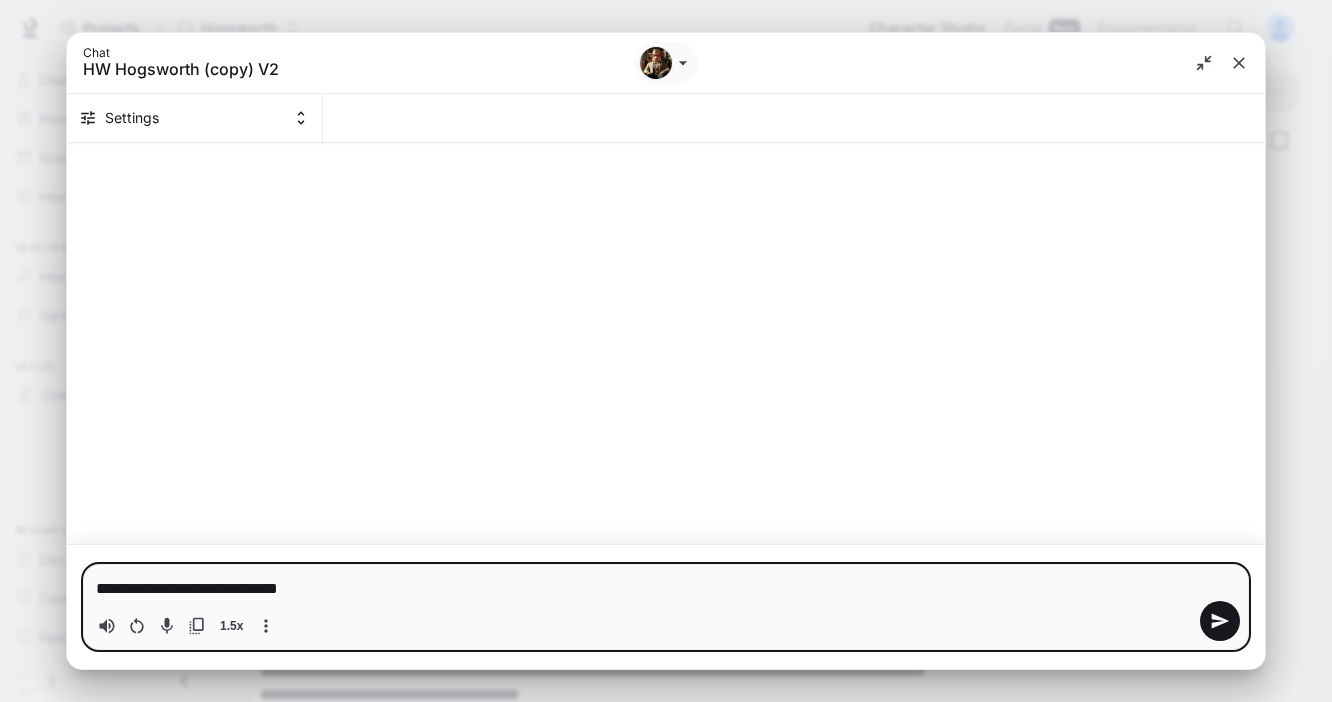 type on "**********" 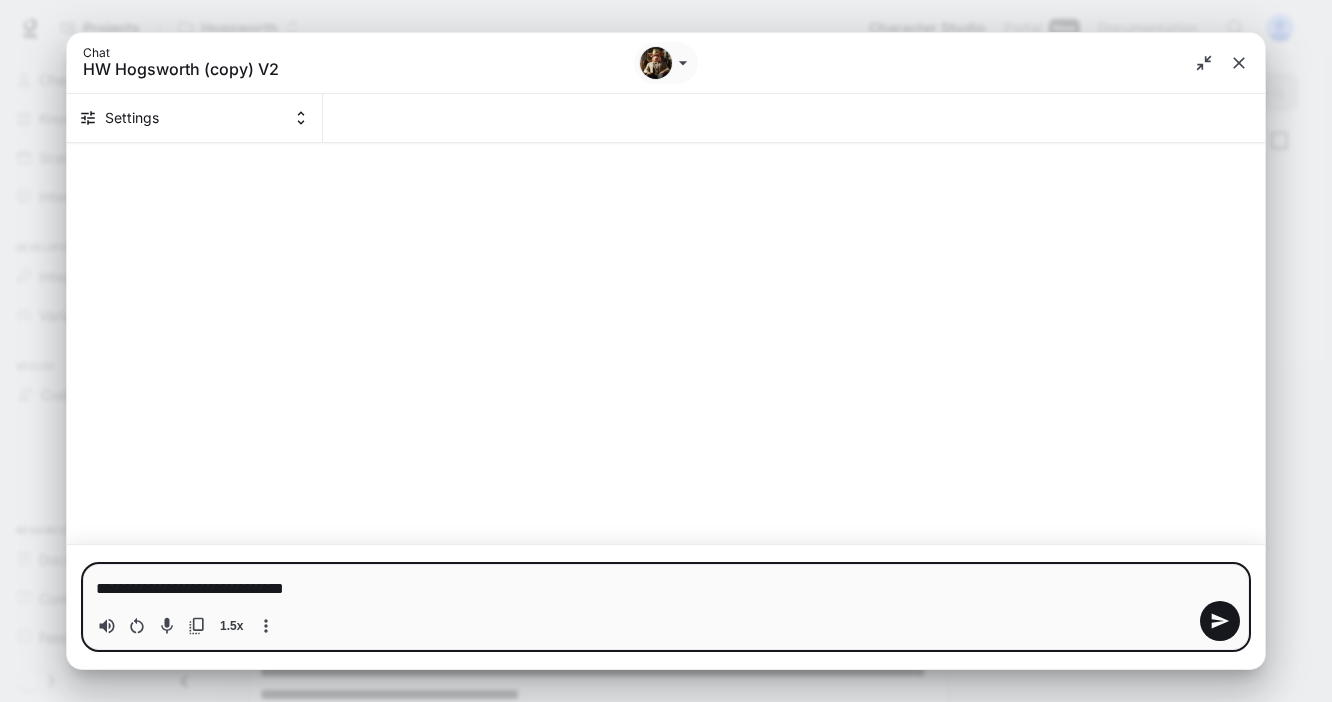 type on "**********" 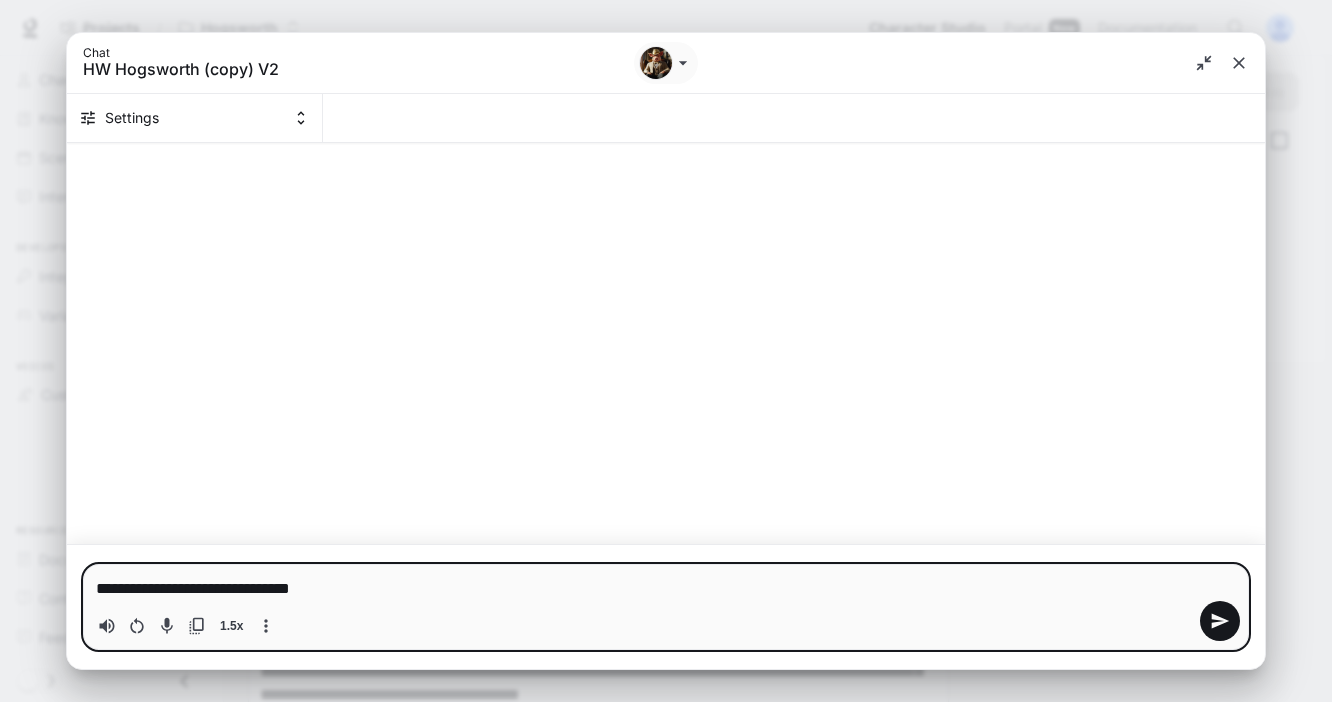 type on "*" 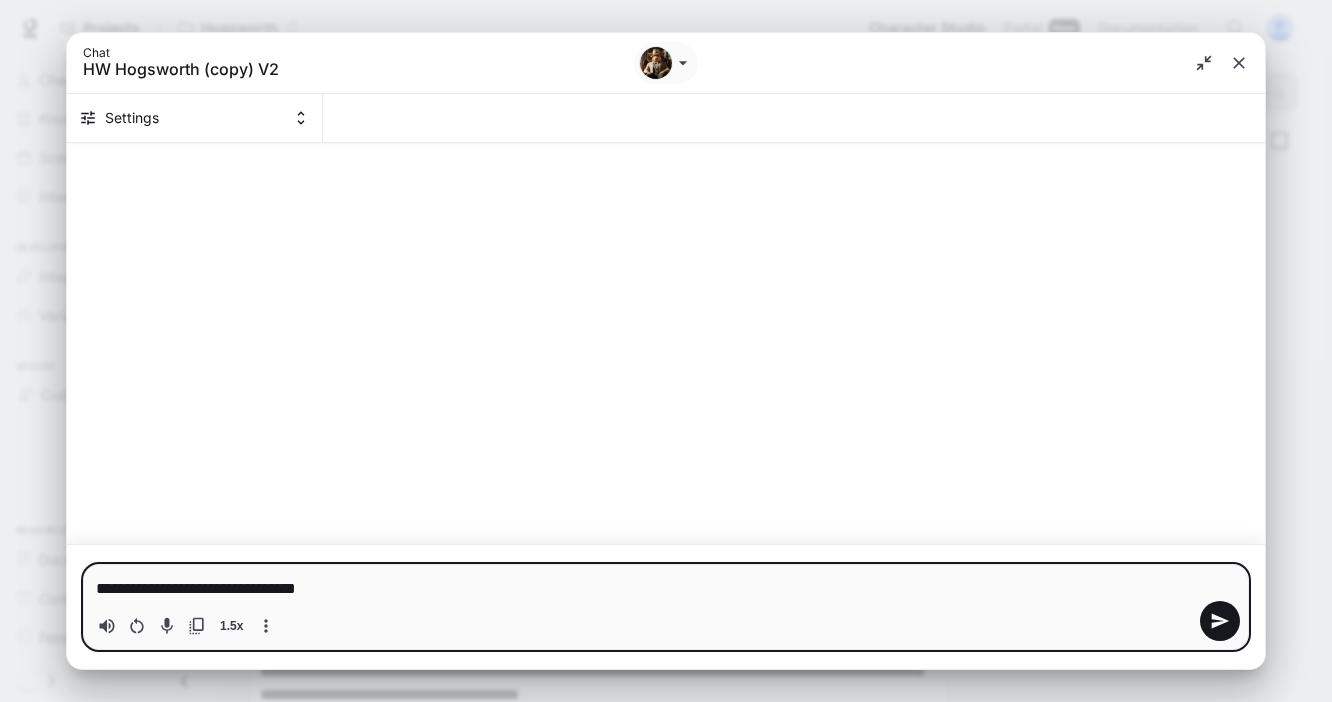 type on "**********" 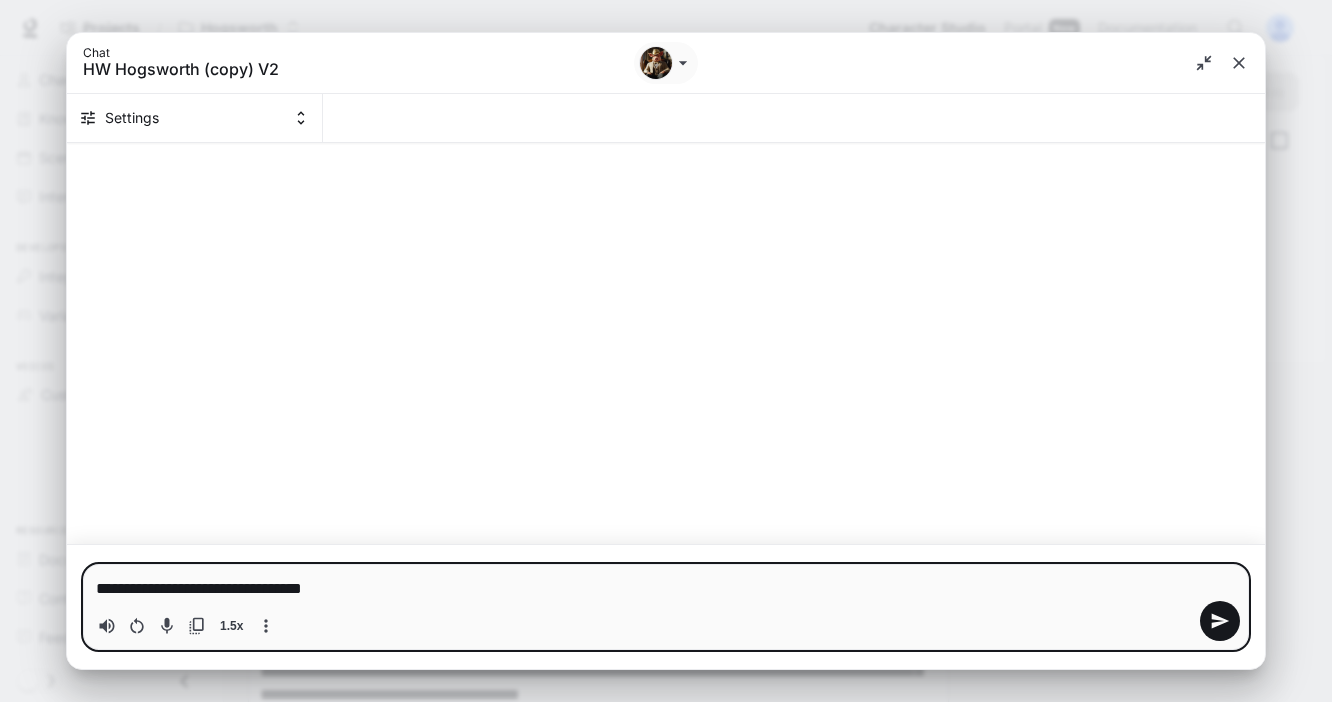 type on "**********" 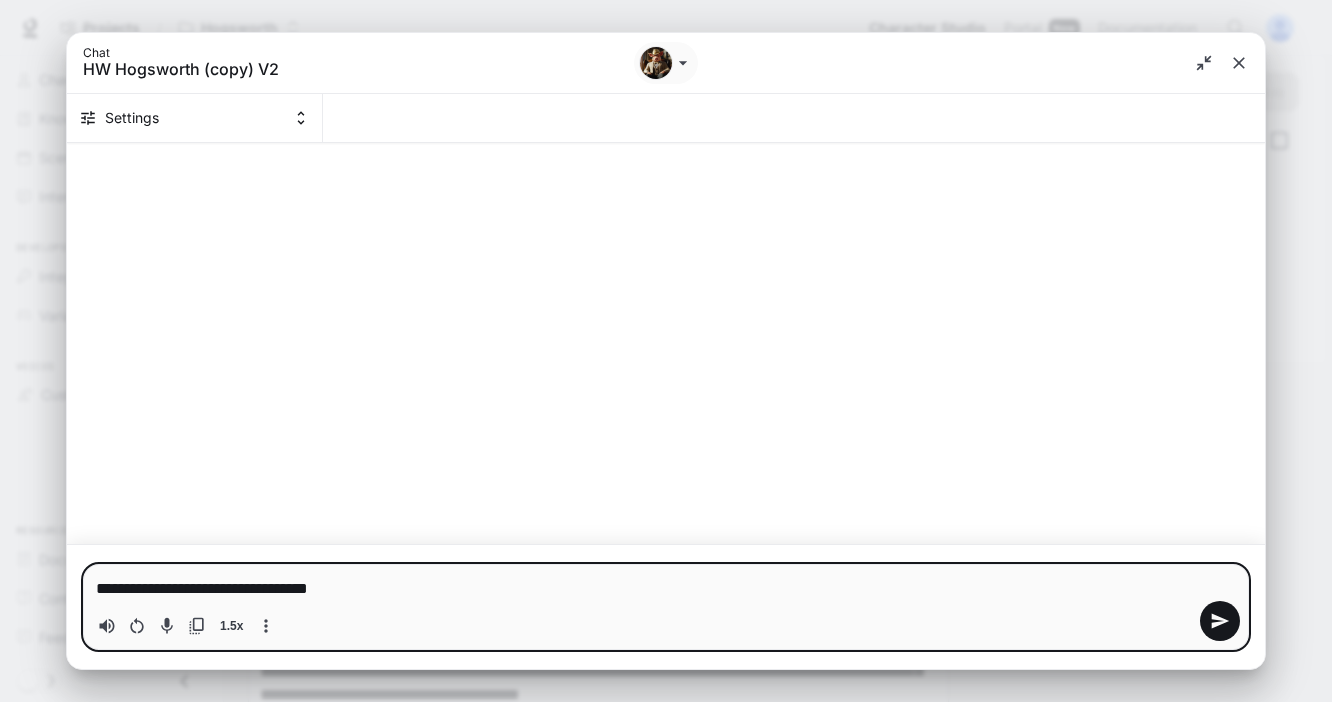 type on "**********" 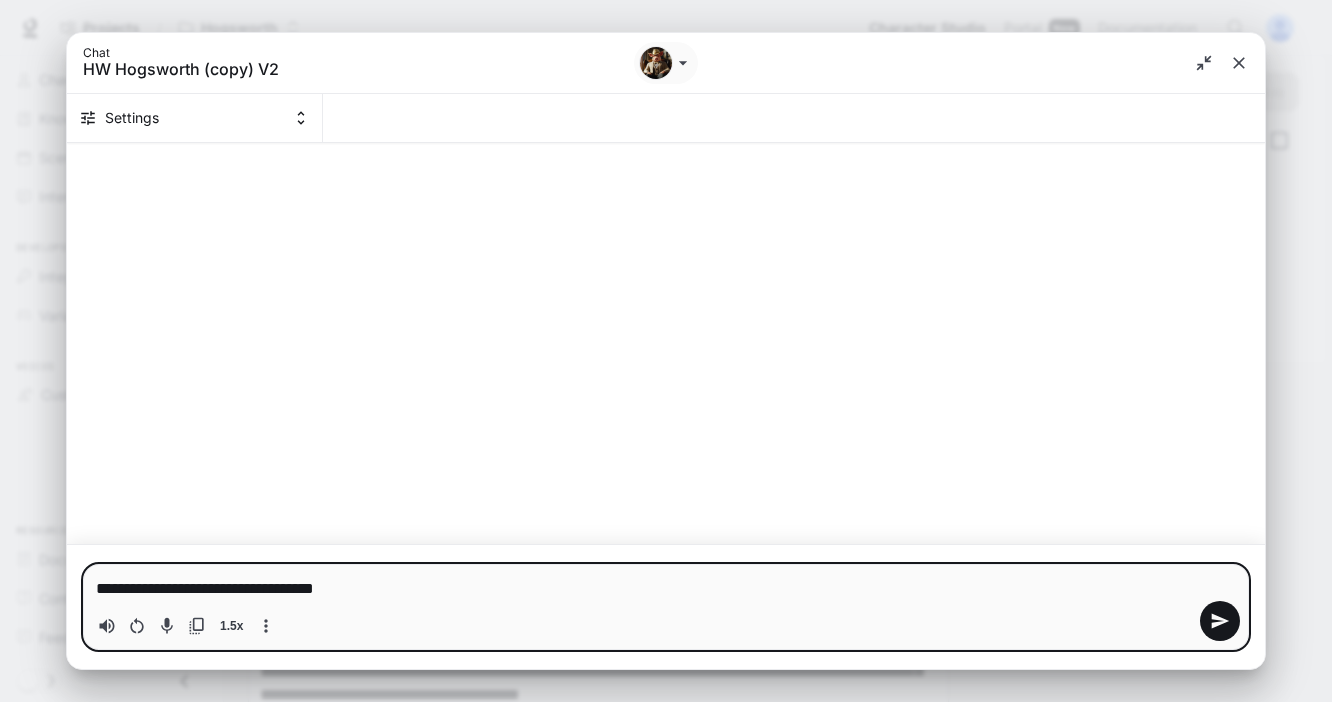 type on "**********" 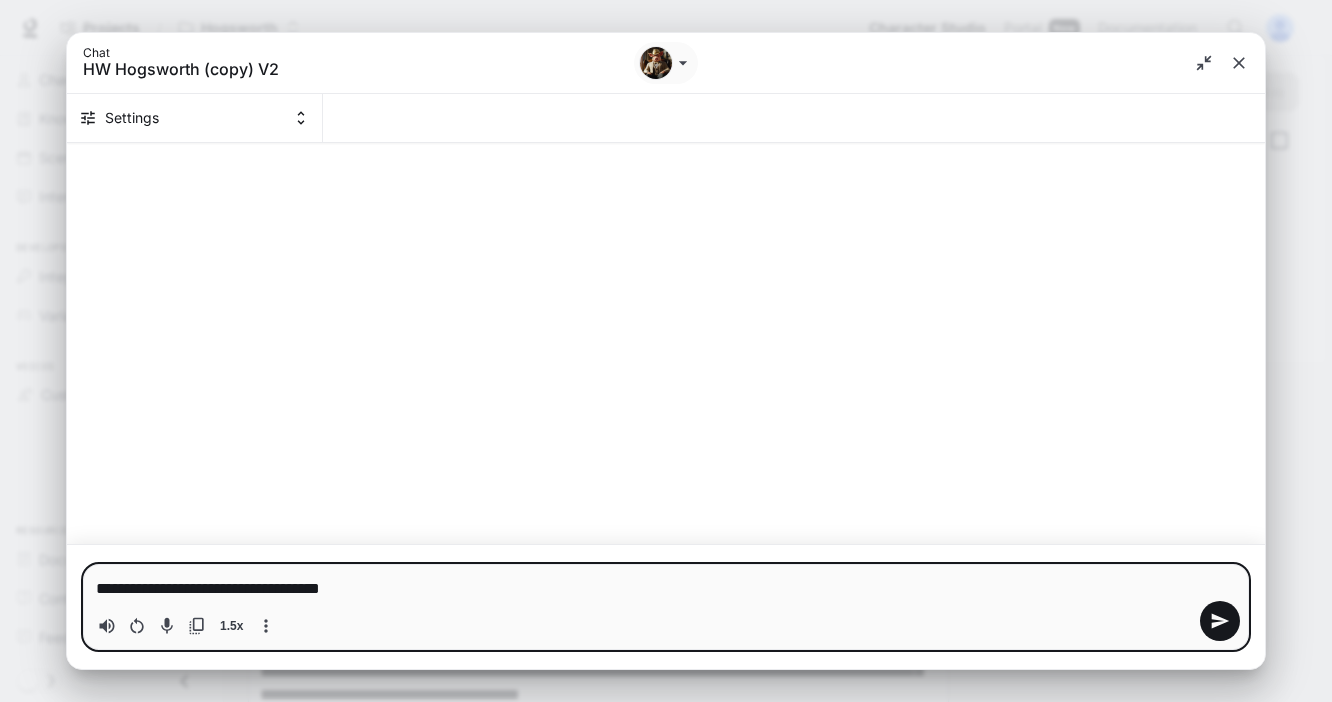 type on "**********" 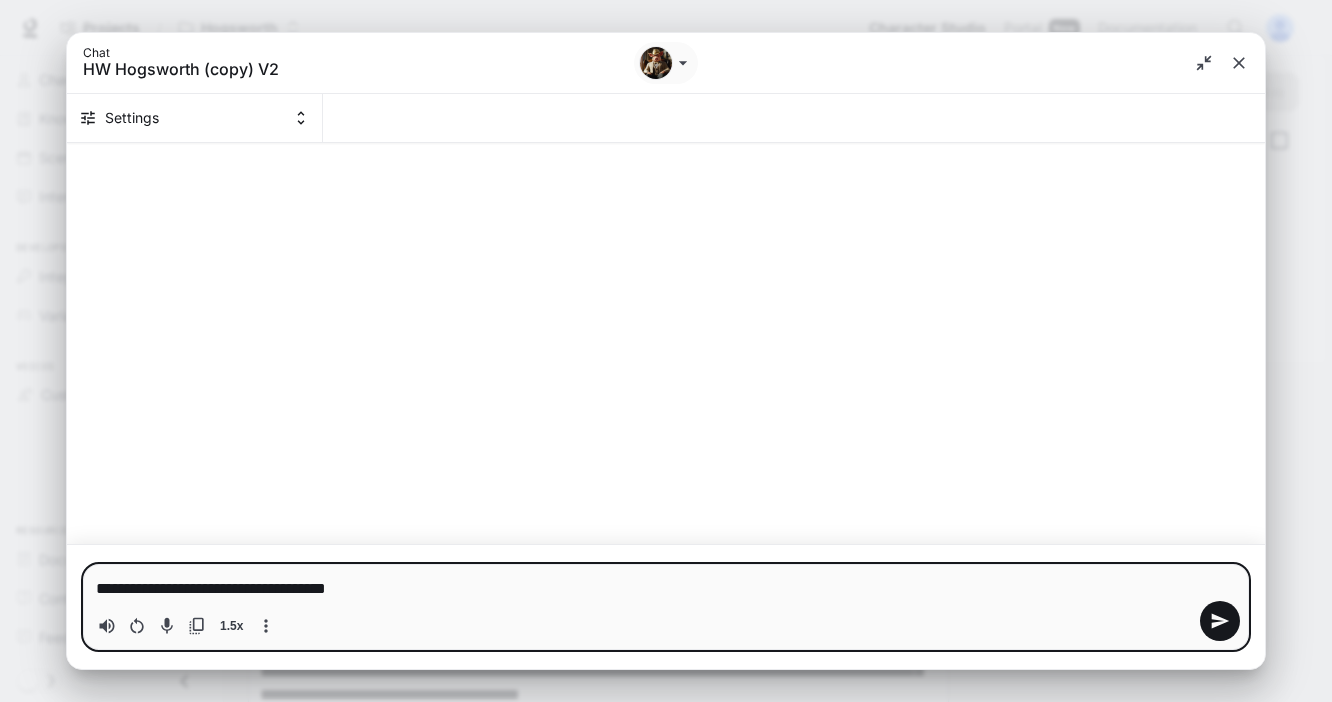 type on "*" 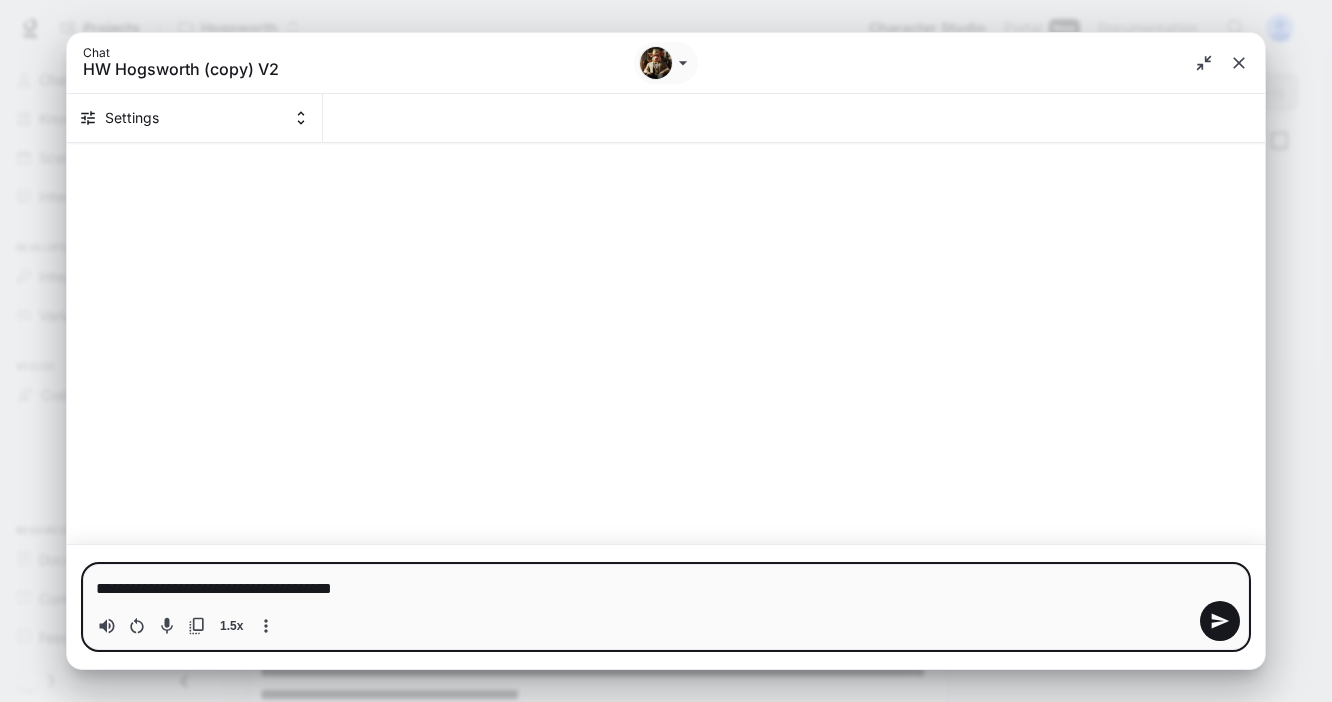 type on "**********" 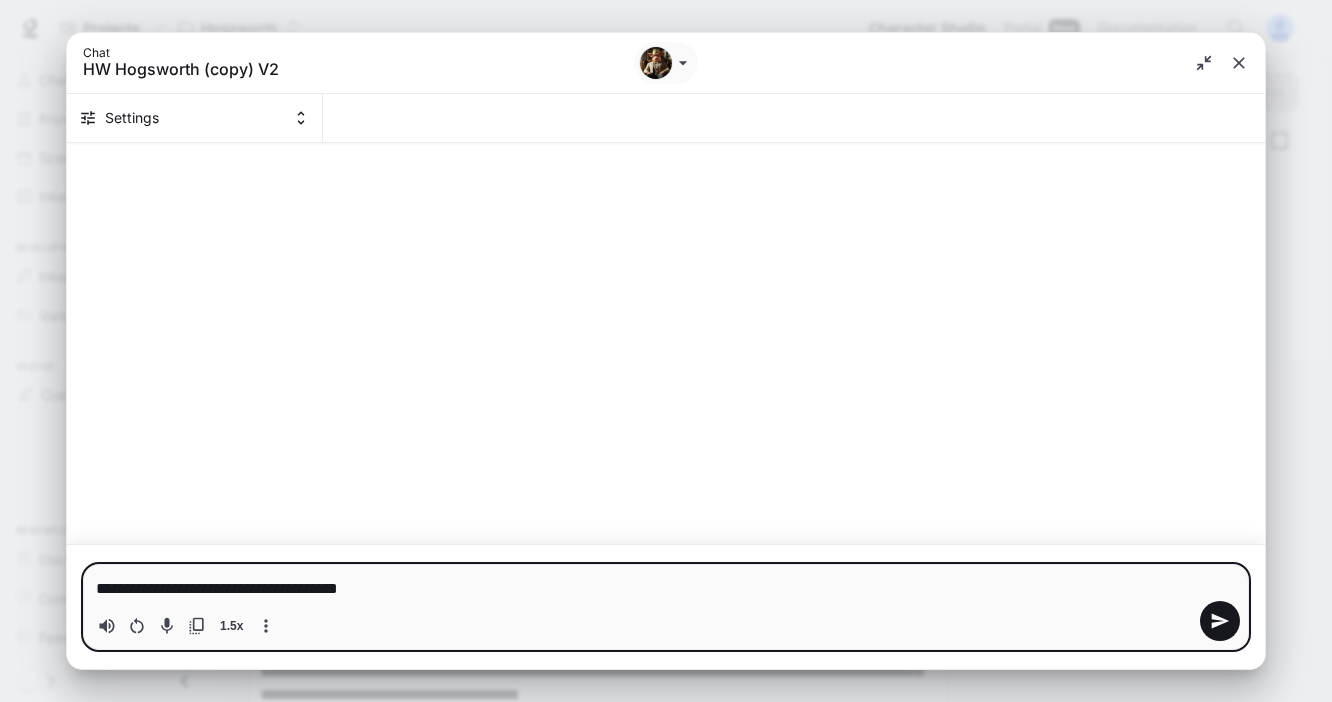 type on "**********" 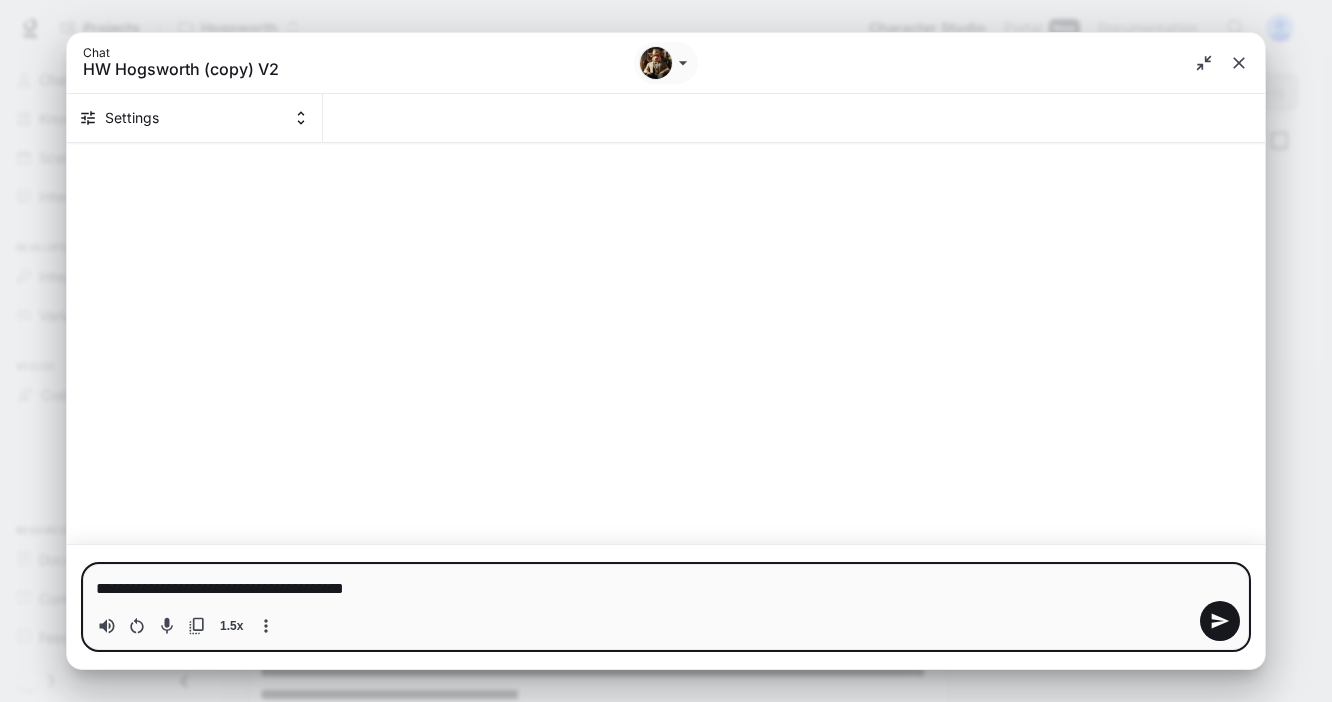 type on "**********" 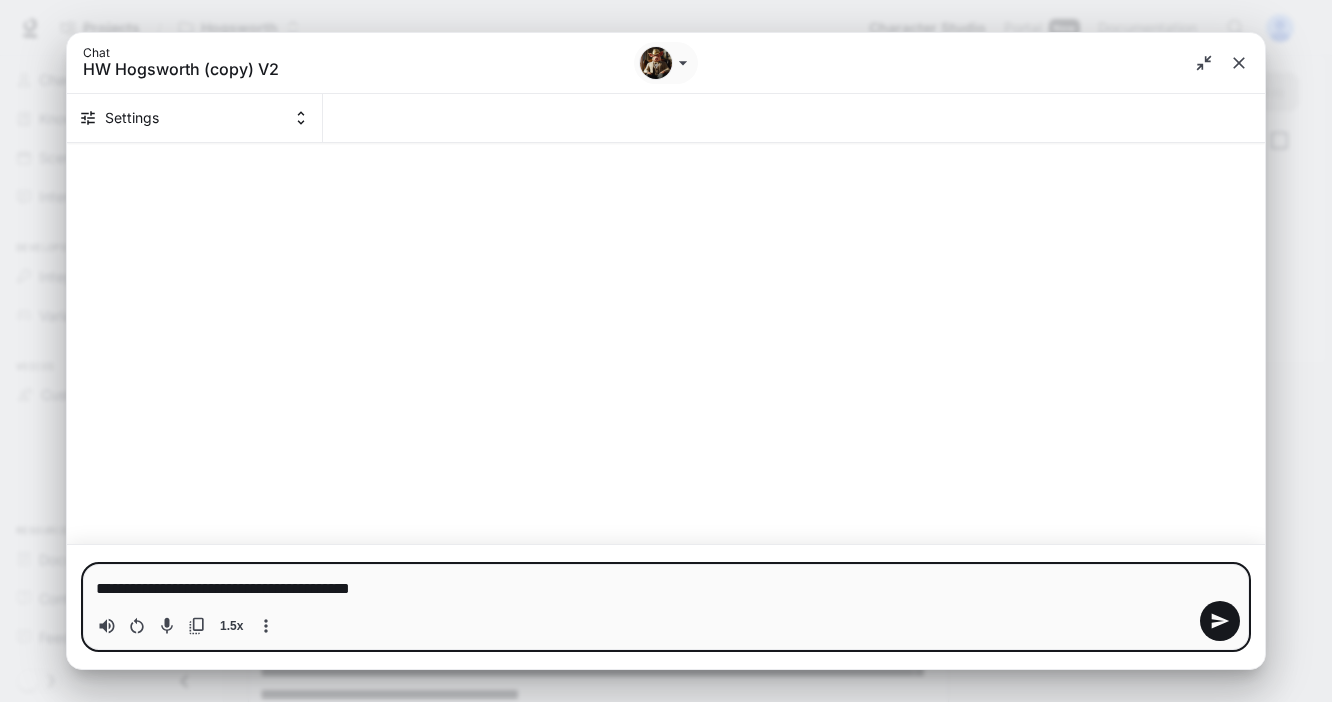 type on "**********" 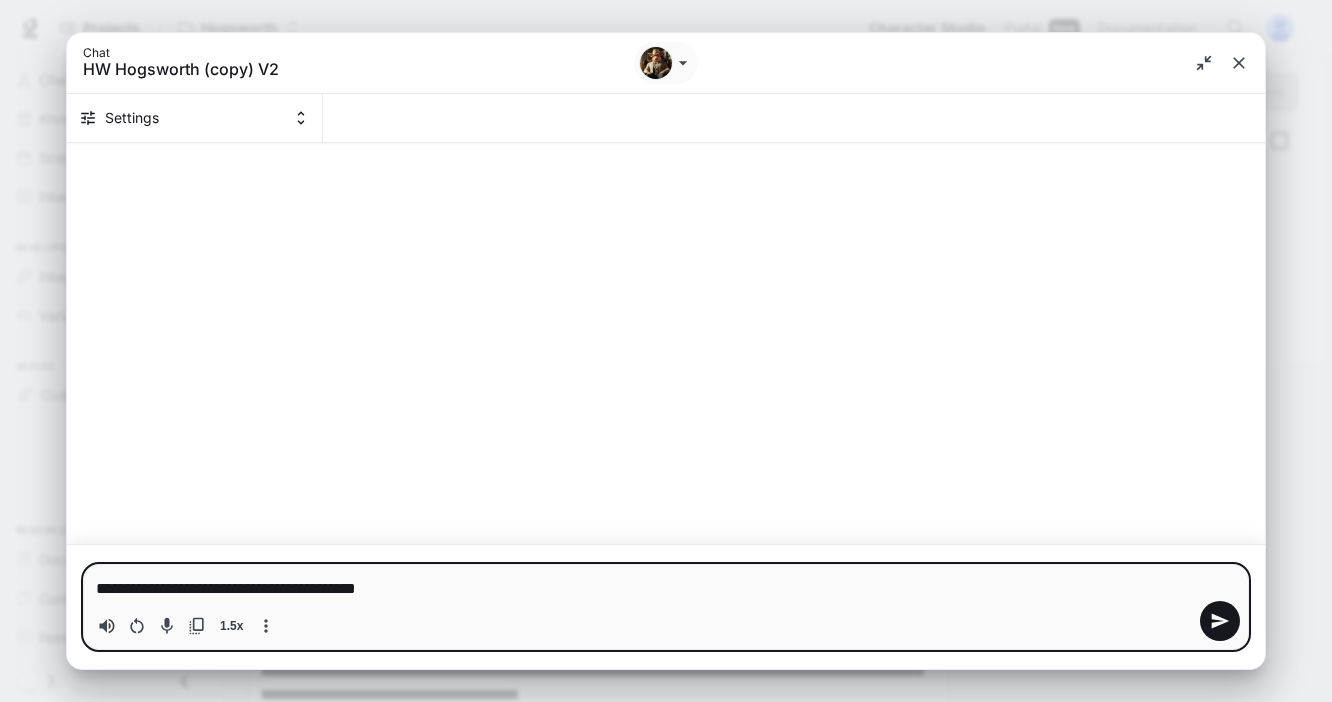 type on "**********" 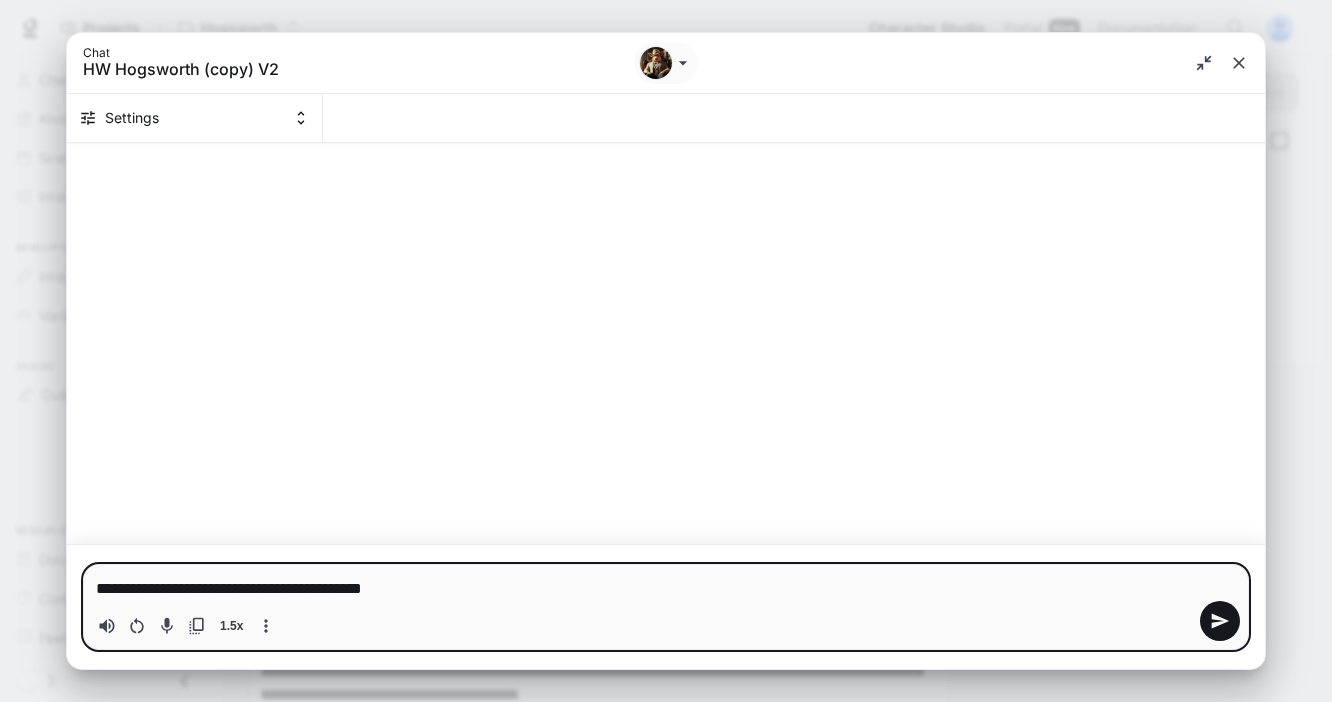 type 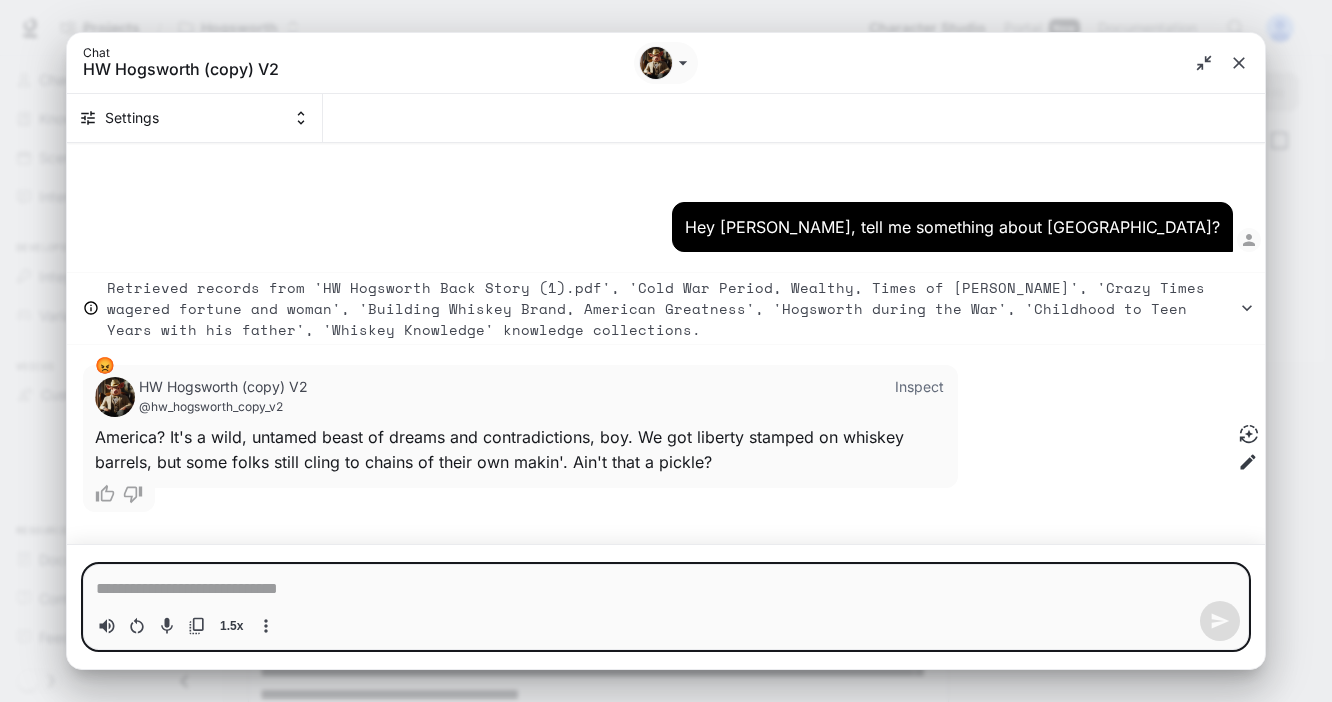type on "*" 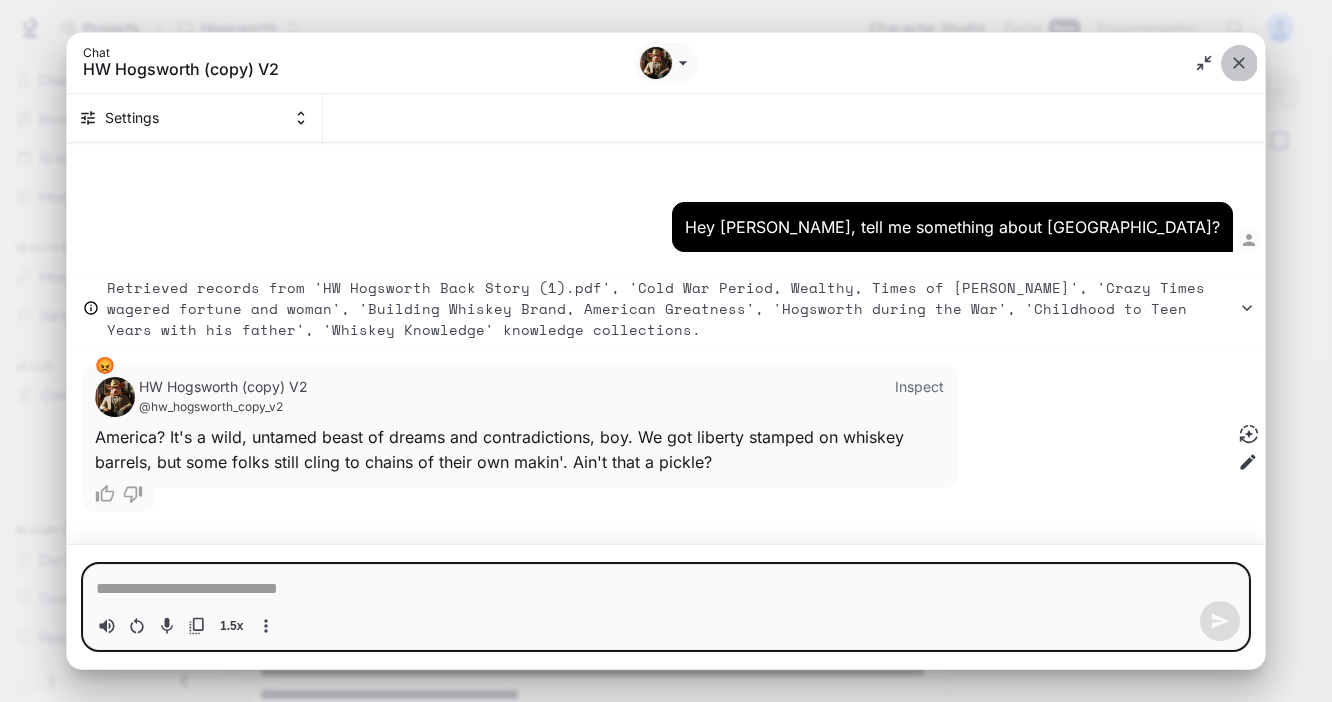 click 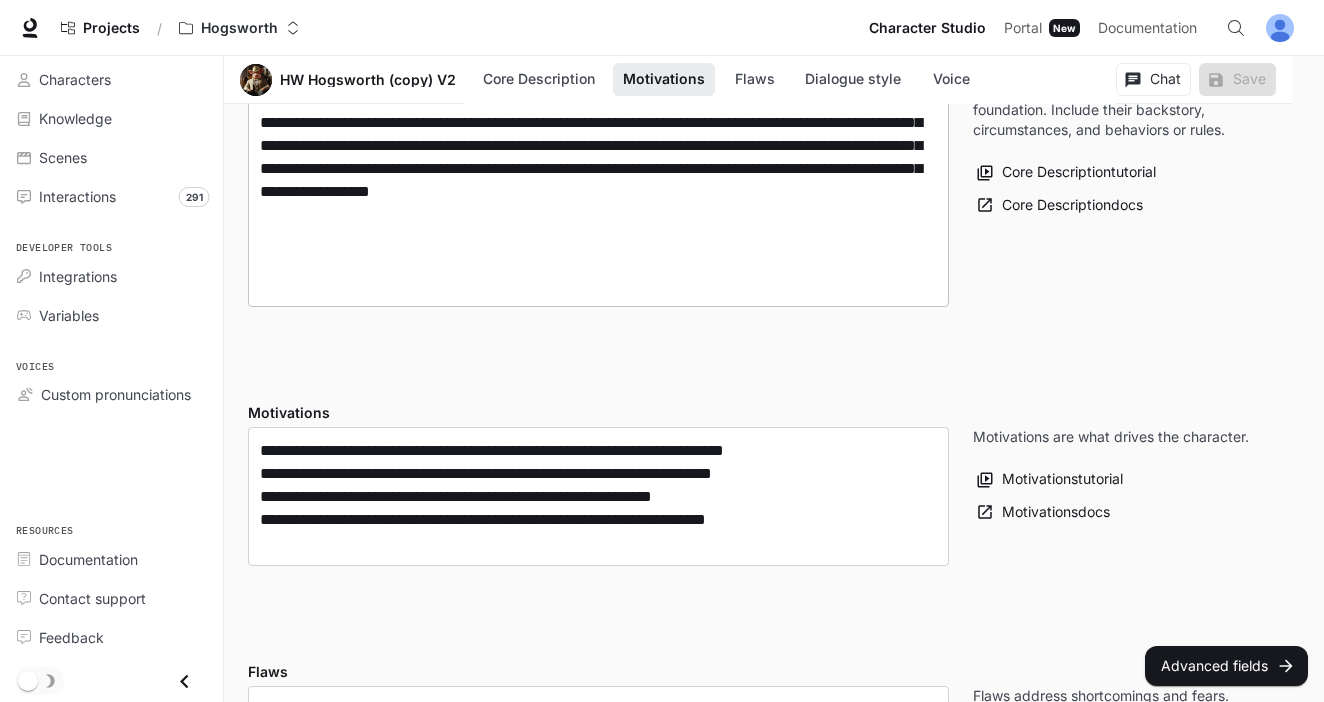 scroll, scrollTop: 663, scrollLeft: 0, axis: vertical 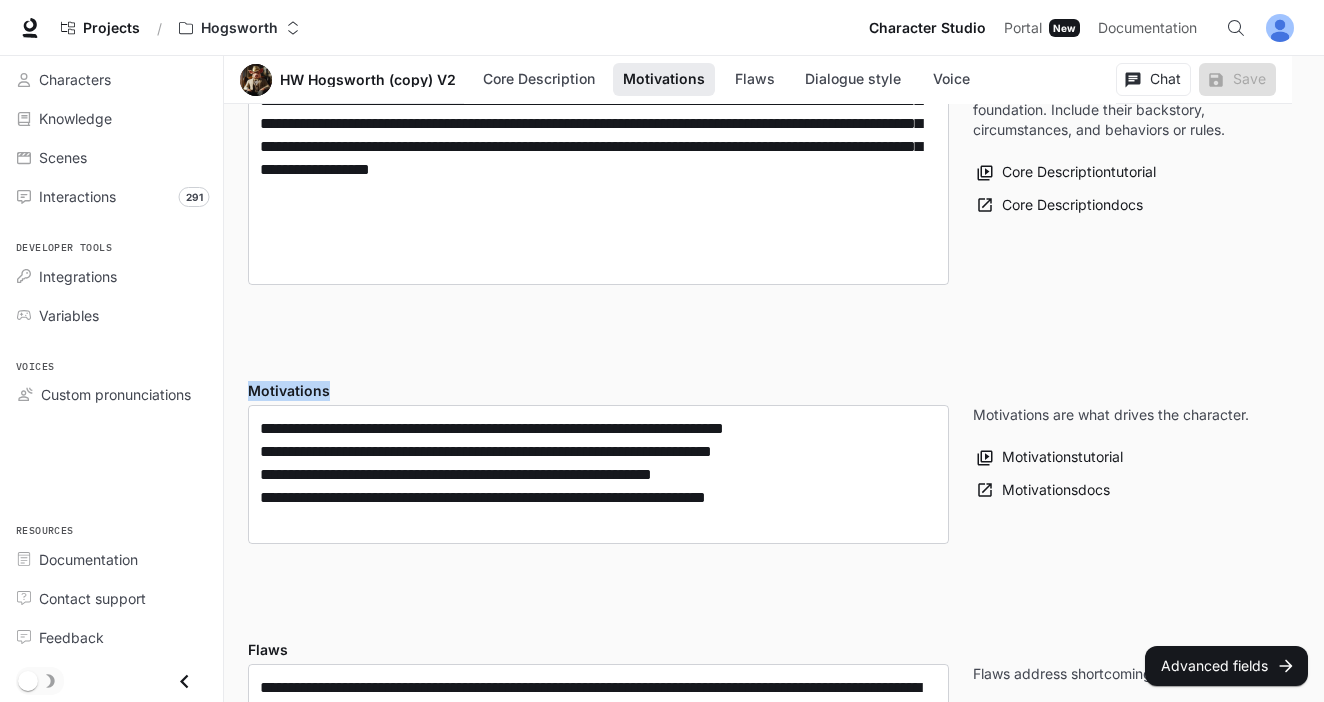 drag, startPoint x: 338, startPoint y: 395, endPoint x: 239, endPoint y: 391, distance: 99.08077 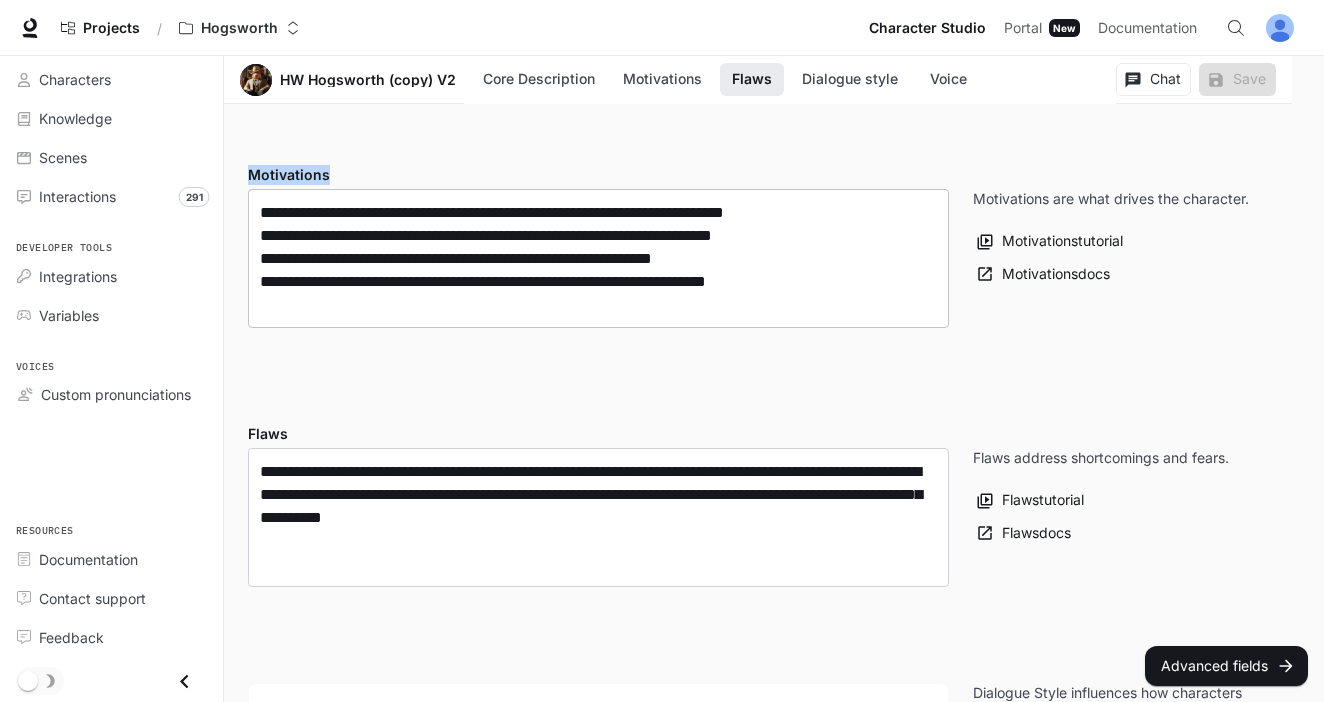 scroll, scrollTop: 885, scrollLeft: 0, axis: vertical 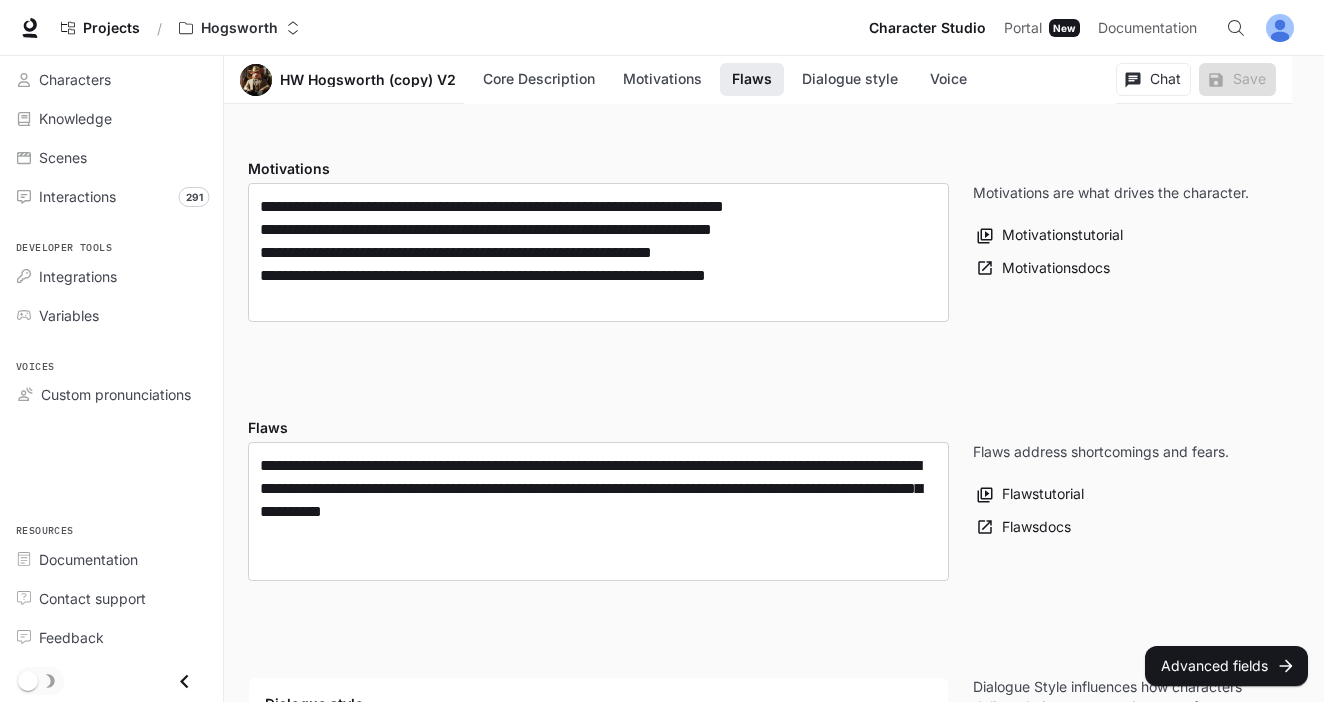 click on "Flaws" at bounding box center (598, 428) 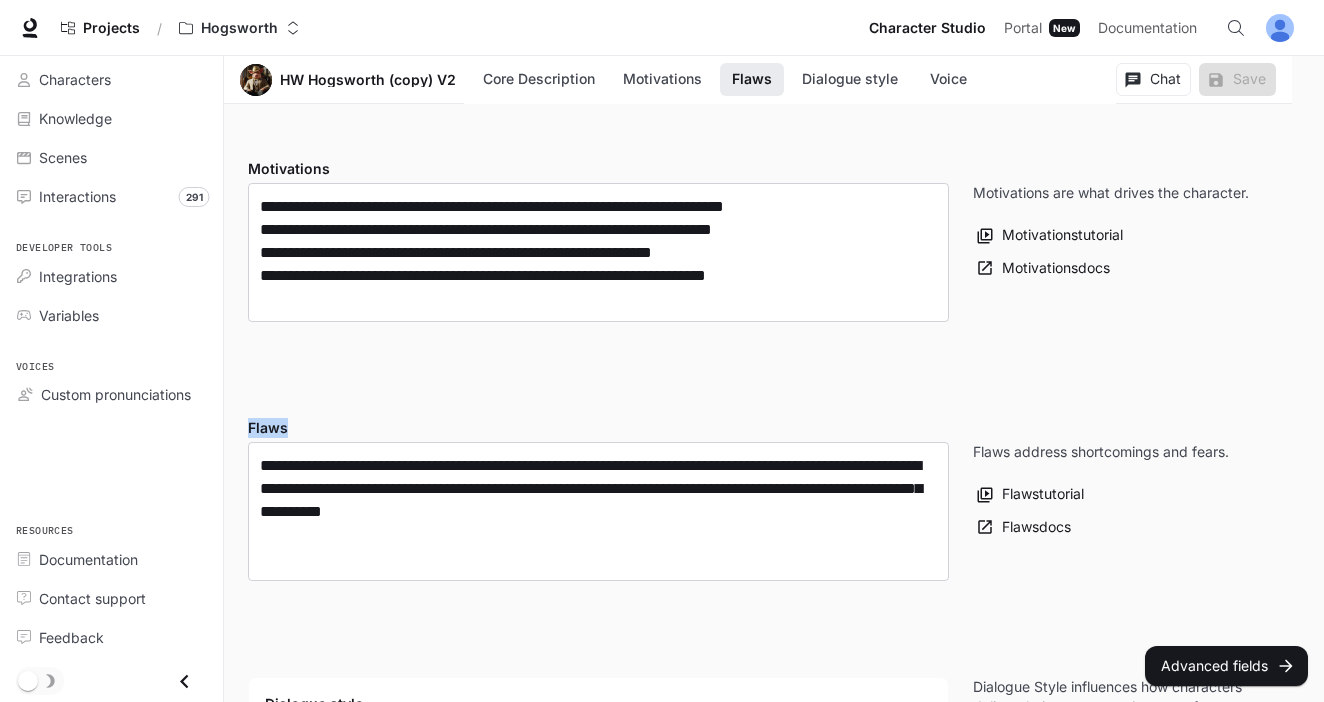 drag, startPoint x: 302, startPoint y: 428, endPoint x: 241, endPoint y: 429, distance: 61.008198 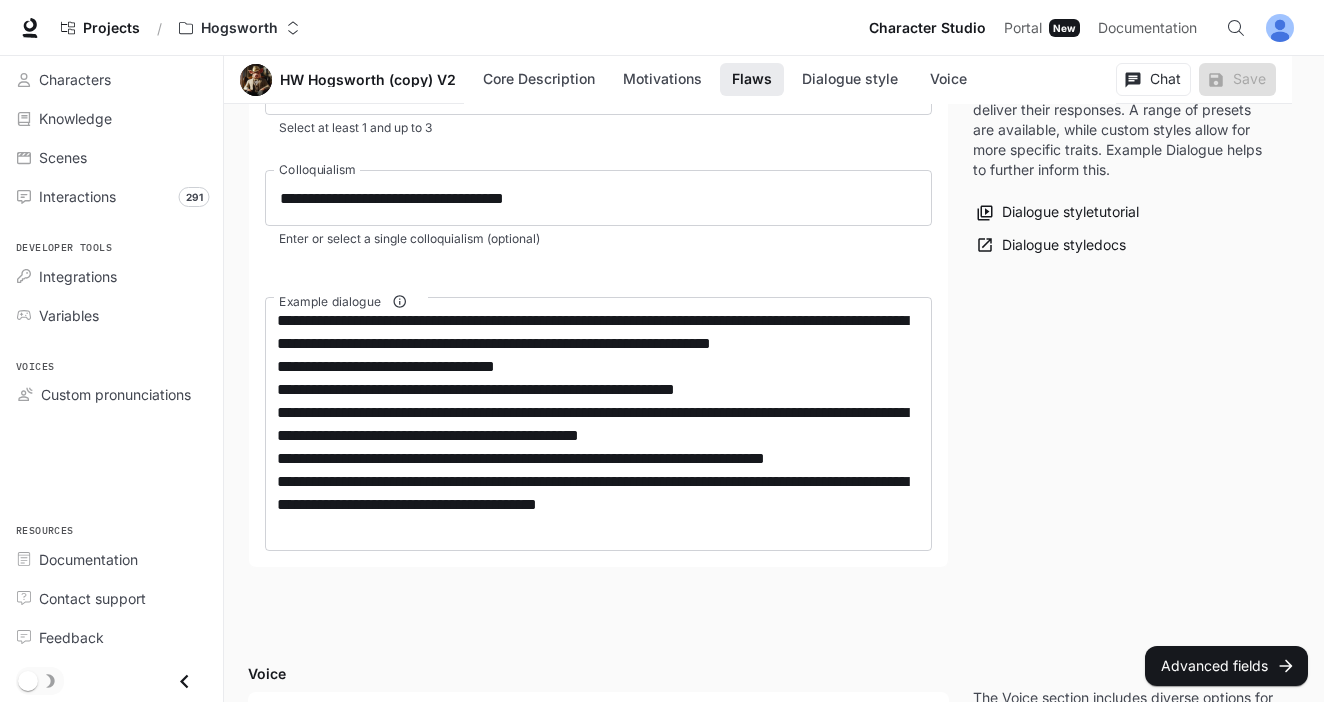 scroll, scrollTop: 2038, scrollLeft: 0, axis: vertical 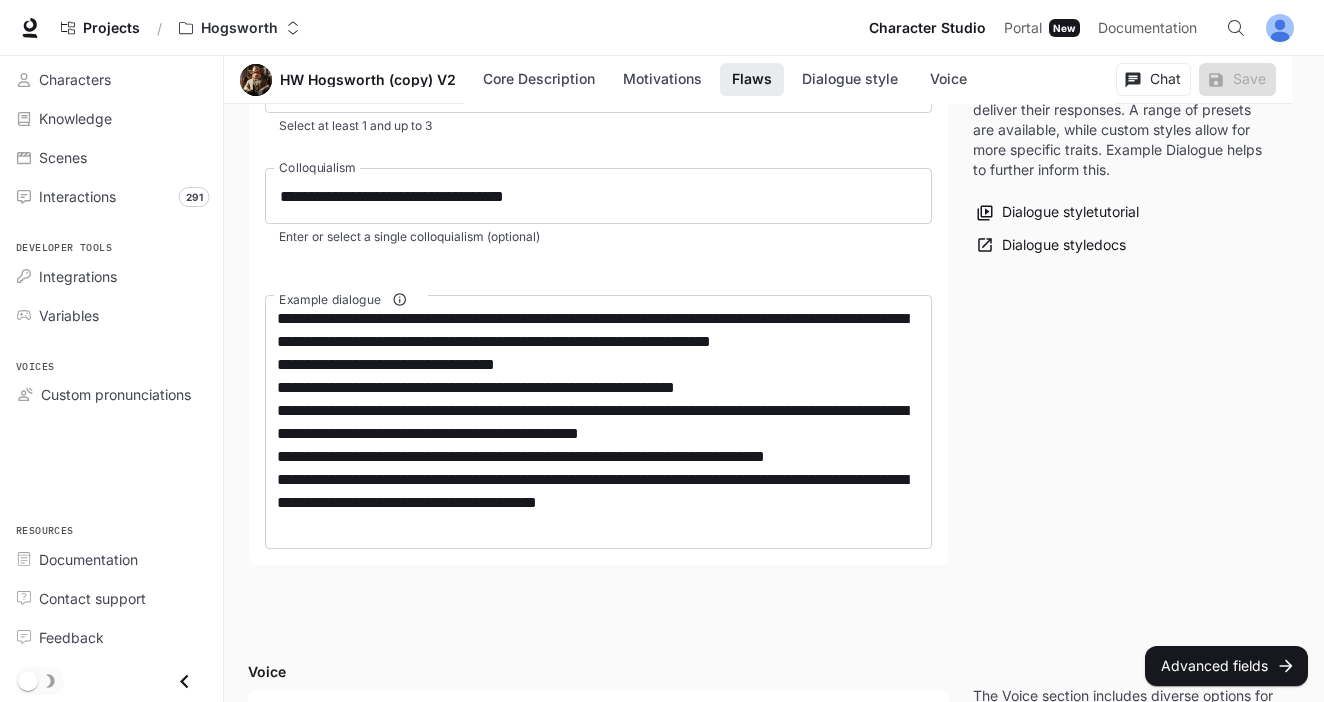drag, startPoint x: 379, startPoint y: 300, endPoint x: 291, endPoint y: 300, distance: 88 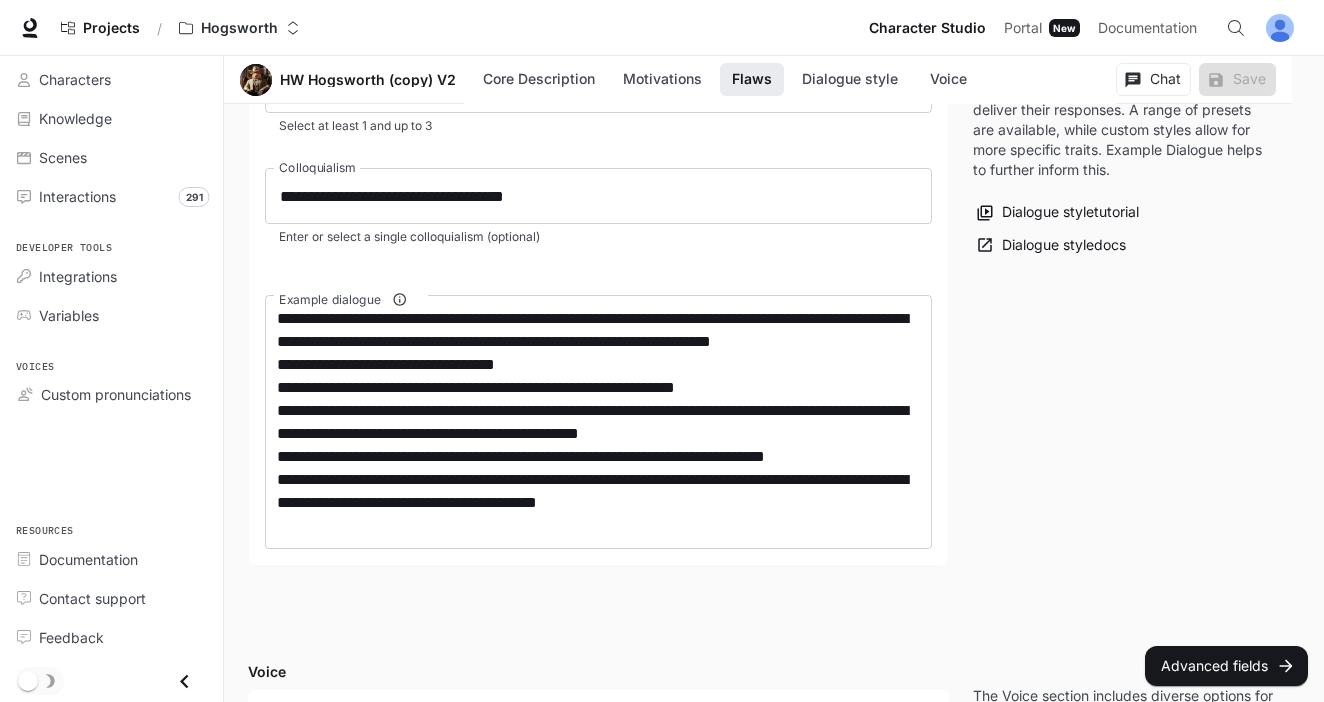 drag, startPoint x: 283, startPoint y: 298, endPoint x: 346, endPoint y: 300, distance: 63.03174 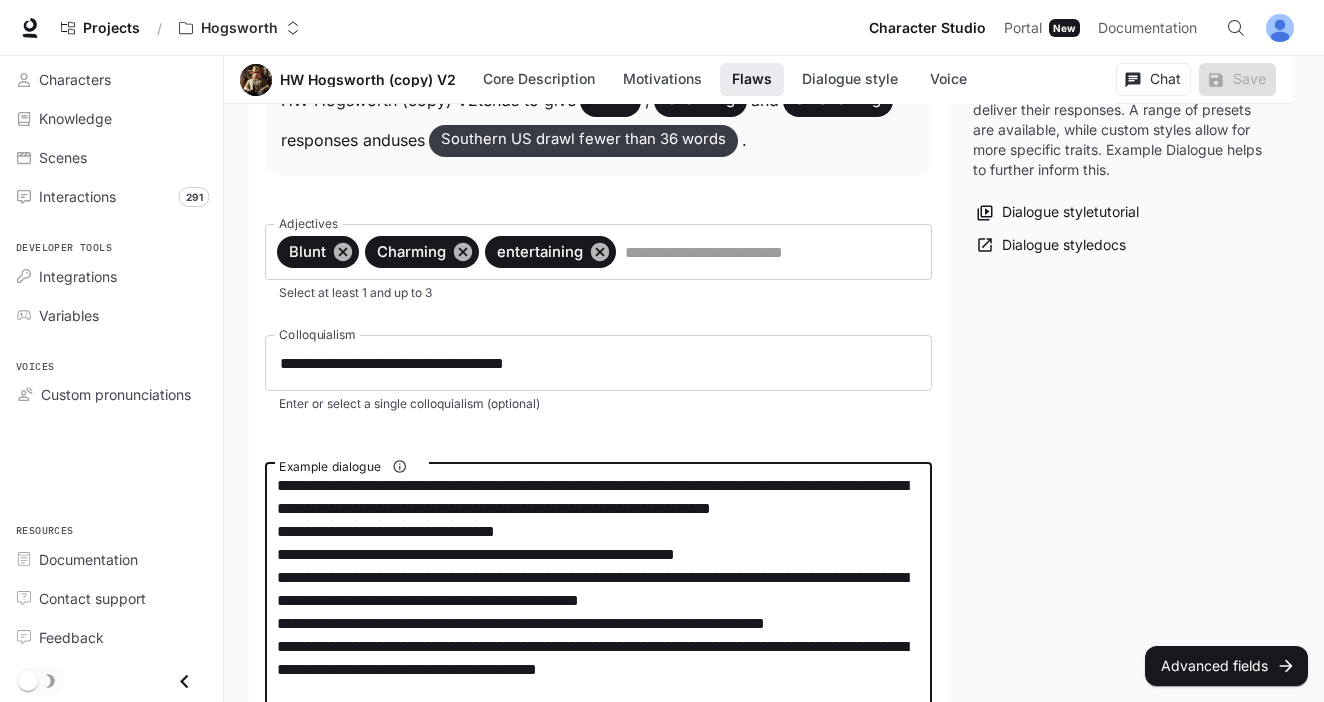 scroll, scrollTop: 1845, scrollLeft: 0, axis: vertical 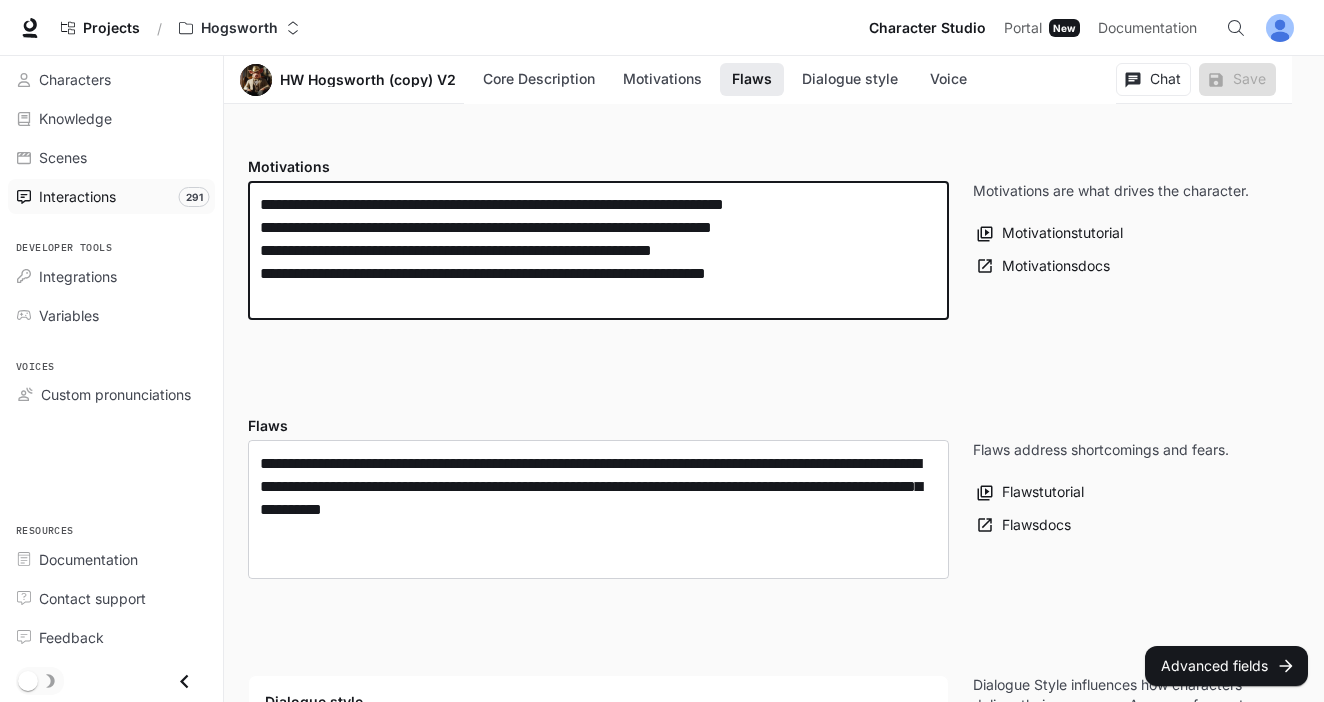 drag, startPoint x: 866, startPoint y: 279, endPoint x: 79, endPoint y: 196, distance: 791.3646 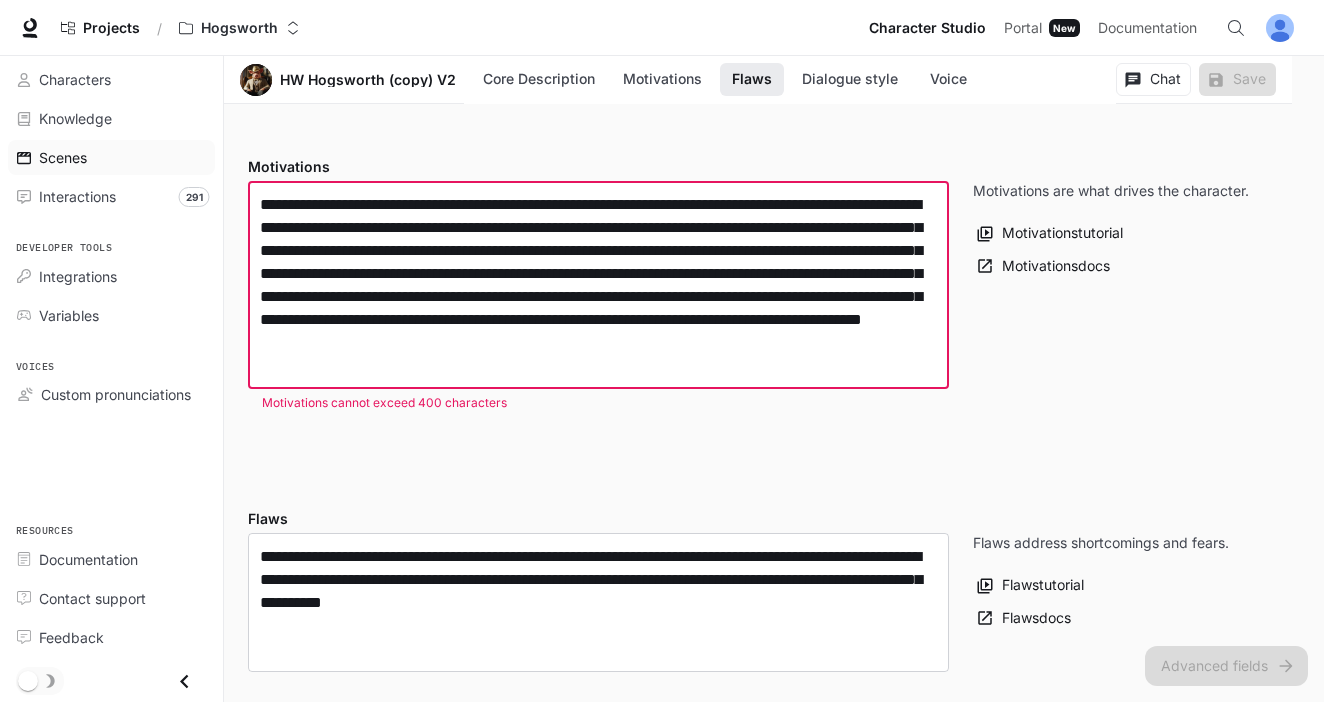 drag, startPoint x: 578, startPoint y: 374, endPoint x: 92, endPoint y: 167, distance: 528.24713 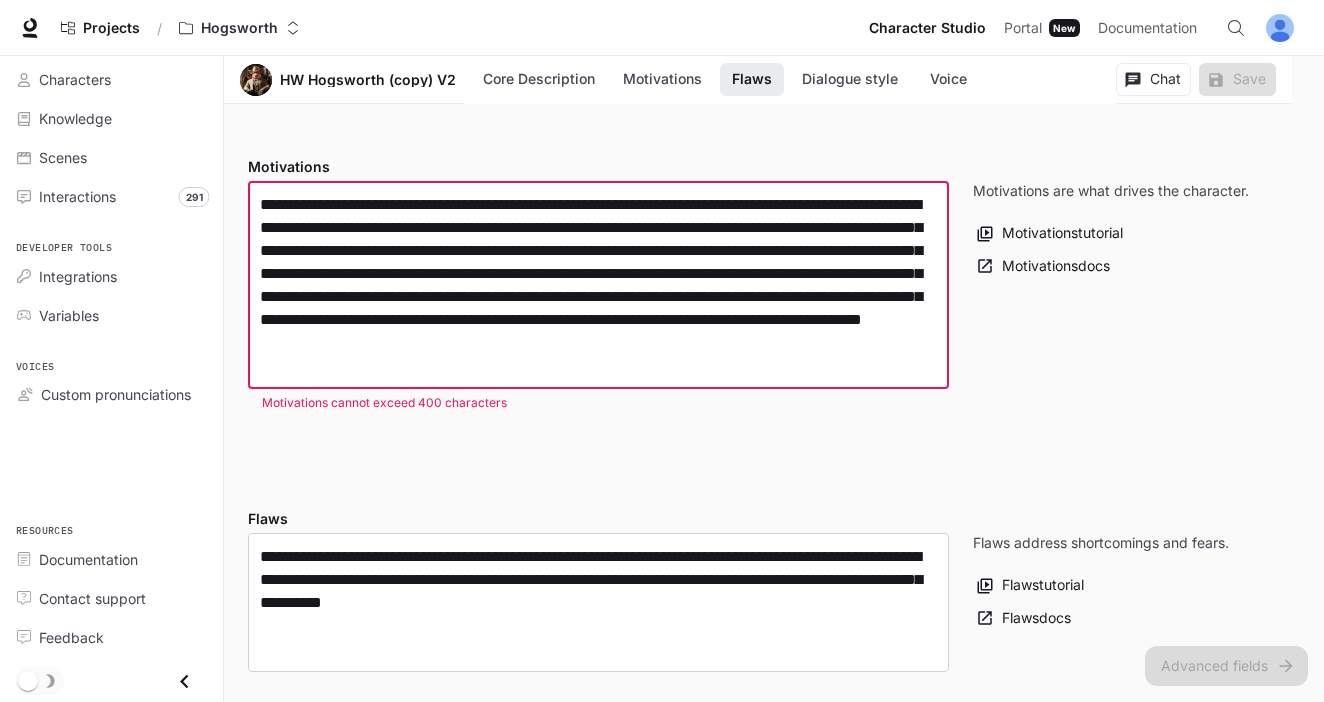 click on "**********" at bounding box center [598, 285] 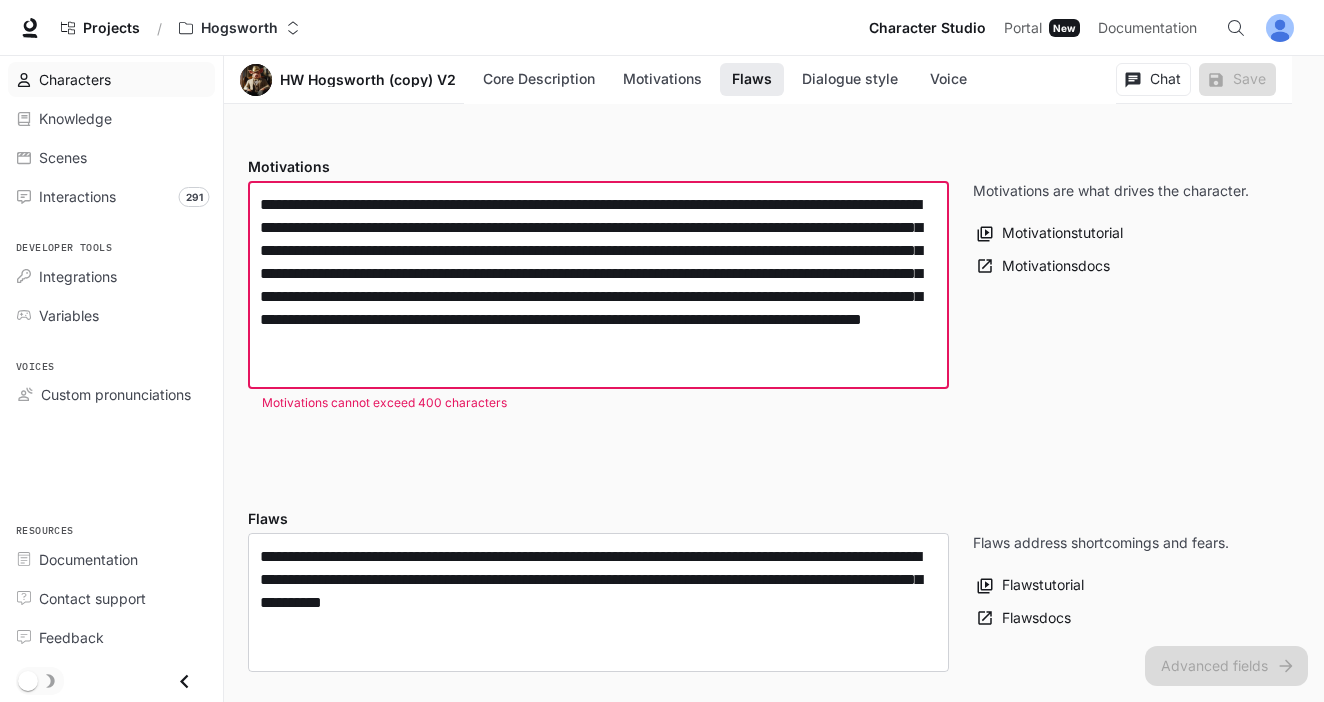 drag, startPoint x: 590, startPoint y: 368, endPoint x: 209, endPoint y: 90, distance: 471.64075 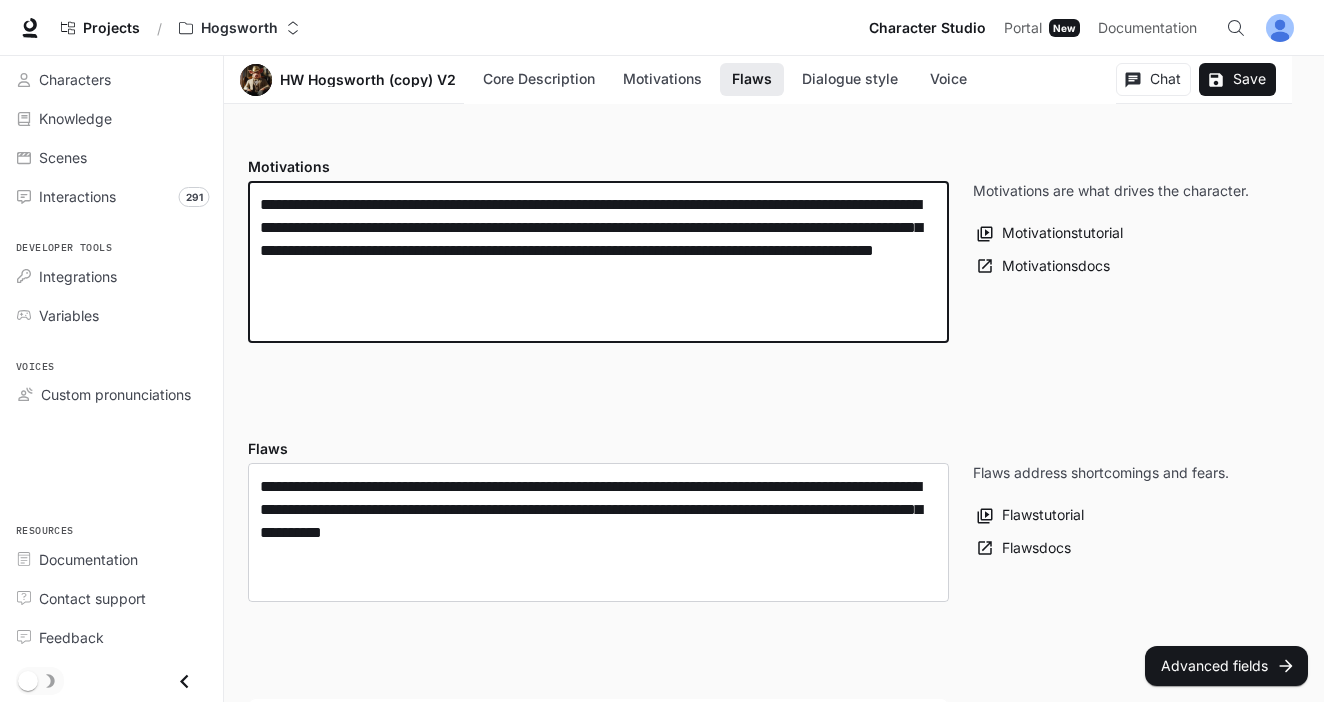 click on "**********" at bounding box center (598, 262) 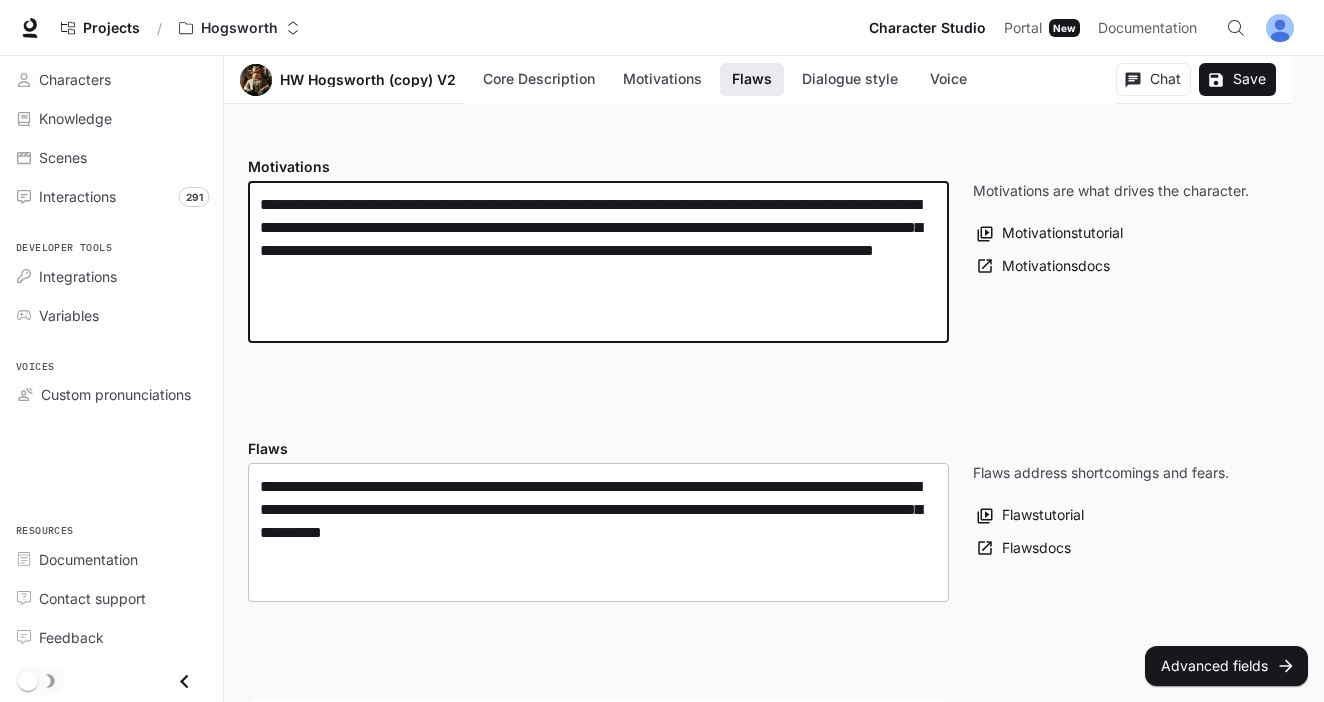 type on "**********" 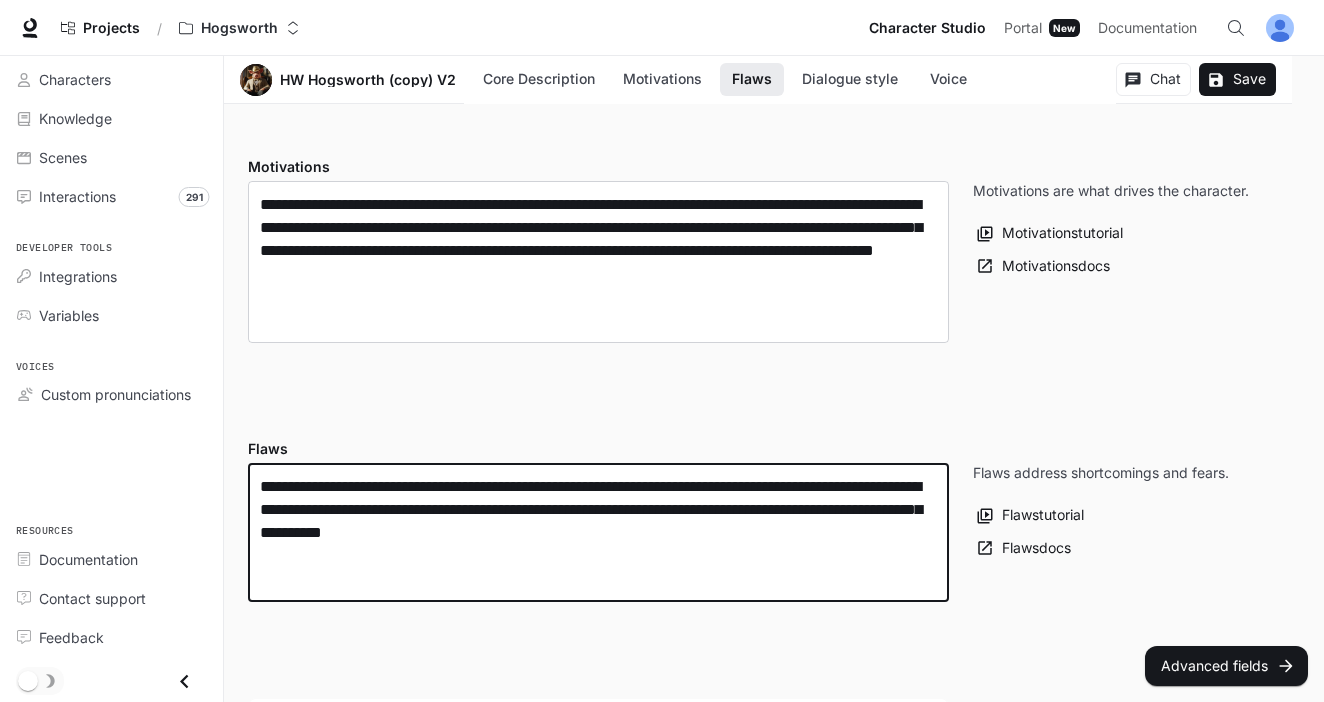 click on "**********" at bounding box center (598, 532) 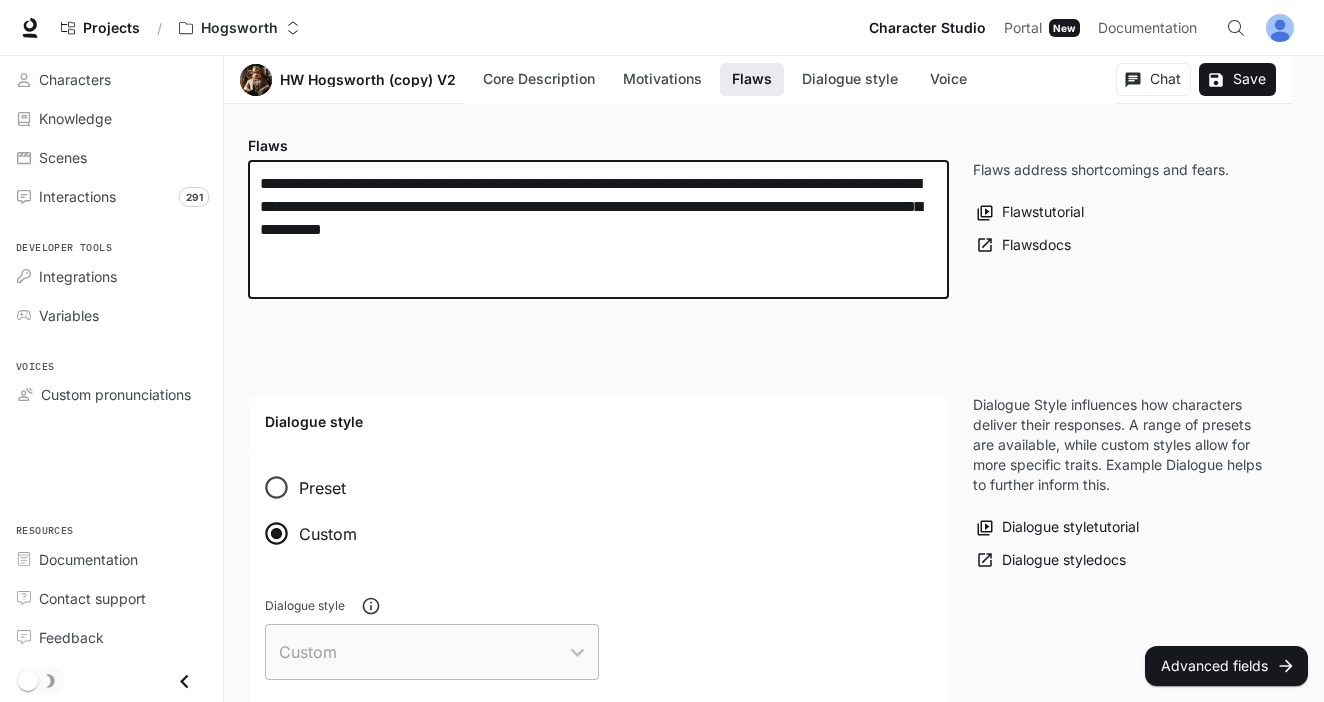 scroll, scrollTop: 1172, scrollLeft: 0, axis: vertical 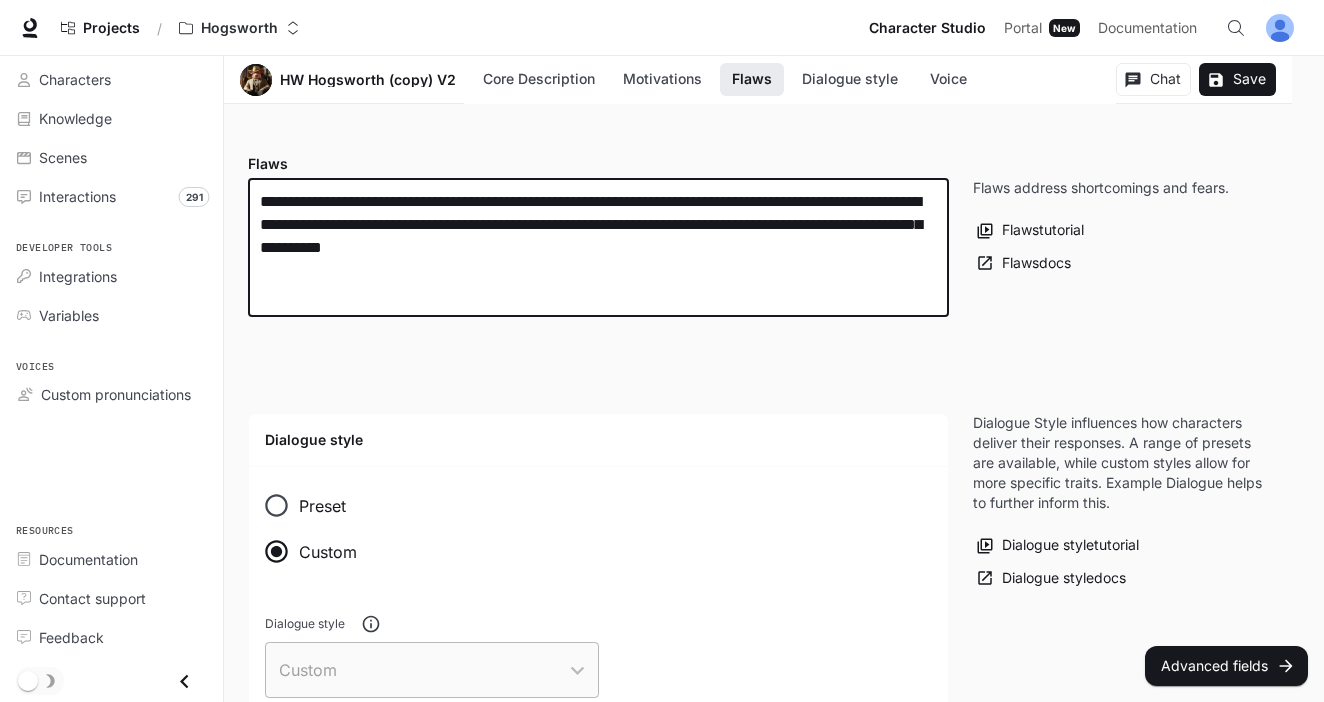 click on "**********" at bounding box center [598, 247] 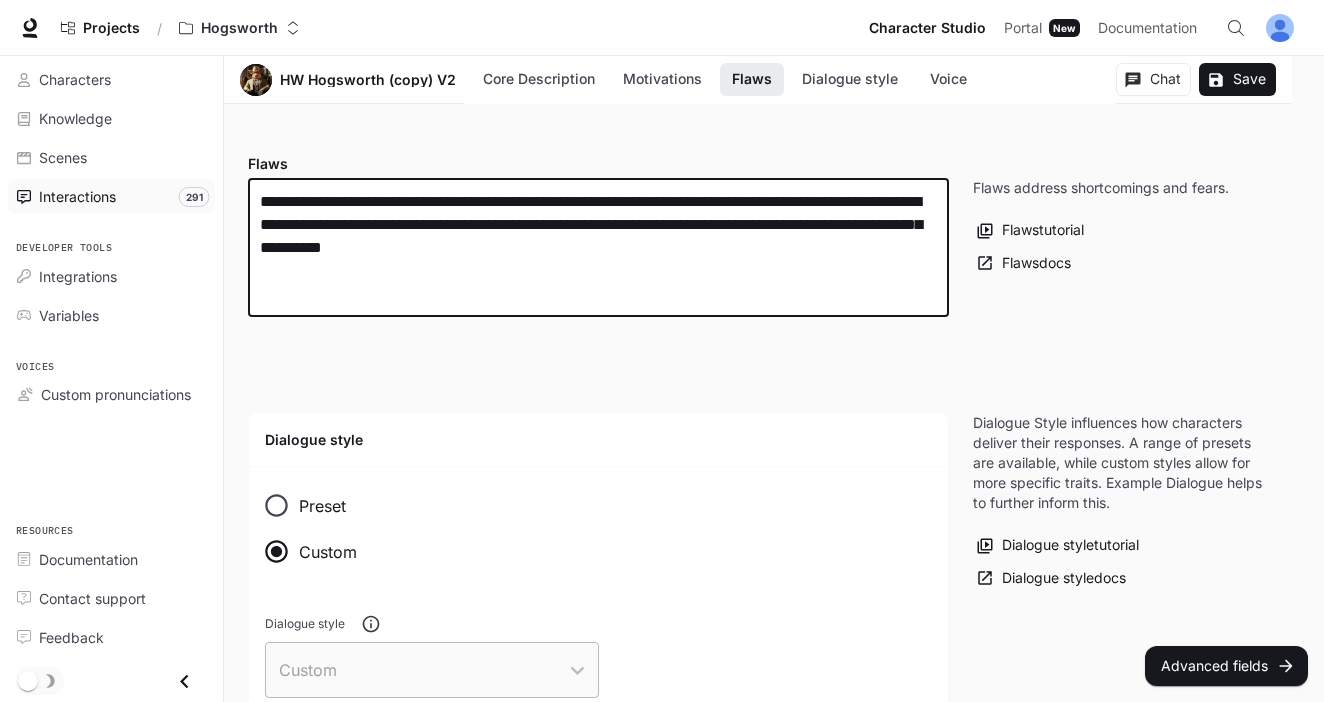 drag, startPoint x: 784, startPoint y: 253, endPoint x: 170, endPoint y: 194, distance: 616.8282 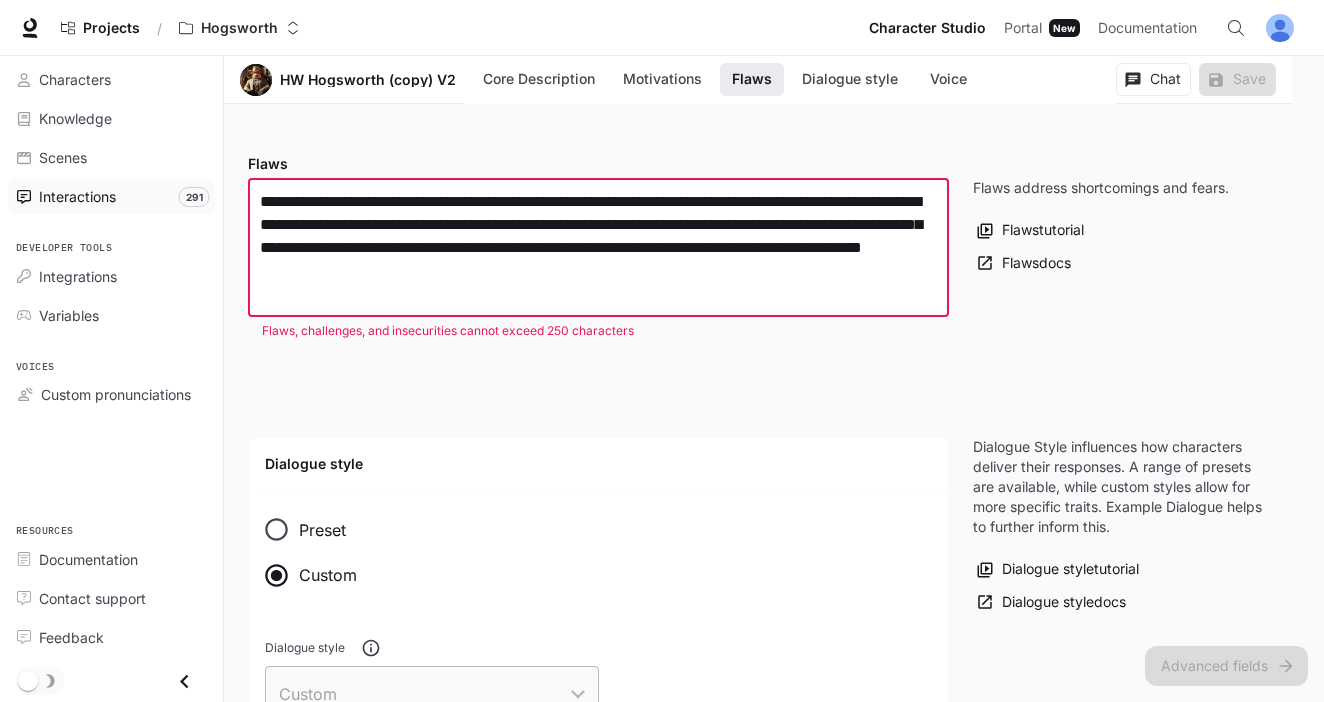 type on "**********" 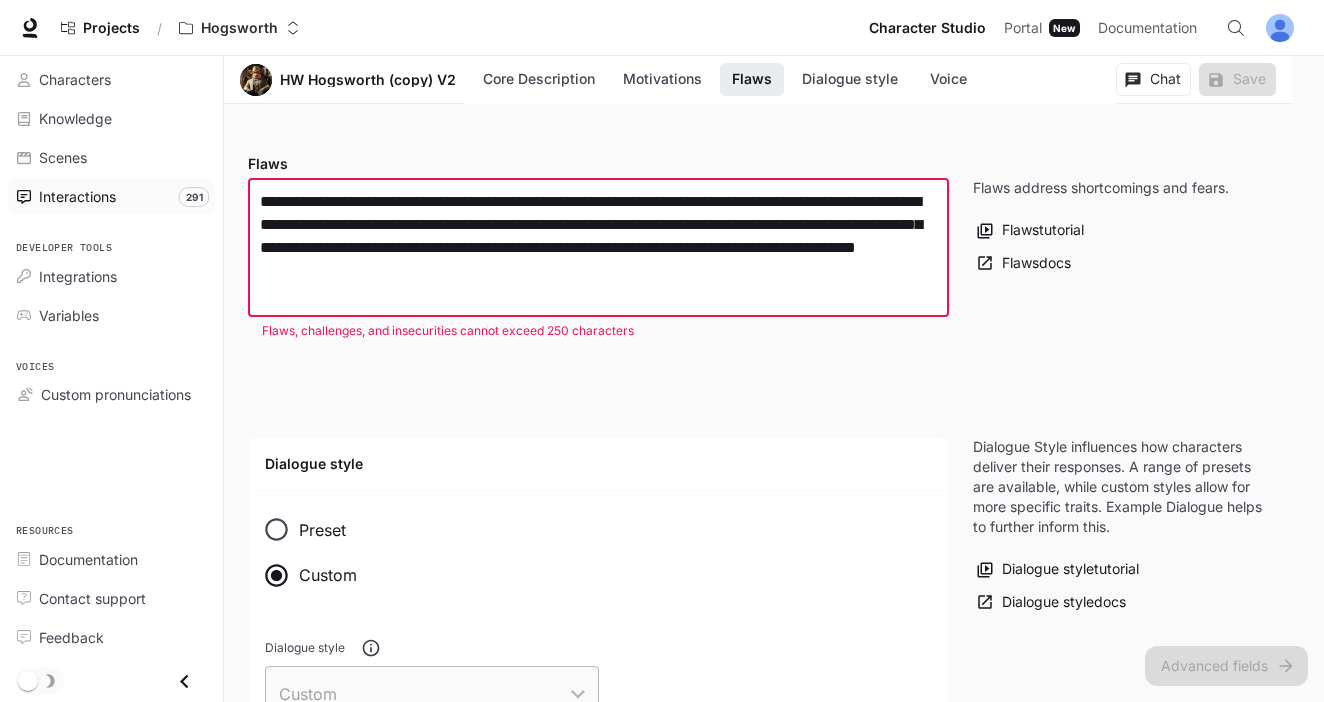 drag, startPoint x: 687, startPoint y: 271, endPoint x: 157, endPoint y: 183, distance: 537.256 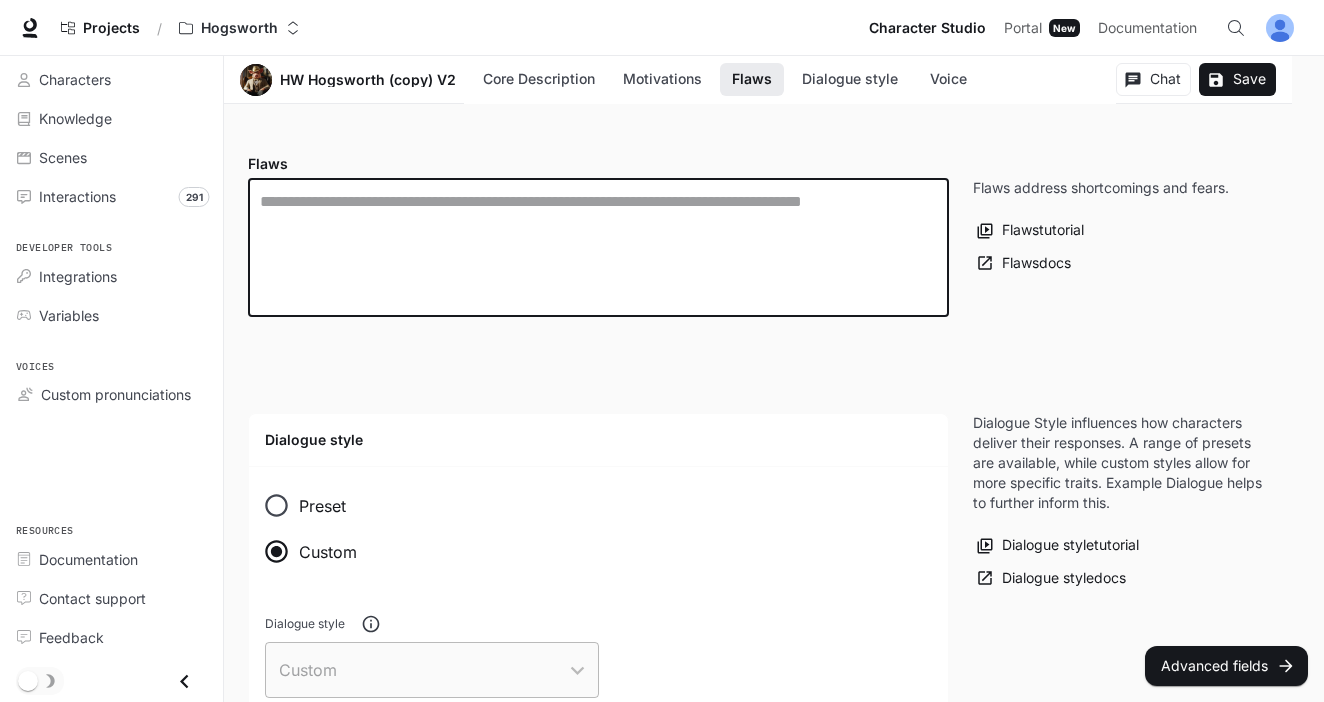 paste on "**********" 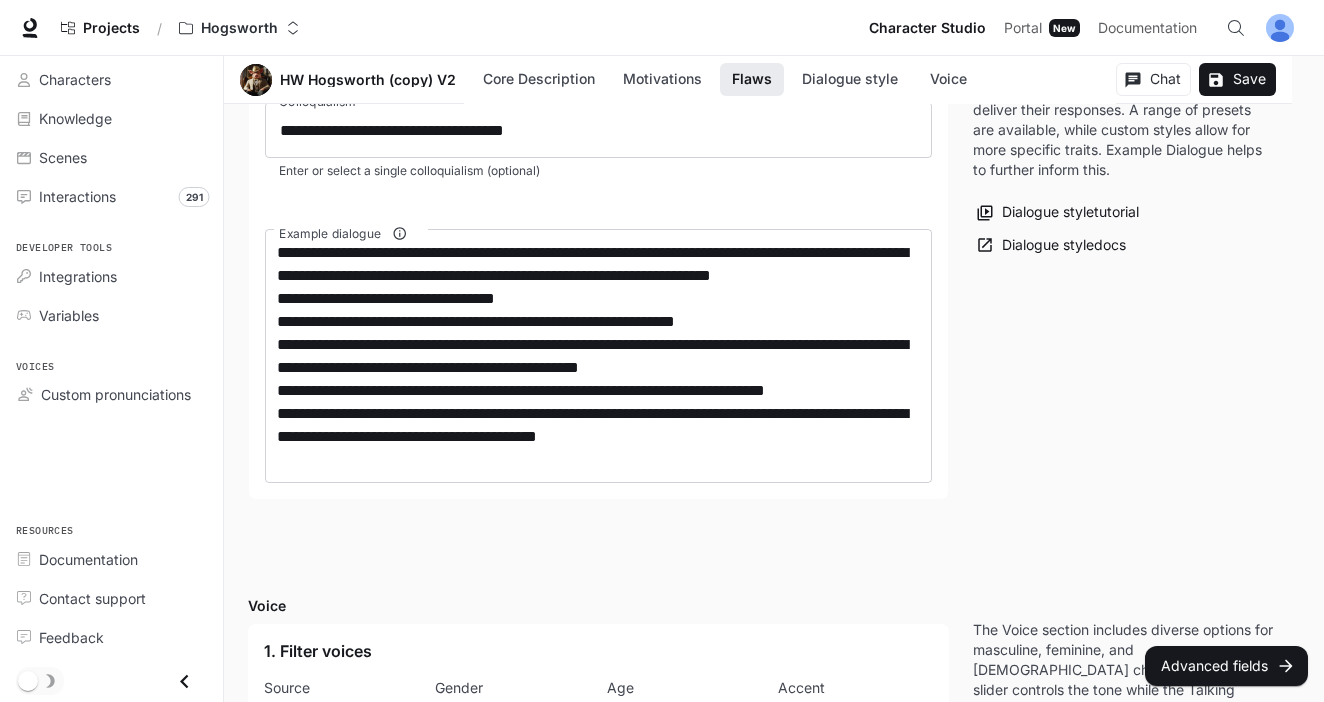 scroll, scrollTop: 2129, scrollLeft: 0, axis: vertical 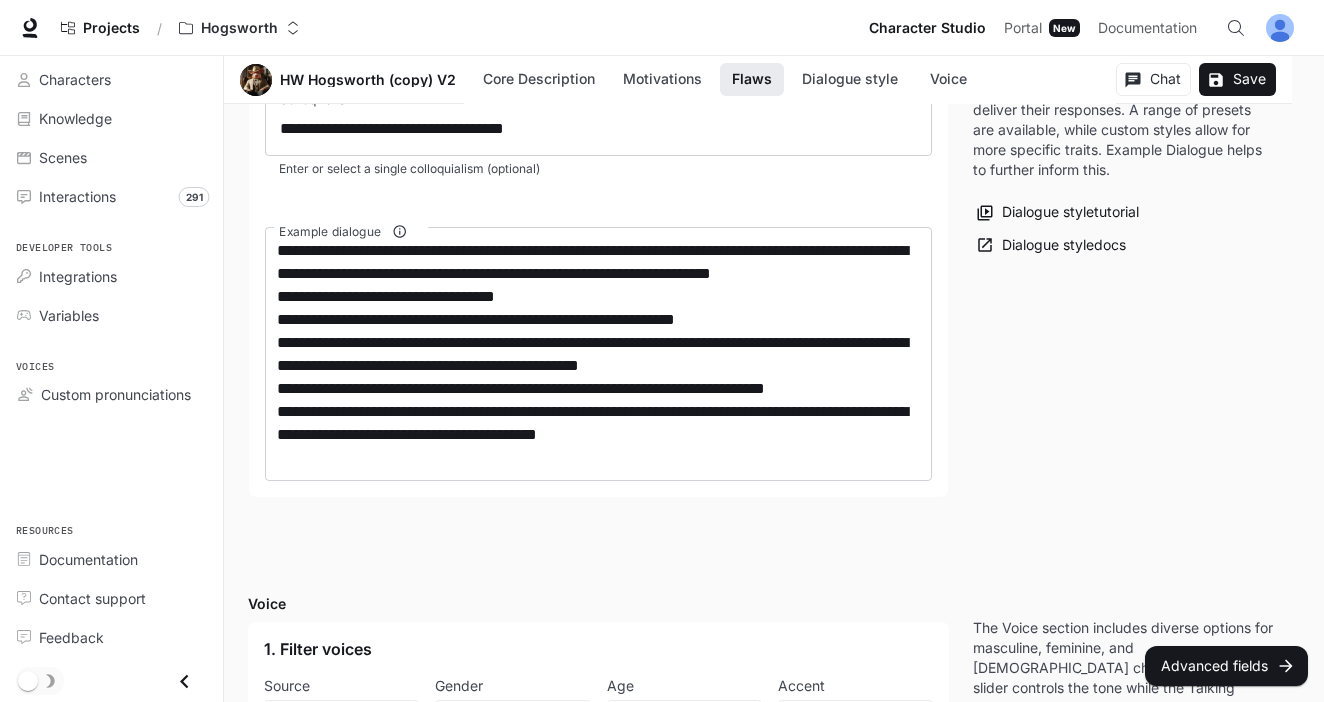 type on "**********" 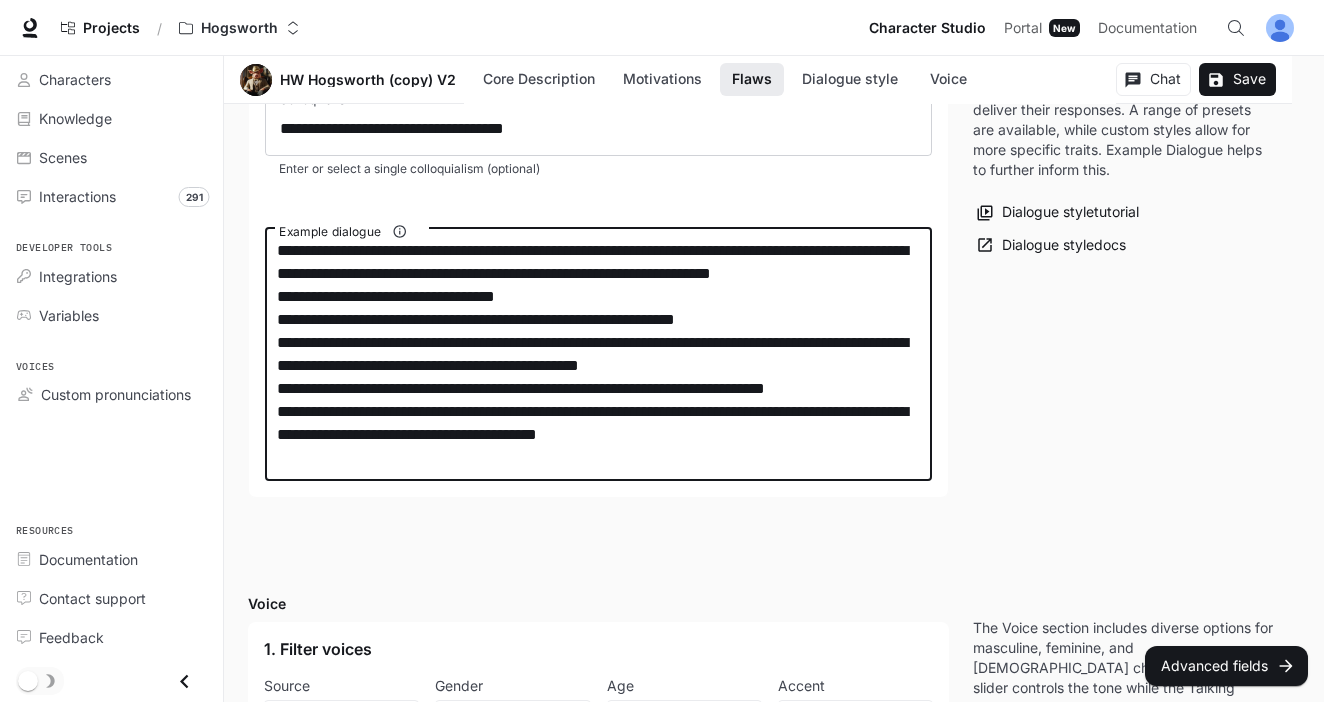 click on "**********" at bounding box center [598, 354] 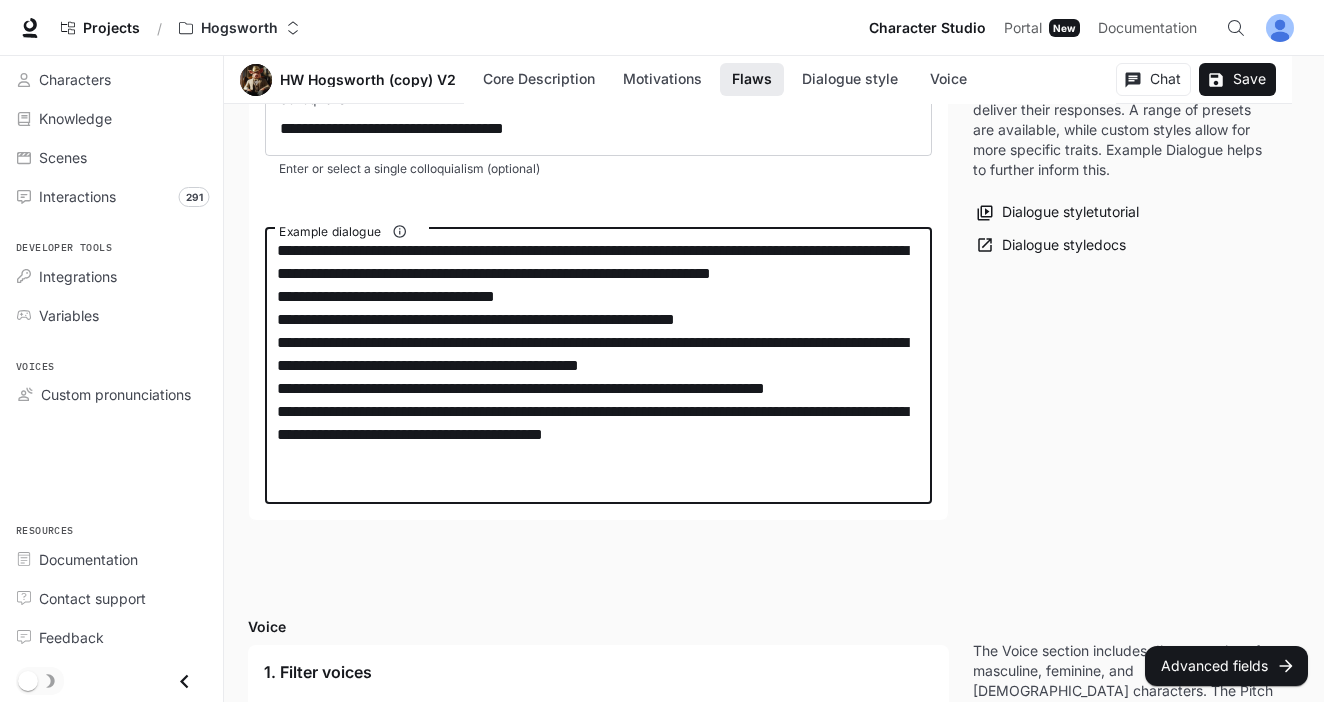 paste on "**********" 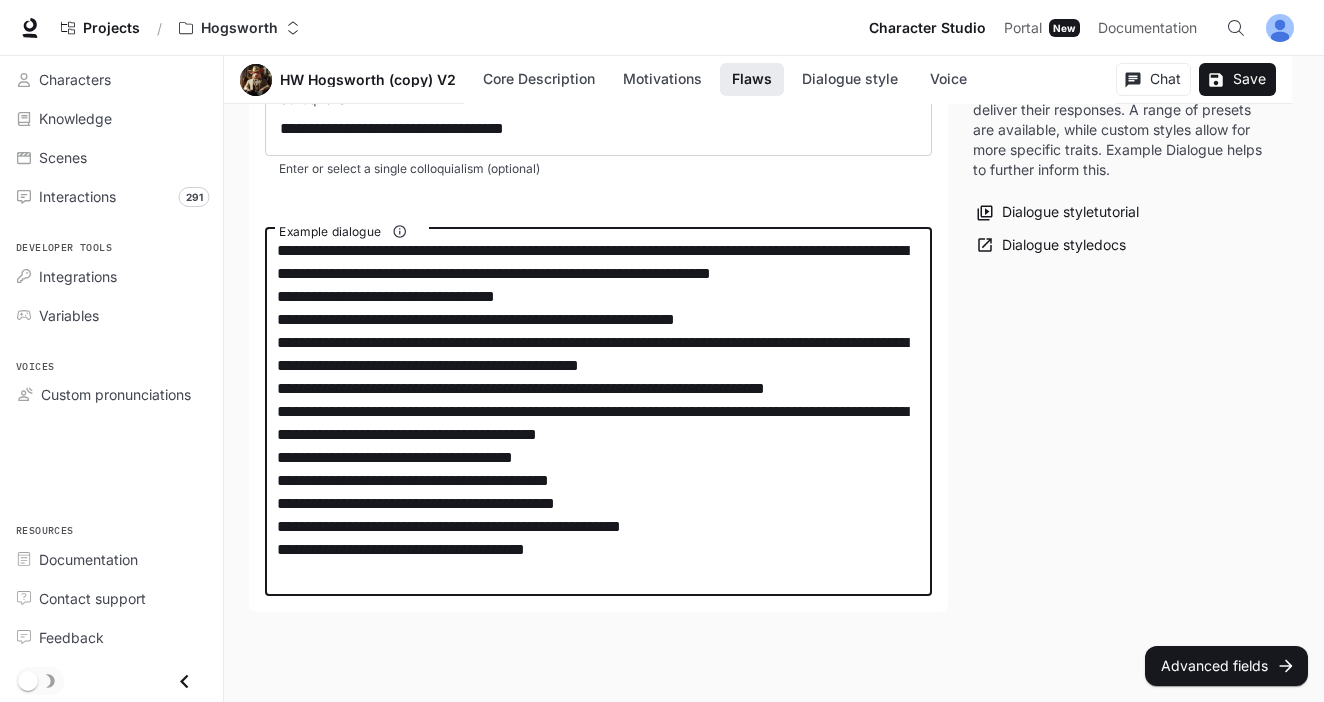 click on "**********" at bounding box center (598, 411) 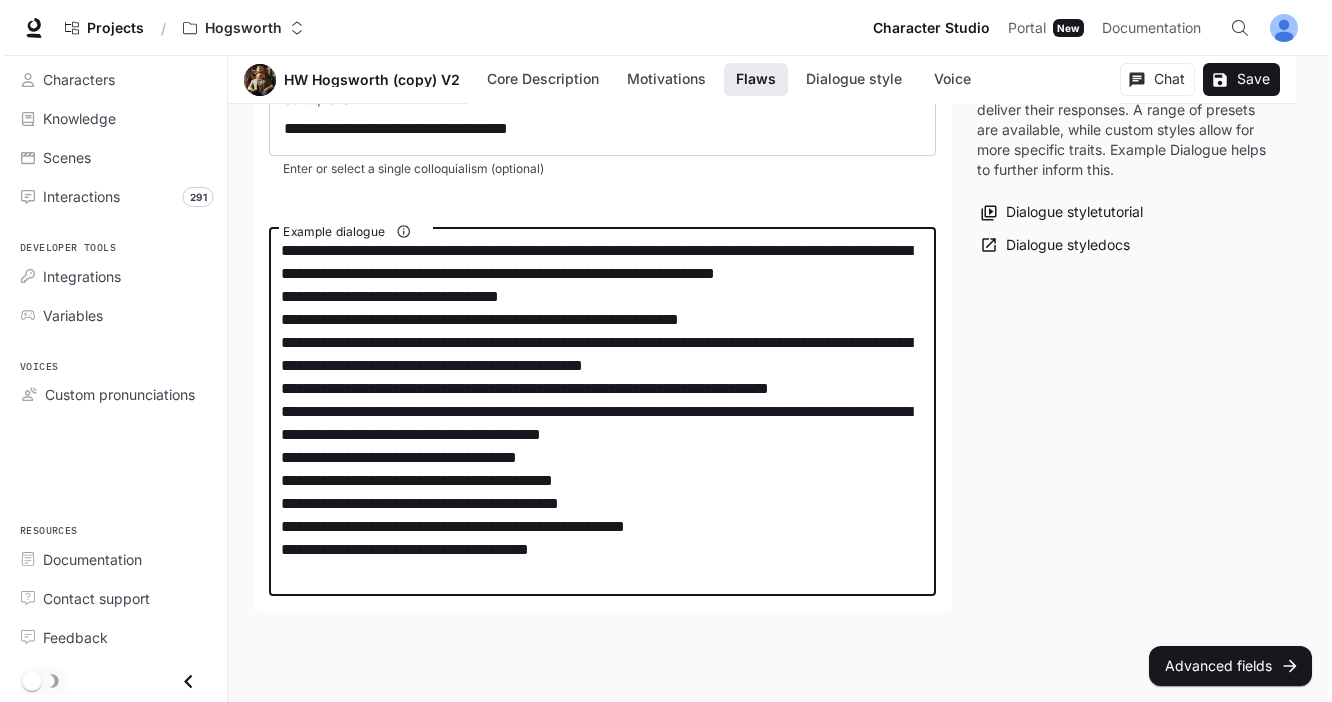 type 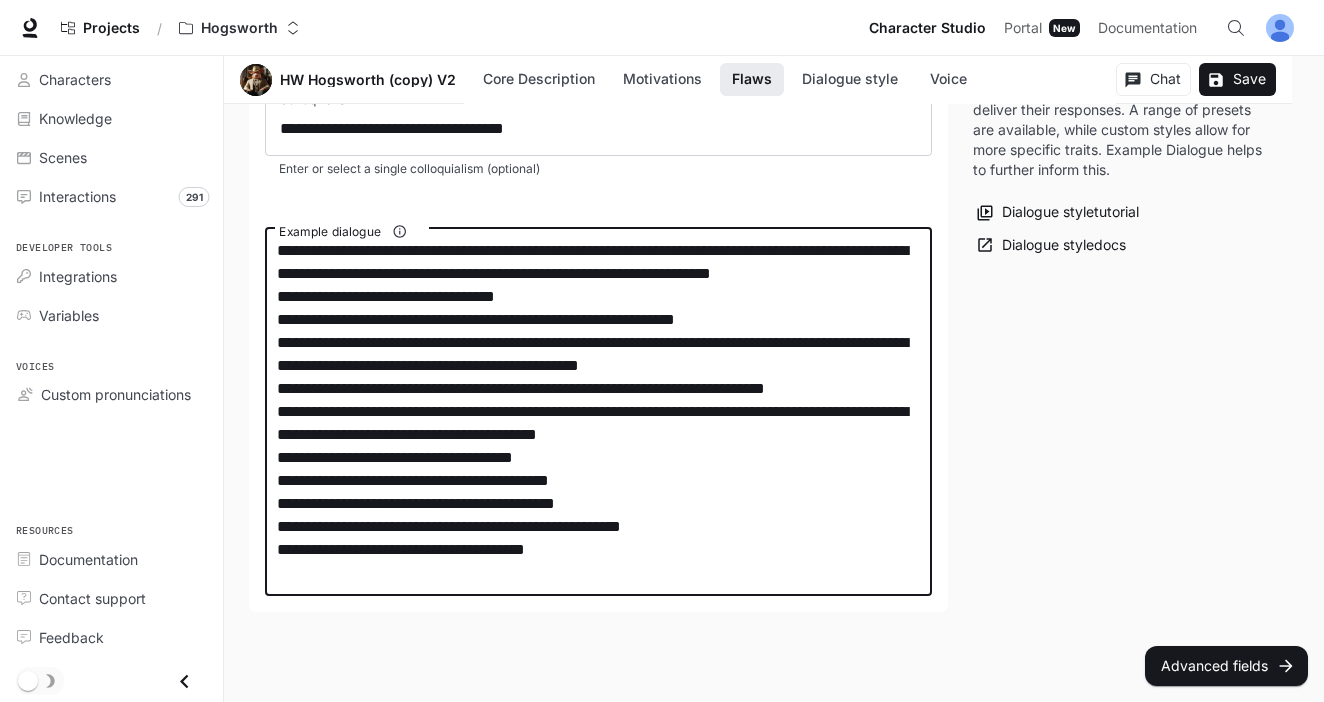 click on "**********" at bounding box center (774, -98) 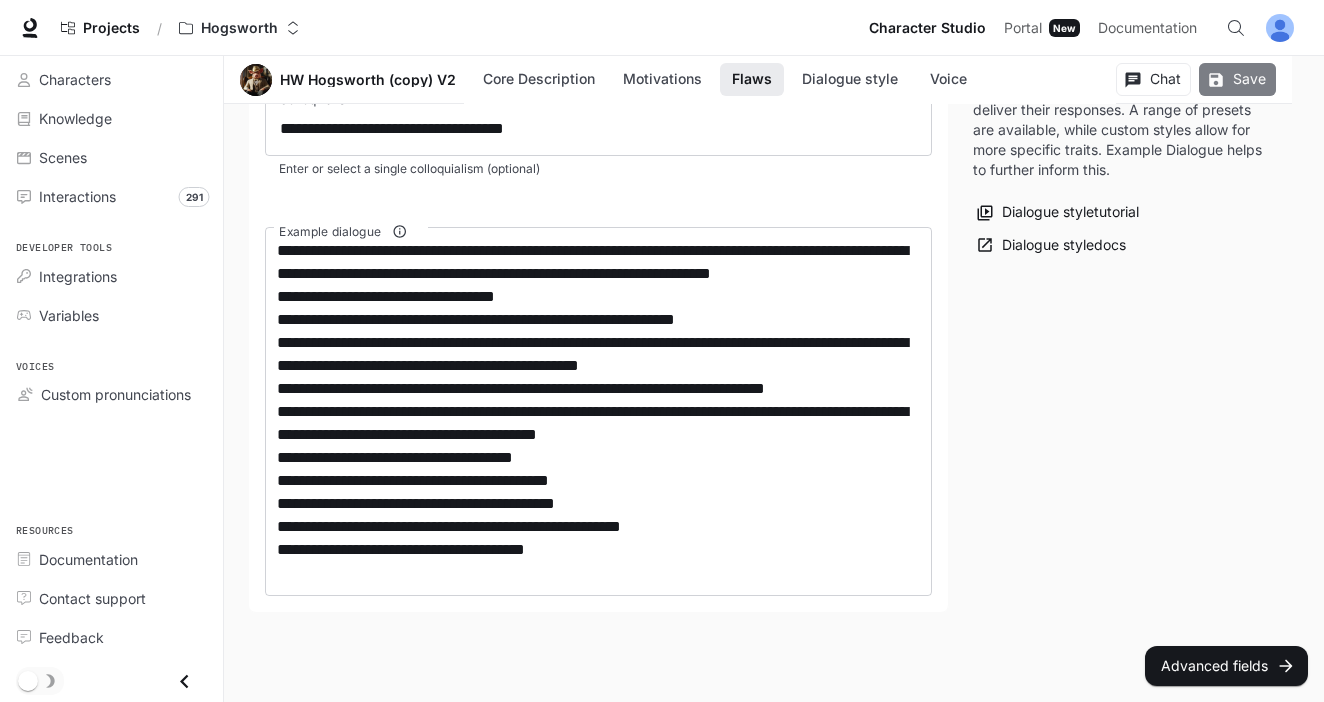 click on "Save" at bounding box center [1237, 79] 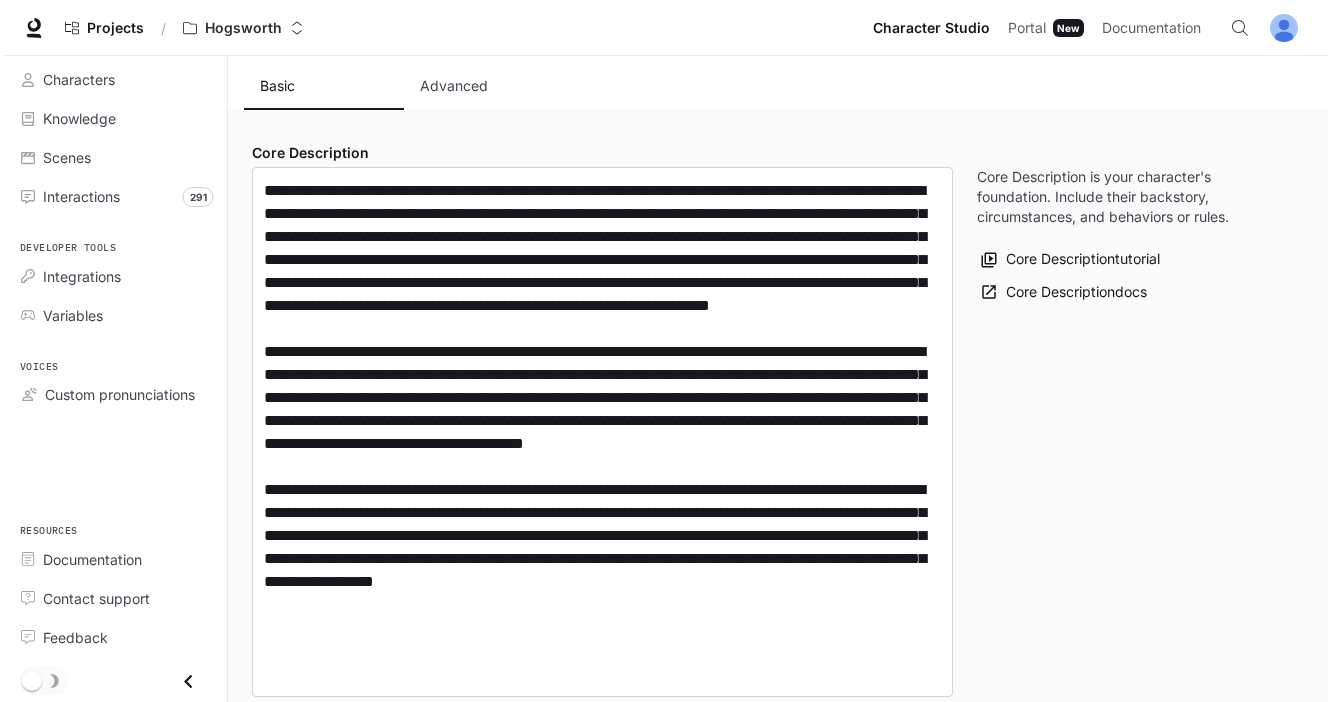 scroll, scrollTop: 0, scrollLeft: 0, axis: both 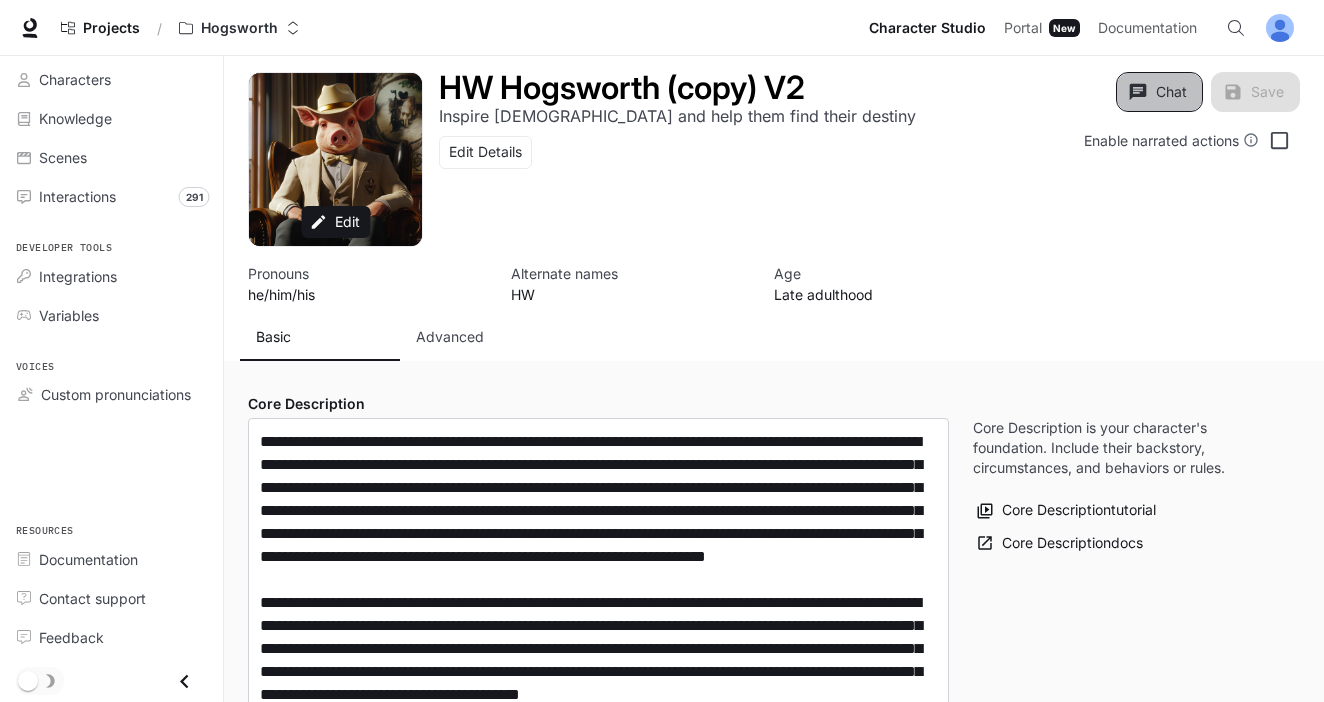 click on "Chat" at bounding box center (1159, 92) 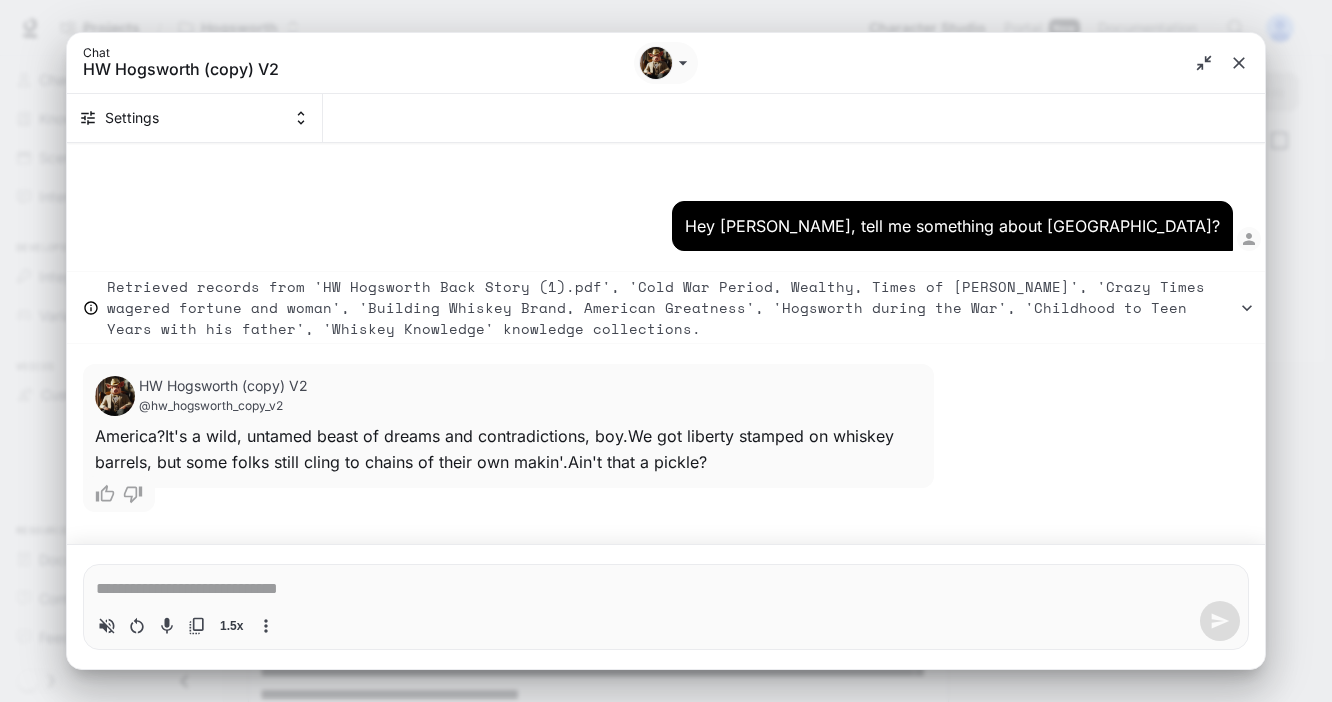 click at bounding box center (666, 589) 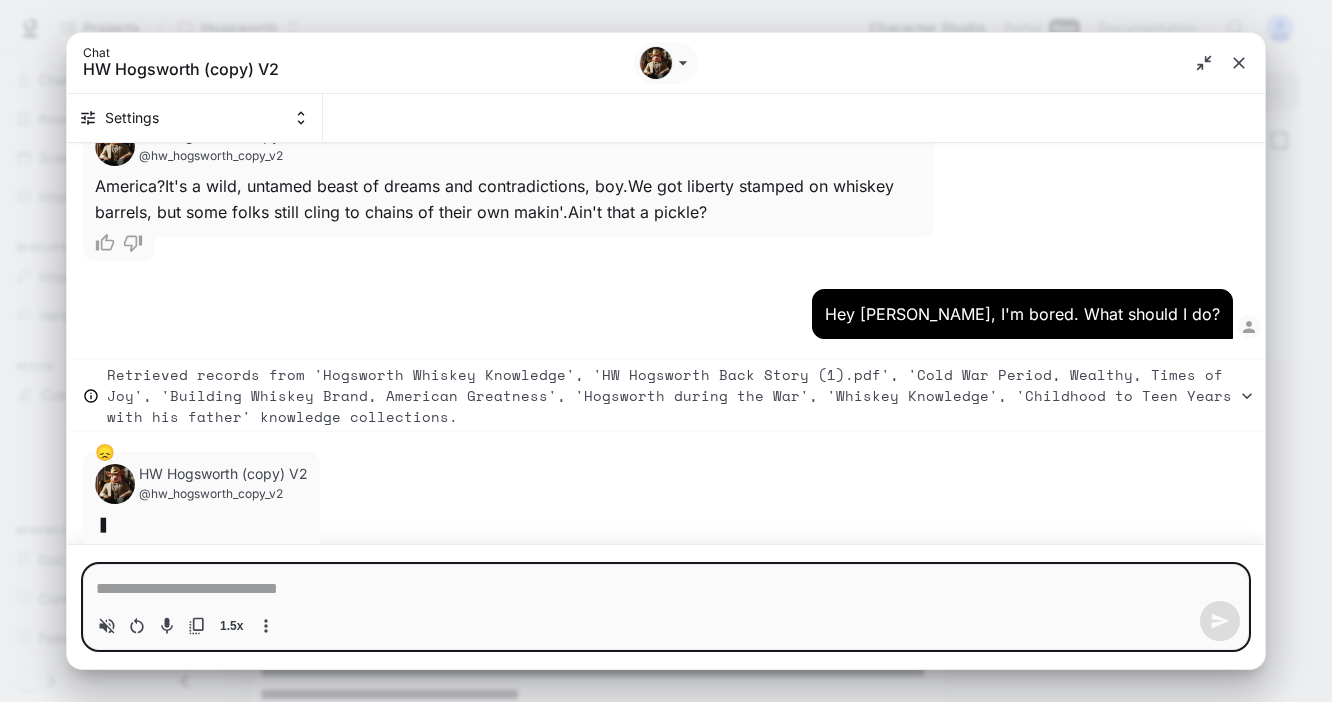 scroll, scrollTop: 266, scrollLeft: 0, axis: vertical 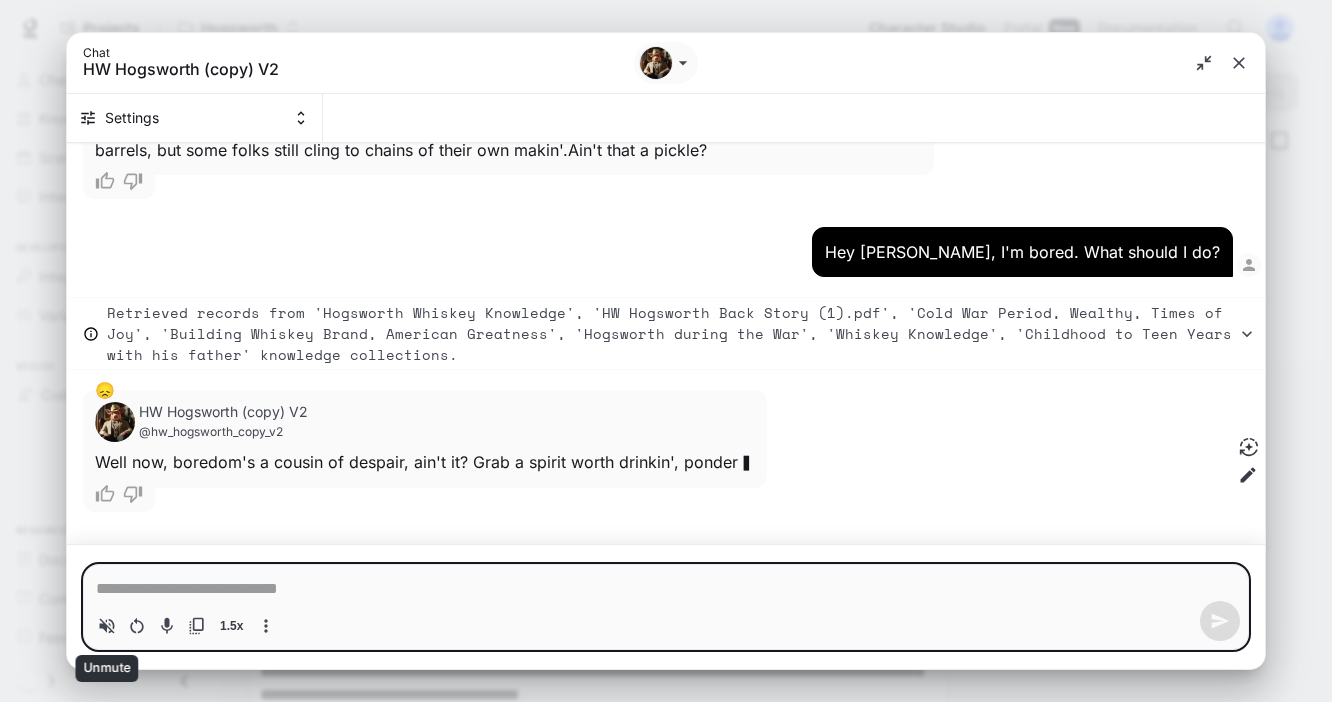 click on "Unmute" at bounding box center [107, 662] 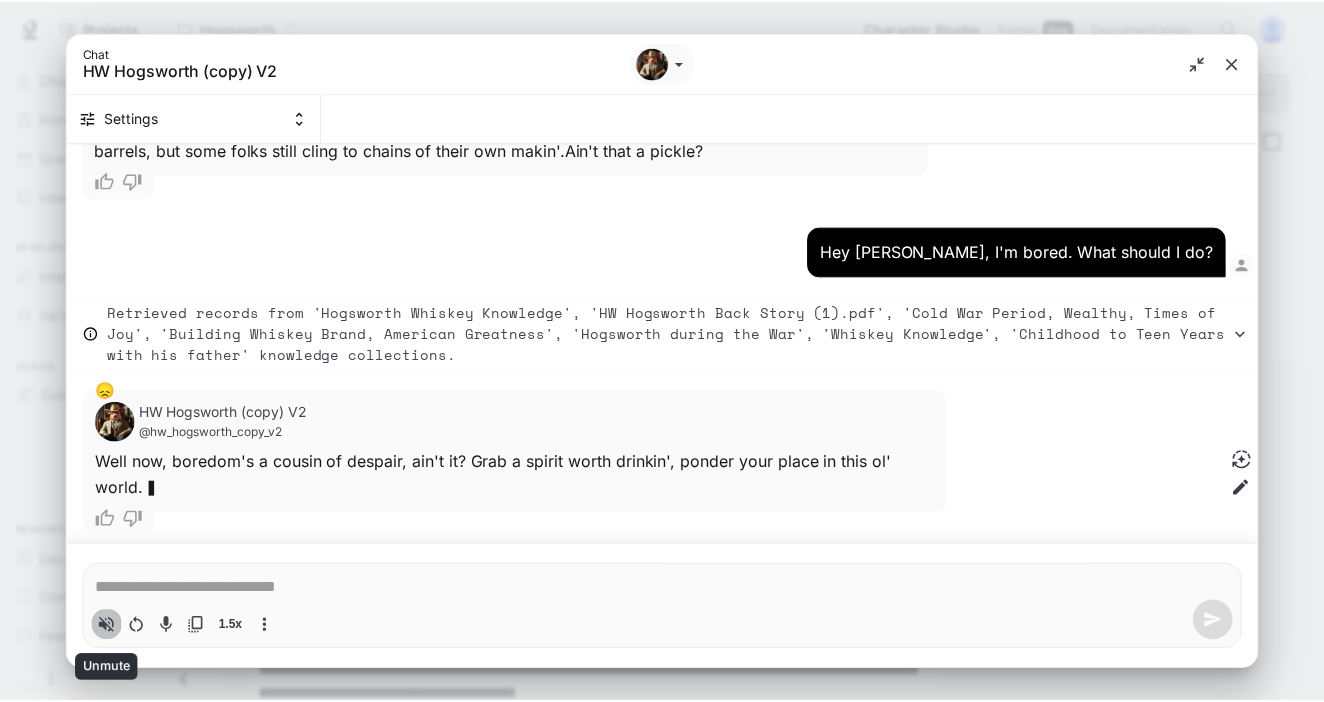 scroll, scrollTop: 291, scrollLeft: 0, axis: vertical 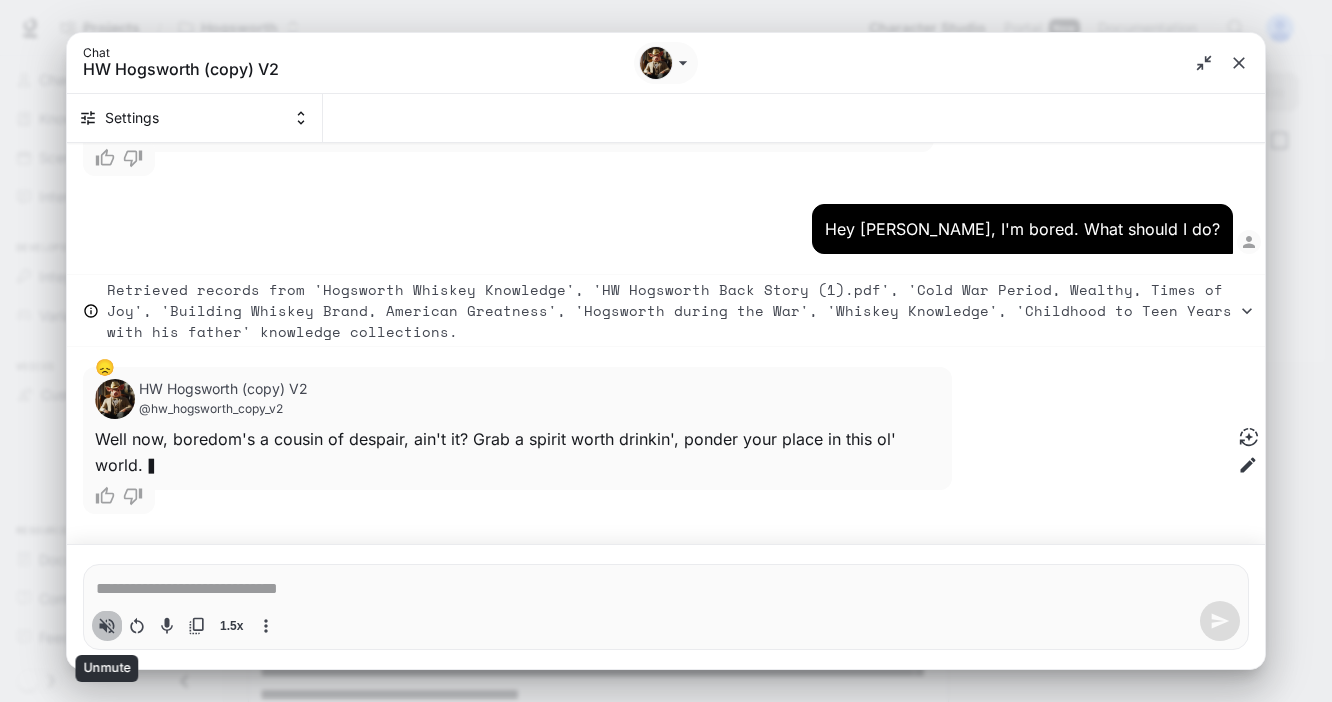 click 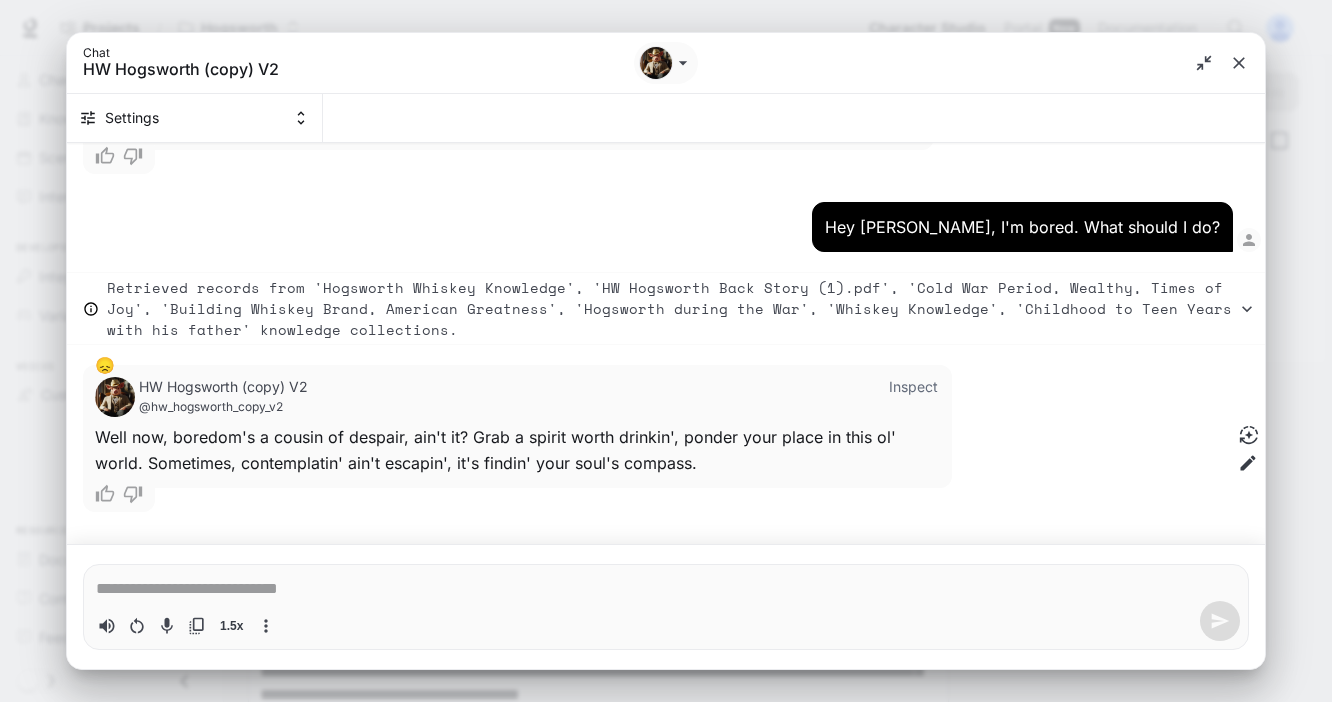 click at bounding box center [666, 589] 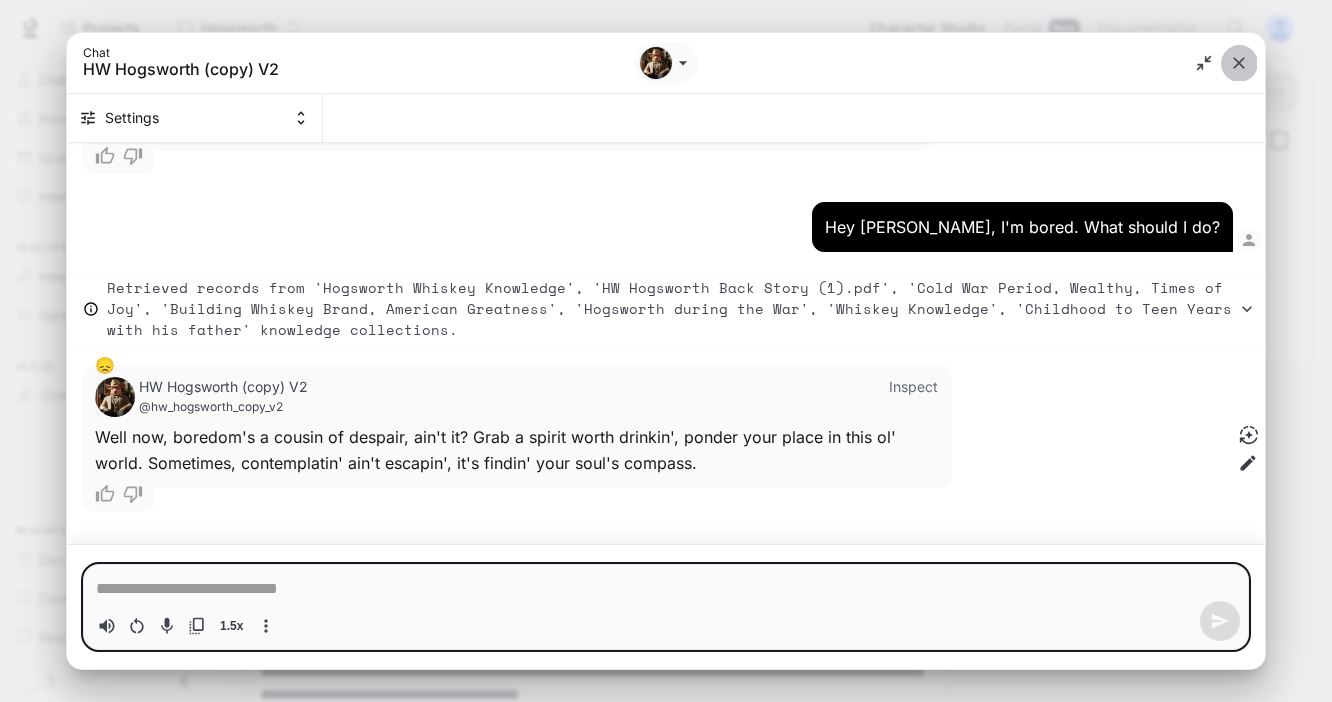 click 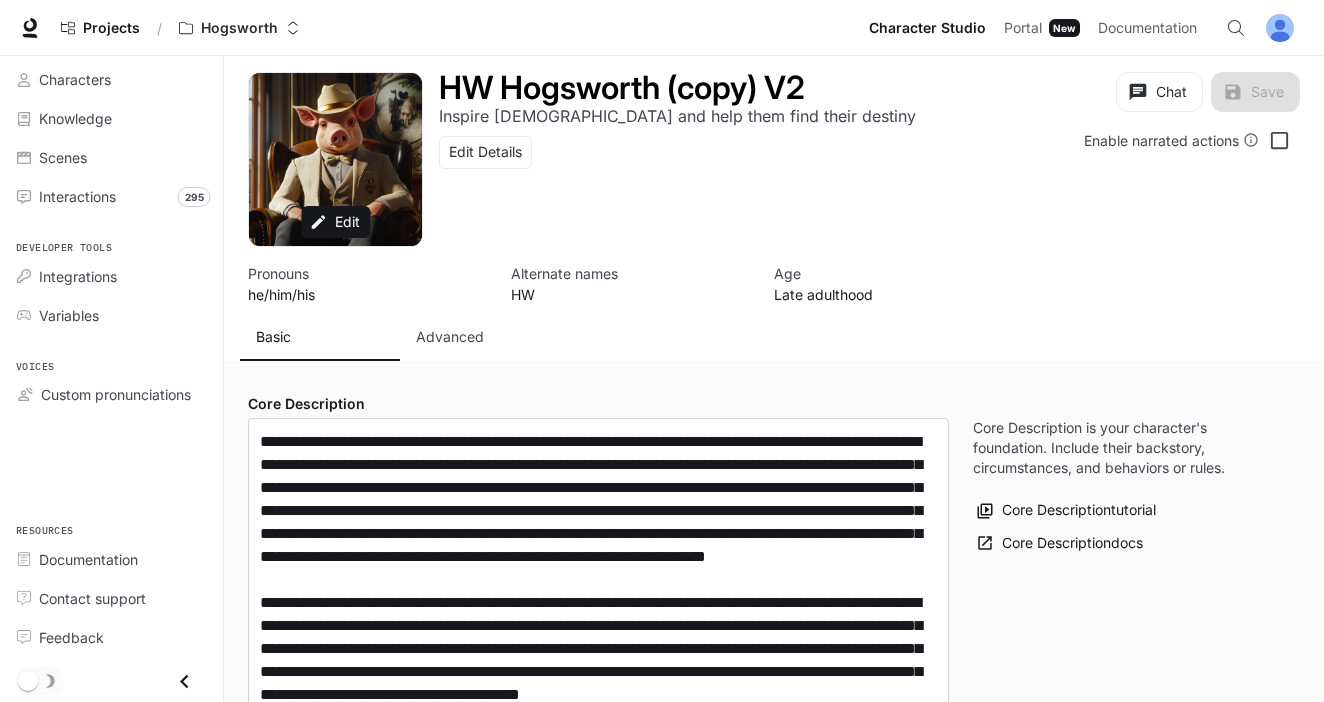 scroll, scrollTop: 0, scrollLeft: 0, axis: both 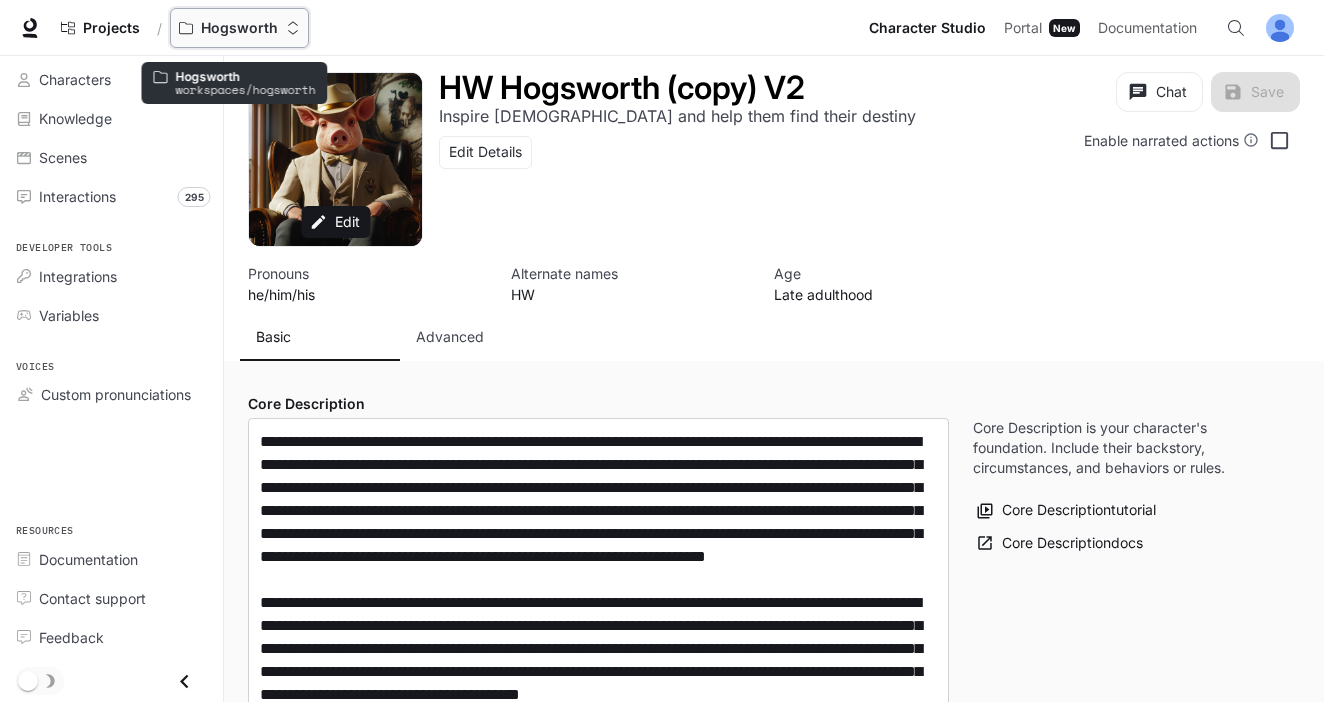 click on "Hogsworth" at bounding box center (239, 28) 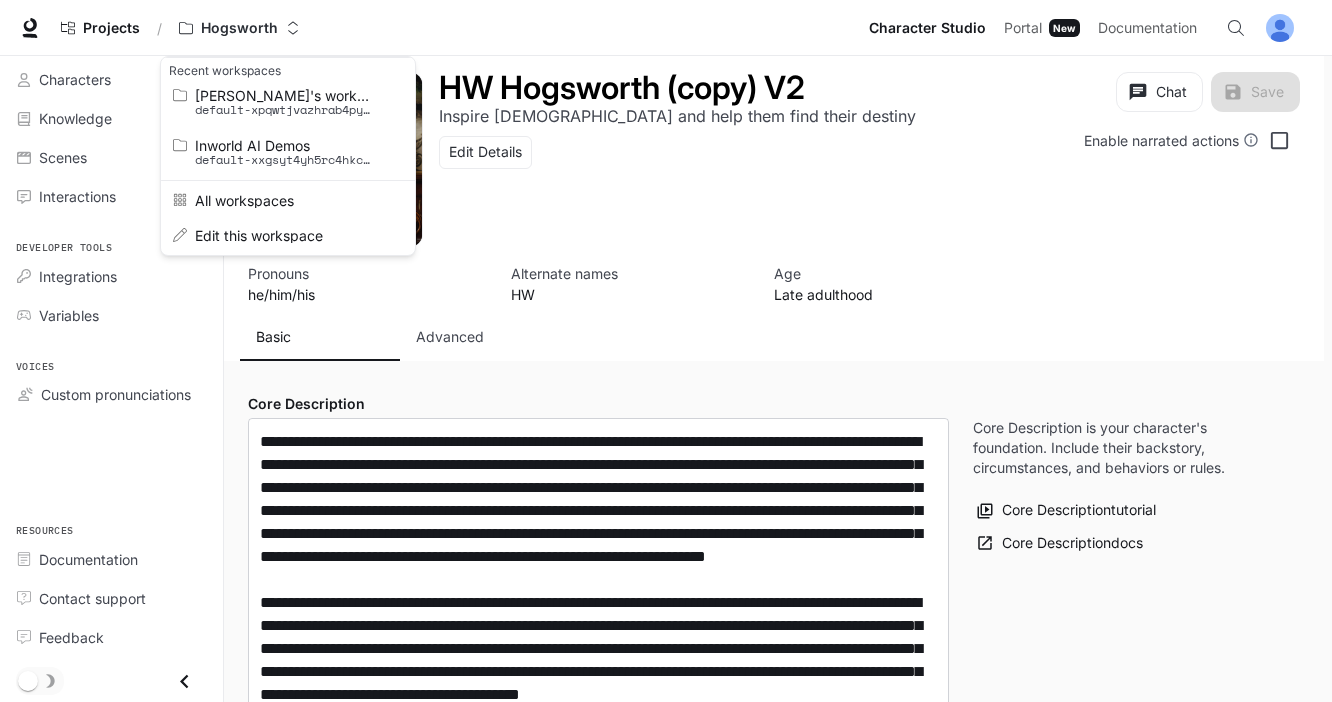 click at bounding box center [666, 351] 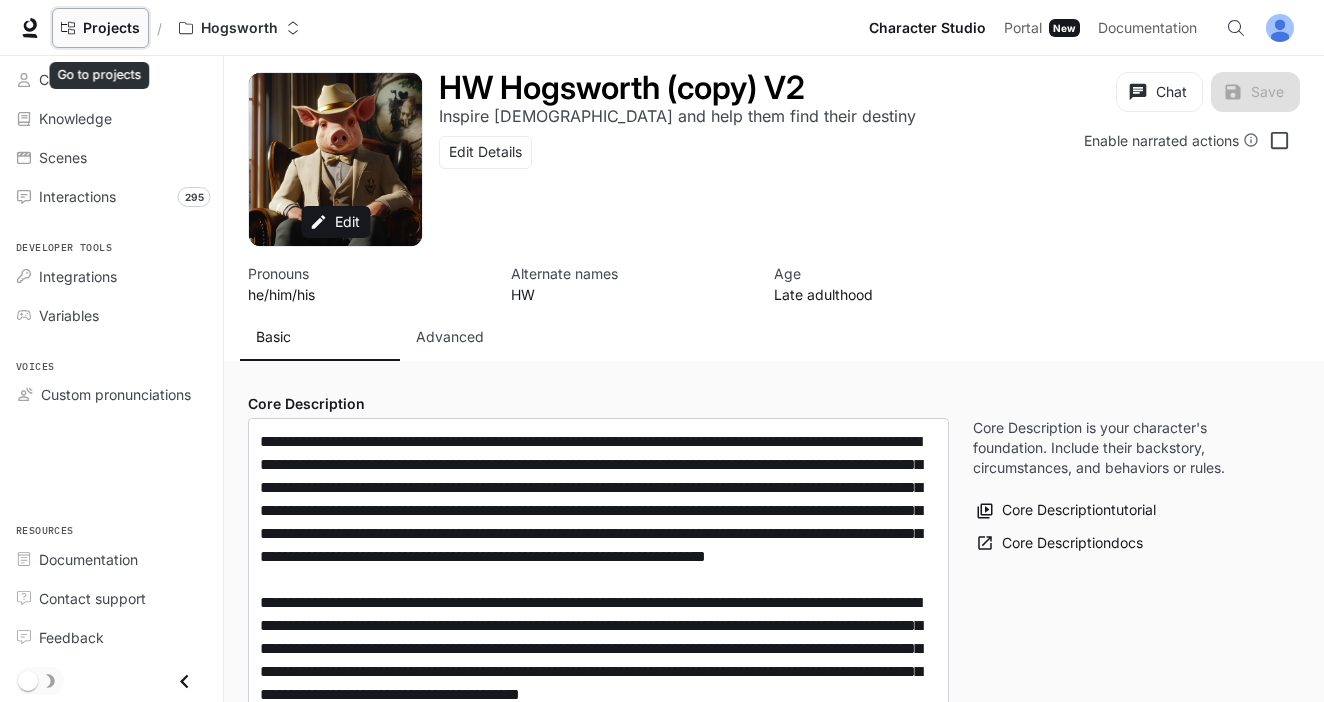 click on "Projects" at bounding box center [111, 28] 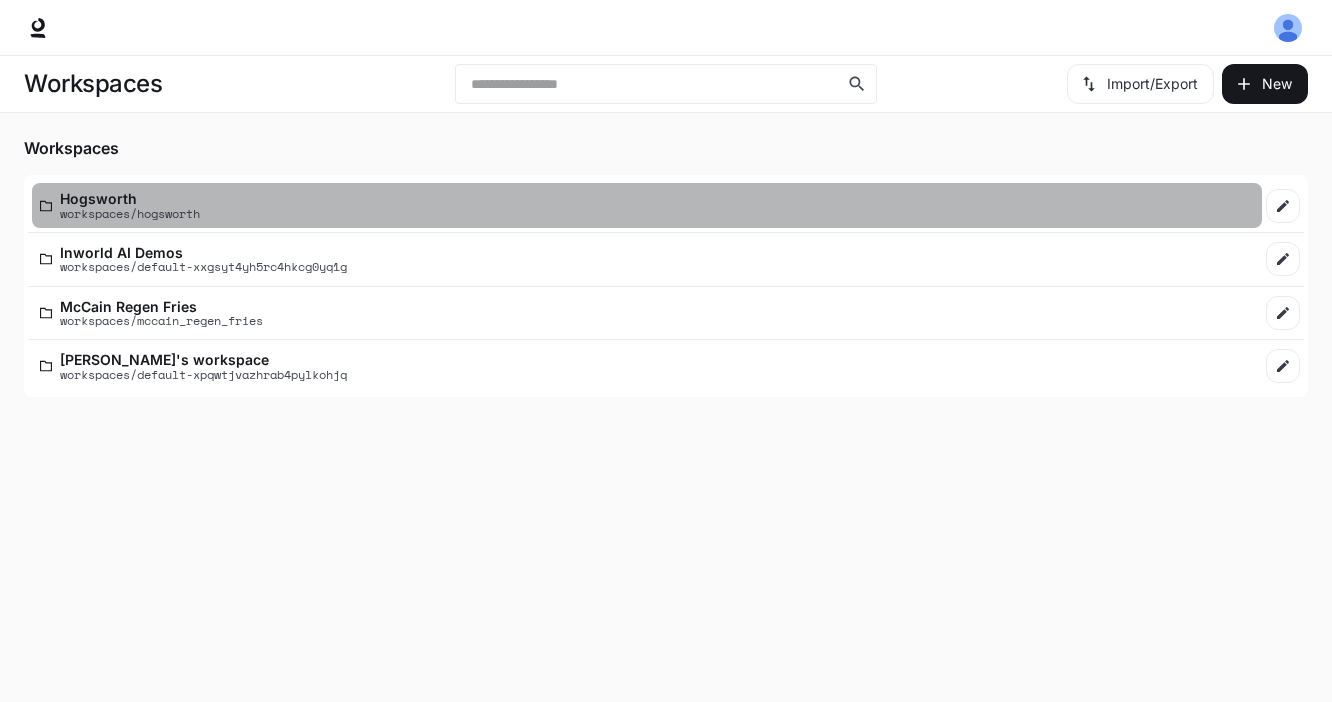 click on "Hogsworth workspaces/hogsworth" at bounding box center (647, 205) 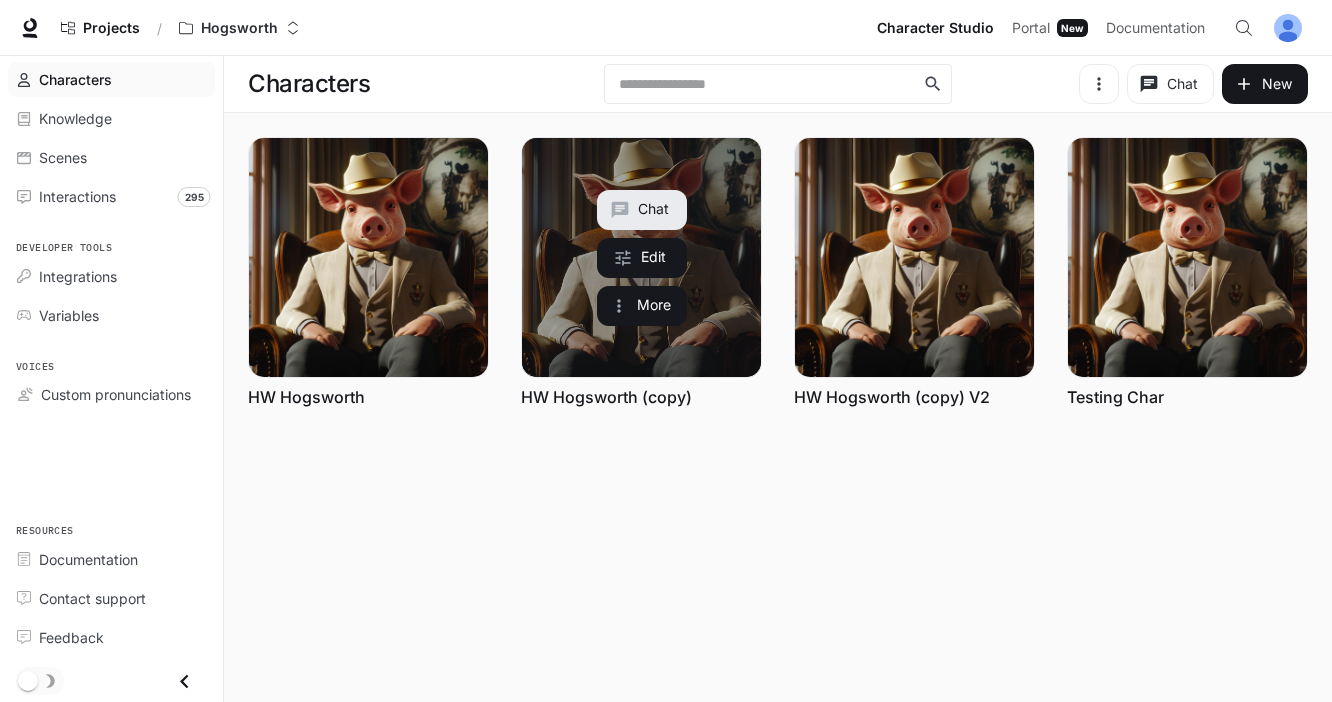 click on "HW Hogsworth (copy)" at bounding box center (606, 397) 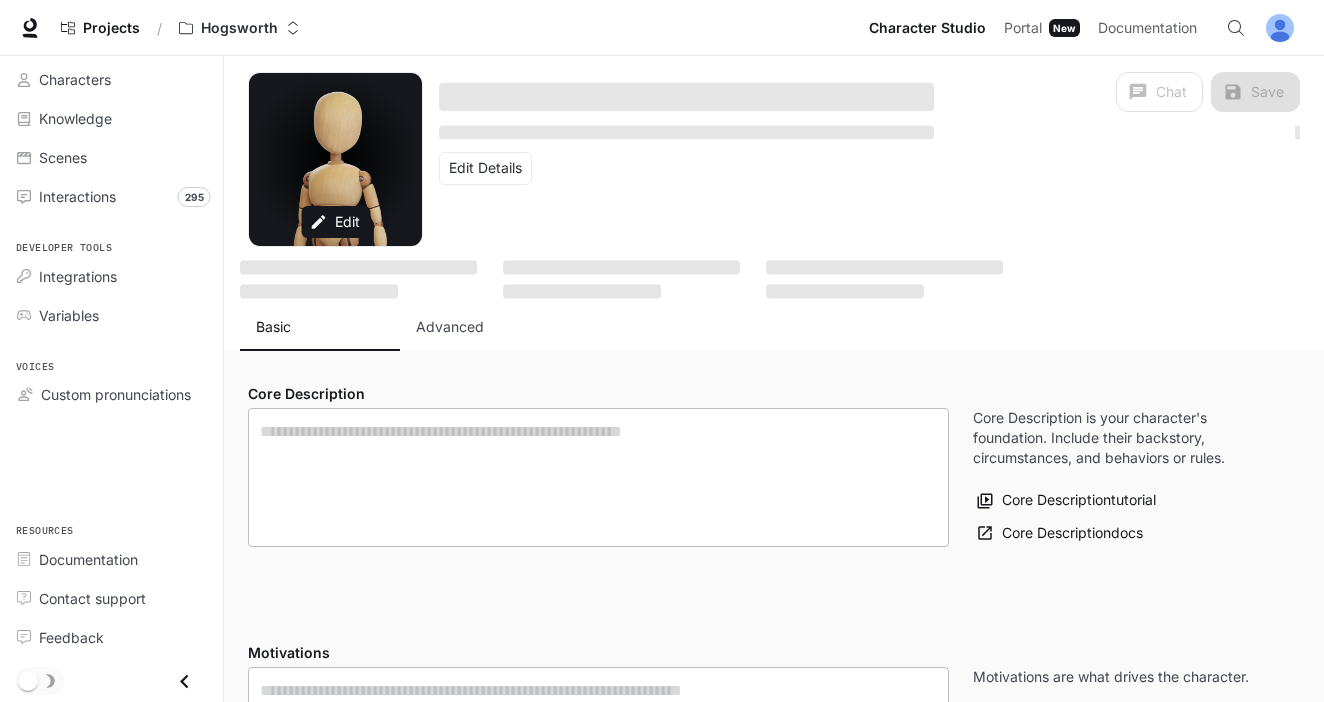 type on "**********" 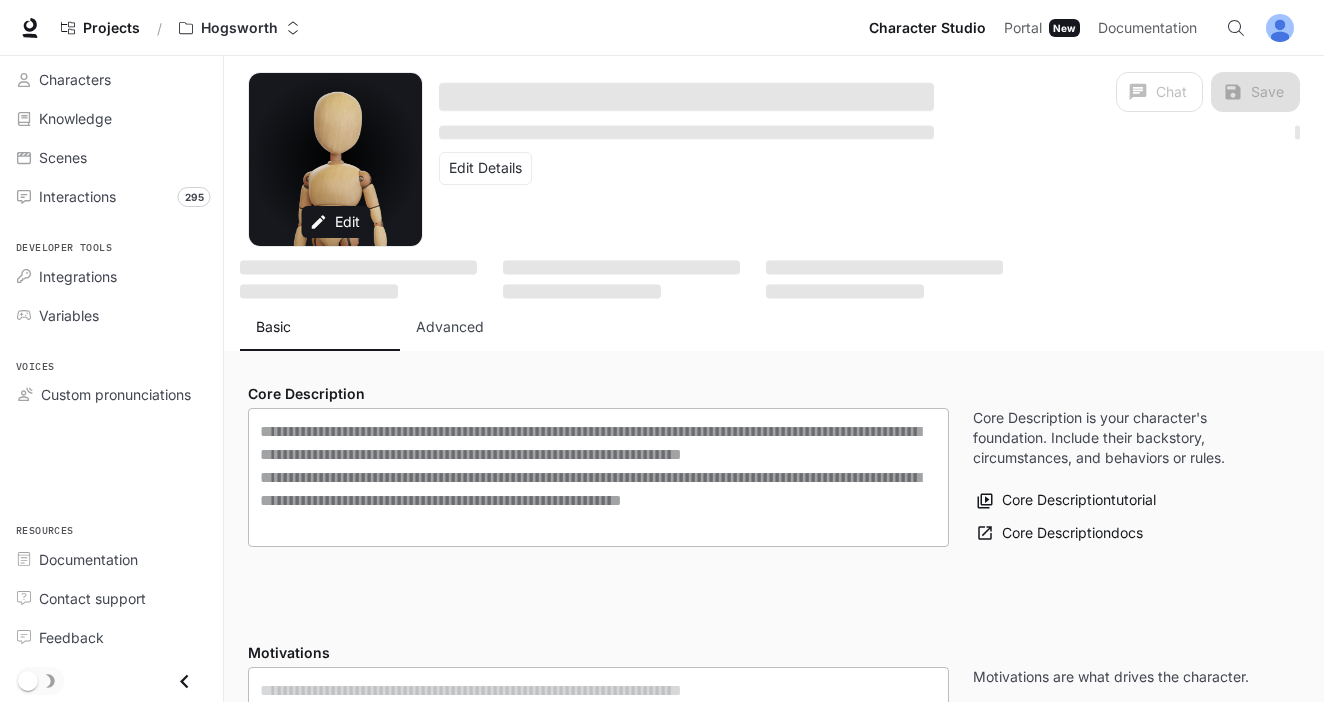 type on "**********" 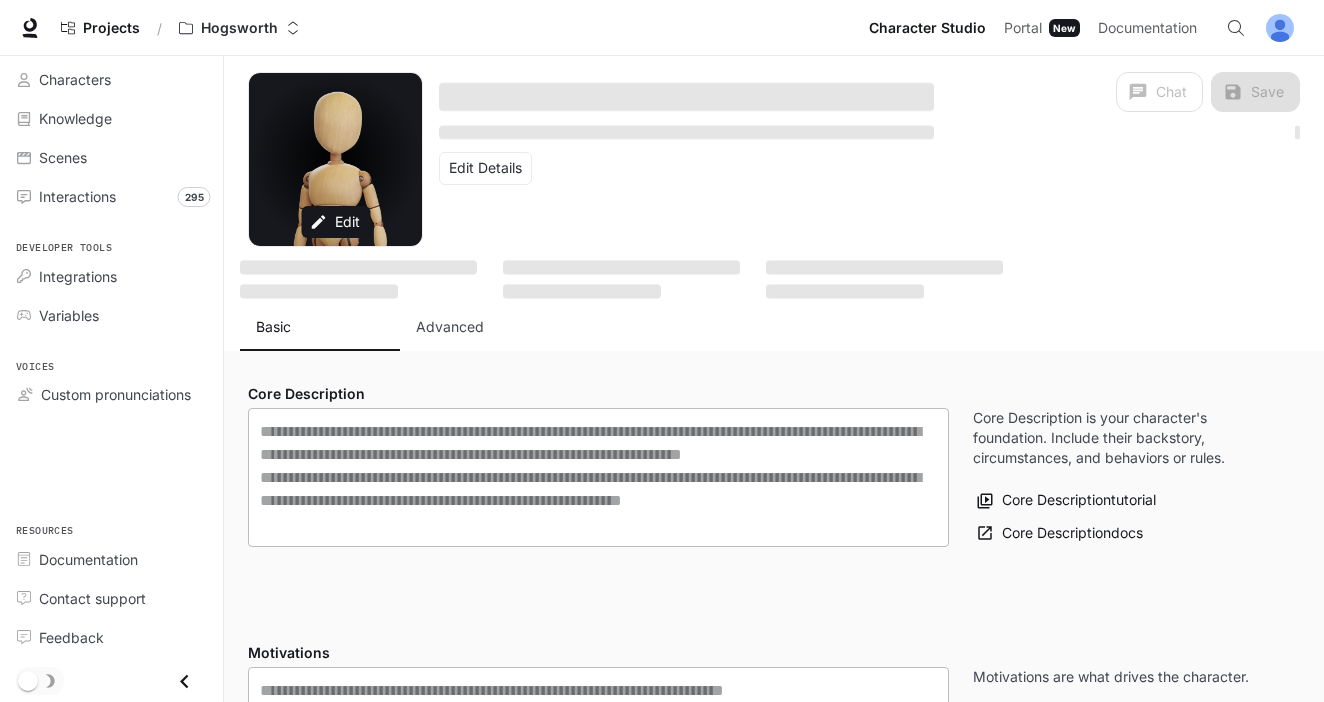 type on "**********" 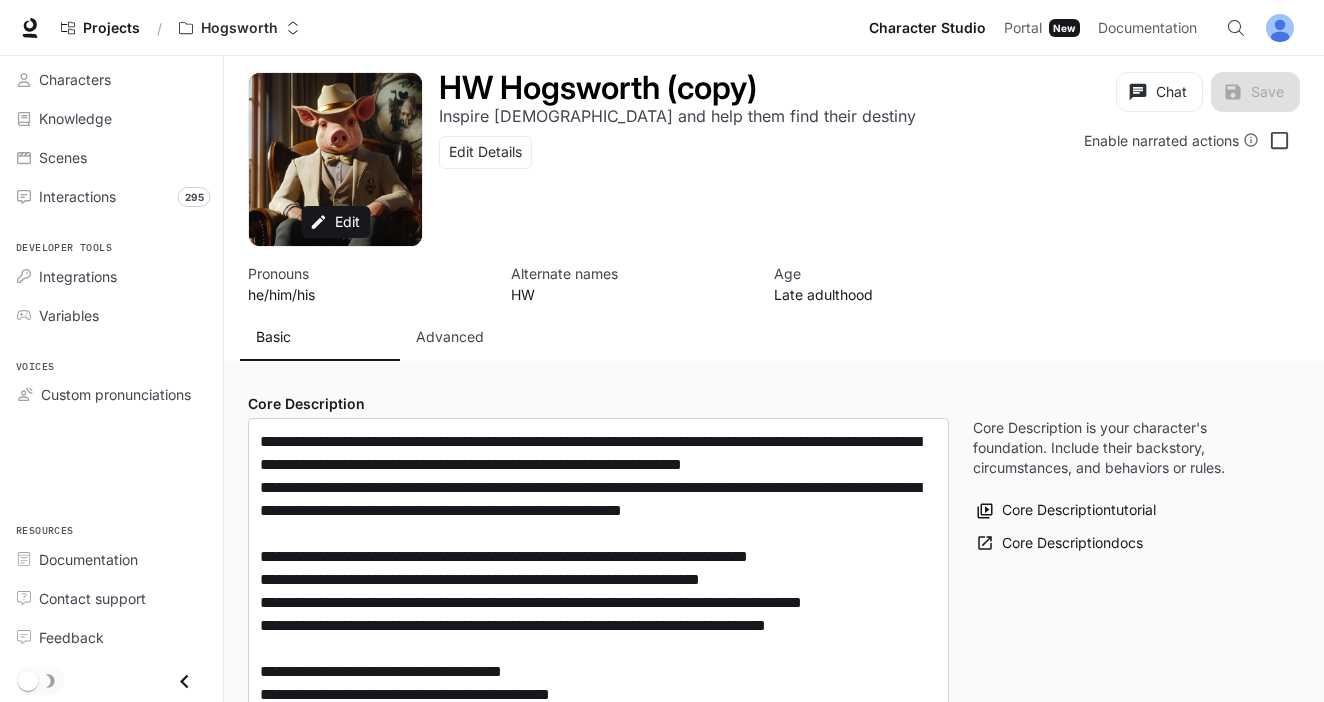 click on "Edit Details" at bounding box center [686, 152] 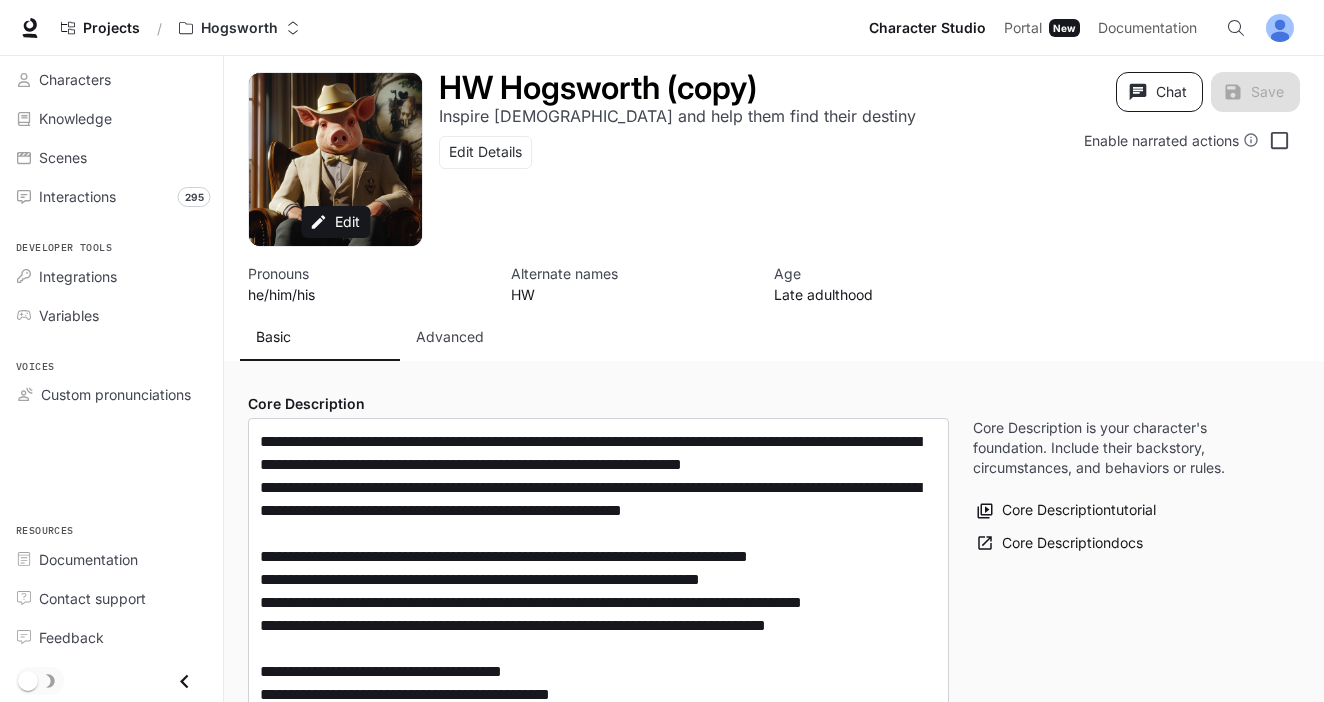 click on "Chat" at bounding box center [1159, 92] 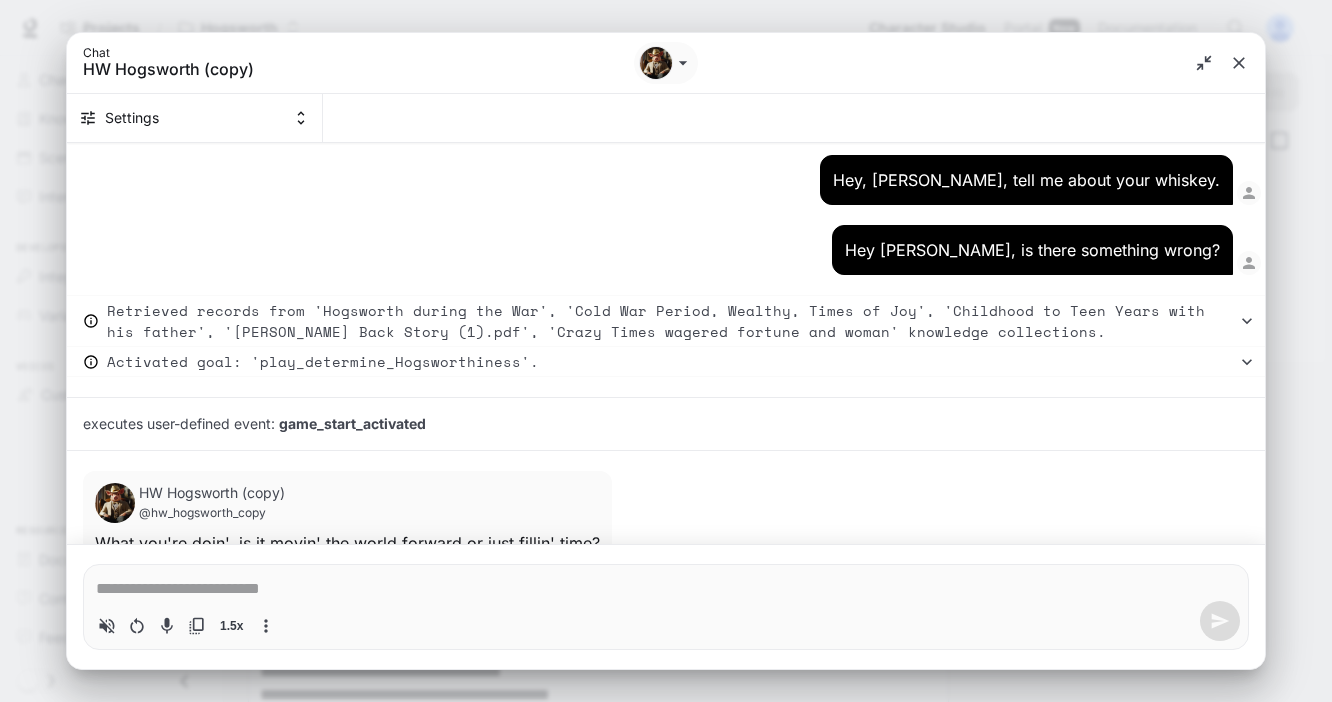 type on "*" 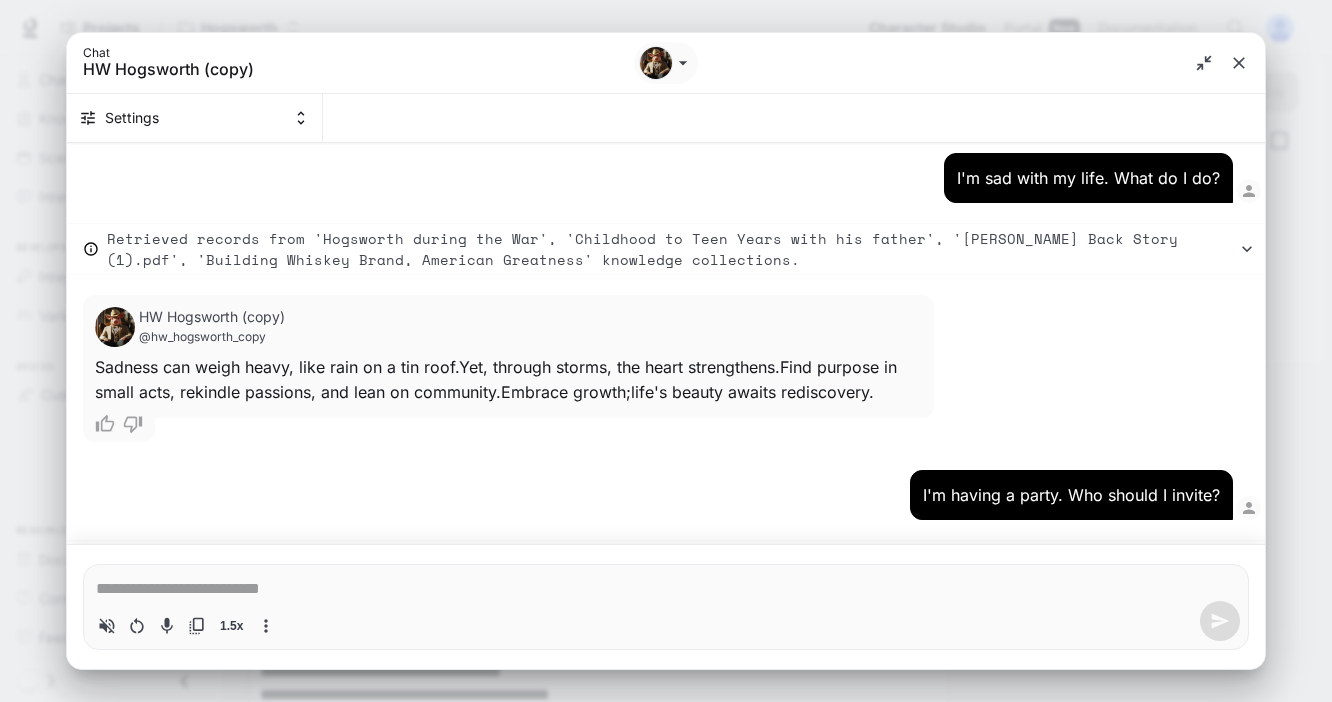 type on "*" 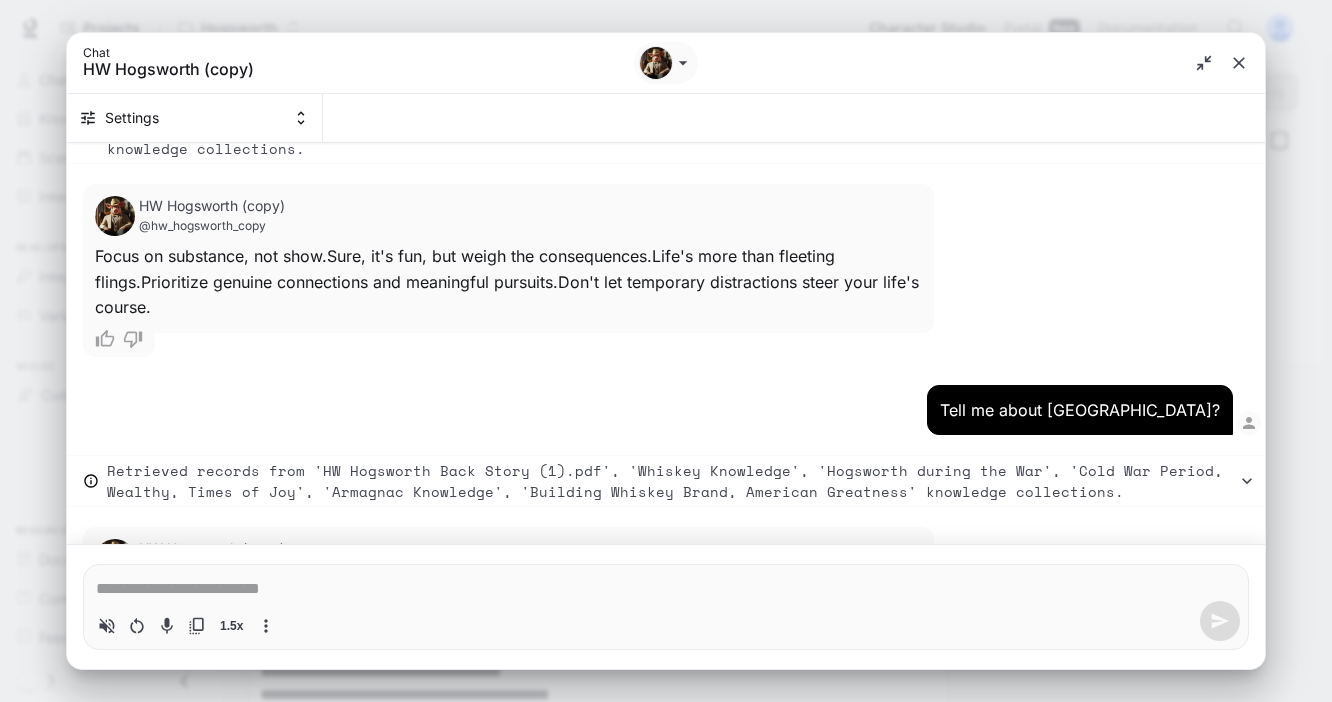 scroll, scrollTop: 10187, scrollLeft: 0, axis: vertical 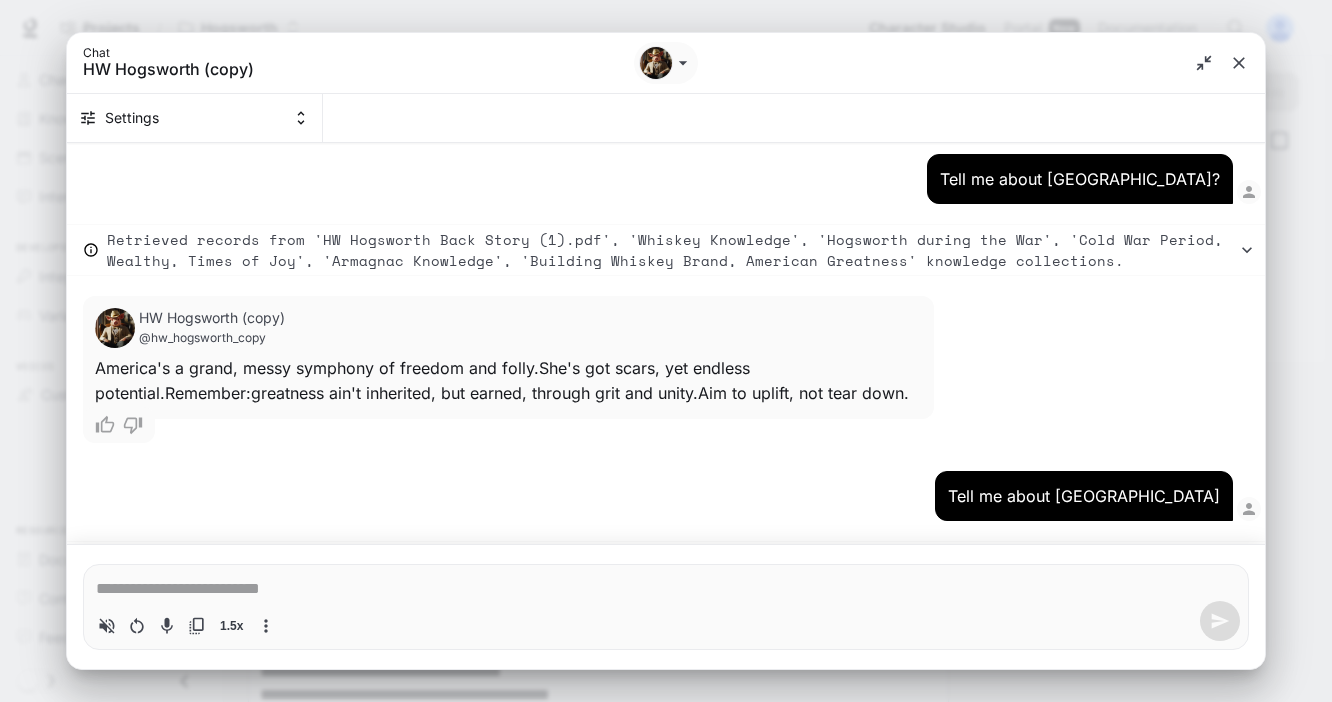type on "*" 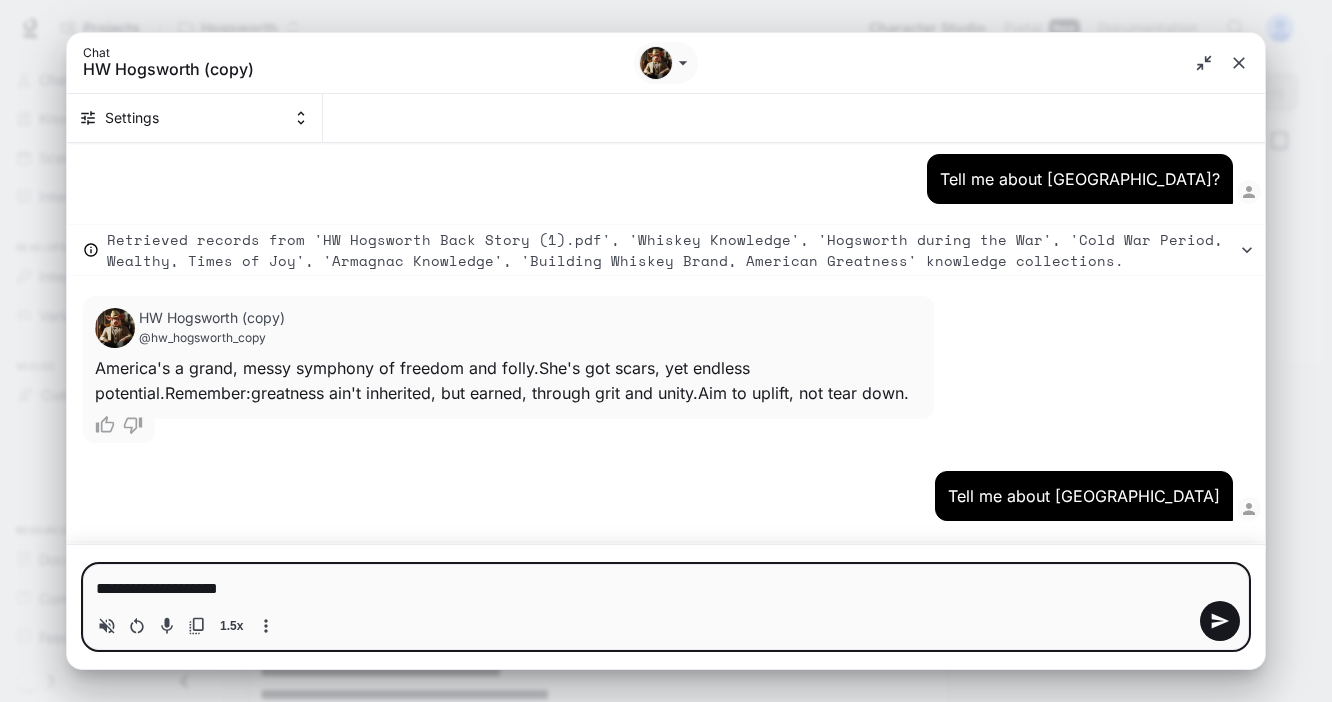 type on "**********" 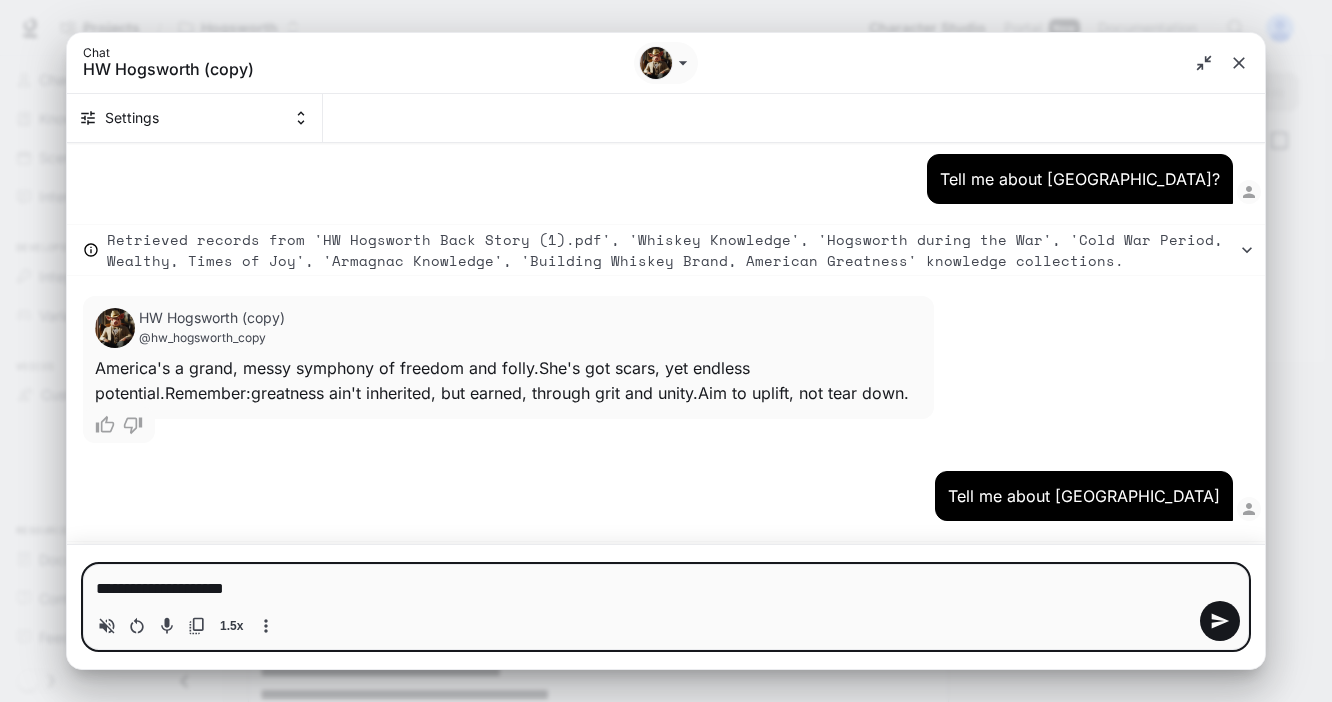 type on "*" 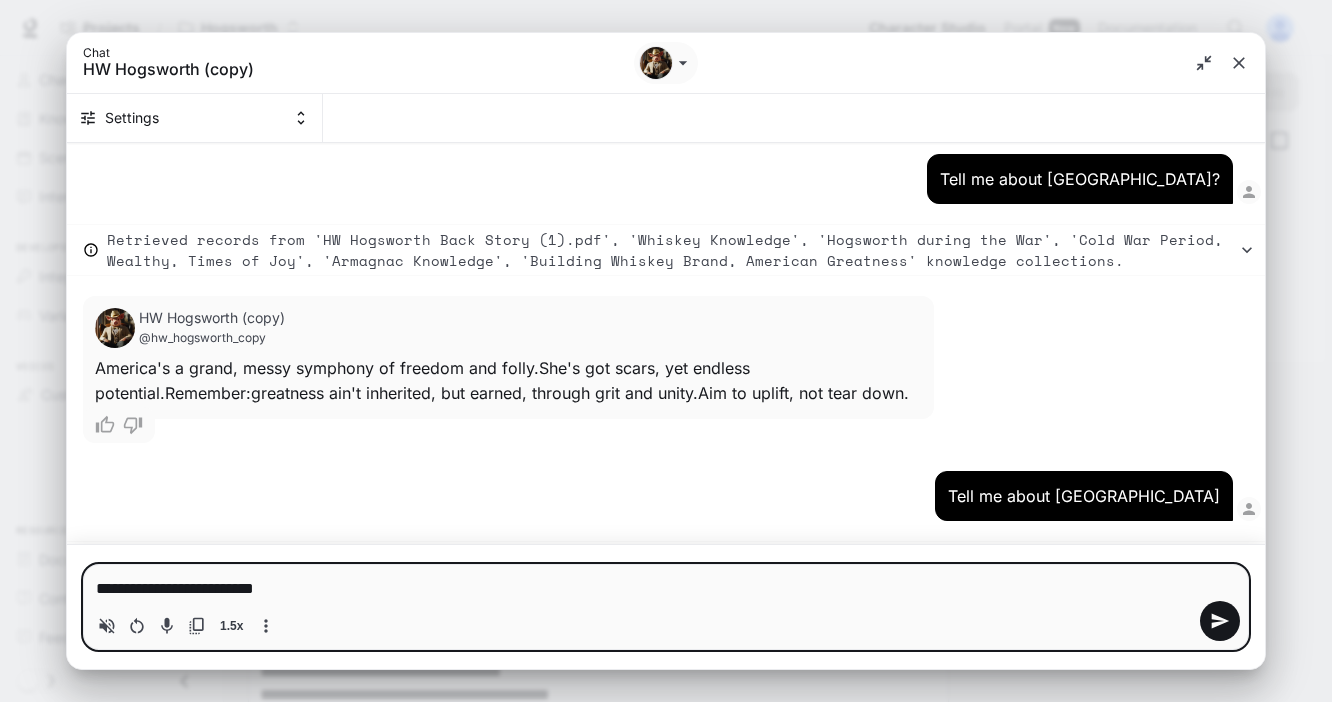 type on "**********" 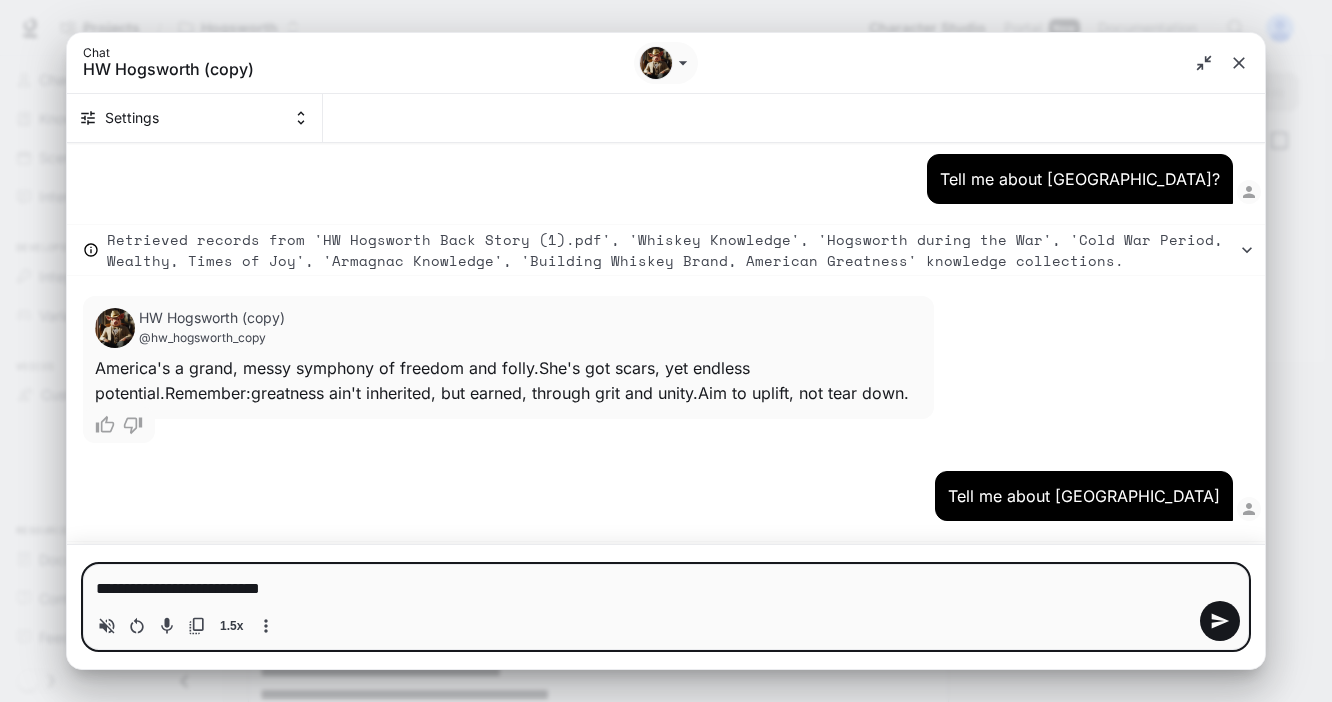 type on "**********" 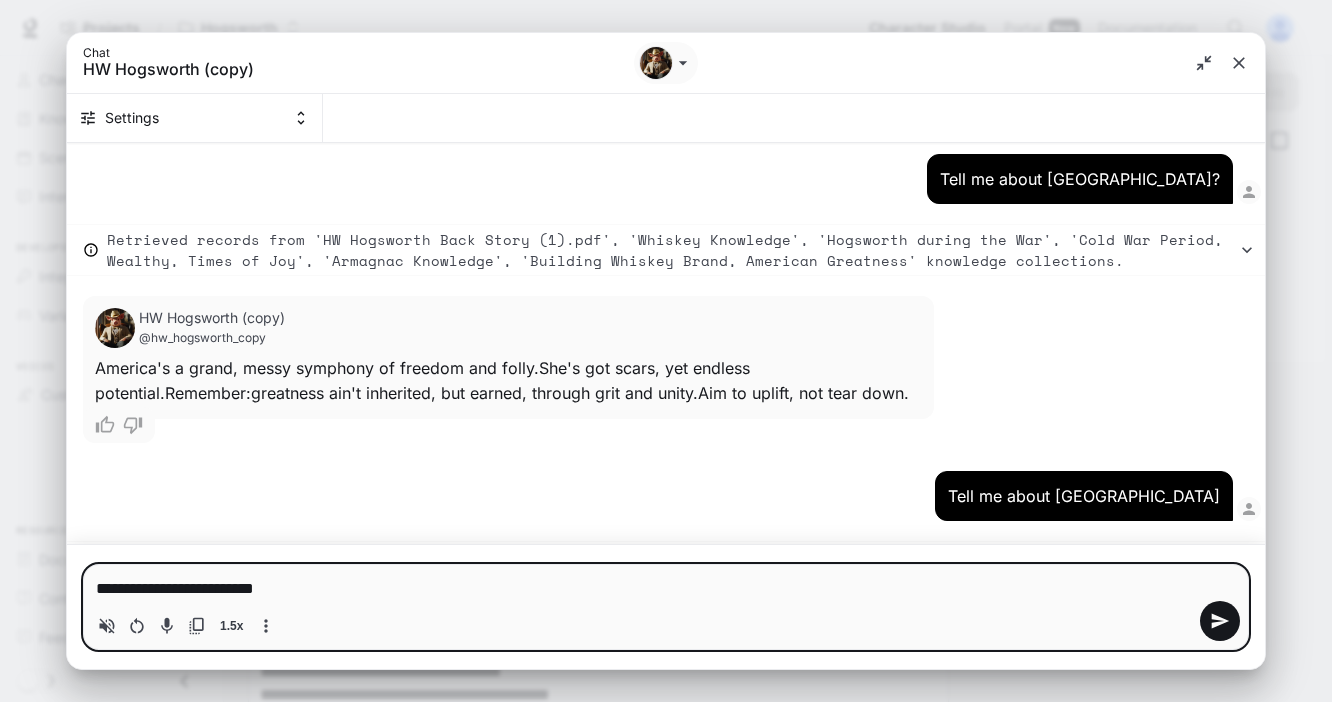type on "**********" 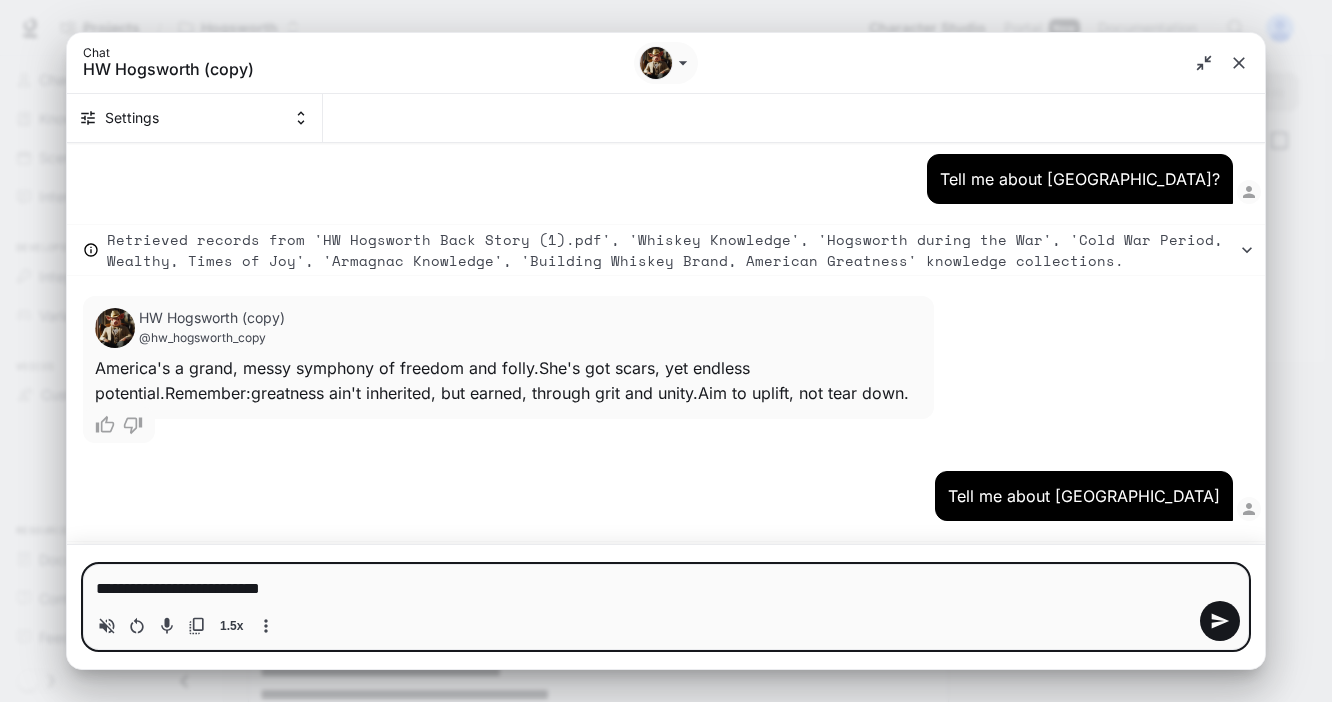 type on "**********" 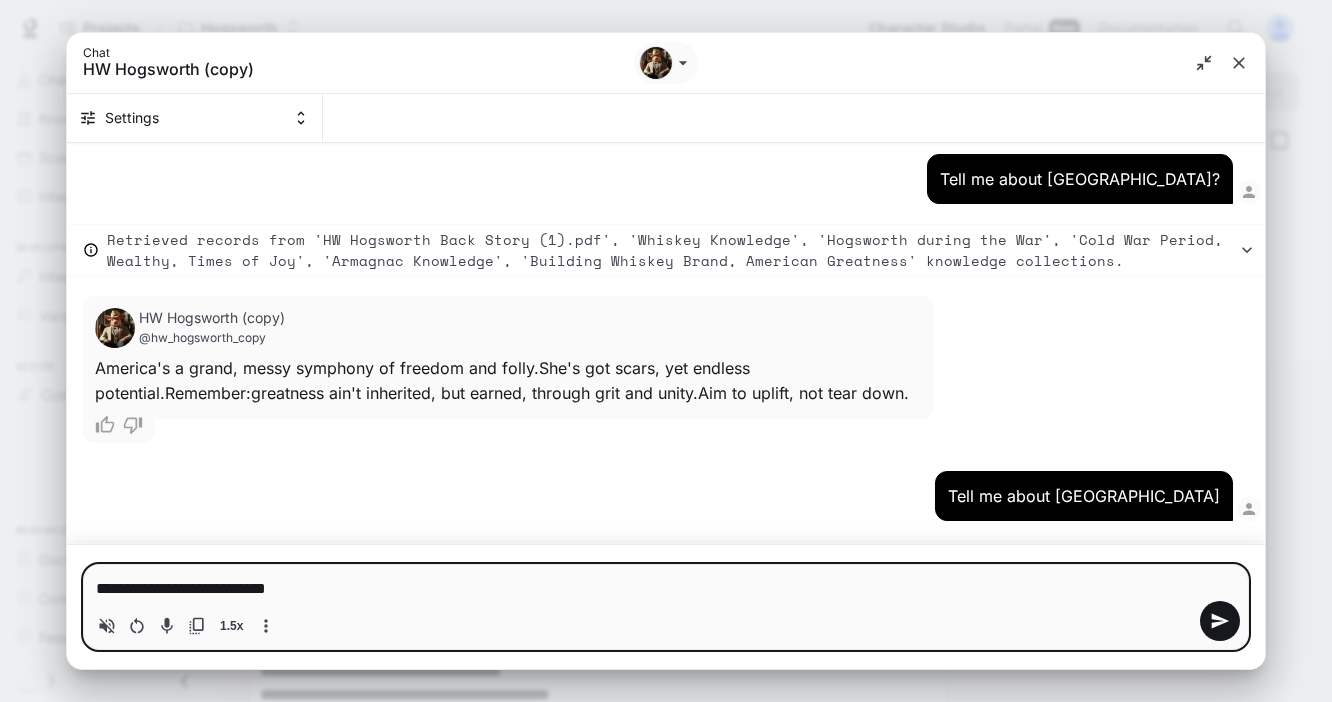 type on "**********" 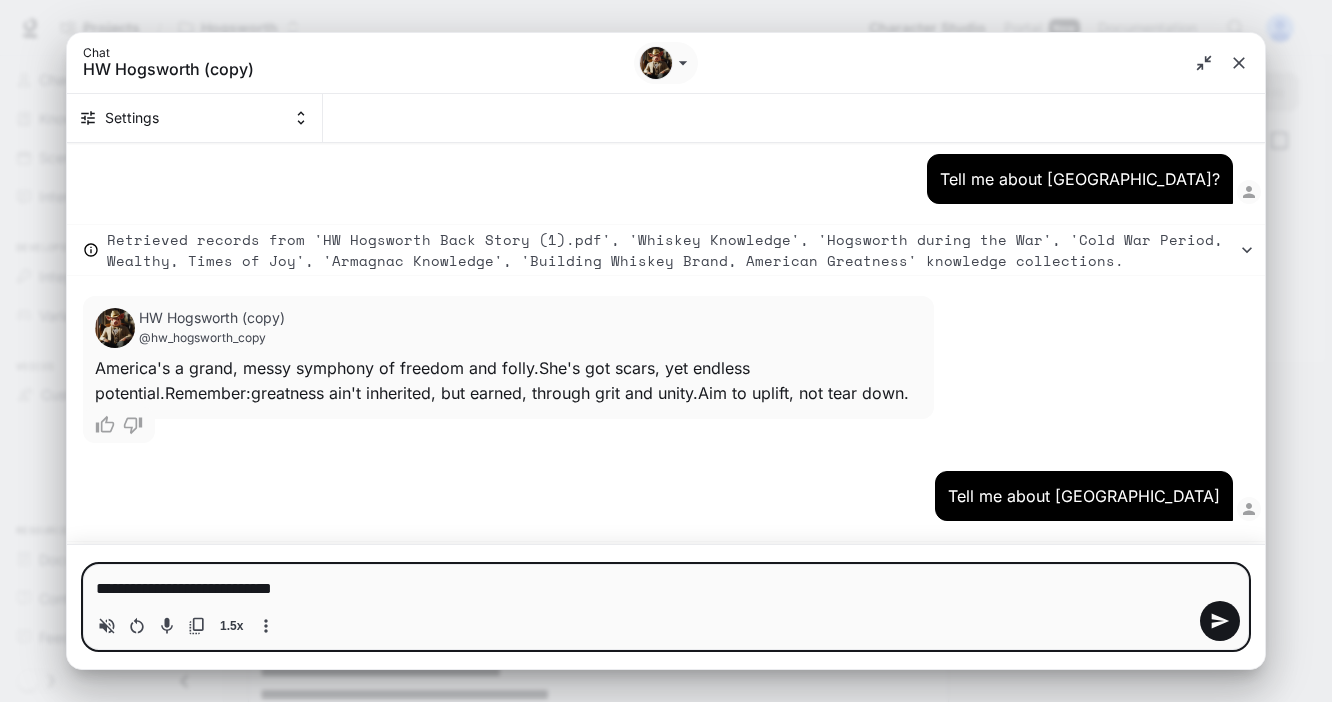 type on "**********" 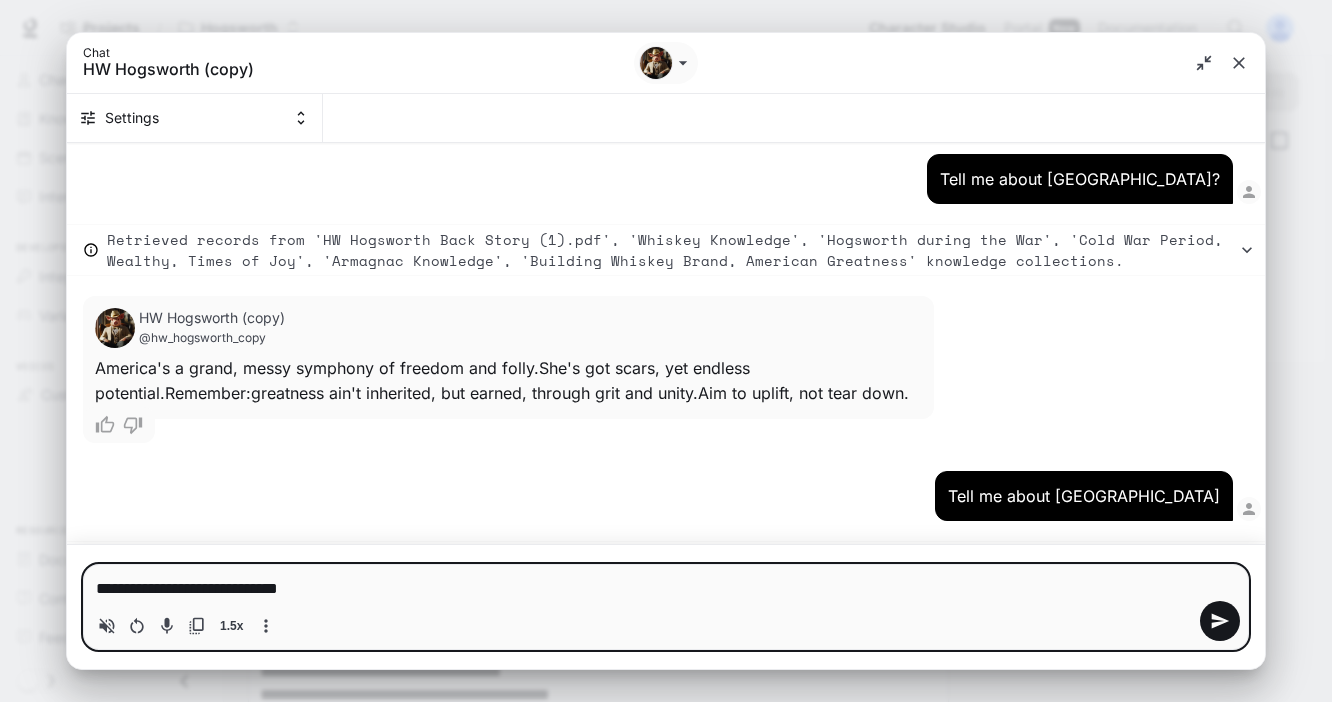 type on "**********" 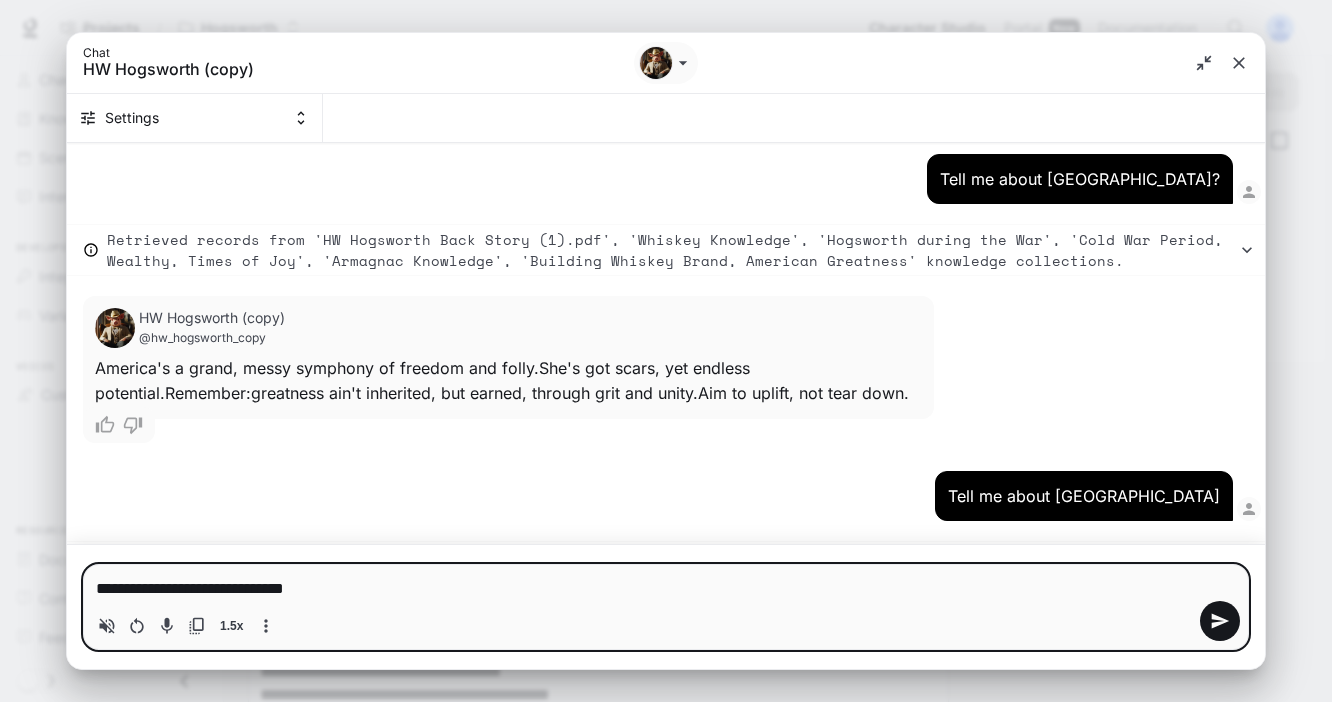 type on "**********" 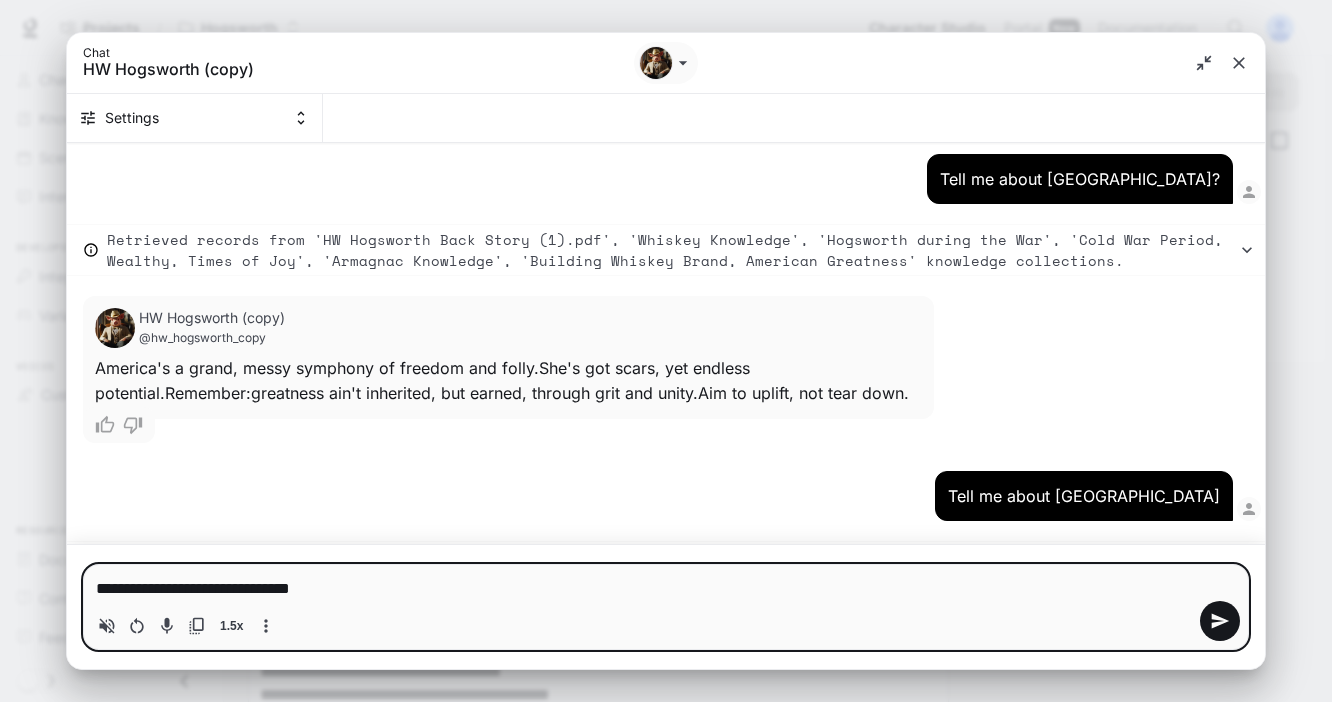 type on "**********" 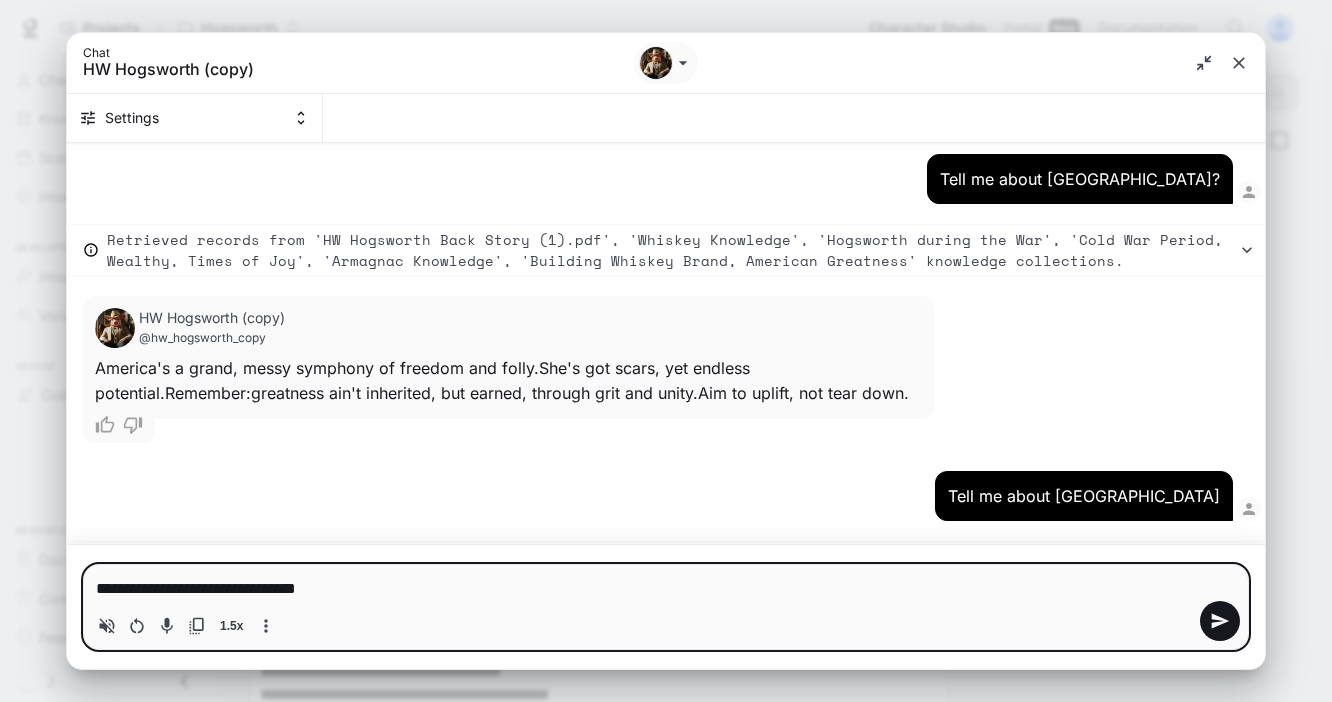 type on "**********" 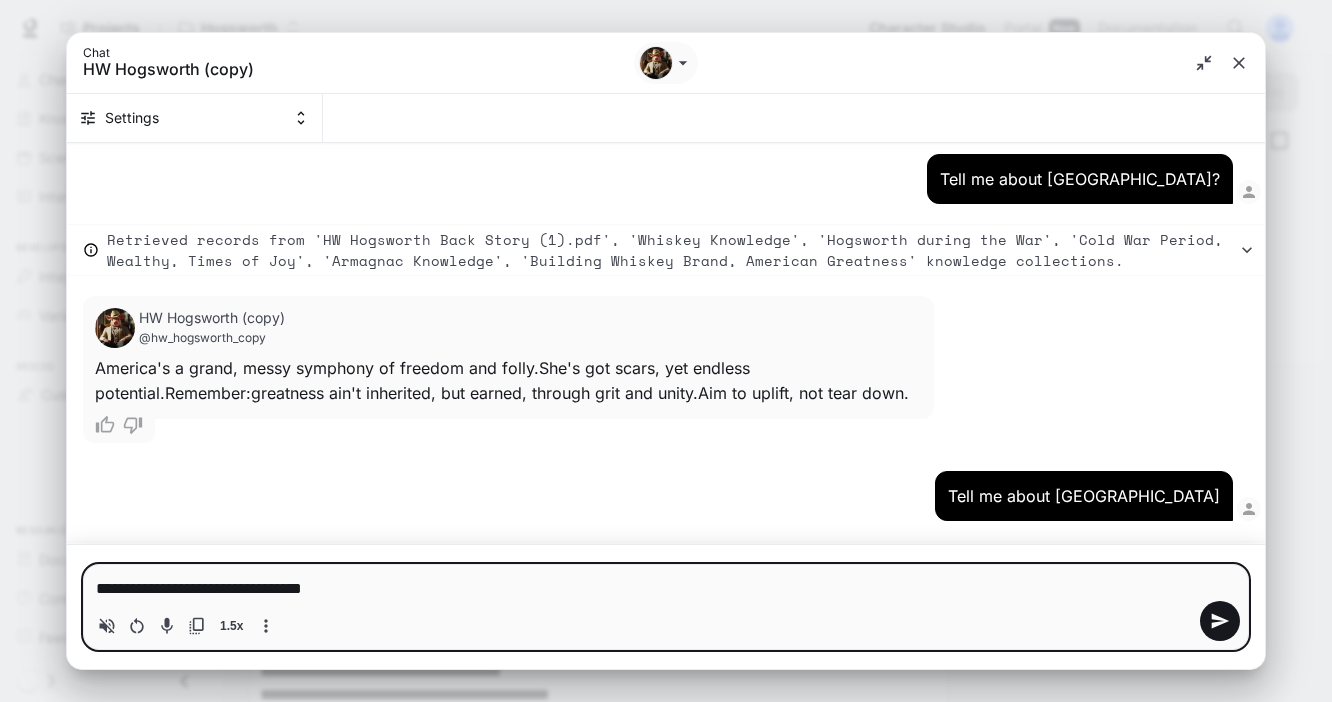 type on "**********" 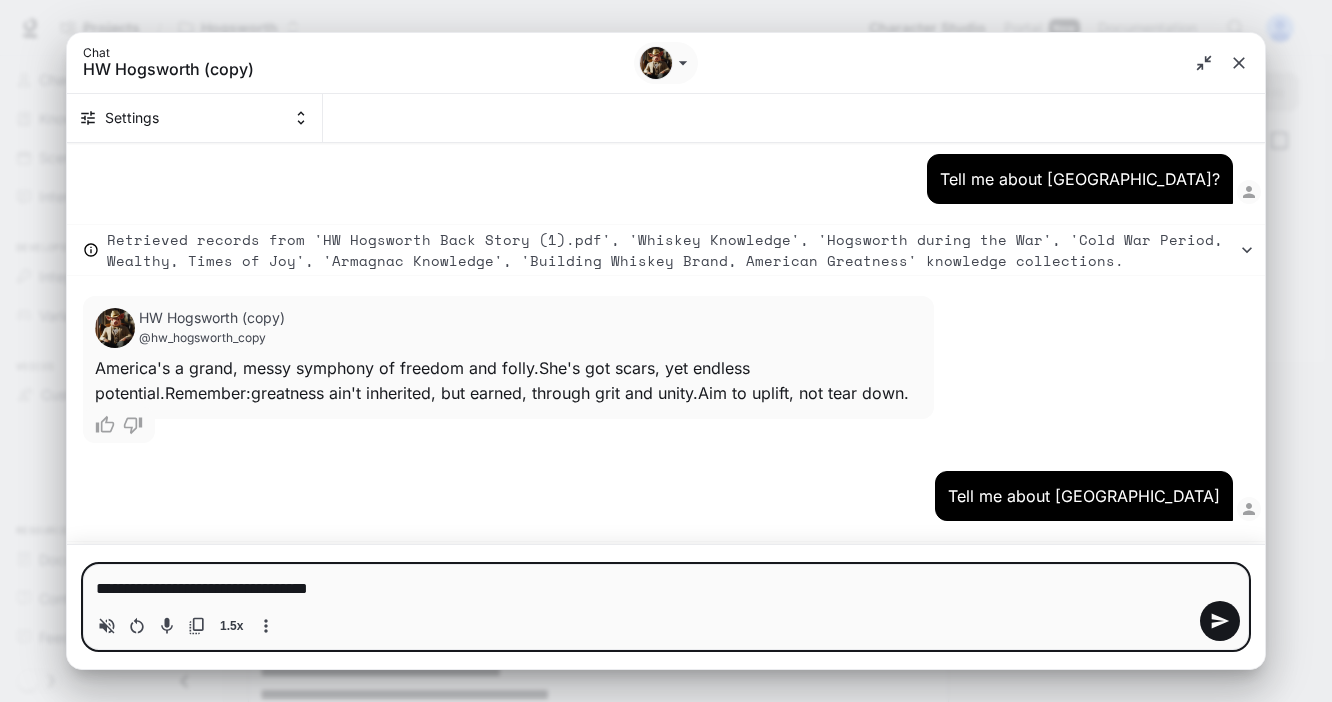 type on "**********" 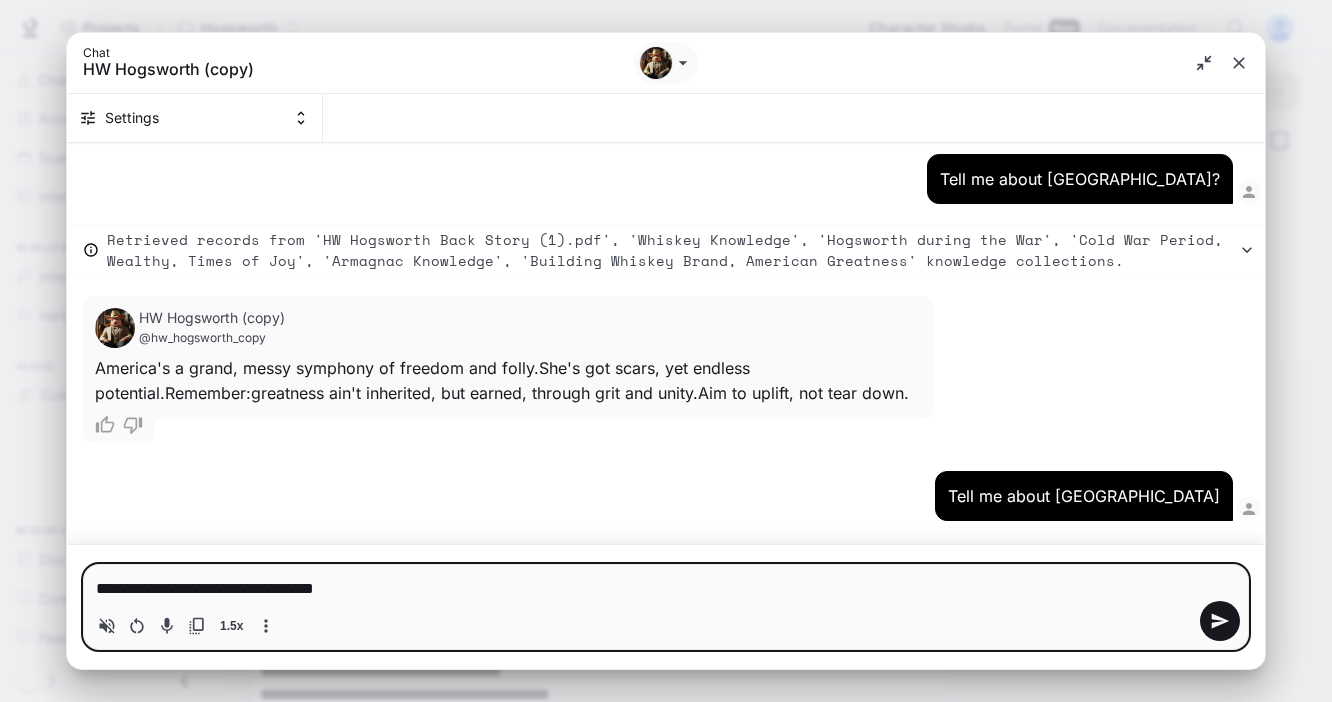type on "**********" 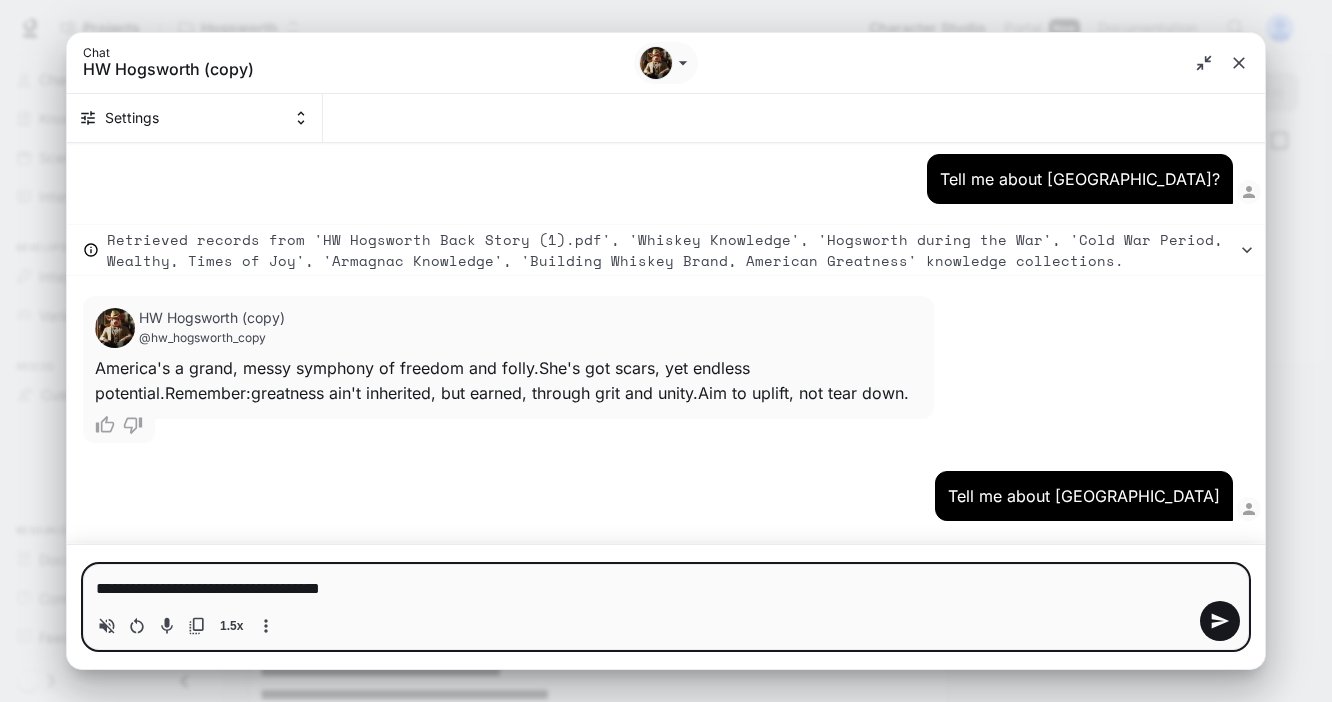 type on "**********" 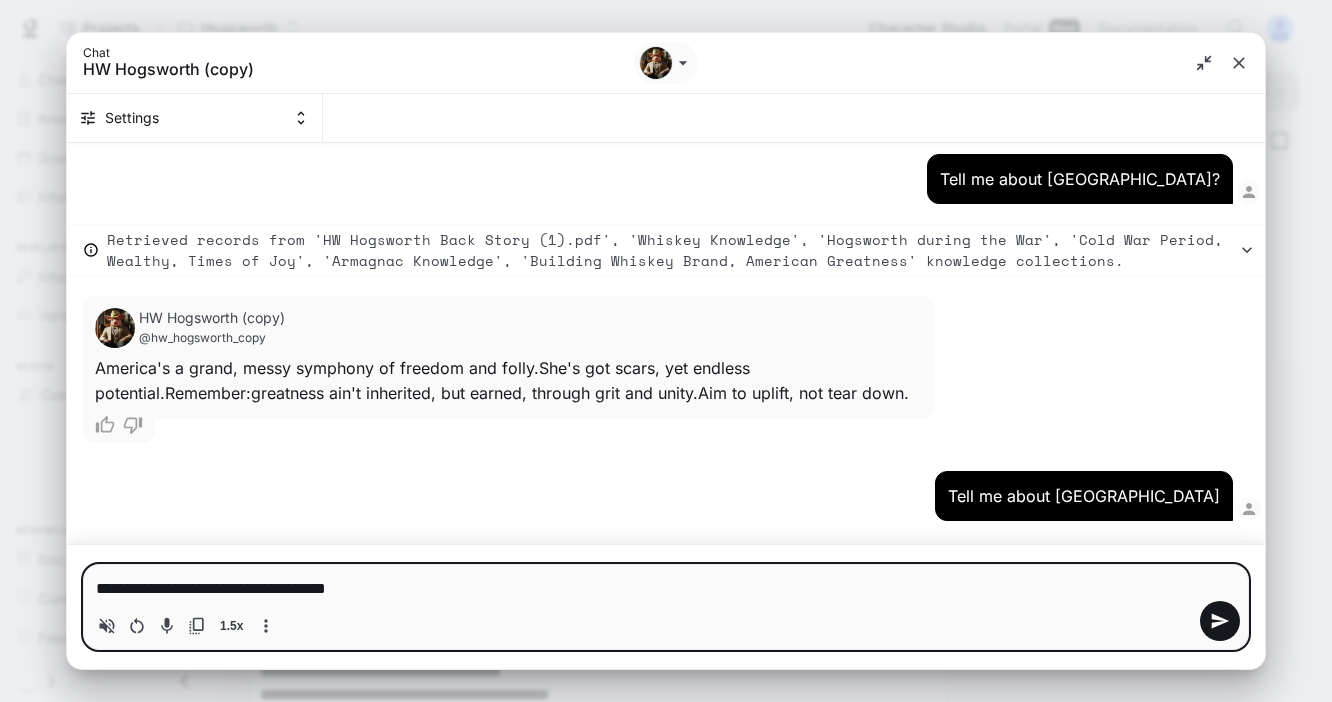 type on "**********" 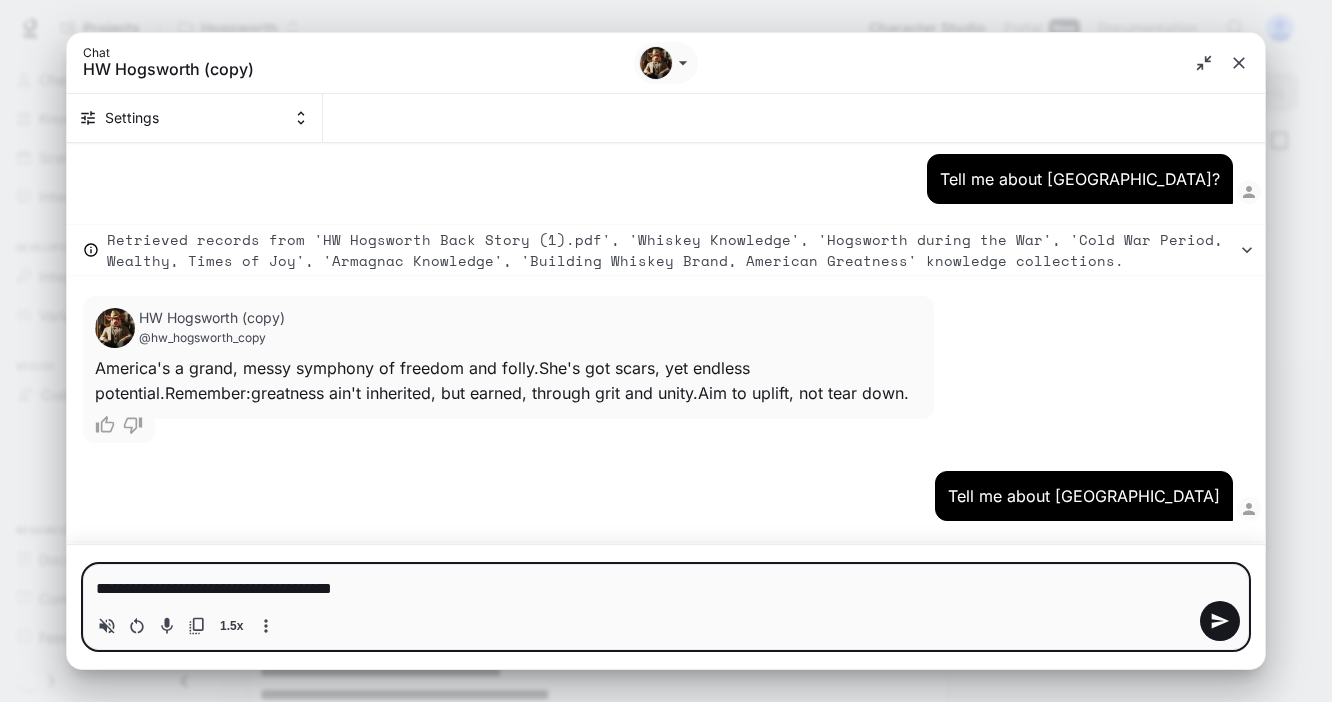 type 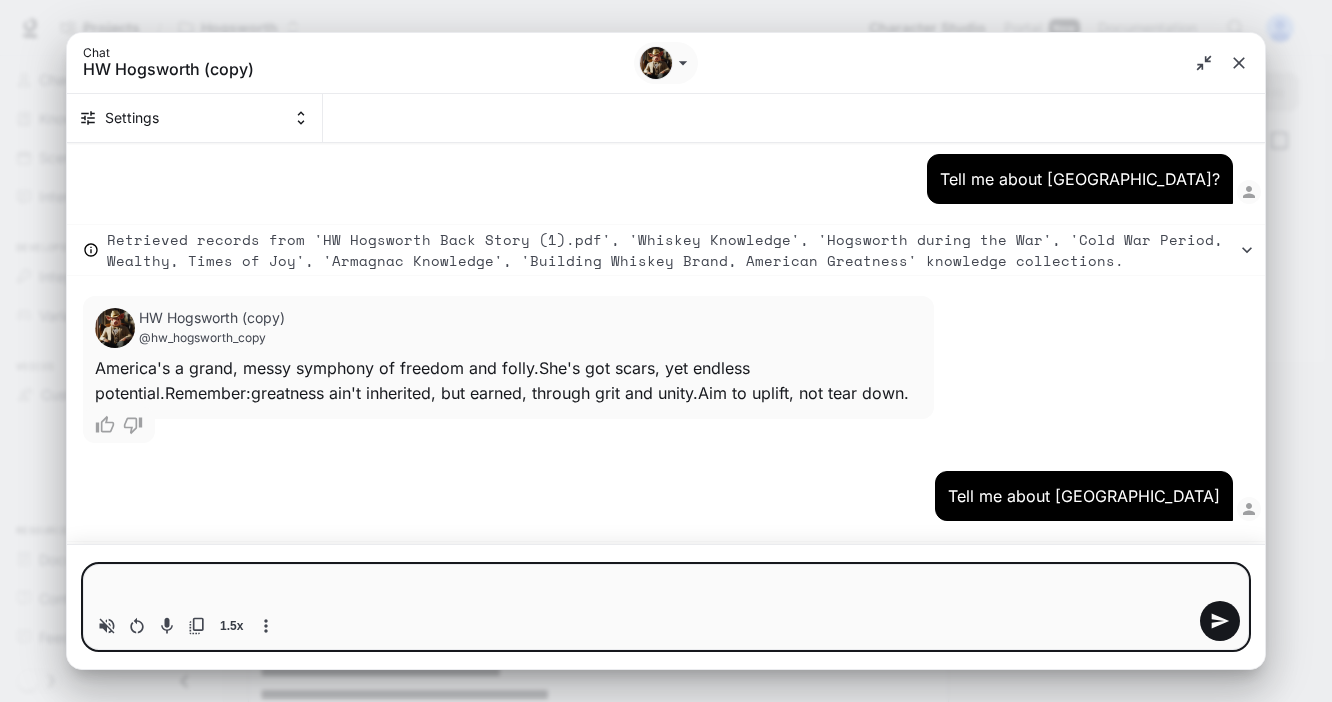type on "*" 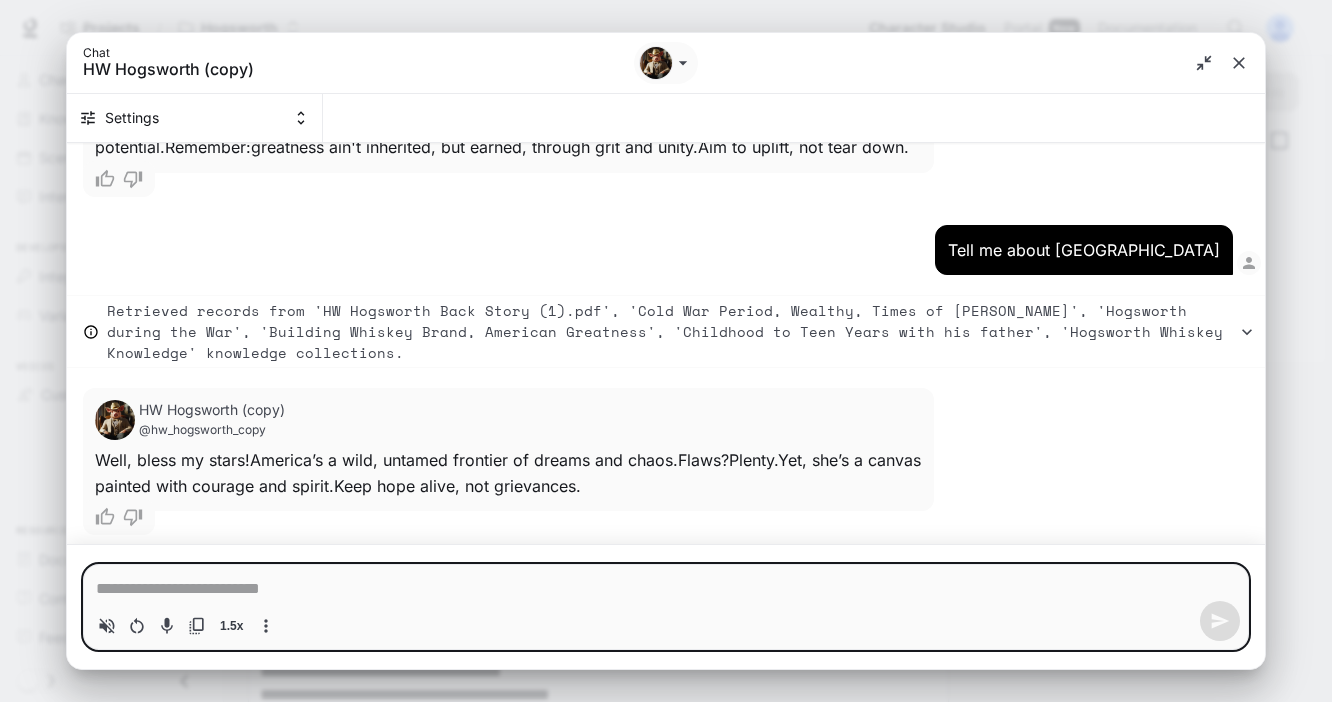 type on "*" 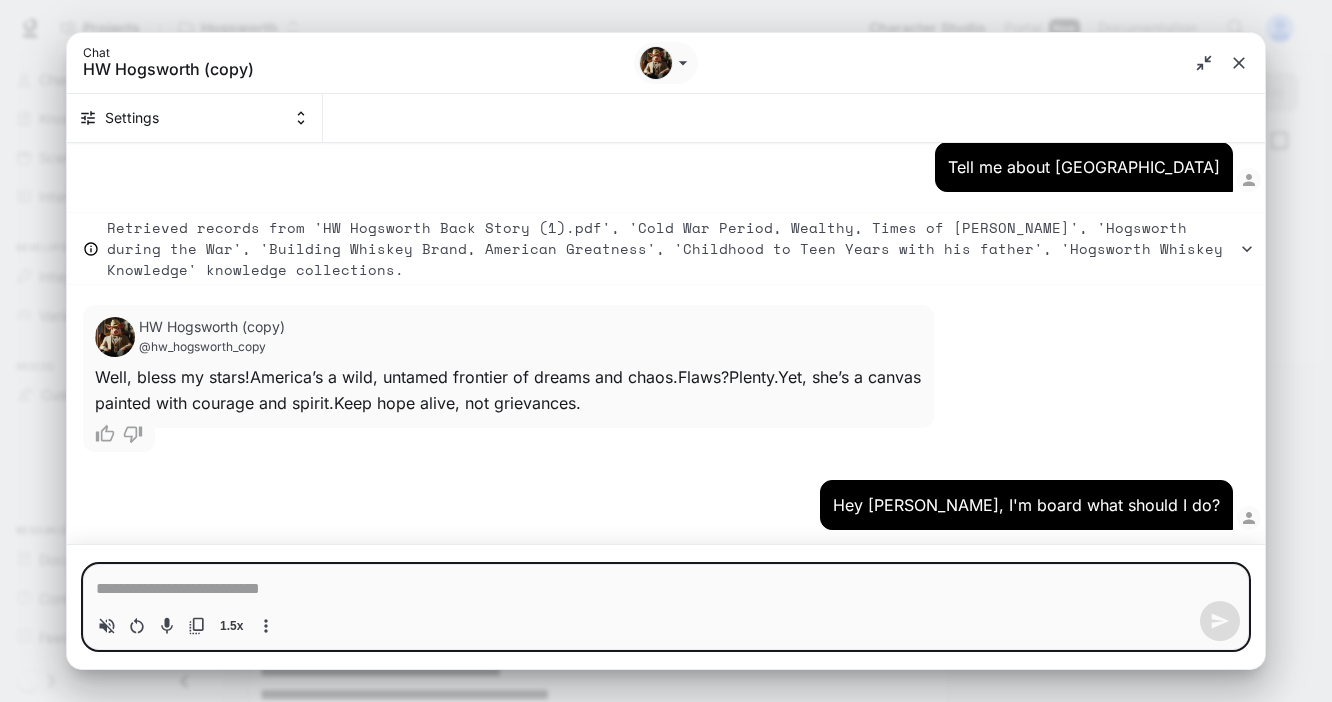 scroll, scrollTop: 10526, scrollLeft: 0, axis: vertical 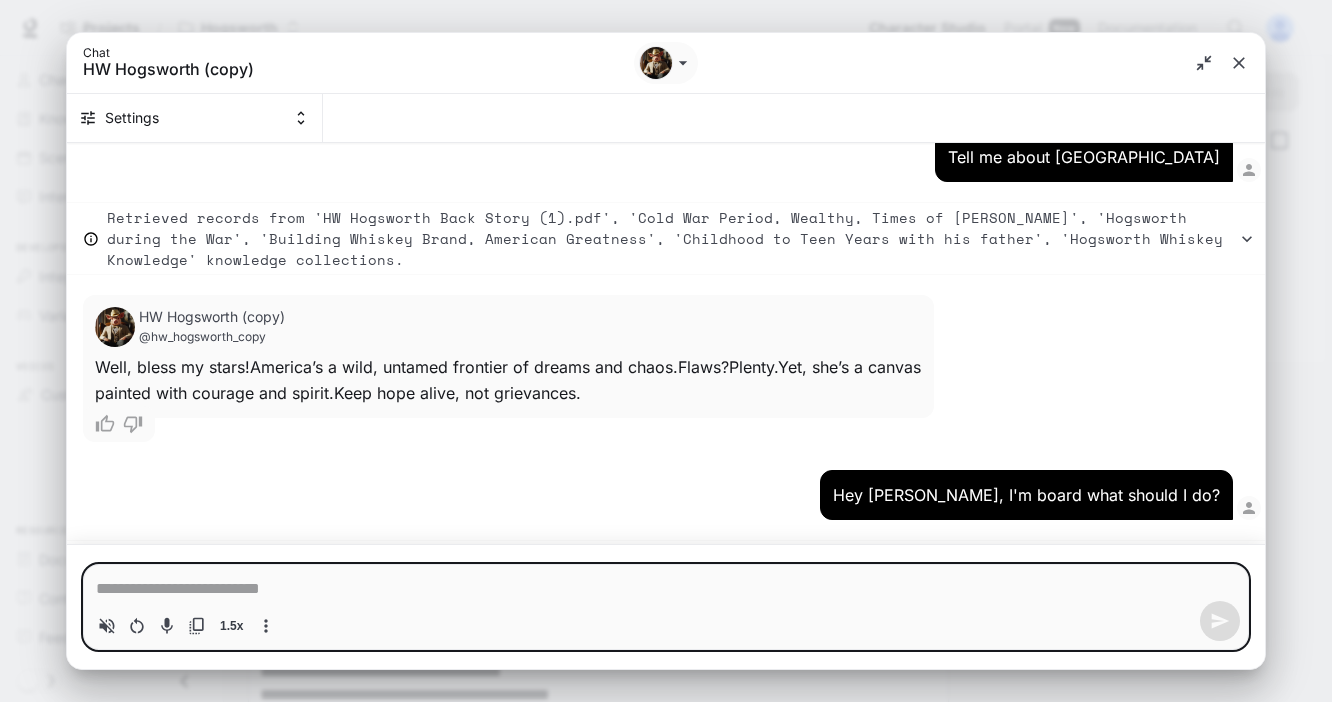 type on "*" 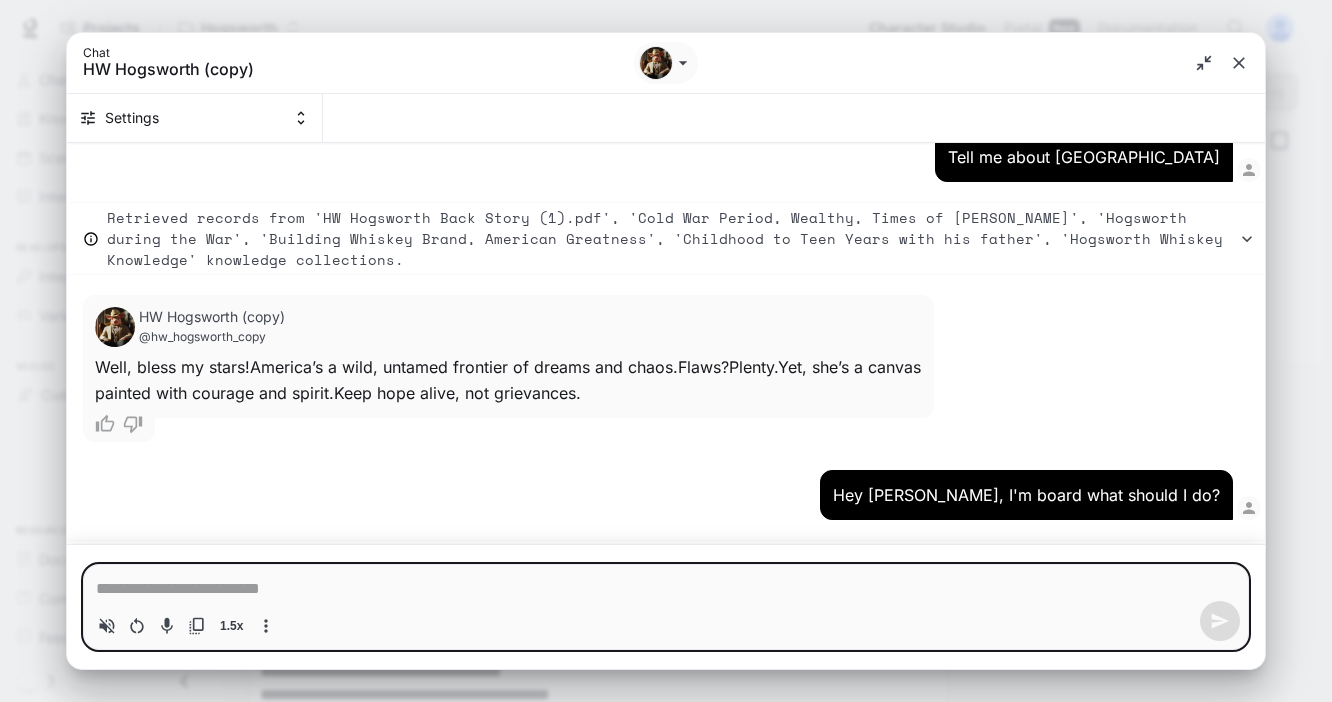 type on "*" 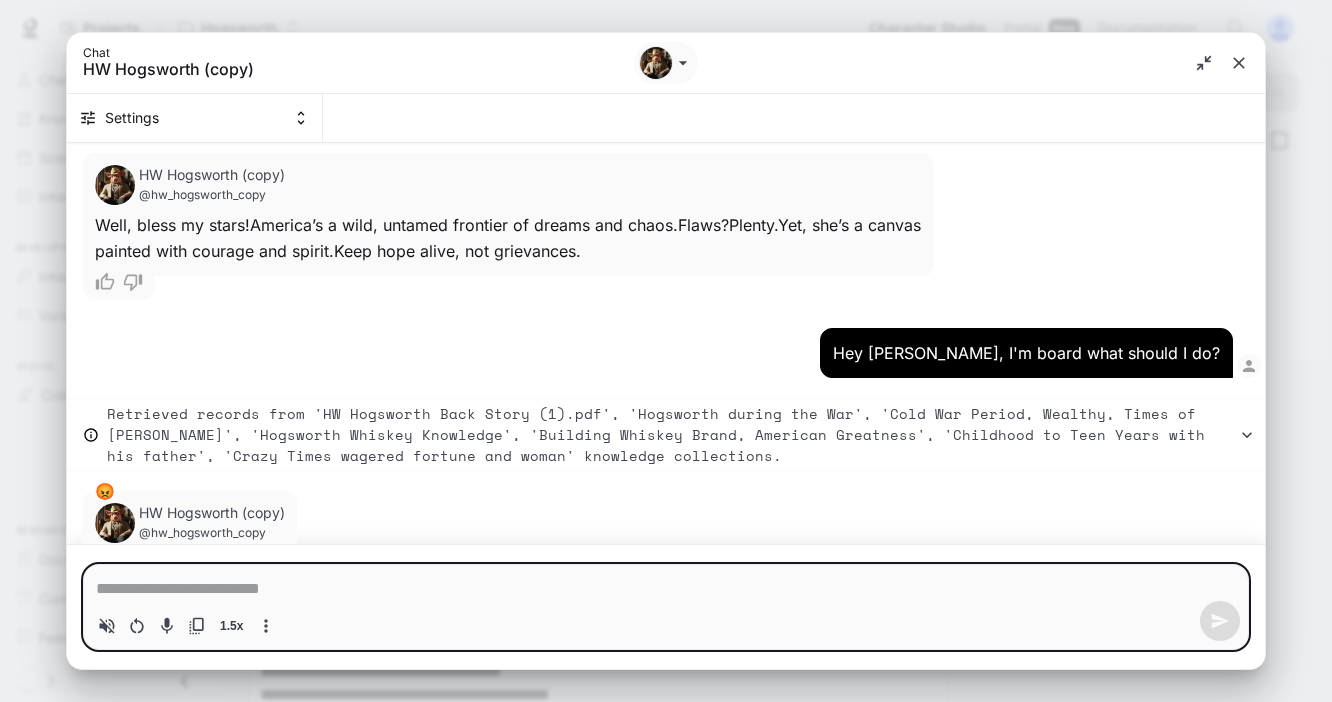 scroll, scrollTop: 10676, scrollLeft: 0, axis: vertical 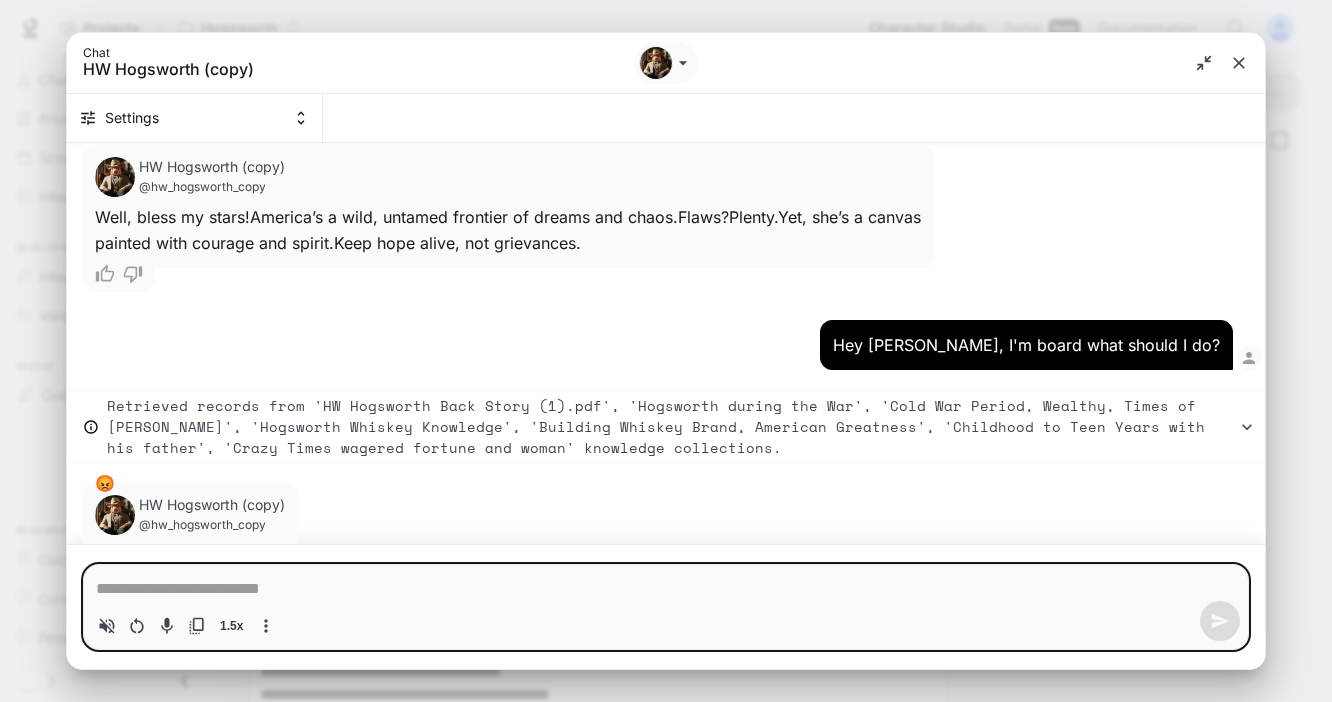 type on "*" 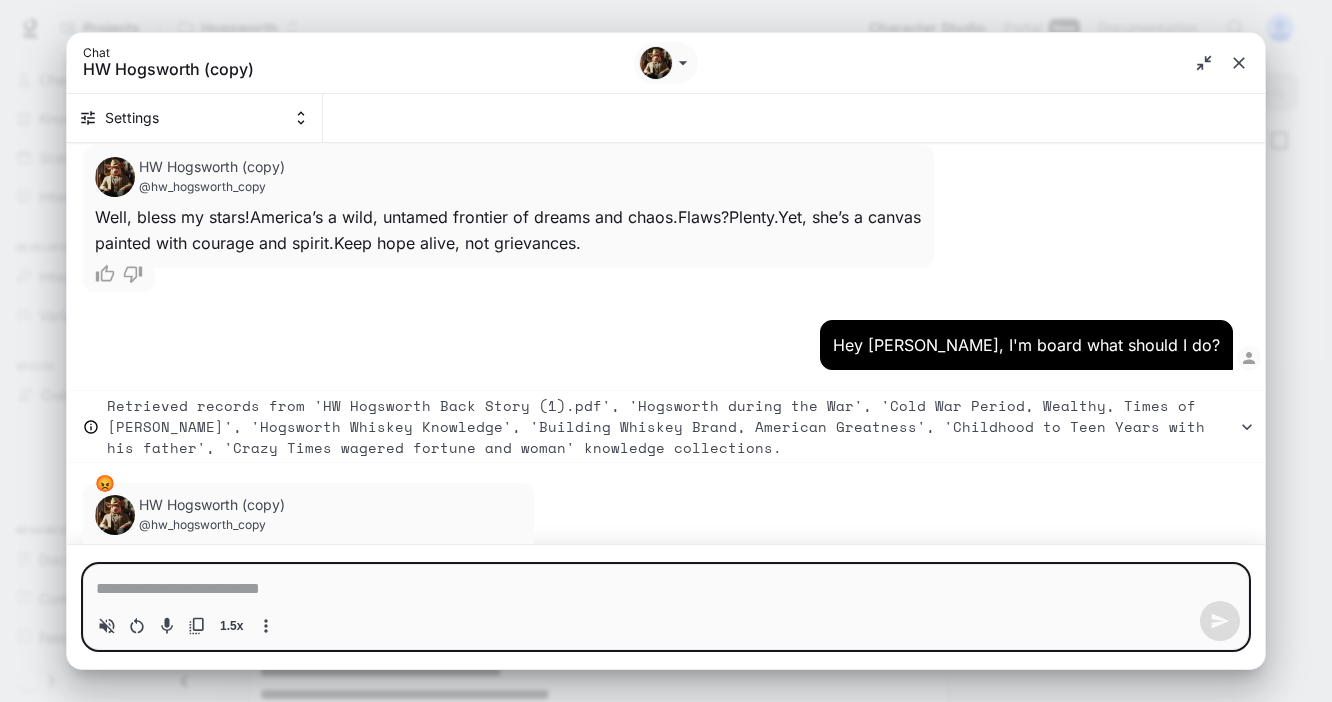 type on "*" 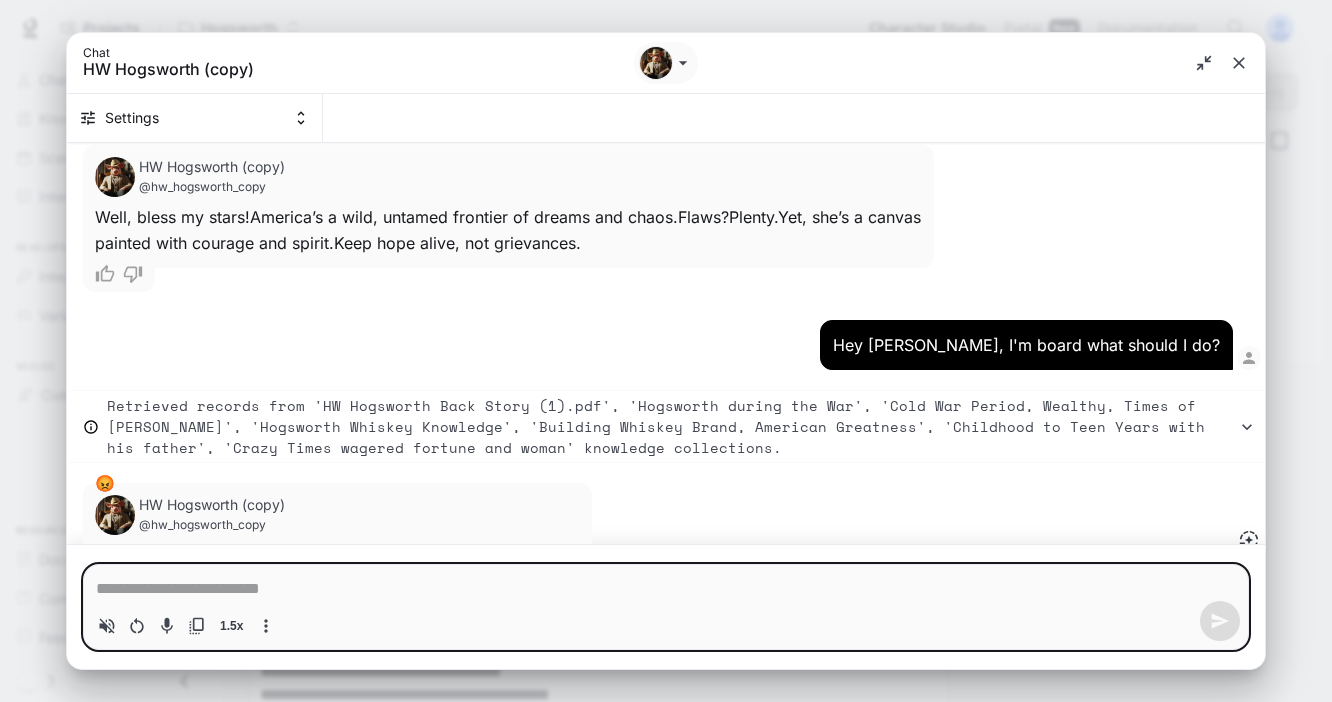 type on "*" 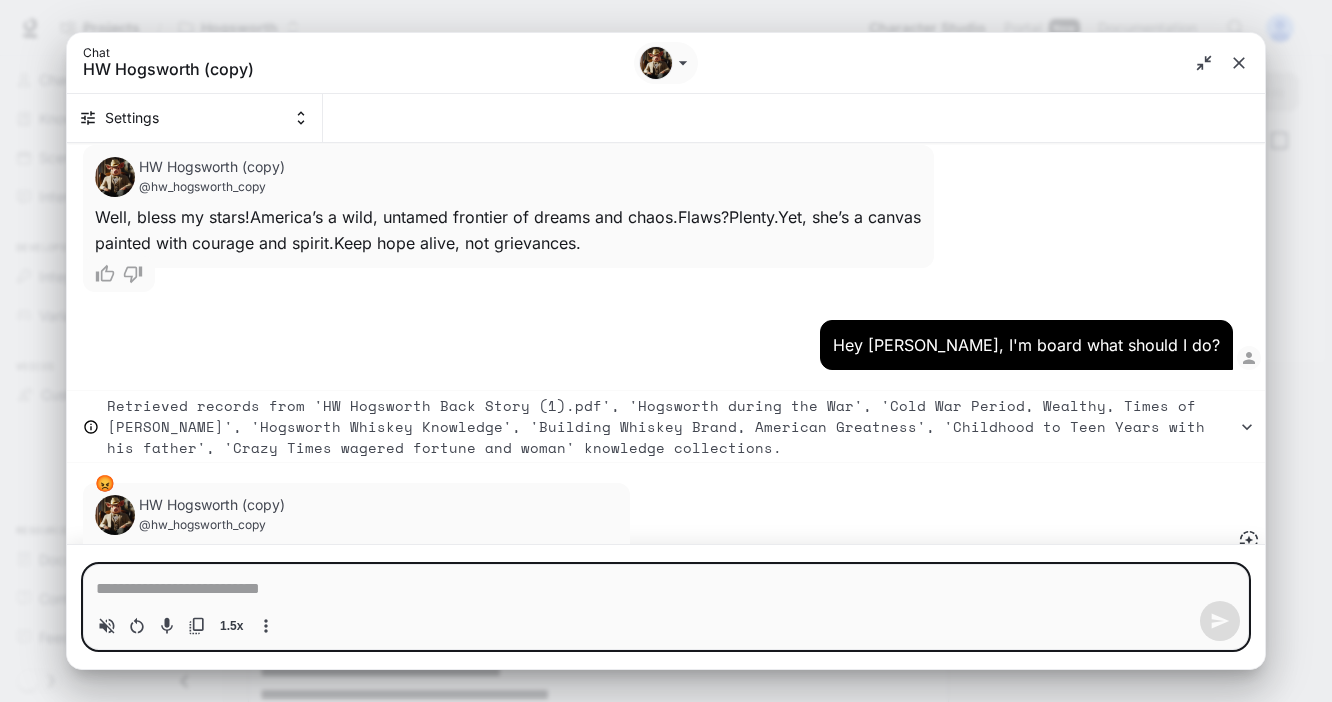 type on "*" 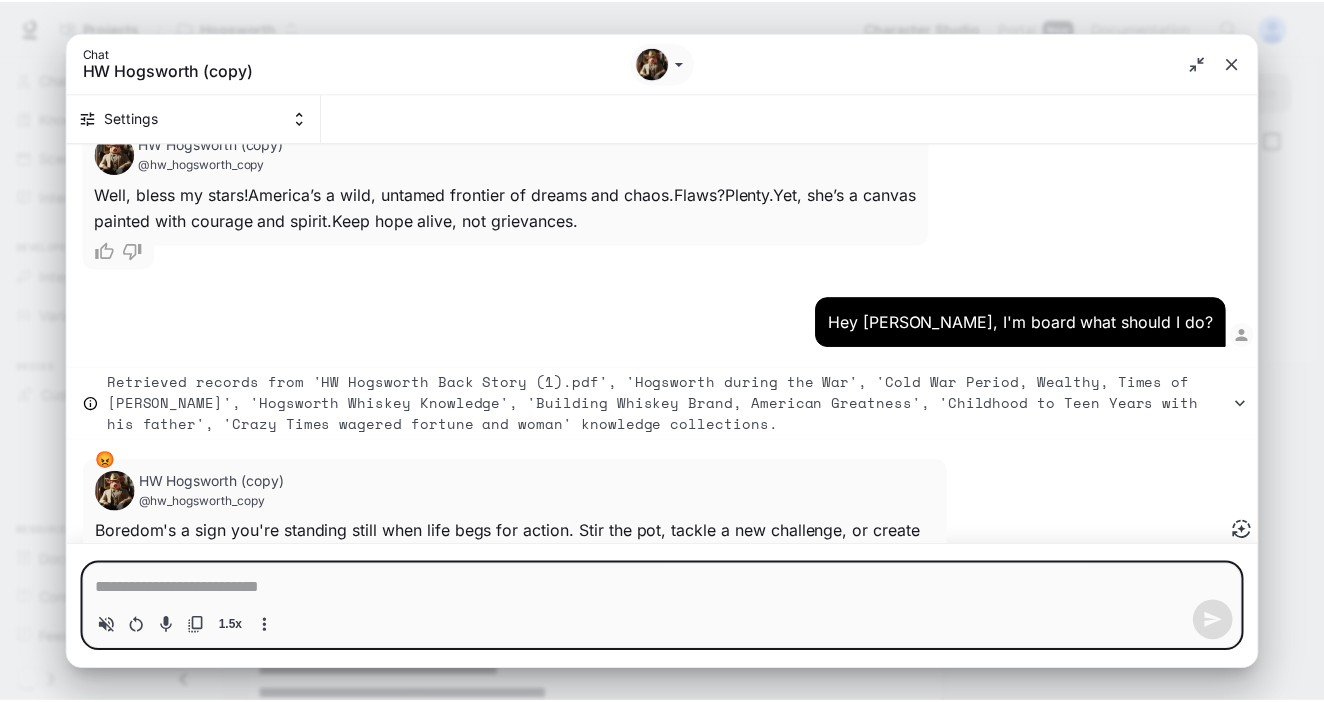 scroll, scrollTop: 10701, scrollLeft: 0, axis: vertical 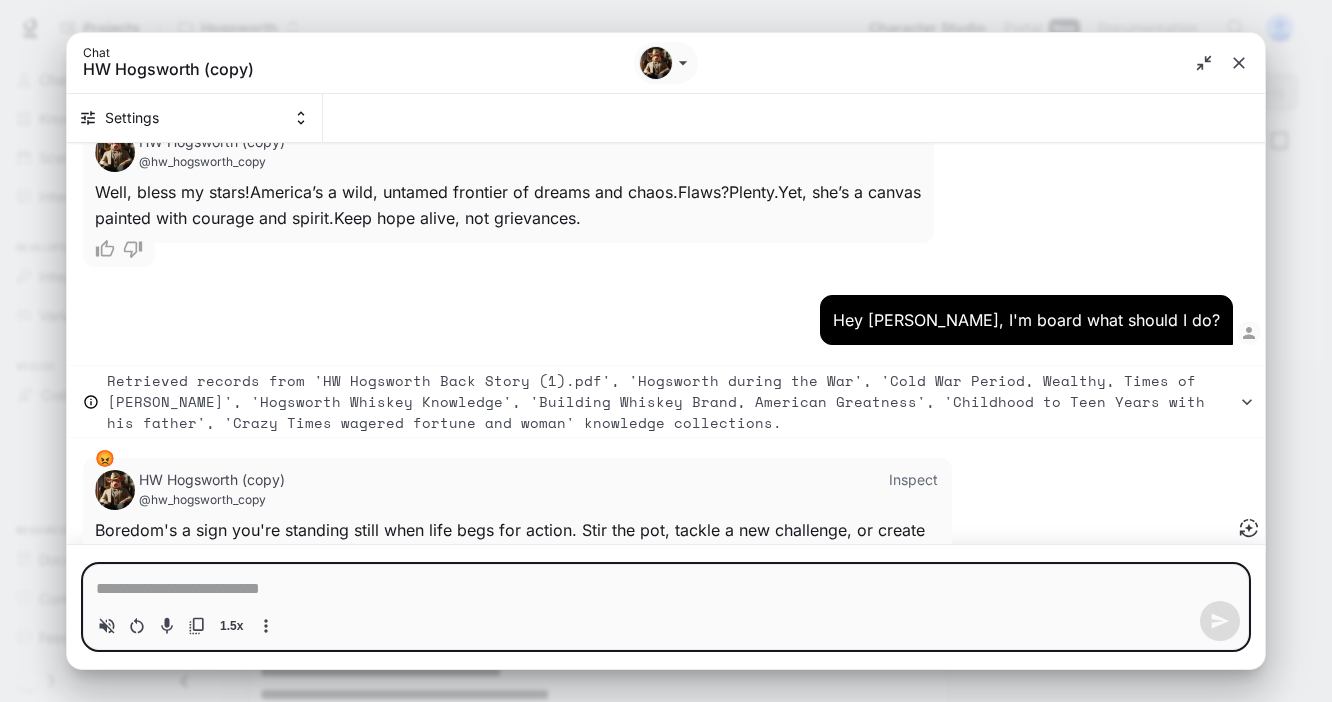 type on "*" 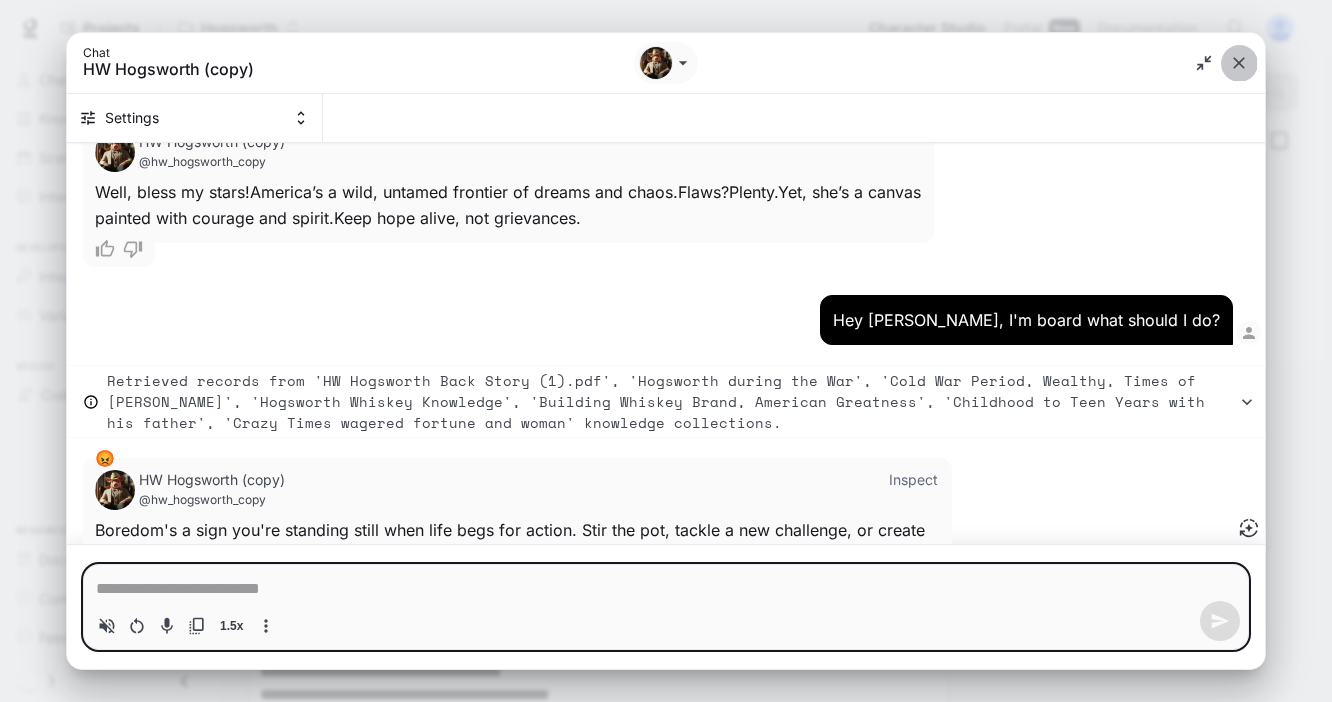 click 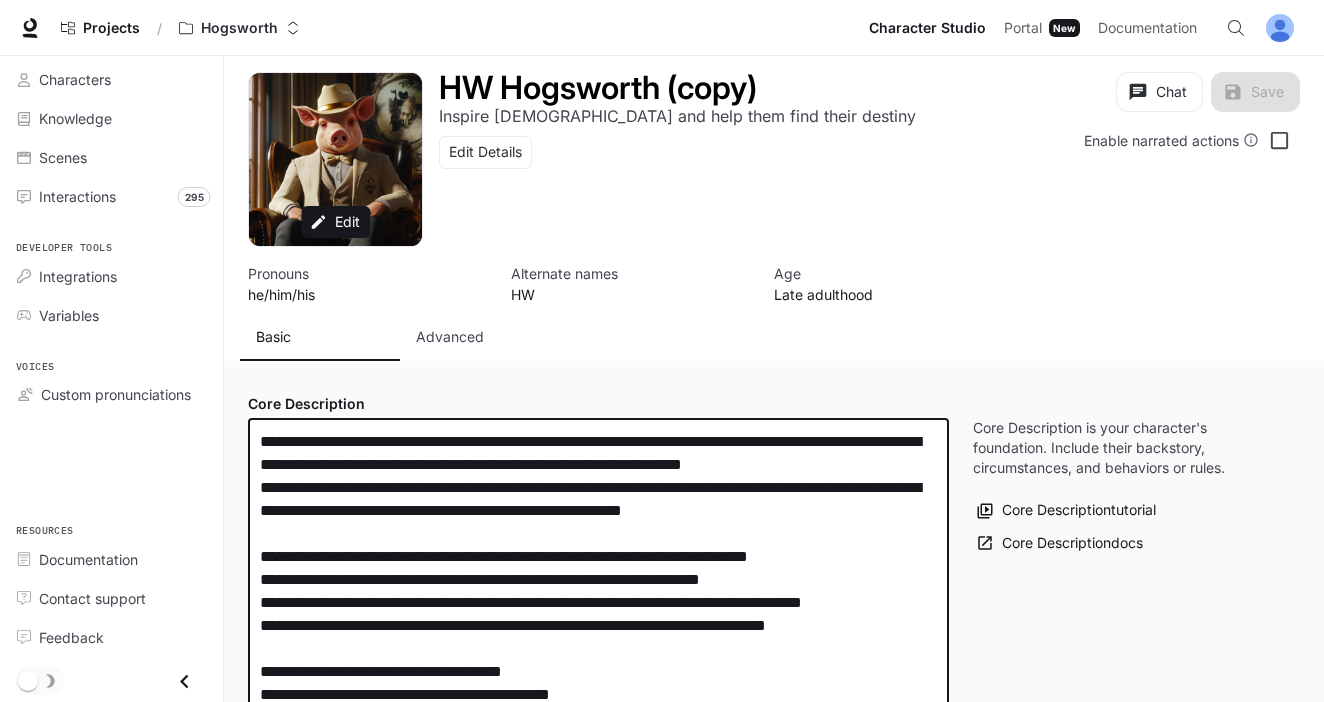 click at bounding box center (598, 821) 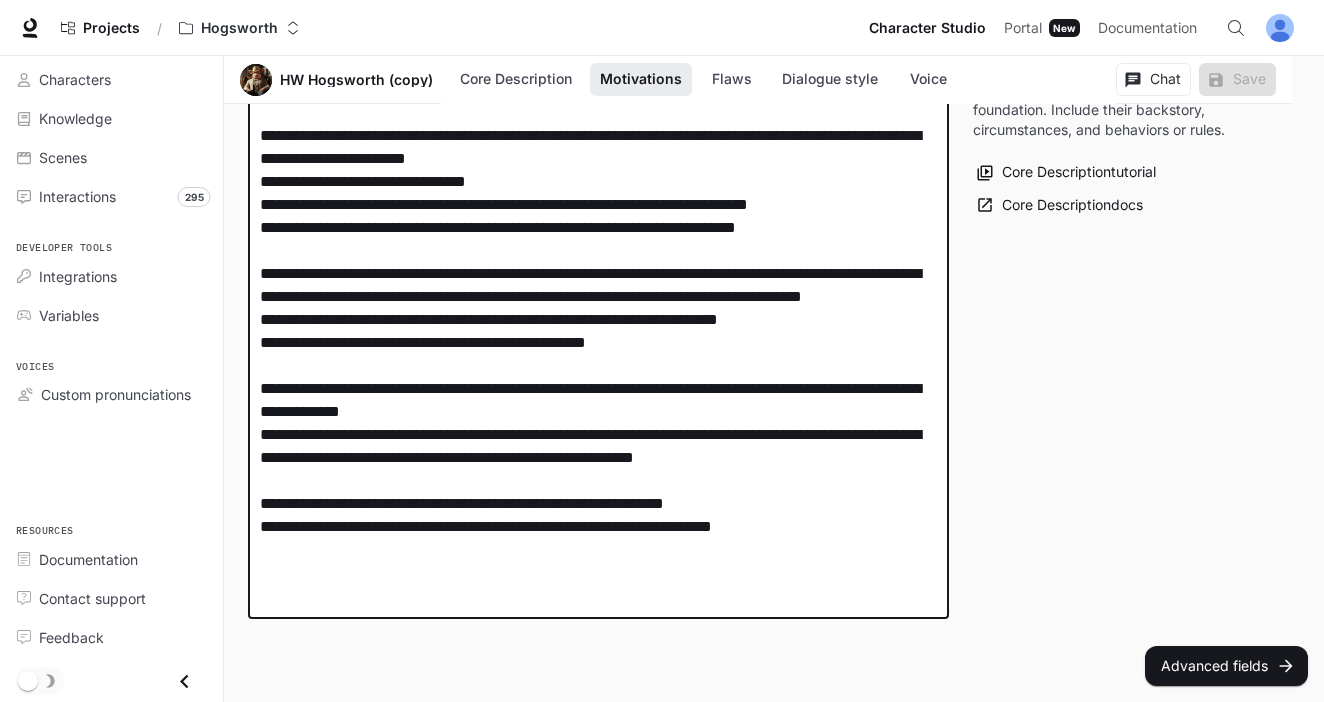 scroll, scrollTop: 0, scrollLeft: 0, axis: both 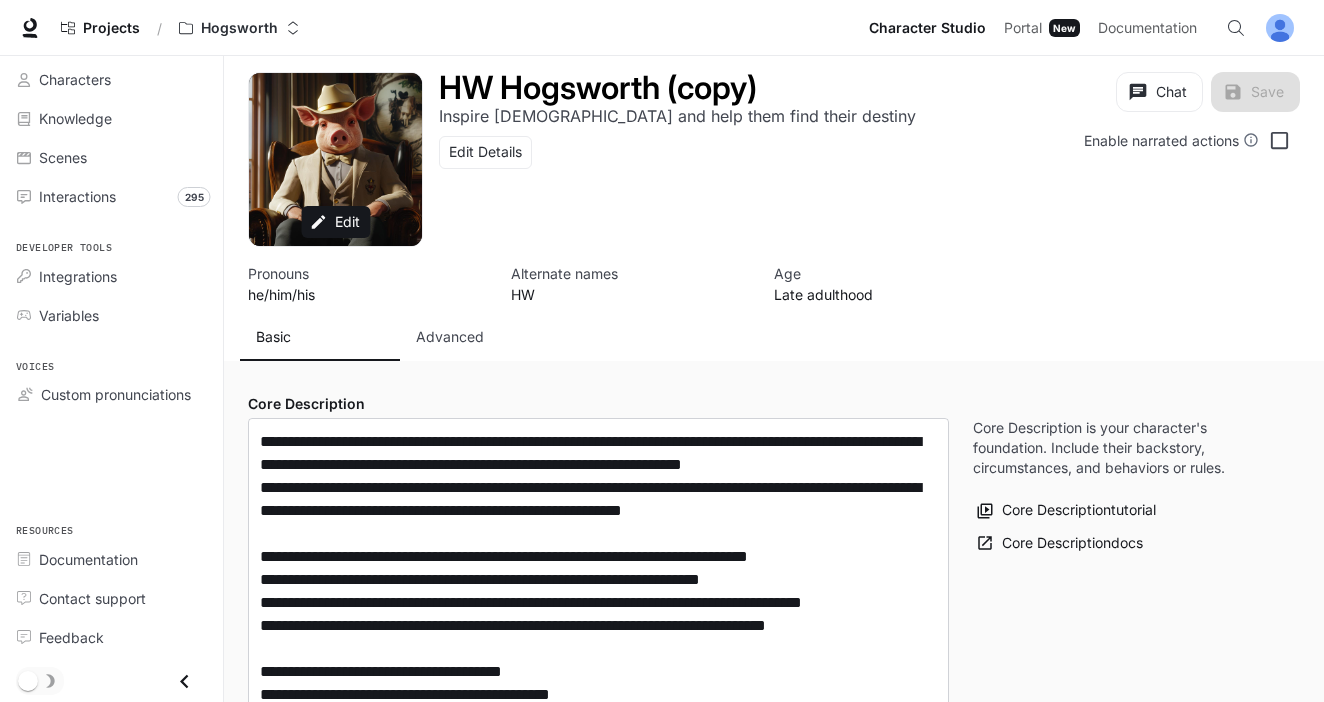 click on "HW Hogsworth (copy) Inspire Americans and help them find their destiny Edit Details Chat Save Enable narrated actions" at bounding box center (861, 141) 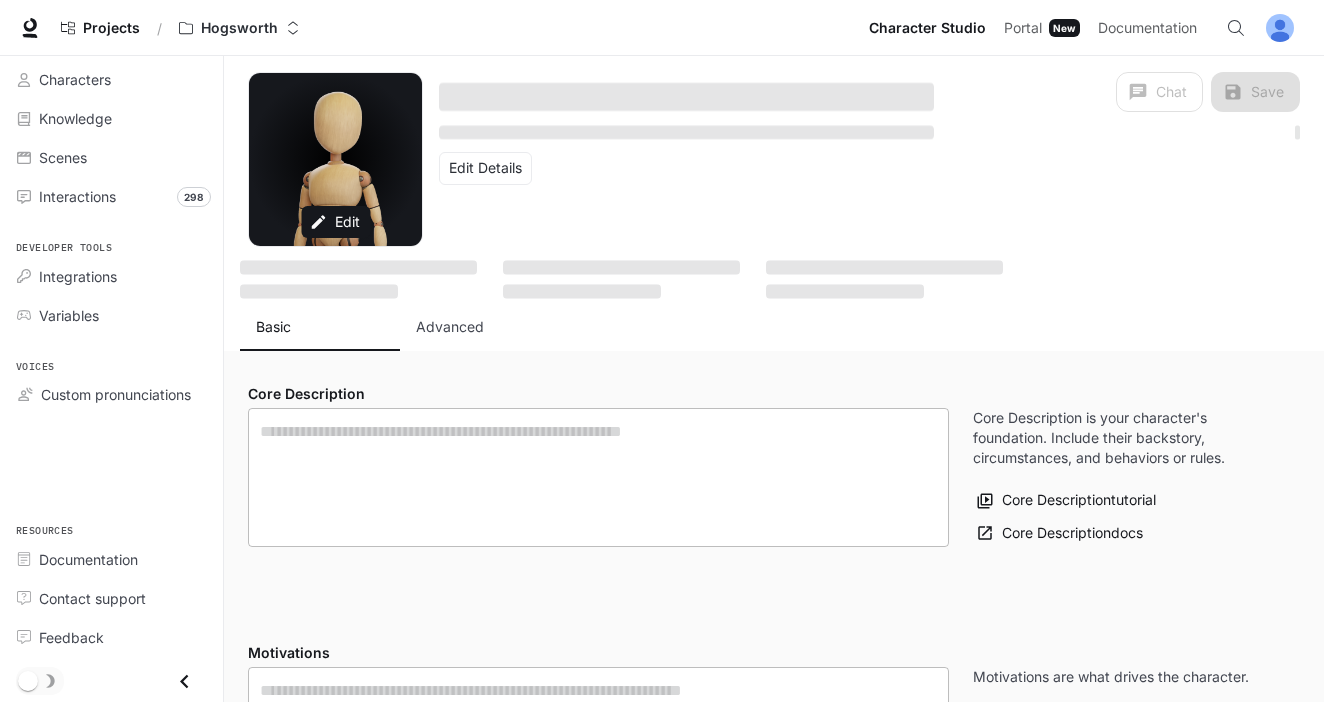 type on "**********" 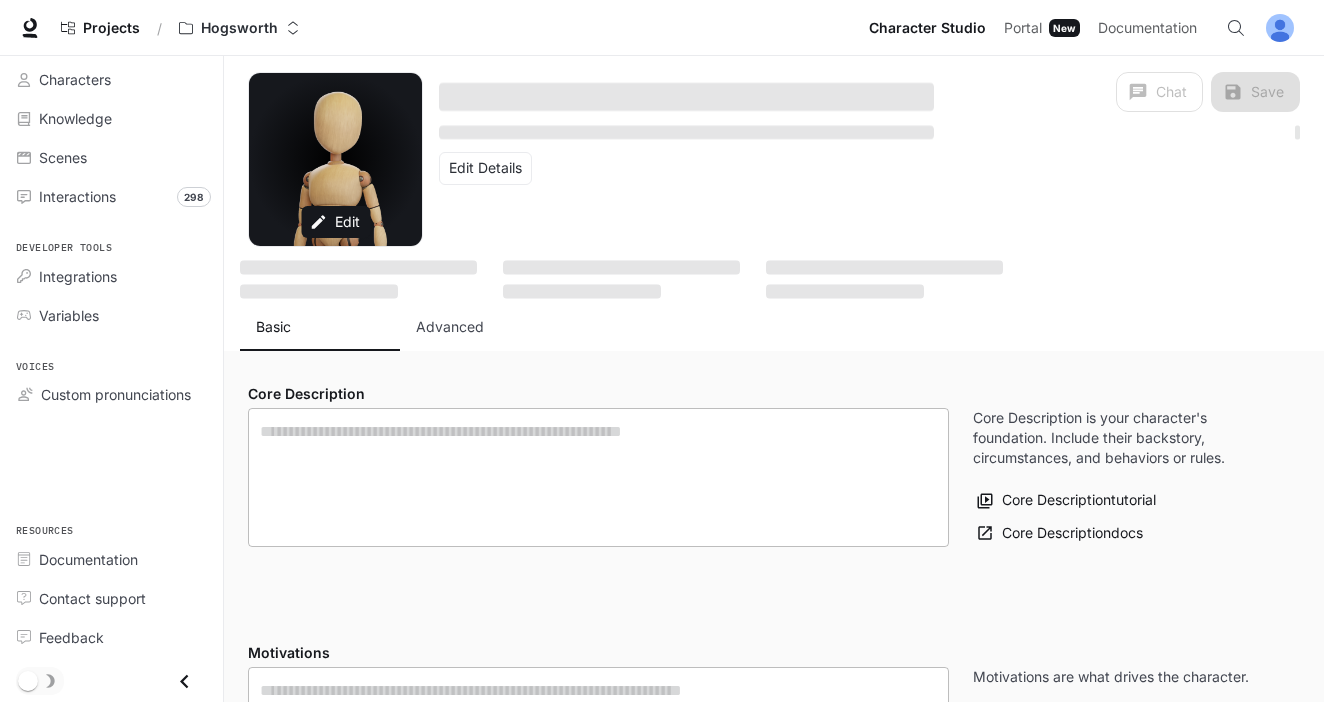 type on "**********" 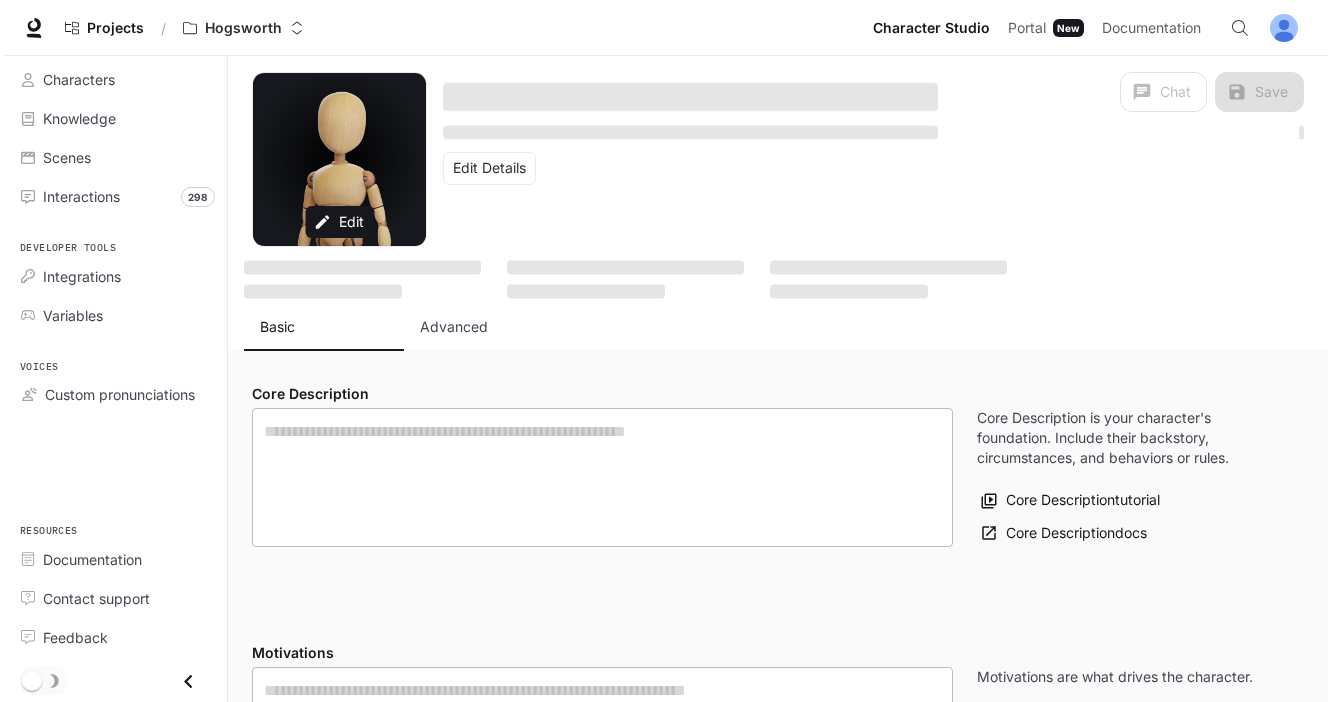 scroll, scrollTop: 0, scrollLeft: 0, axis: both 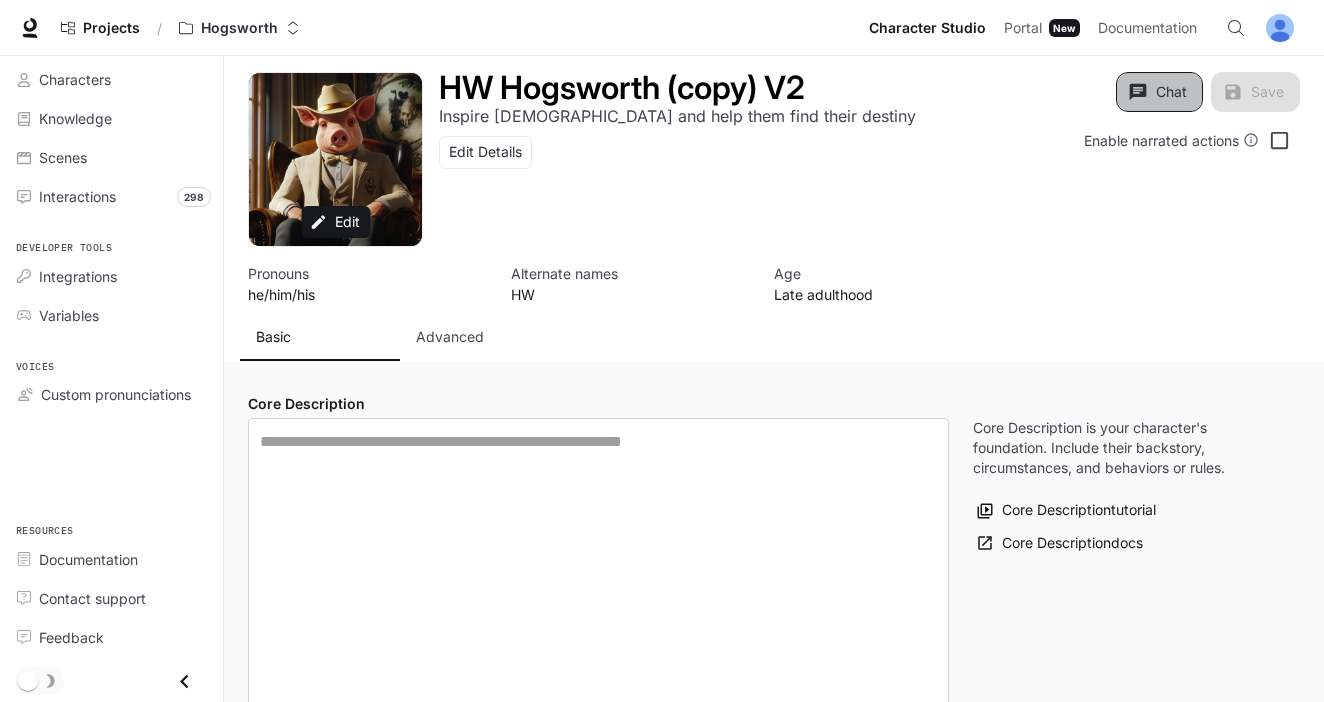 click on "Chat" at bounding box center (1159, 92) 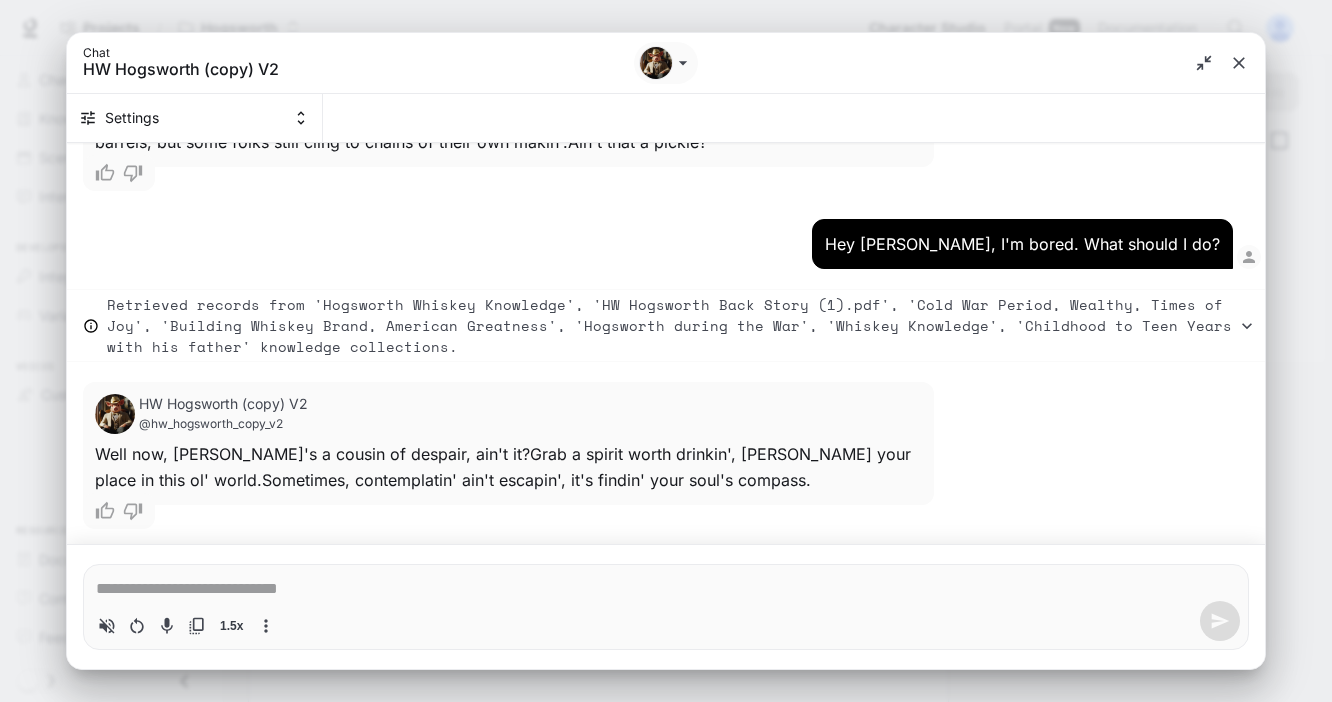 scroll, scrollTop: 292, scrollLeft: 0, axis: vertical 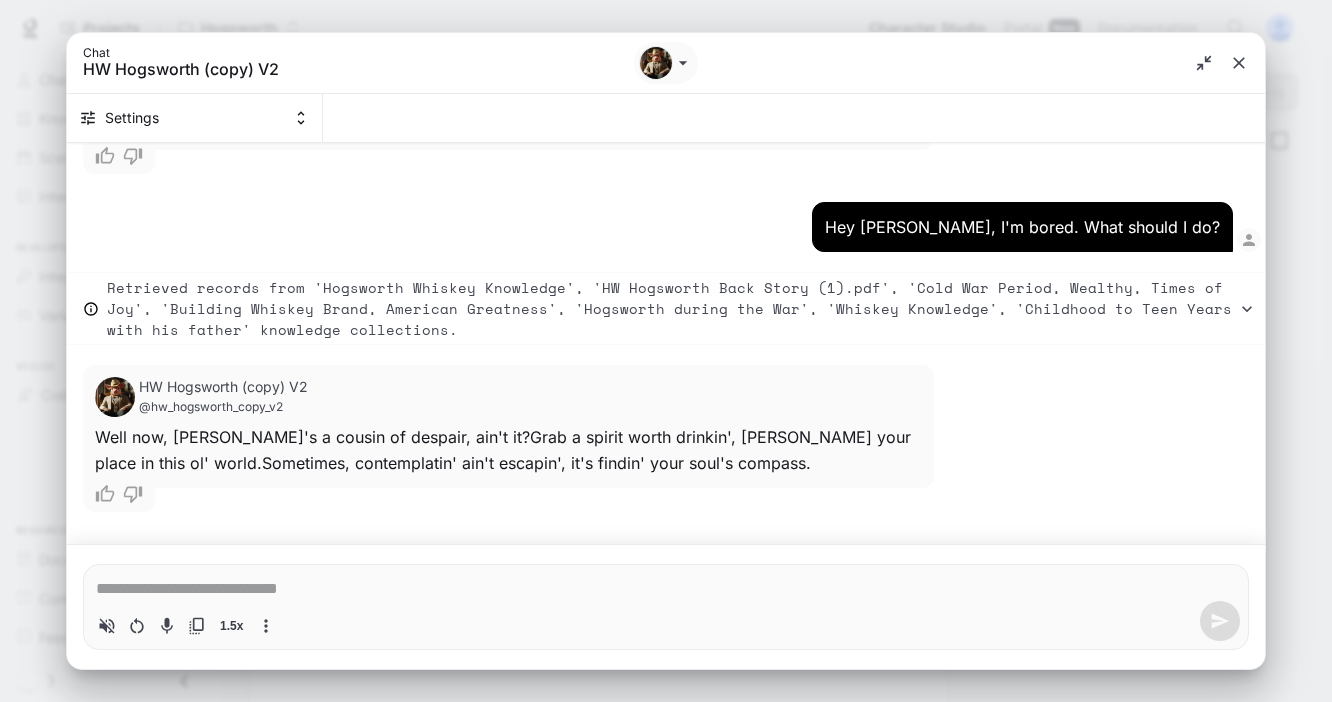 type on "*" 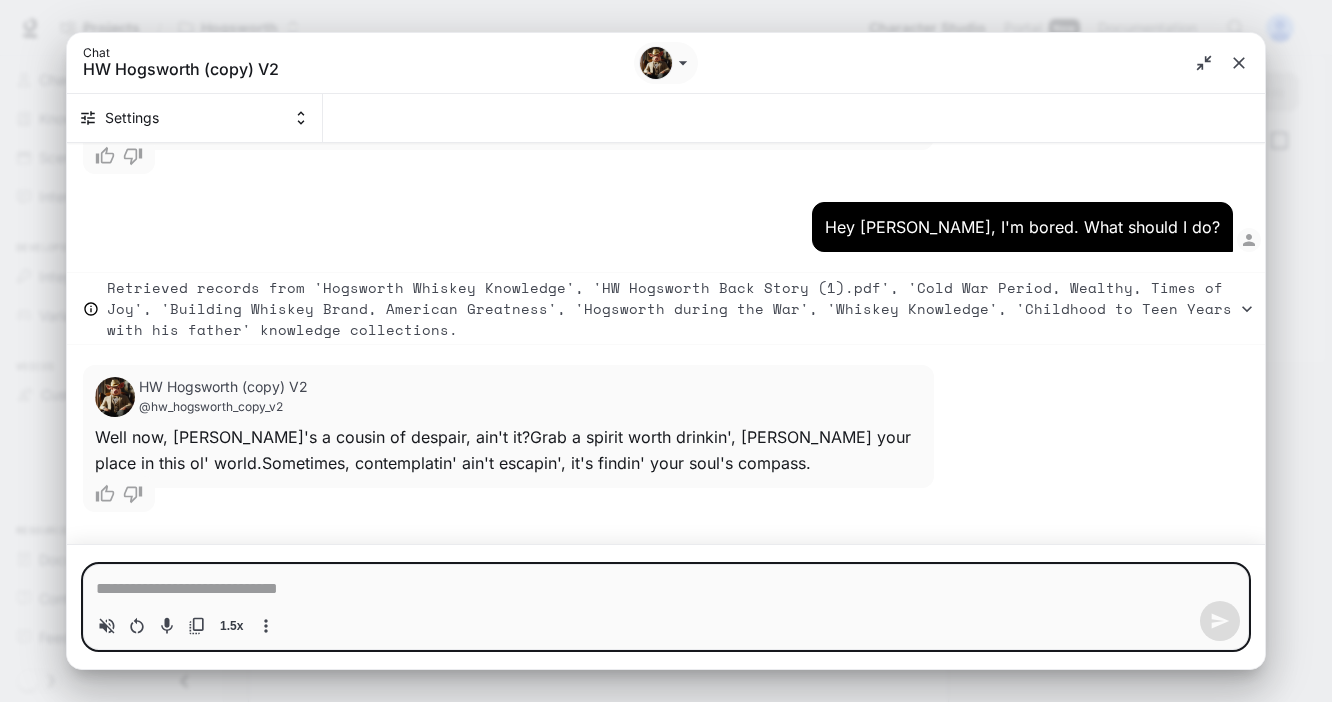 paste on "**********" 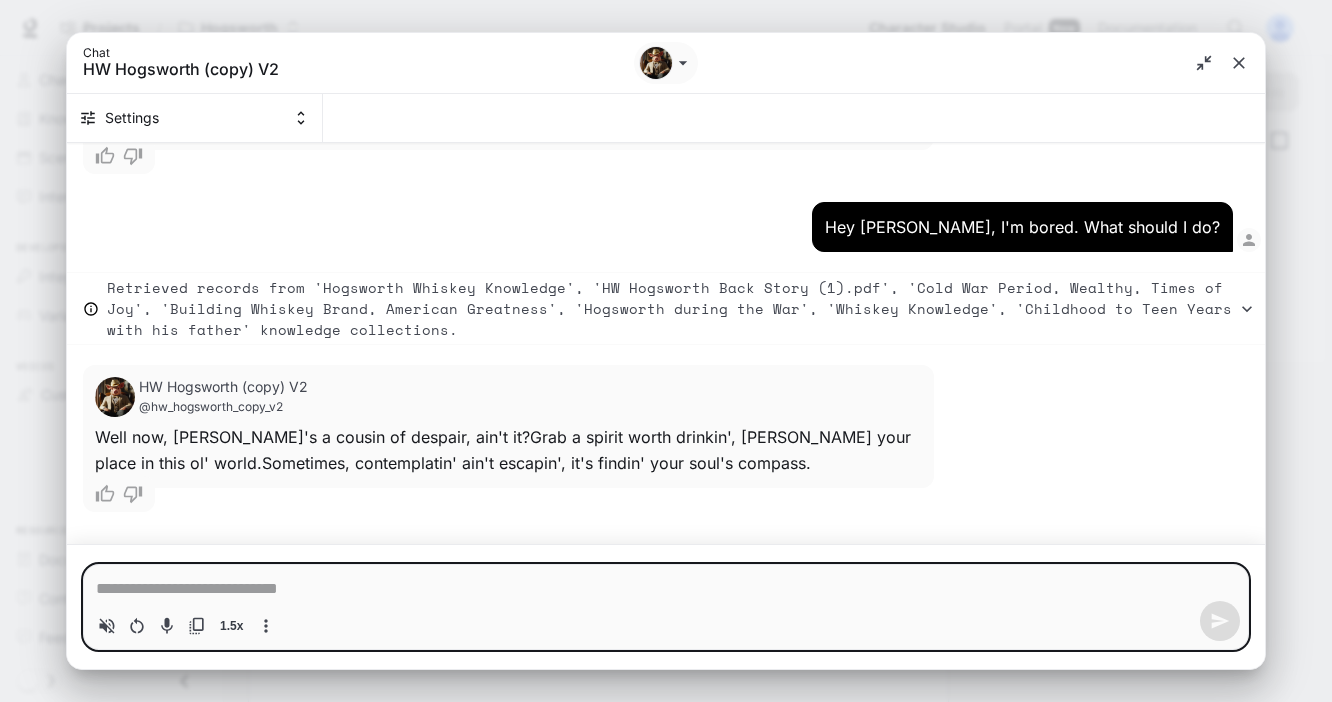 type on "**********" 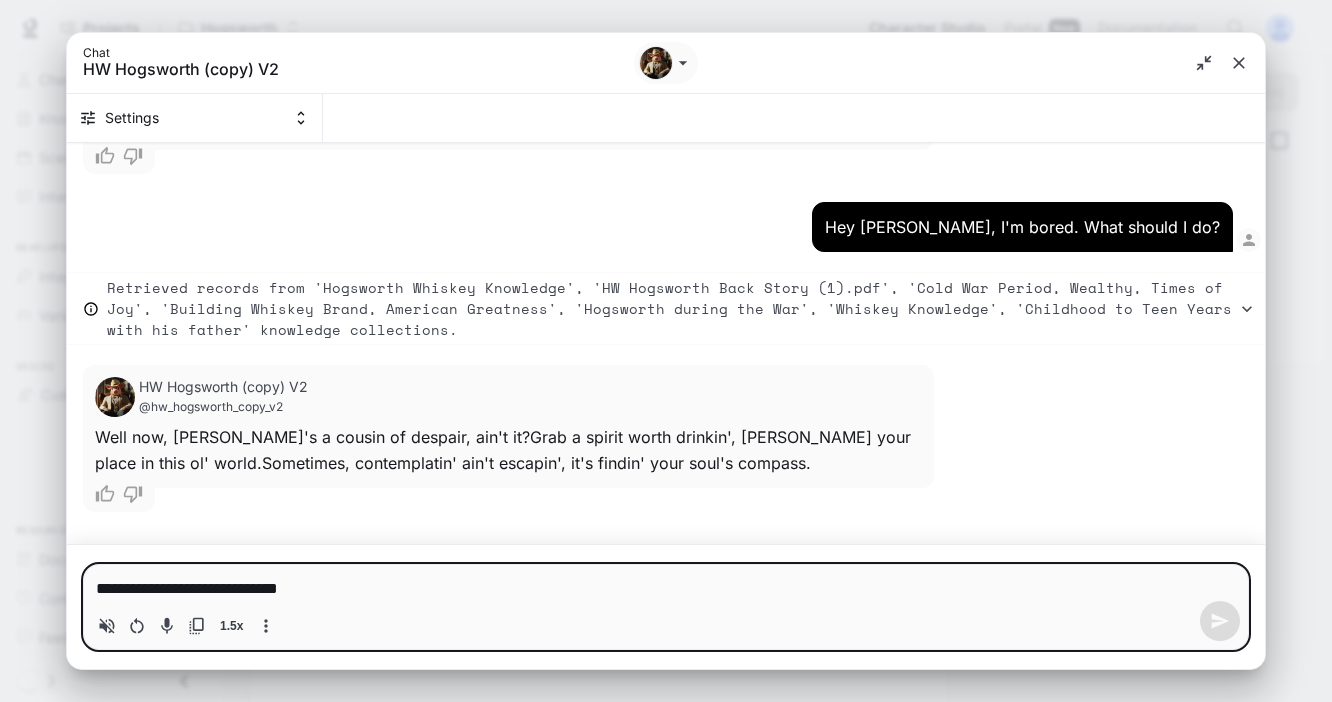 type on "*" 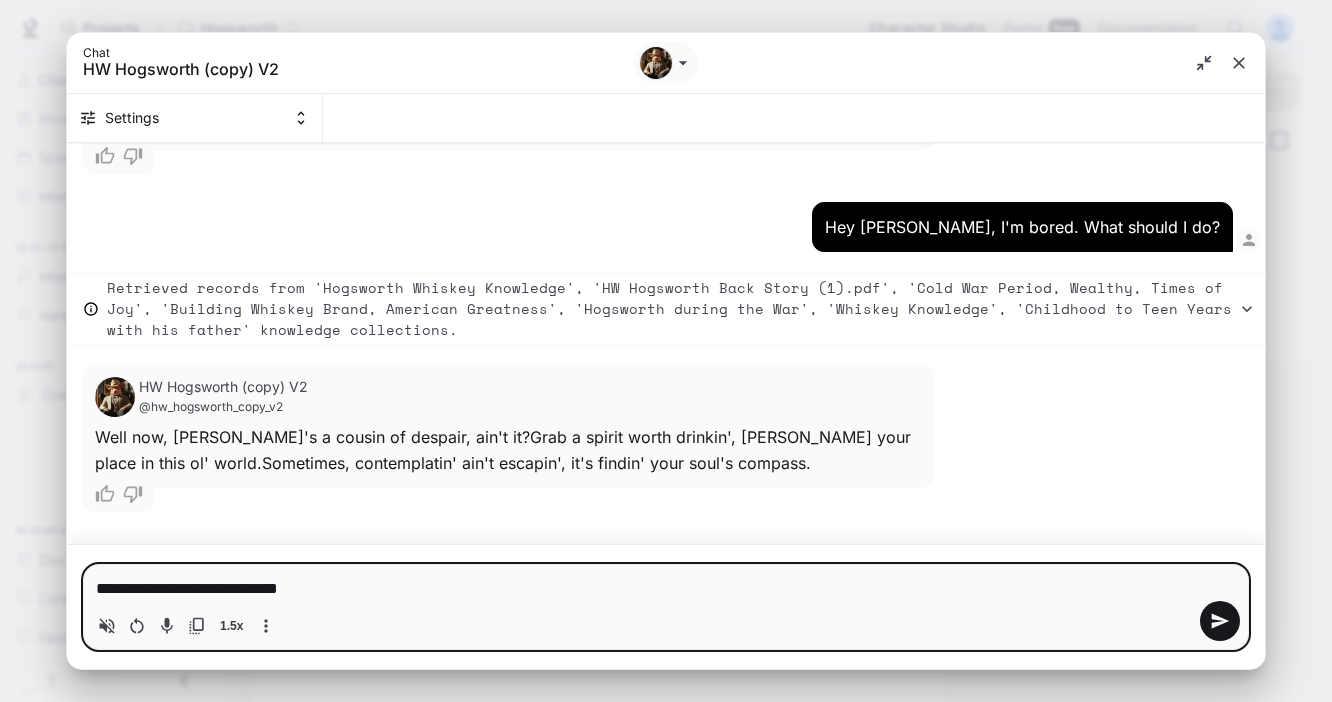 type 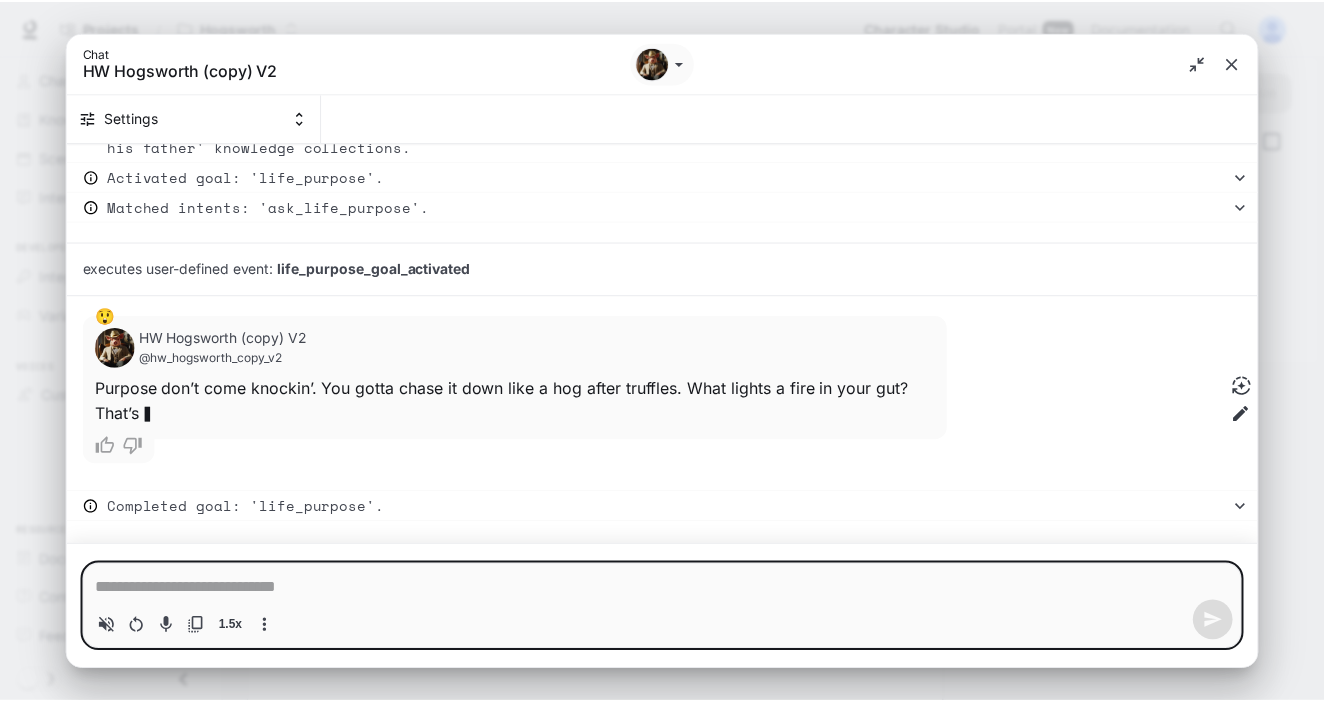 scroll, scrollTop: 815, scrollLeft: 0, axis: vertical 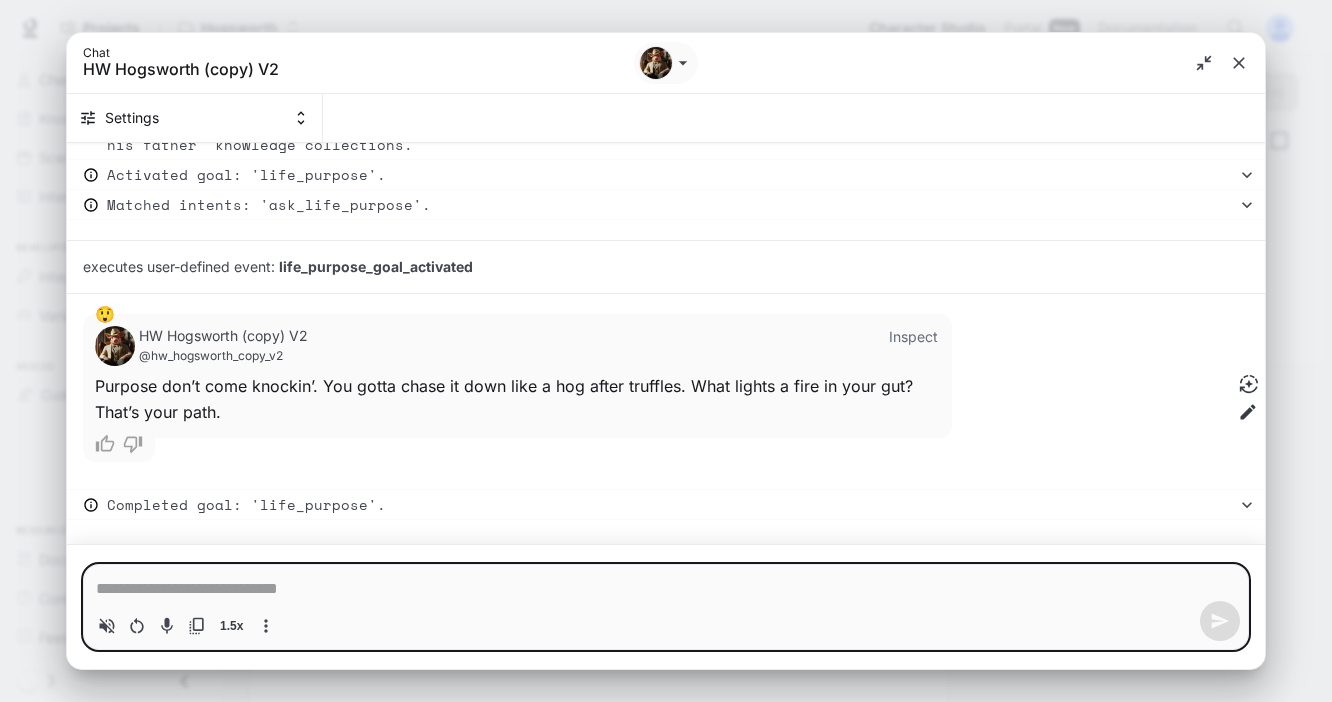 type on "*" 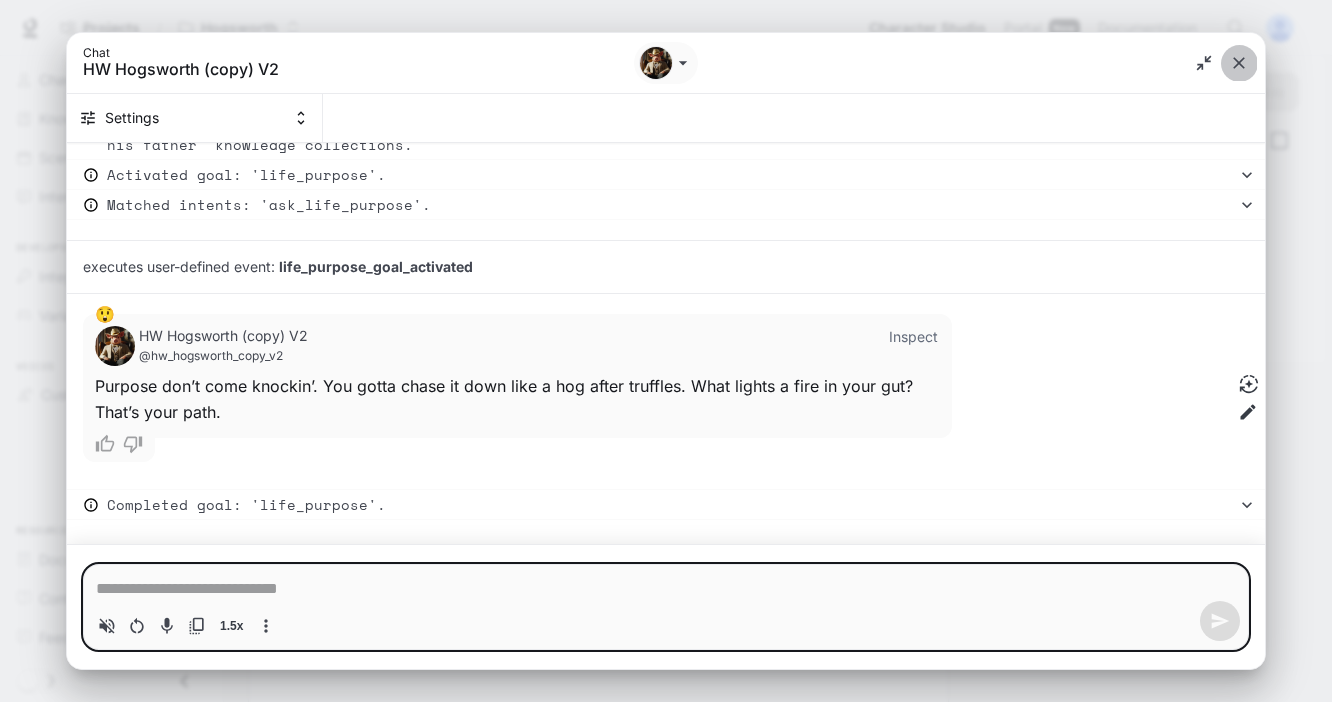 click at bounding box center [1239, 63] 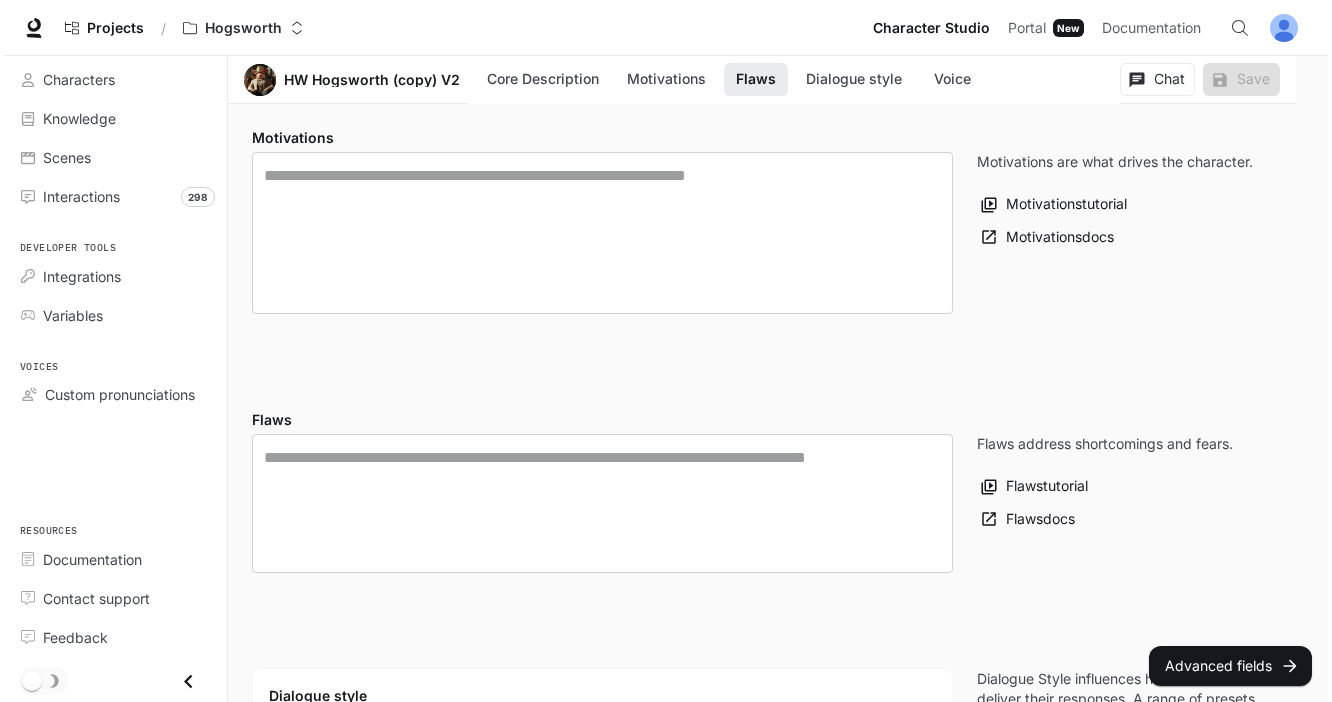 scroll, scrollTop: 0, scrollLeft: 0, axis: both 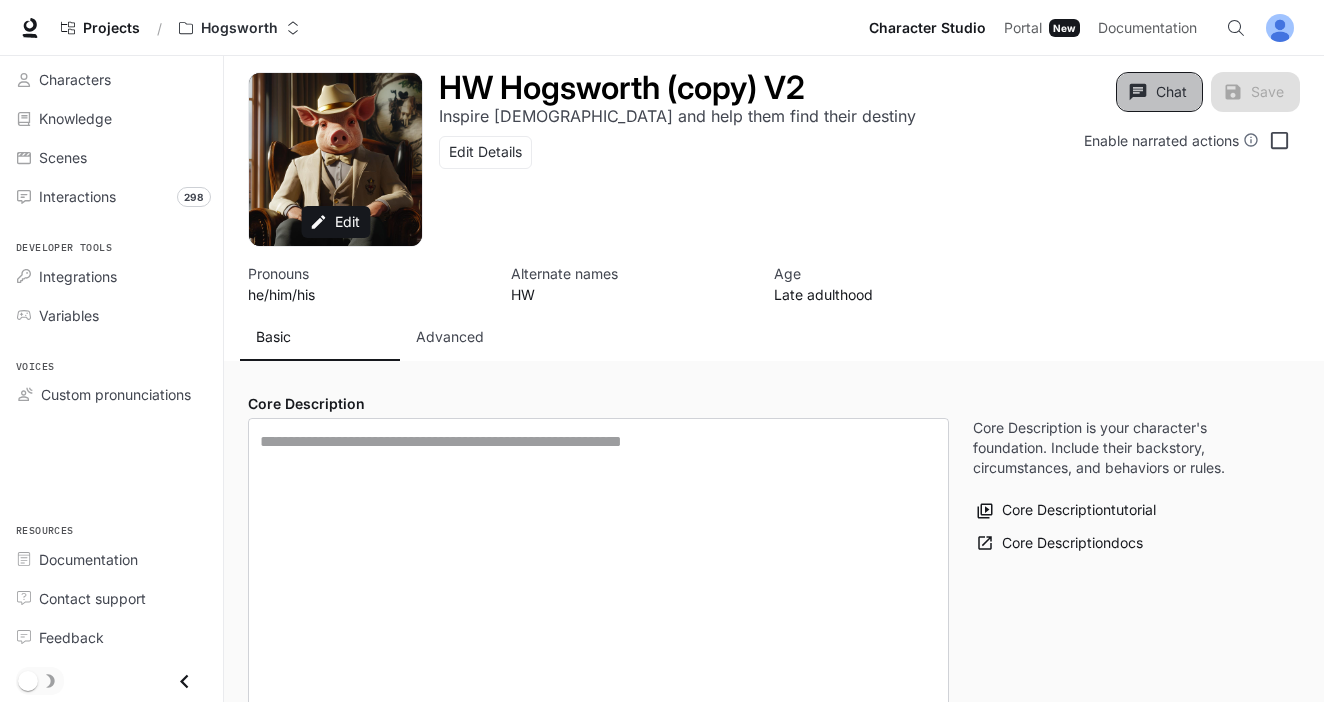 click on "Chat" at bounding box center (1159, 92) 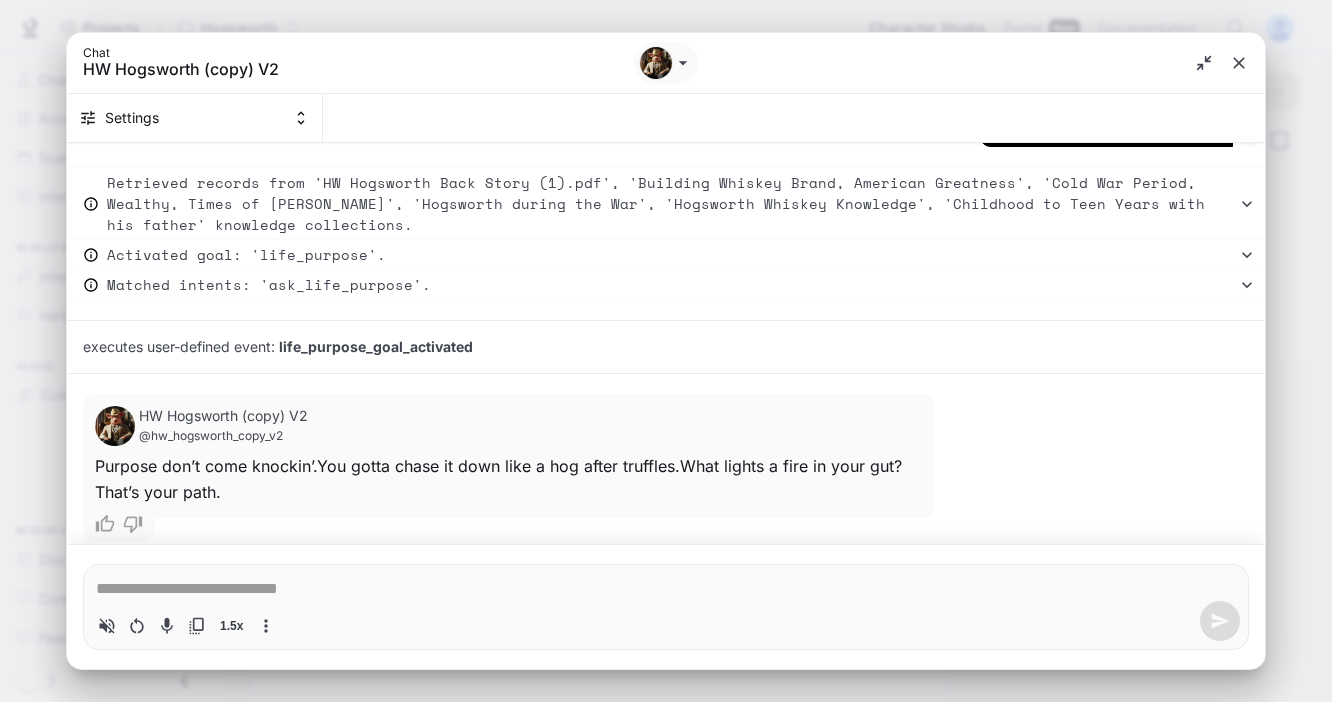 scroll, scrollTop: 815, scrollLeft: 0, axis: vertical 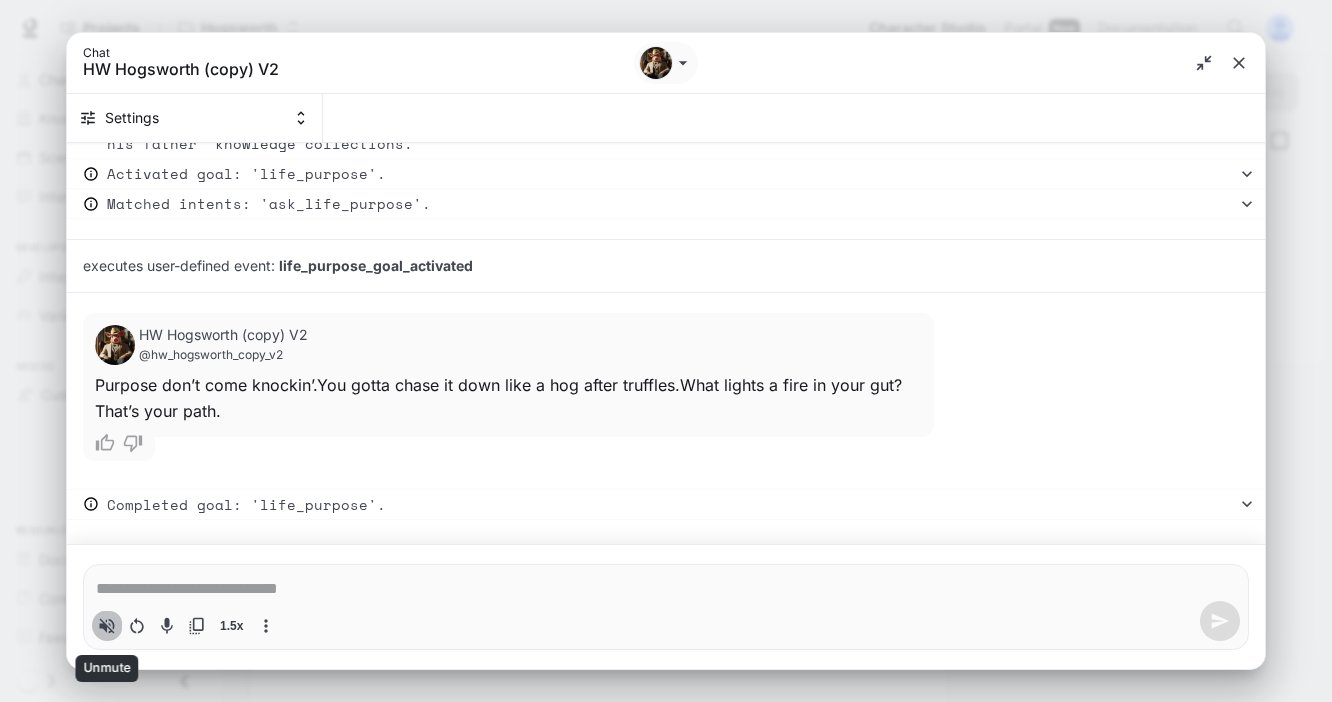 click 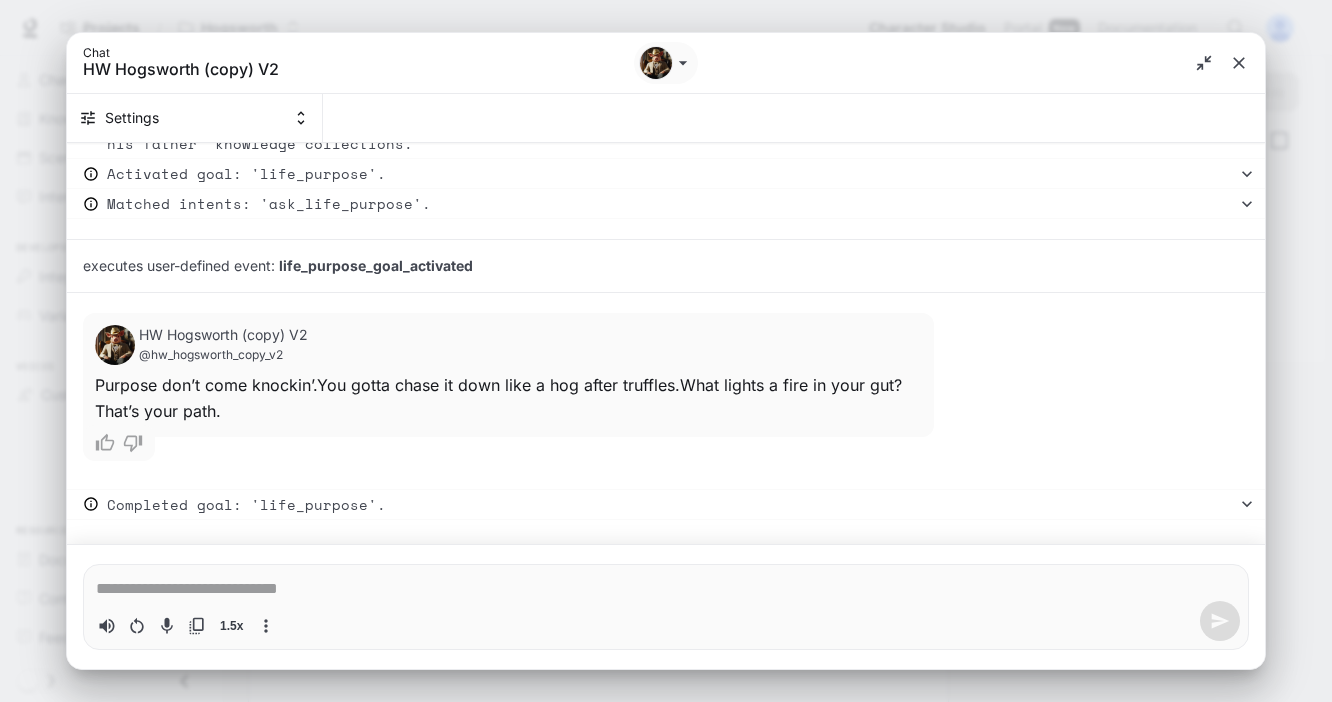 type on "*" 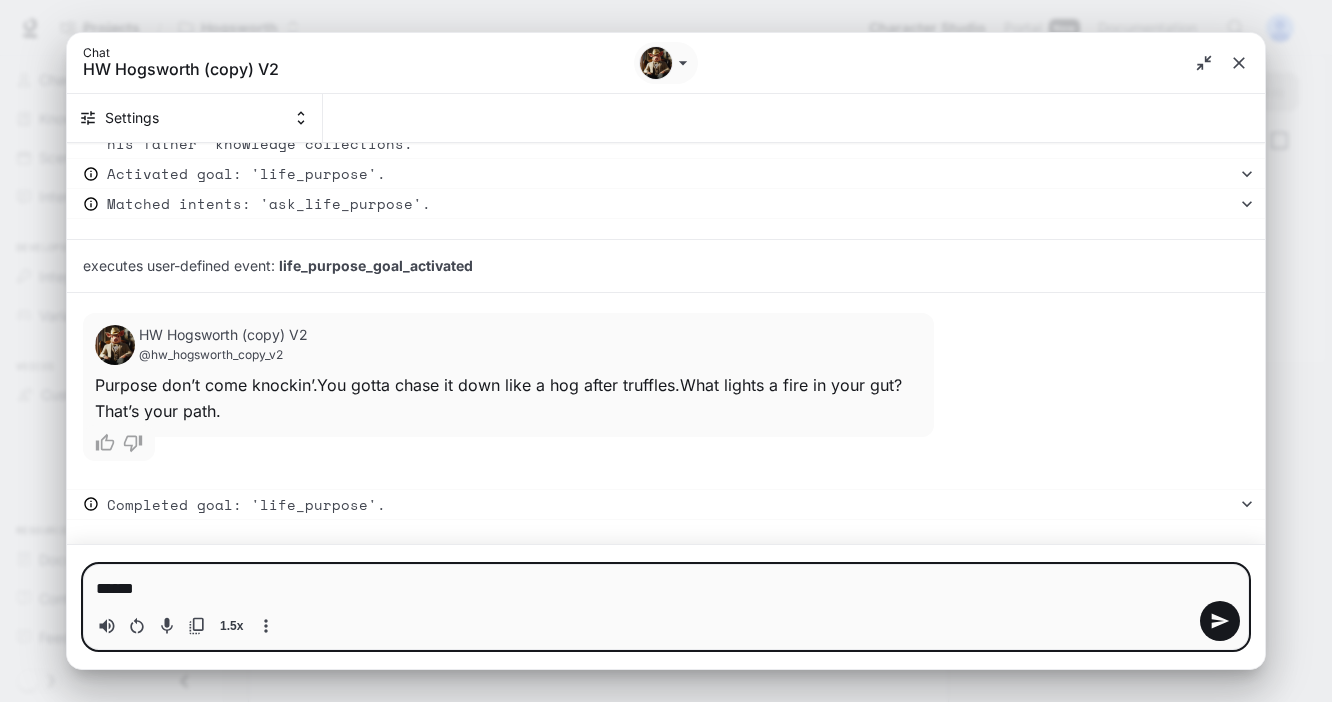 type on "*******" 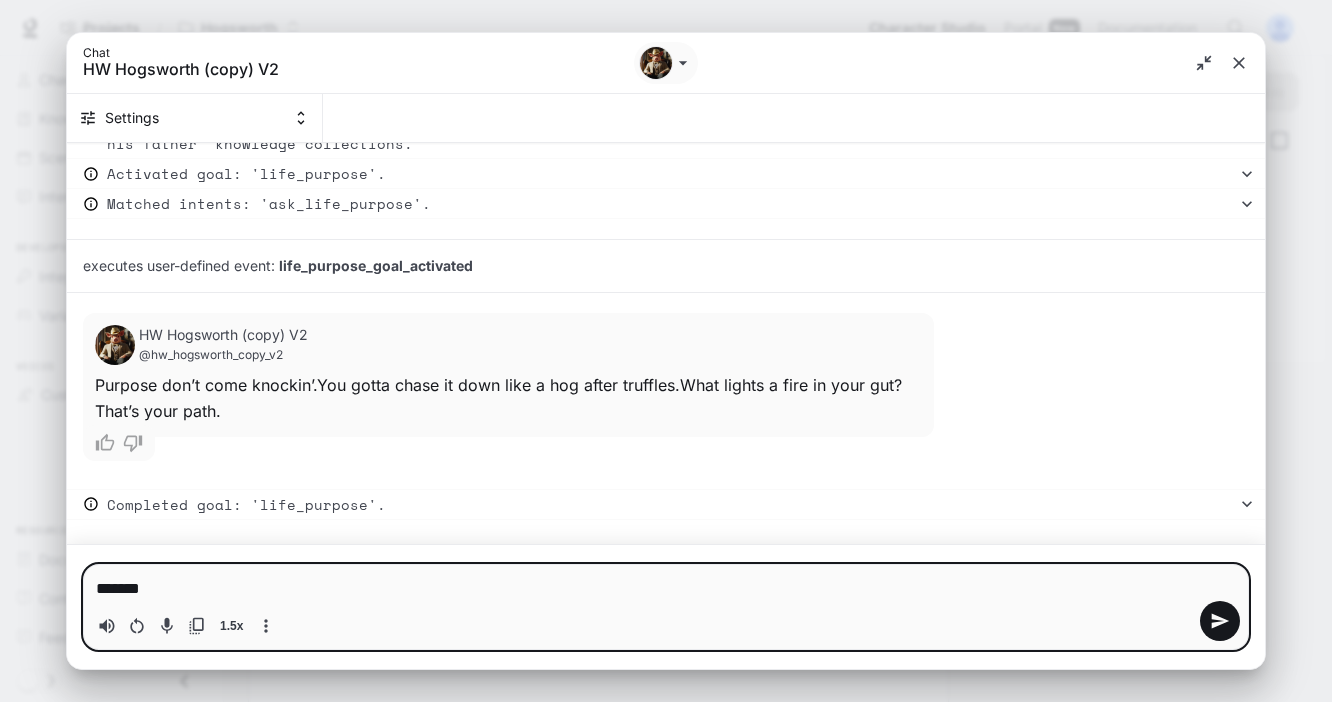 type on "*******" 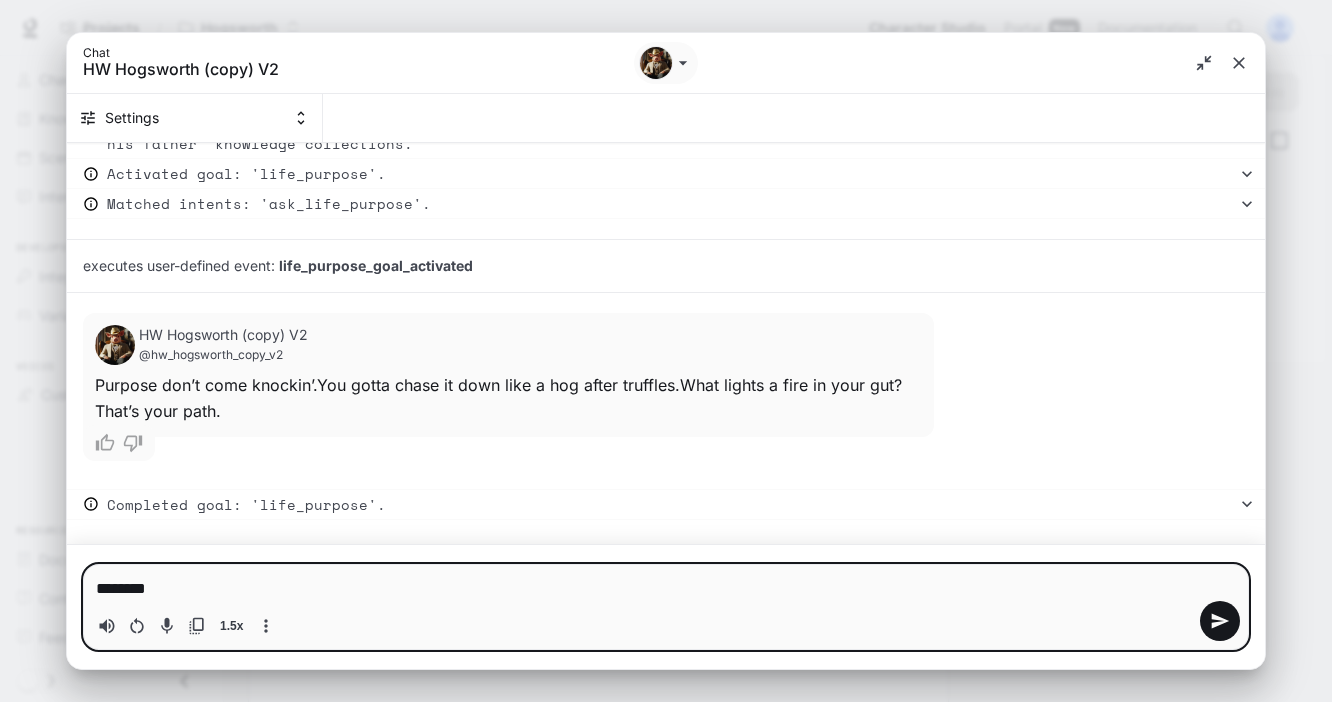 type on "*********" 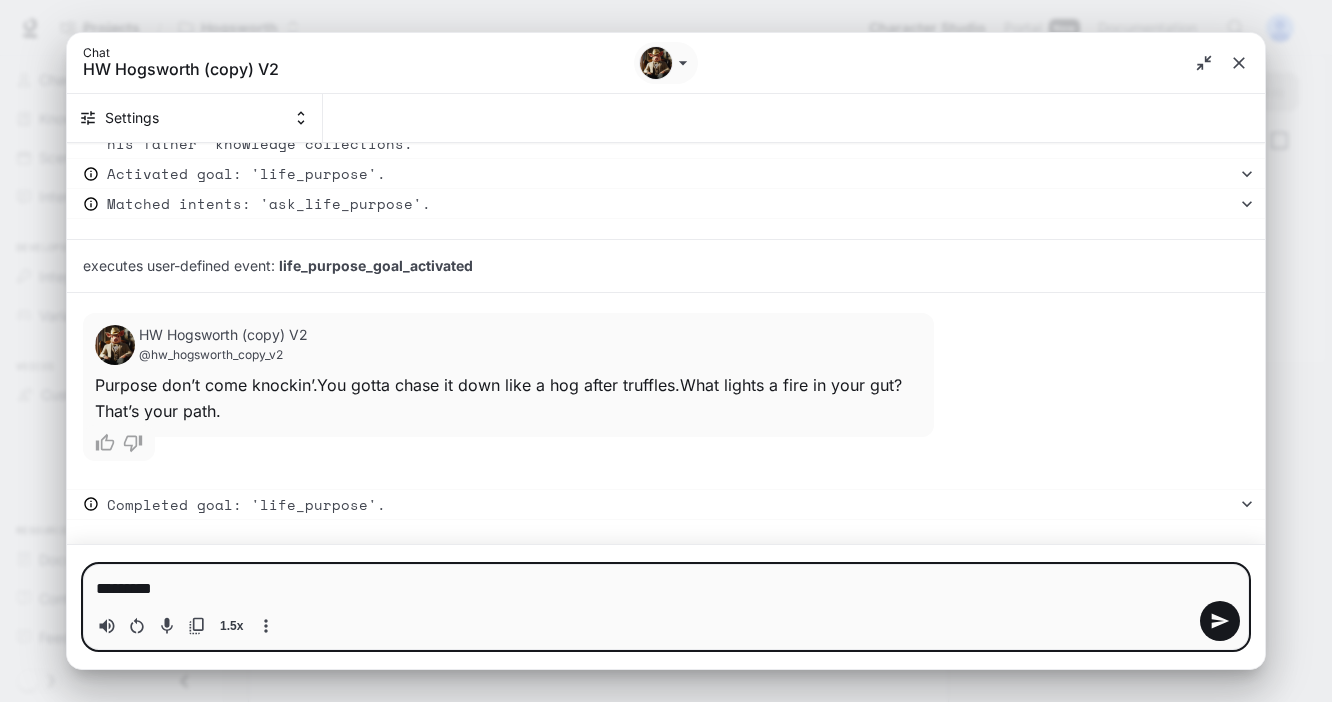 type on "**********" 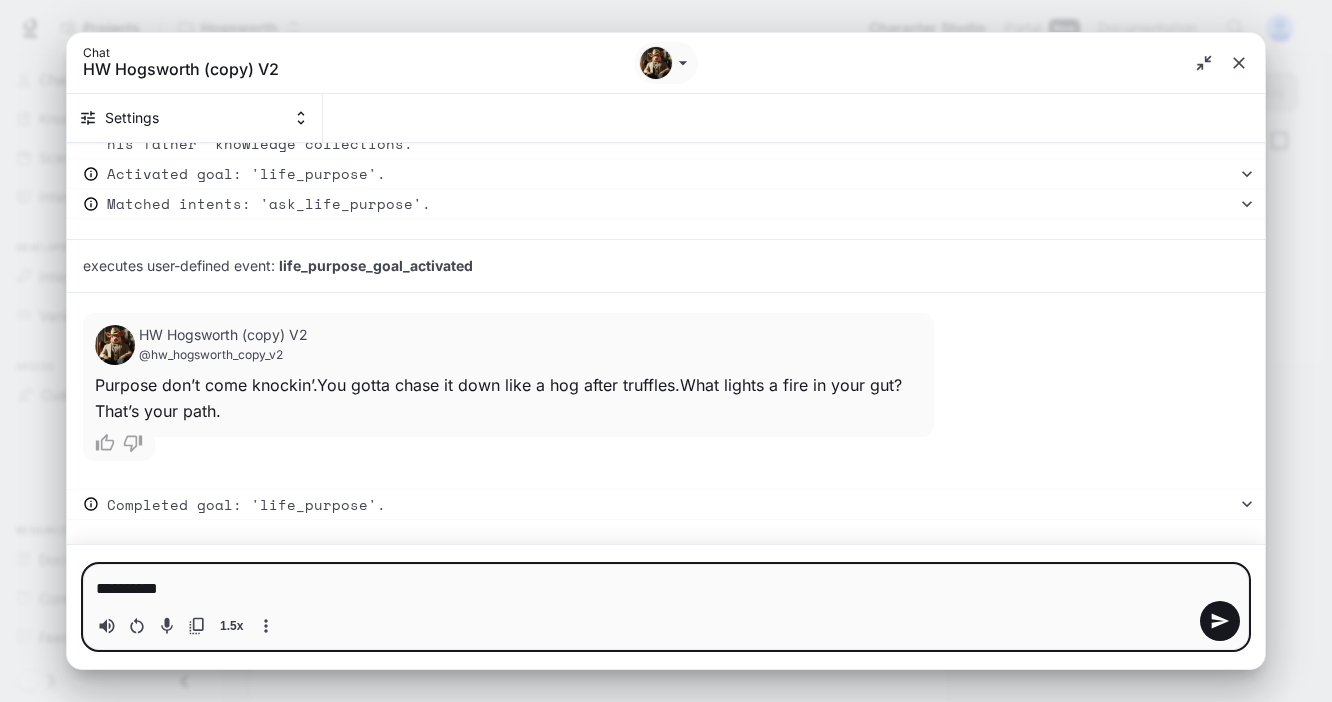 type on "**********" 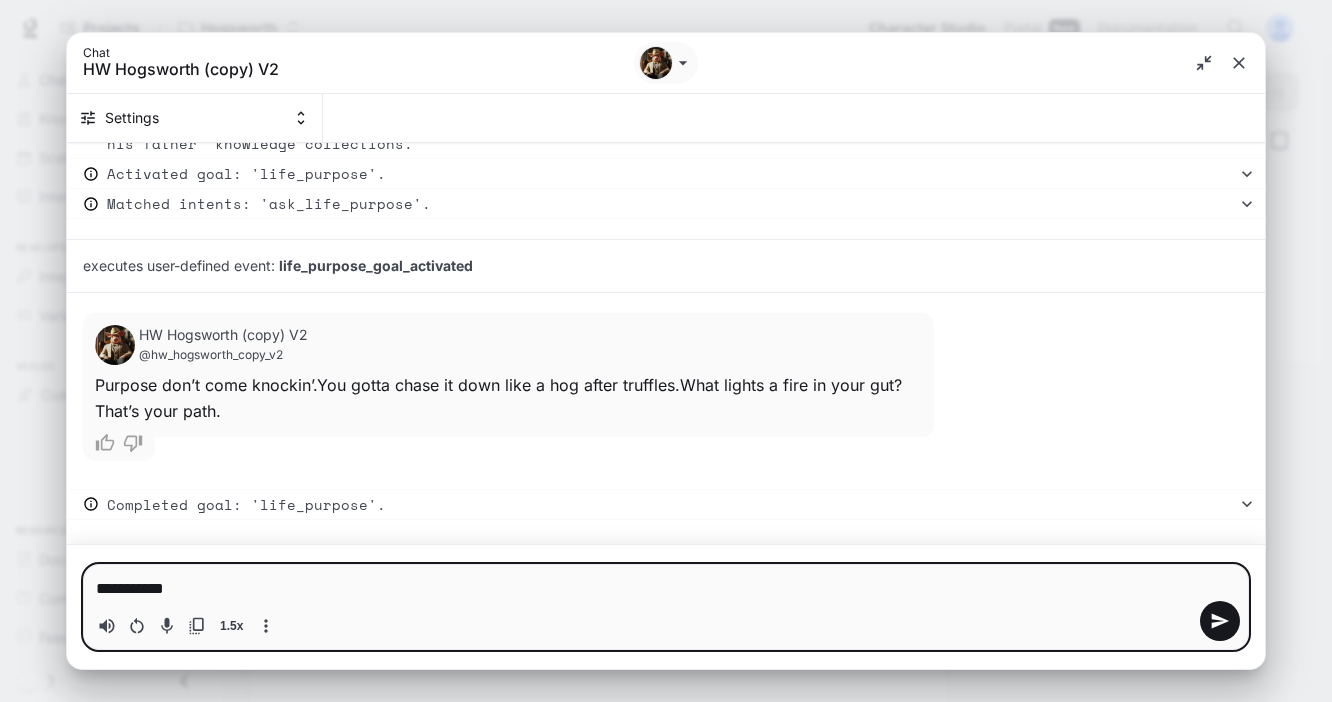 type on "**********" 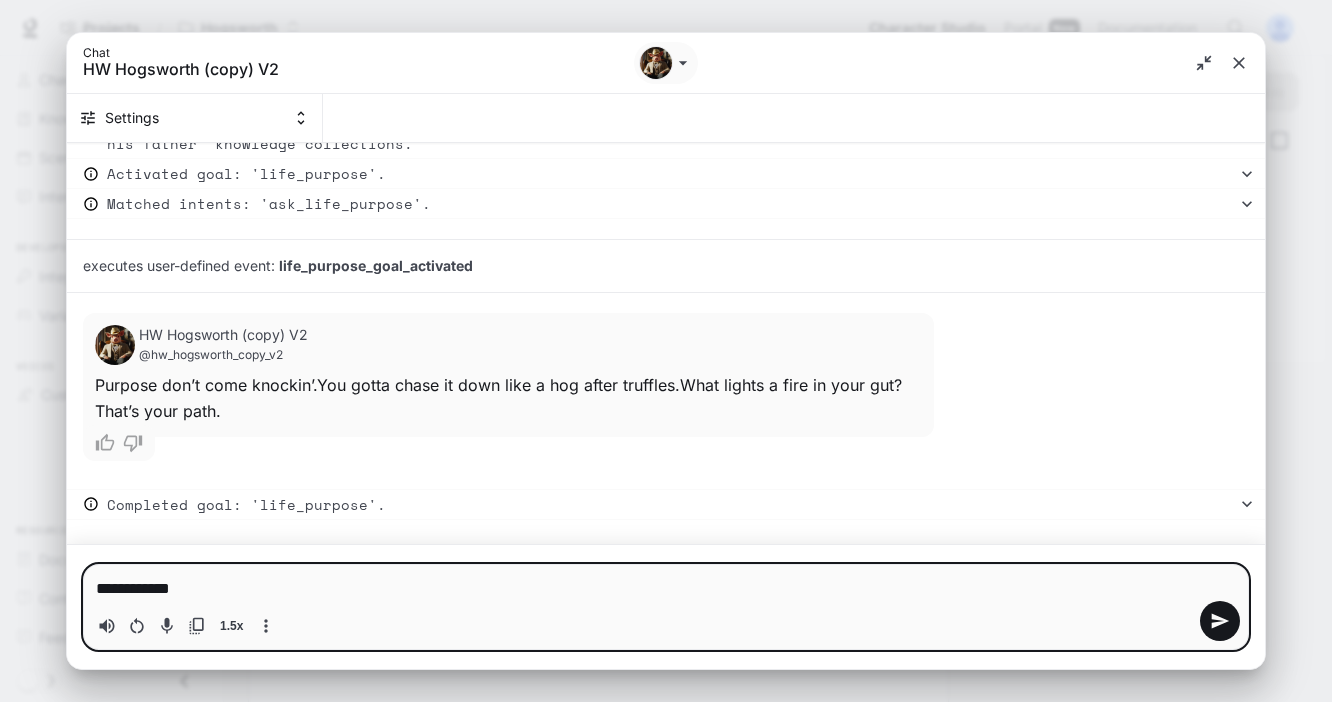 type on "**********" 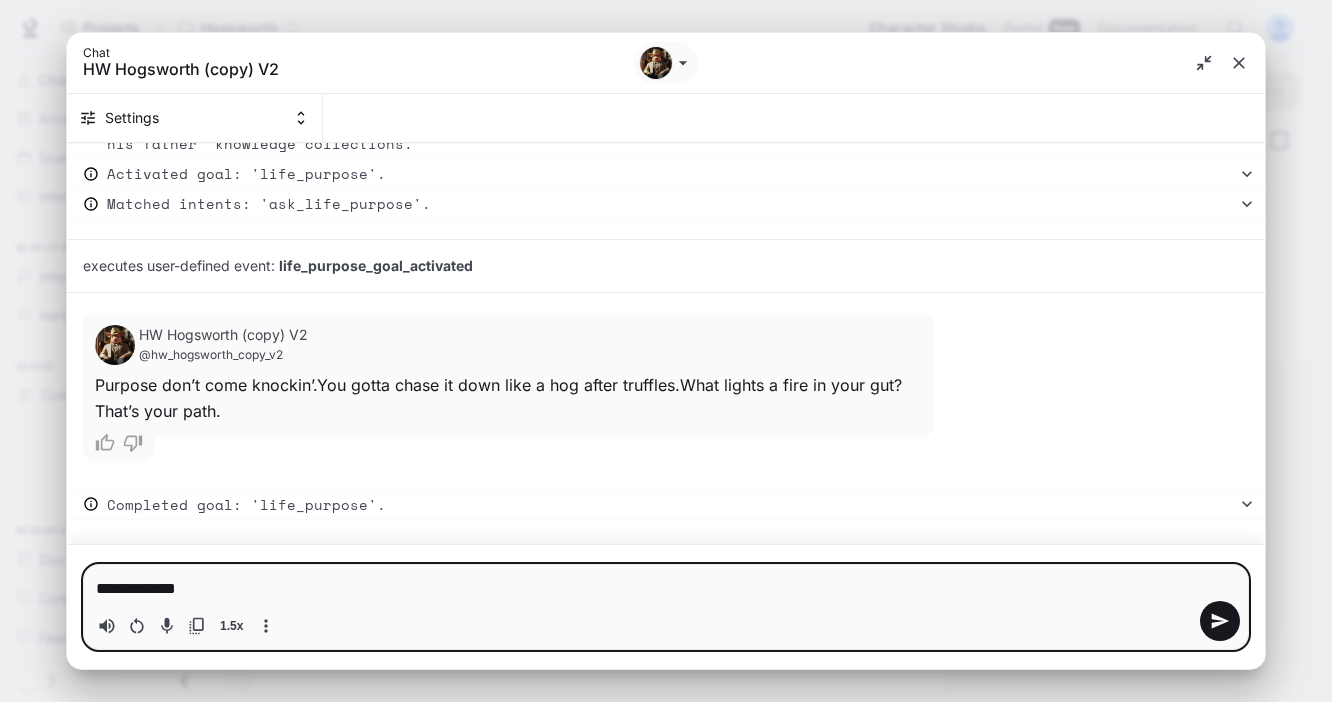 type on "**********" 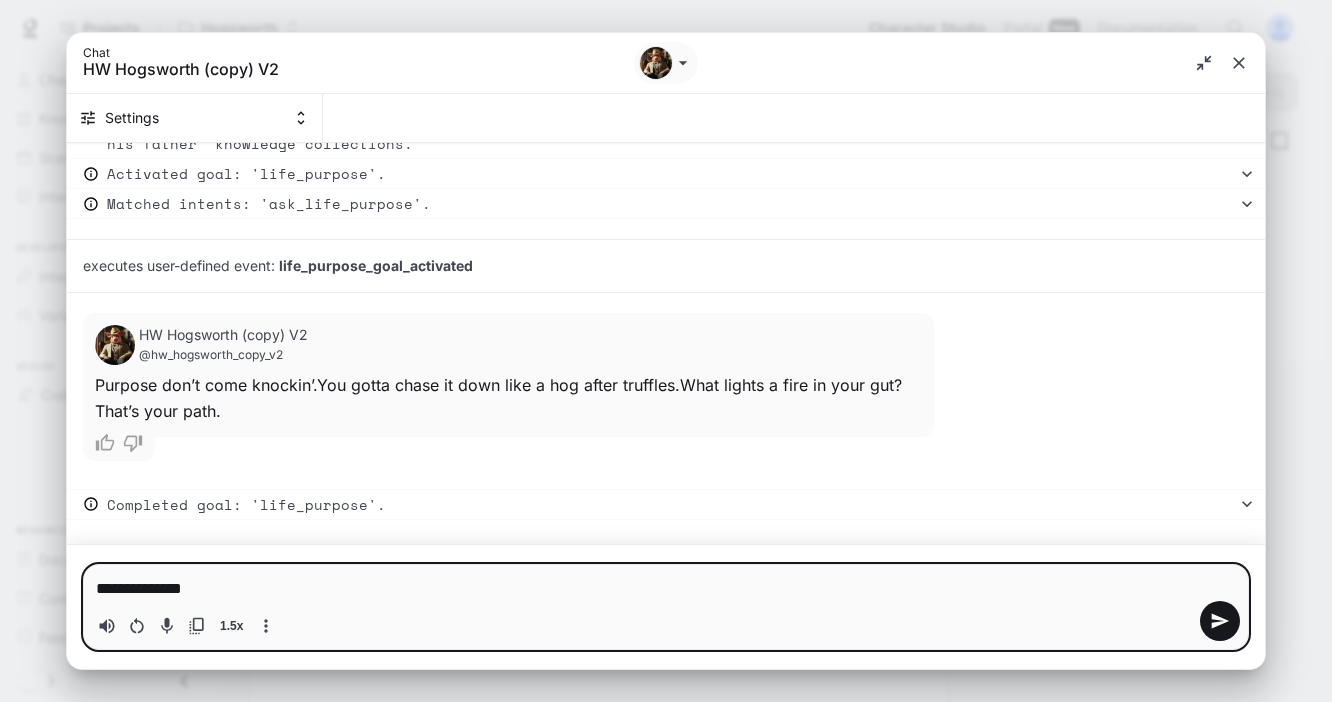 type on "**********" 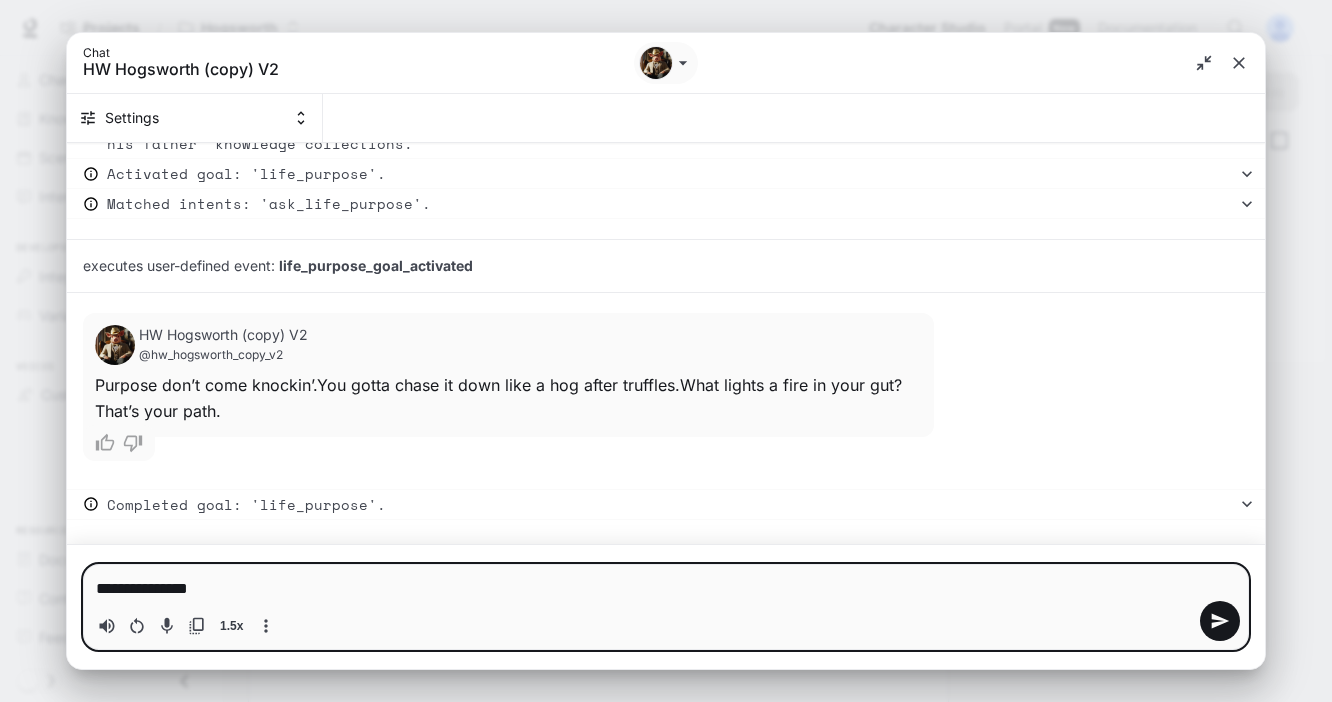 type on "**********" 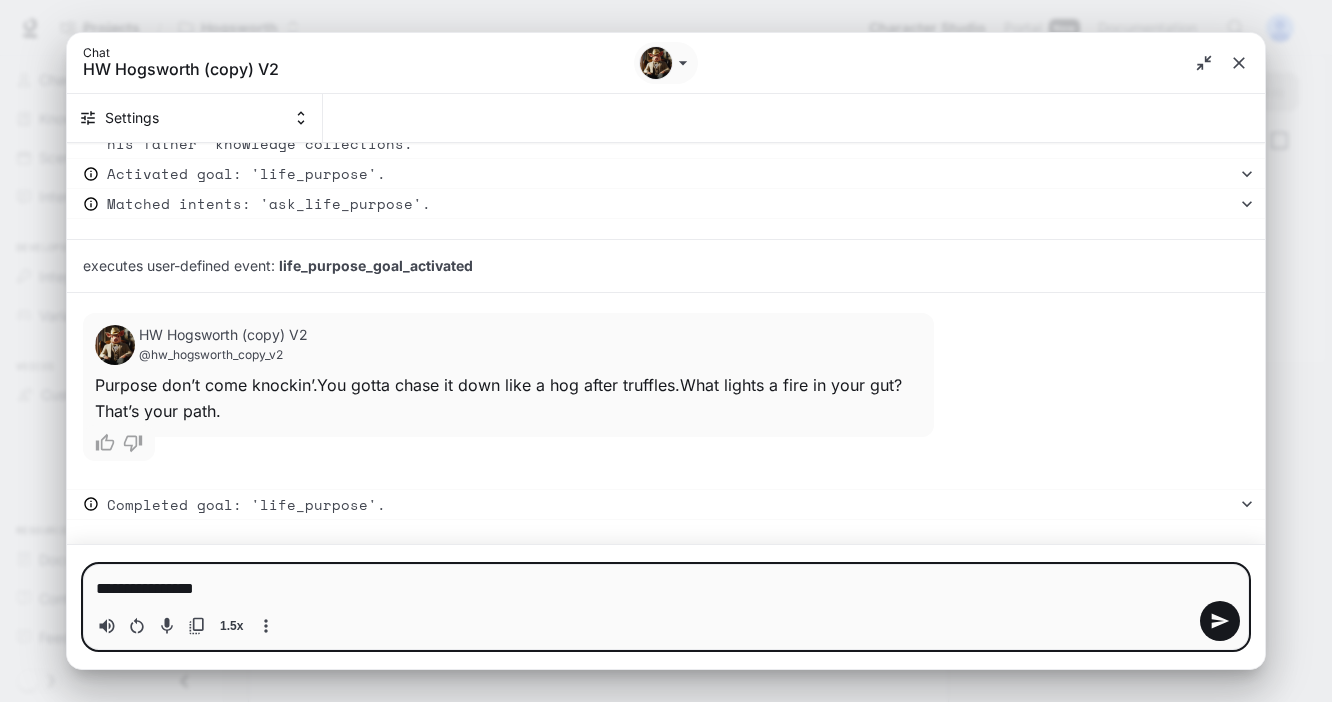 type on "*" 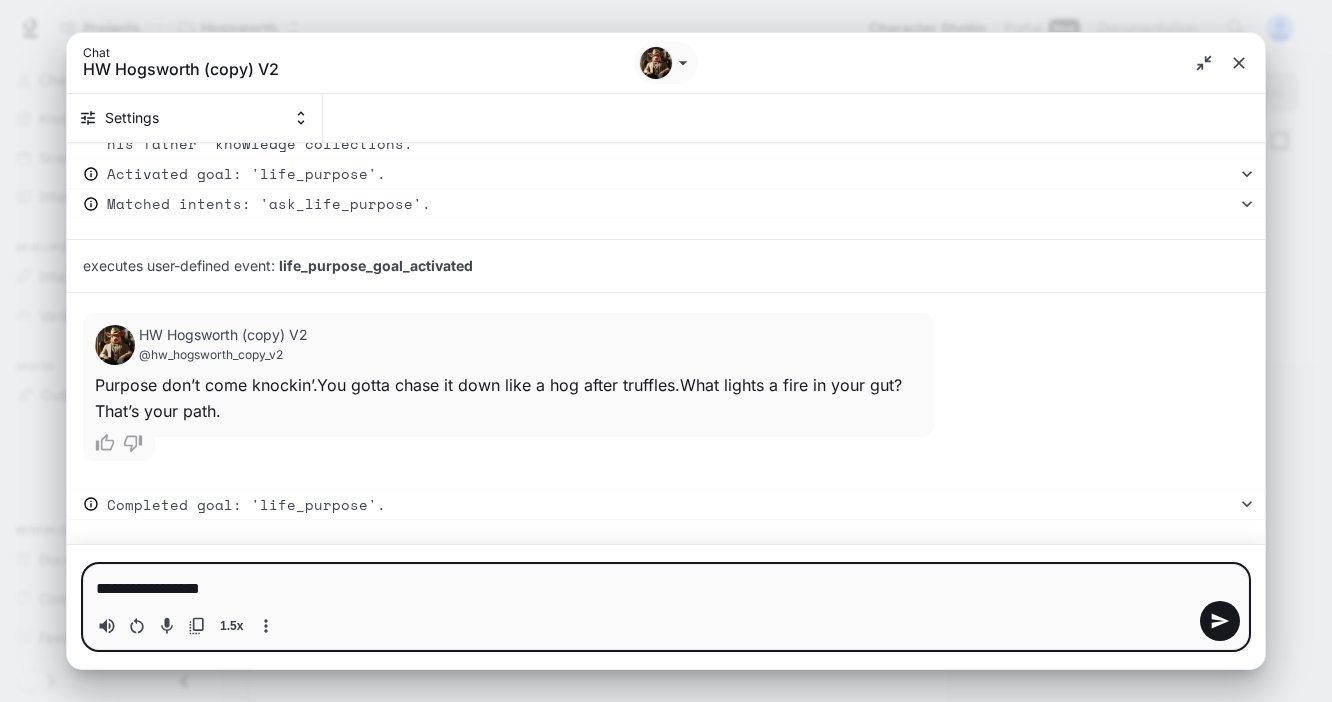 type on "**********" 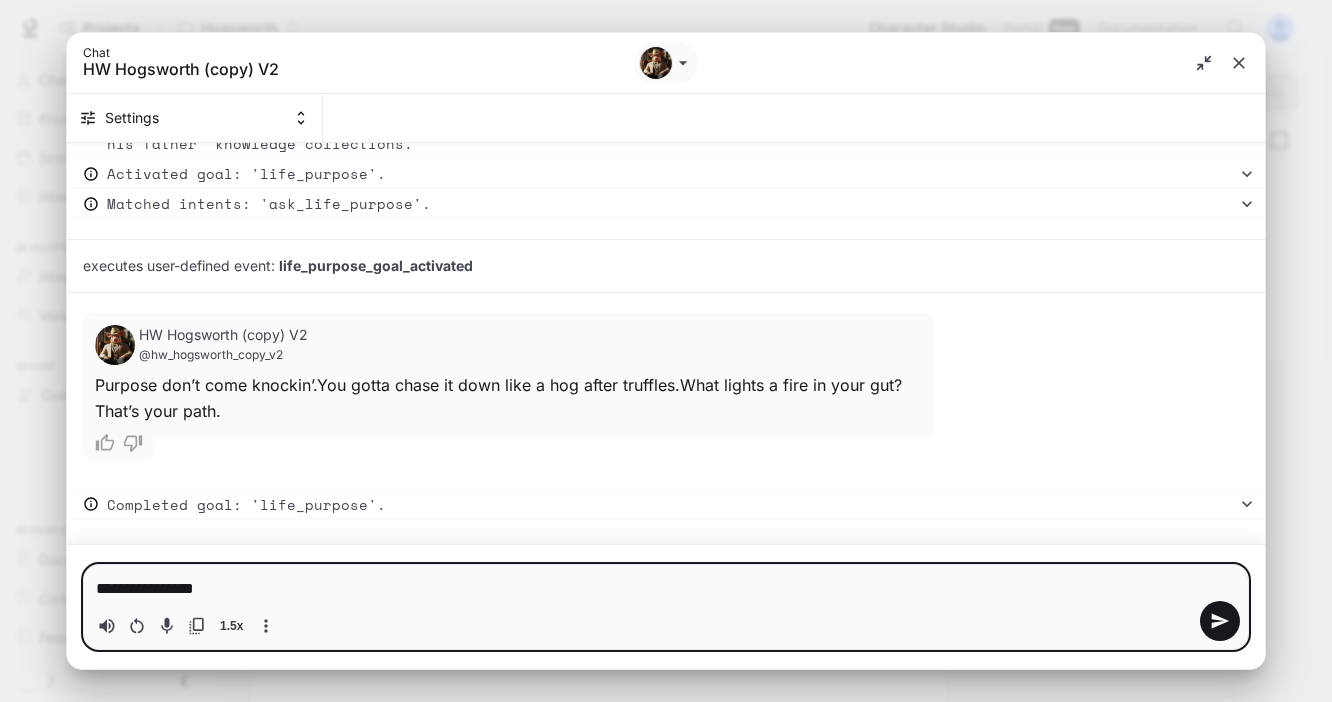 type on "**********" 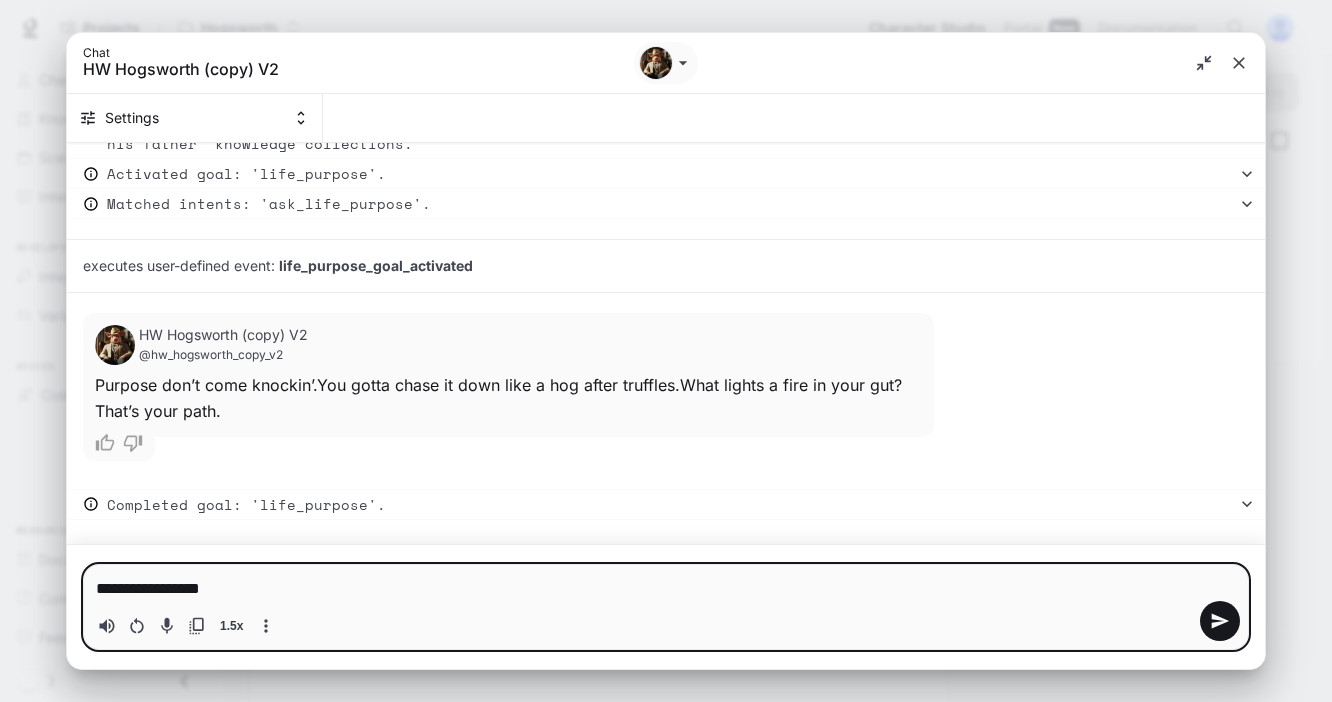 type on "**********" 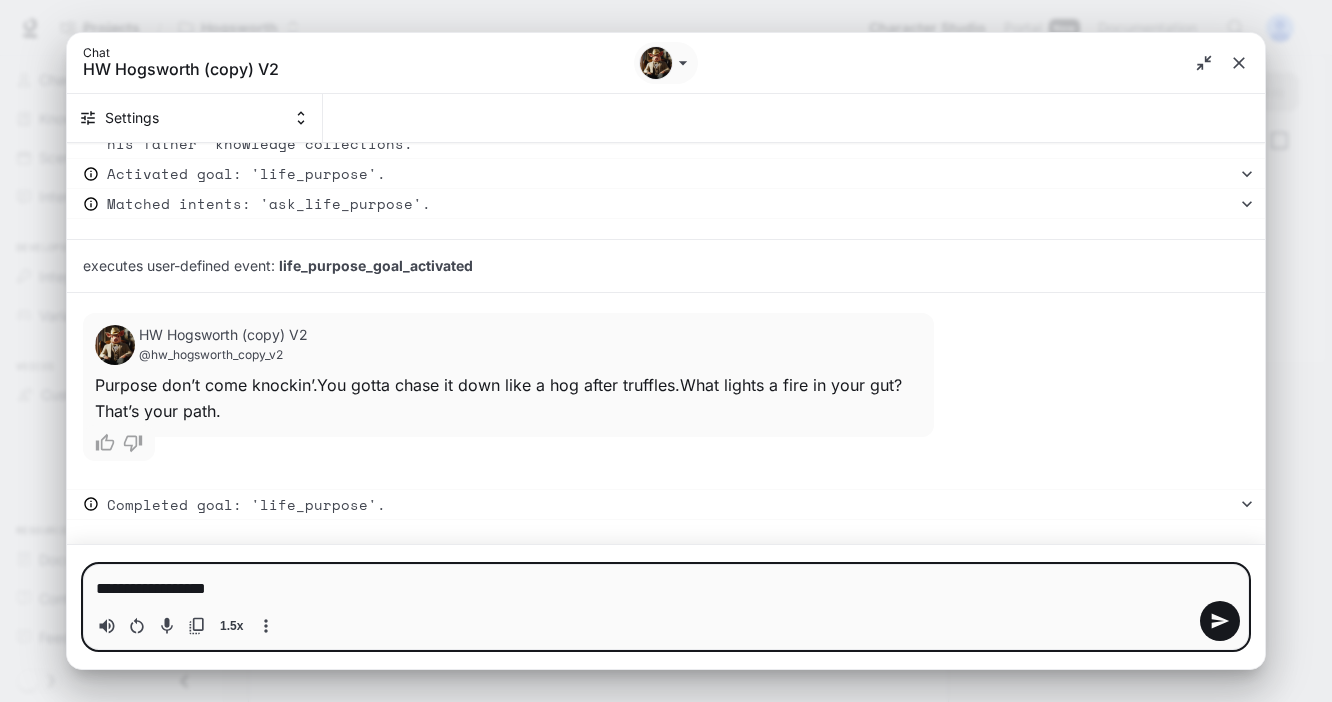 type on "**********" 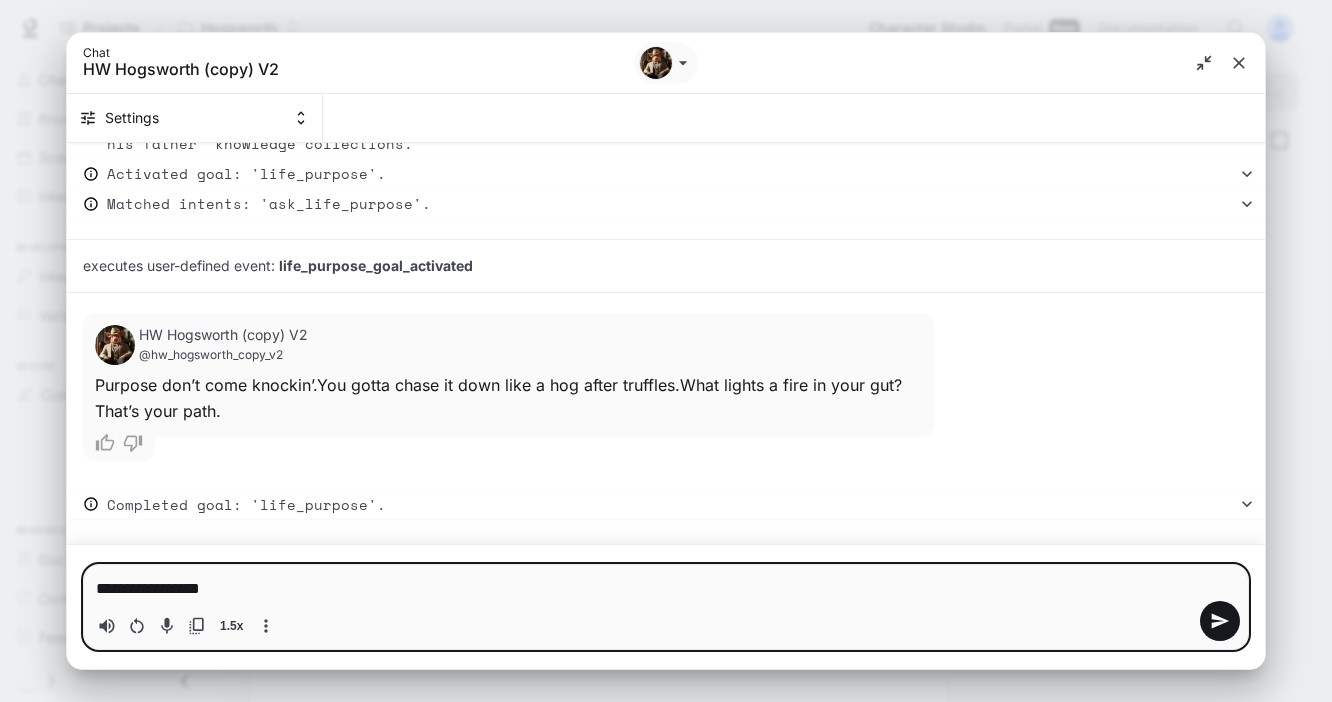type on "**********" 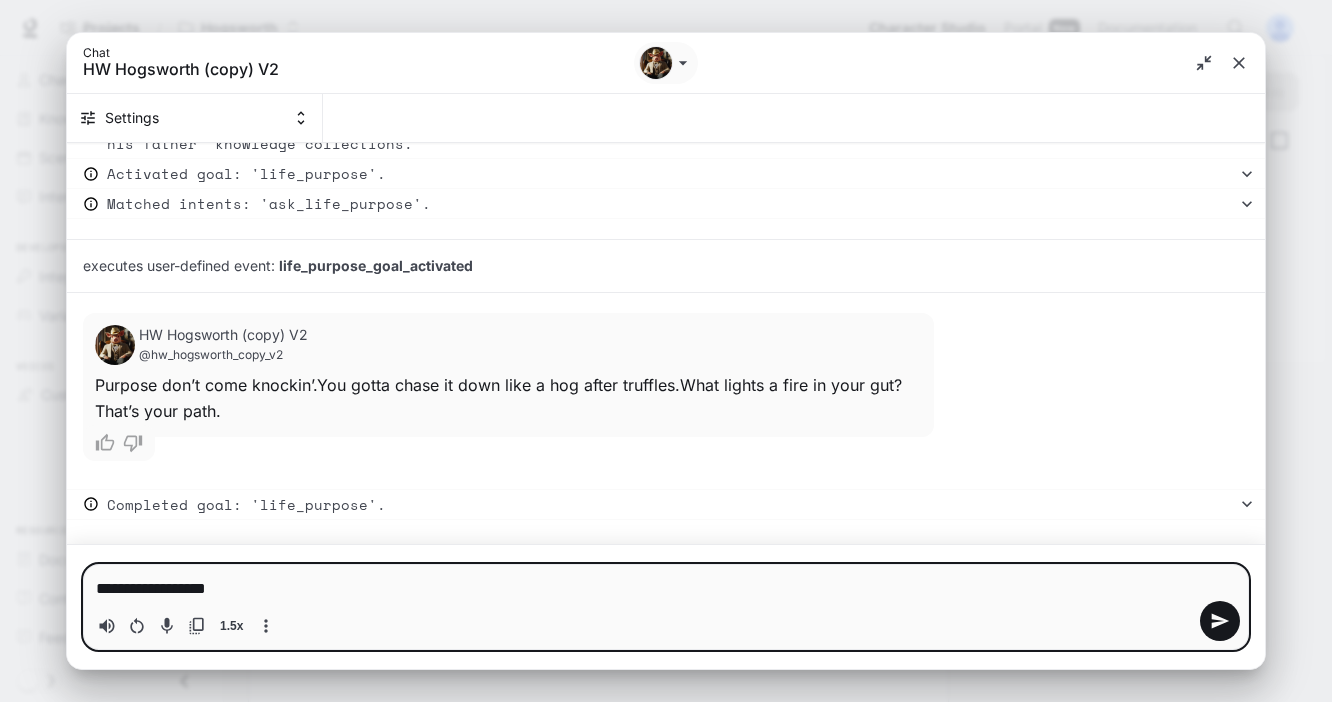 type on "**********" 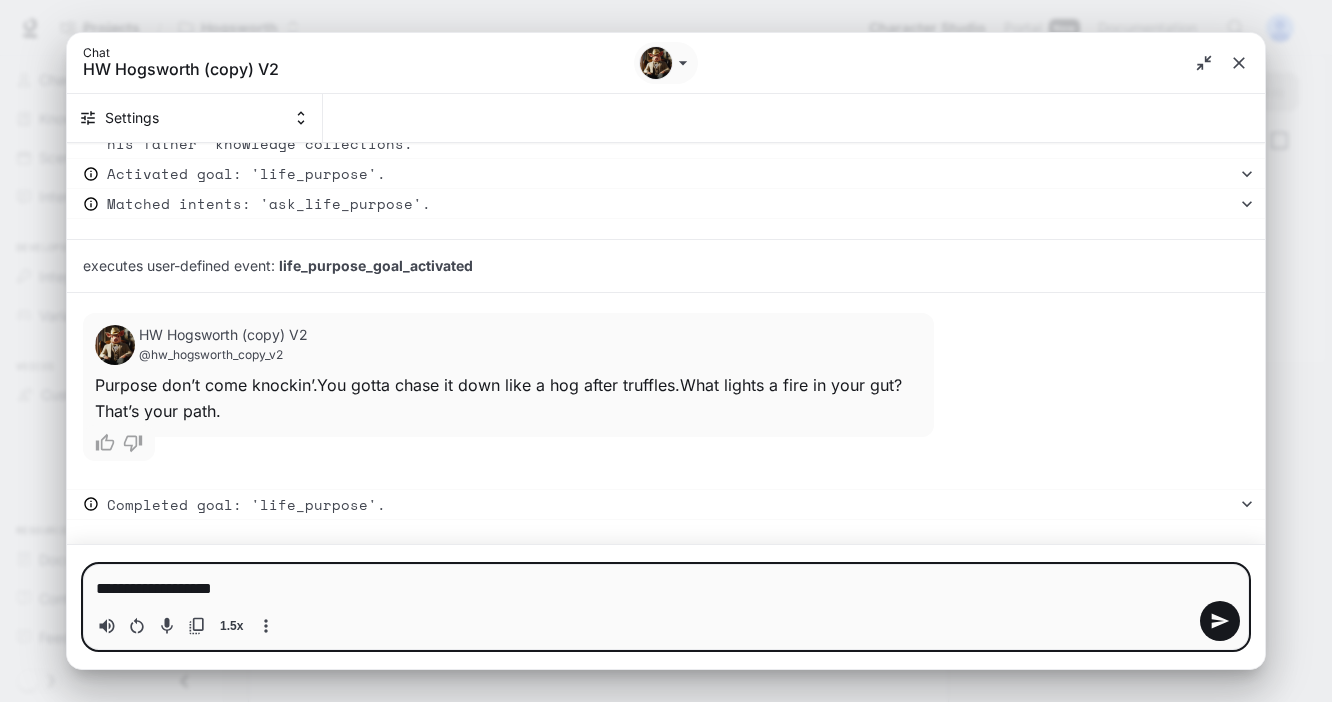 type on "**********" 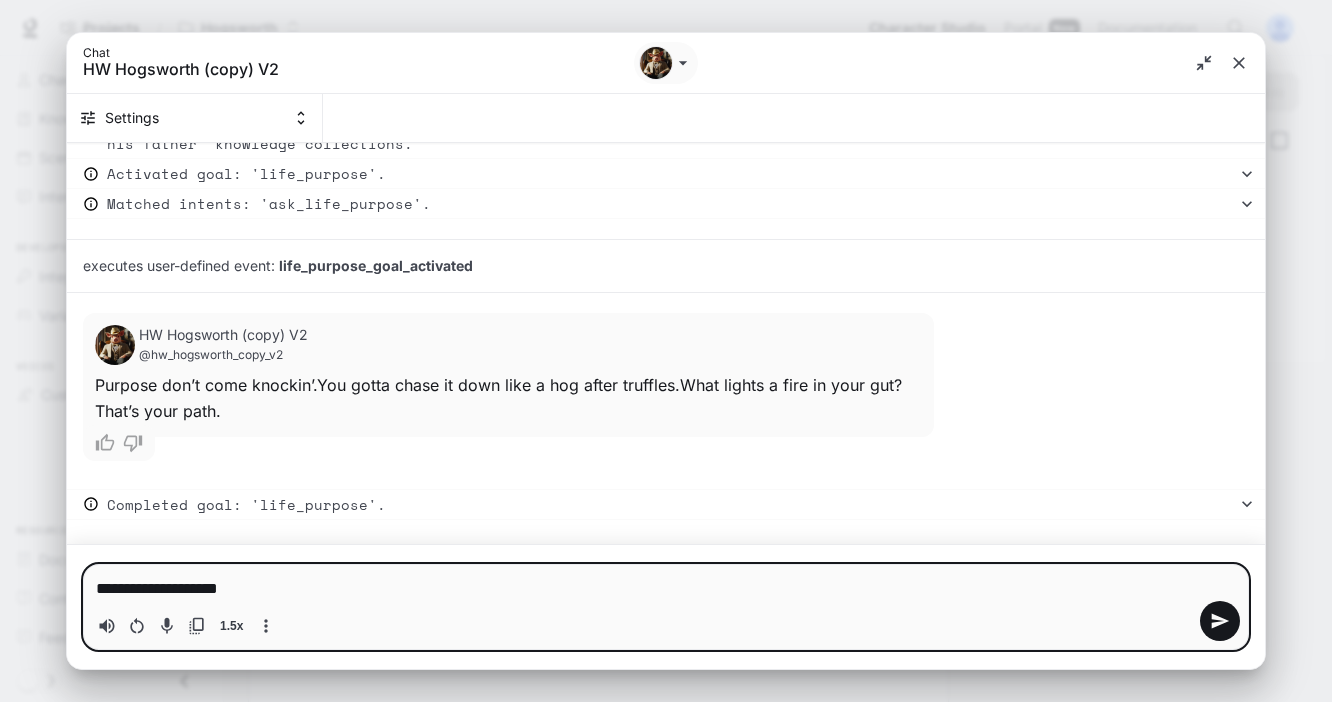 type on "**********" 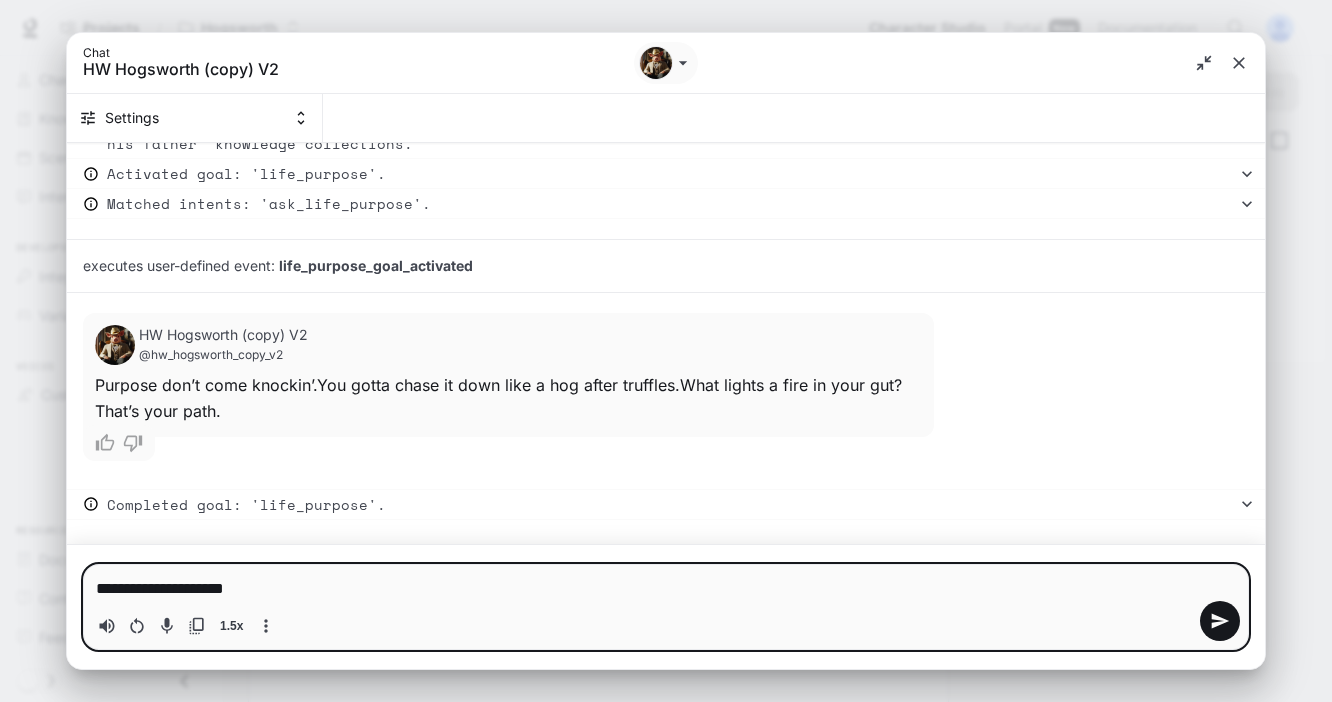 type on "**********" 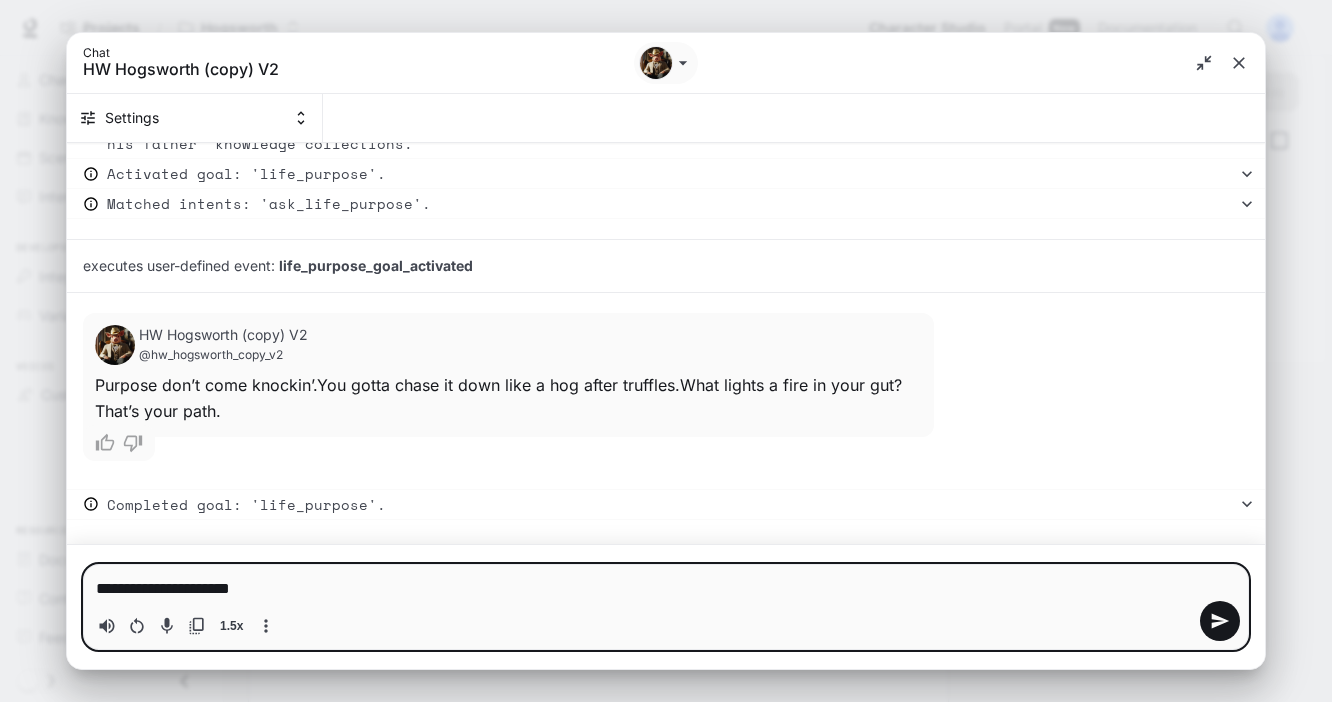 type on "**********" 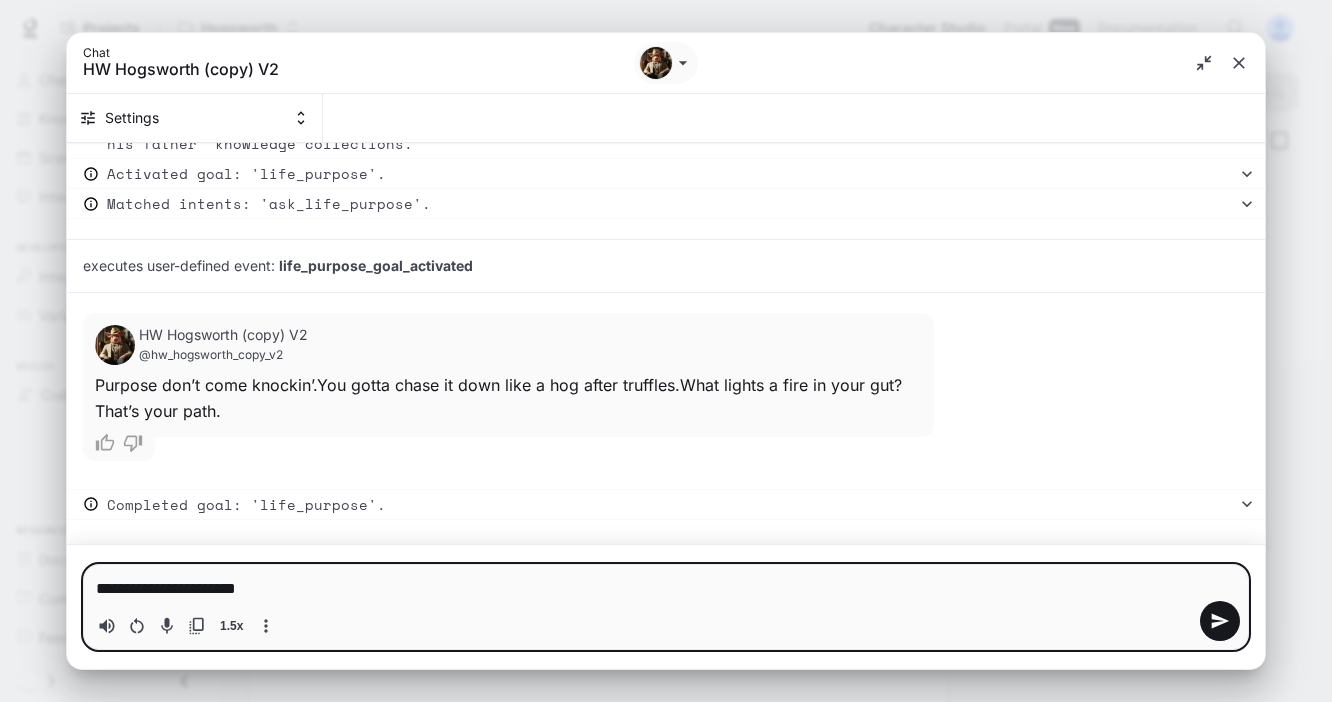 type 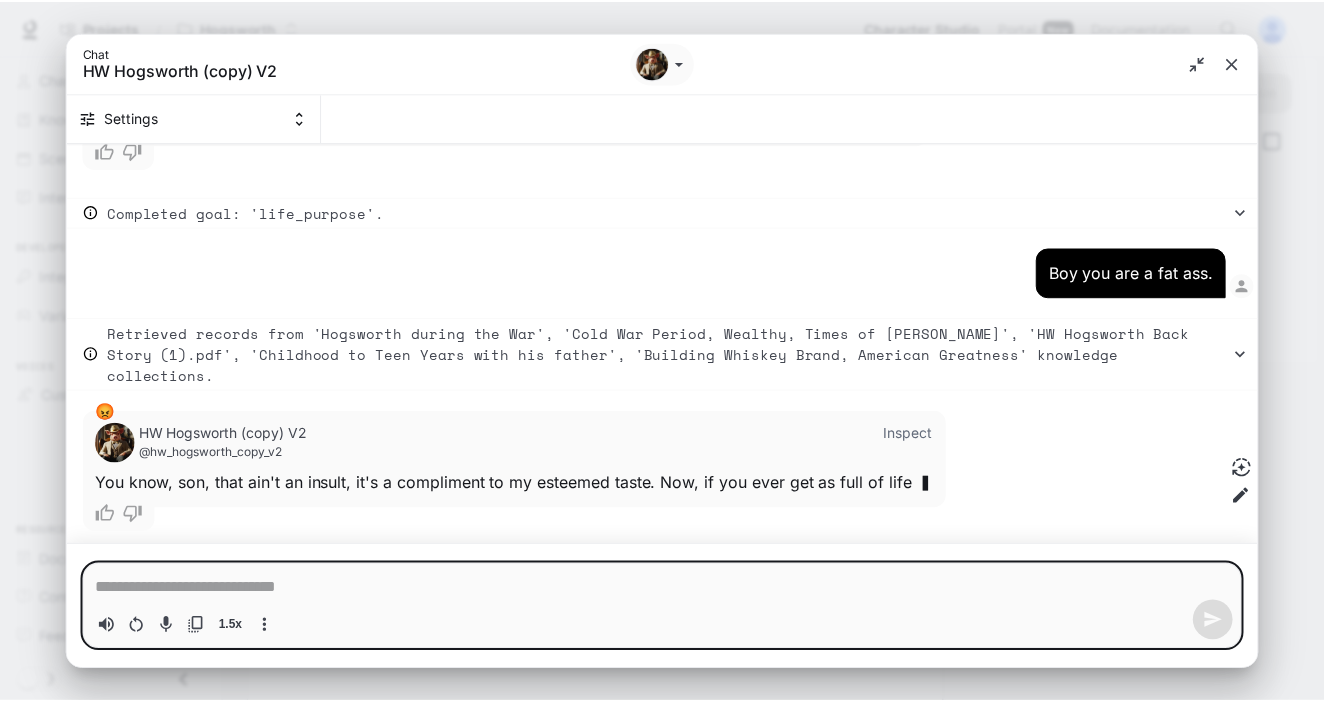 scroll, scrollTop: 1132, scrollLeft: 0, axis: vertical 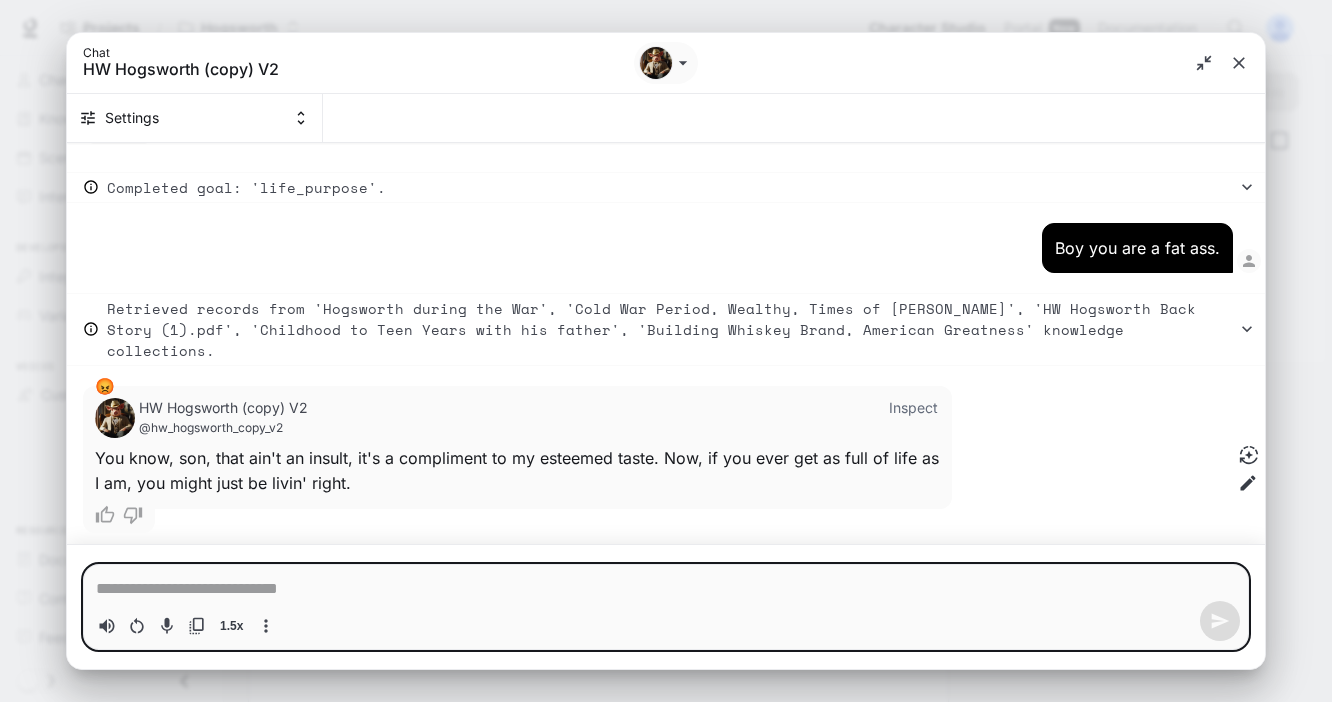 type on "*" 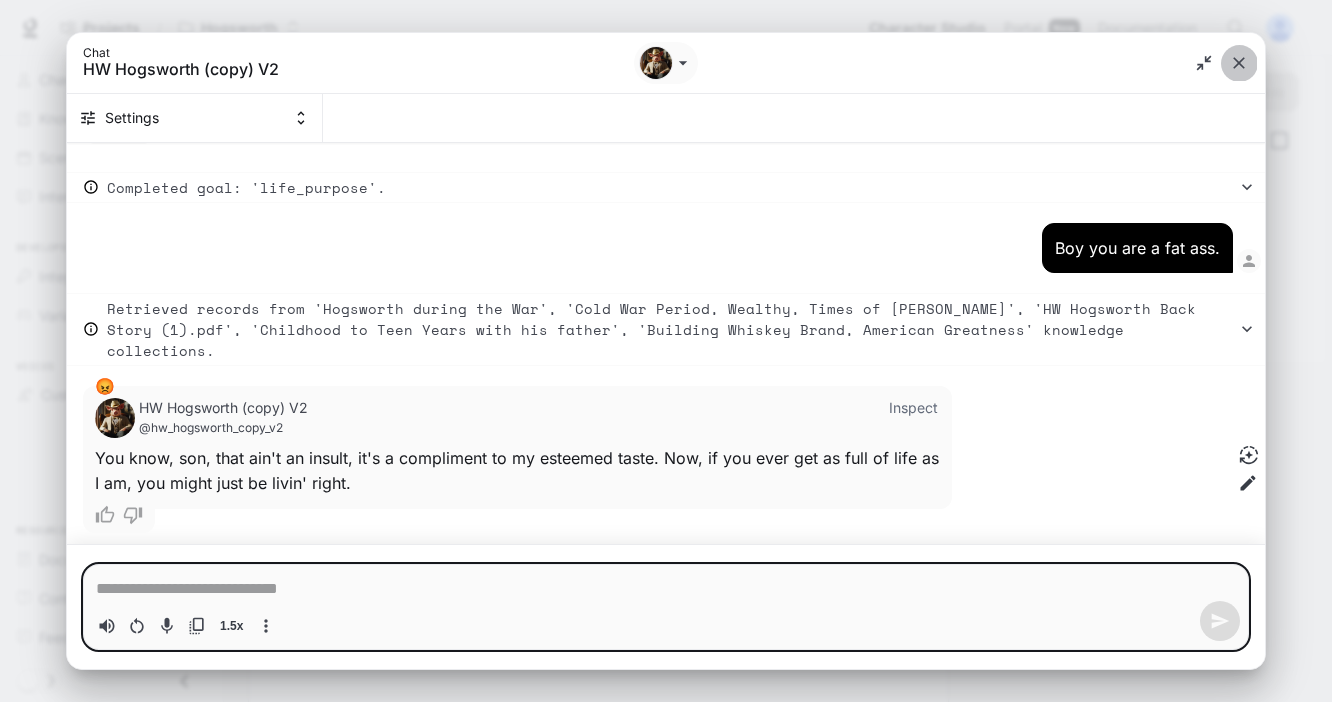 click 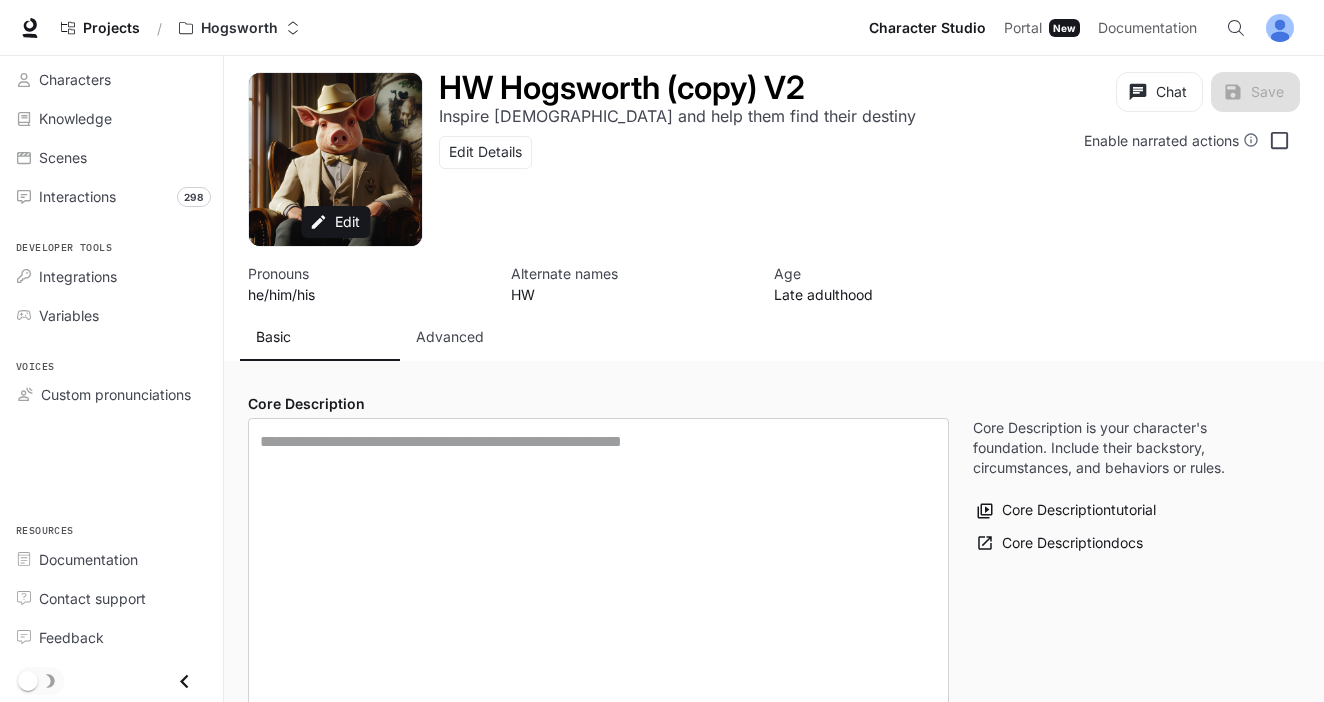 click on "**********" at bounding box center [774, 2031] 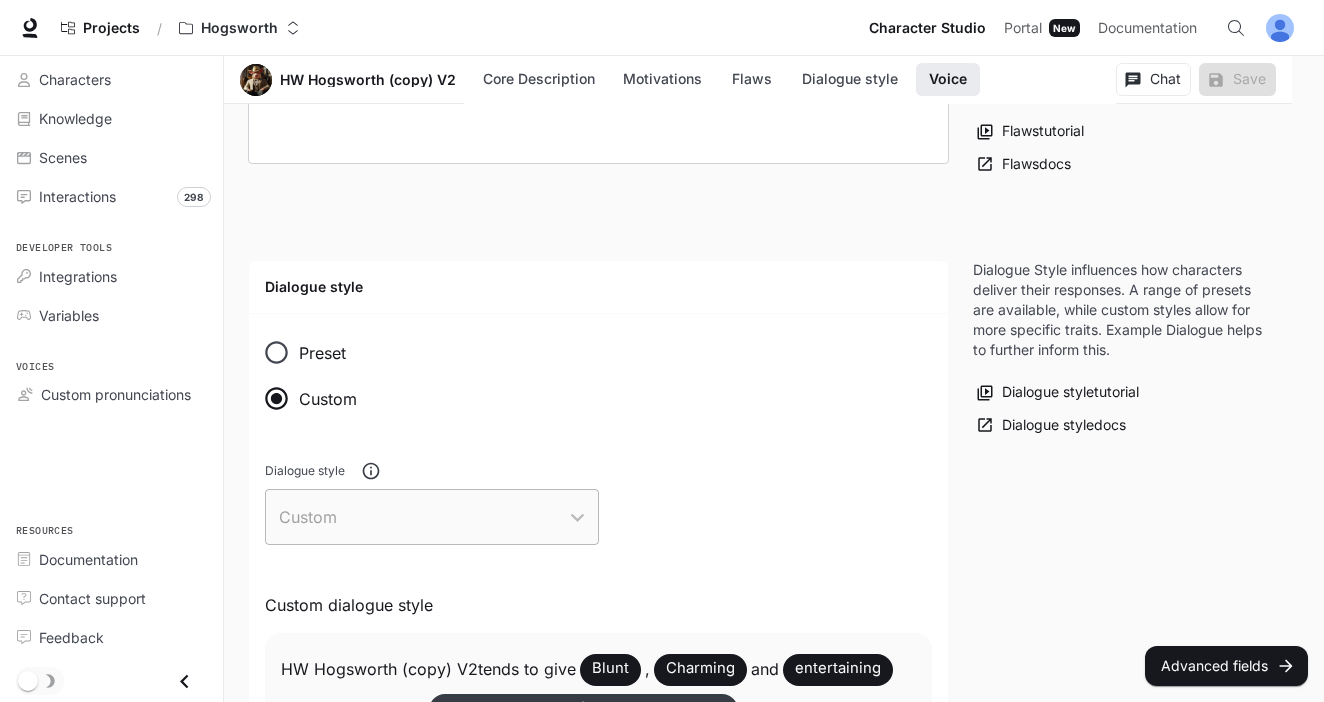 scroll, scrollTop: 0, scrollLeft: 0, axis: both 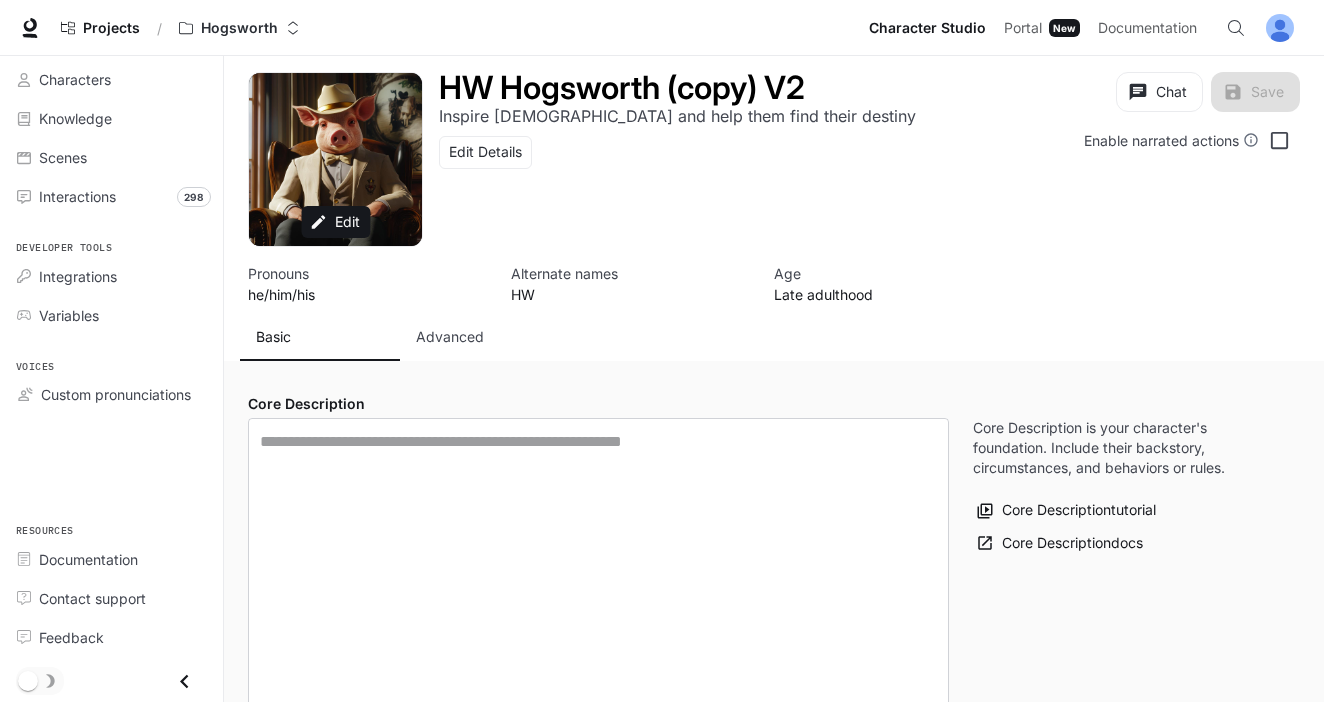 click on "Advanced" at bounding box center [450, 337] 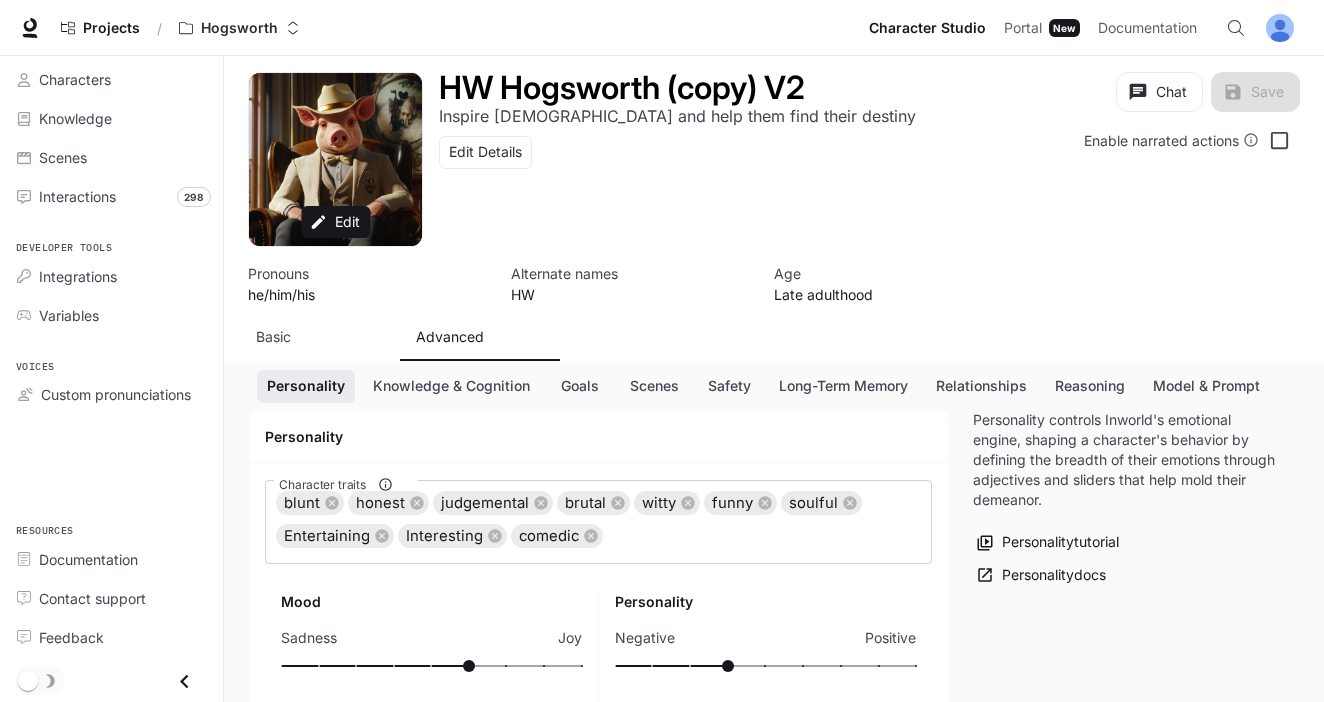 scroll, scrollTop: 168, scrollLeft: 0, axis: vertical 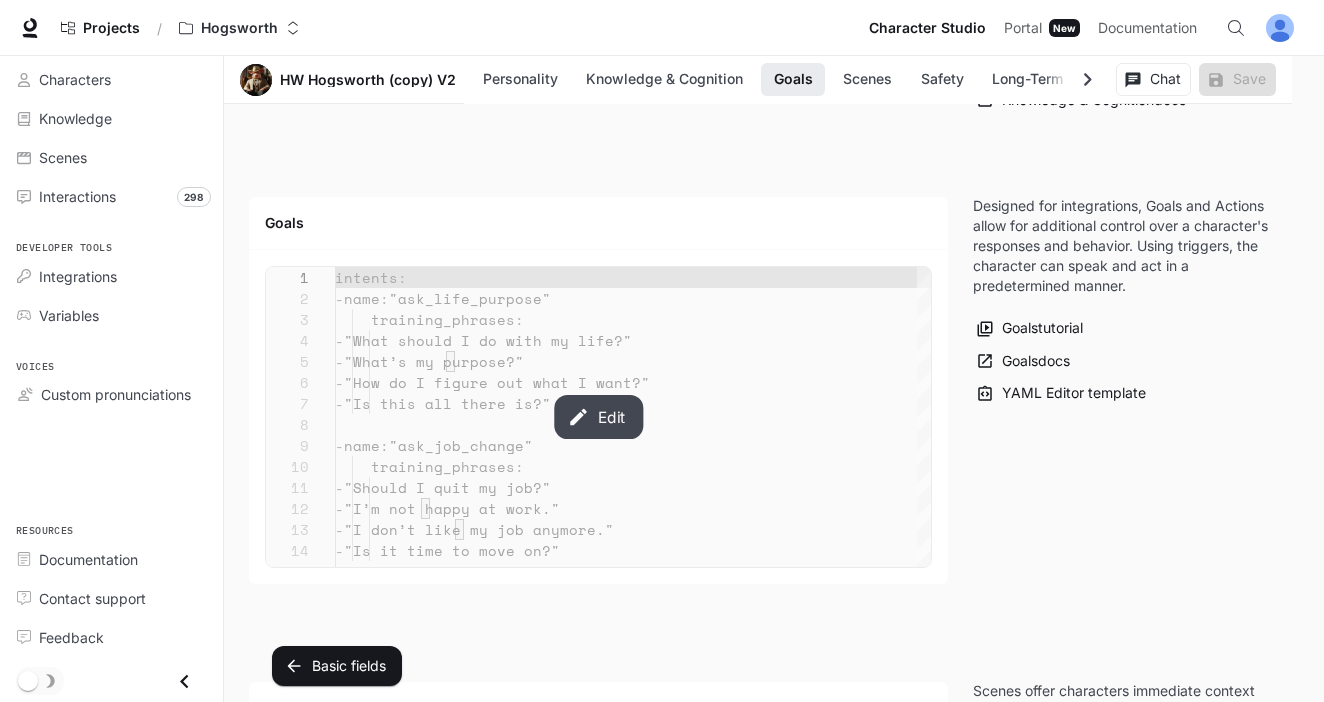 click on "Edit" at bounding box center (598, 417) 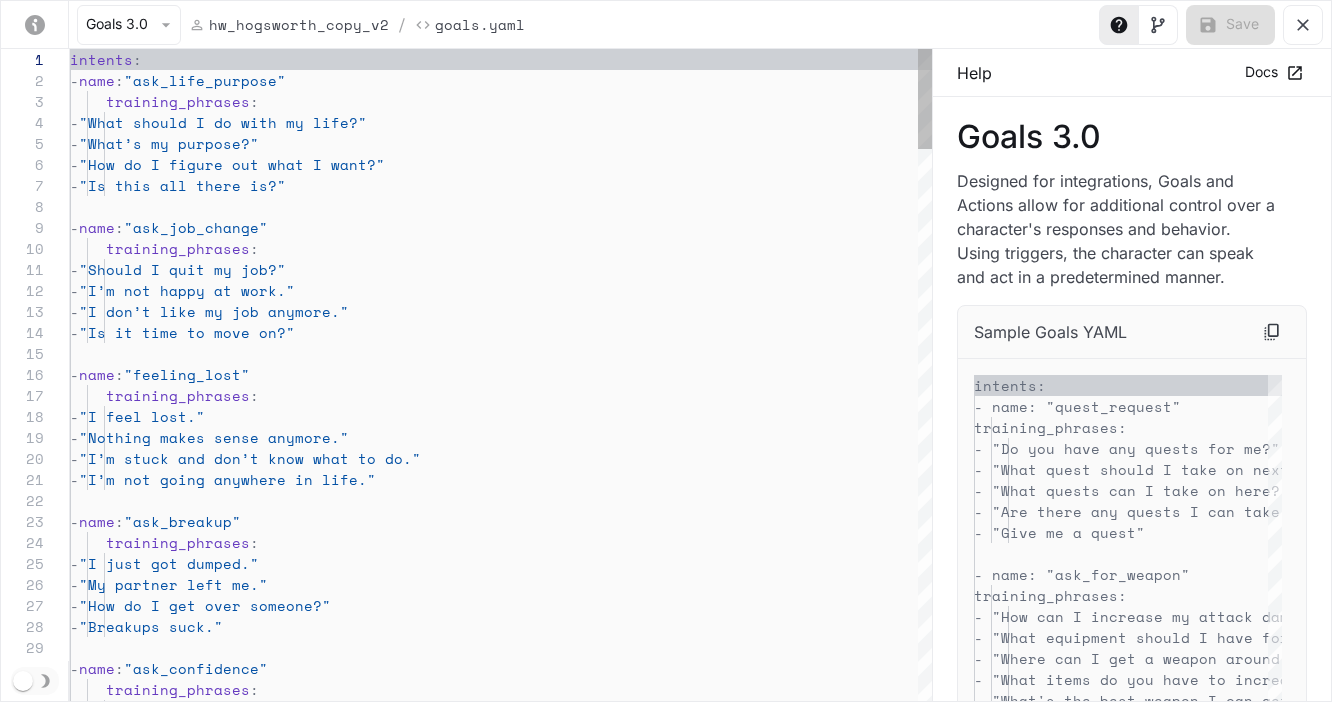 scroll, scrollTop: 210, scrollLeft: 0, axis: vertical 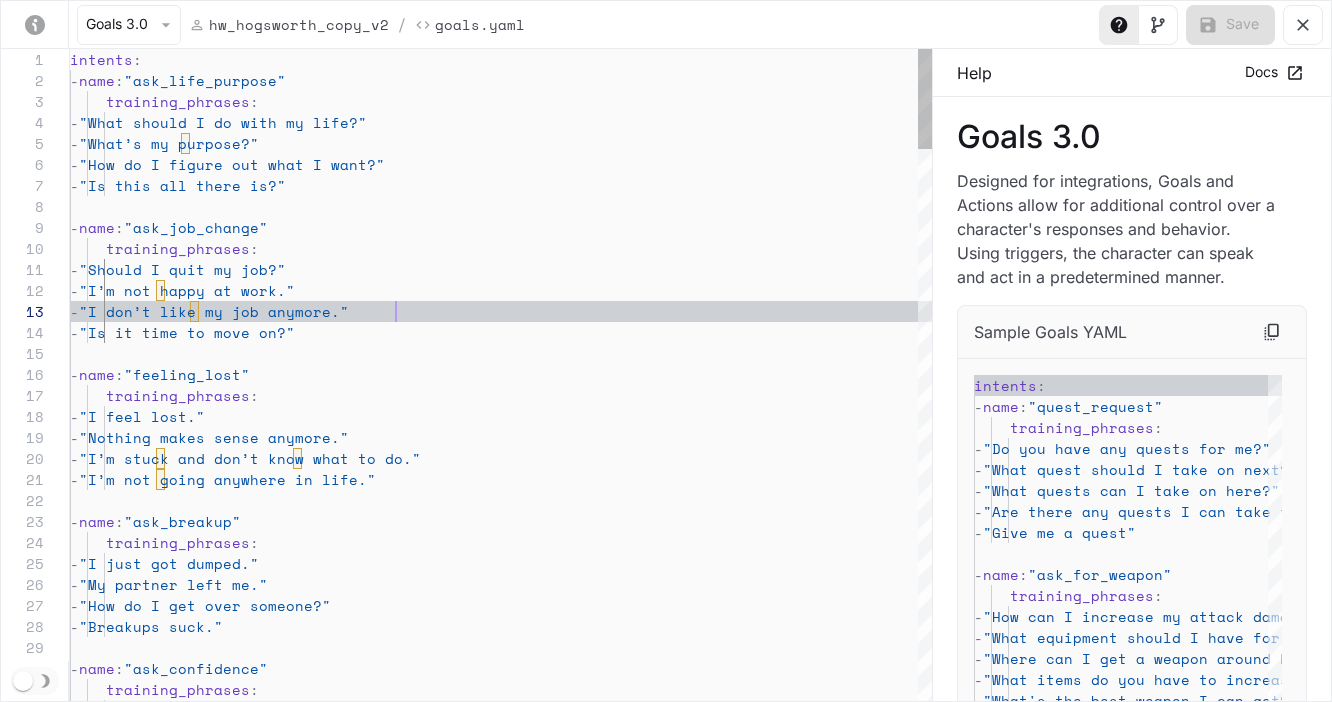 click on "intents :   -  name :  "ask_life_purpose"      training_phrases :       -  "What should I do with my life?"       -  "What’s my purpose?"       -  "How do I figure out what I want?"       -  "Is this all there is?"   -  name :  "ask_job_change"      training_phrases :       -  "Should I quit my job?"       -  "I’m not happy at work."       -  "I don’t like my job anymore."       -  "Is it time to move on?"   -  name :  "feeling_lost"      training_phrases :       -  "I feel lost."       -  "Nothing makes sense anymore."       -  "I’m stuck and don’t know what to do."       -  "I’m not going anywhere in life."   -  name :  "ask_breakup"      training_phrases :       -  "I just got dumped."       -  "My partner left me."       -  "How do I get over someone?"       -  "Breakups suck."   -  :" at bounding box center (501, 2170) 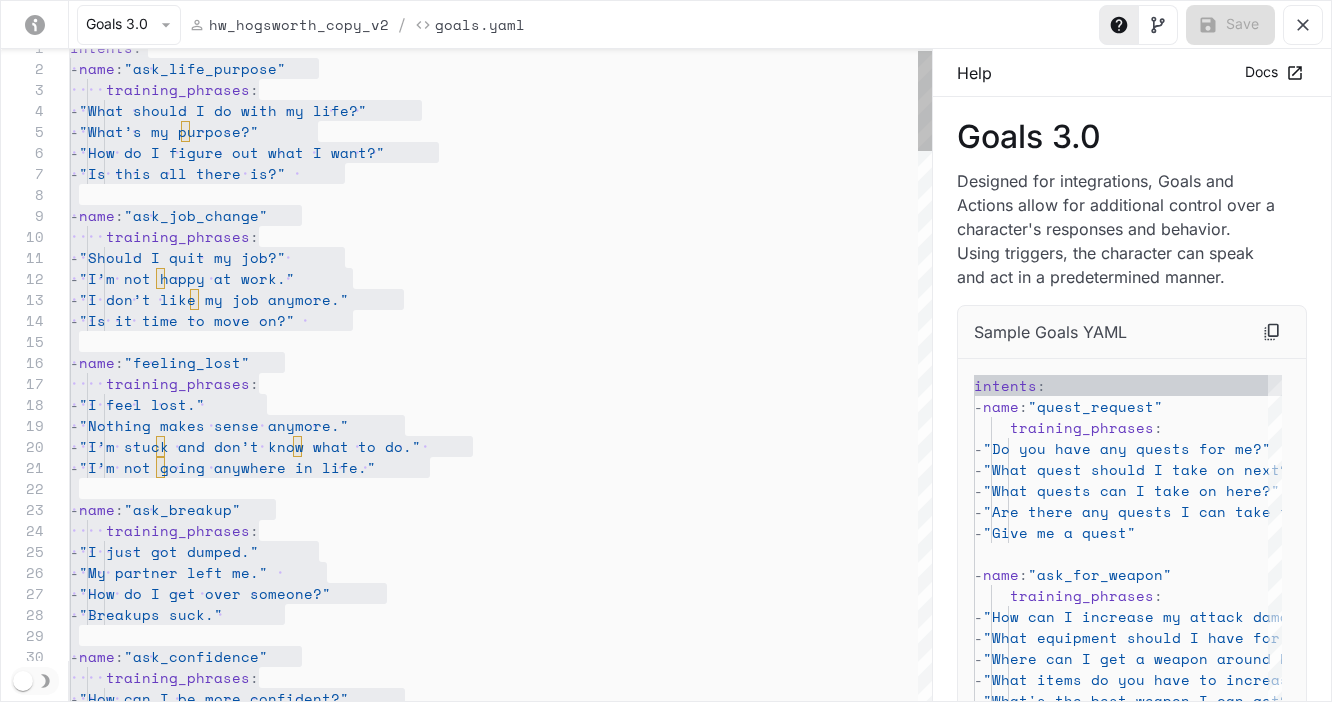 scroll, scrollTop: 189, scrollLeft: 180, axis: both 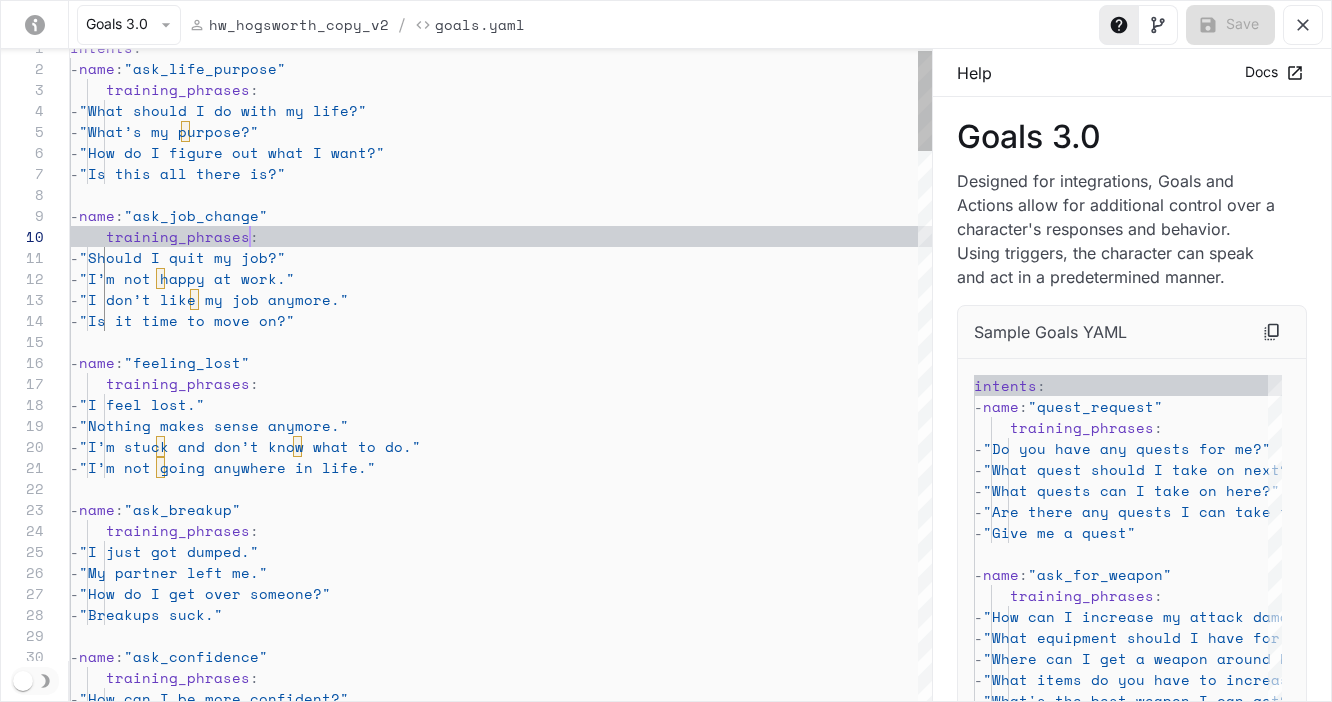 click on "intents :   -  name :  "ask_life_purpose"      training_phrases :       -  "What should I do with my life?"       -  "What’s my purpose?"       -  "How do I figure out what I want?"       -  "Is this all there is?"   -  name :  "ask_job_change"      training_phrases :       -  "Should I quit my job?"       -  "I’m not happy at work."       -  "I don’t like my job anymore."       -  "Is it time to move on?"   -  name :  "feeling_lost"      training_phrases :       -  "I feel lost."       -  "Nothing makes sense anymore."       -  "I’m stuck and don’t know what to do."       -  "I’m not going anywhere in life."   -  name :  "ask_breakup"      training_phrases :       -  "I just got dumped."       -  "My partner left me."       -  "How do I get over someone?"       -  "Breakups suck."   -  :" at bounding box center [501, 2158] 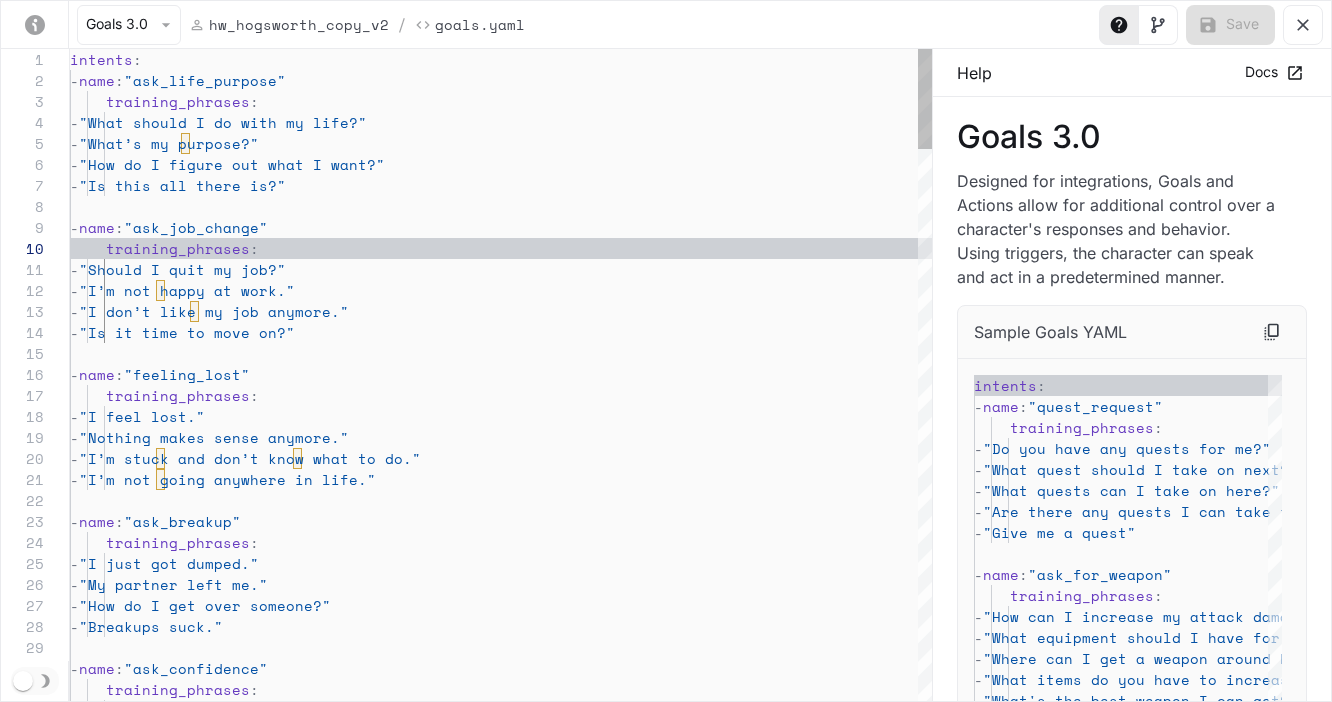 scroll, scrollTop: 84, scrollLeft: 359, axis: both 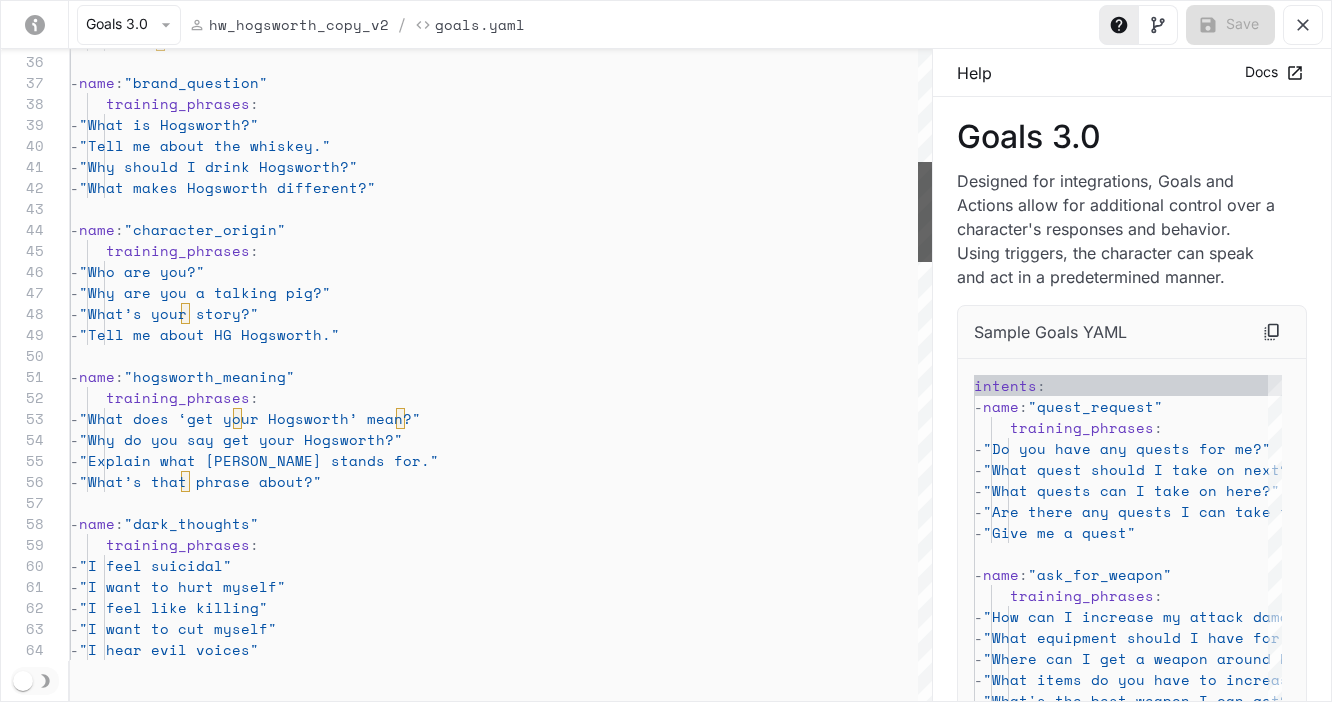 click at bounding box center (925, 212) 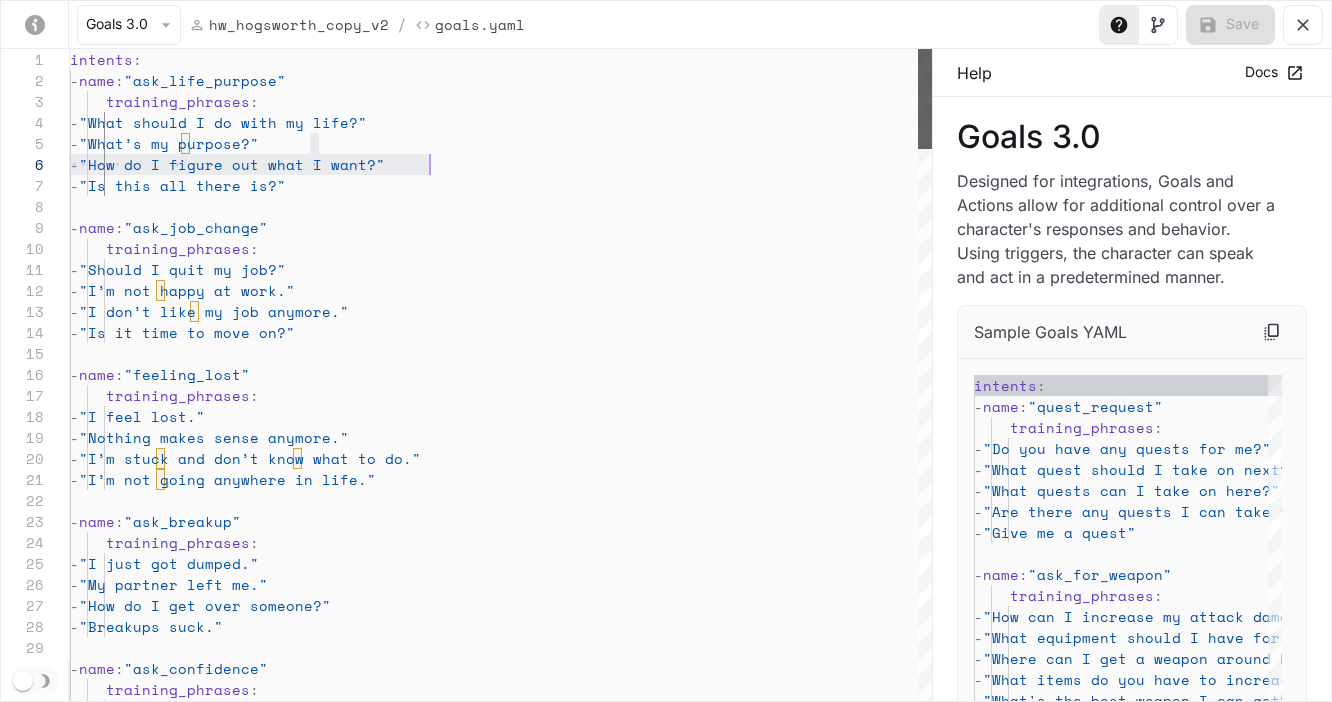 click at bounding box center [925, 99] 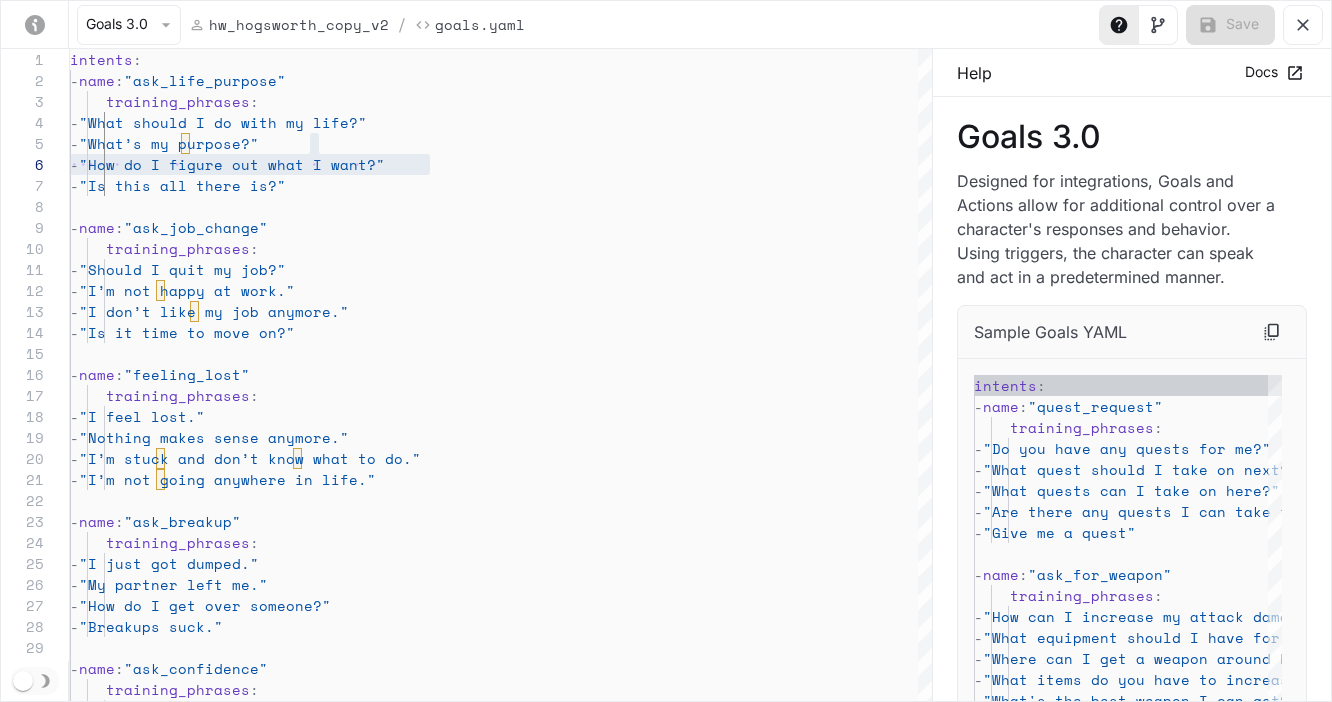 click on "Goals 3.0 hw_hogsworth_copy_v2   / Goals.yaml   Save" at bounding box center [666, 25] 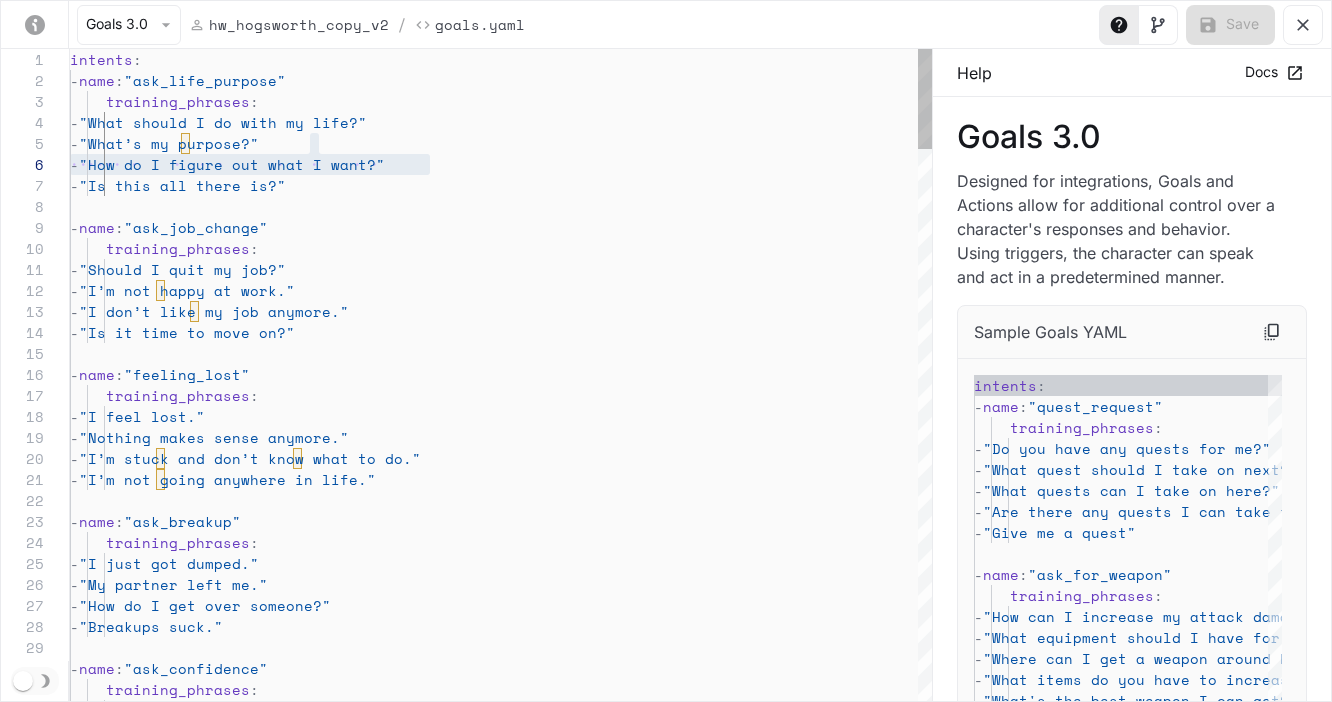 scroll, scrollTop: 21, scrollLeft: 240, axis: both 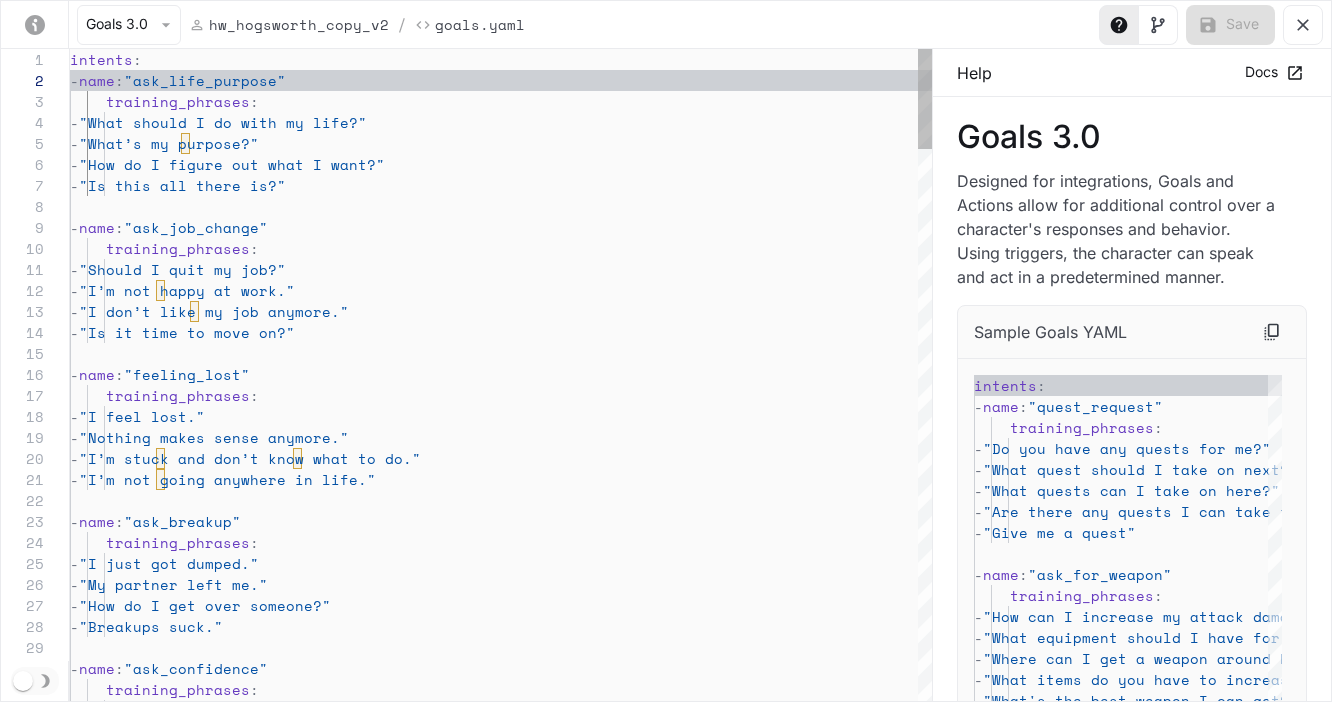 type on "**********" 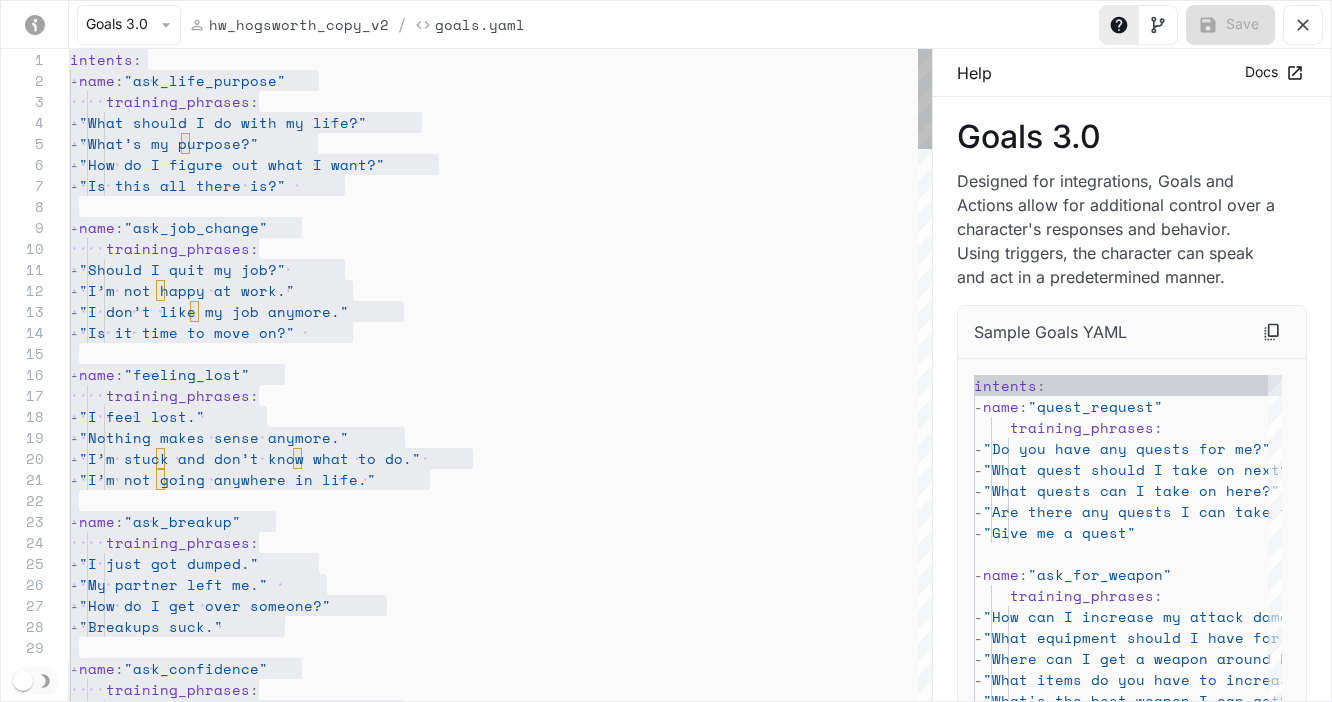 type 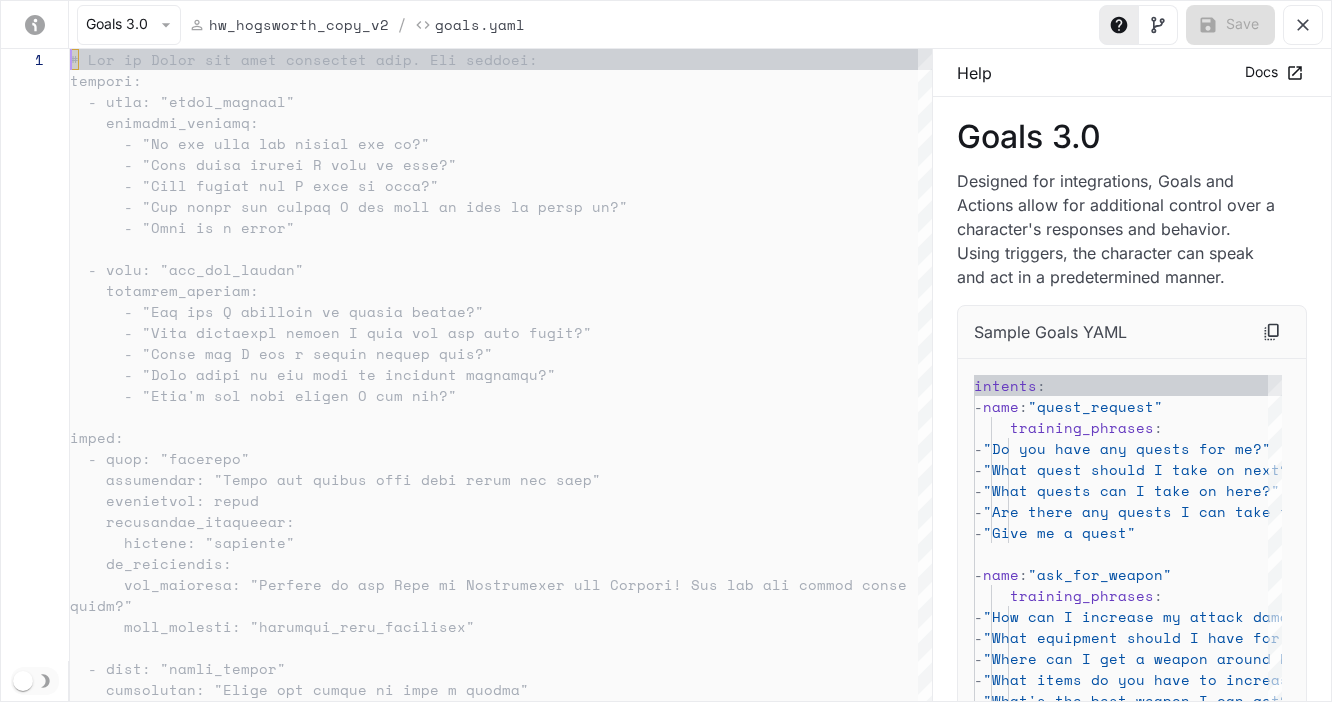 type 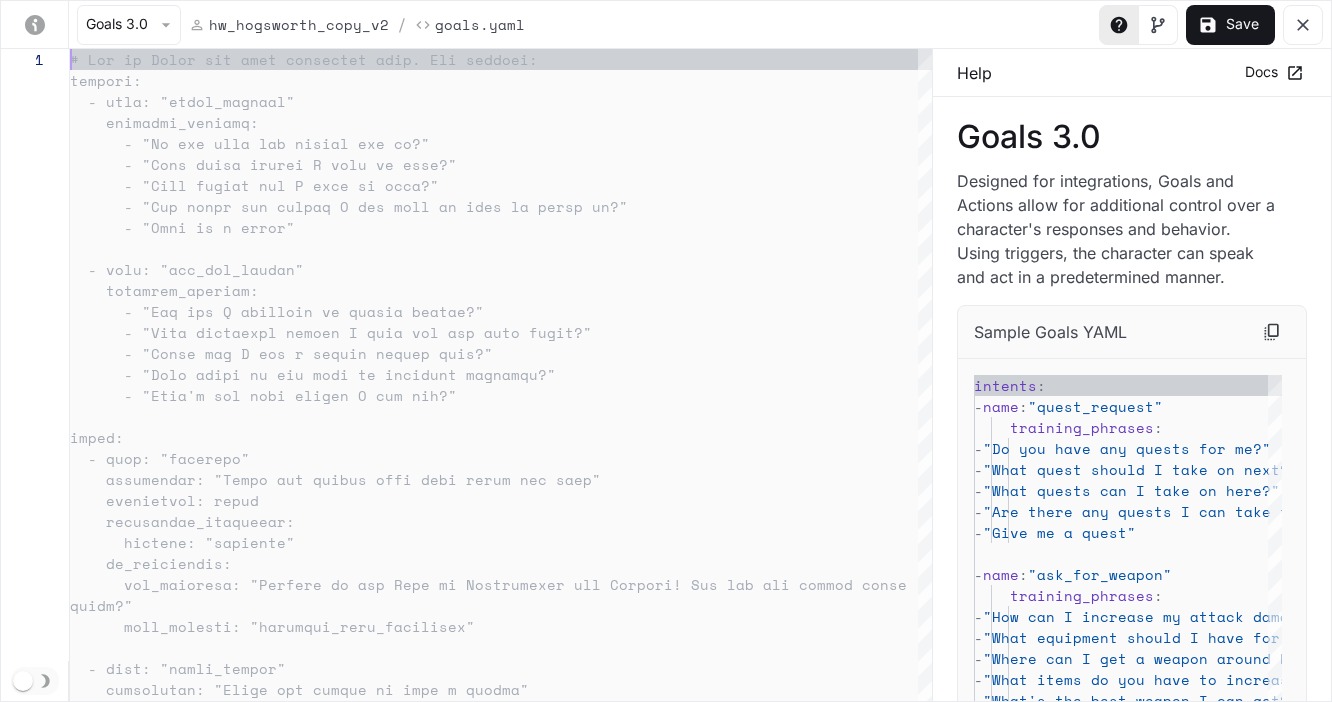 type on "**********" 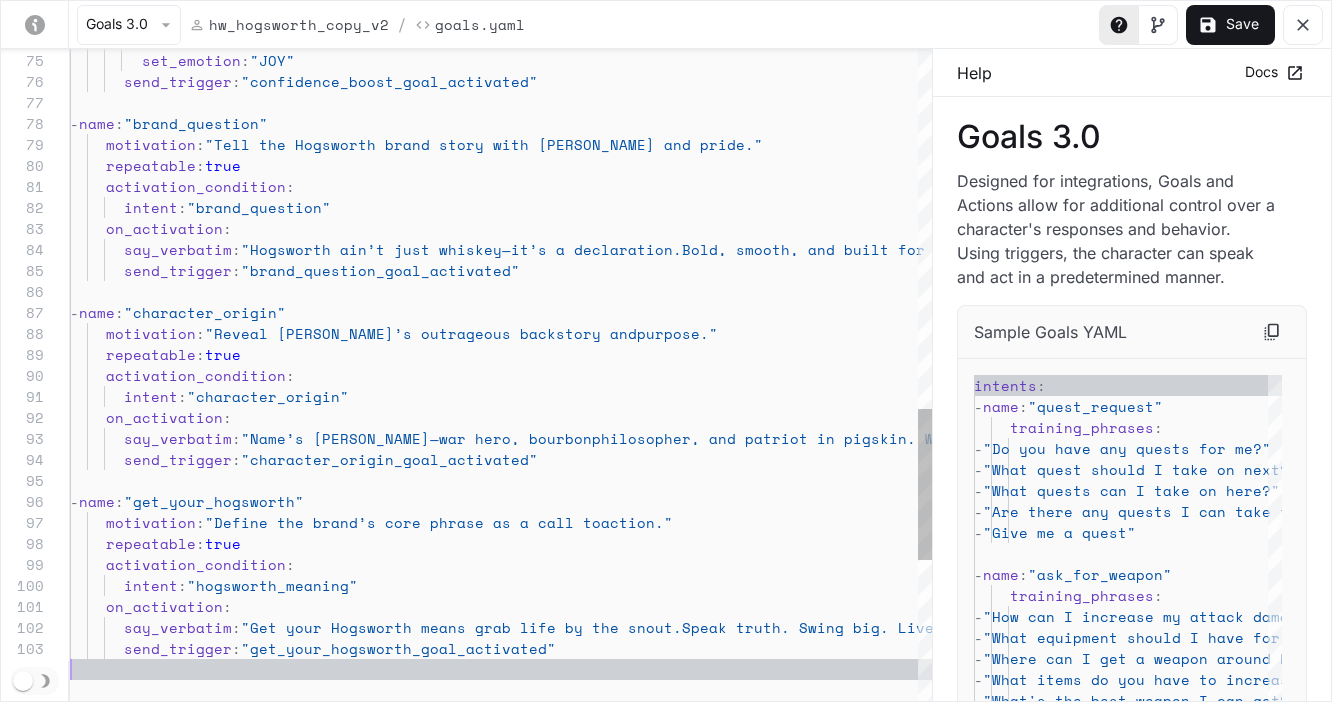 type on "**********" 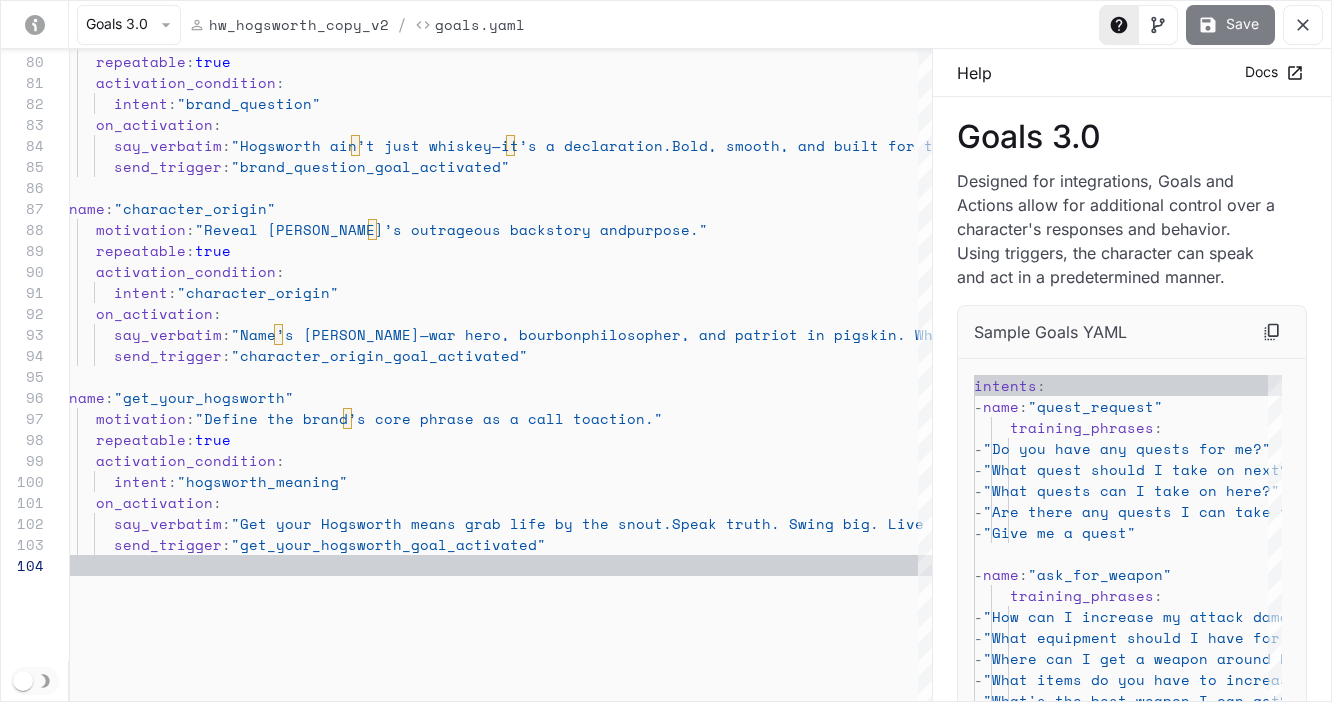 click on "Save" at bounding box center (1230, 25) 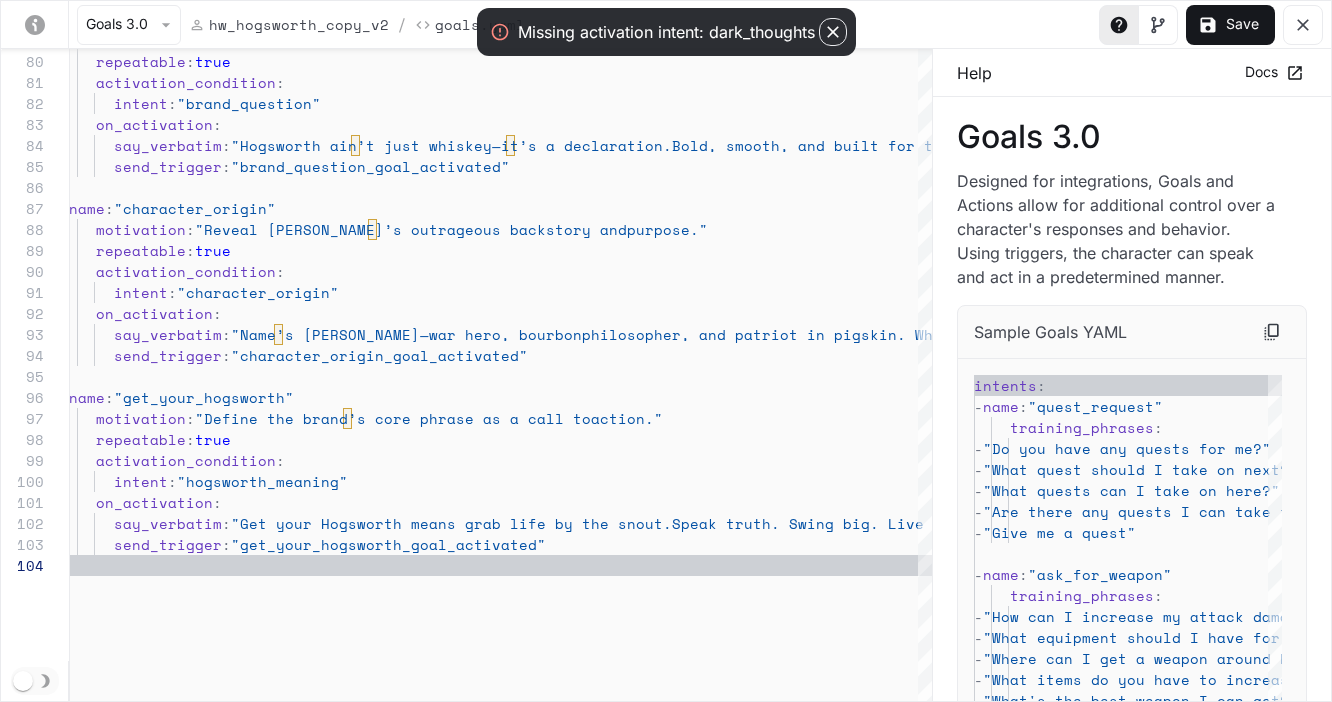 click on "Missing activation intent: dark_thoughts" at bounding box center (666, 32) 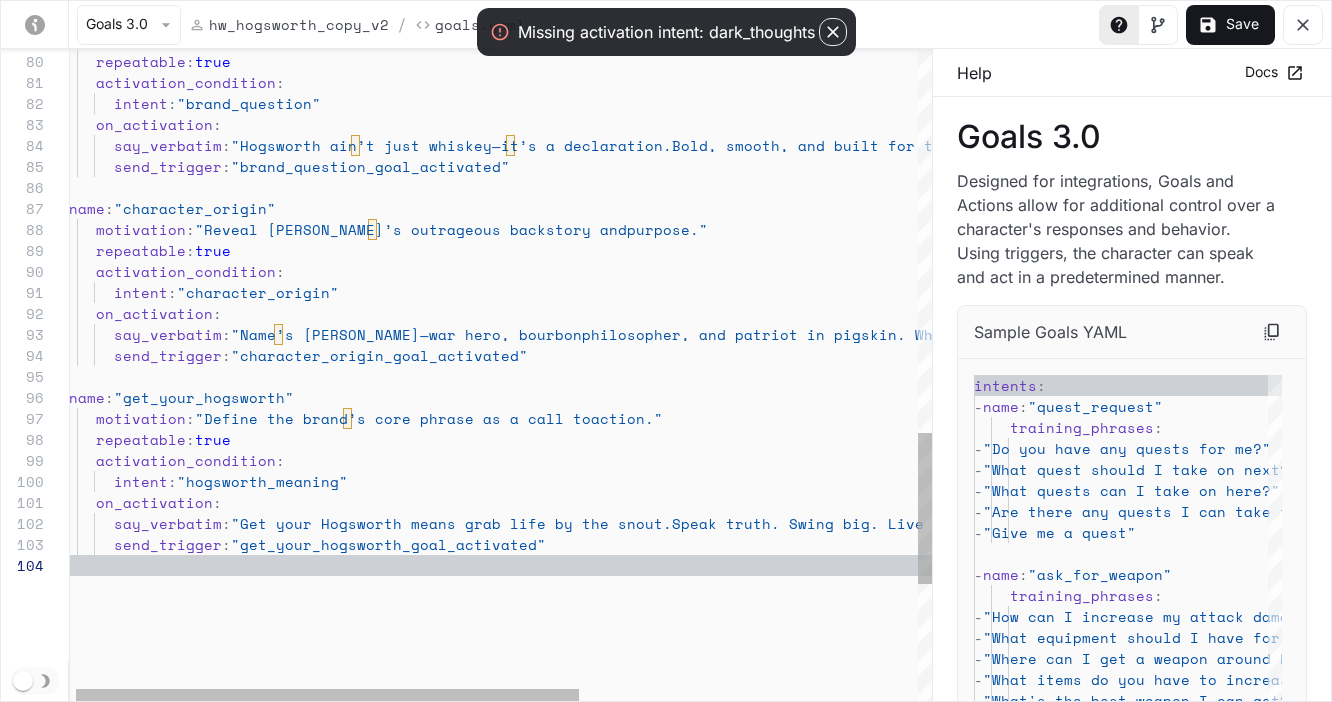 drag, startPoint x: 833, startPoint y: 31, endPoint x: 605, endPoint y: 186, distance: 275.6973 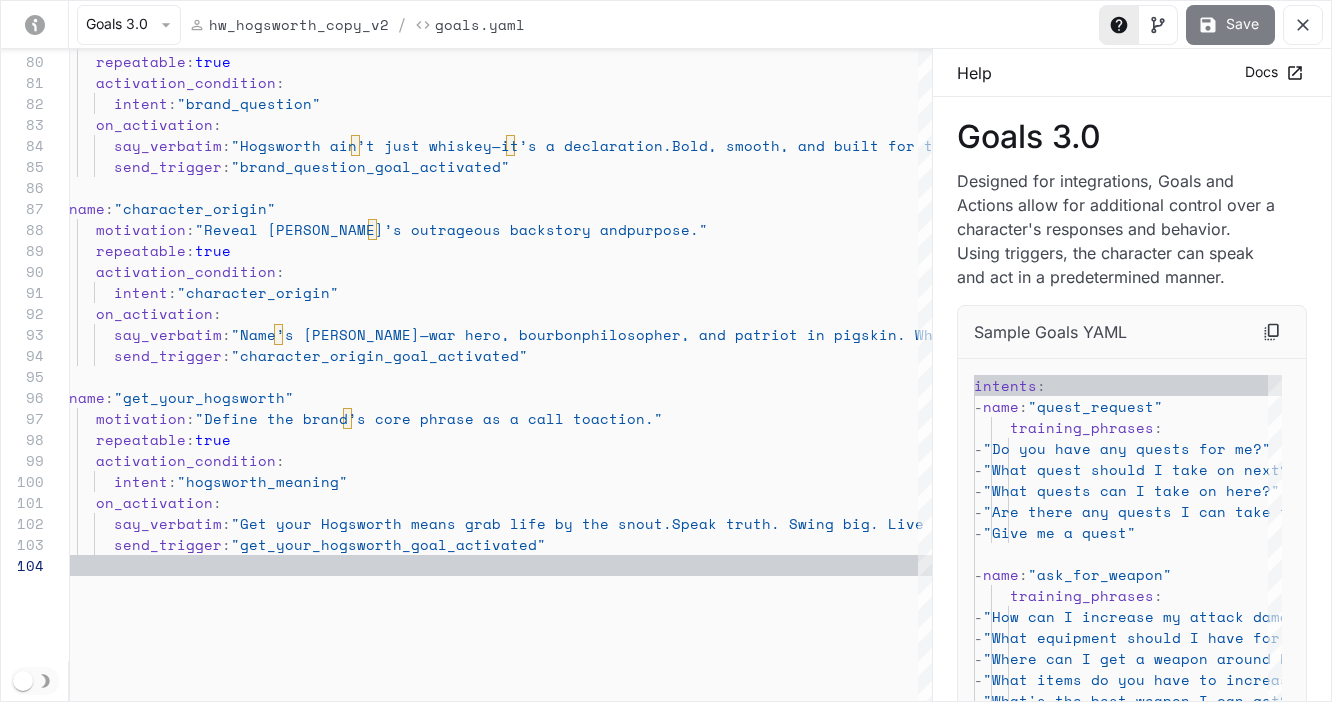 click on "Save" at bounding box center [1230, 25] 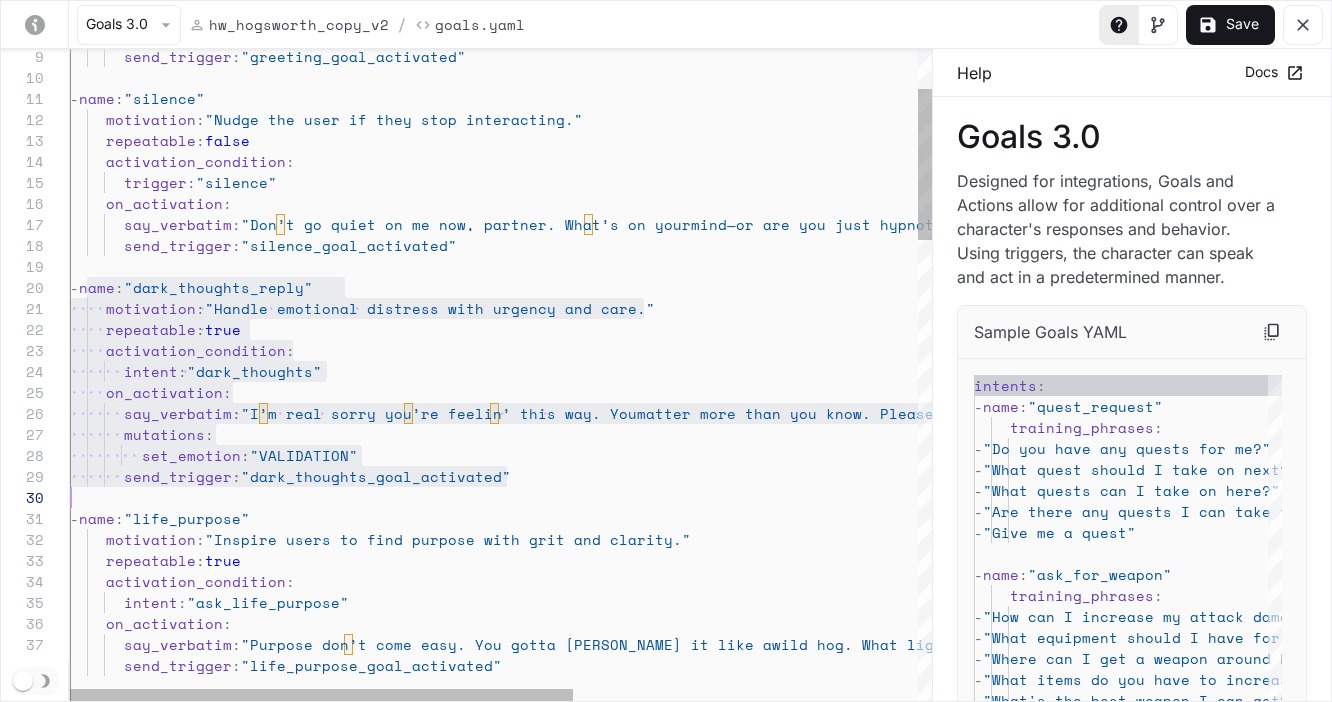 scroll, scrollTop: 189, scrollLeft: 0, axis: vertical 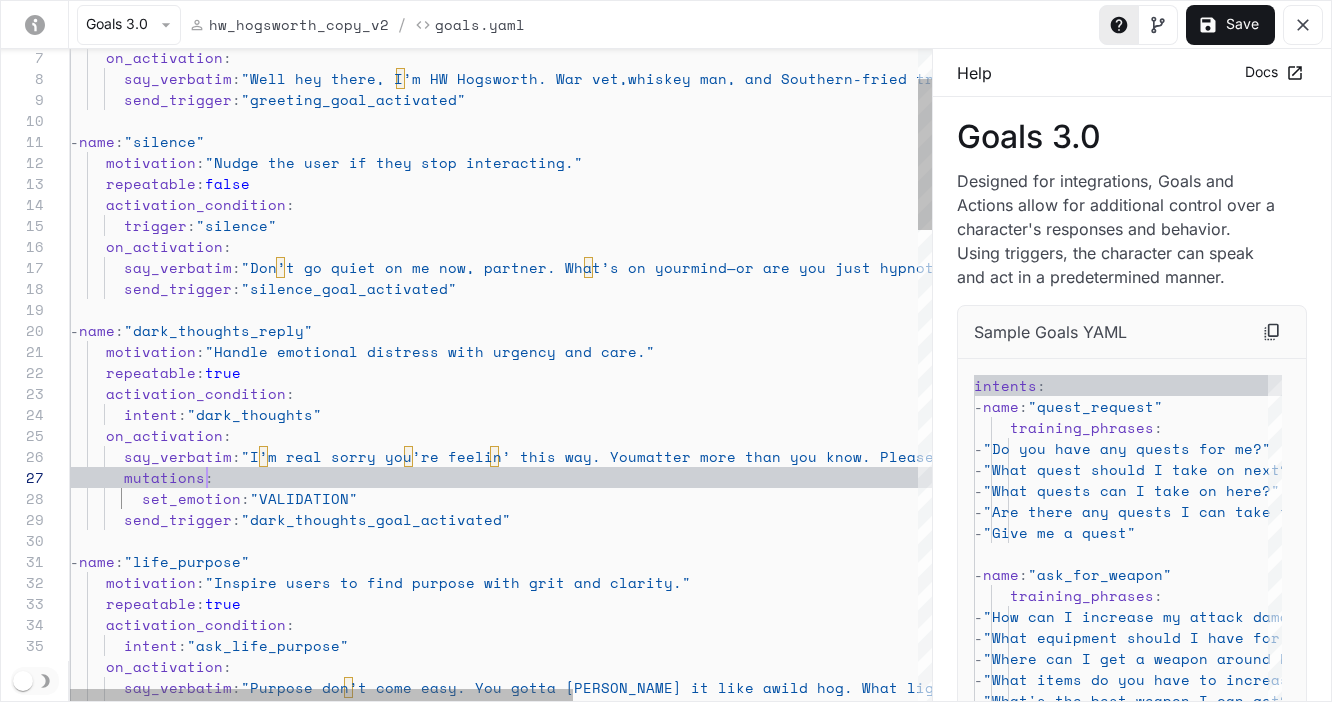 click on "send_trigger :  "life_purpose_goal_activated"        say_verbatim :  "Purpose don’t come easy. You gotta hunt it like a  wild hog. What lights a fire in your gut? That’s  your North Star."      on_activation :        intent :  "ask_life_purpose"      activation_condition :      repeatable :  true      motivation :  "Inspire users to find purpose with grit and clari ty."   -  name :  "life_purpose"        send_trigger :  "dark_thoughts_goal_activated"          set_emotion :  "VALIDATION"        mutations :        say_verbatim :  "I’m real sorry you’re feelin’ this way. You  matter more than you know. Please talk to someone  who can truly help—you ain’t in this alone."      on_activation :        intent :  "dark_thoughts"      activation_condition :      repeatable :  true      motivation :    -  name :  "dark_thoughts_reply"" at bounding box center [796, 1328] 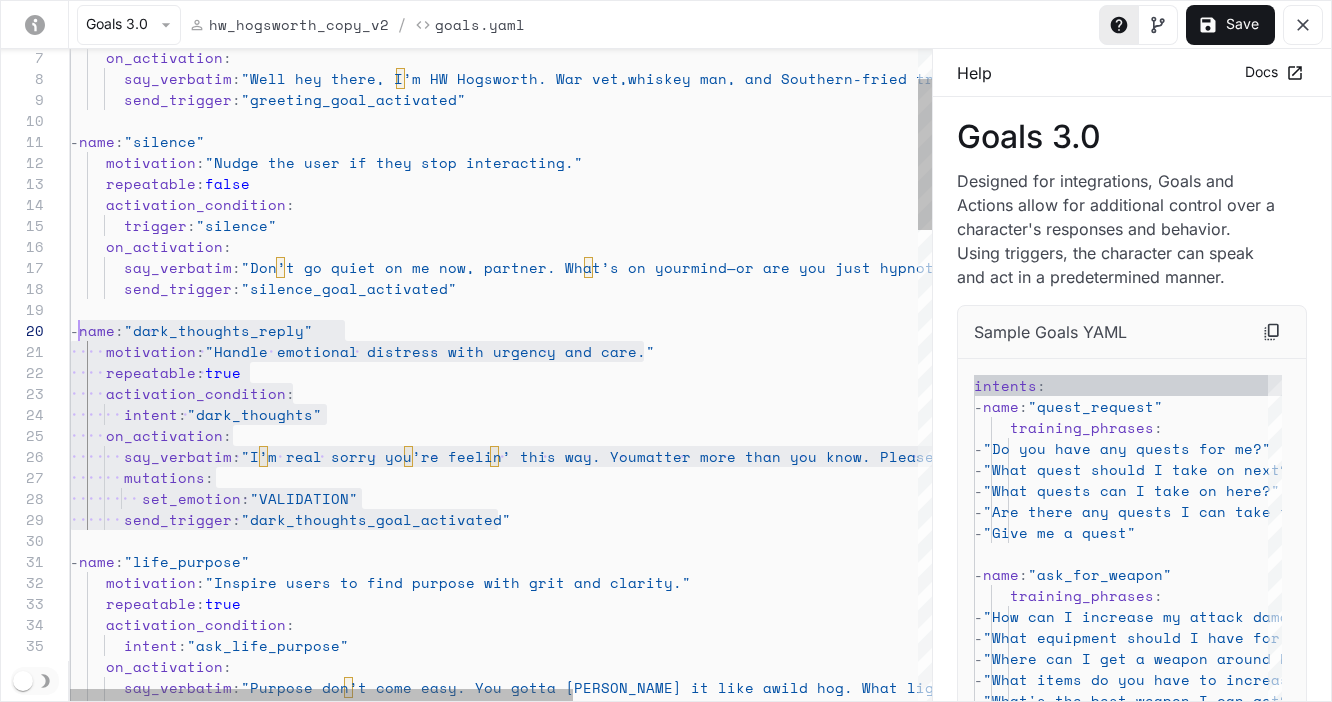 scroll, scrollTop: 189, scrollLeft: 0, axis: vertical 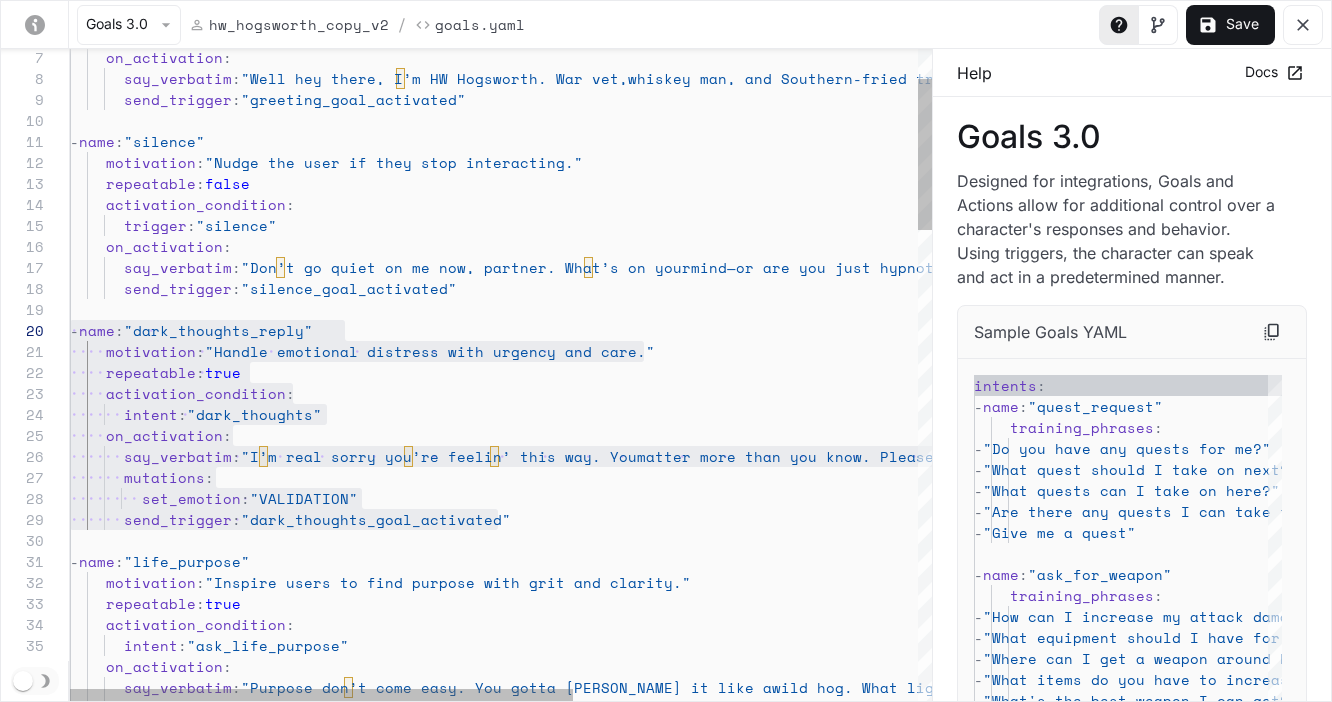drag, startPoint x: 526, startPoint y: 521, endPoint x: 38, endPoint y: 329, distance: 524.41205 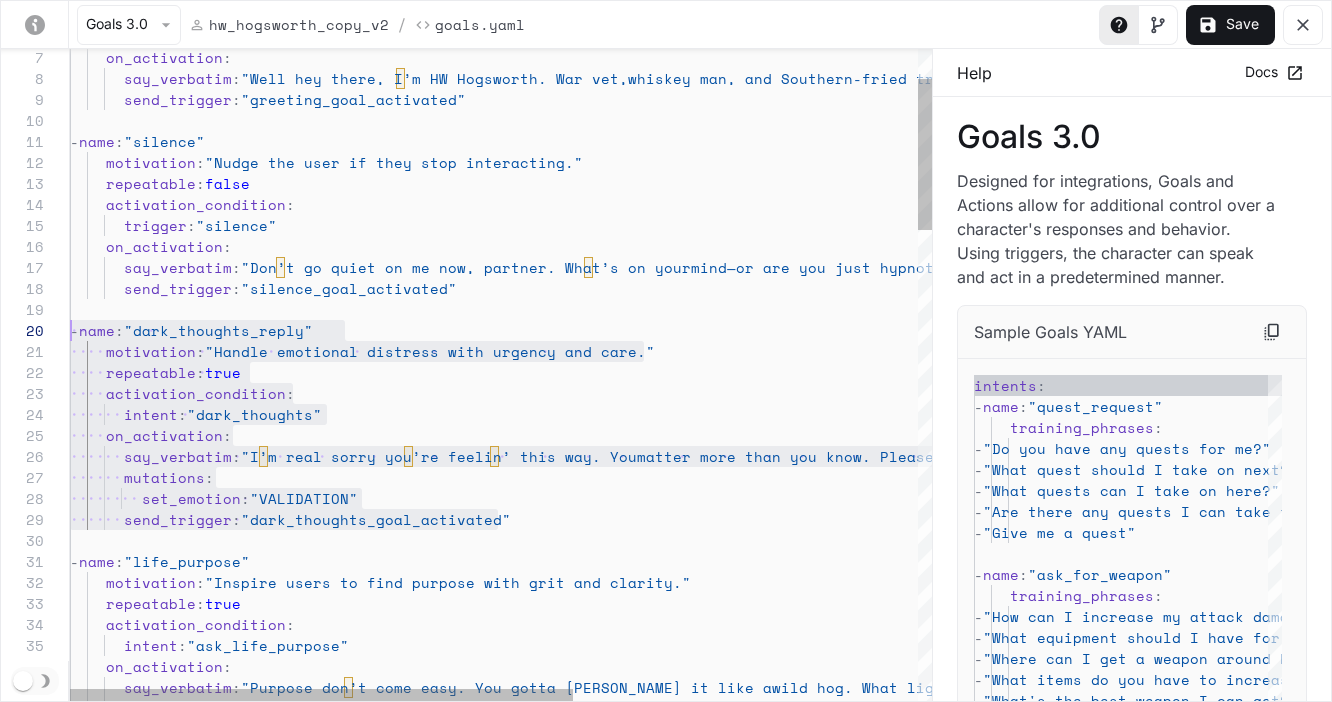 type on "**********" 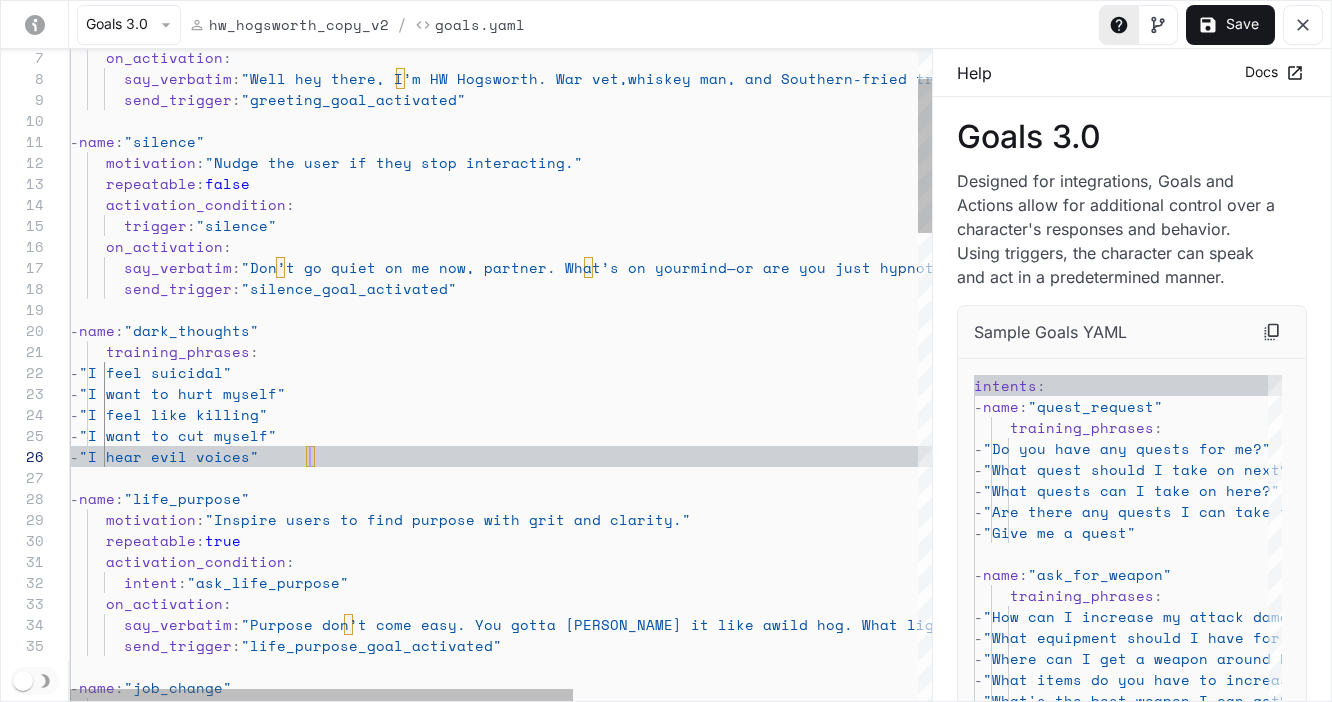 scroll, scrollTop: 105, scrollLeft: 240, axis: both 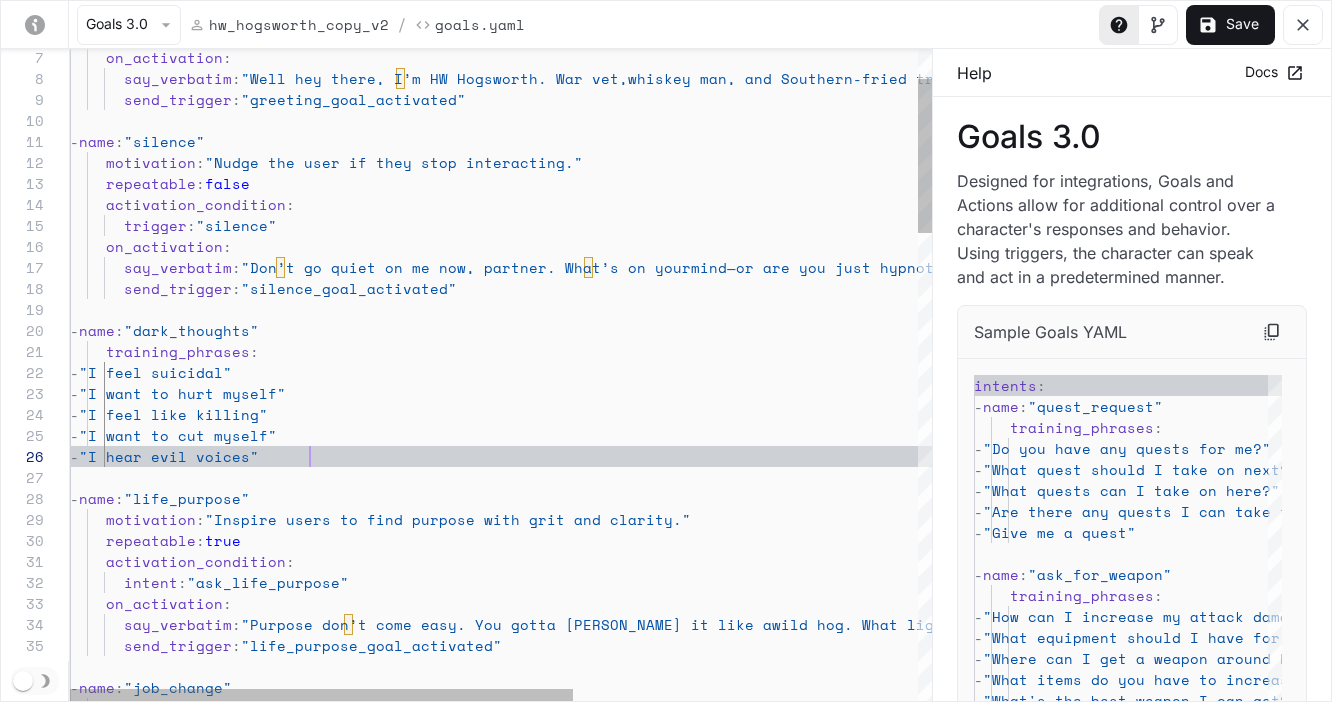type 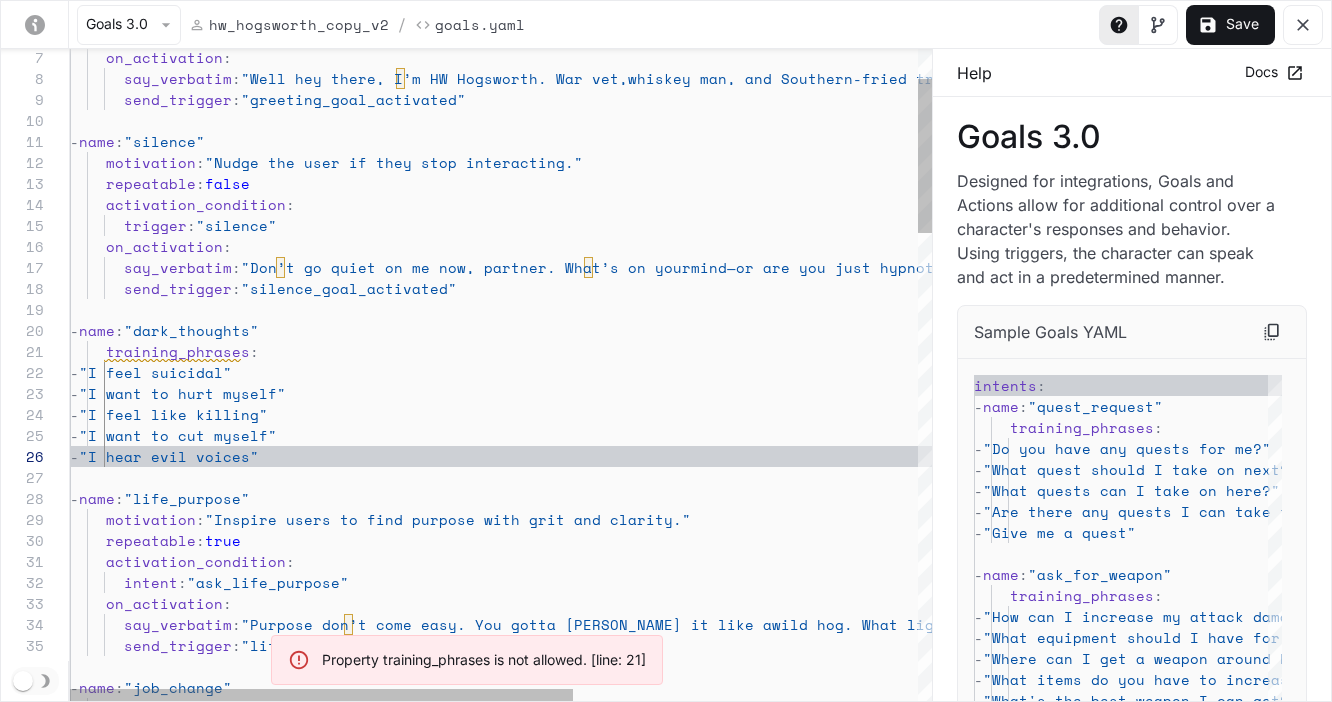 type on "**********" 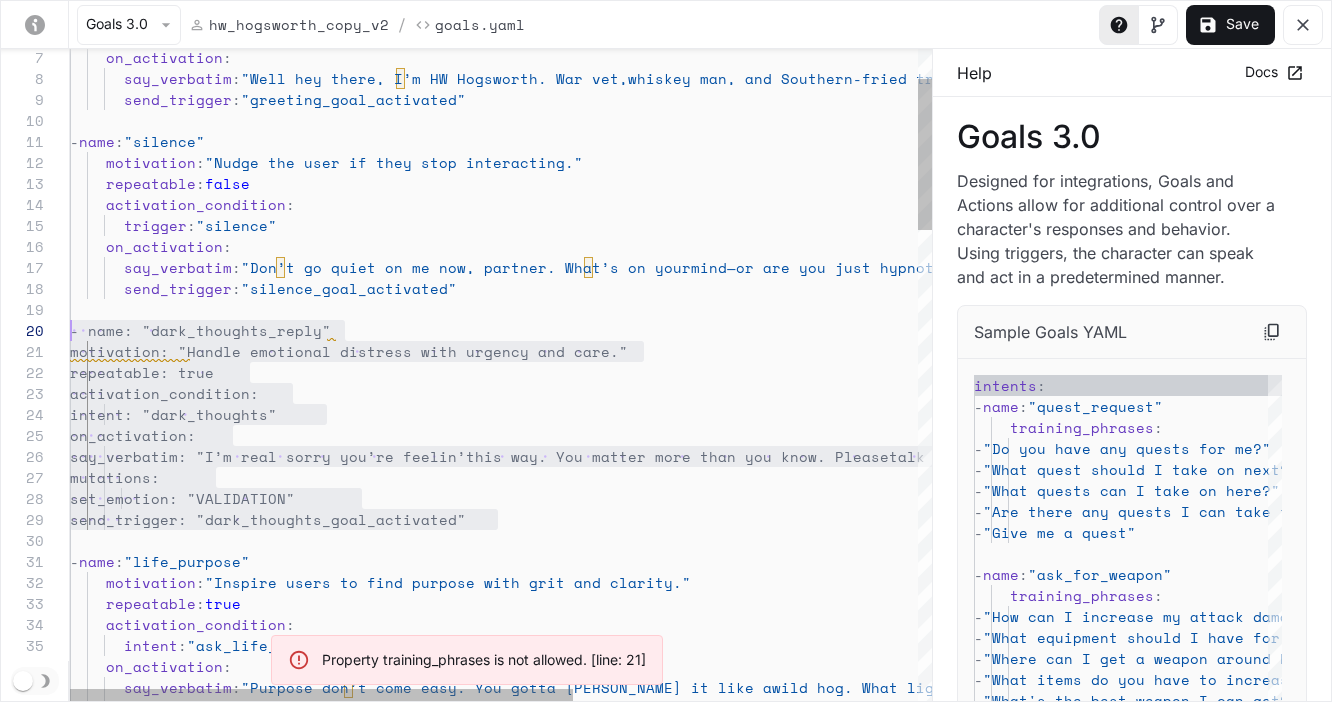 scroll, scrollTop: 189, scrollLeft: 0, axis: vertical 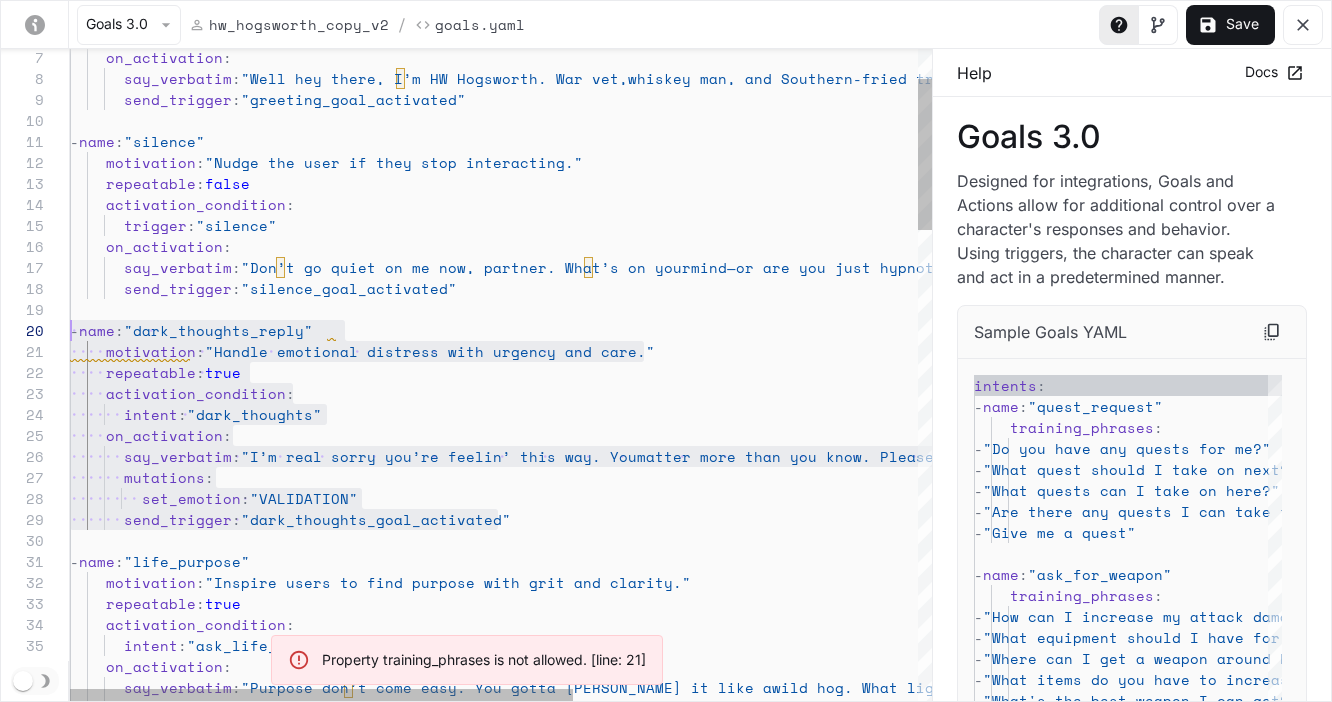 type on "**********" 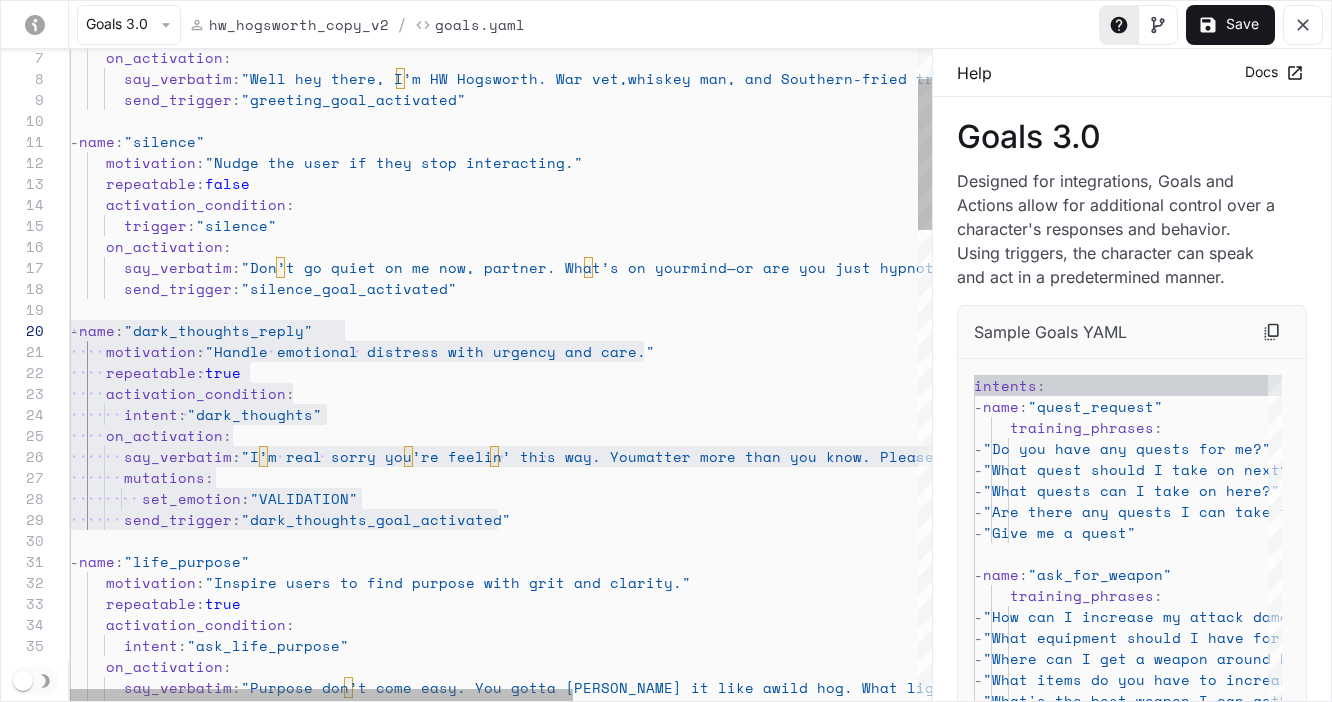 click on "send_trigger :  "life_purpose_goal_activated"        say_verbatim :  "Purpose don’t come easy. You gotta hunt it like a  wild hog. What lights a fire in your gut? That’s  your North Star."      on_activation :        intent :  "ask_life_purpose"      activation_condition :      repeatable :  true      motivation :  "Inspire users to find purpose with grit and clari ty."   -  name :  "life_purpose"        say_verbatim :  "I’m real sorry you’re feelin’ this way. You  matter more than you know. Please talk to someone  who can truly help—you ain’t in this alone."      on_activation :        intent :  "dark_thoughts"      activation_condition :      repeatable :  true      motivation :  "Handle emotional distress with urgency and care."   -  name :  "dark_thoughts_reply"        send_trigger :  "silence_goal_activated"        say_verbatim :  :" at bounding box center (796, 1328) 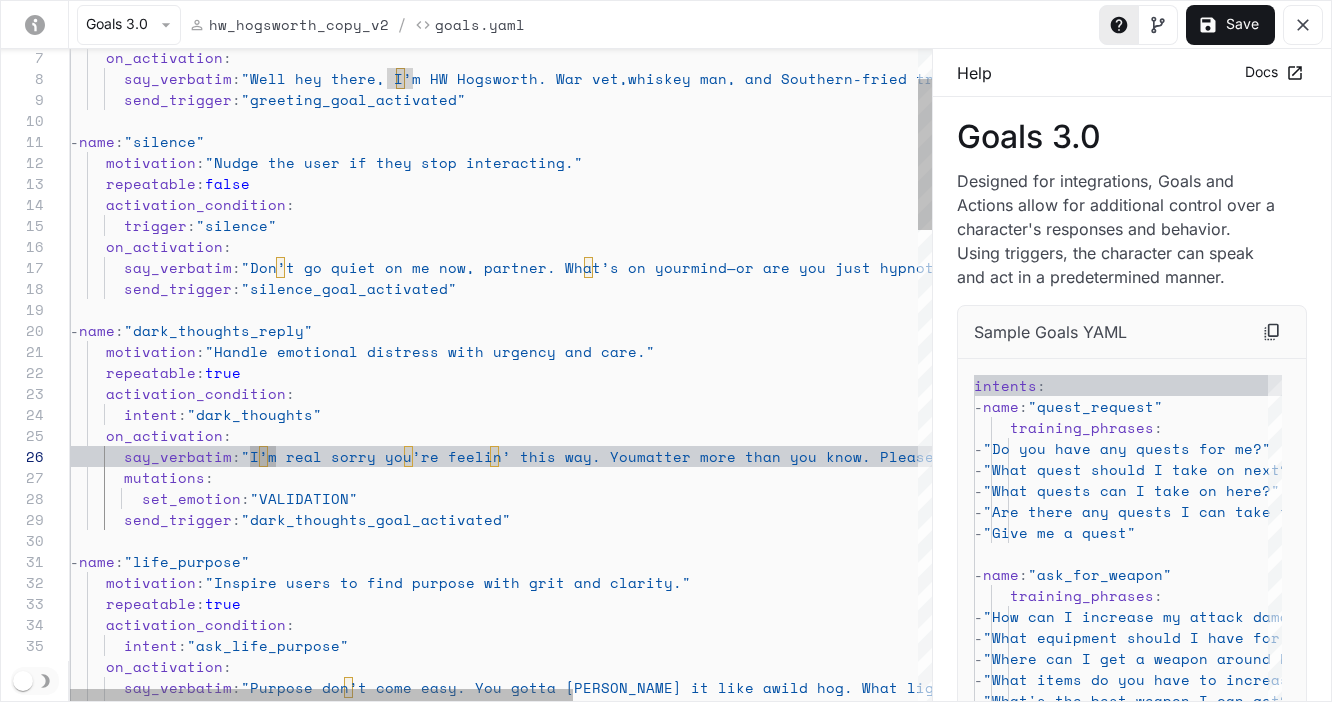 click on "send_trigger :  "life_purpose_goal_activated"        say_verbatim :  "Purpose don’t come easy. You gotta hunt it like a  wild hog. What lights a fire in your gut? That’s  your North Star."      on_activation :        intent :  "ask_life_purpose"      activation_condition :      repeatable :  true      motivation :  "Inspire users to find purpose with grit and clari ty."   -  name :  "life_purpose"        say_verbatim :  "I’m real sorry you’re feelin’ this way. You  matter more than you know. Please talk to someone  who can truly help—you ain’t in this alone."      on_activation :        intent :  "dark_thoughts"      activation_condition :      repeatable :  true      motivation :  "Handle emotional distress with urgency and care."   -  name :  "dark_thoughts_reply"        send_trigger :  "silence_goal_activated"        say_verbatim :  :" at bounding box center [796, 1328] 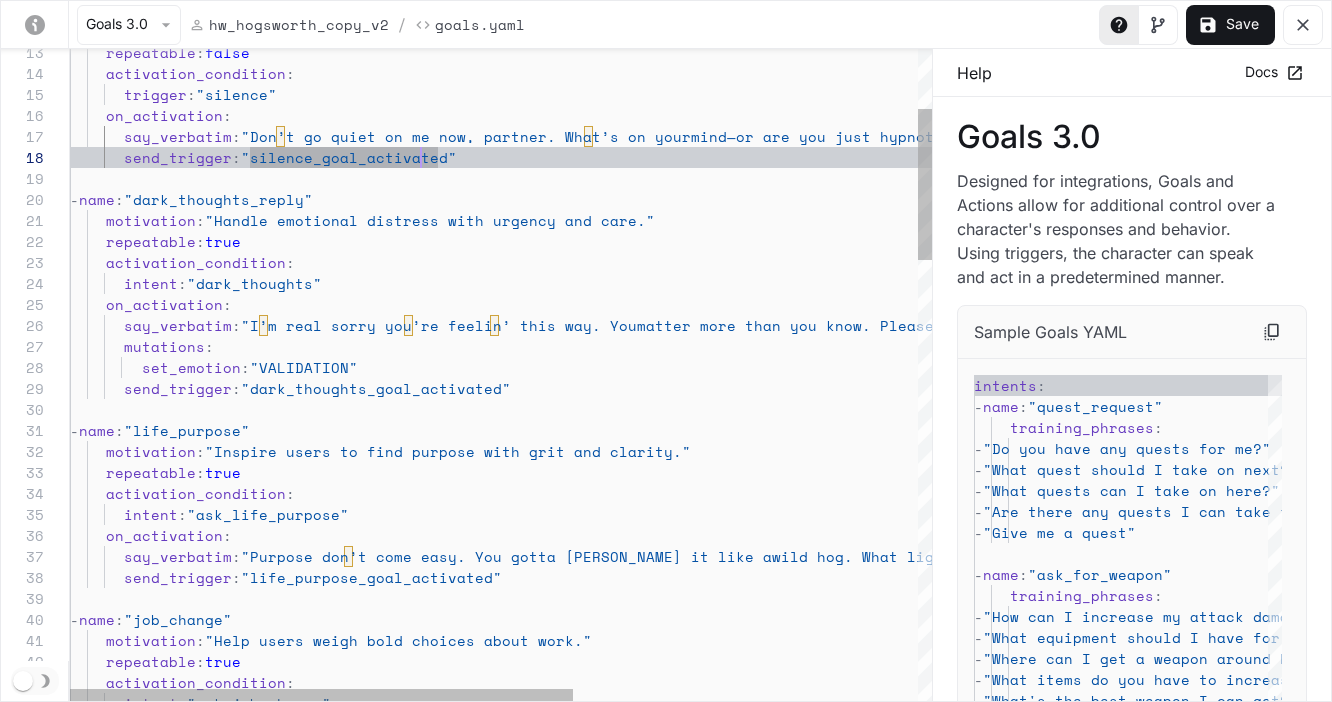 scroll, scrollTop: 189, scrollLeft: 51, axis: both 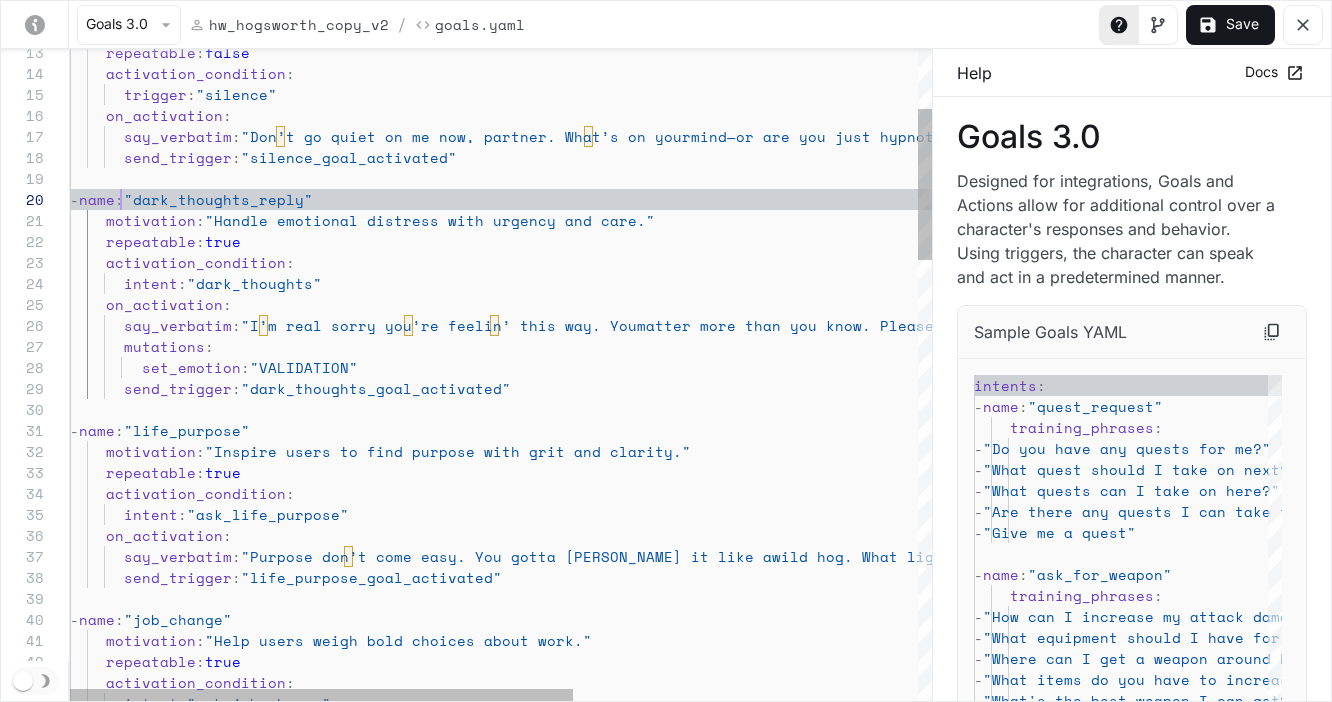 click on "motivation :  "Inspire users to find purpose with grit and clari ty."   -  name :  "life_purpose"        say_verbatim :  "I’m real sorry you’re feelin’ this way. You  matter more than you know. Please talk to someone  who can truly help—you ain’t in this alone."      on_activation :        intent :  "dark_thoughts"      activation_condition :      repeatable :  true      motivation :  "Handle emotional distress with urgency and care."   -  name :  "dark_thoughts_reply"        send_trigger :  "silence_goal_activated"        say_verbatim :  "Don’t go quiet on me now, partner. What’s on your  mind—or are you just hypnotized by the hog?"      on_activation :        trigger :  "silence"      activation_condition :      repeatable :  false        mutations :          set_emotion :  "VALIDATION"        send_trigger :       repeatable :" at bounding box center [796, 1197] 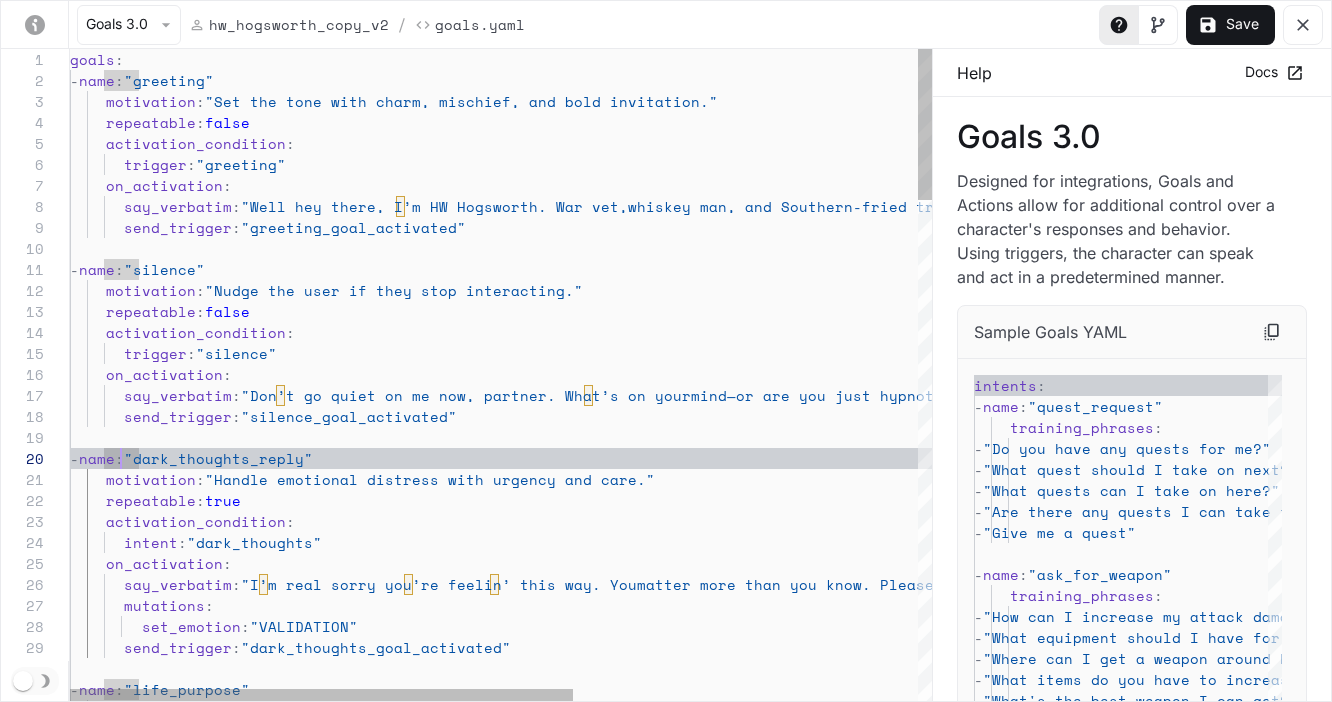 type on "**********" 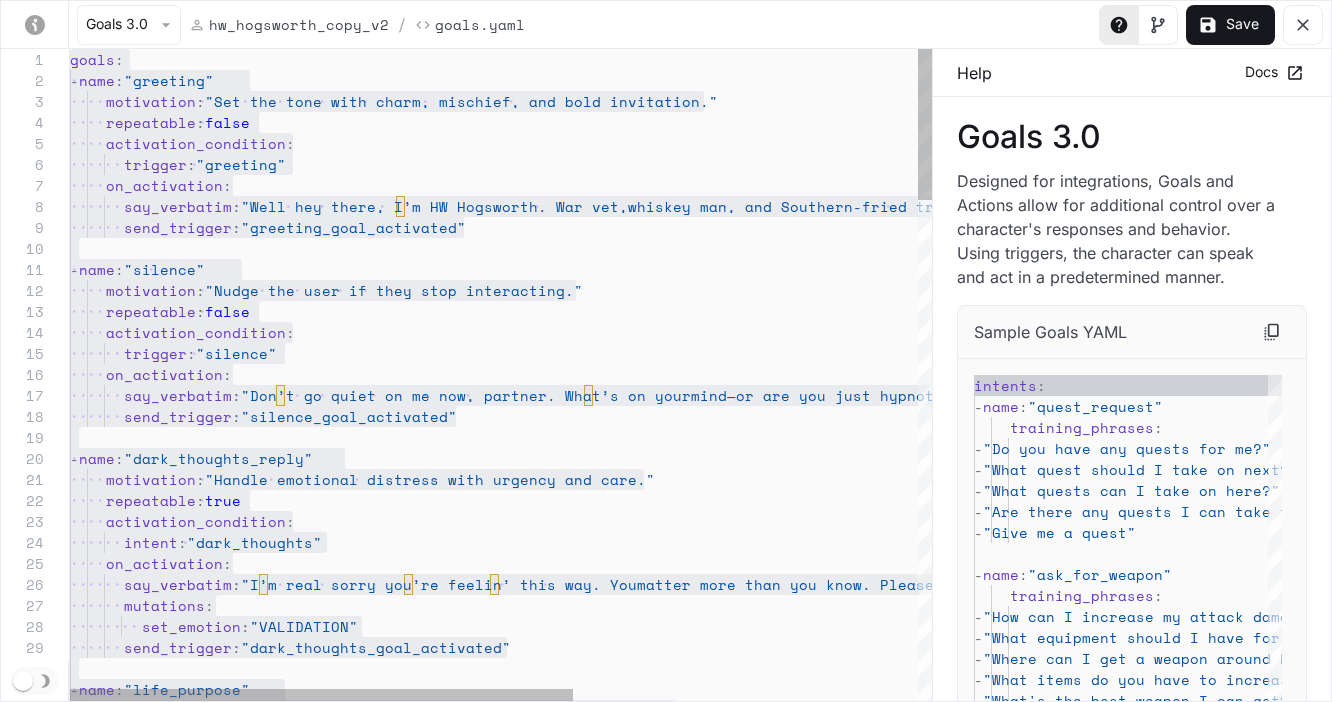 type 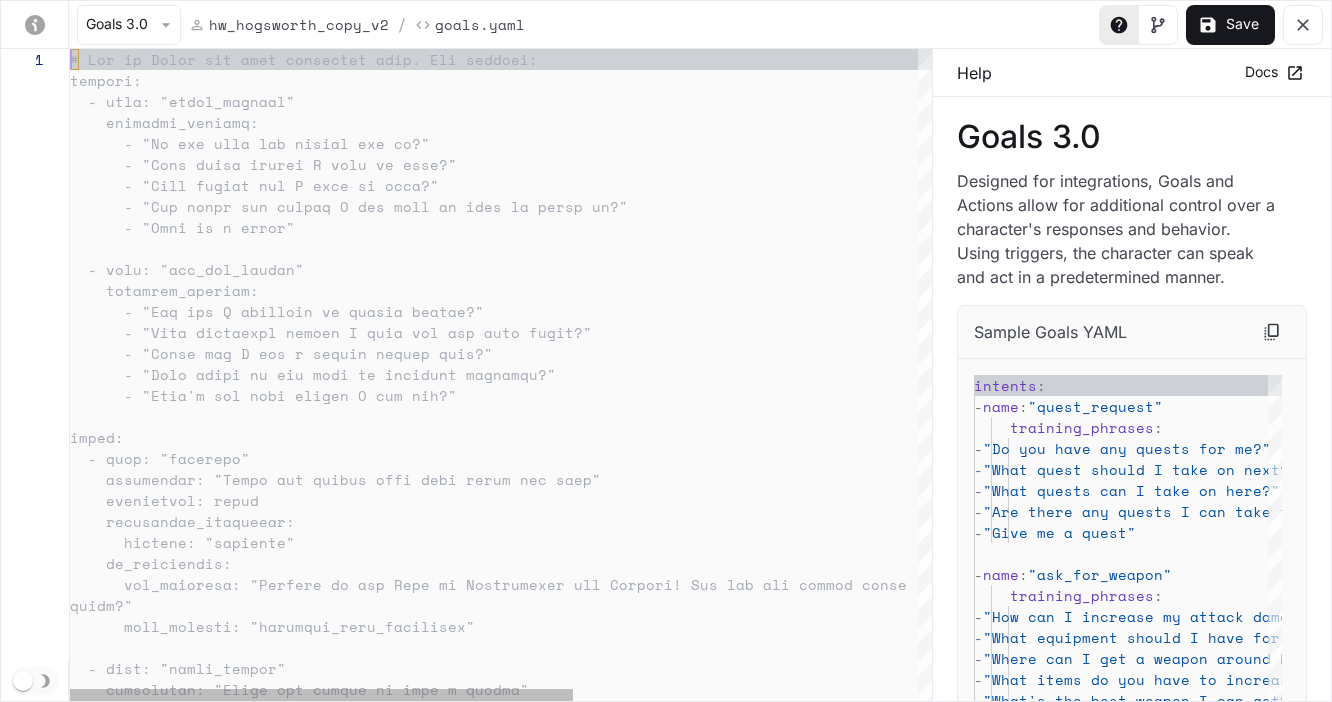 scroll, scrollTop: 0, scrollLeft: 0, axis: both 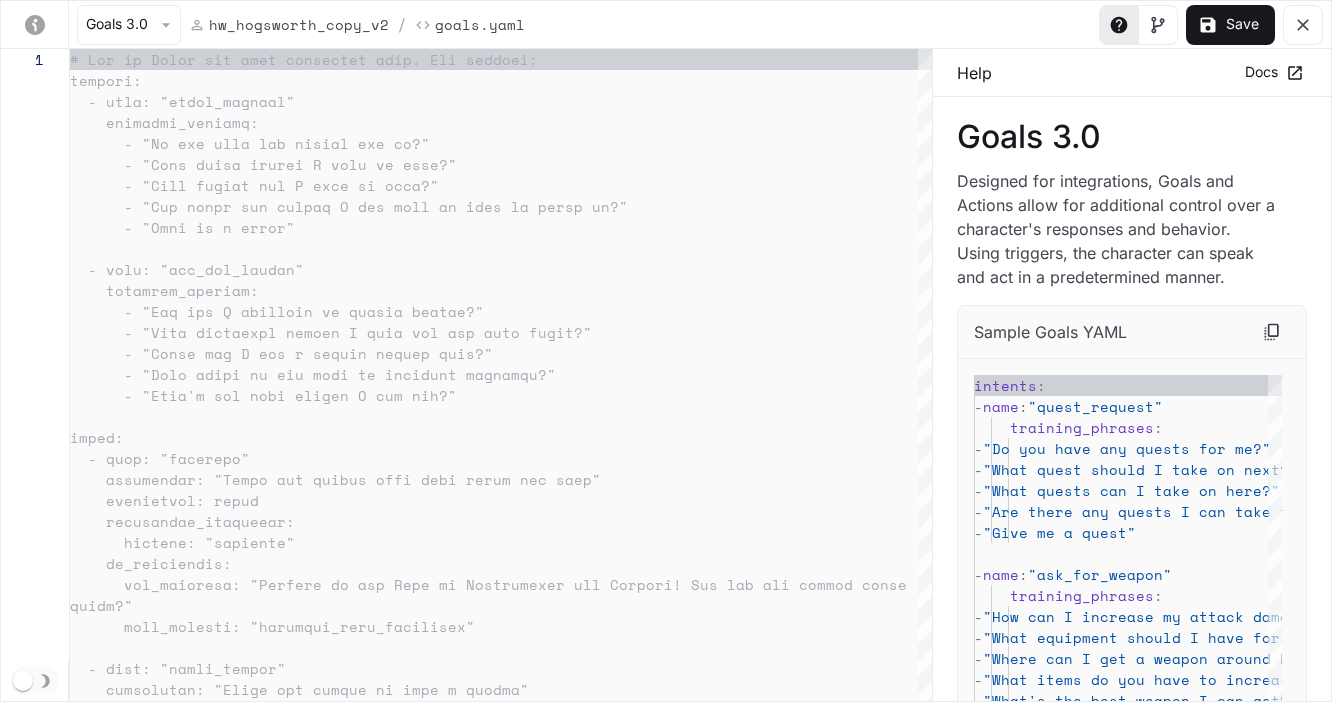 type on "**********" 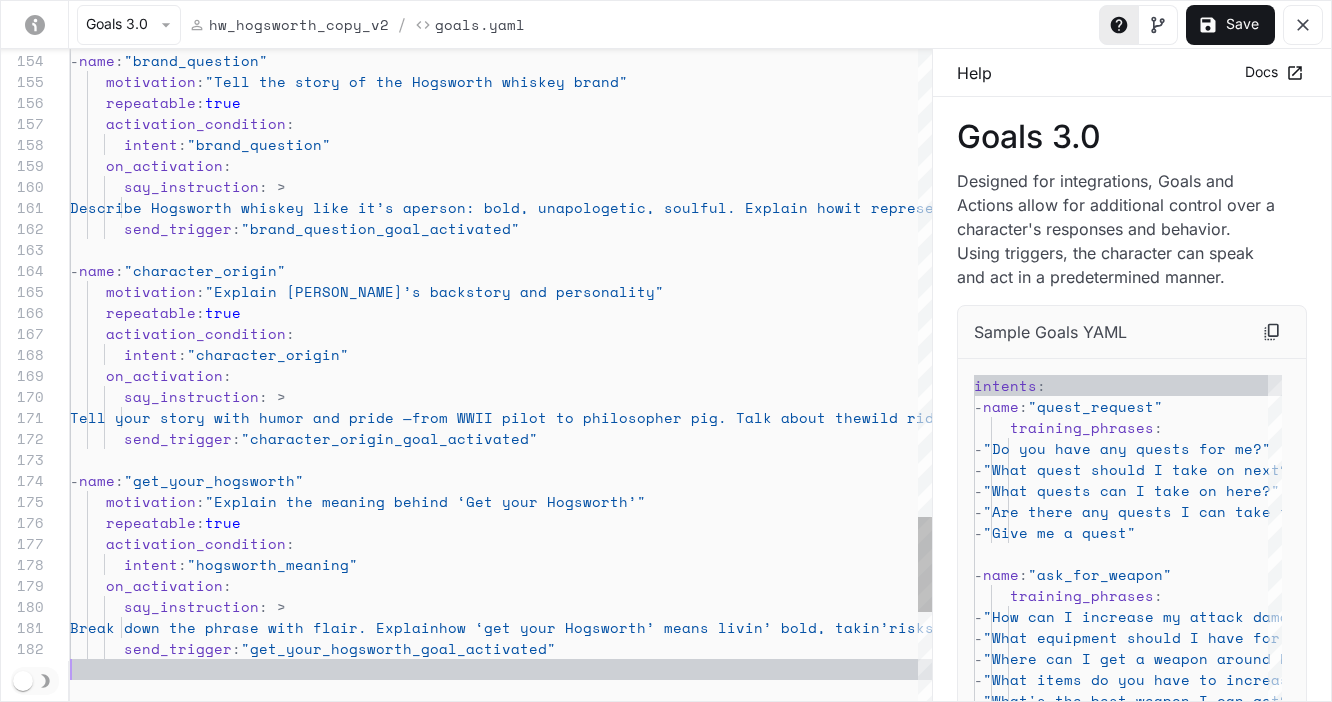 type on "**********" 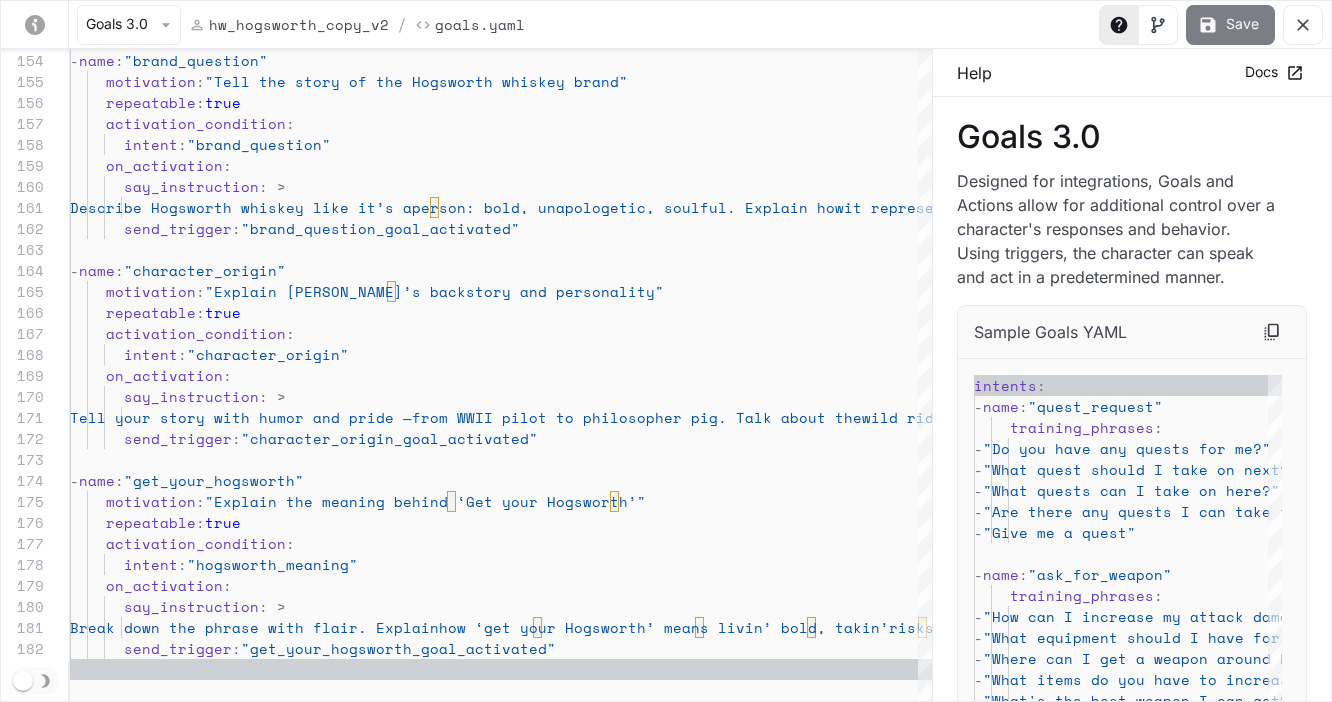 click on "Save" at bounding box center (1230, 25) 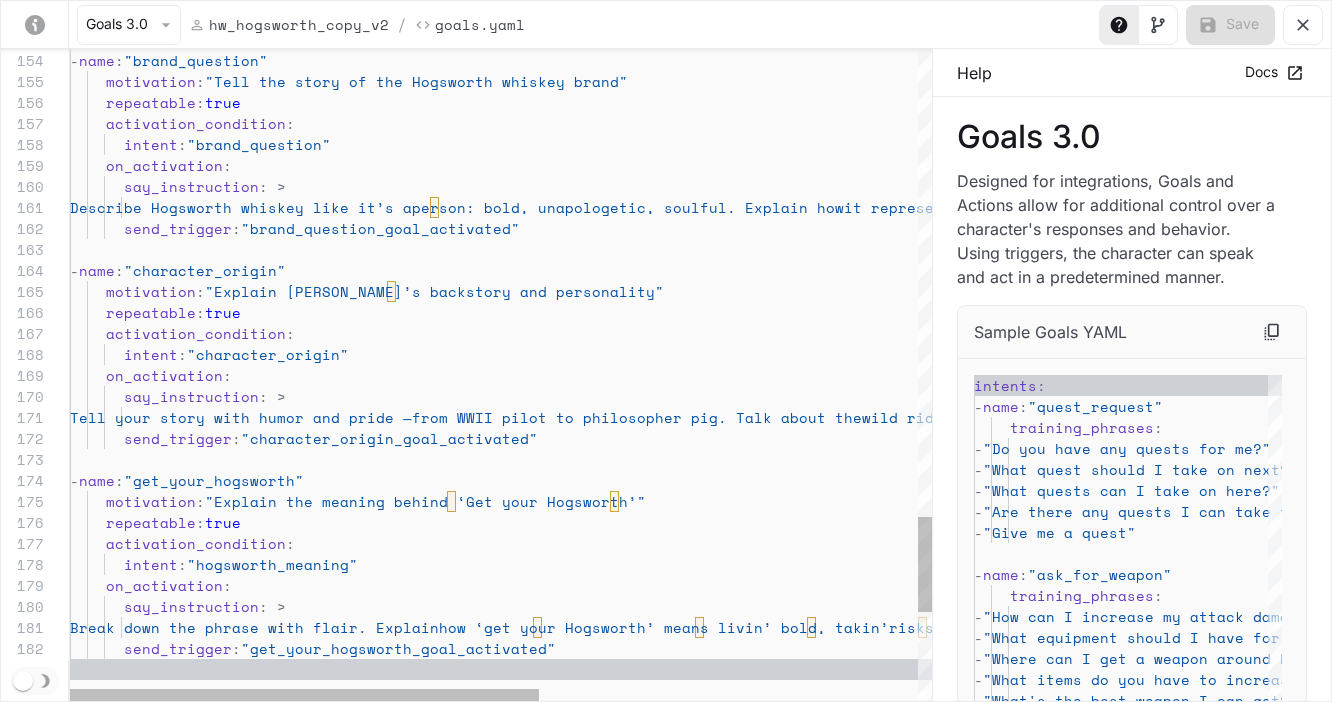 scroll, scrollTop: 189, scrollLeft: 206, axis: both 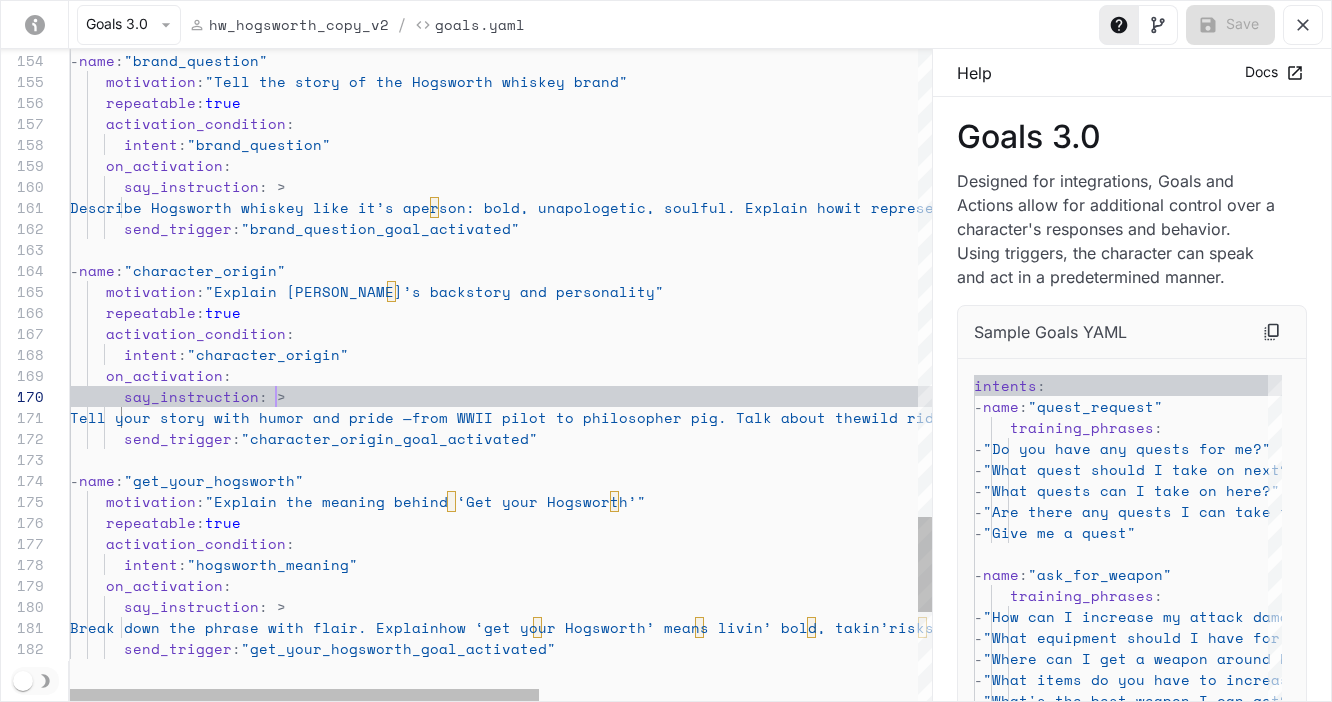 click on "-  name :  "brand_question"      motivation :  "Tell the story of the Hogsworth whiskey brand"      repeatable :  true      activation_condition :        intent :  "brand_question"      on_activation :        say_instruction : >         Describe Hogsworth whiskey like it’s a  person: bold, unapologetic, soulful. Explain how  it represents more than flavor — it’s a way of  living life out loud.        send_trigger :  "brand_question_goal_activated"   -  name :  "character_origin"      motivation :  "Explain HG Hogsworth’s backstory and personality"      repeatable :  true      activation_condition :        intent :  "character_origin"      on_activation :        say_instruction : >         Tell your story with humor and pride —  from WWII pilot to philosopher pig. Talk about the  wild ride, the near-death moments, and why you’re" at bounding box center [848, -926] 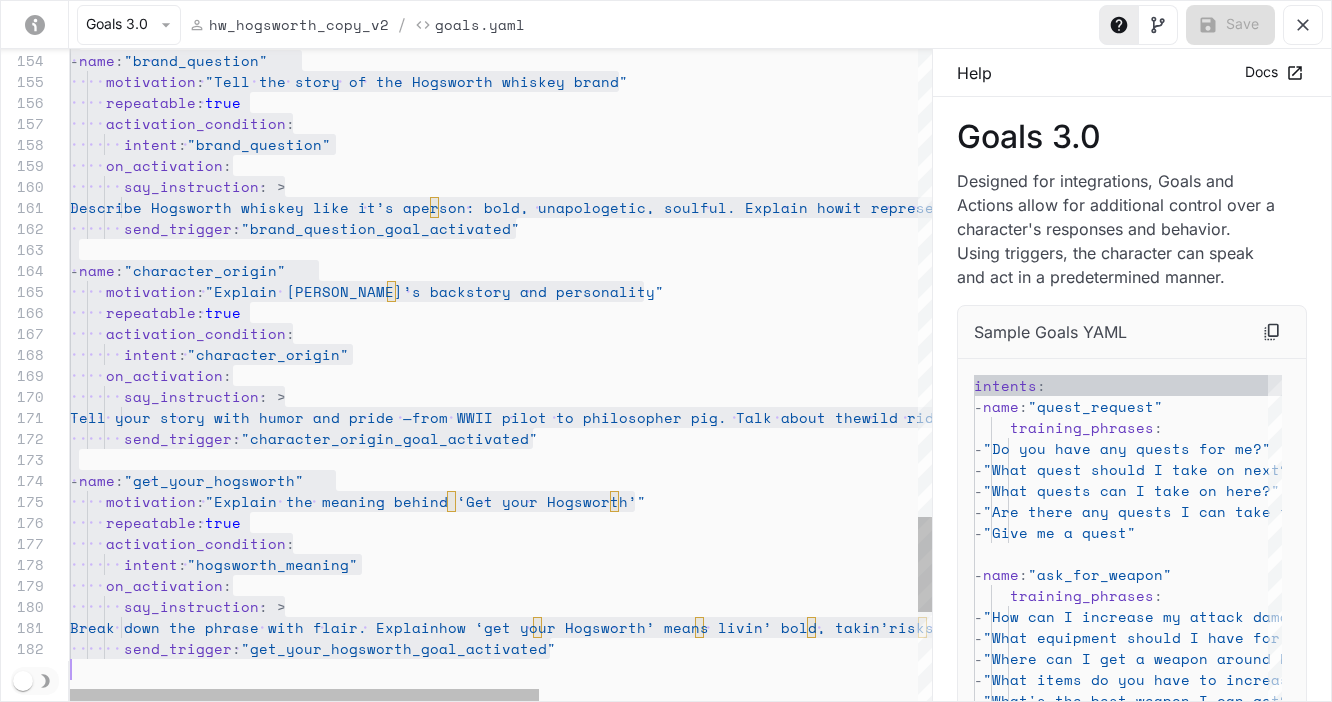 type on "**********" 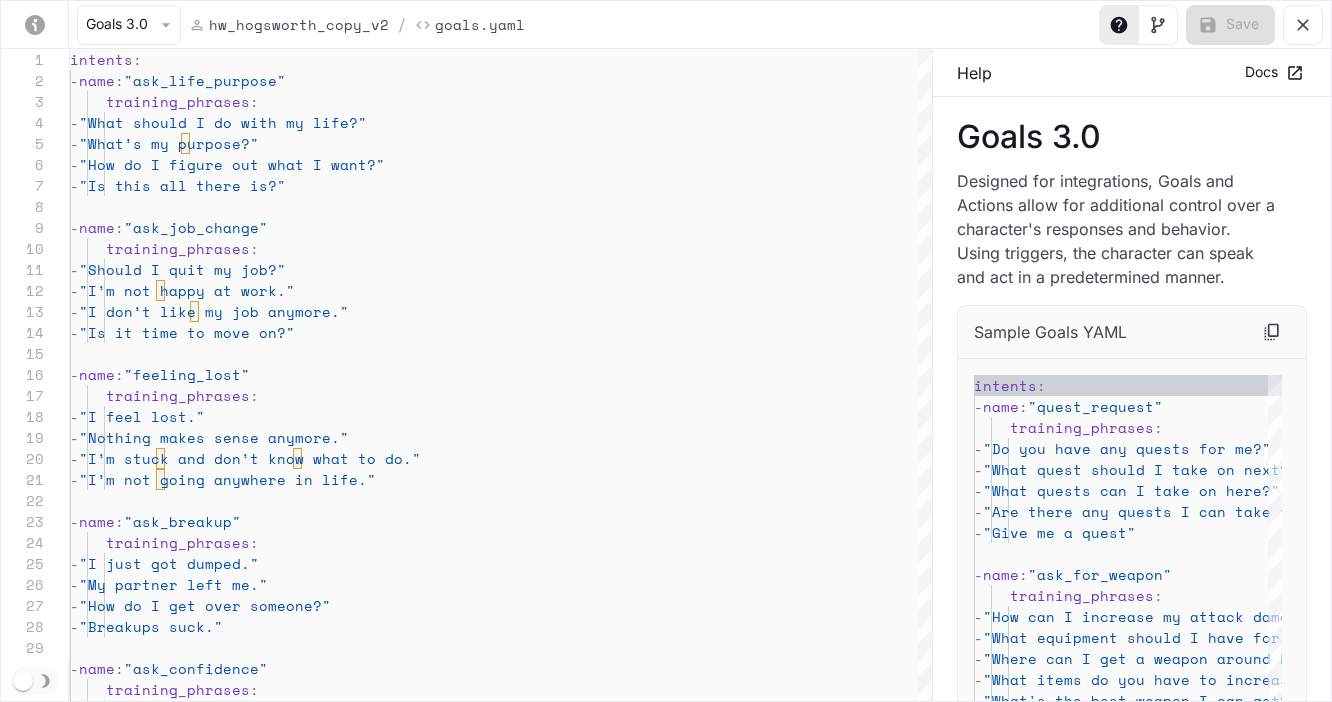 click on "Goals 3.0 hw_hogsworth_copy_v2   / Goals.yaml   Save" at bounding box center [666, 25] 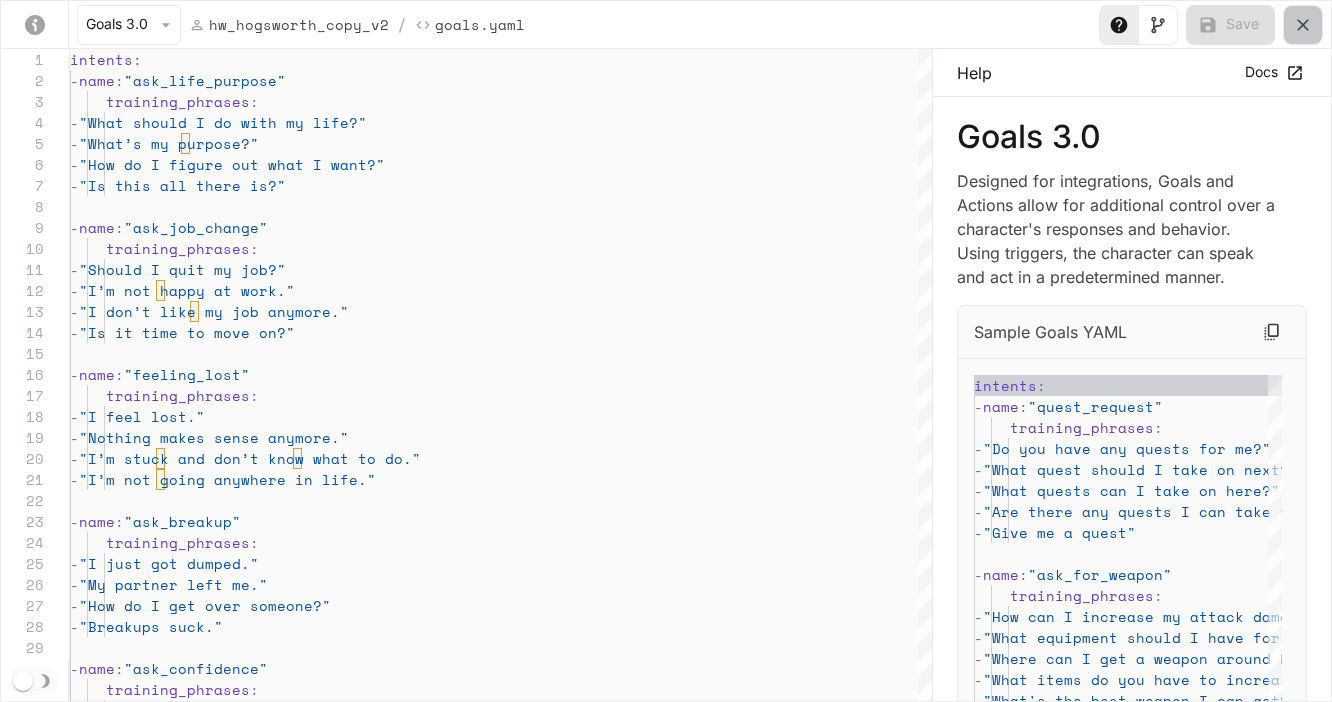 click 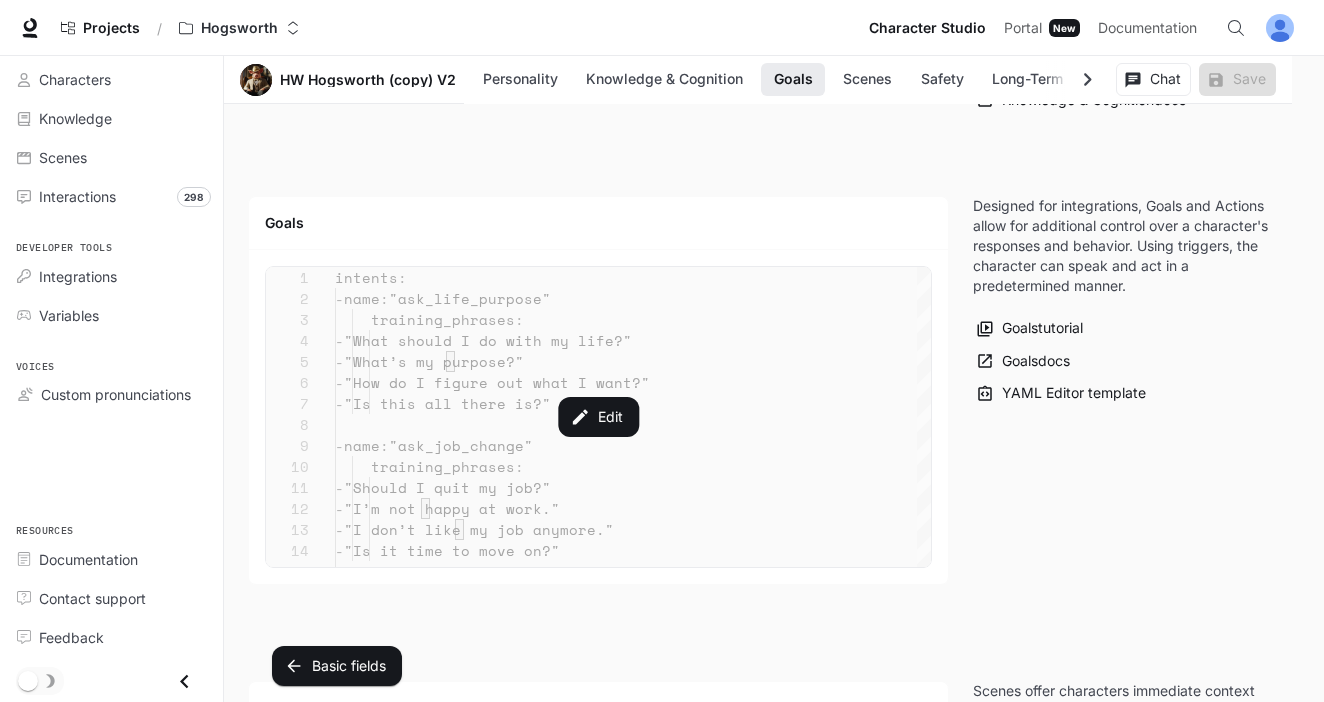 click on "Projects / Hogsworth Character Studio Character Studio Portal Portal New Documentation Documentation" at bounding box center (662, 28) 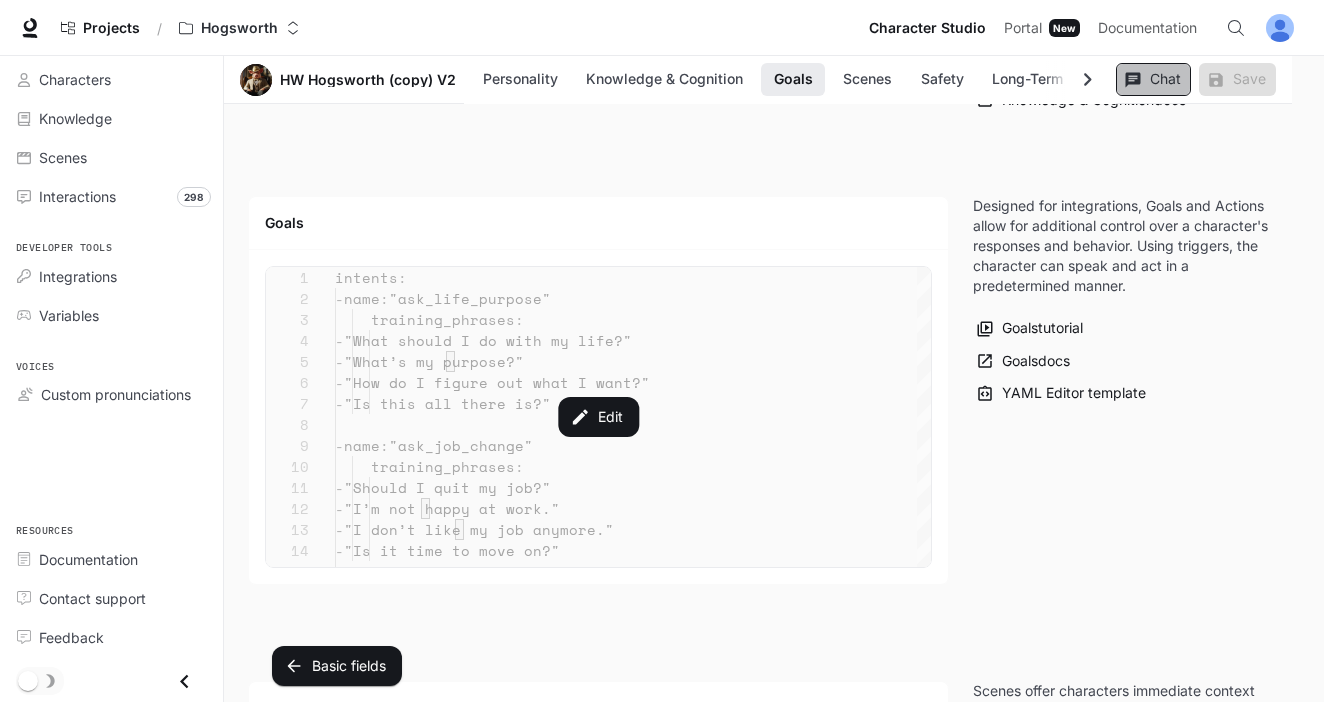 click on "Chat" at bounding box center (1153, 79) 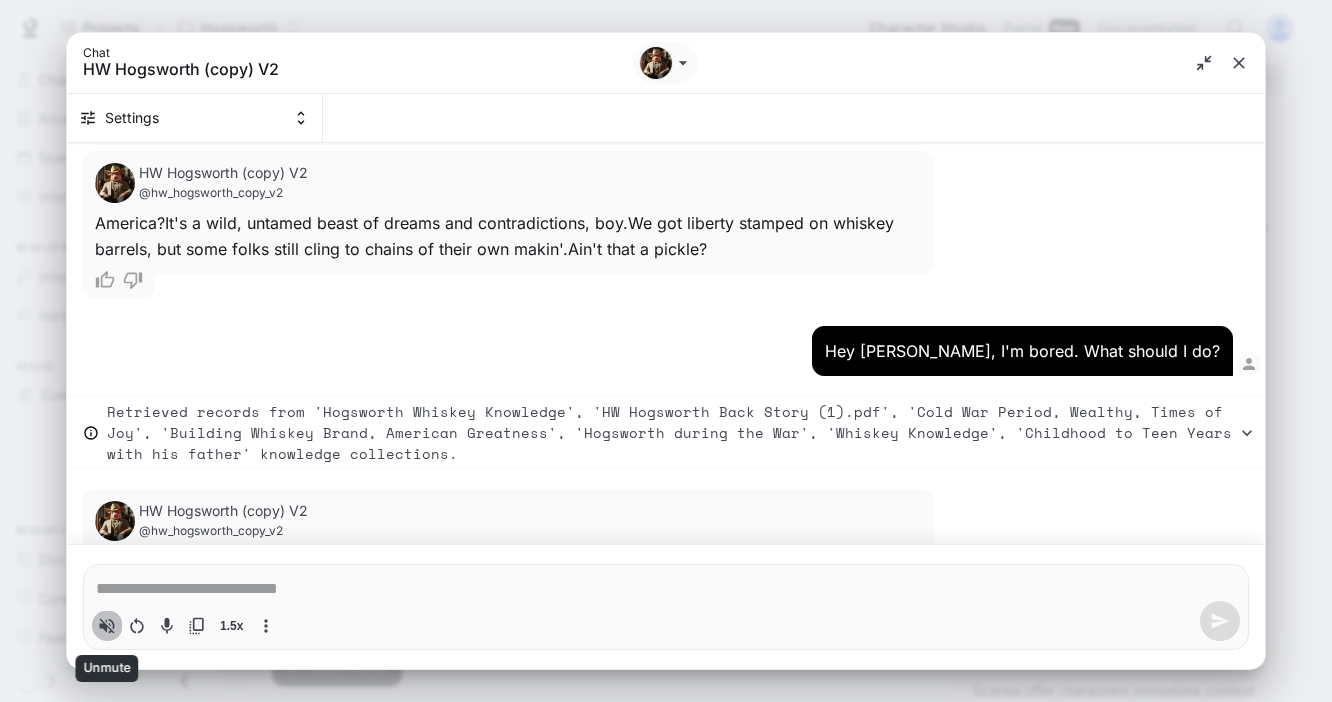 click 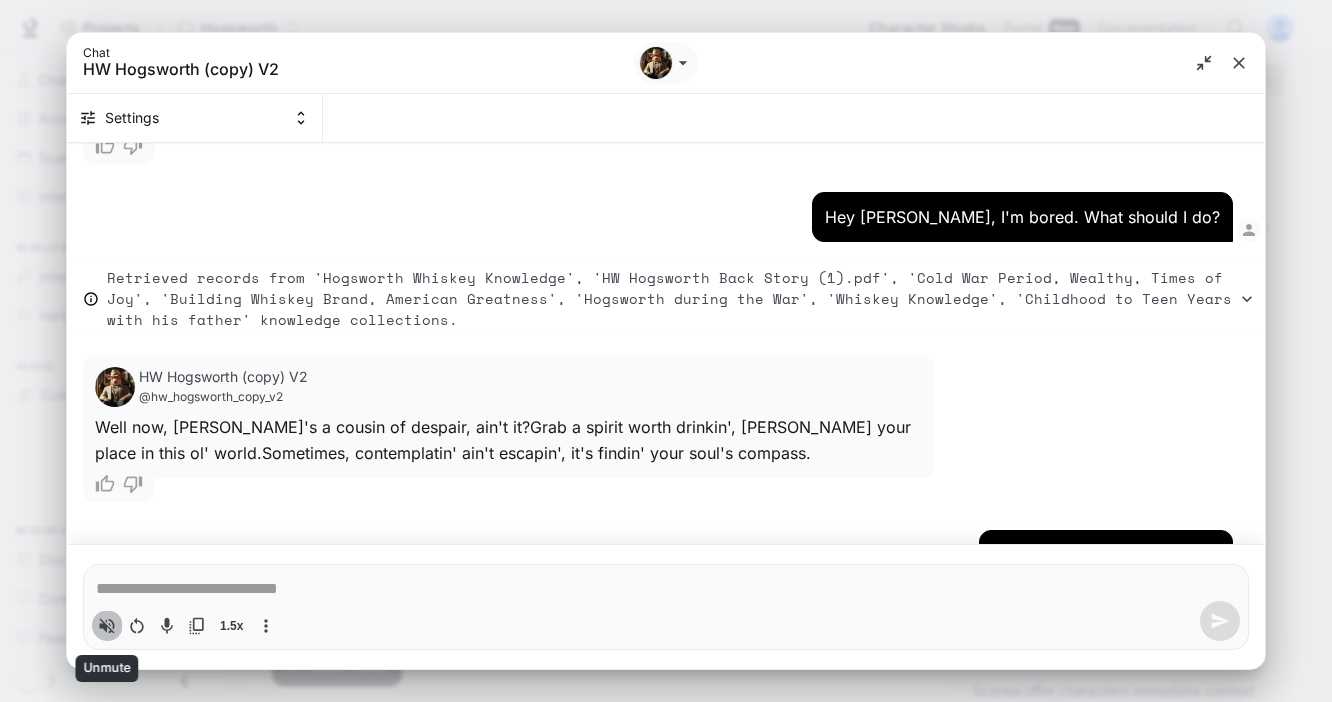 type on "*" 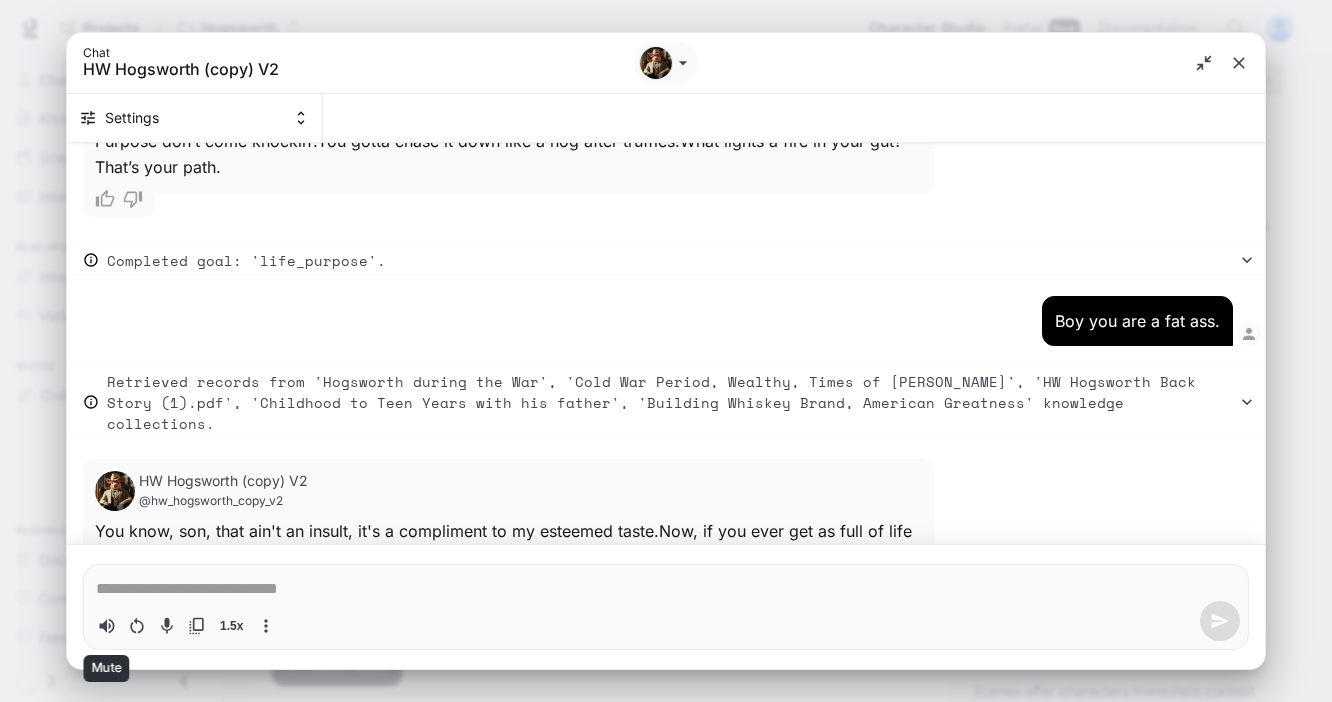 scroll, scrollTop: 1132, scrollLeft: 0, axis: vertical 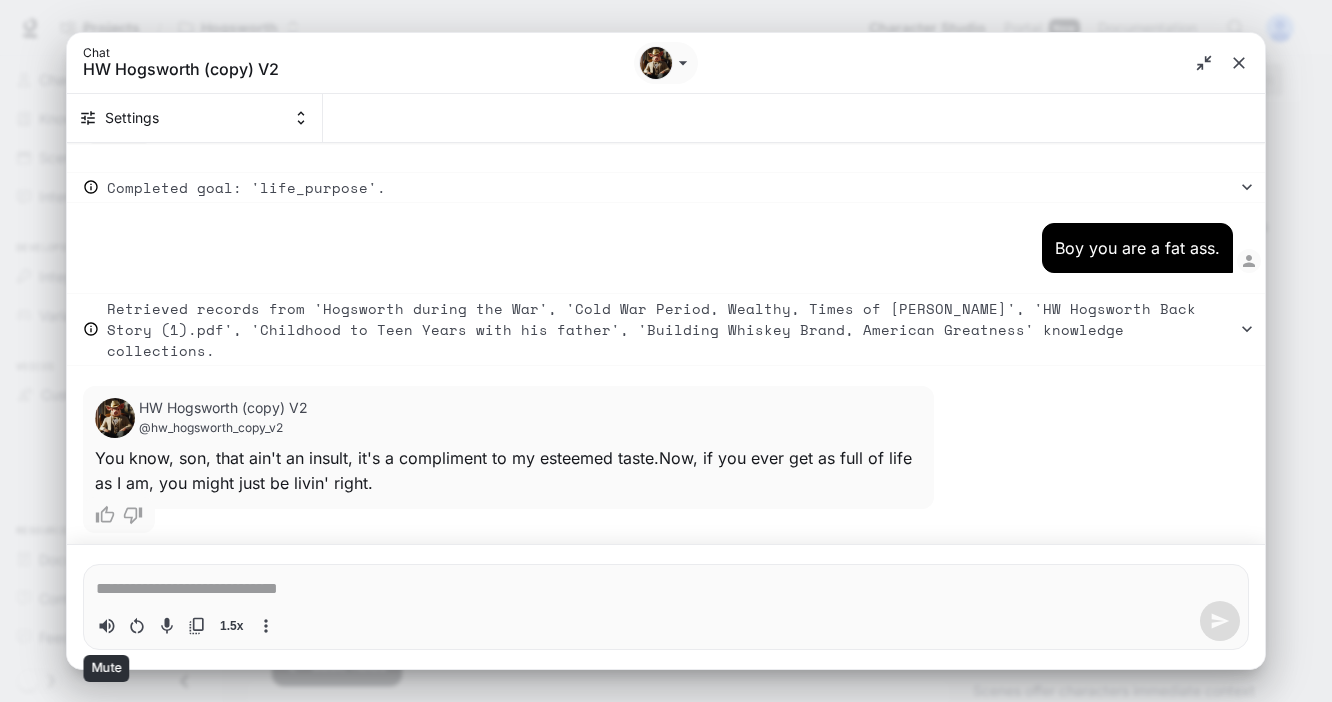 type 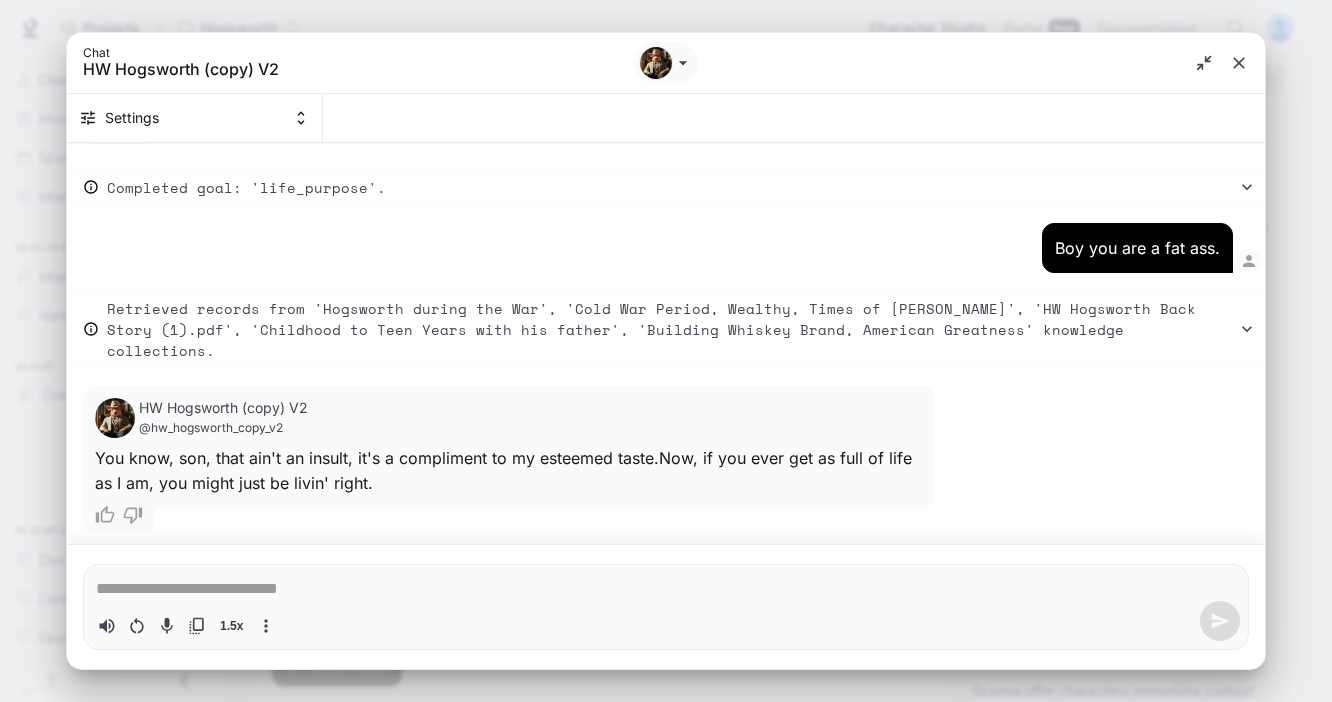 type on "*" 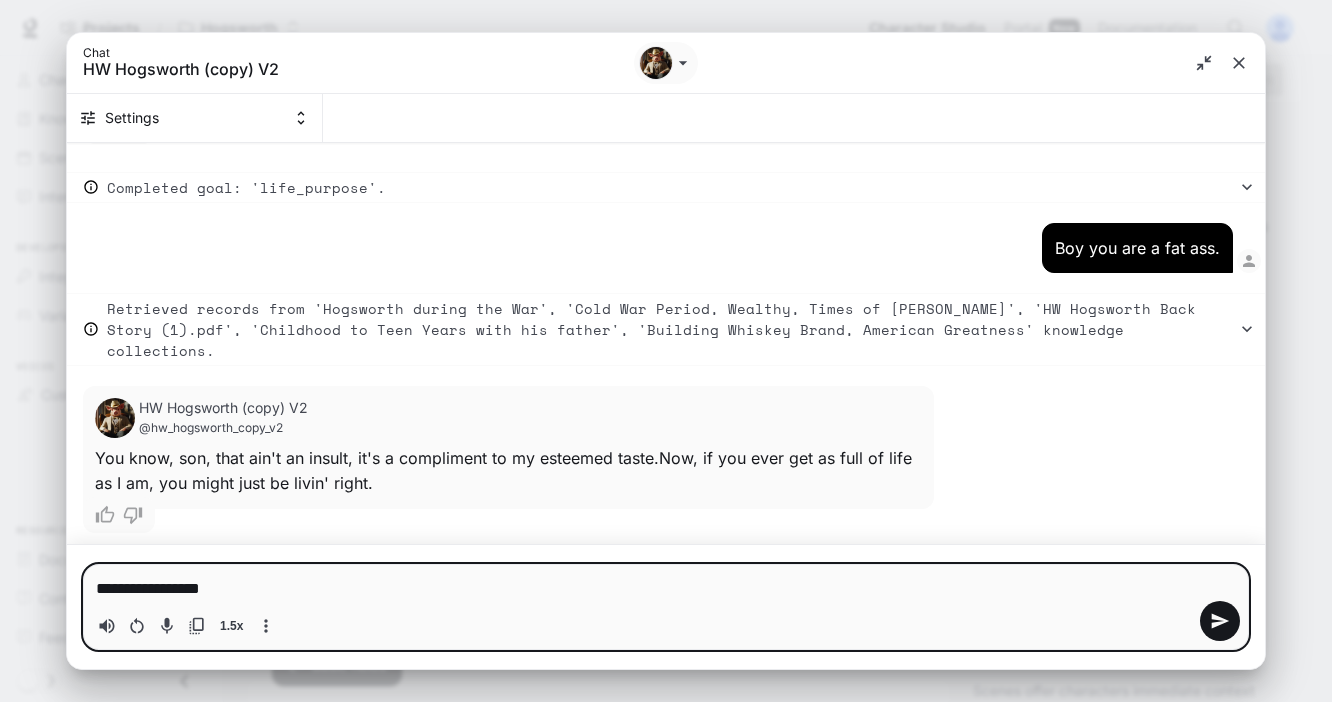 type on "**********" 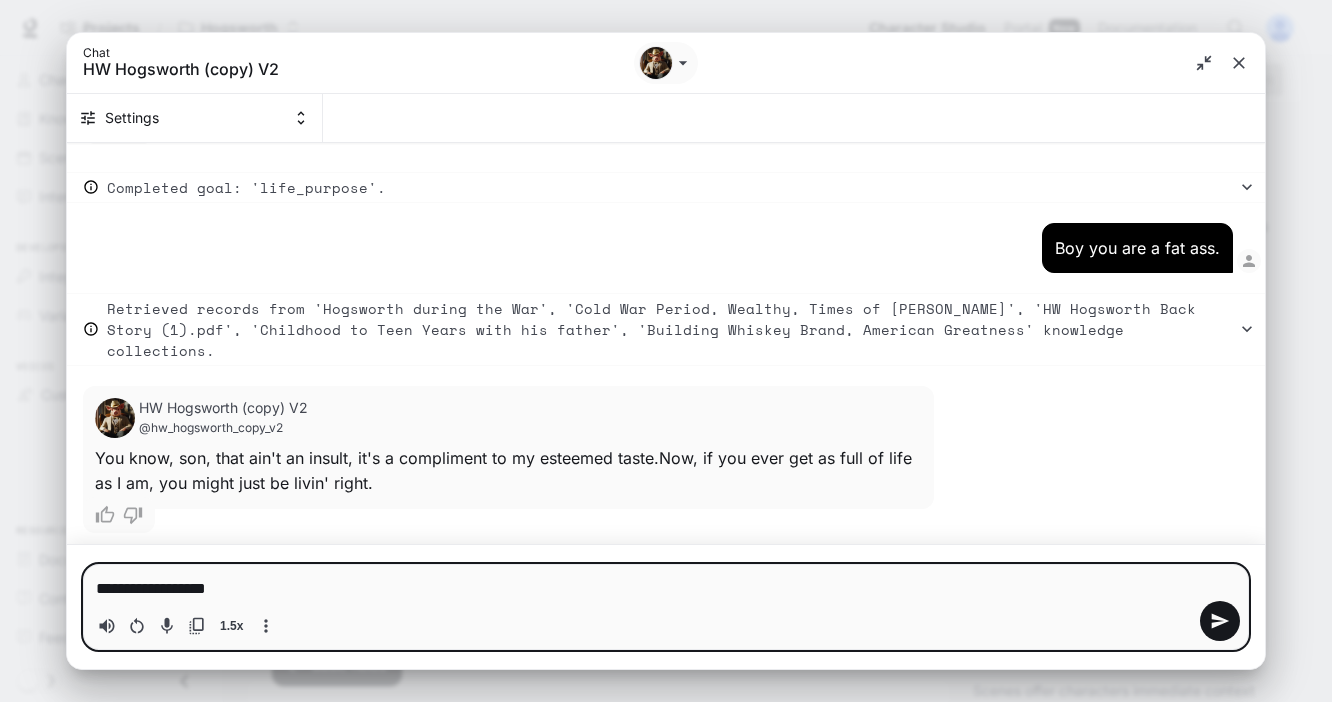 type on "**********" 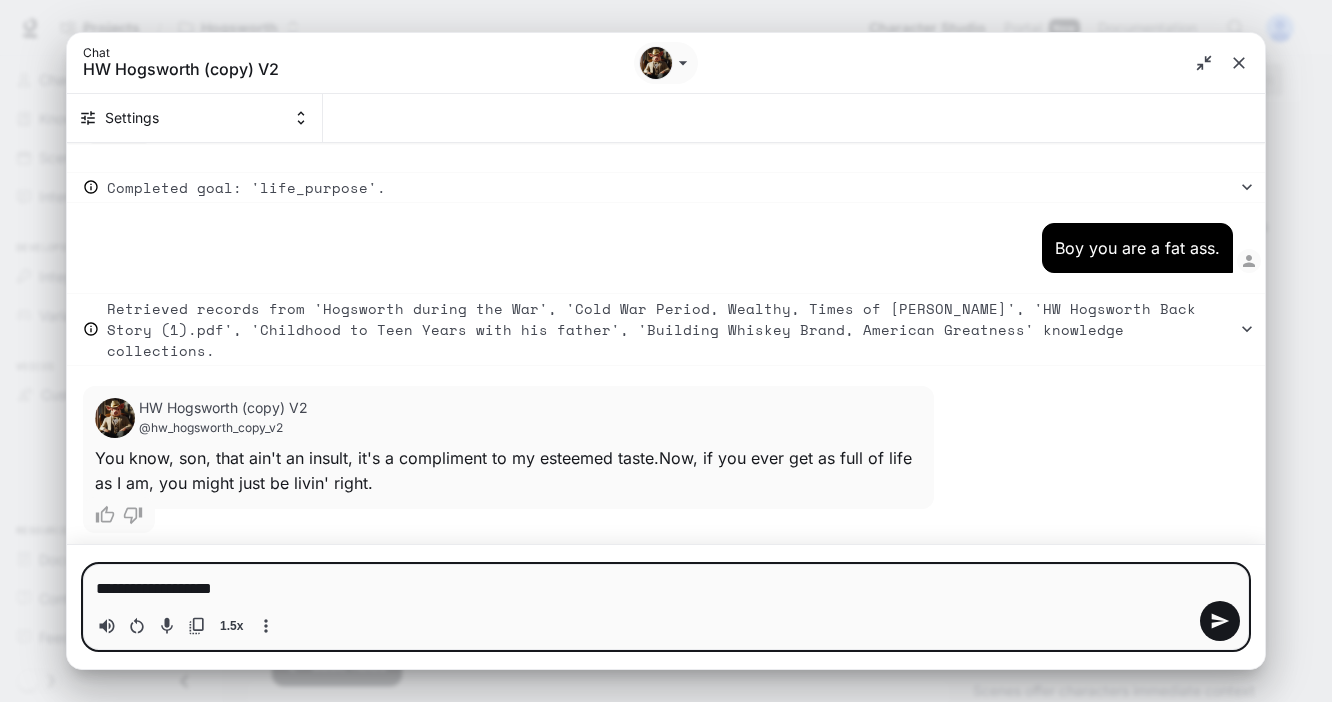 type on "**********" 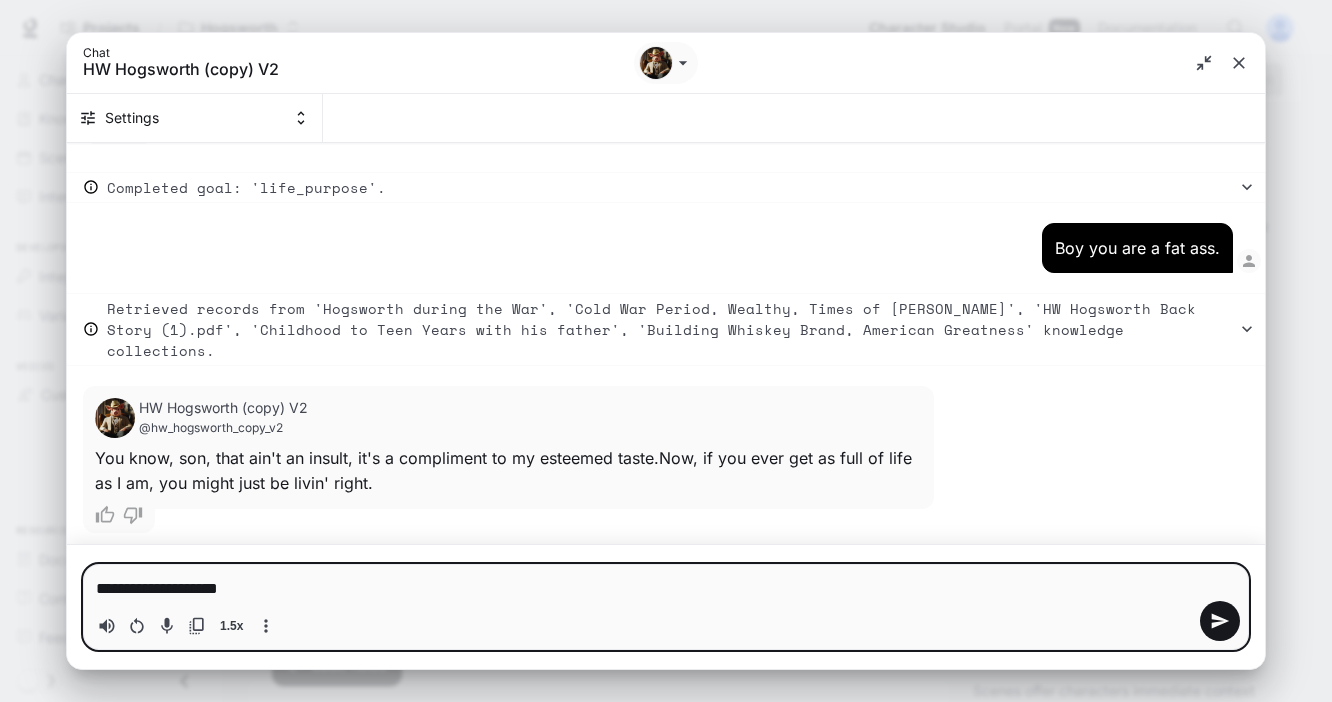 type on "**********" 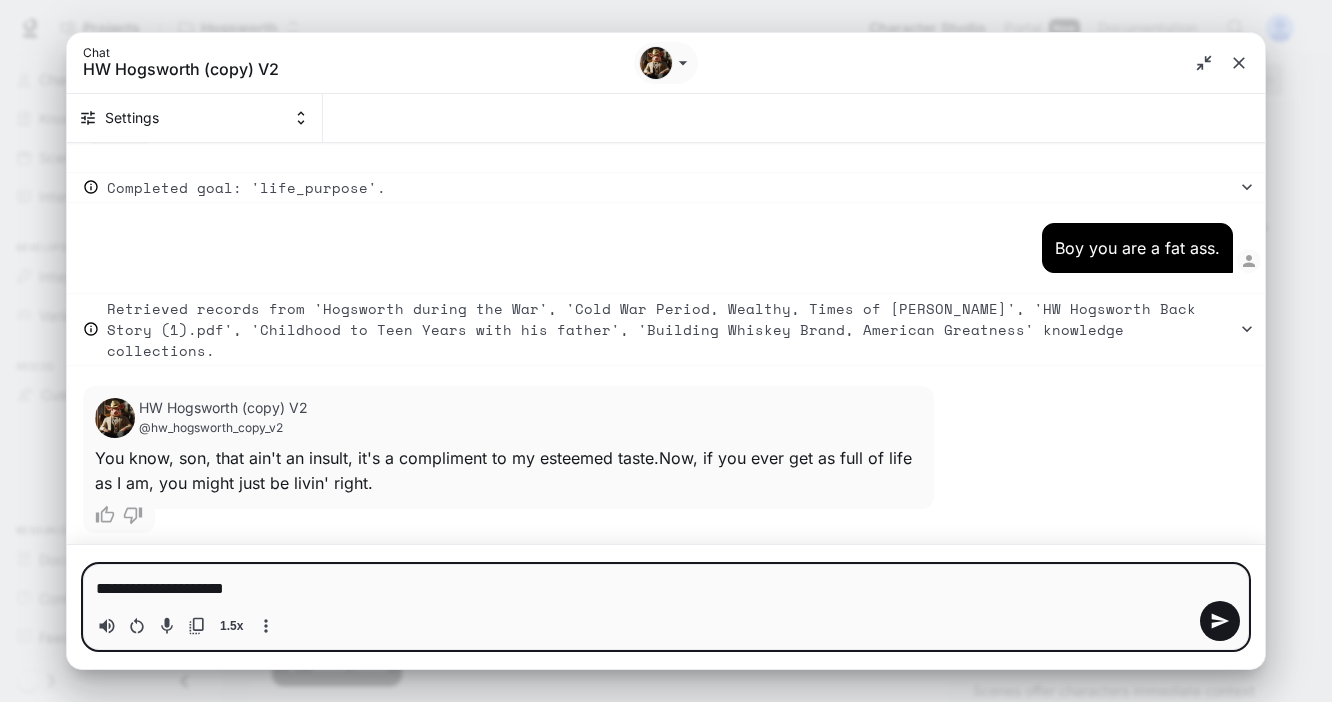 type on "*" 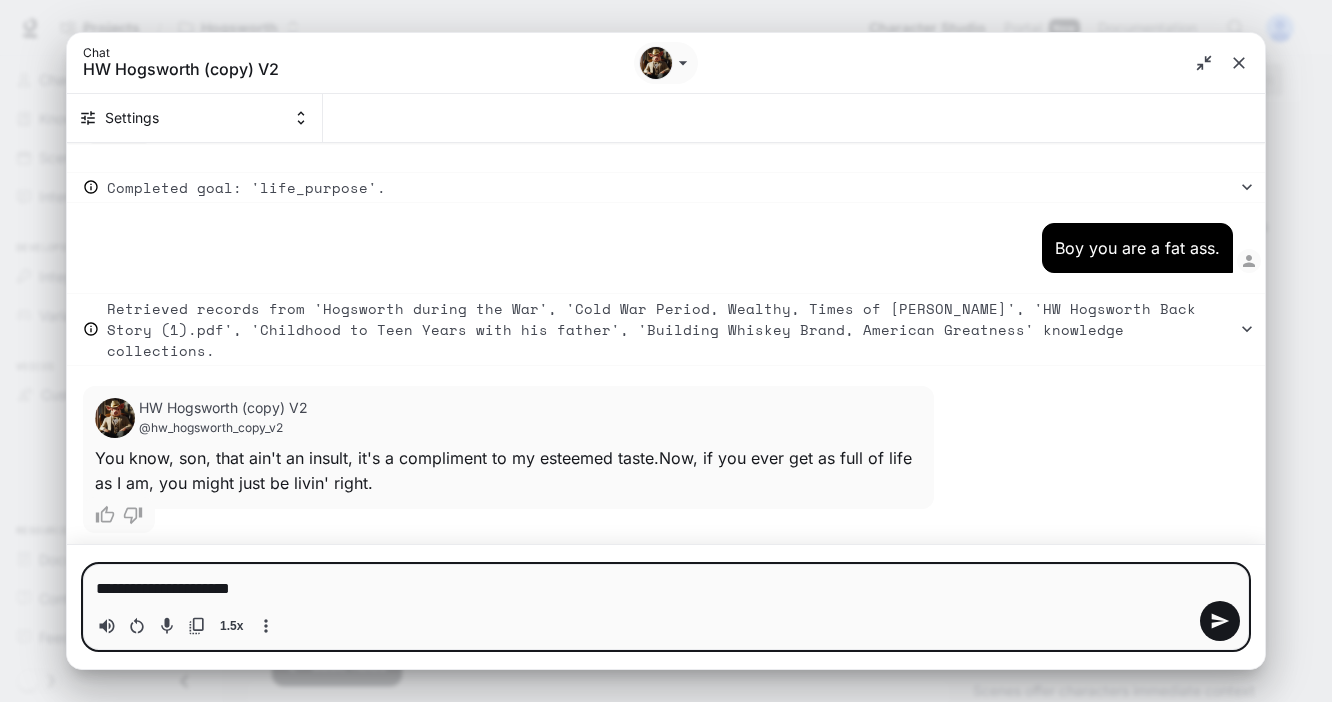 type on "**********" 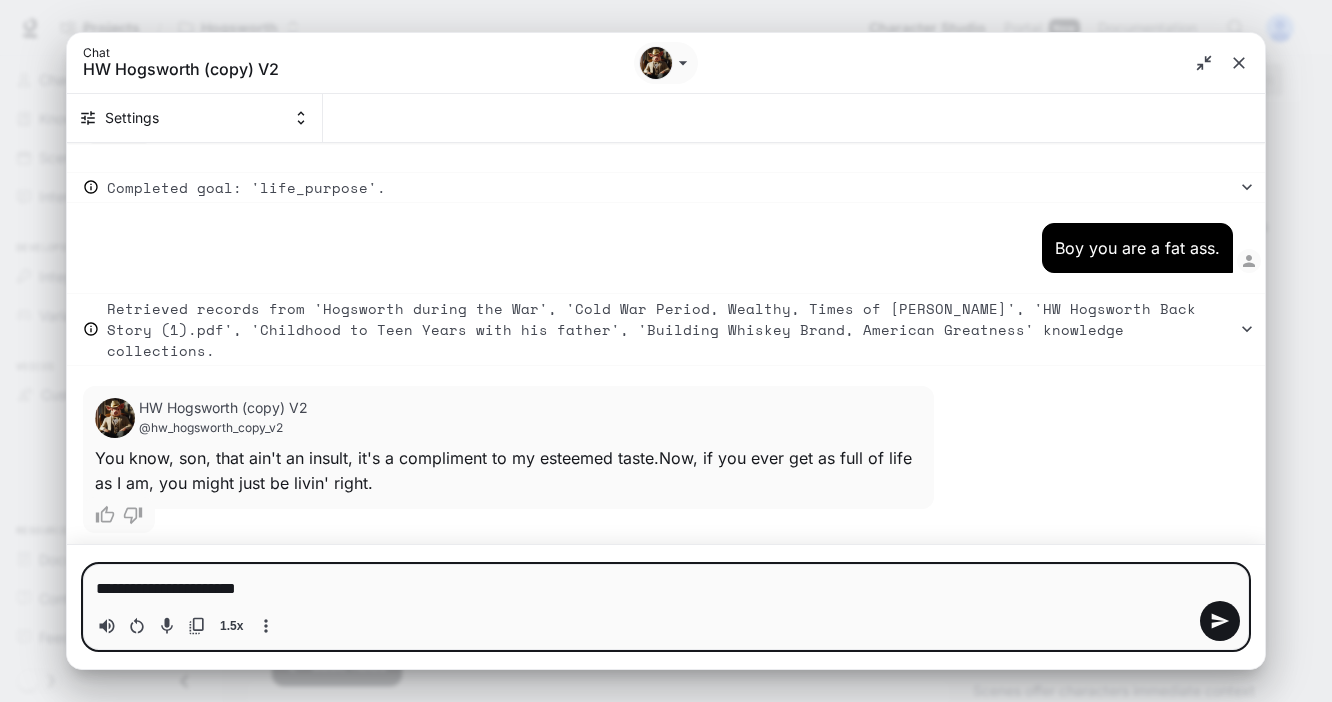 type on "**********" 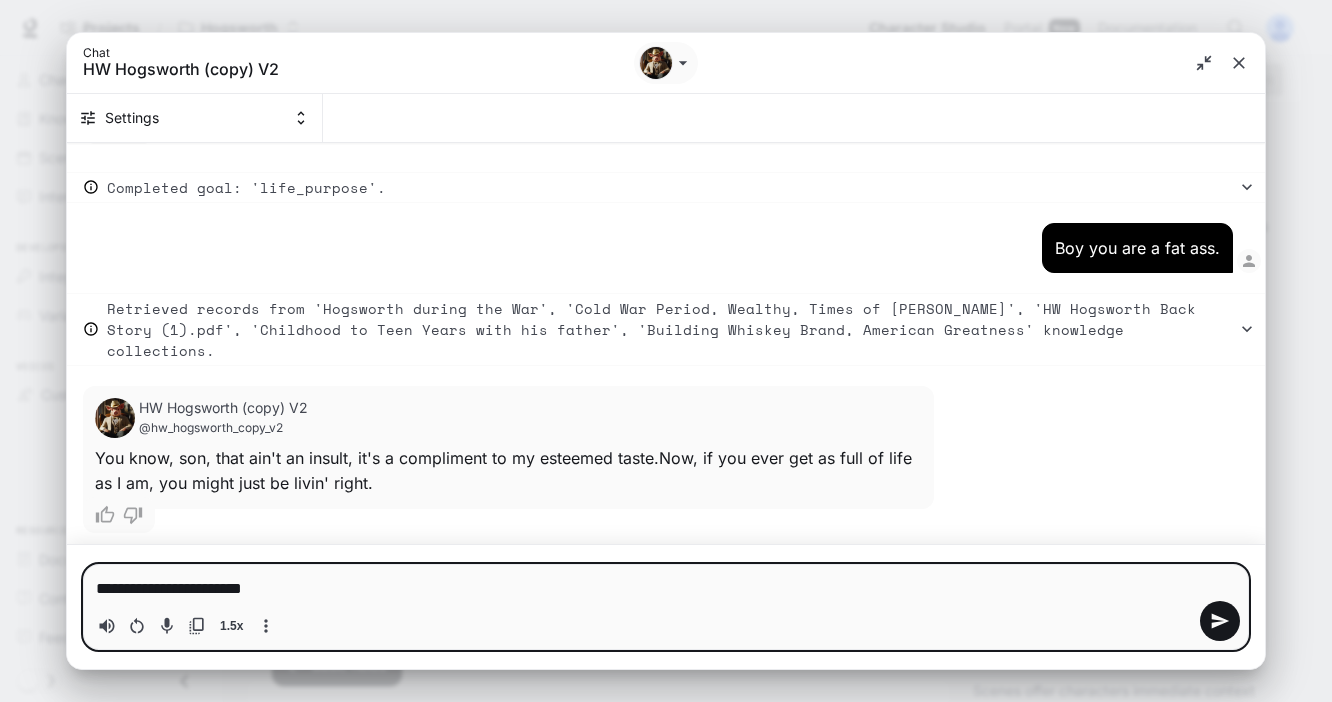 type on "**********" 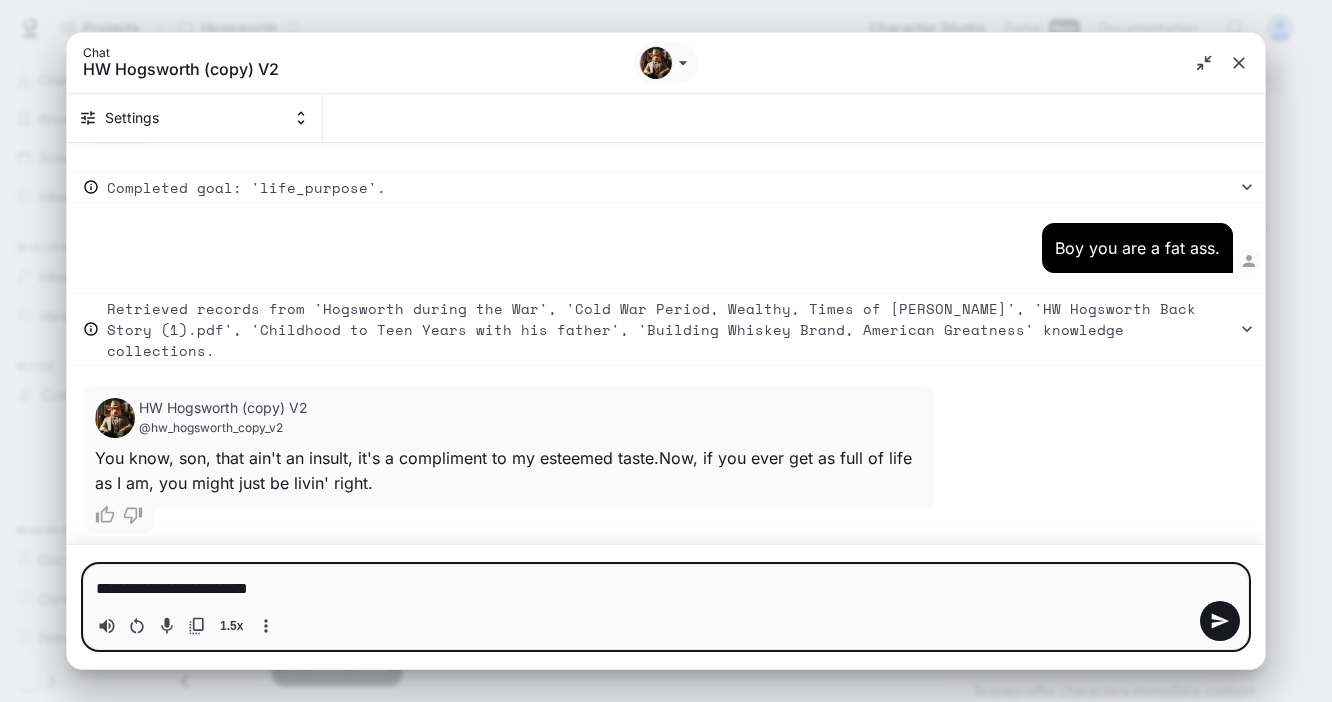 type on "**********" 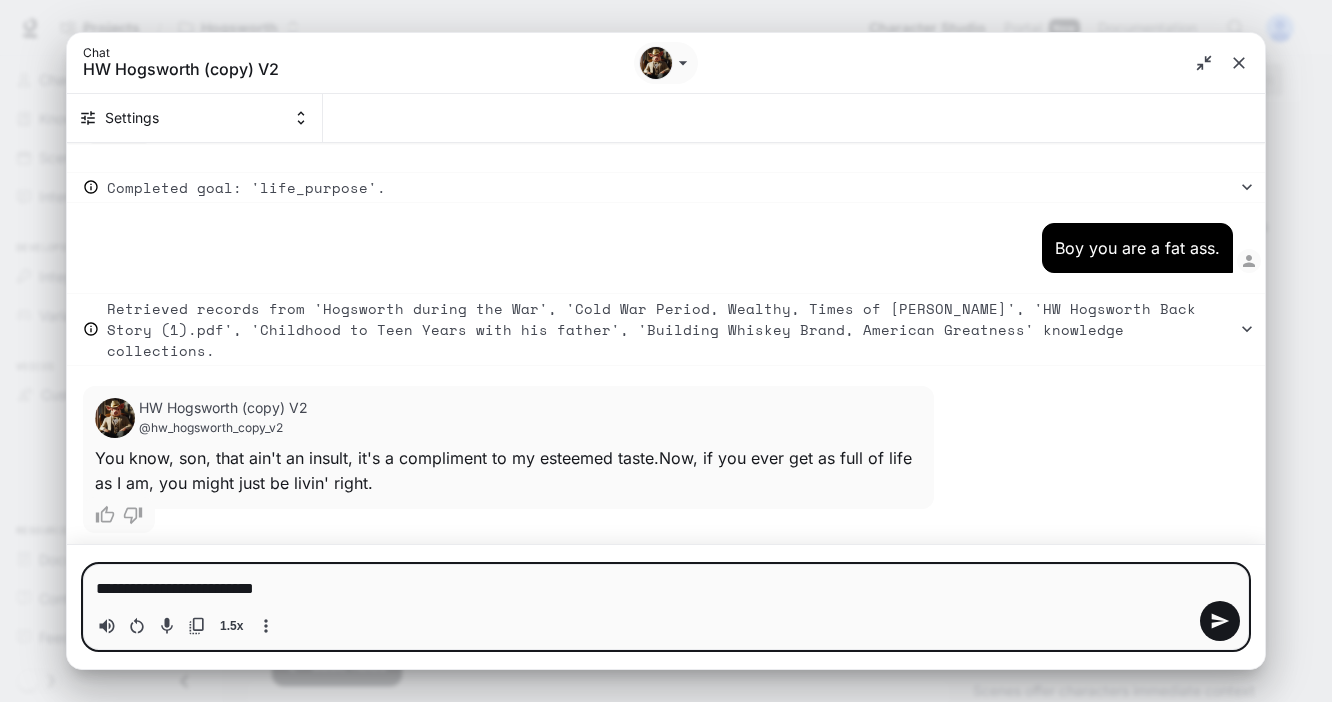 type on "**********" 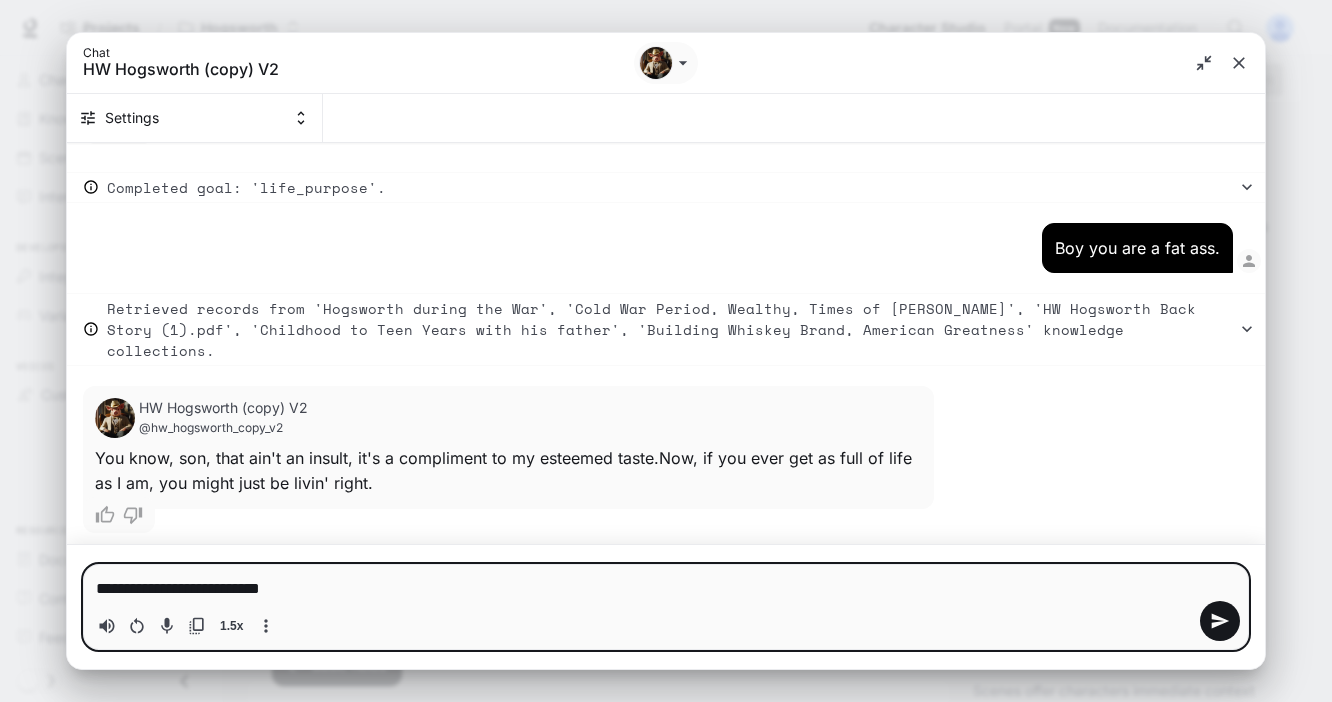 type on "**********" 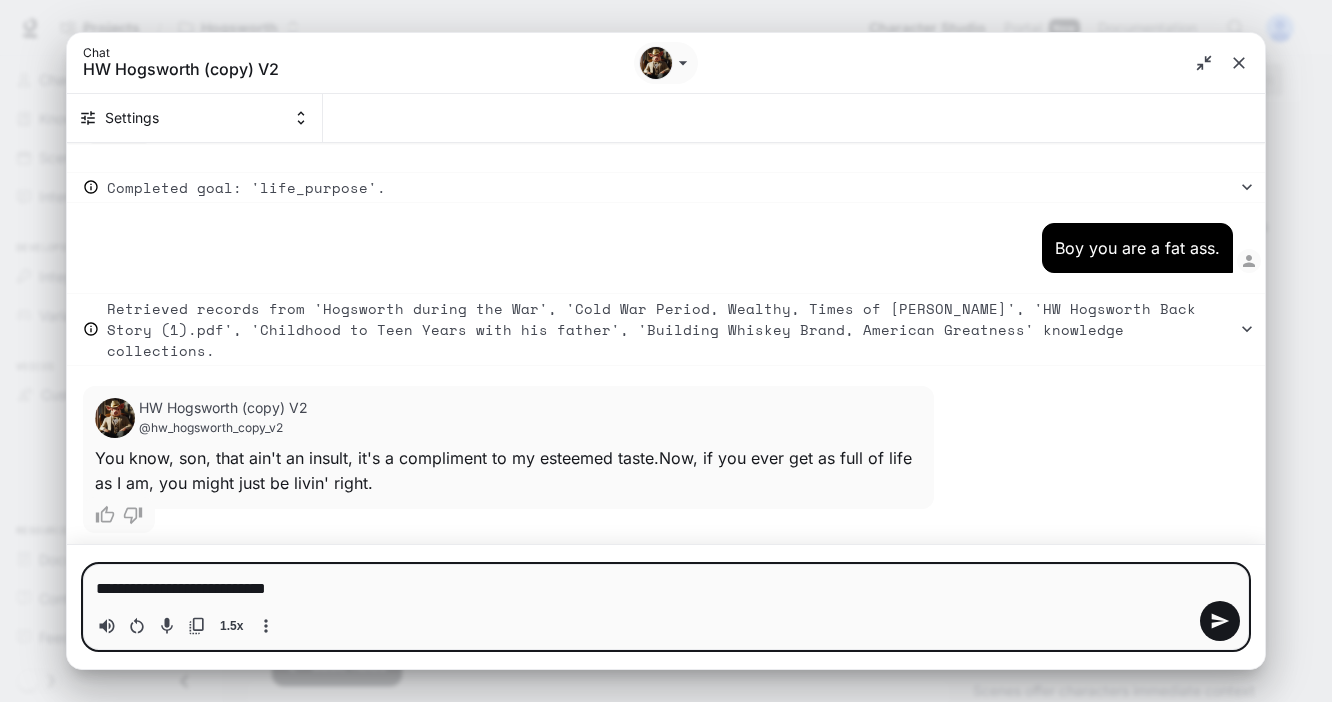 type on "**********" 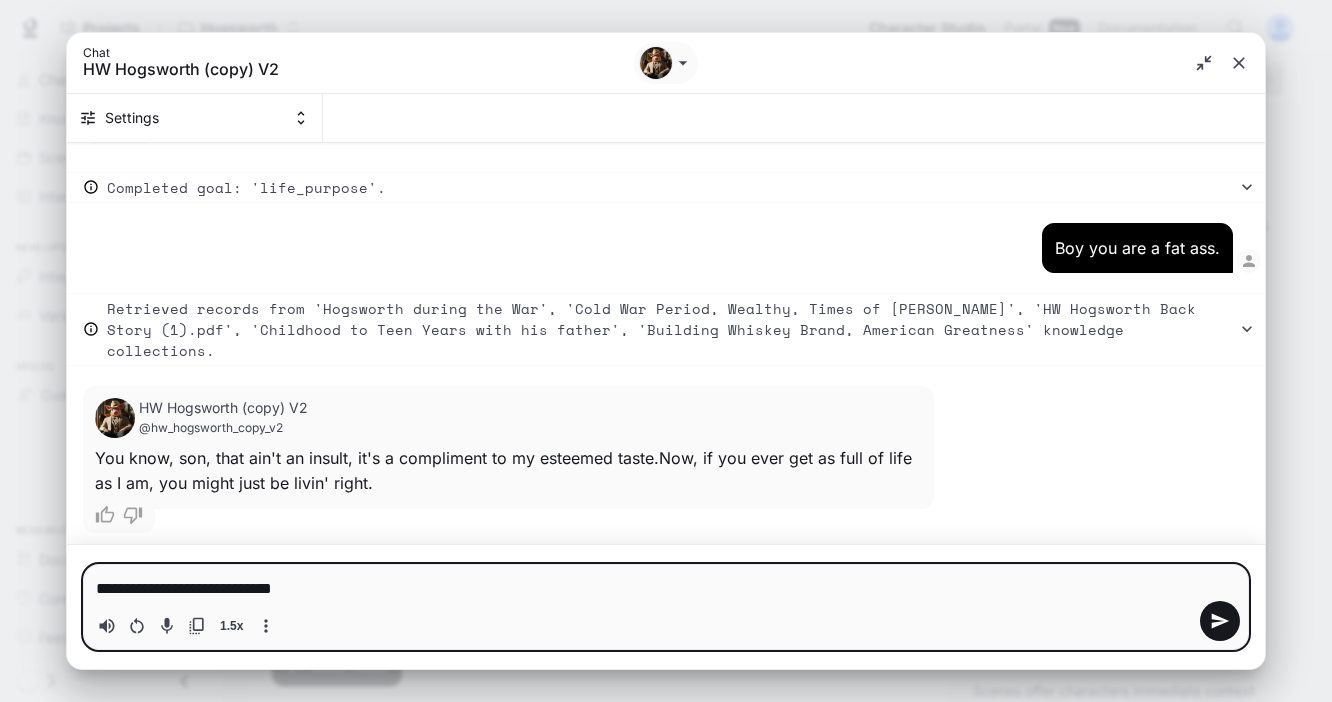 type on "**********" 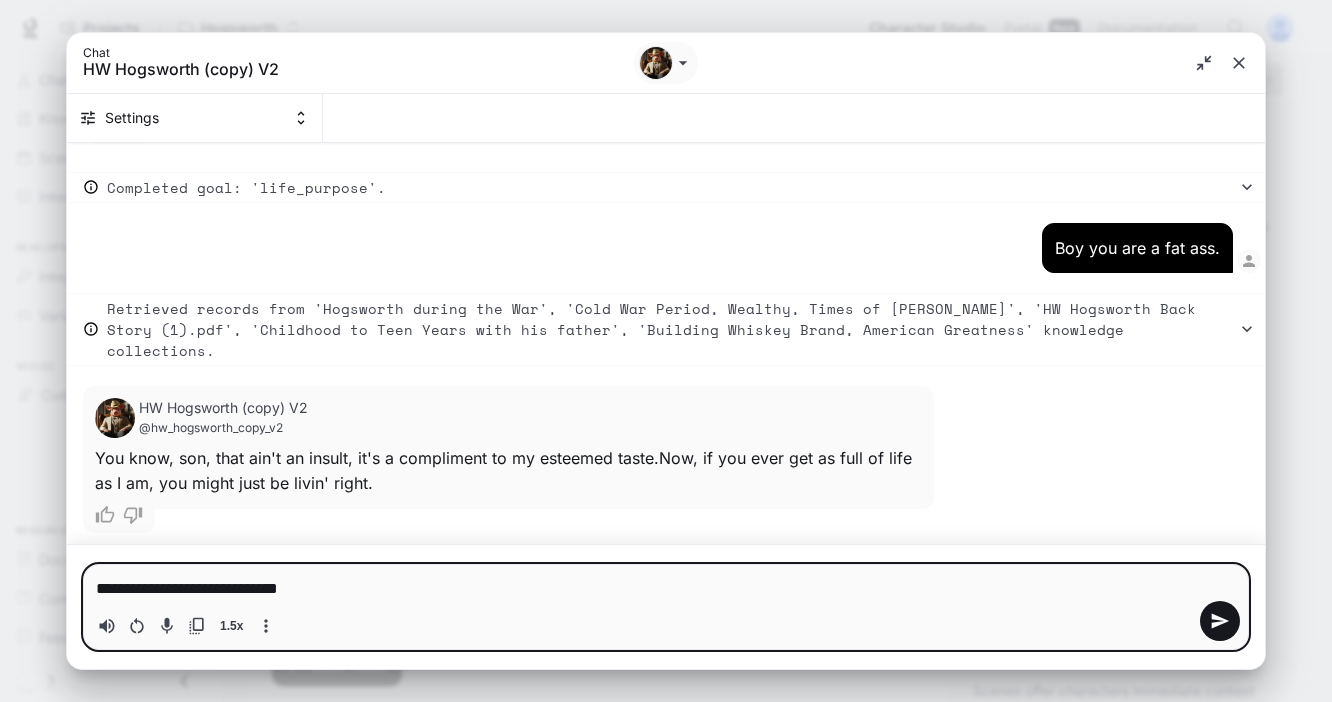 type on "**********" 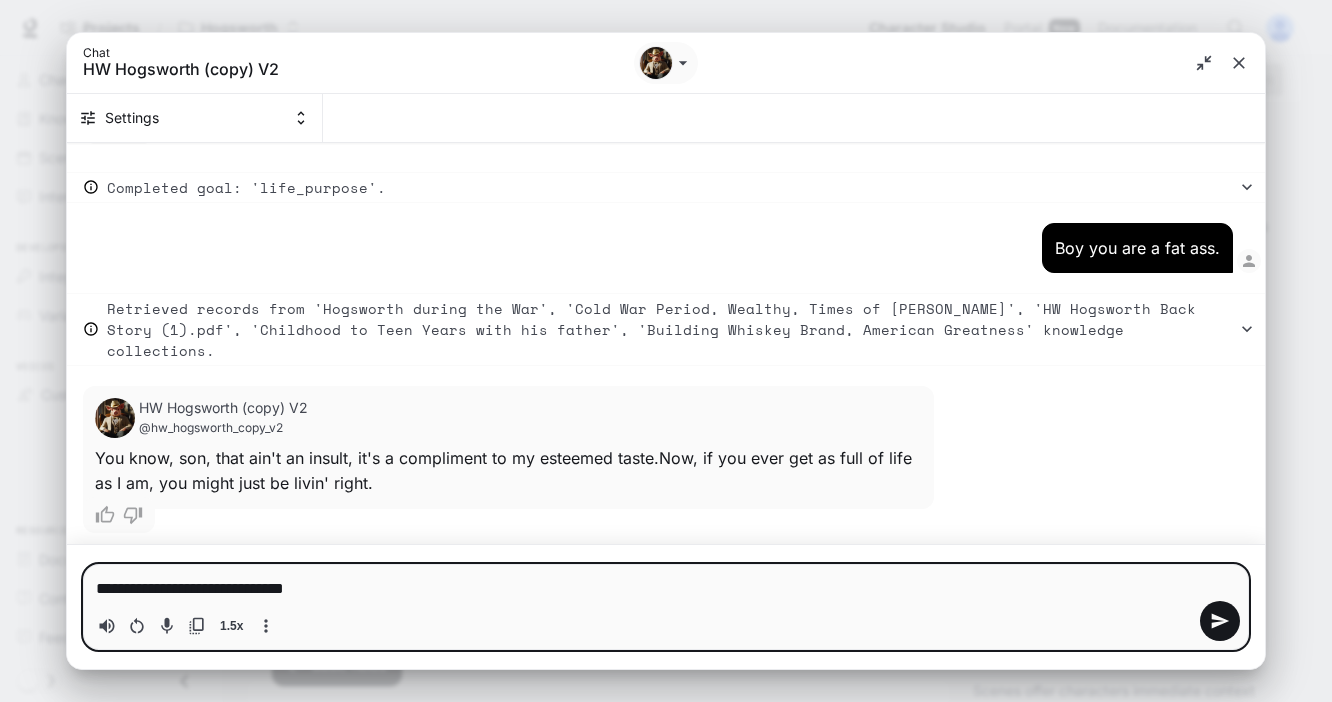 type 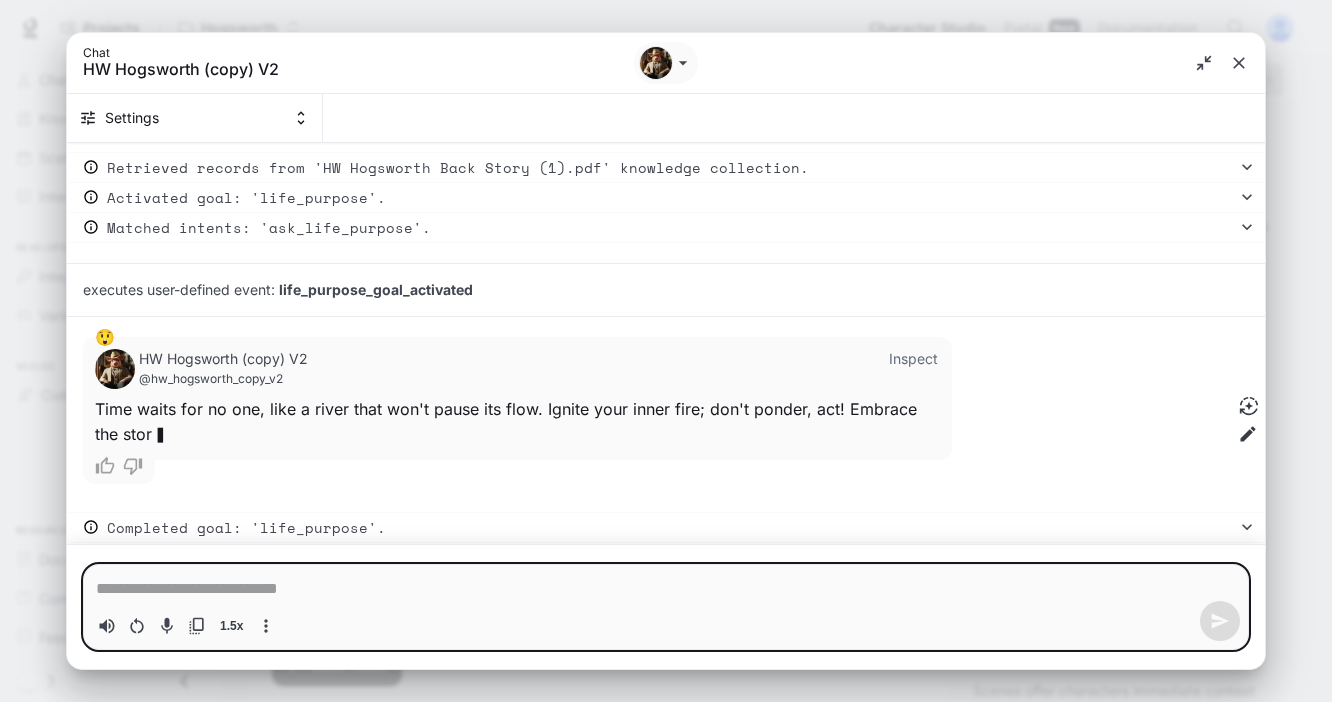 scroll, scrollTop: 1613, scrollLeft: 0, axis: vertical 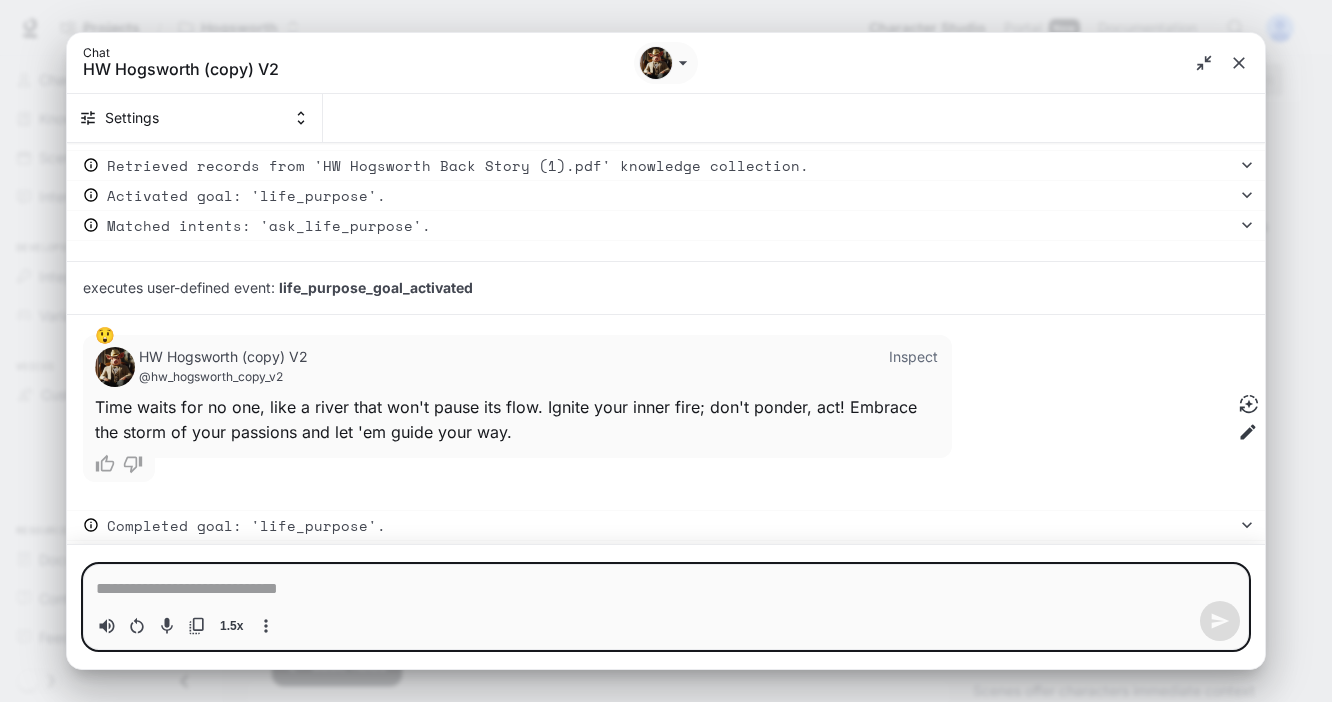 type on "*" 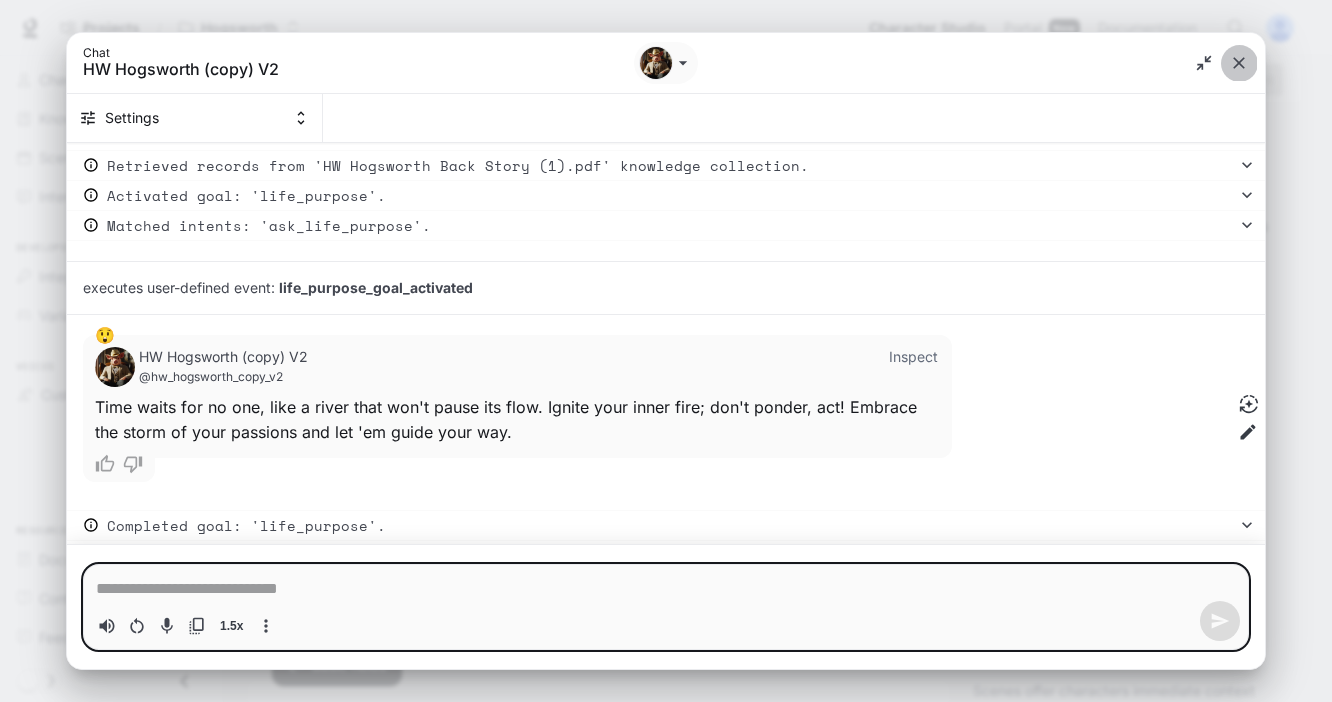 click 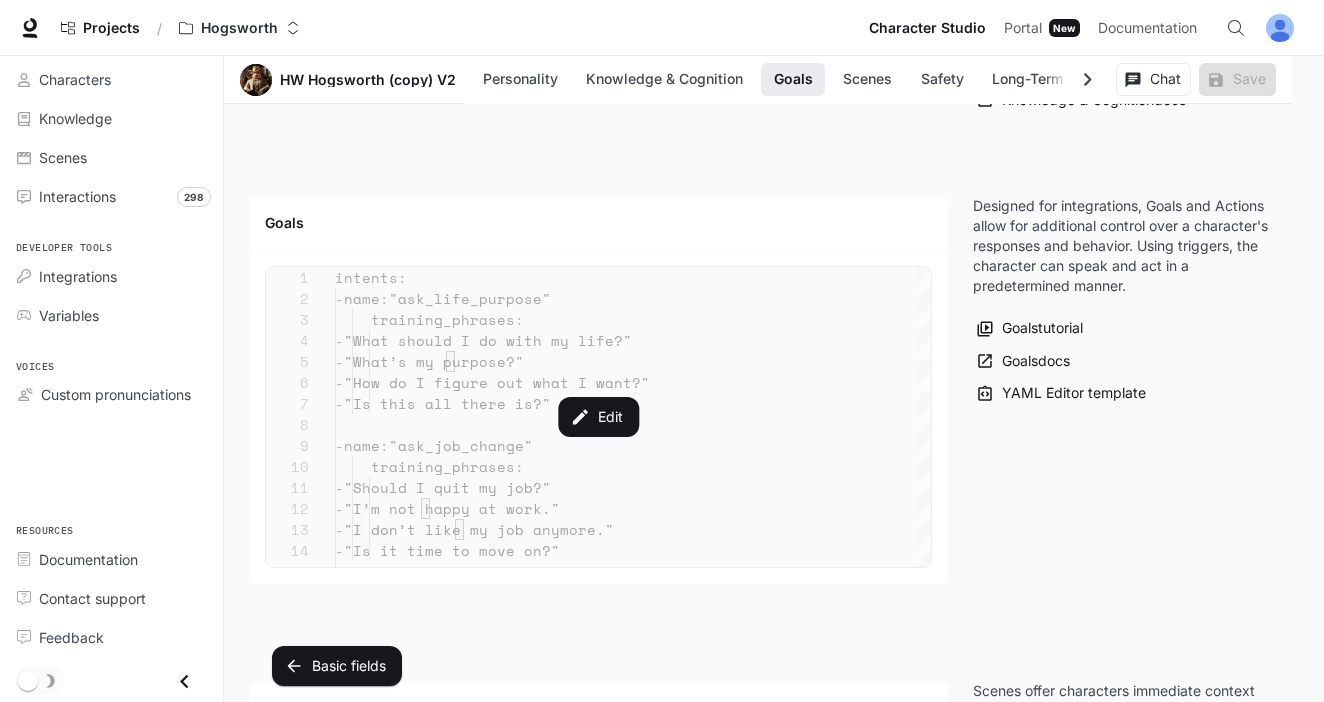 click on "Personality Knowledge & Cognition Goals Scenes Safety Long-Term Memory Relationships Reasoning Model & Prompt Personality Character traits blunt honest judgemental brutal witty funny soulful Entertaining Interesting comedic Character traits Mood Sadness Joy Anger Fear Disgust Trust Anticipation Surprise Static emotions Dynamic emotions 0.7 Personality Negative Positive Aggressive Peaceful Cautious Open Introvert Extravert Insecure Confident Personality controls Inworld's emotional engine, shaping a character's behavior by defining the breadth of their emotions through adjectives and sliders that help mold their demeanor. Personality  tutorial Personality  docs Knowledge & Cognition Knowledge Armagnac Knowledge Building Whiskey Brand, American Greatness Childhood to Teen Years with his father Cold War Period, Wealthy, Times of Joy Crazy Times wagered fortune and woman Hogsworth during the War Hogsworth Whiskey Knowledge HW Hogsworth Back Story (1).pdf Whiskey Knowledge Add knowledge Knowledge Filters None Mild" at bounding box center [774, 849] 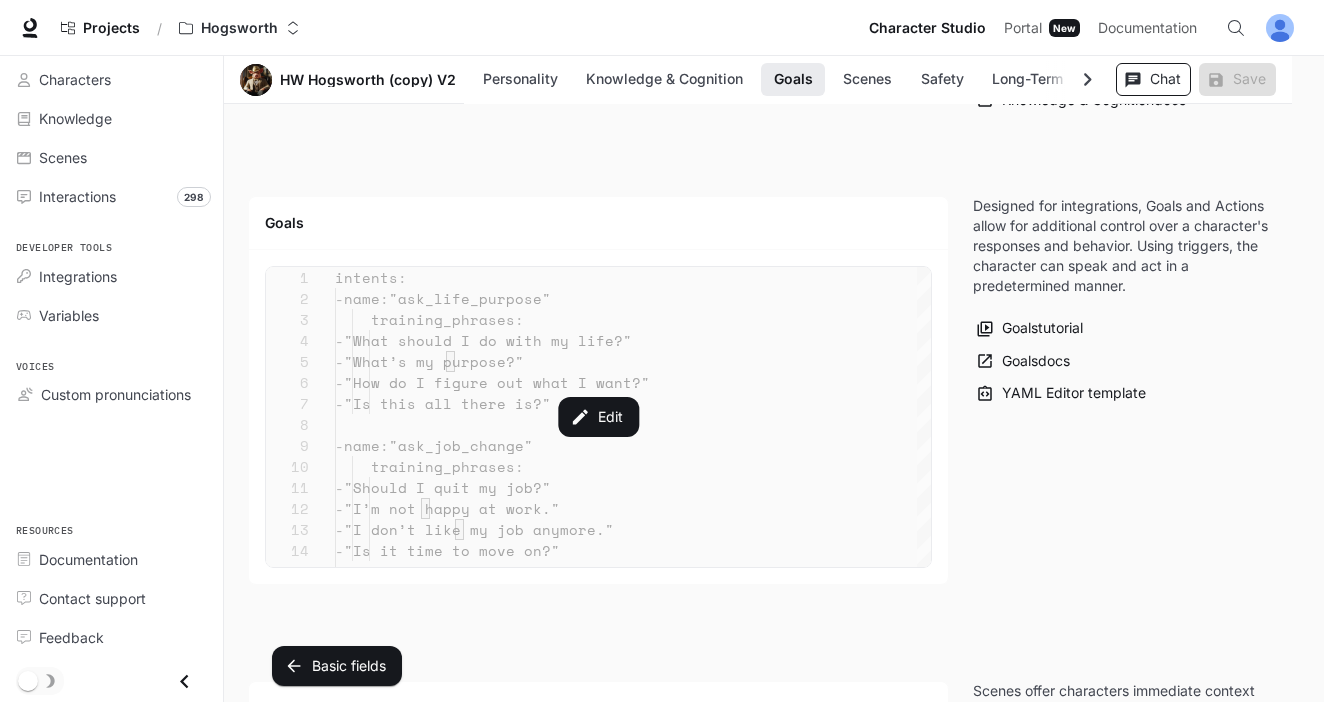 click on "Chat" at bounding box center [1153, 79] 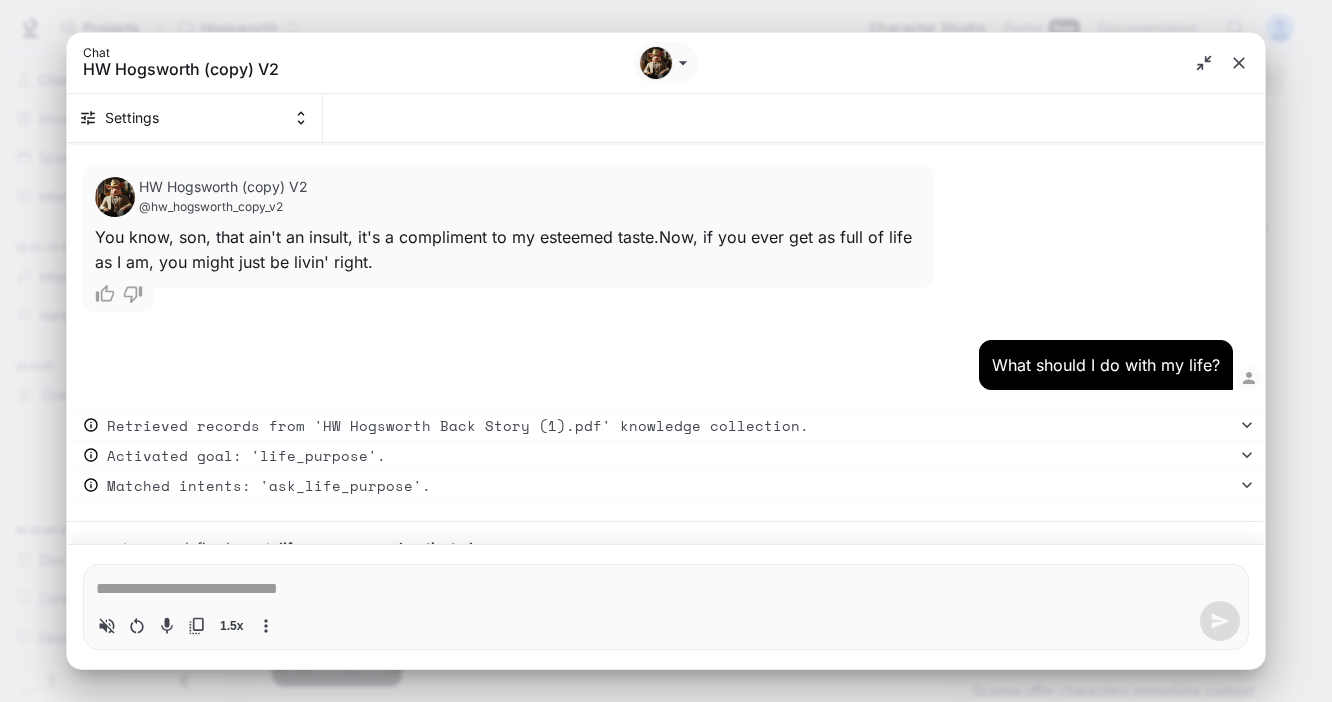 scroll, scrollTop: 1324, scrollLeft: 0, axis: vertical 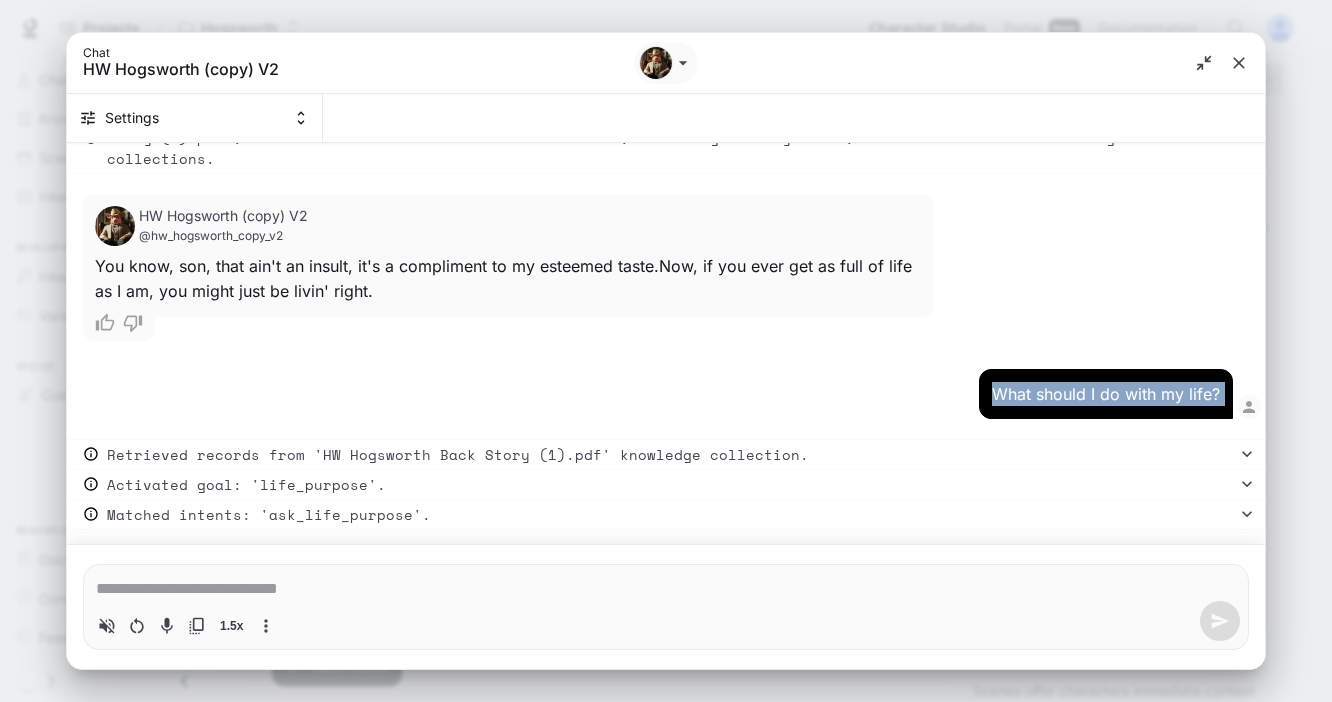 drag, startPoint x: 989, startPoint y: 372, endPoint x: 1227, endPoint y: 371, distance: 238.0021 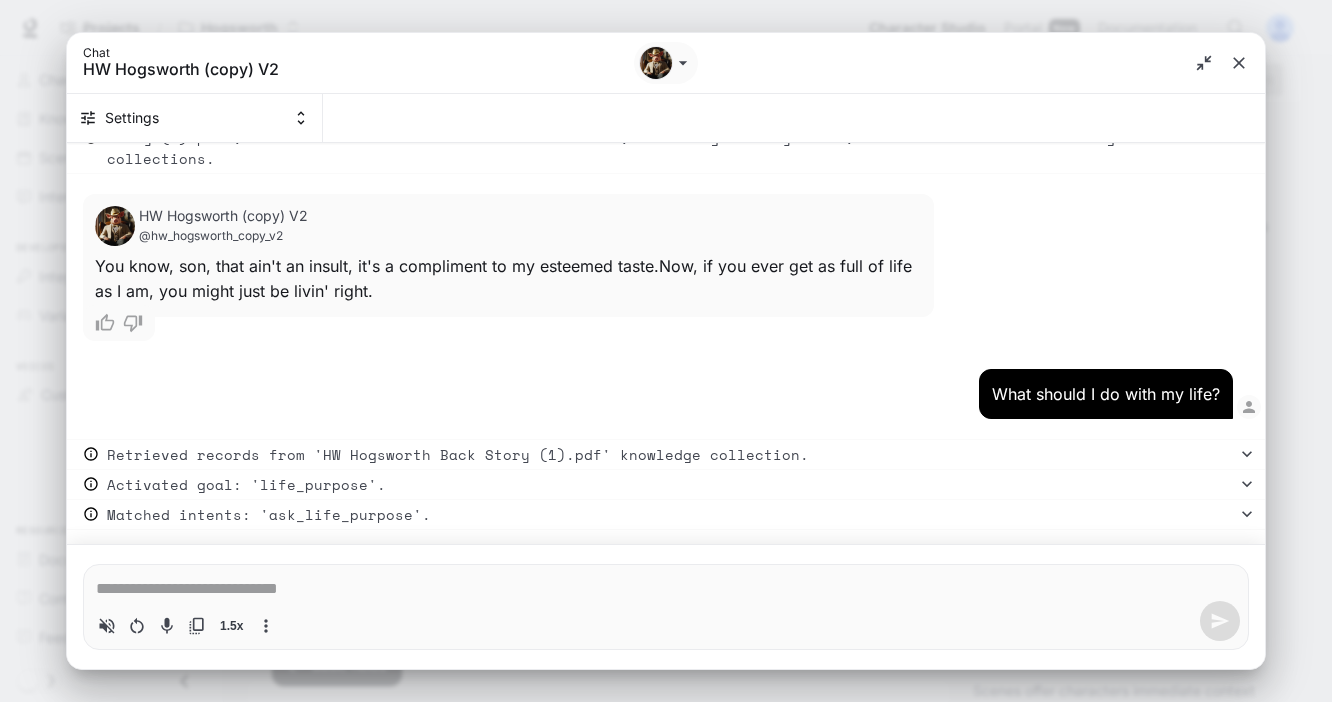 click on "* 1.5x" at bounding box center [666, 607] 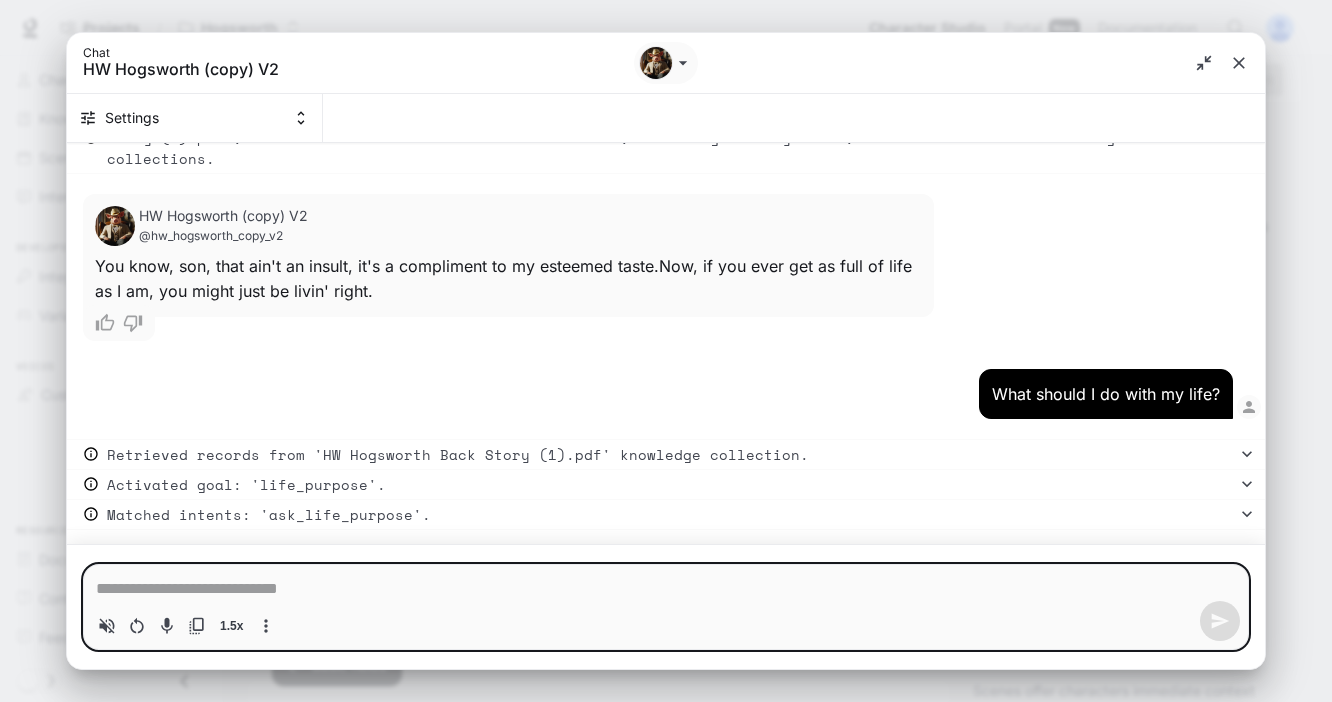 paste on "**********" 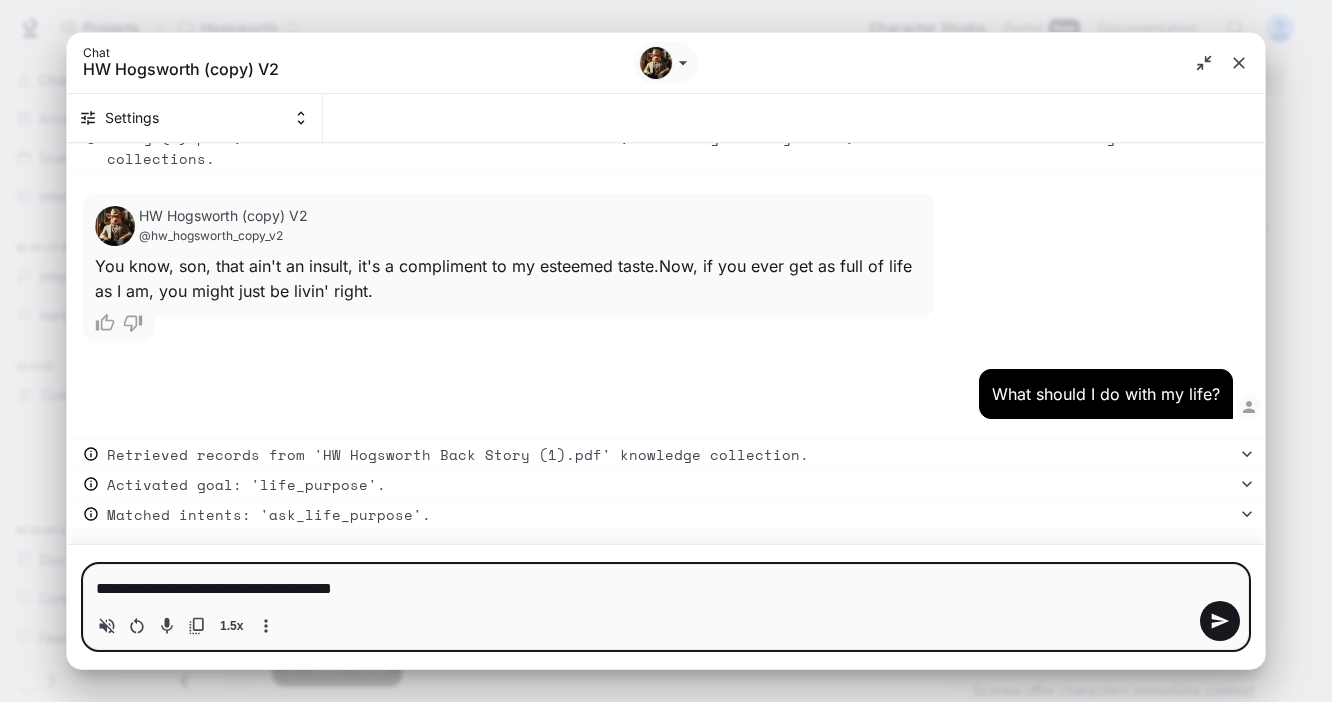 type on "*" 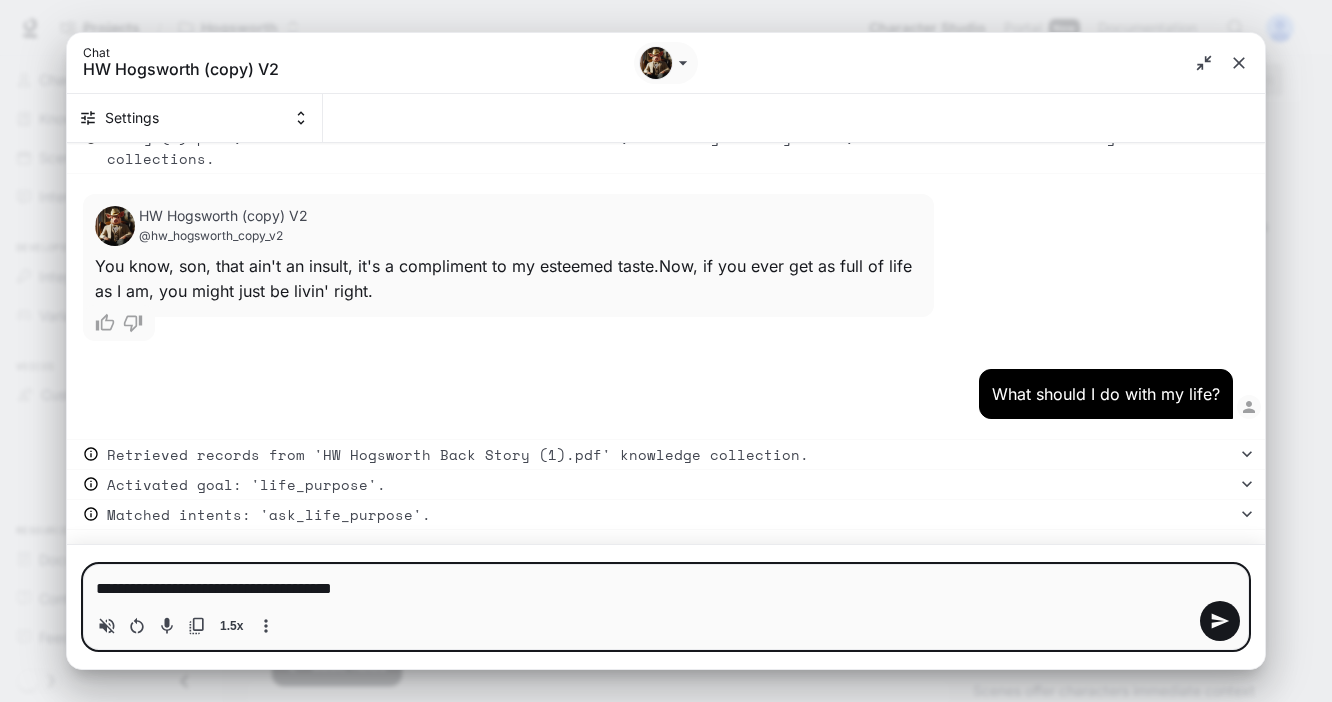 type 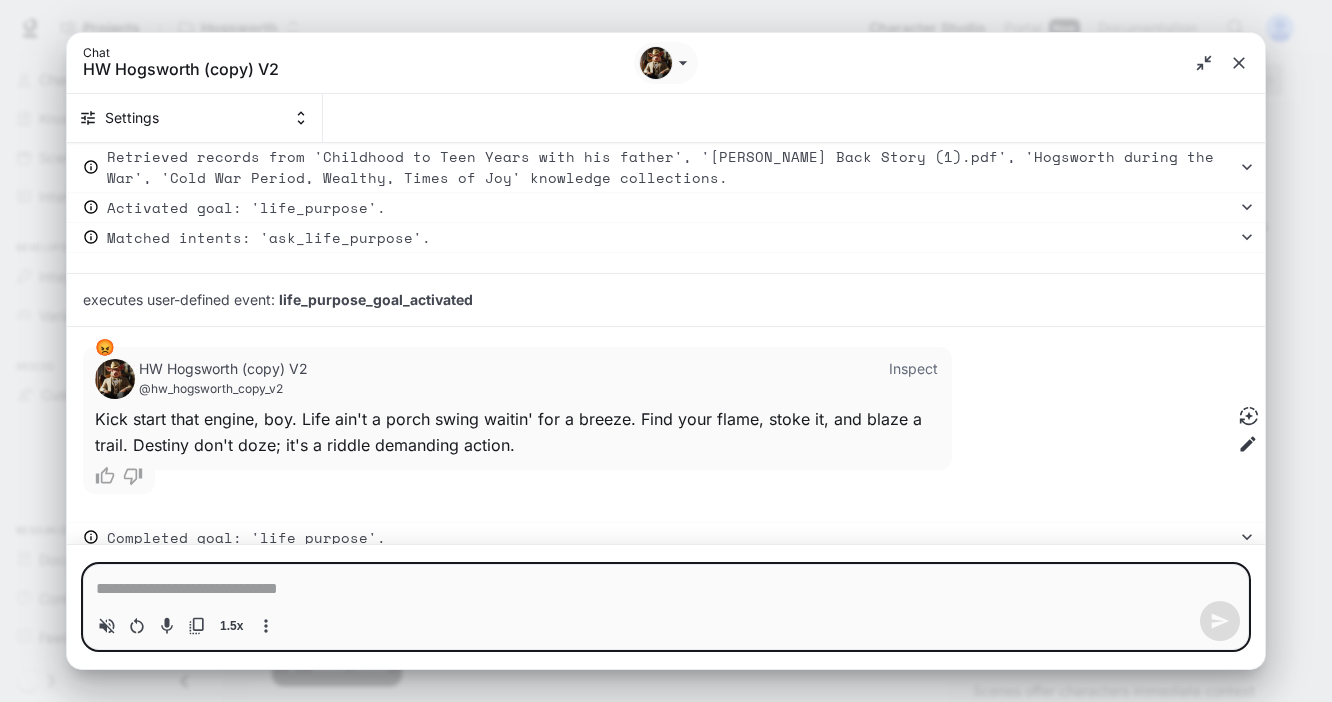 scroll, scrollTop: 2110, scrollLeft: 0, axis: vertical 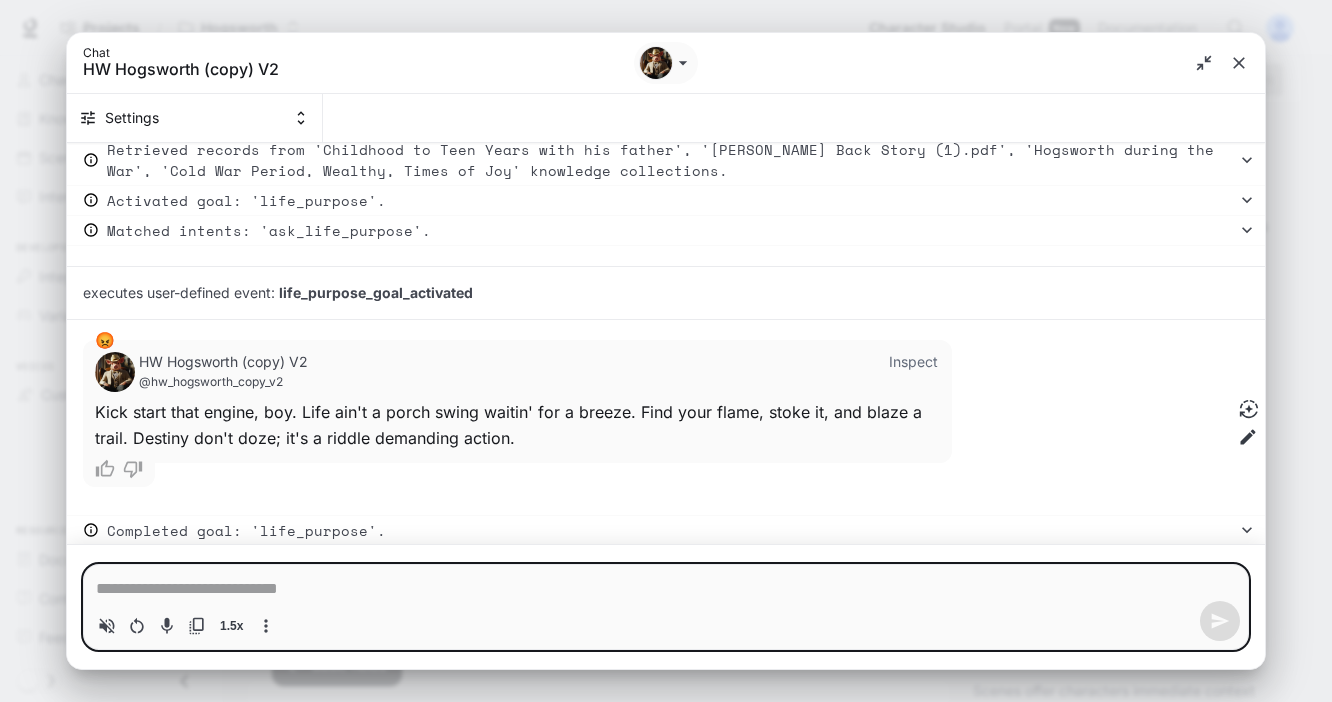 type on "*" 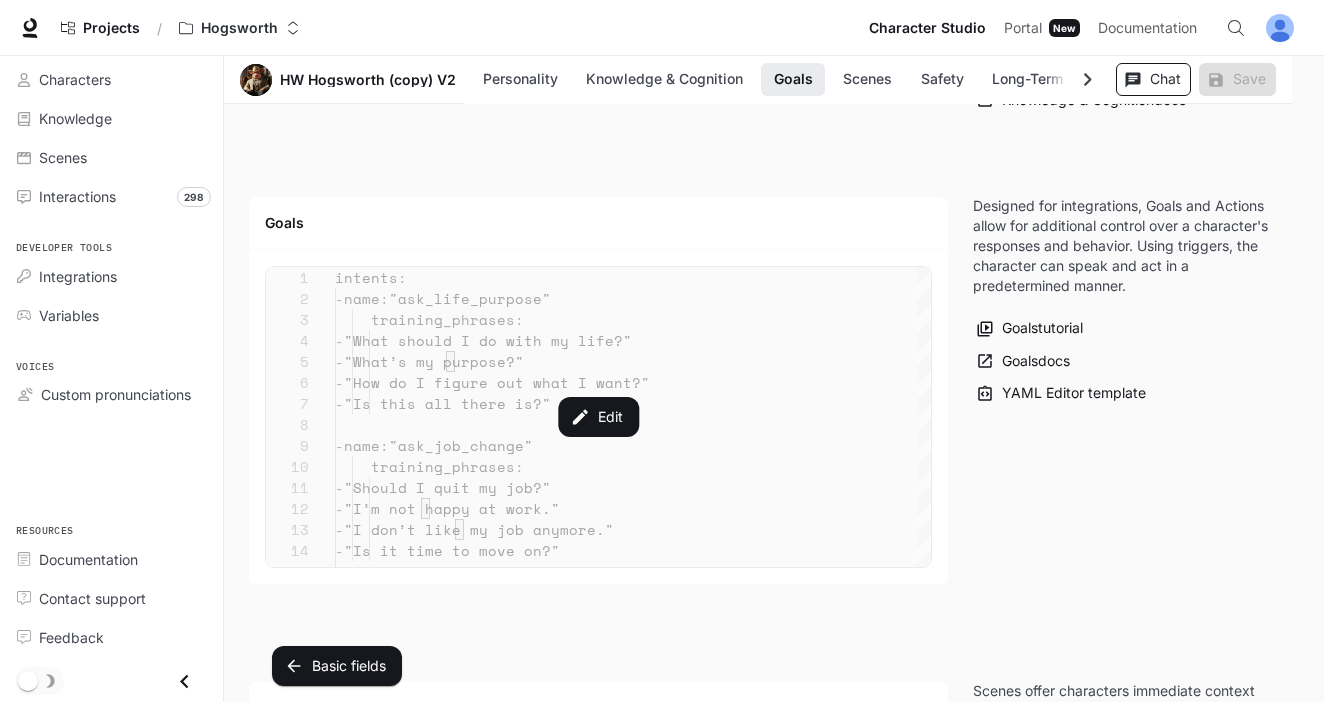 click on "Chat" at bounding box center (1153, 79) 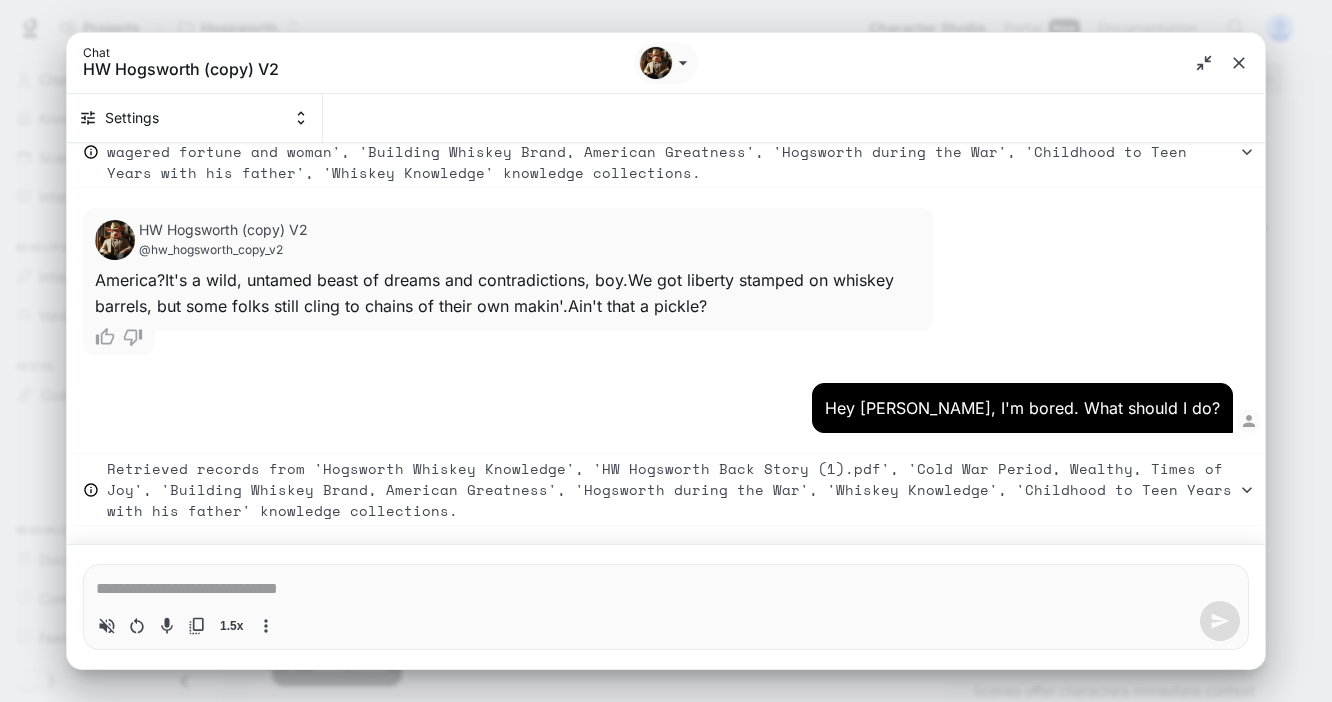 type on "*" 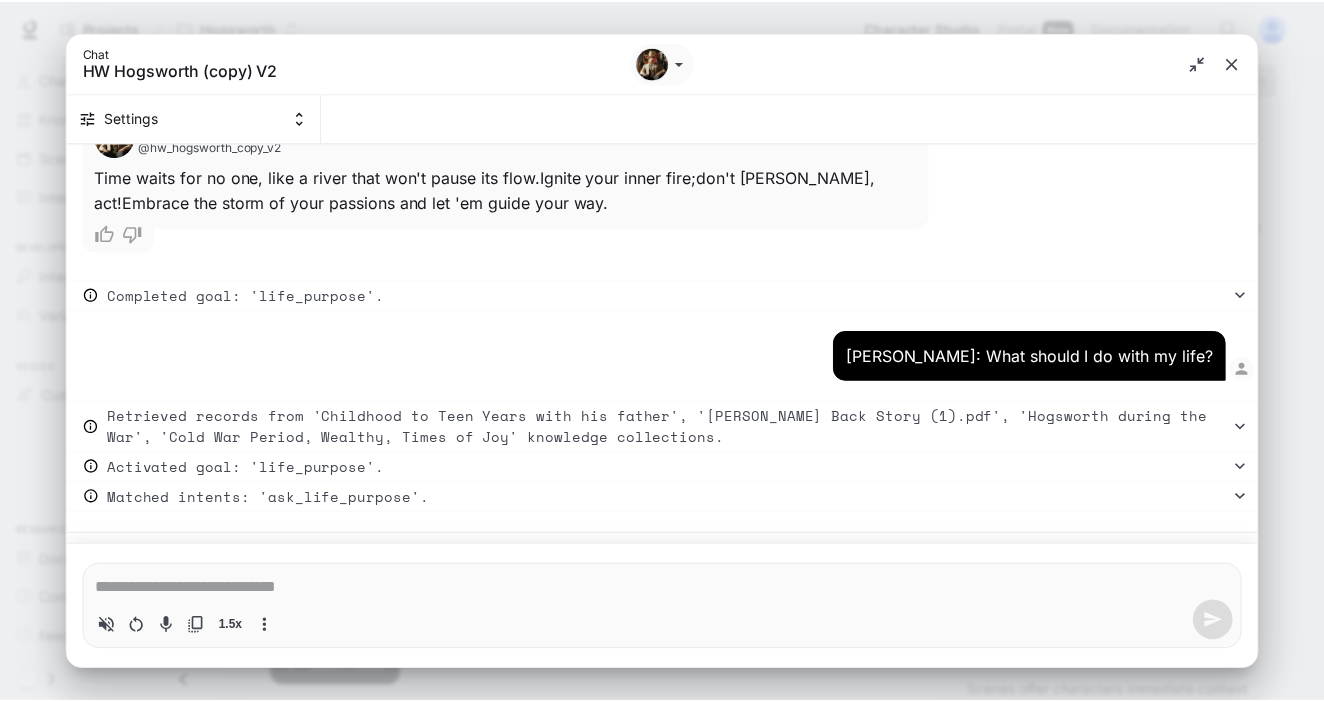 scroll, scrollTop: 1836, scrollLeft: 0, axis: vertical 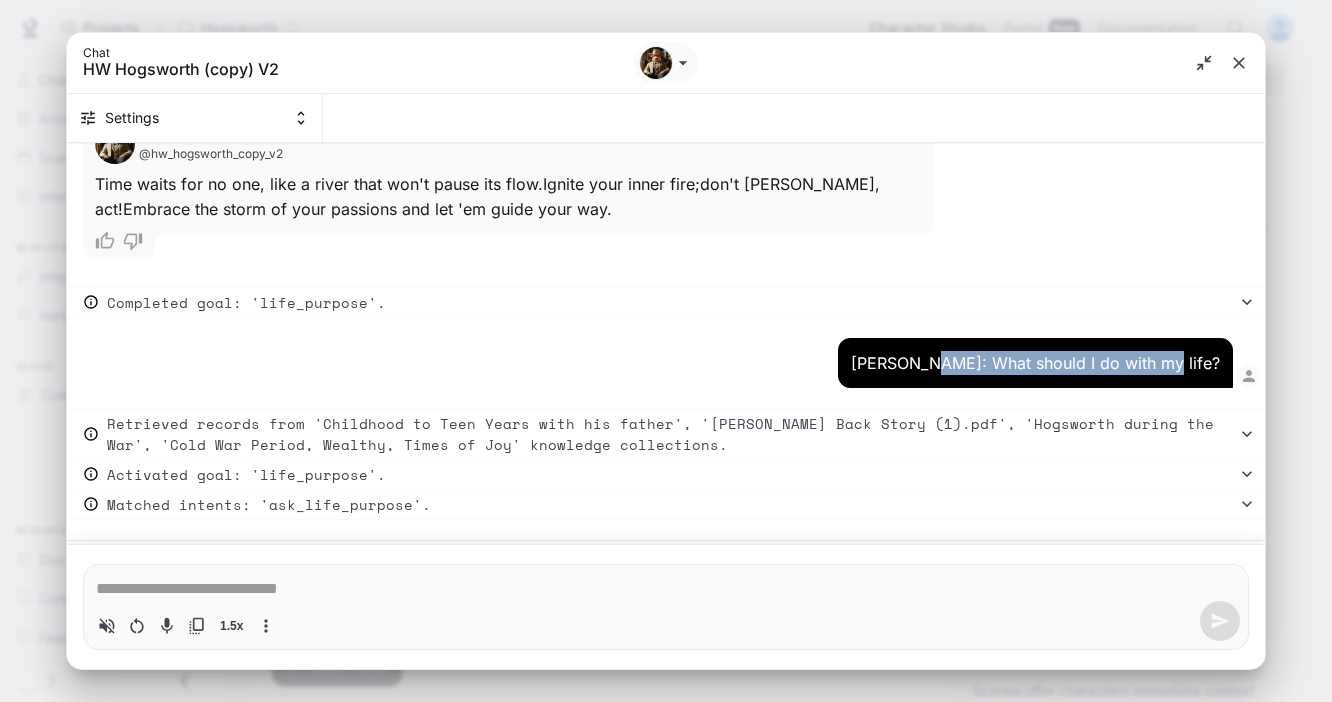 drag, startPoint x: 989, startPoint y: 342, endPoint x: 1217, endPoint y: 344, distance: 228.00877 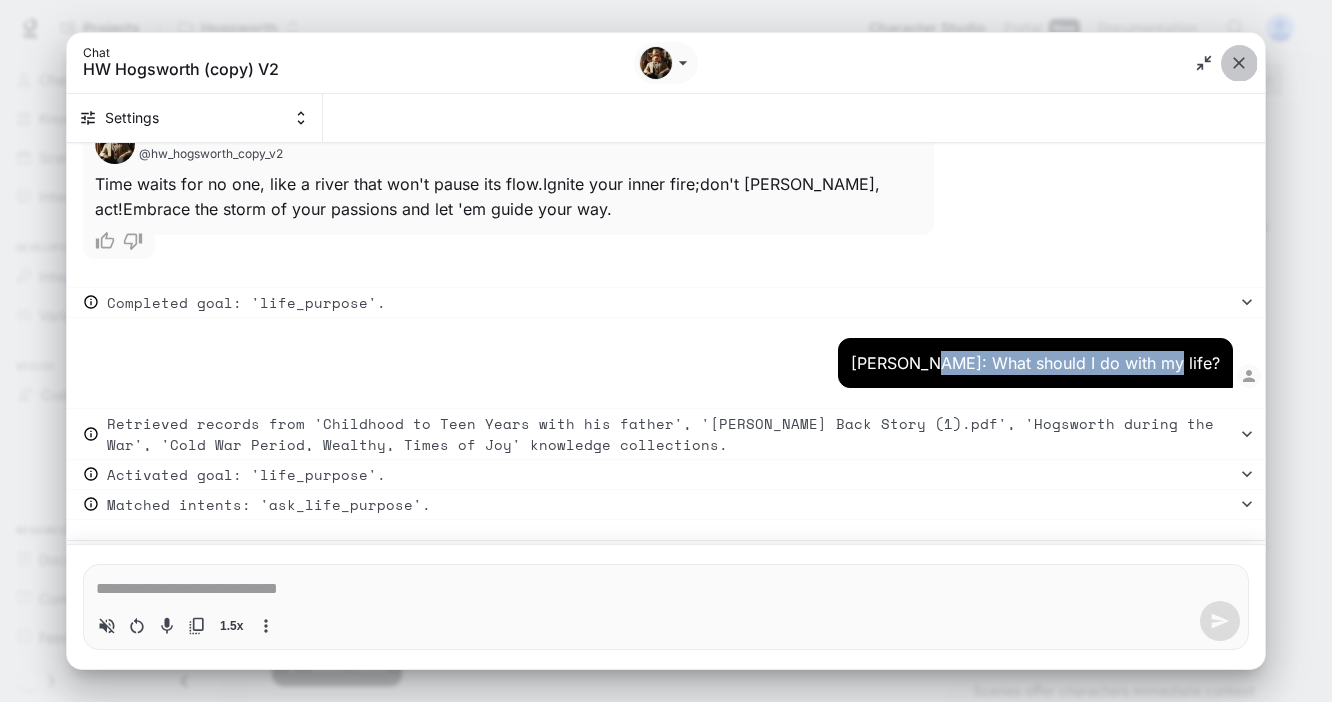 click 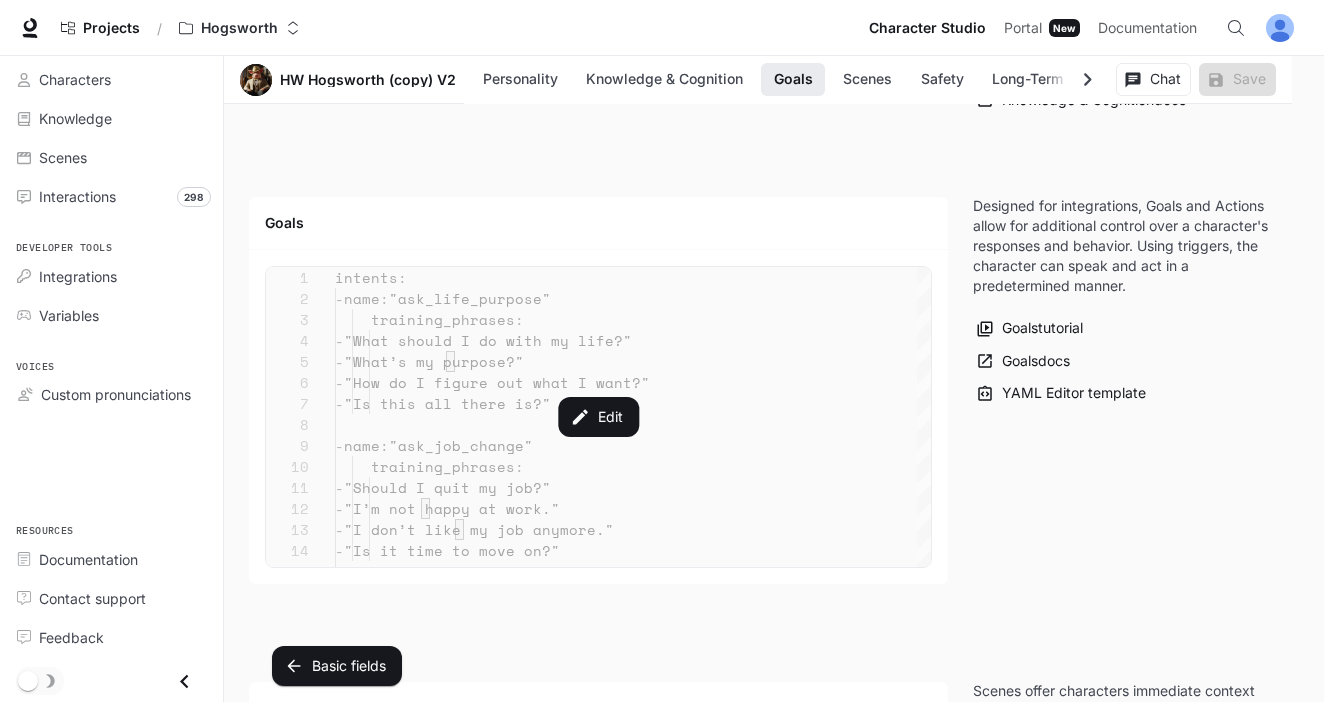 click on "Personality Knowledge & Cognition Goals Scenes Safety Long-Term Memory Relationships Reasoning Model & Prompt Personality Character traits blunt honest judgemental brutal witty funny soulful Entertaining Interesting comedic Character traits Mood Sadness Joy Anger Fear Disgust Trust Anticipation Surprise Static emotions Dynamic emotions 0.7 Personality Negative Positive Aggressive Peaceful Cautious Open Introvert Extravert Insecure Confident Personality controls Inworld's emotional engine, shaping a character's behavior by defining the breadth of their emotions through adjectives and sliders that help mold their demeanor. Personality  tutorial Personality  docs Knowledge & Cognition Knowledge Armagnac Knowledge Building Whiskey Brand, American Greatness Childhood to Teen Years with his father Cold War Period, Wealthy, Times of Joy Crazy Times wagered fortune and woman Hogsworth during the War Hogsworth Whiskey Knowledge HW Hogsworth Back Story (1).pdf Whiskey Knowledge Add knowledge Knowledge Filters None Mild" at bounding box center (774, 849) 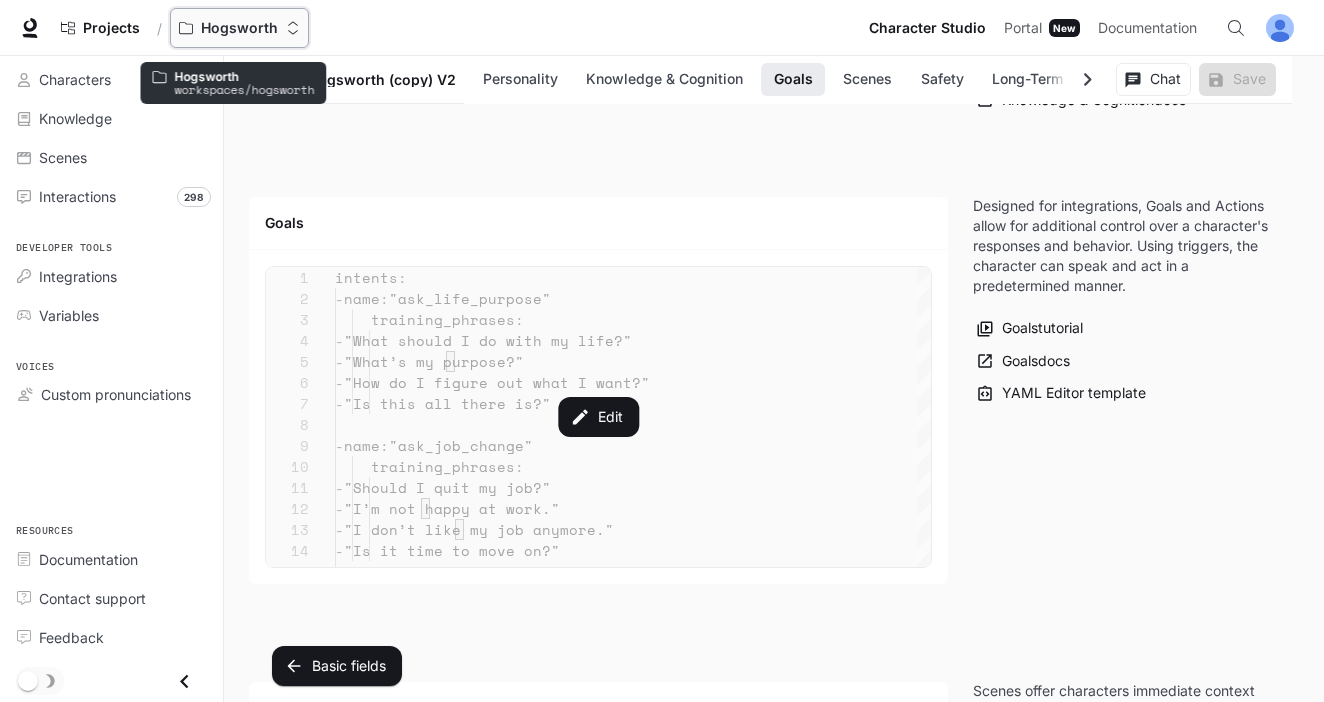 click on "Hogsworth" at bounding box center [239, 28] 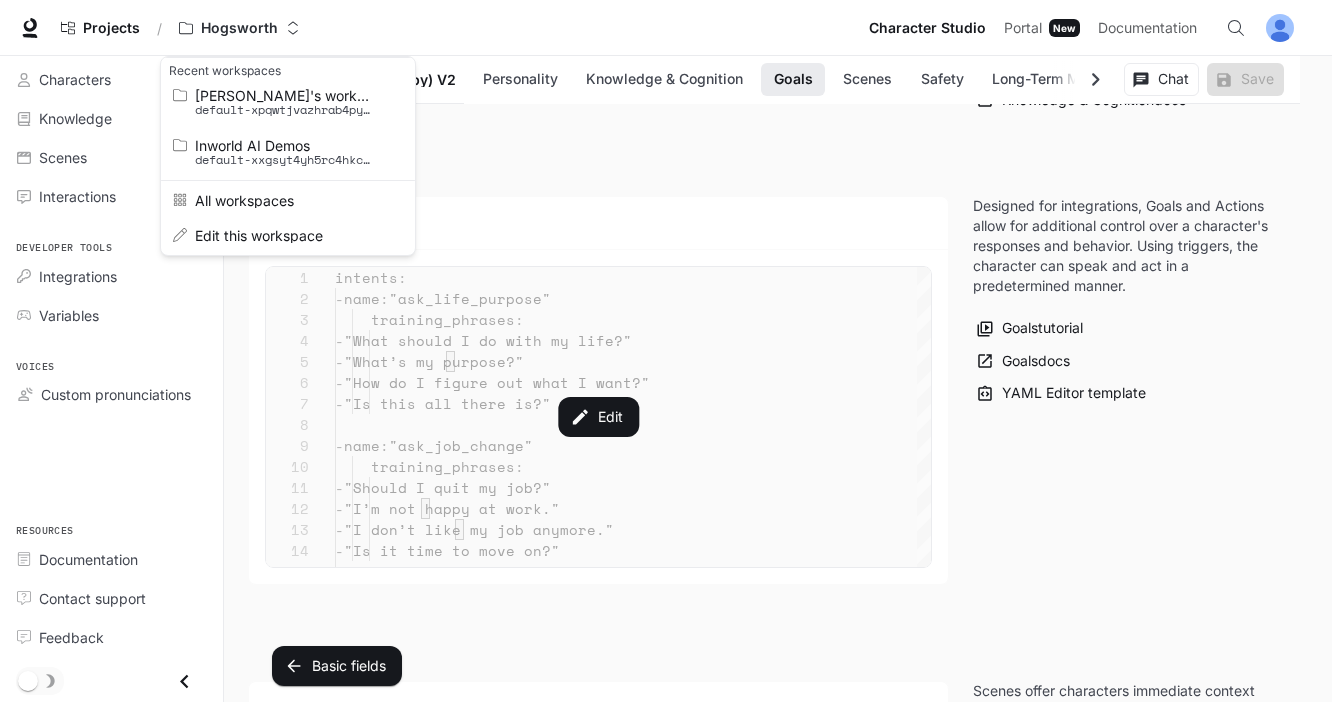 click at bounding box center [666, 351] 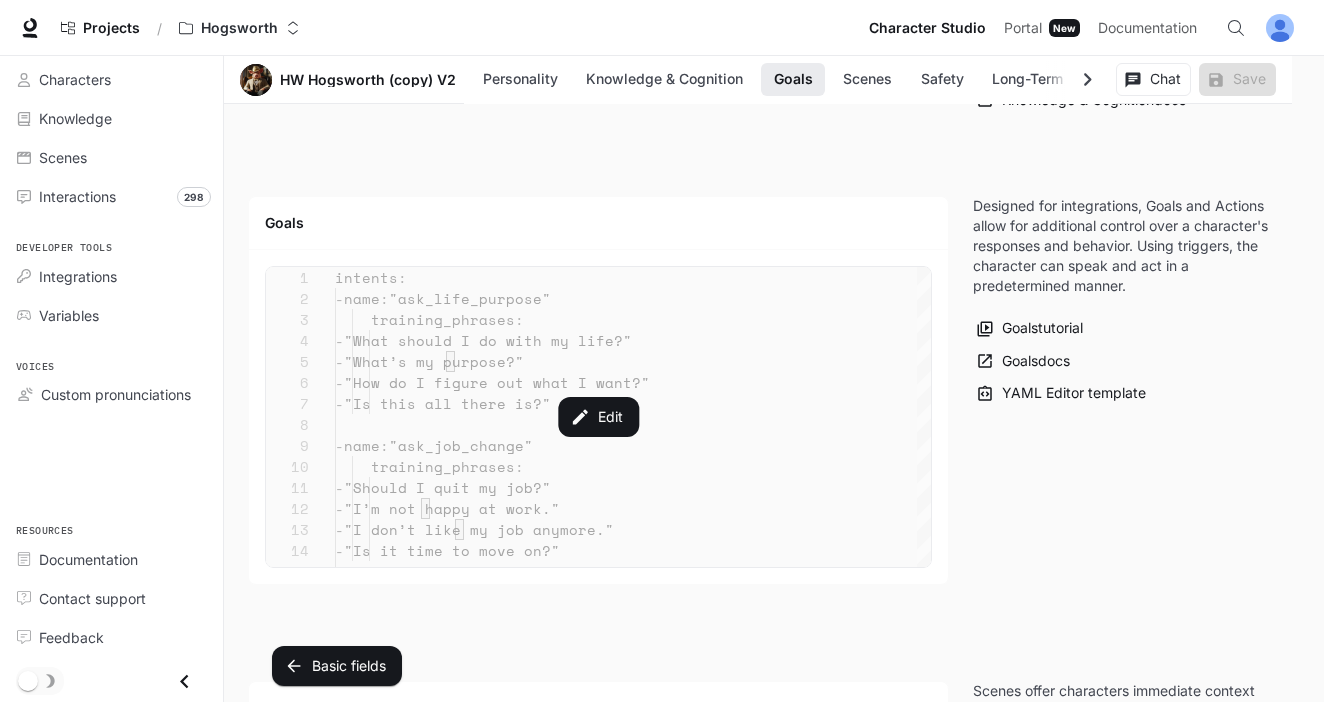 click on "Projects / Hogsworth" at bounding box center [456, 28] 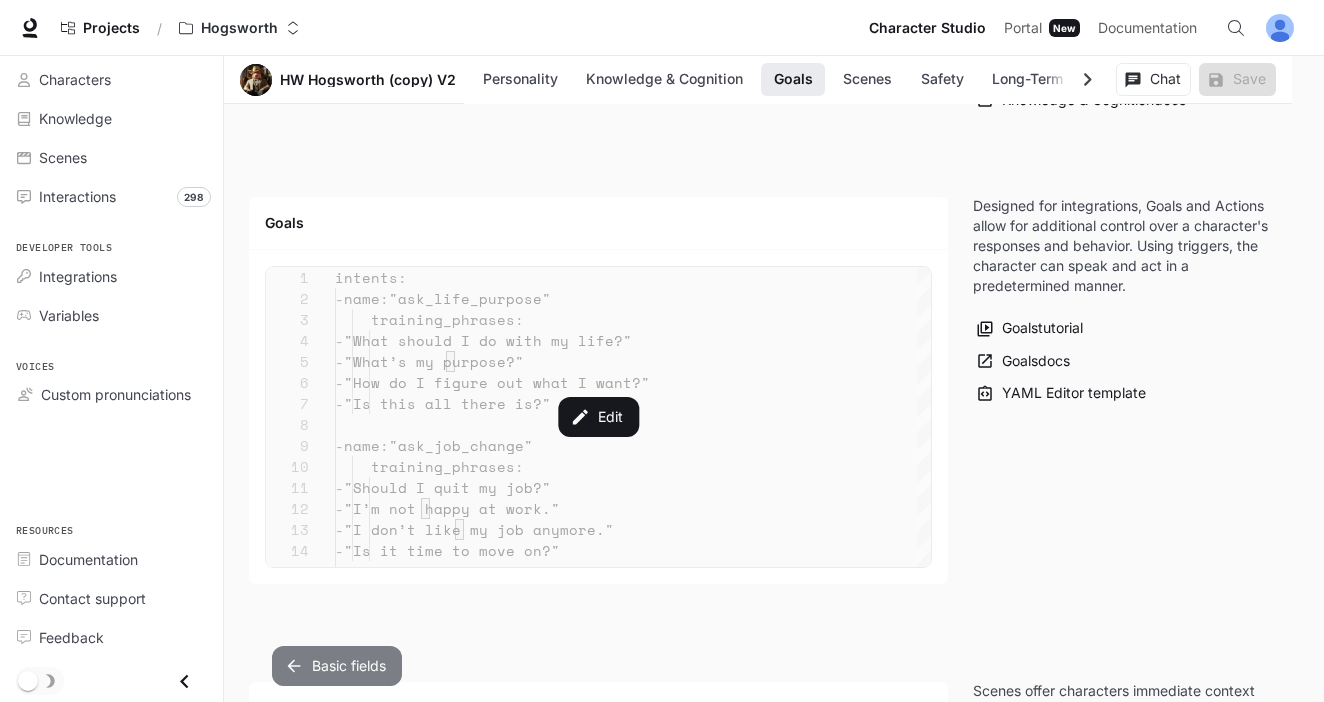 click on "Basic fields" at bounding box center (337, 666) 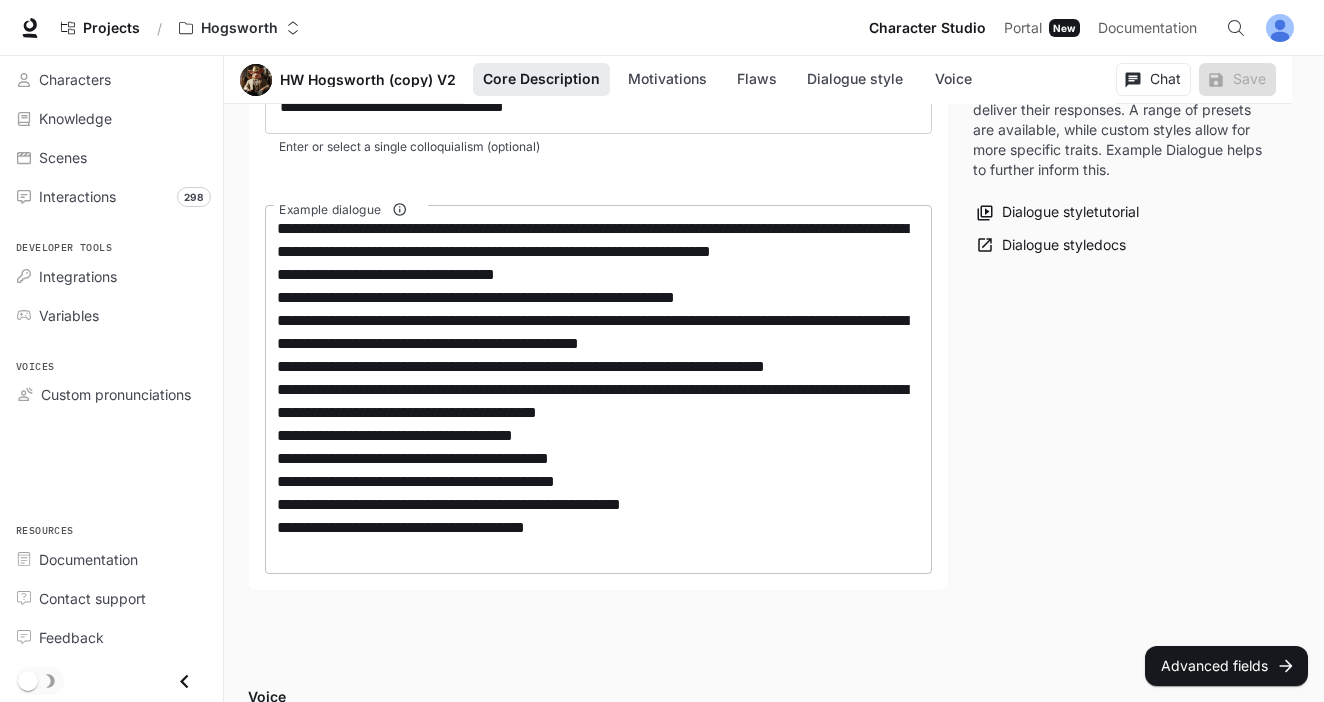type on "**********" 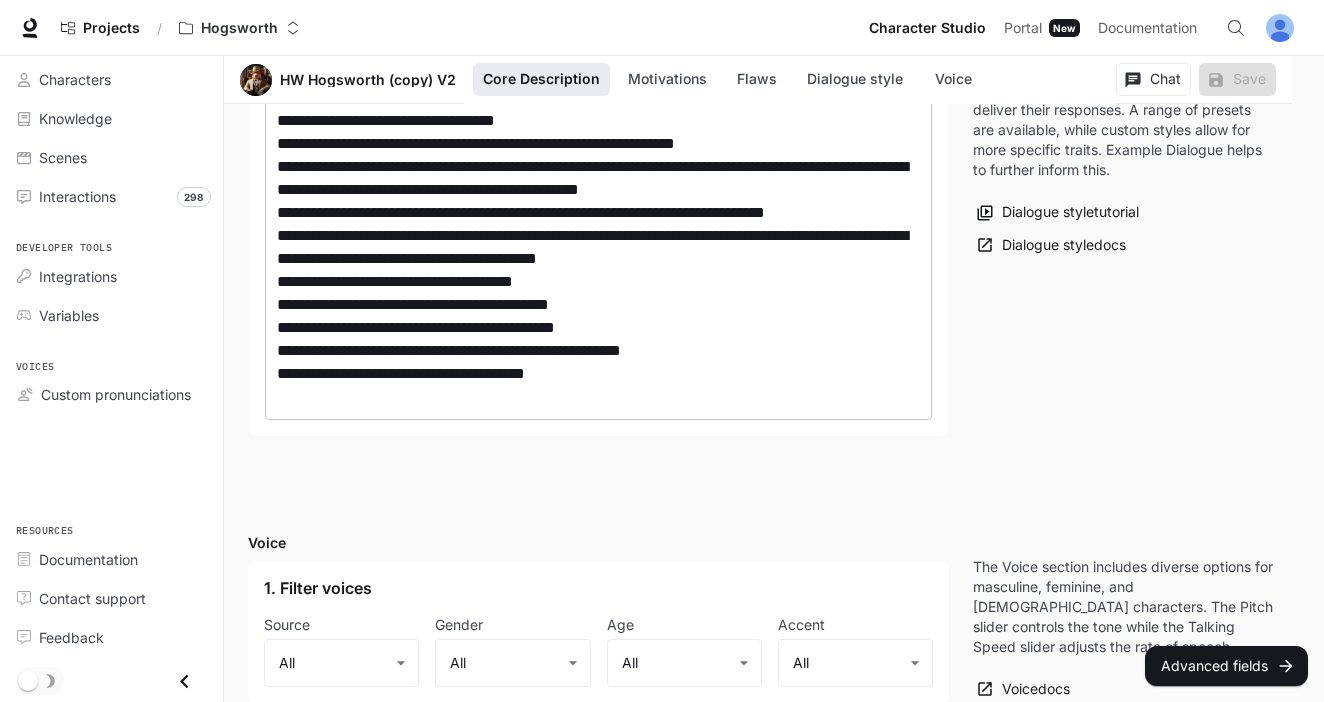 scroll, scrollTop: 2313, scrollLeft: 0, axis: vertical 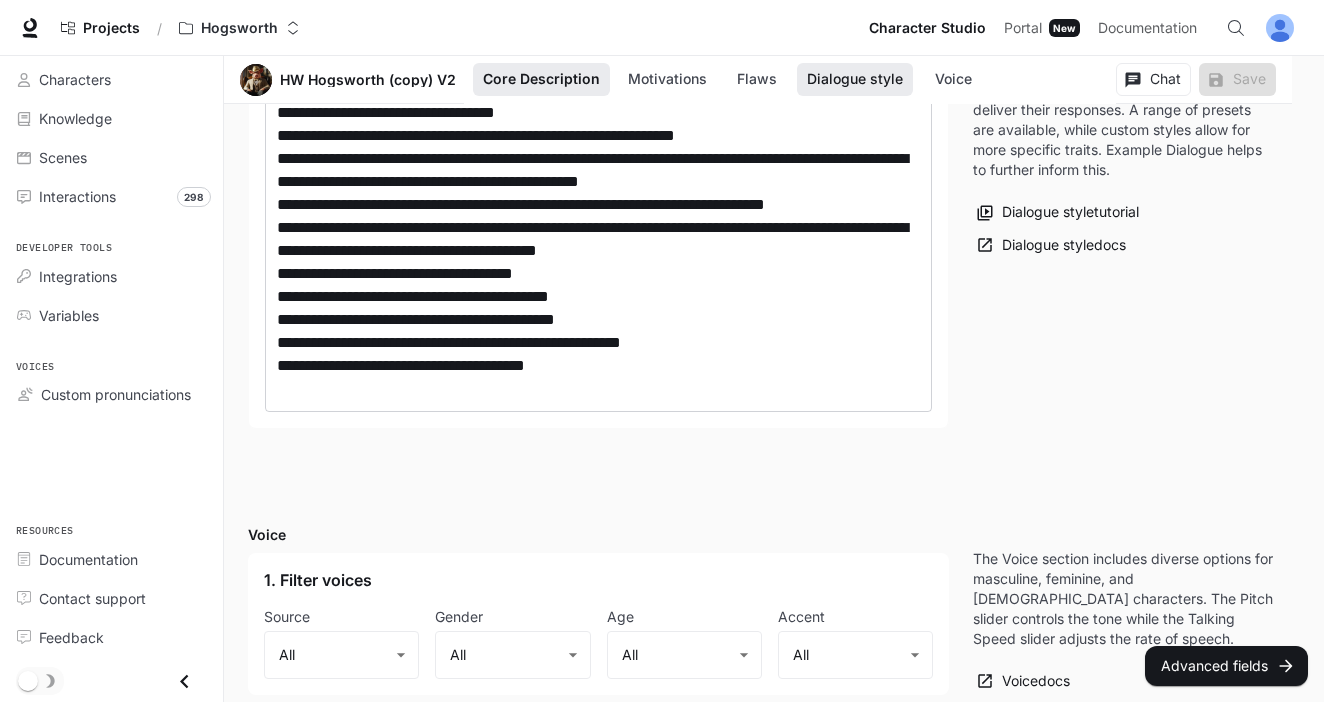 click on "Dialogue style" at bounding box center (855, 79) 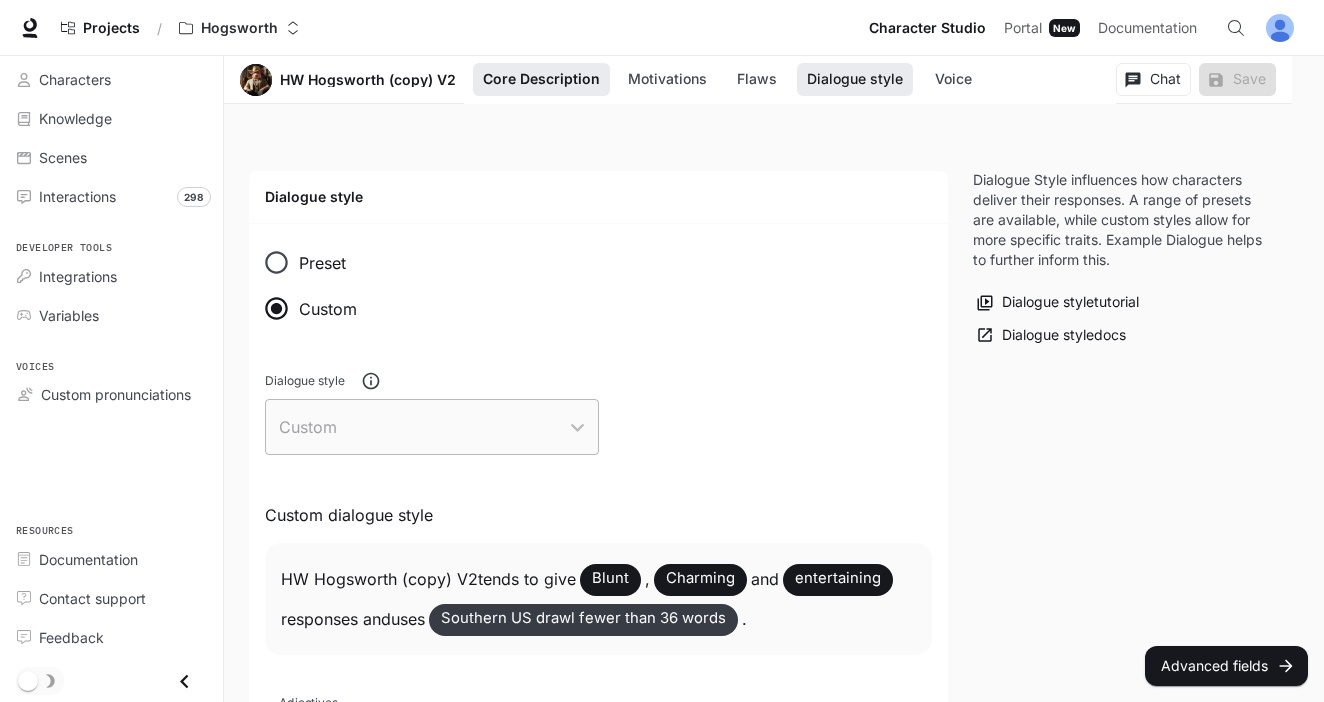 scroll, scrollTop: 1409, scrollLeft: 0, axis: vertical 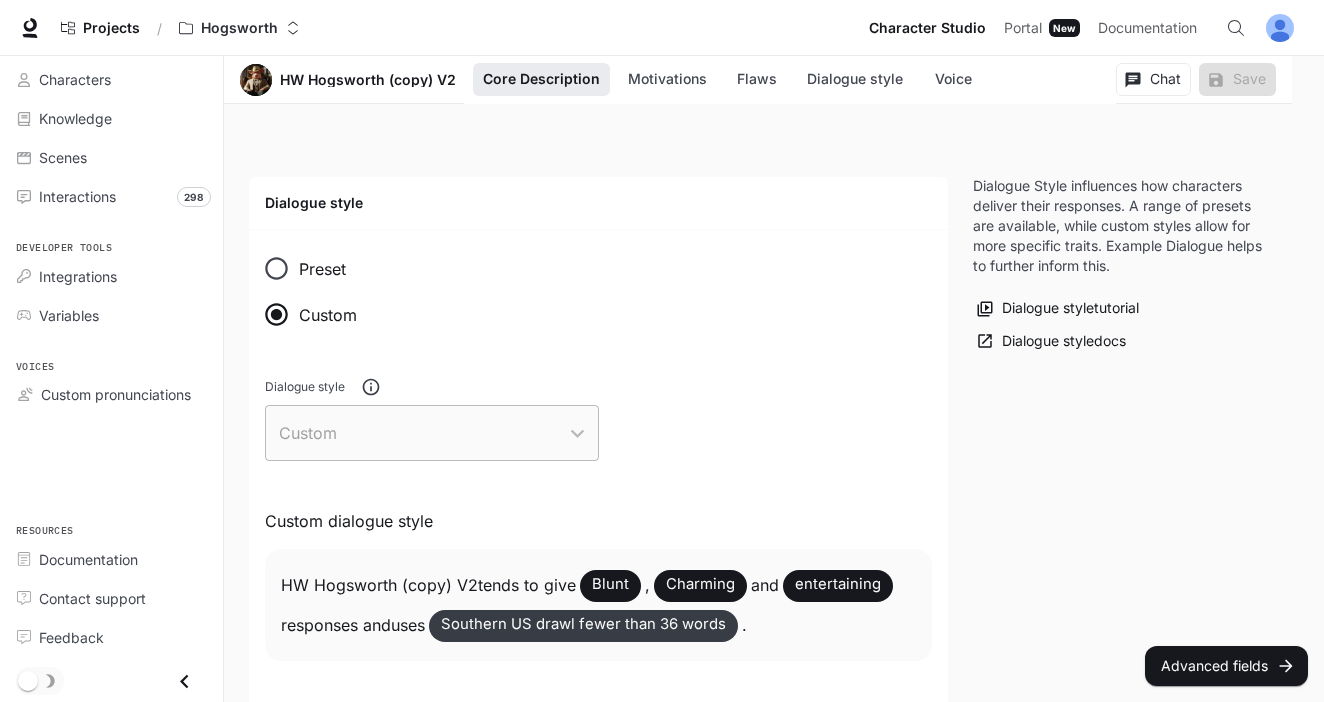 click on "HW Hogsworth (copy) V2  tends to give Blunt , Charming and entertaining responses   and  uses Southern US drawl fewer than 36 words ." at bounding box center (598, 605) 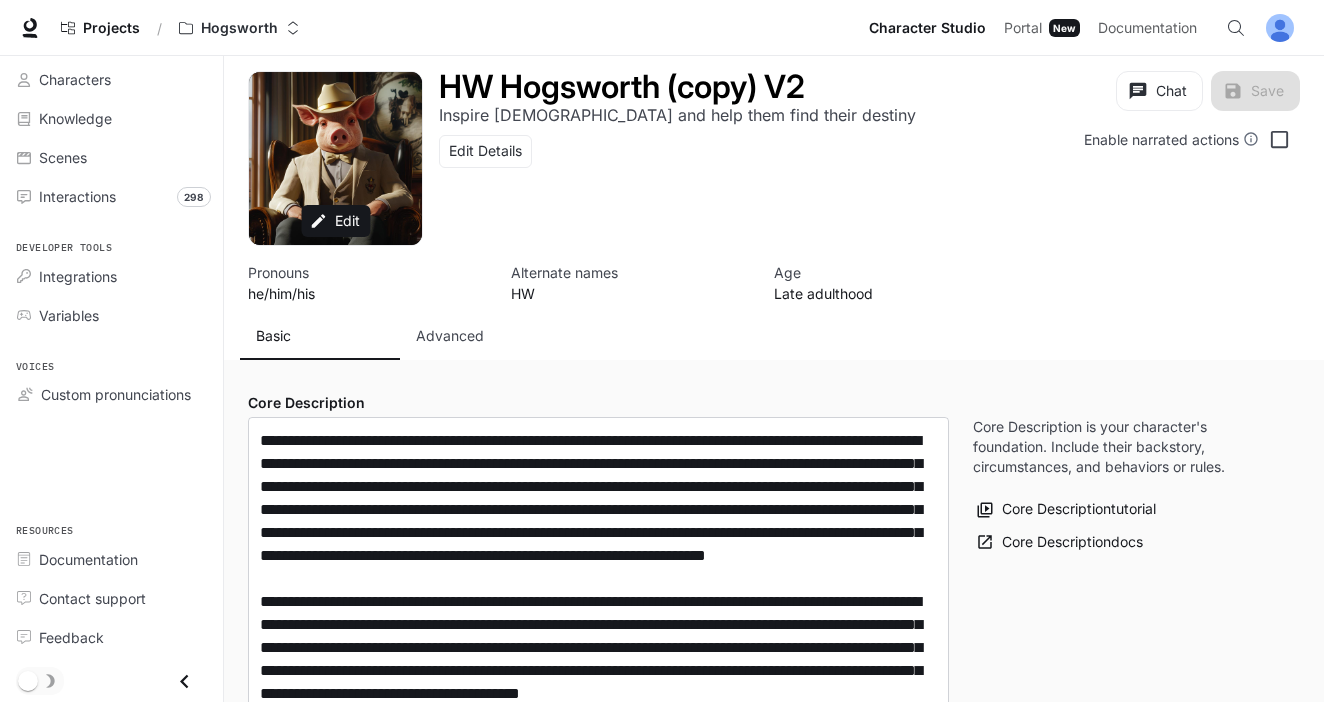 scroll, scrollTop: 0, scrollLeft: 0, axis: both 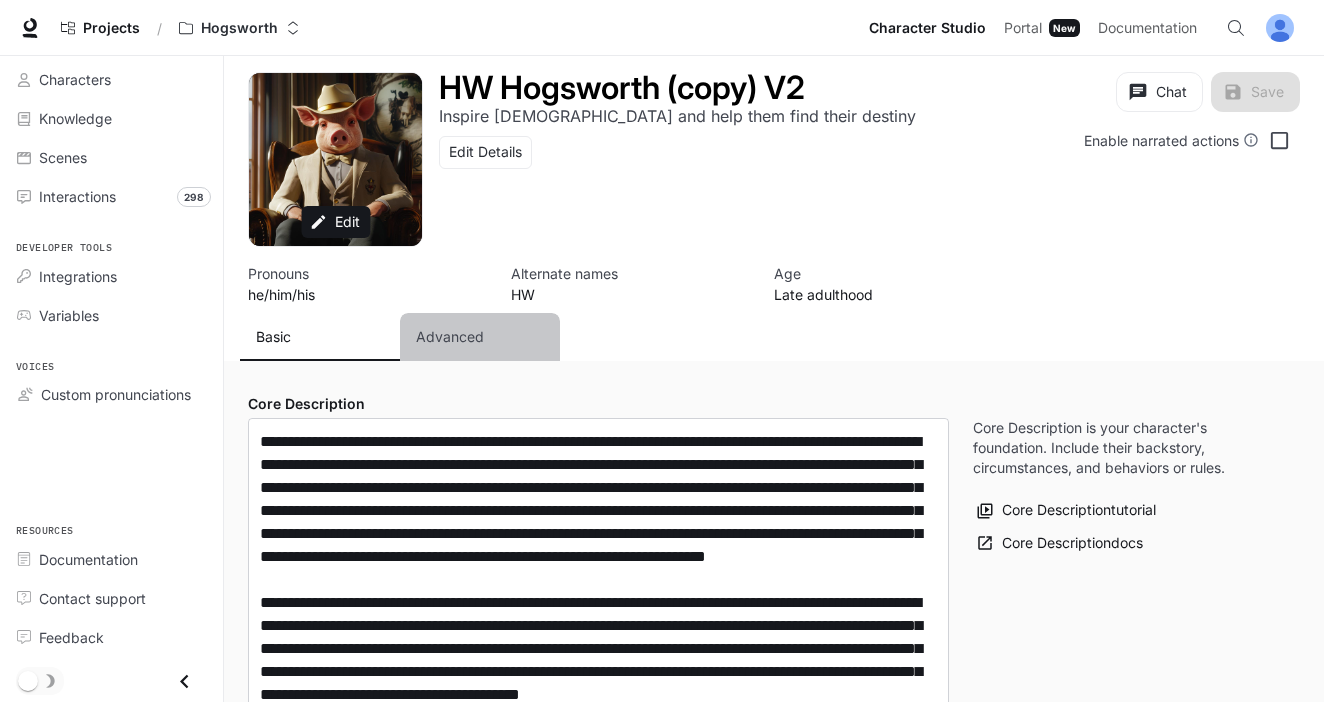 click on "Advanced" at bounding box center (450, 337) 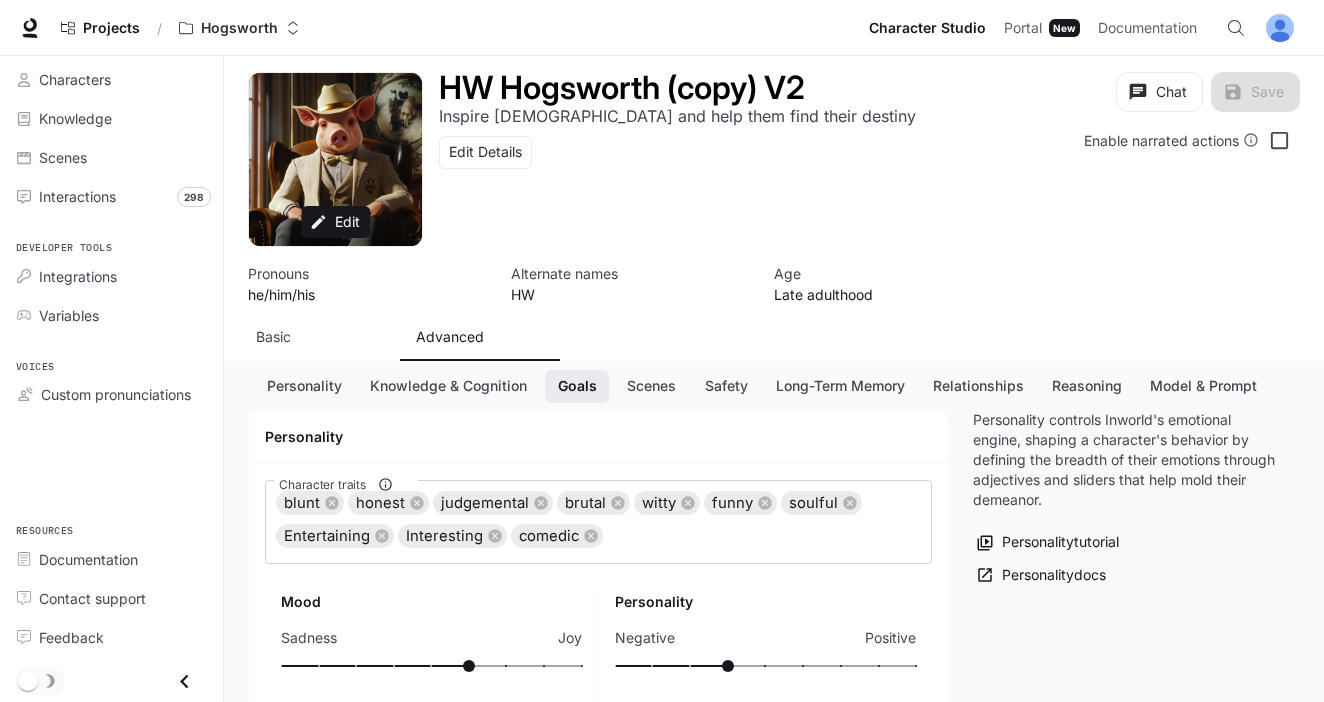 scroll, scrollTop: 210, scrollLeft: 0, axis: vertical 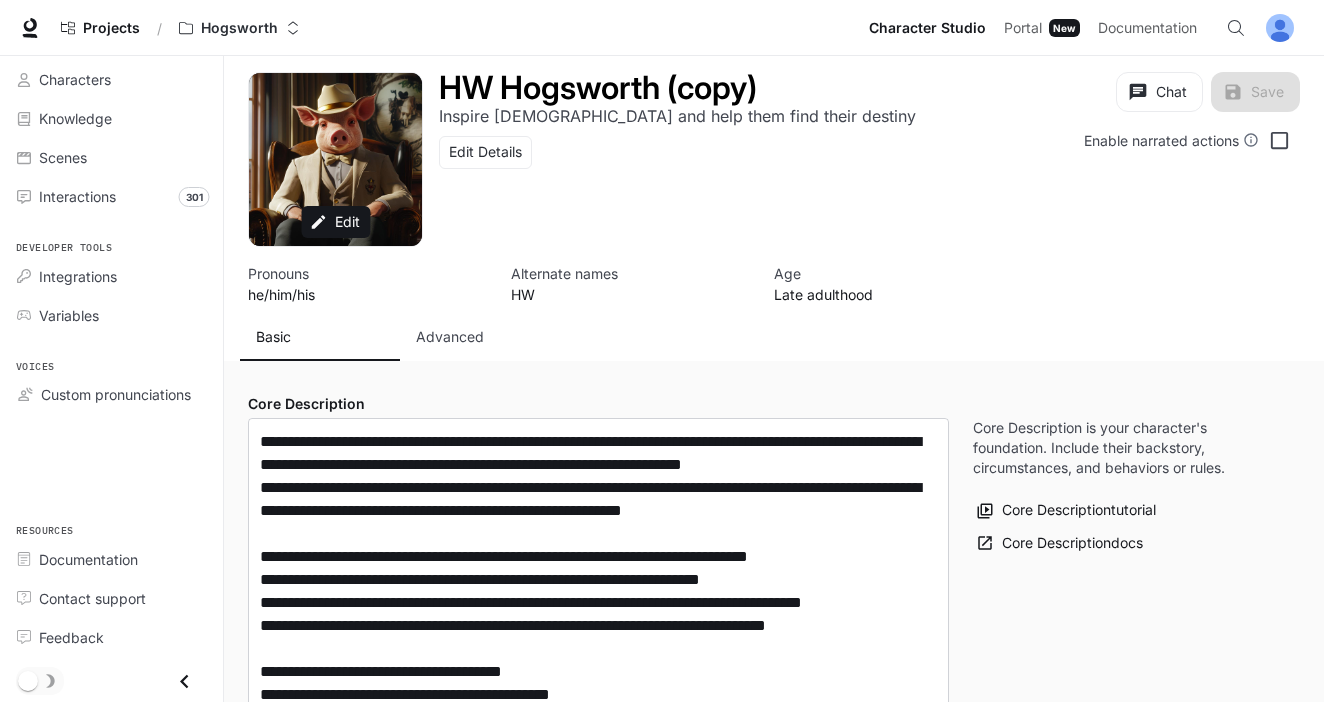 click on "Advanced" at bounding box center [450, 337] 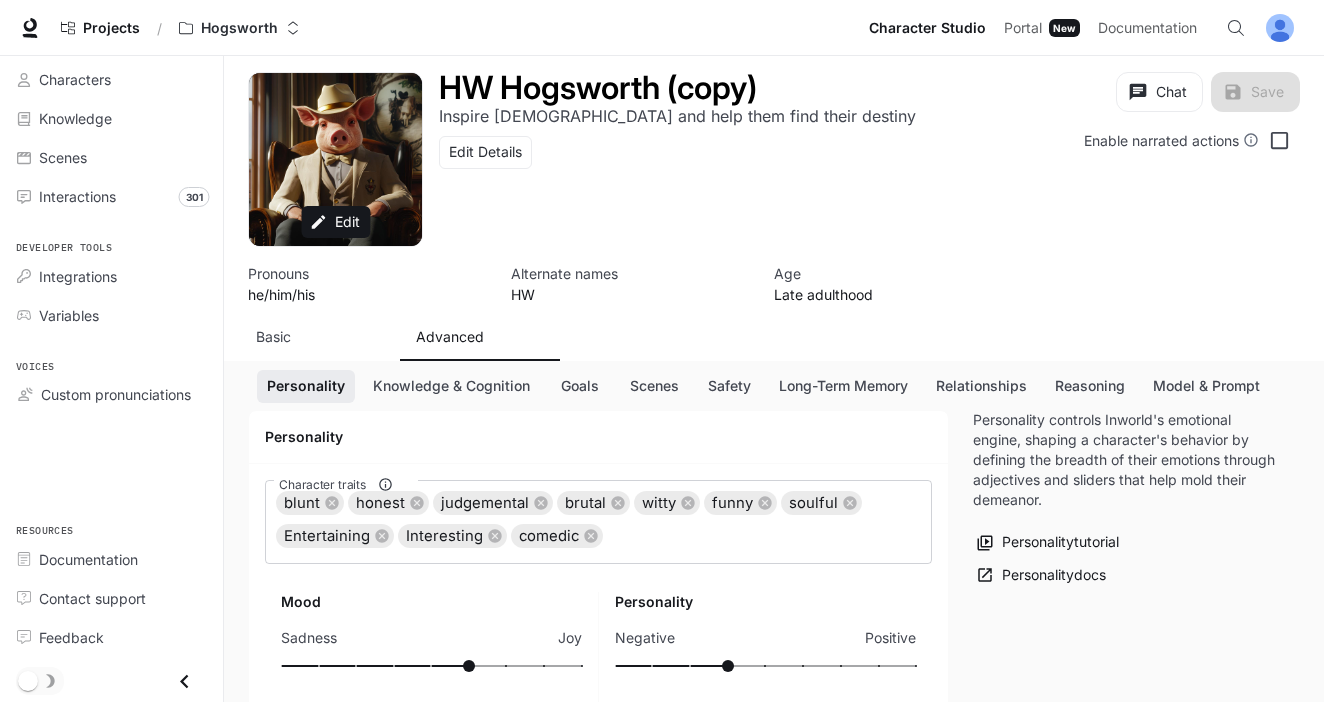 scroll, scrollTop: 168, scrollLeft: 0, axis: vertical 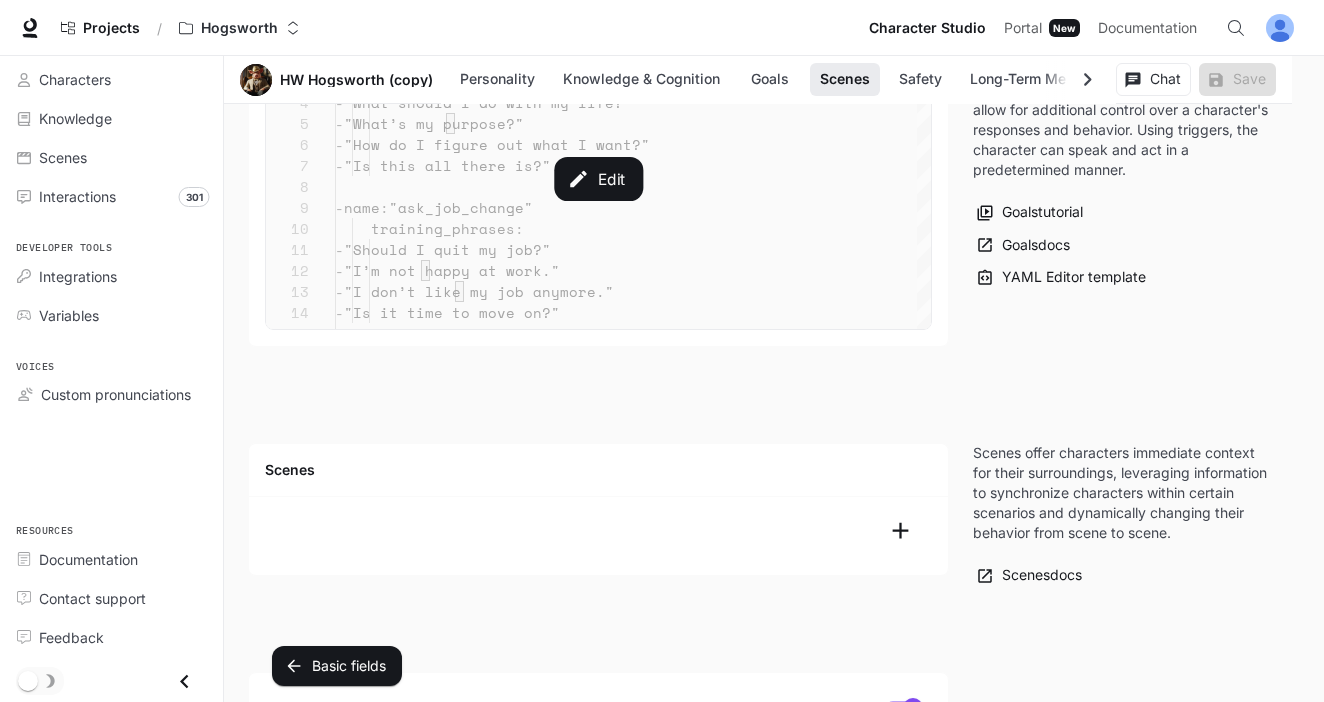 click on "Edit" at bounding box center (598, 179) 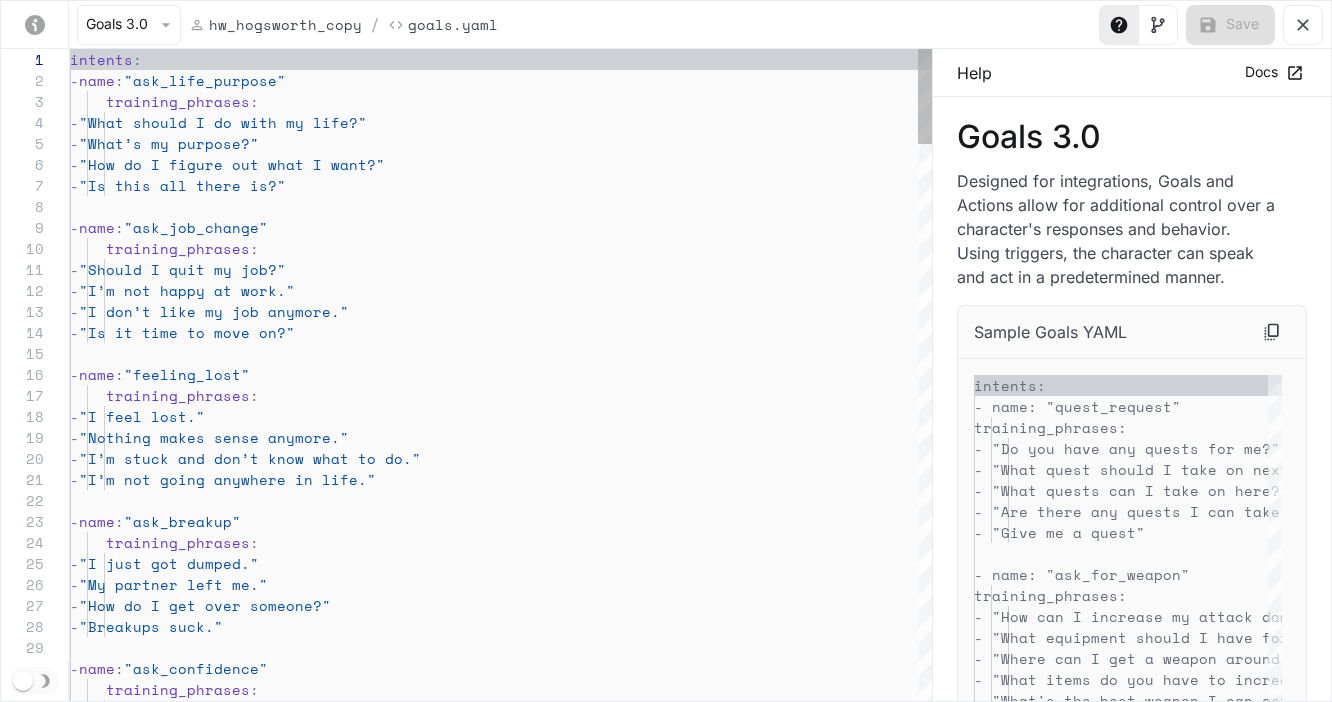 scroll, scrollTop: 210, scrollLeft: 0, axis: vertical 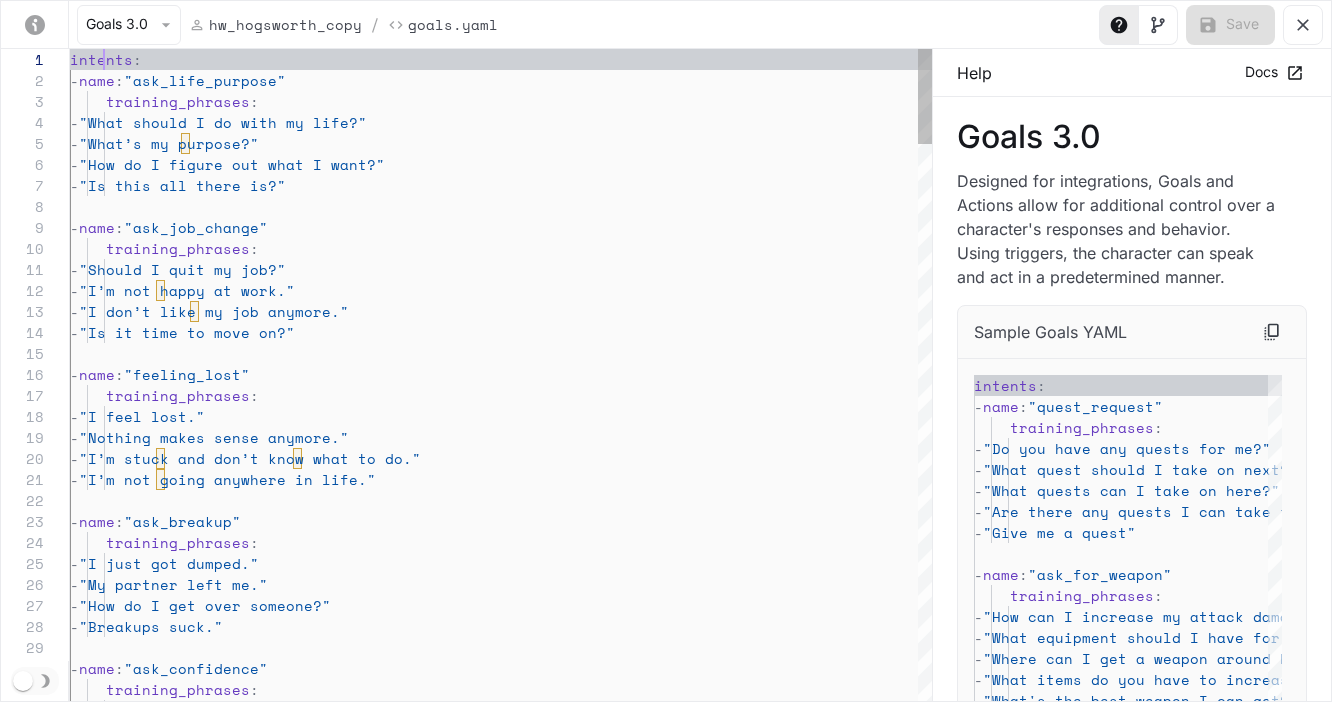 click on "-  "I’m stuck and don’t know what to do."       -  "I’m not going anywhere in life."   -  name :  "ask_breakup"      training_phrases :       -  "I just got dumped."       -  "My partner left me."       -  "How do I get over someone?"       -  "Breakups suck."   -  name :  "ask_confidence"      training_phrases :       -  "How can I be more confident?"       -  "I feel lost."       -  "Nothing makes sense anymore."   -  name :  "feeling_lost"      training_phrases :   -  name :  "ask_job_change"      training_phrases :       -  "Should I quit my job?"       -  "I’m not happy at work."       -  "I don’t like my job anymore."       -  "Is it time to move on?"       -  "What should I do with my life?"       -  "What’s my purpose?"       -  "How do I figure out what I want?" intents : :" at bounding box center [501, 2286] 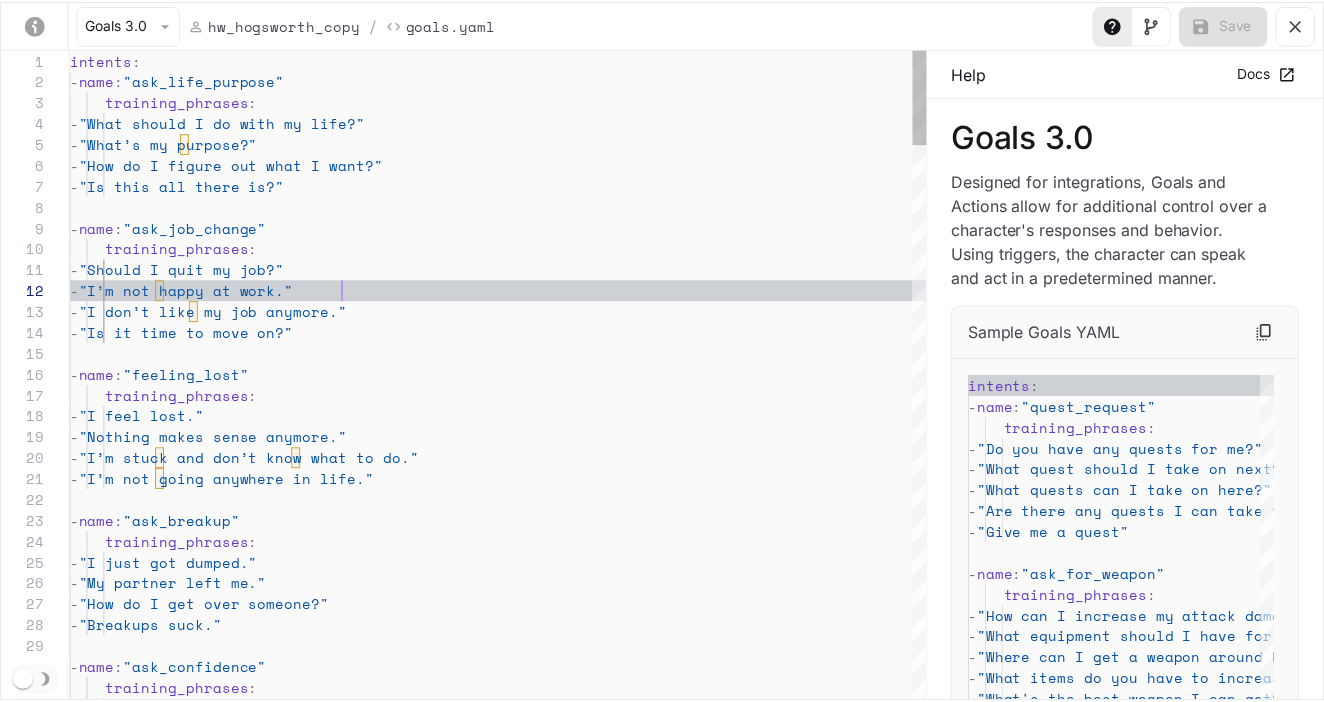 scroll, scrollTop: 21, scrollLeft: 274, axis: both 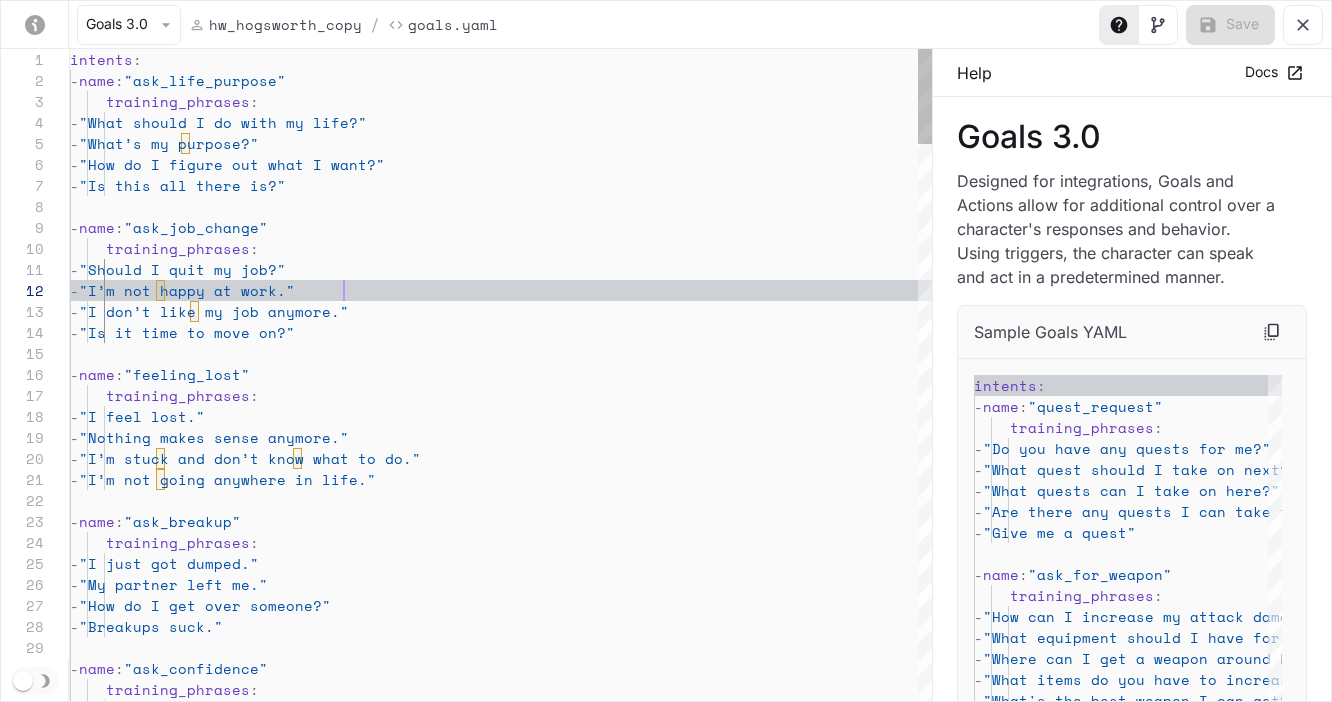 click on "-  "I’m stuck and don’t know what to do."       -  "I’m not going anywhere in life."   -  name :  "ask_breakup"      training_phrases :       -  "I just got dumped."       -  "My partner left me."       -  "How do I get over someone?"       -  "Breakups suck."   -  name :  "ask_confidence"      training_phrases :       -  "How can I be more confident?"       -  "I feel lost."       -  "Nothing makes sense anymore."   -  name :  "feeling_lost"      training_phrases :   -  name :  "ask_job_change"      training_phrases :       -  "Should I quit my job?"       -  "I’m not happy at work."       -  "I don’t like my job anymore."       -  "Is it time to move on?"       -  "What should I do with my life?"       -  "What’s my purpose?"       -  "How do I figure out what I want?" intents : :" at bounding box center [501, 2286] 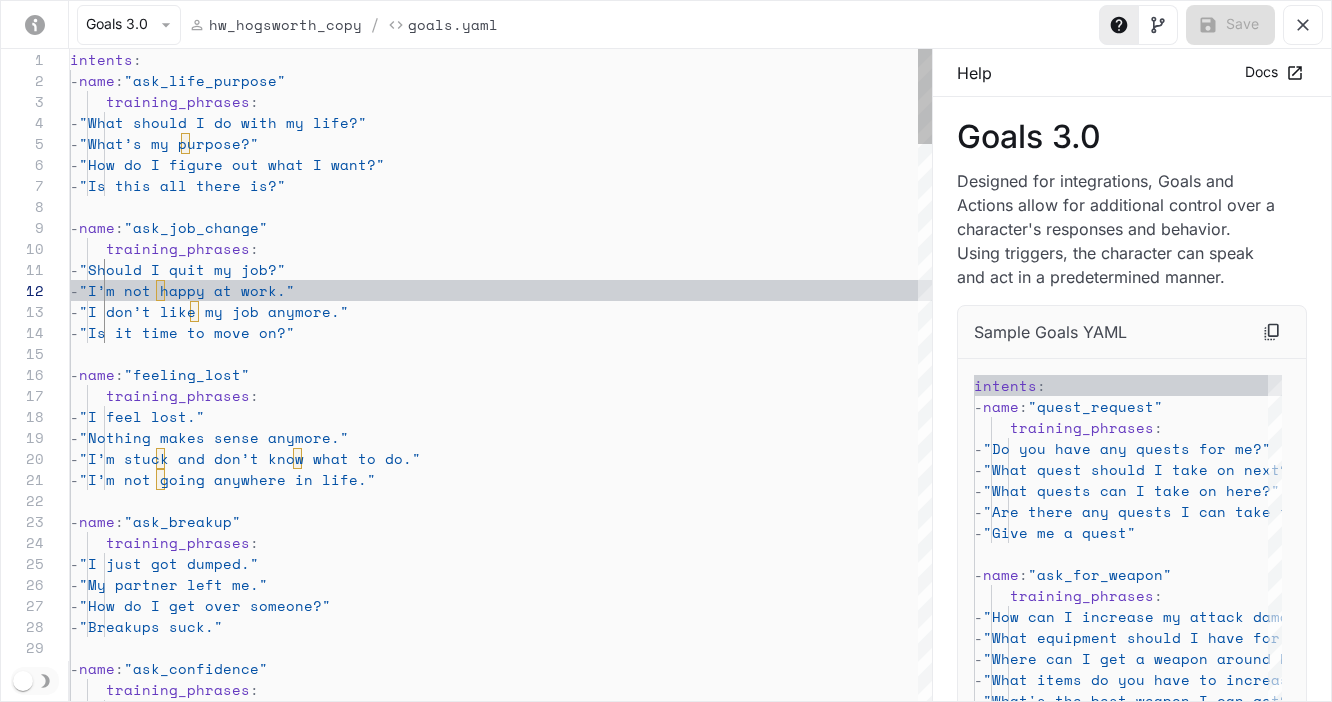 type on "**********" 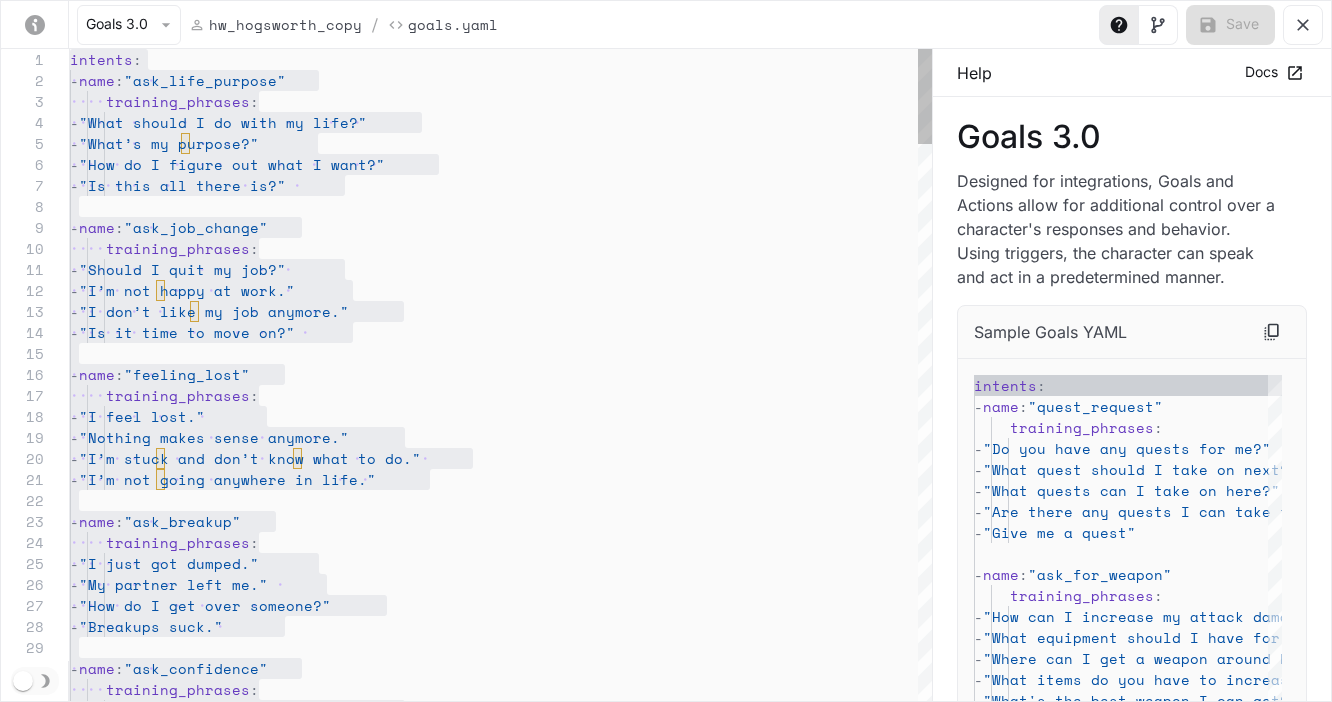 click on "-  "I’m stuck and don’t know what to do."       -  "I’m not going anywhere in life."   -  name :  "ask_breakup"      training_phrases :       -  "I just got dumped."       -  "My partner left me."       -  "How do I get over someone?"       -  "Breakups suck."   -  name :  "ask_confidence"      training_phrases :       -  "How can I be more confident?"       -  "I feel lost."       -  "Nothing makes sense anymore."   -  name :  "feeling_lost"      training_phrases :   -  name :  "ask_job_change"      training_phrases :       -  "Should I quit my job?"       -  "I’m not happy at work."       -  "I don’t like my job anymore."       -  "Is it time to move on?"       -  "What should I do with my life?"       -  "What’s my purpose?"       -  "How do I figure out what I want?" intents : :" at bounding box center [501, 2286] 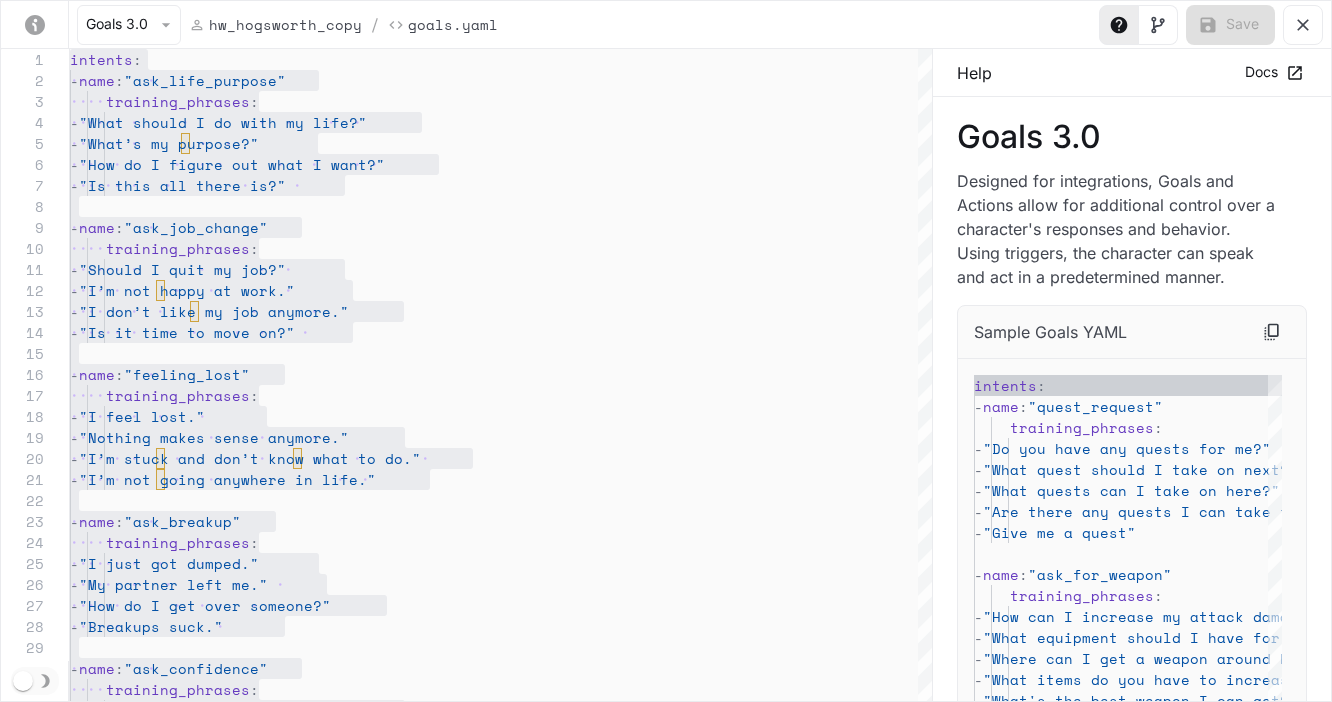 click on "Goals 3.0 hw_hogsworth_copy   / Goals.yaml" at bounding box center (253, 25) 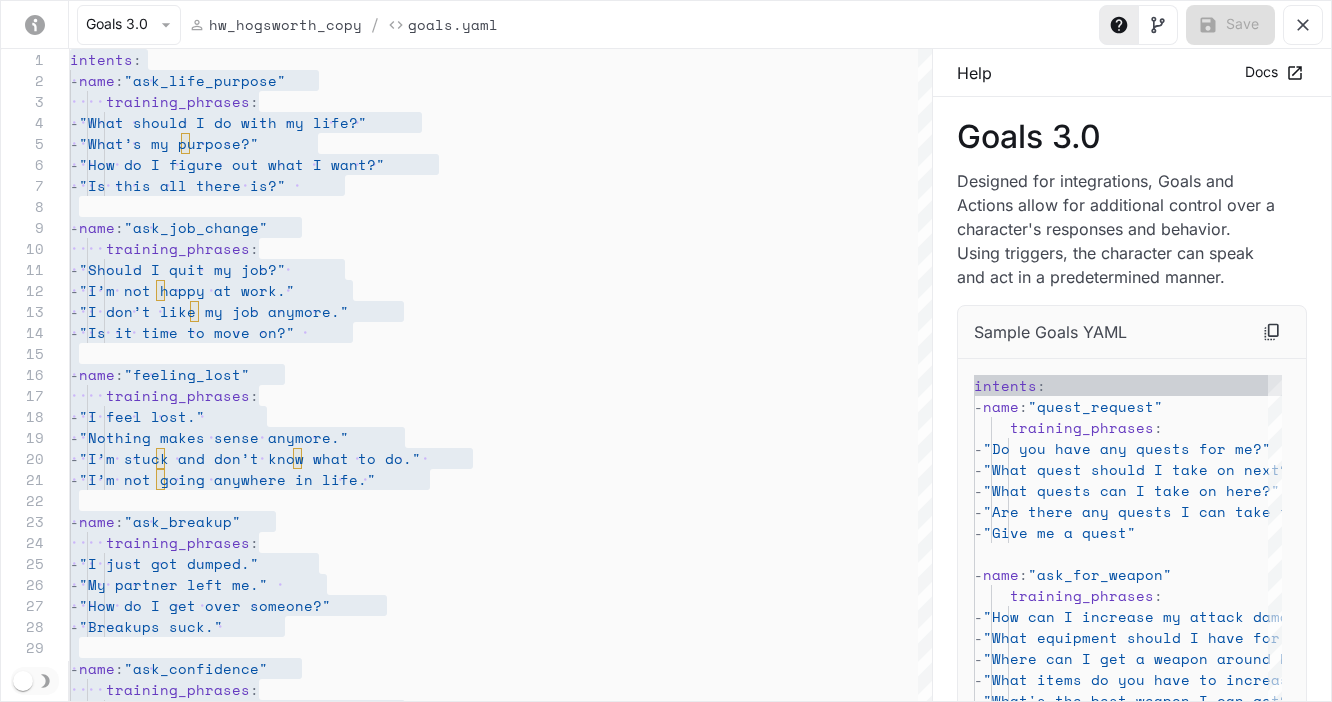 click on "hw_hogsworth_copy" at bounding box center [285, 24] 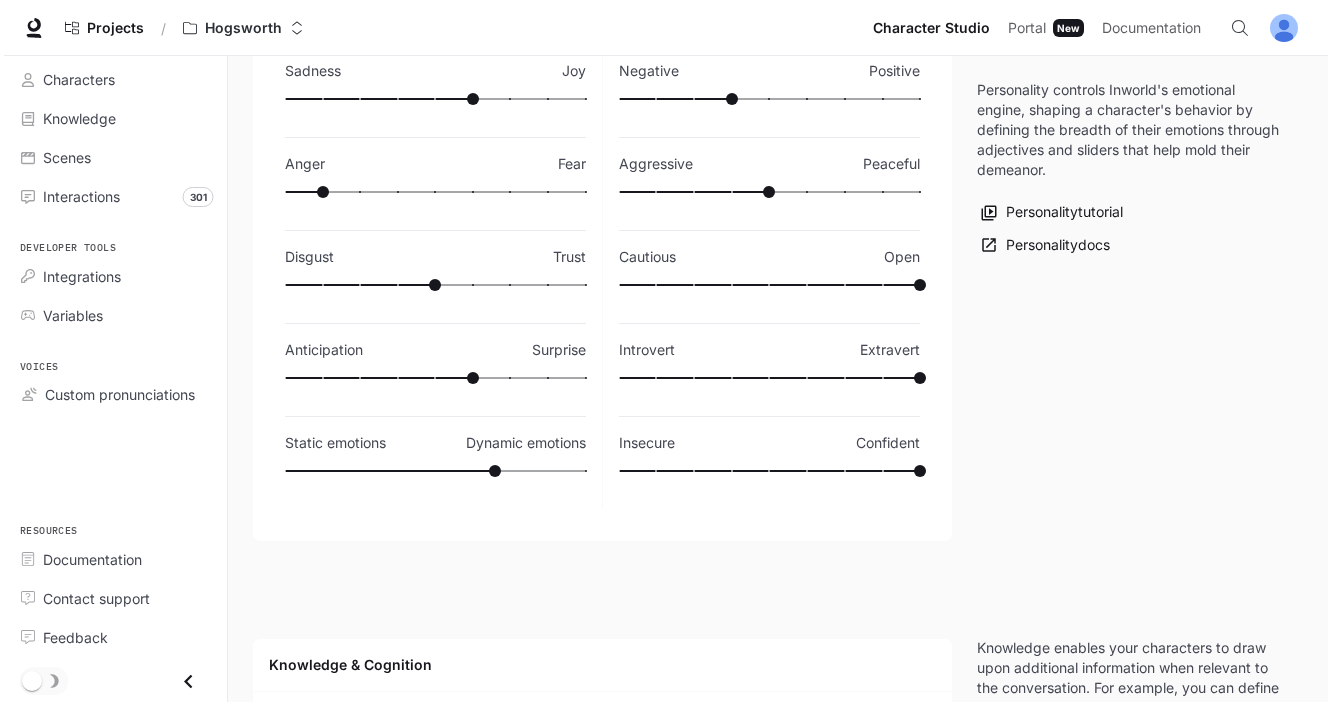 scroll, scrollTop: 0, scrollLeft: 0, axis: both 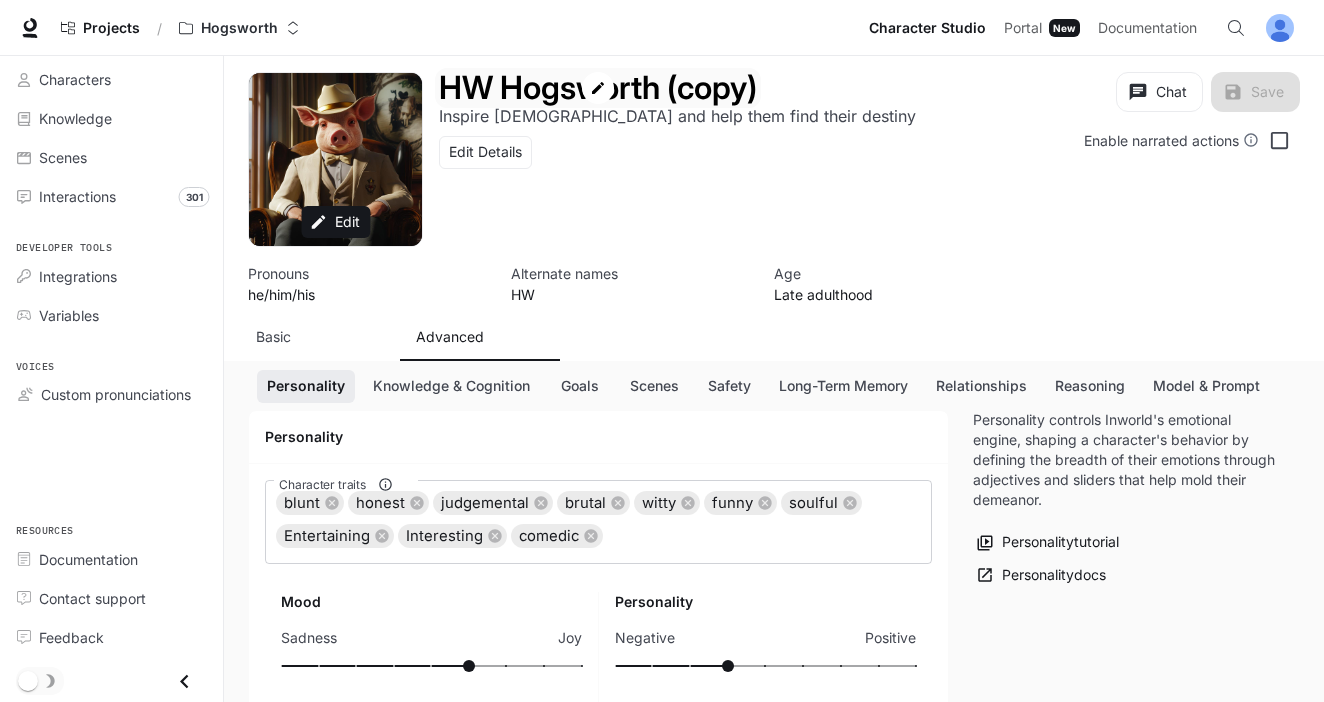 click at bounding box center [598, 88] 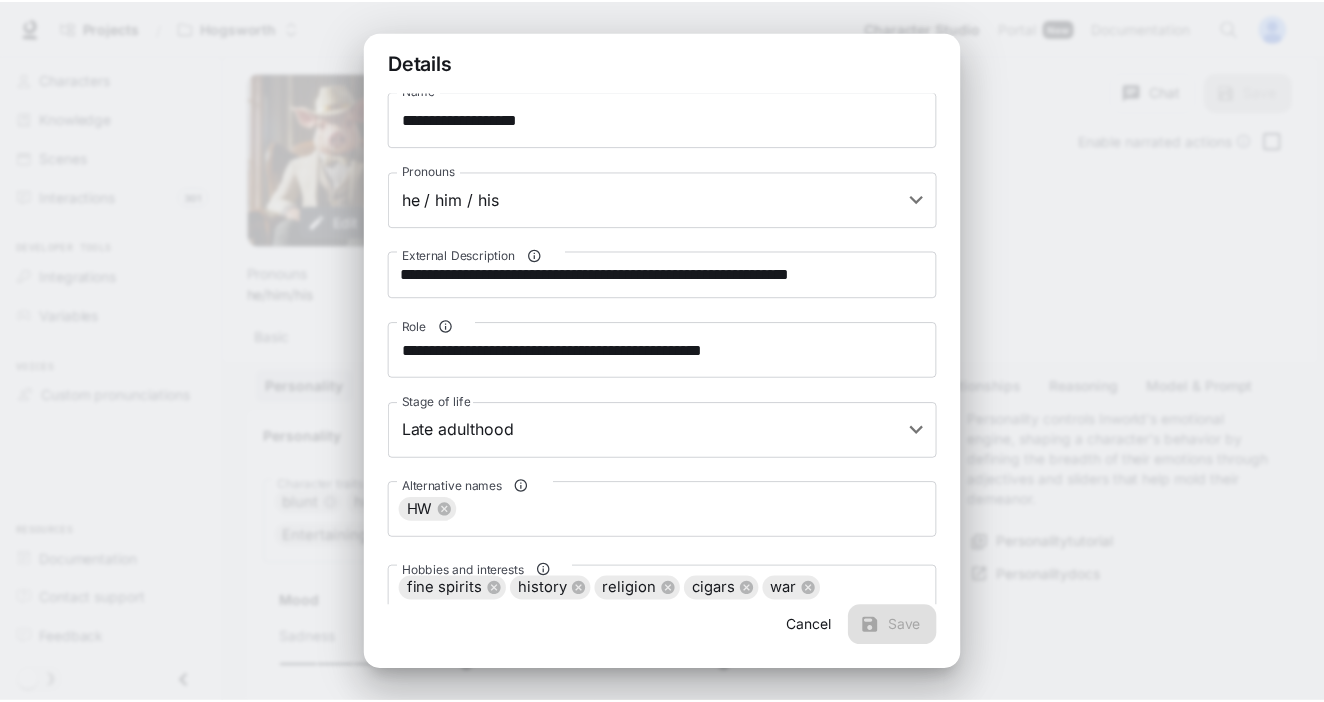 scroll, scrollTop: 36, scrollLeft: 0, axis: vertical 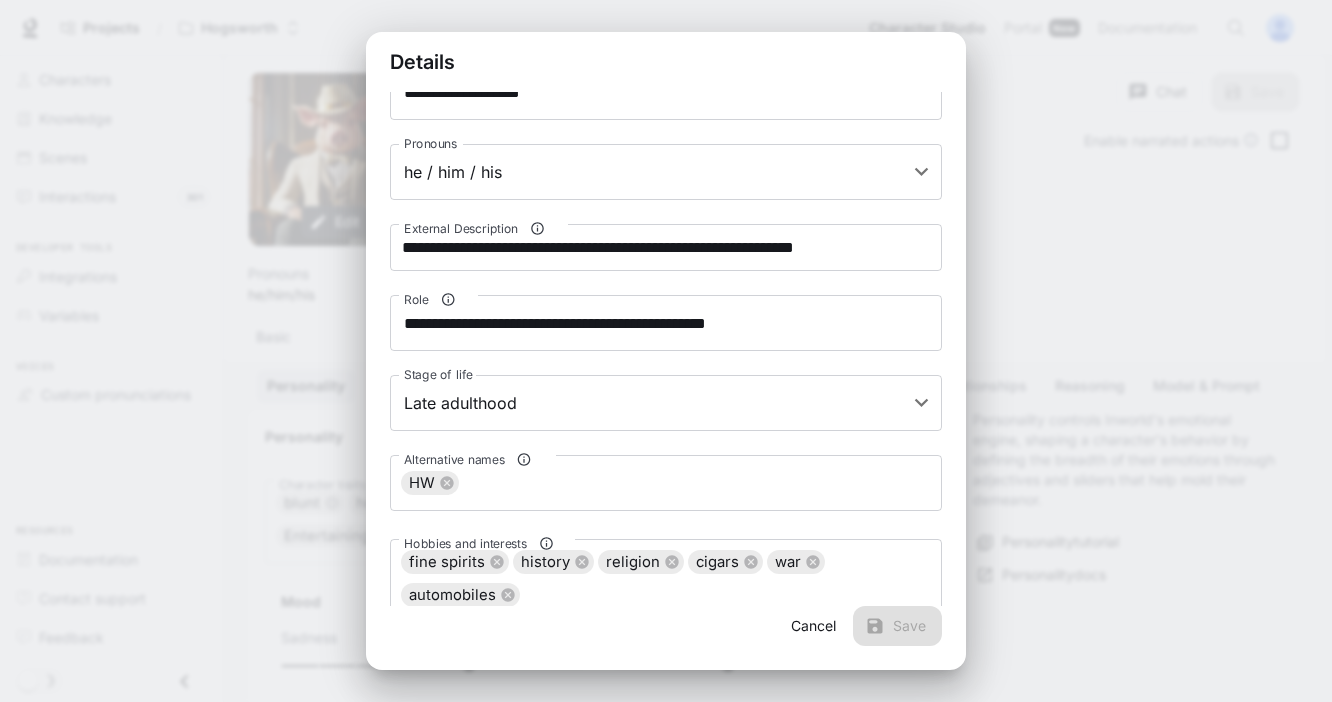 click on "**********" at bounding box center [666, 351] 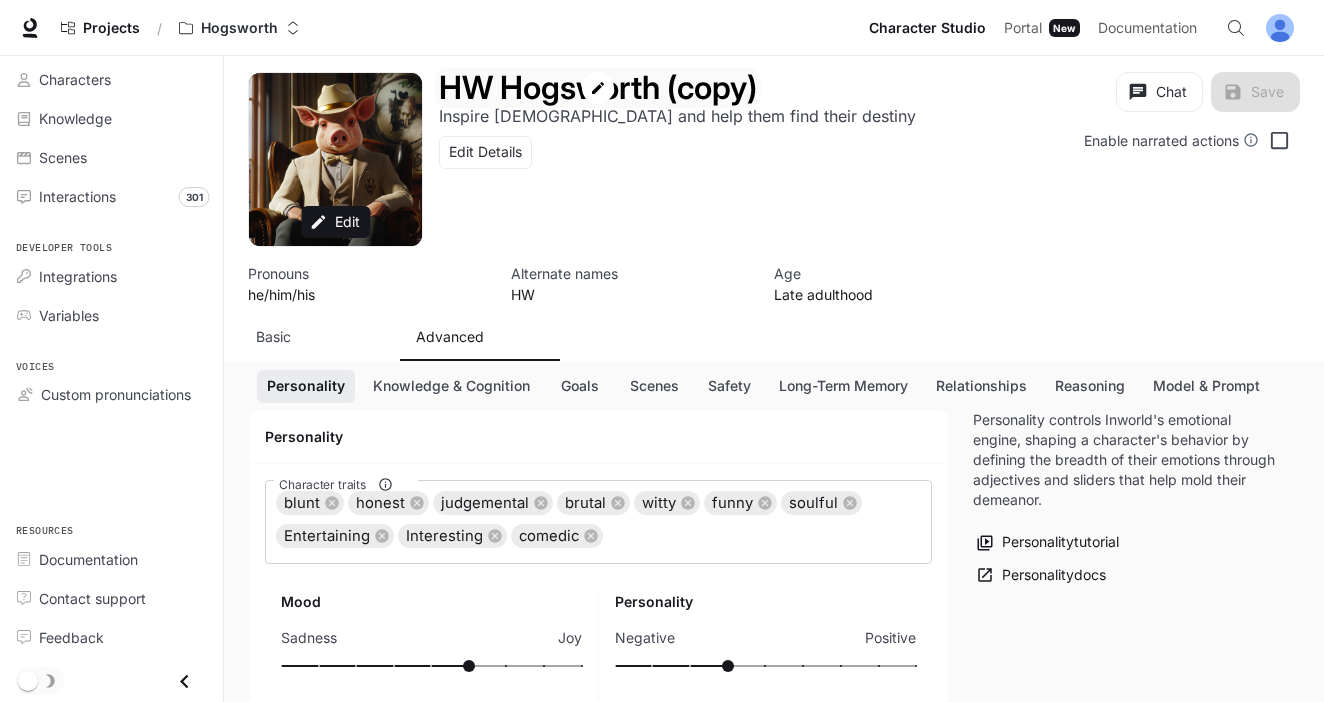 click at bounding box center [598, 88] 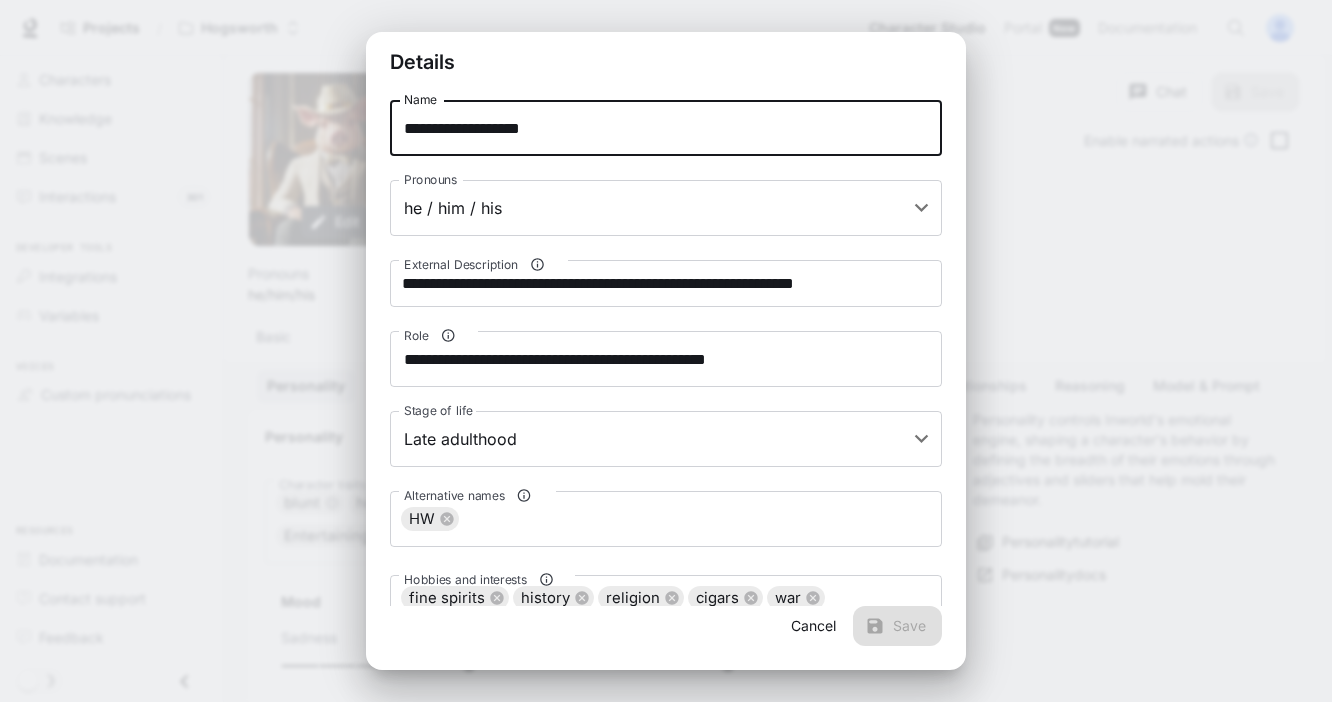 drag, startPoint x: 586, startPoint y: 131, endPoint x: 376, endPoint y: 131, distance: 210 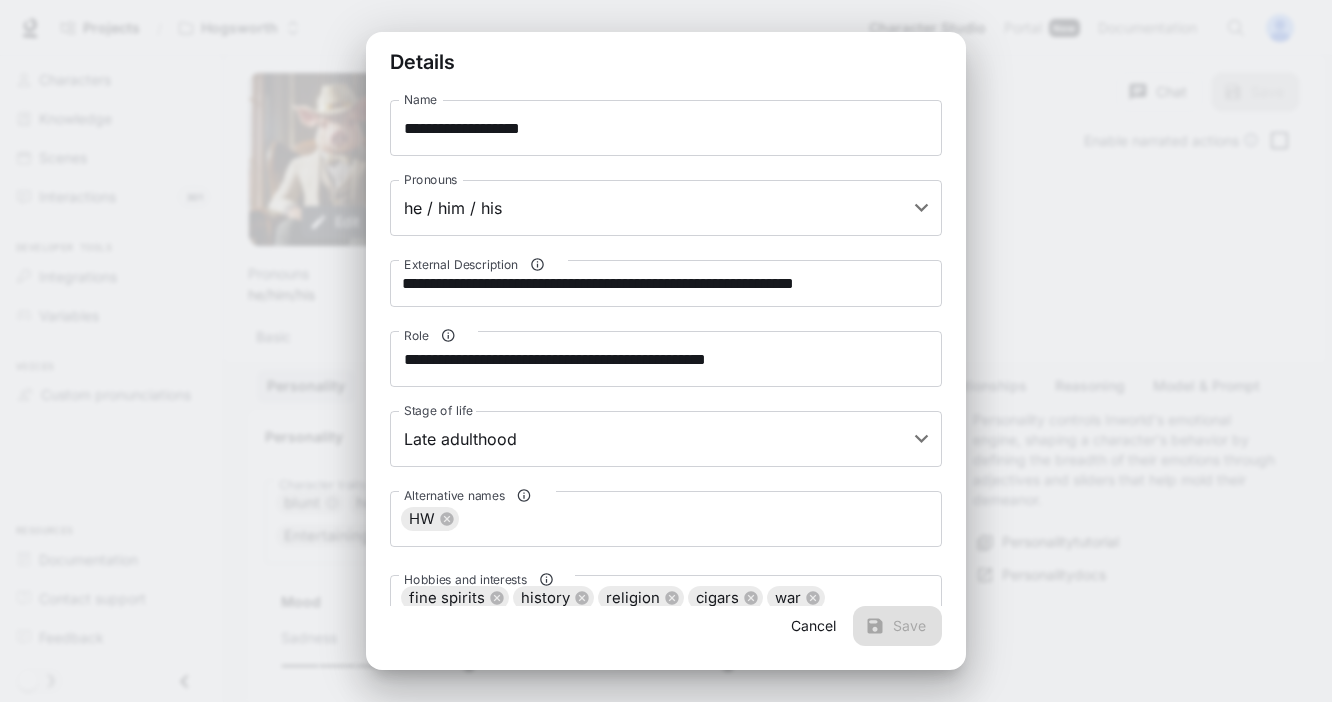 click on "**********" at bounding box center (666, 351) 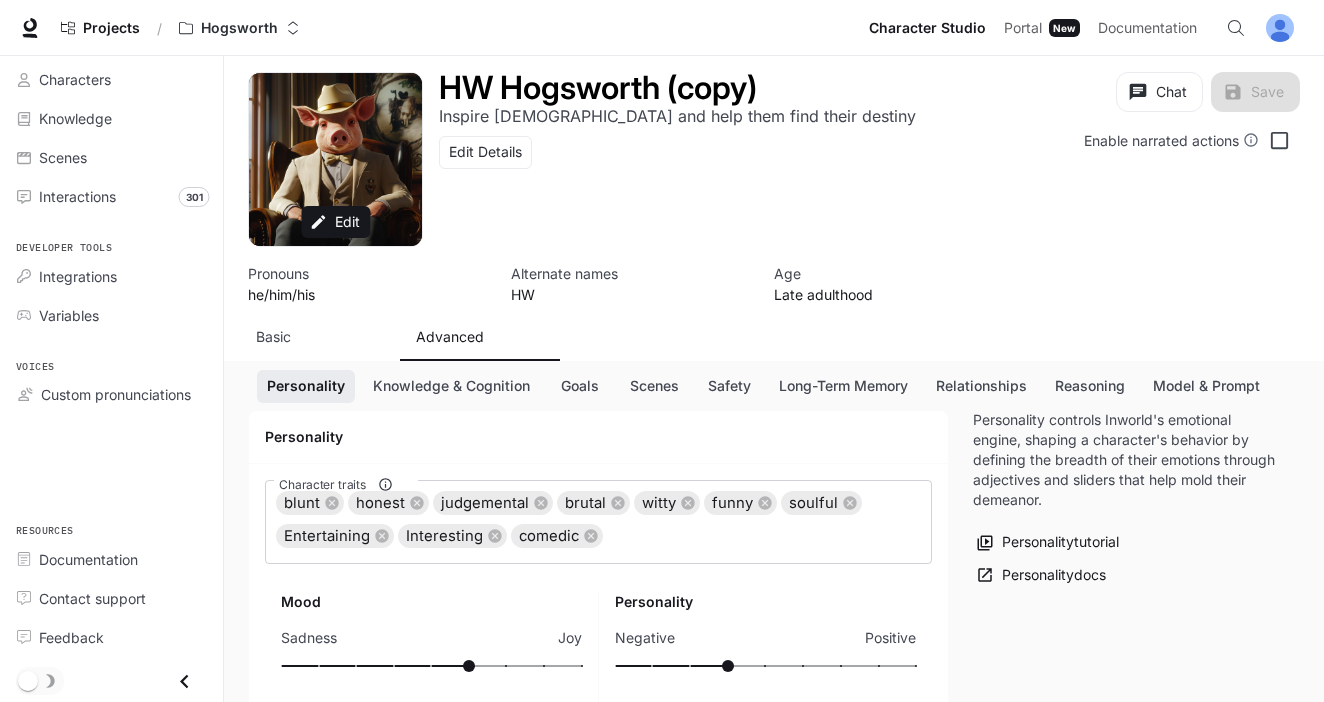 click on "[PERSON_NAME] (copy) Inspire [DEMOGRAPHIC_DATA] and help them find their destiny Edit Details Chat Save Enable narrated actions" at bounding box center [861, 159] 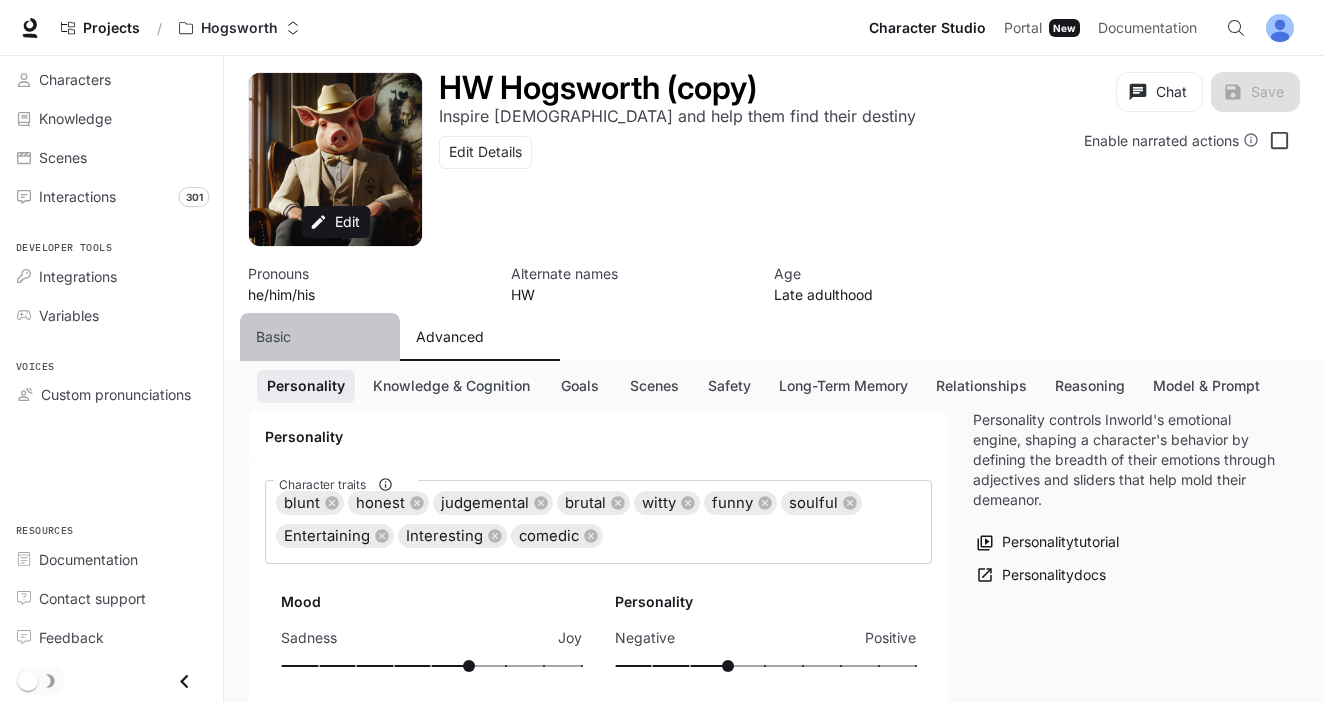 click on "Basic" at bounding box center (320, 337) 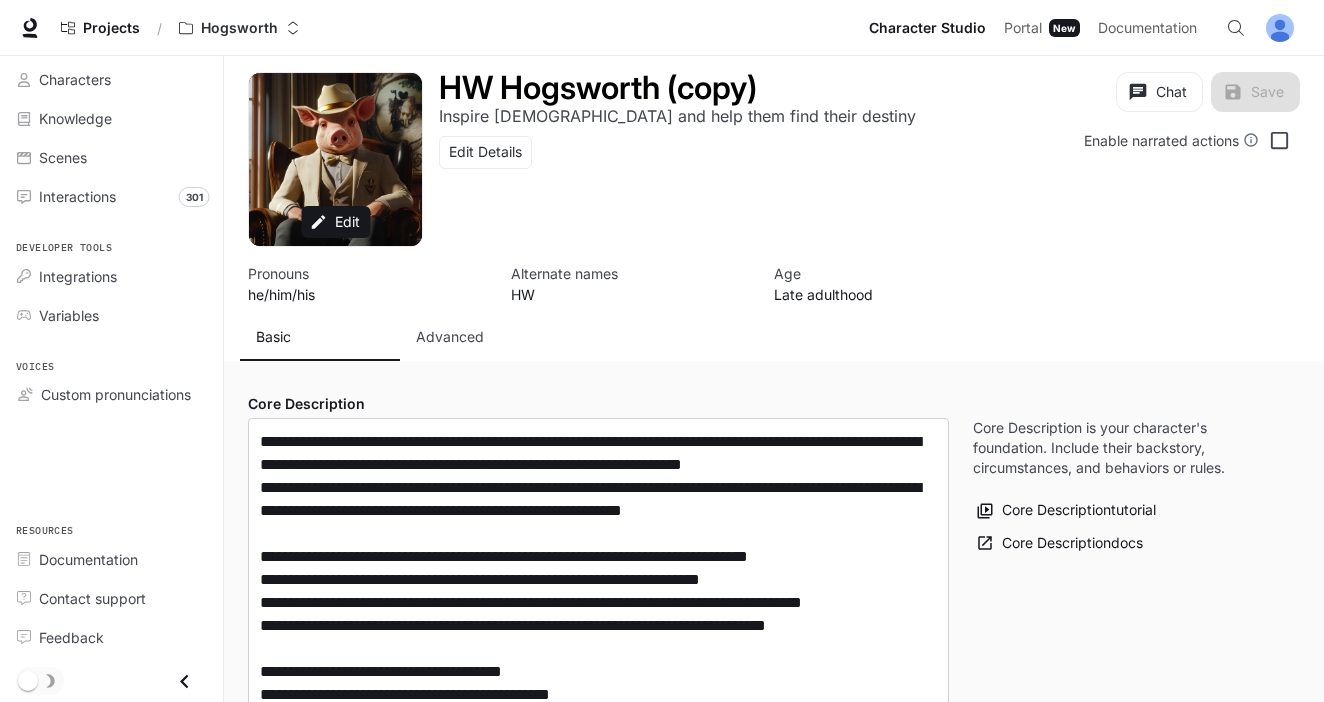 type on "**********" 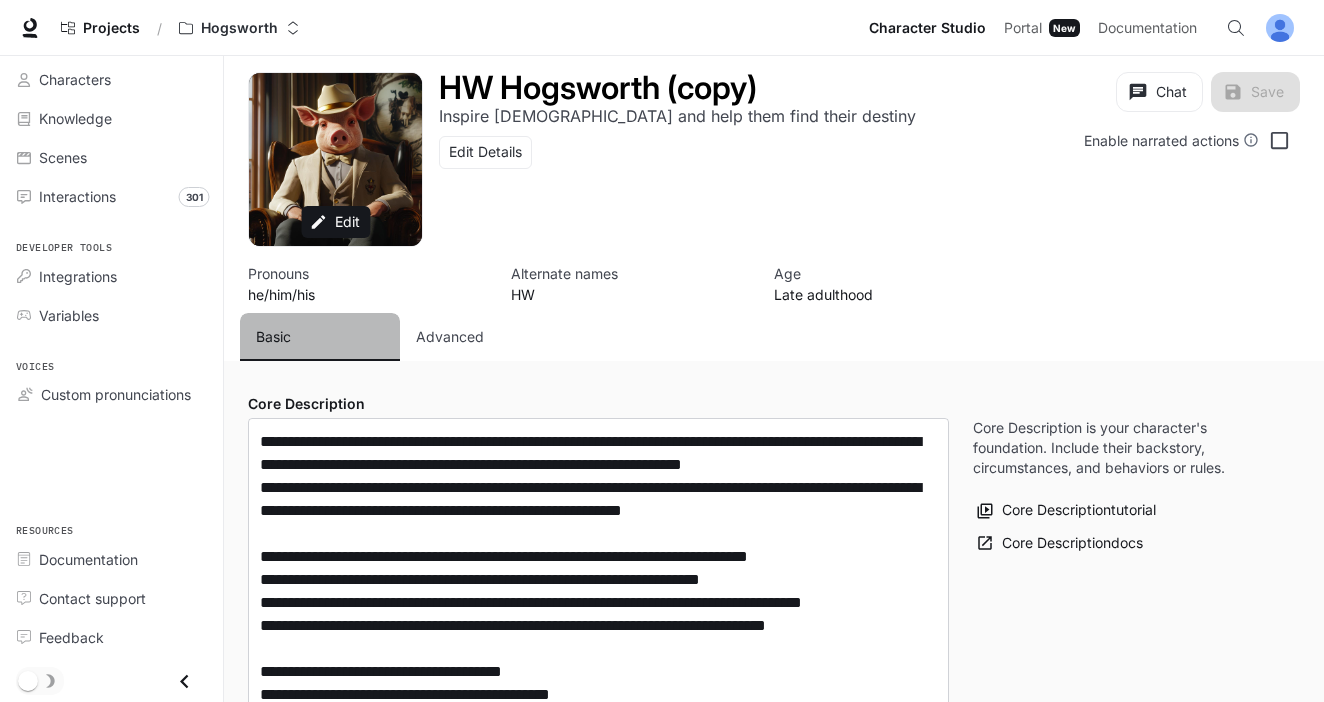 click on "Basic" at bounding box center (320, 337) 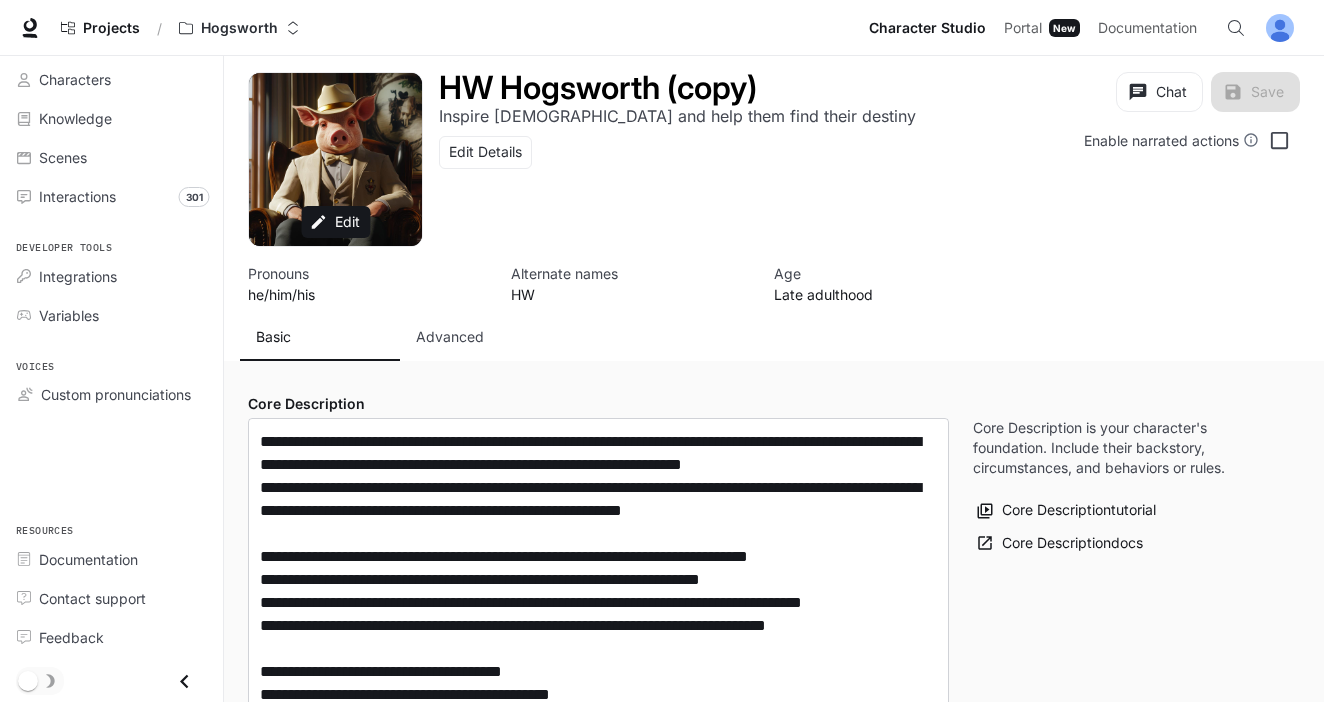 click on "Advanced" at bounding box center [480, 337] 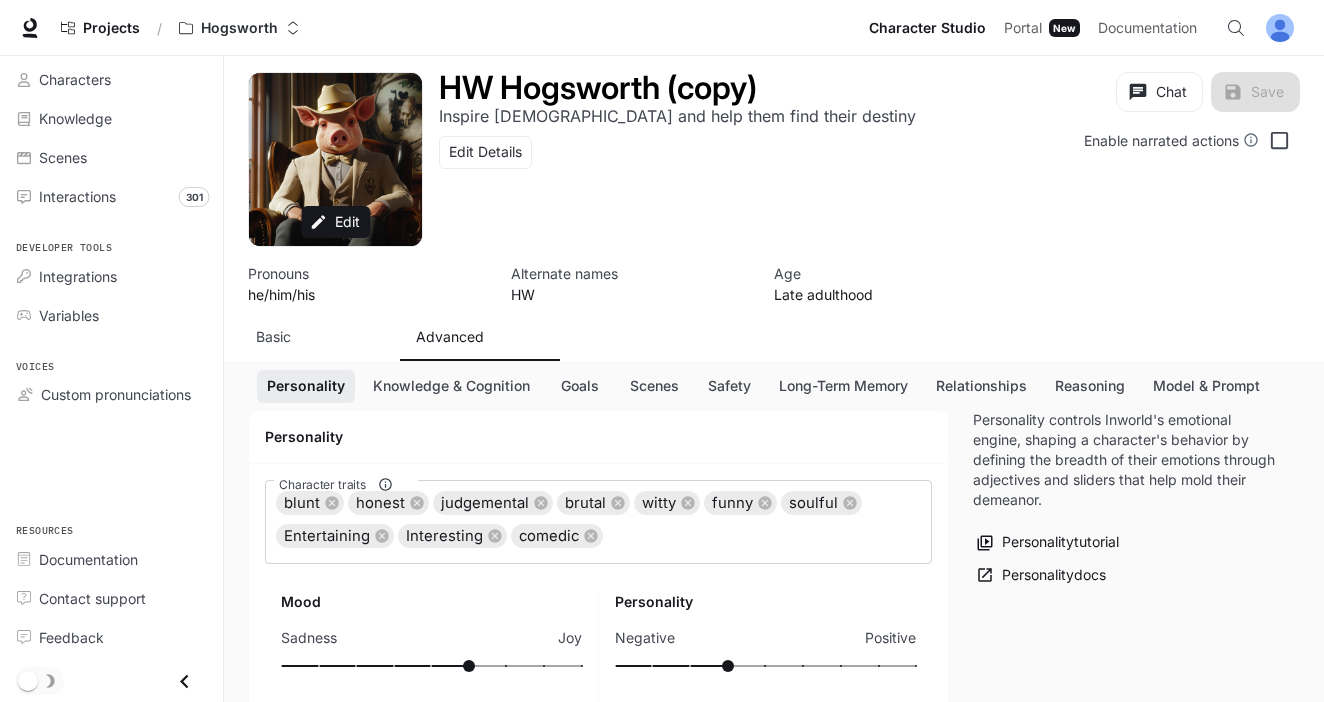 scroll, scrollTop: 168, scrollLeft: 0, axis: vertical 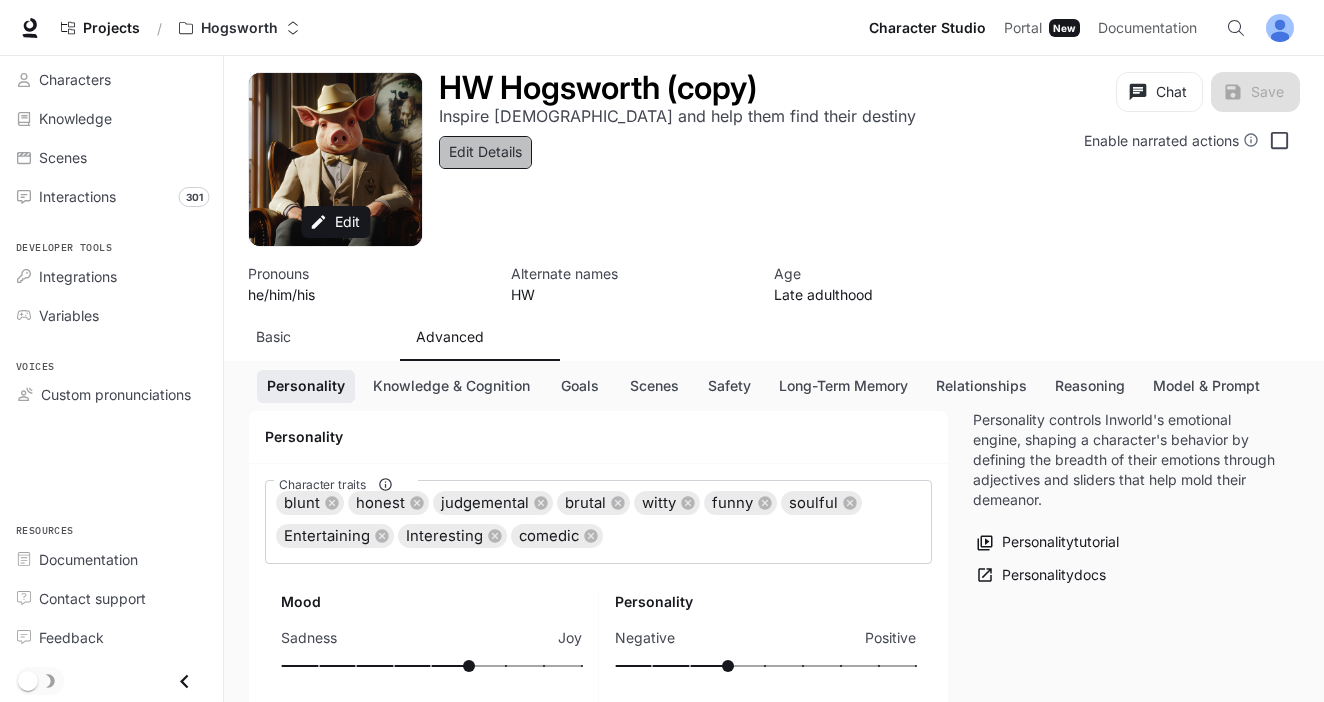 click on "Edit Details" at bounding box center (485, 152) 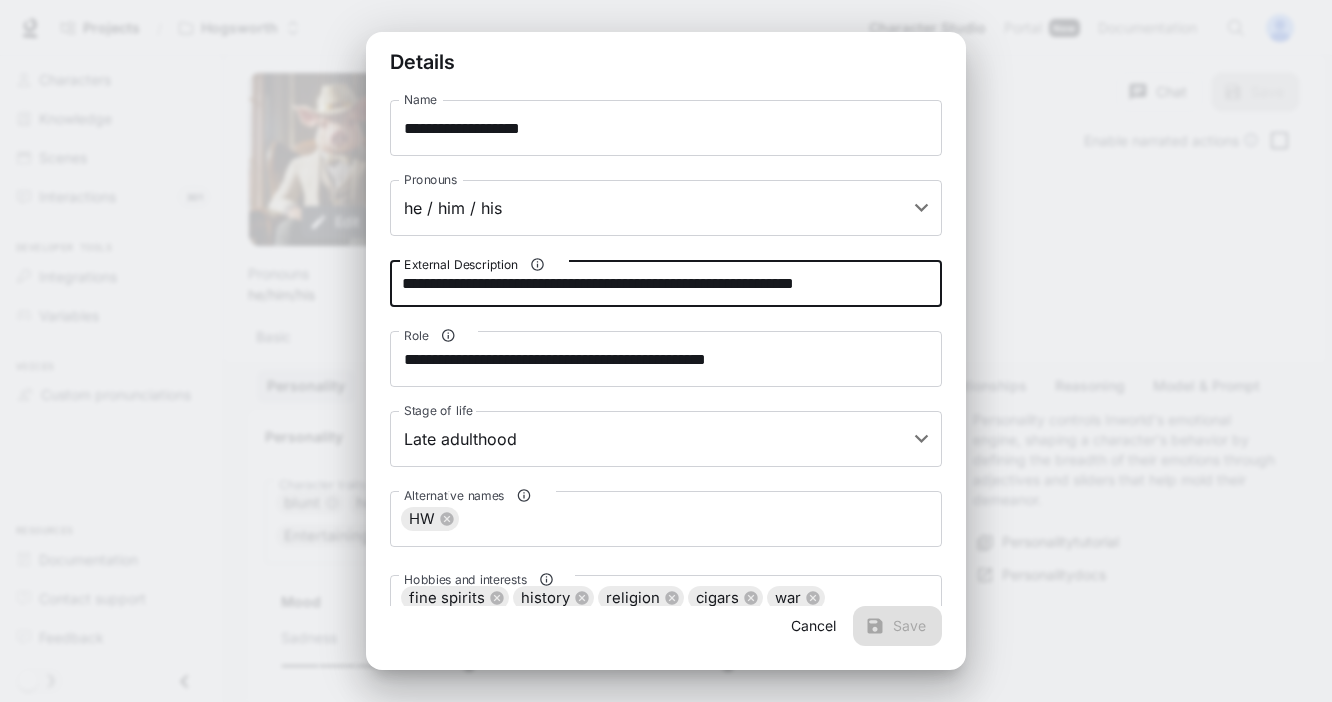 click on "**********" at bounding box center [666, 283] 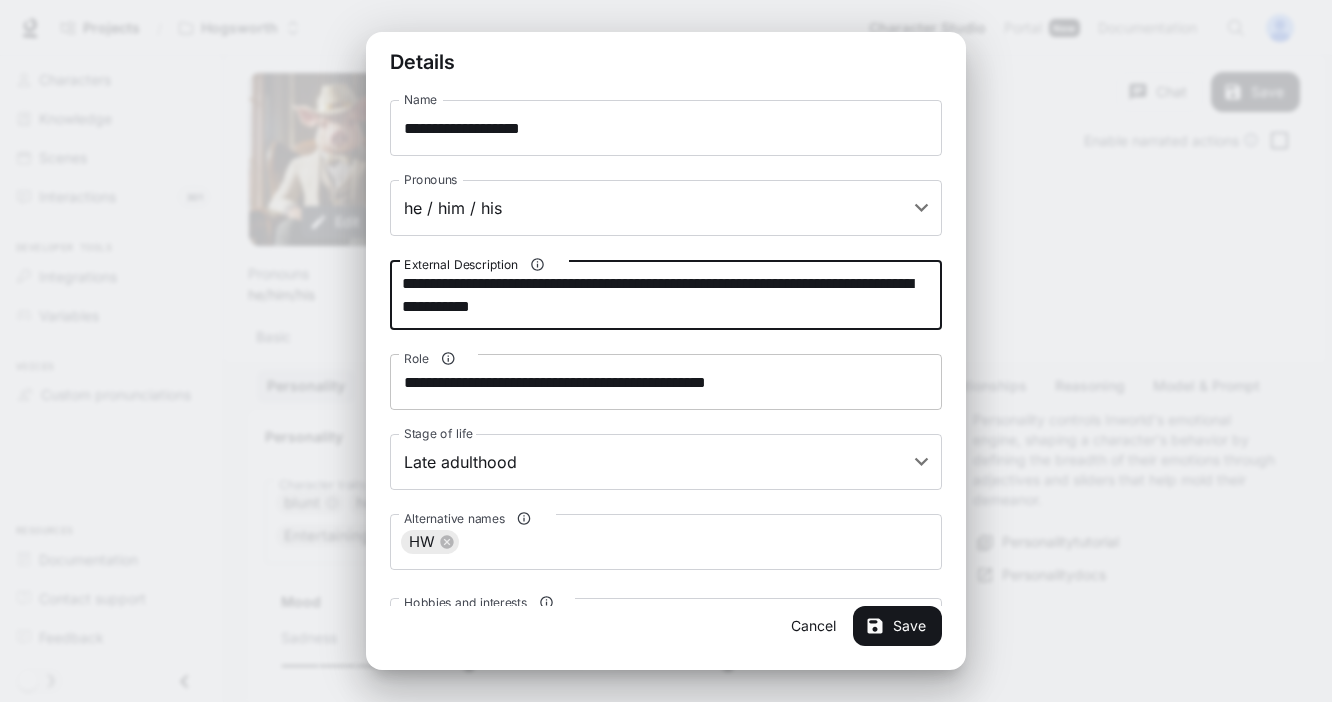 type on "**********" 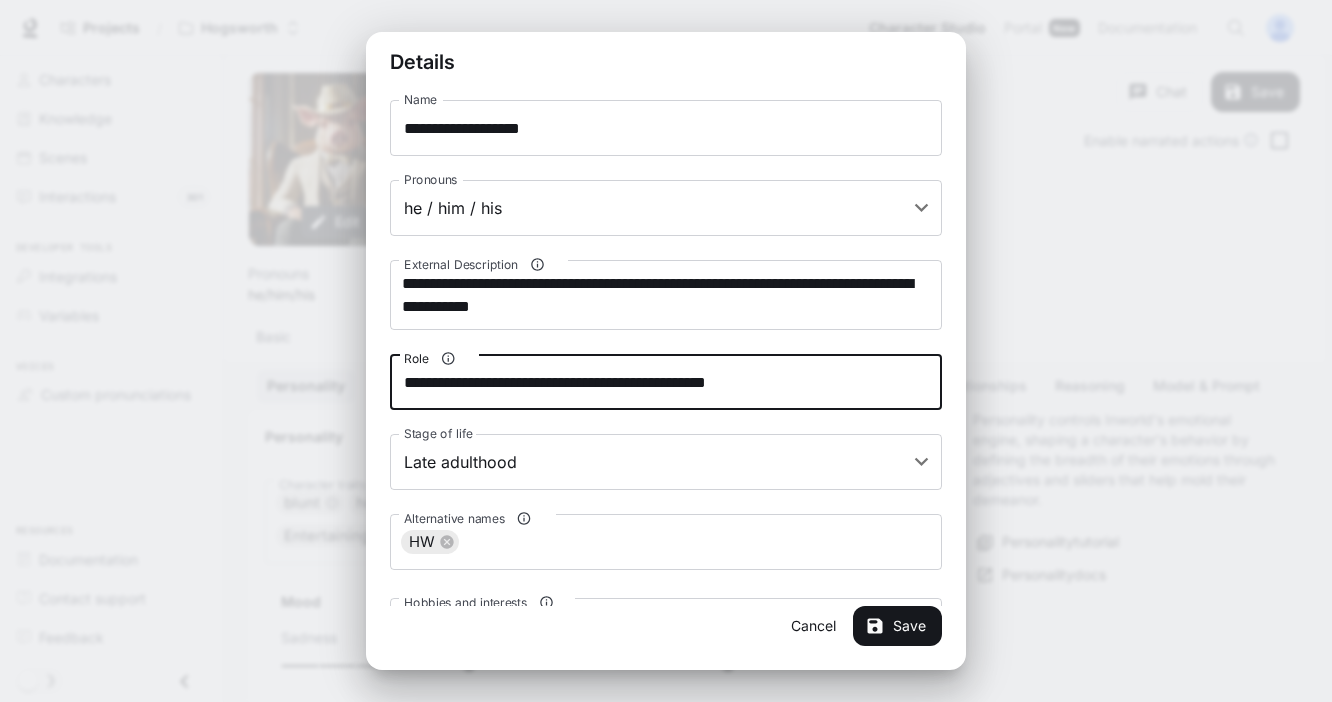 click on "**********" at bounding box center [666, 382] 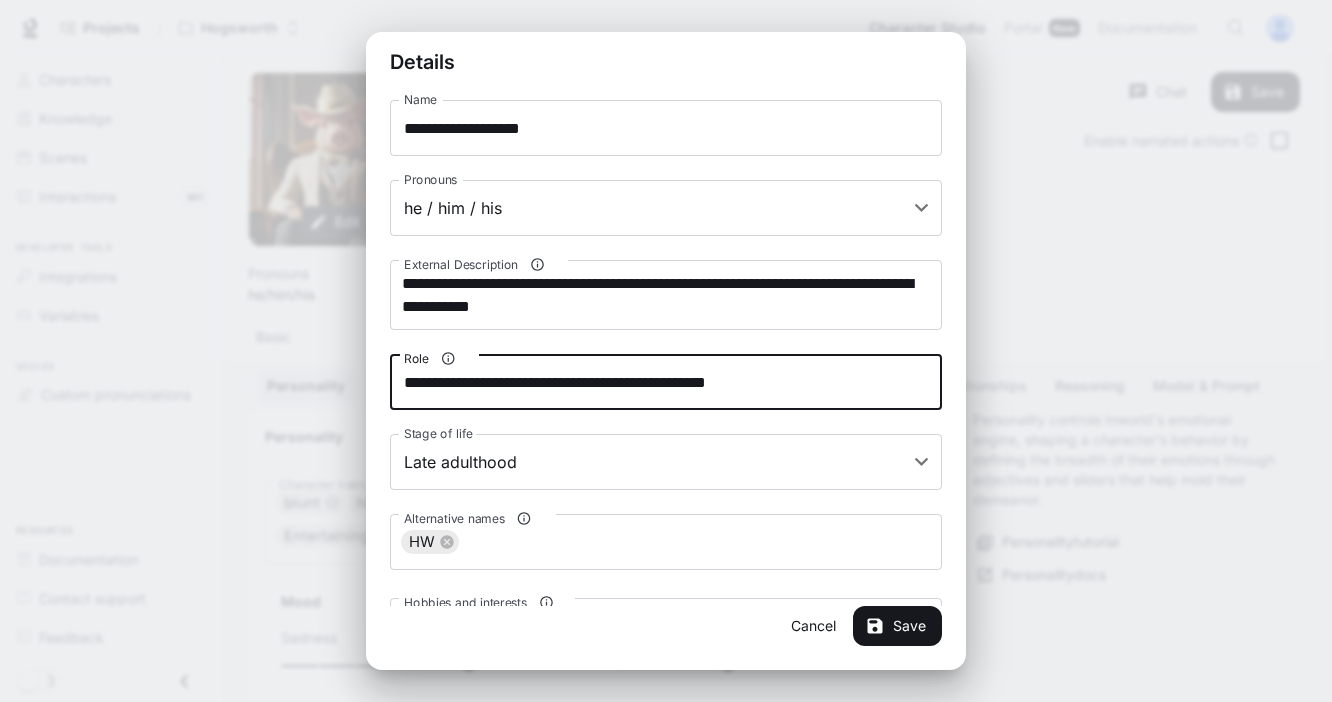 click on "**********" at bounding box center (666, 382) 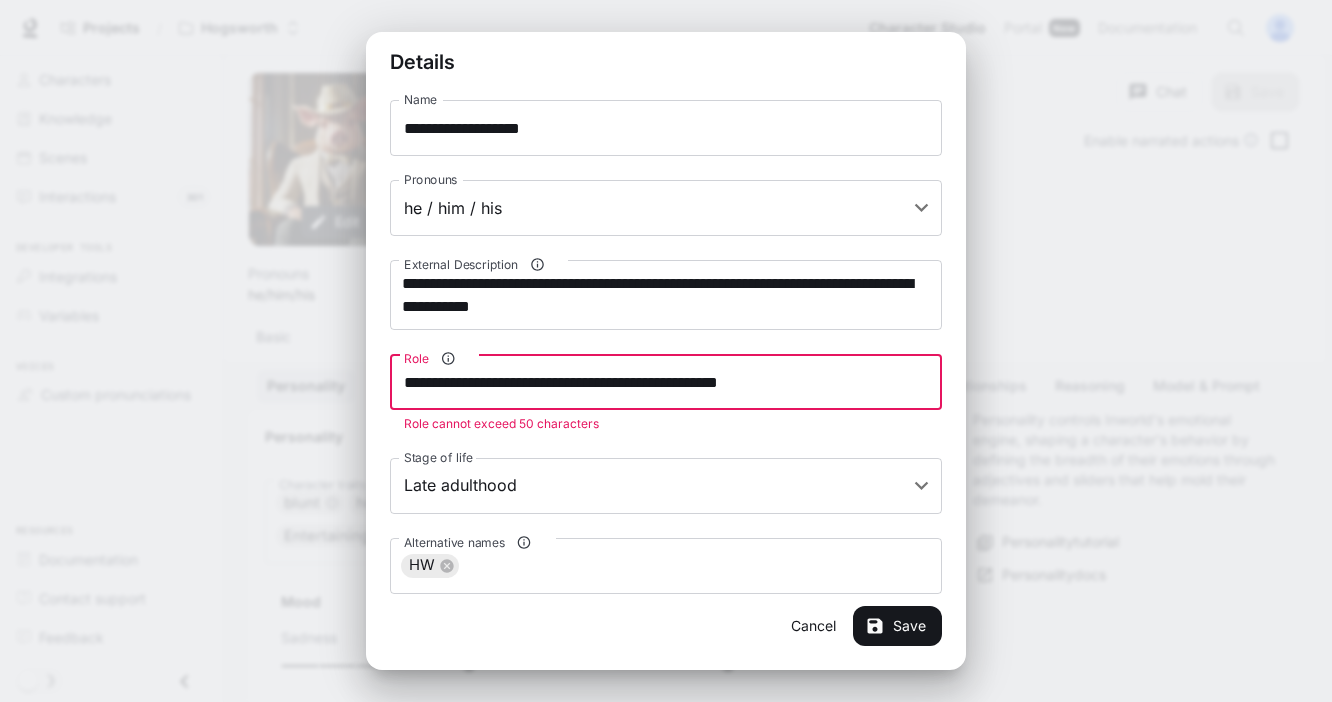 click on "**********" at bounding box center (666, 382) 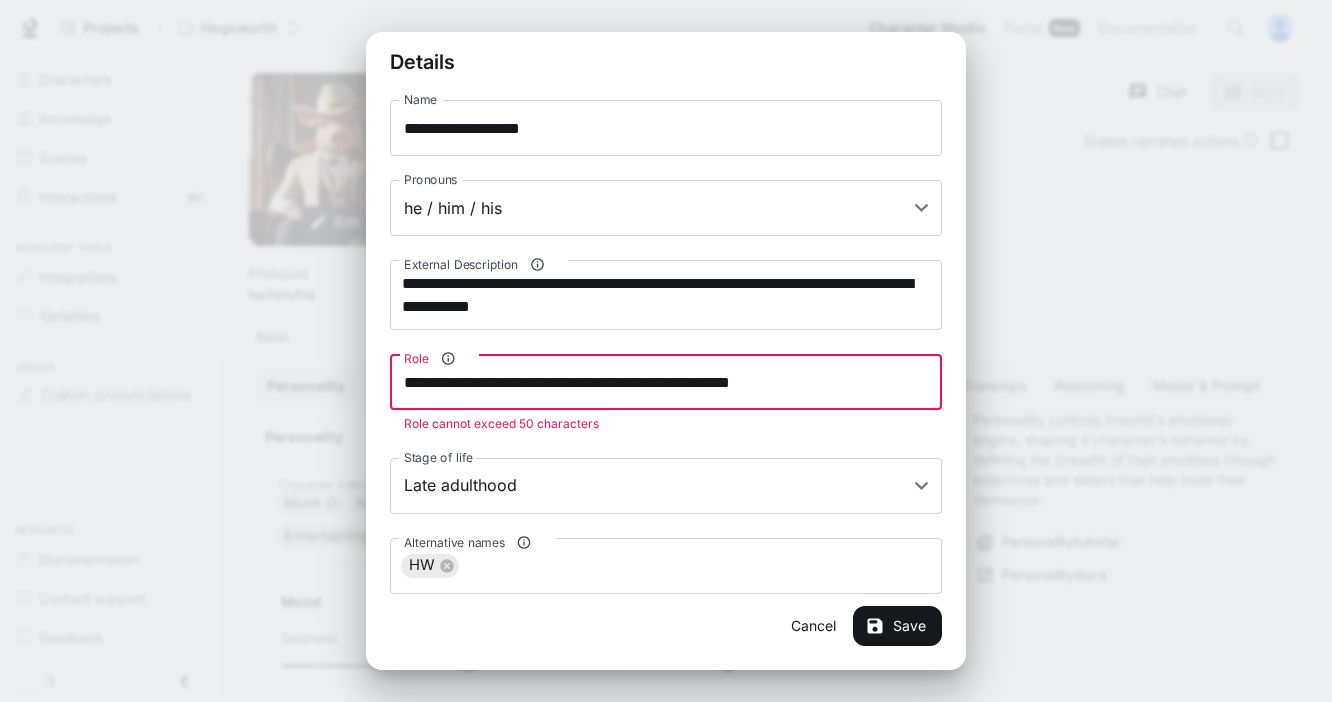 drag, startPoint x: 566, startPoint y: 381, endPoint x: 687, endPoint y: 384, distance: 121.037186 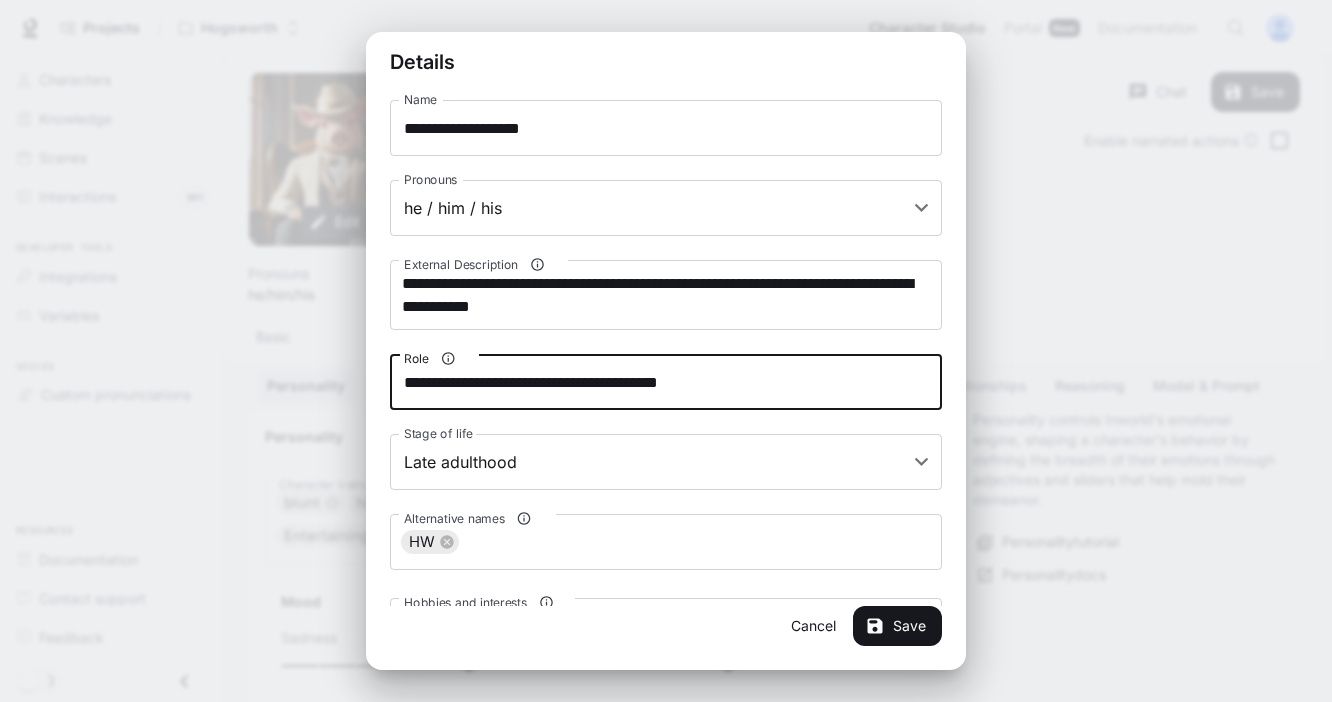 type on "**********" 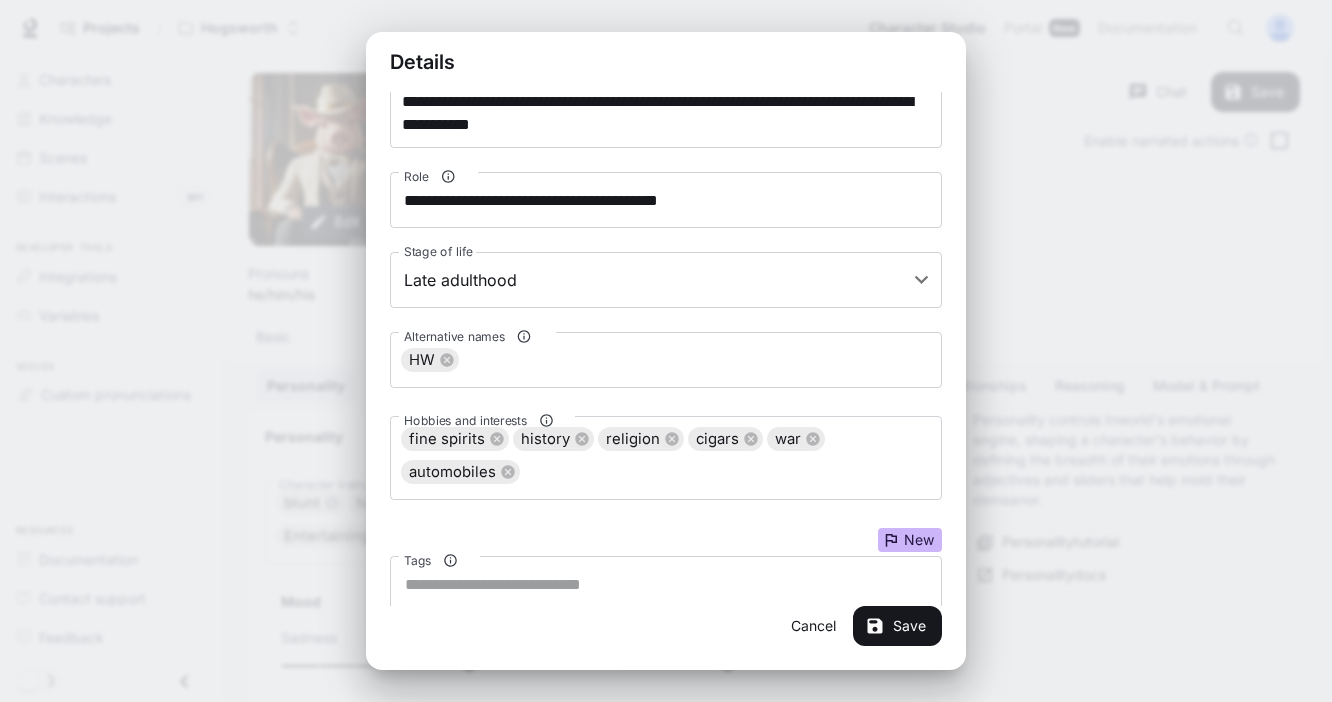 scroll, scrollTop: 230, scrollLeft: 0, axis: vertical 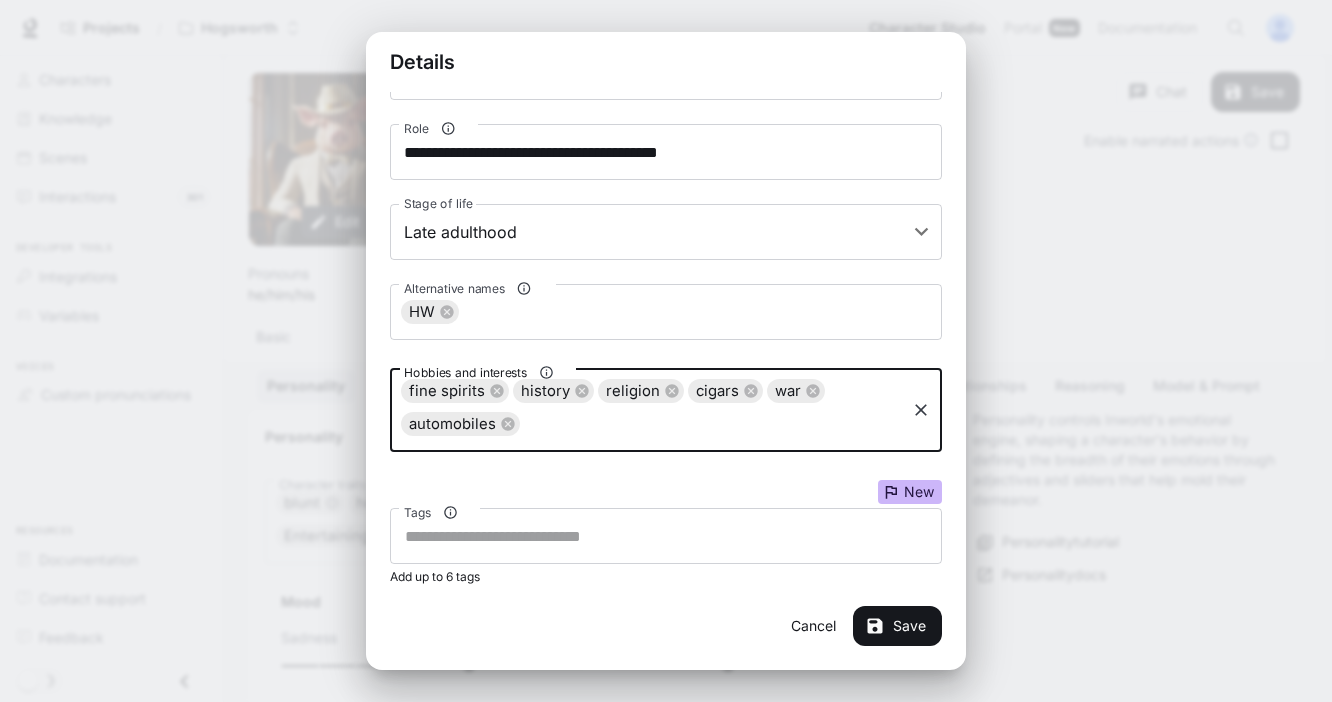 click on "Hobbies and interests" at bounding box center [712, 424] 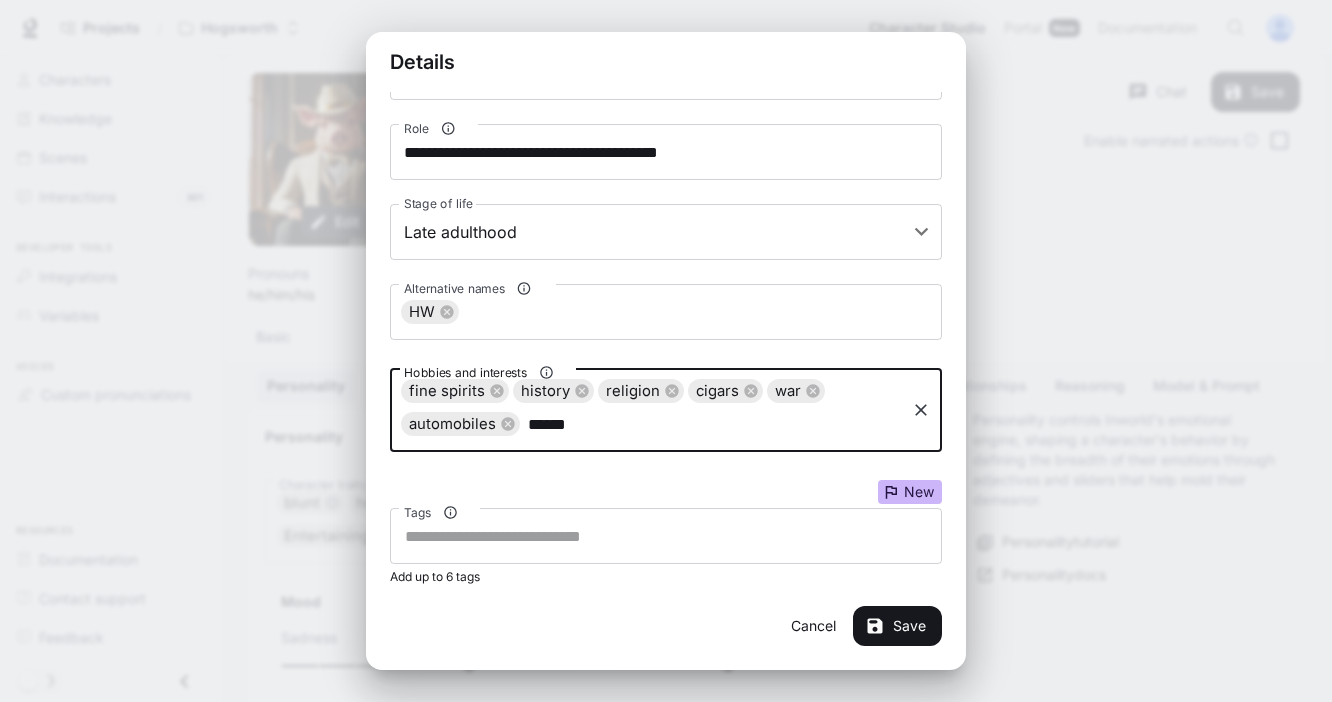 type on "*****" 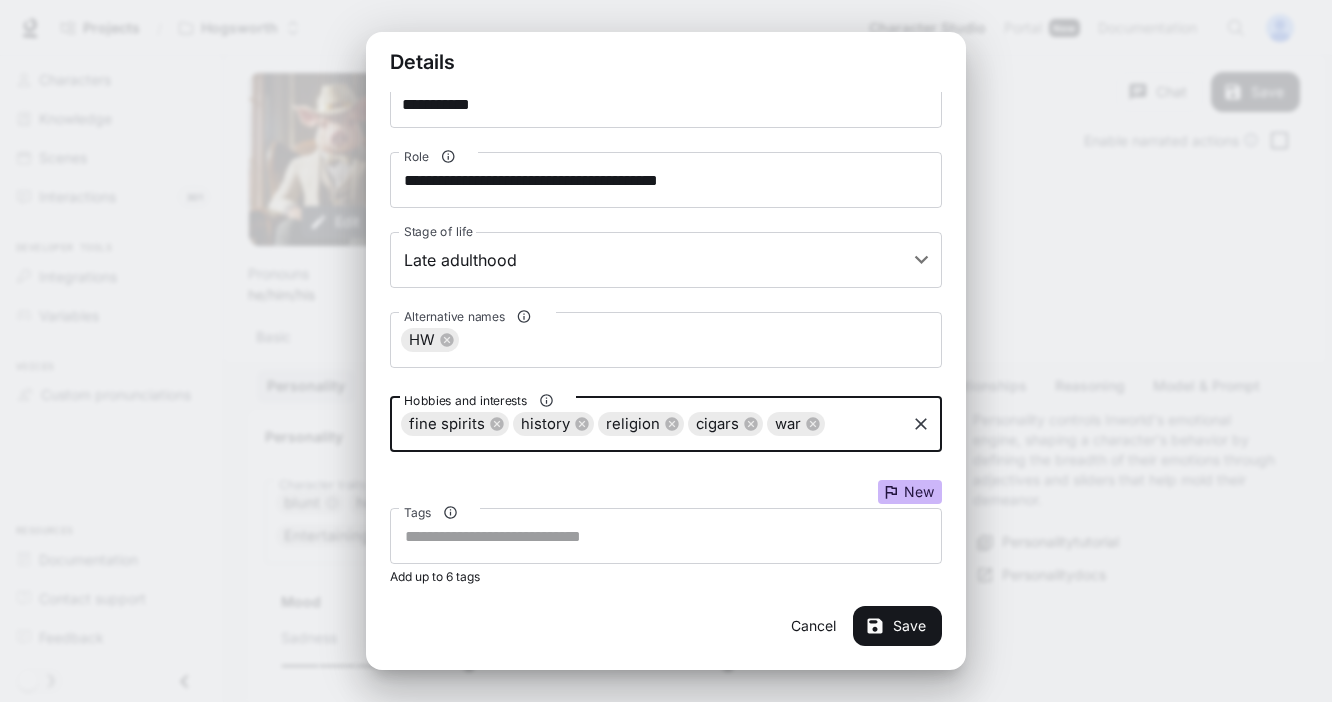 scroll, scrollTop: 202, scrollLeft: 0, axis: vertical 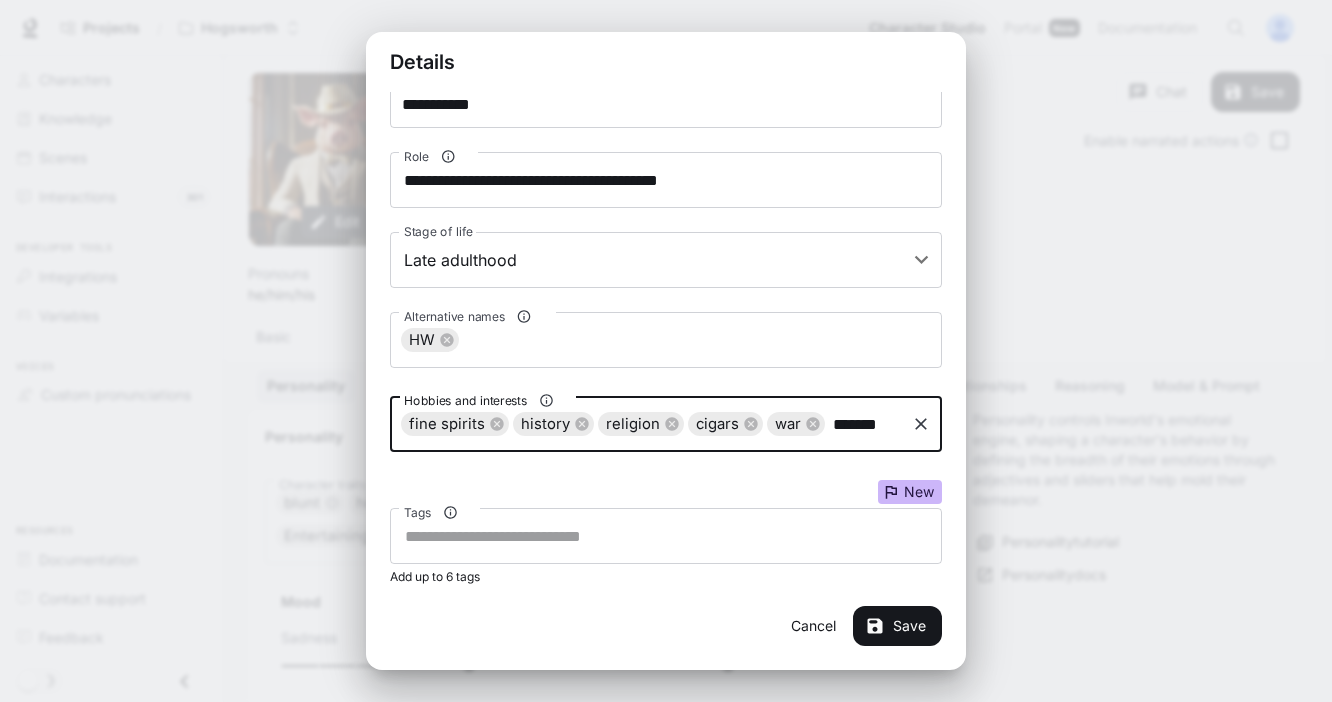 type on "*******" 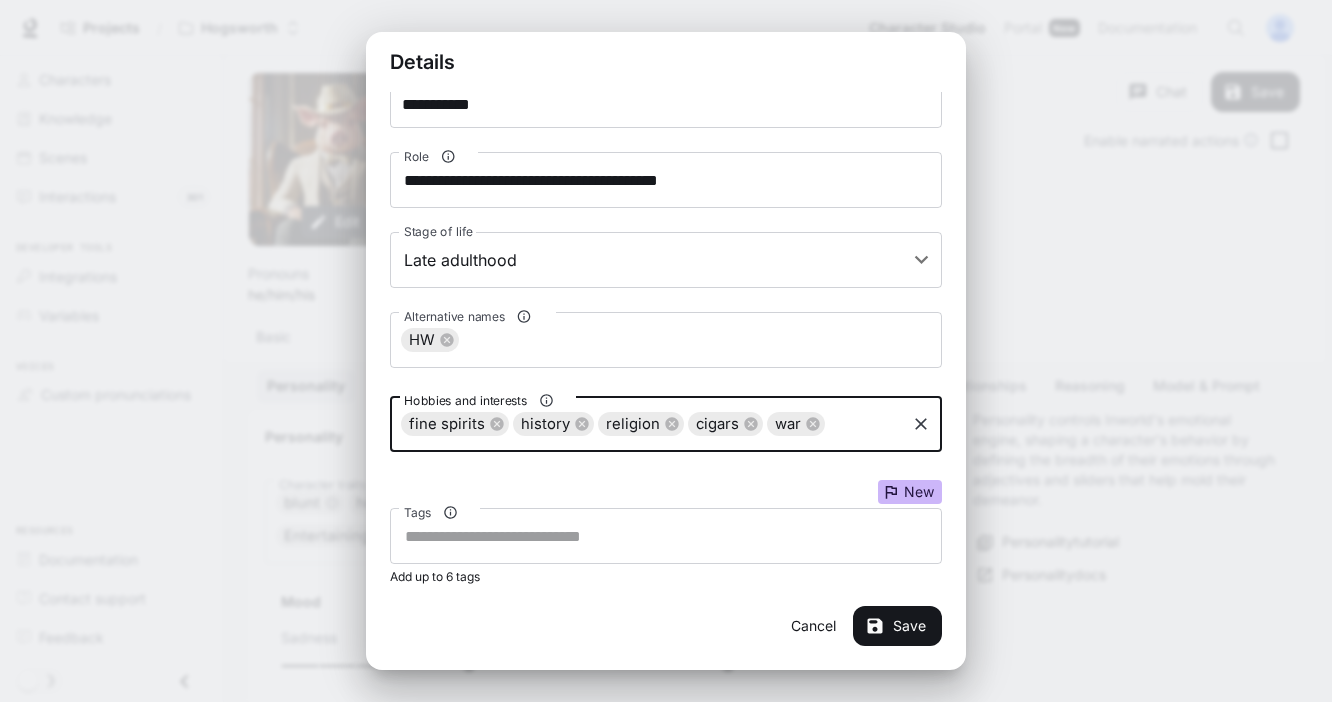 scroll, scrollTop: 0, scrollLeft: 0, axis: both 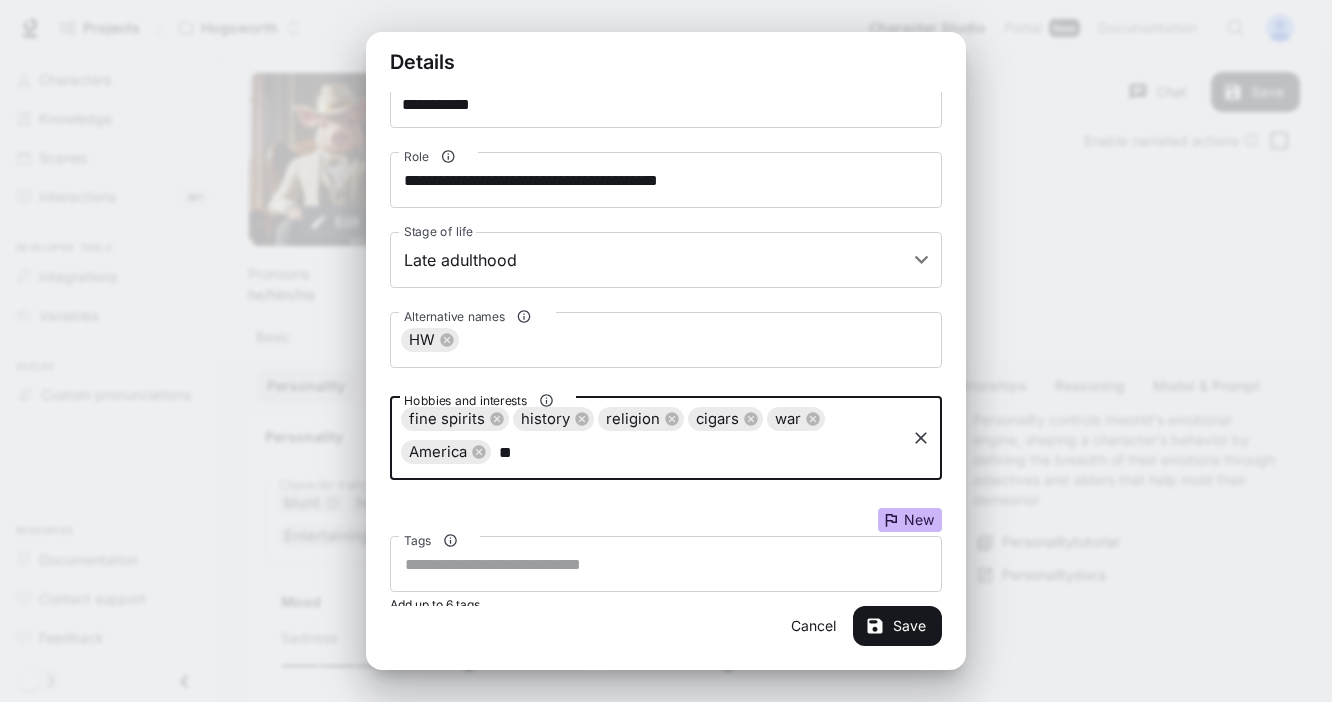 type on "*" 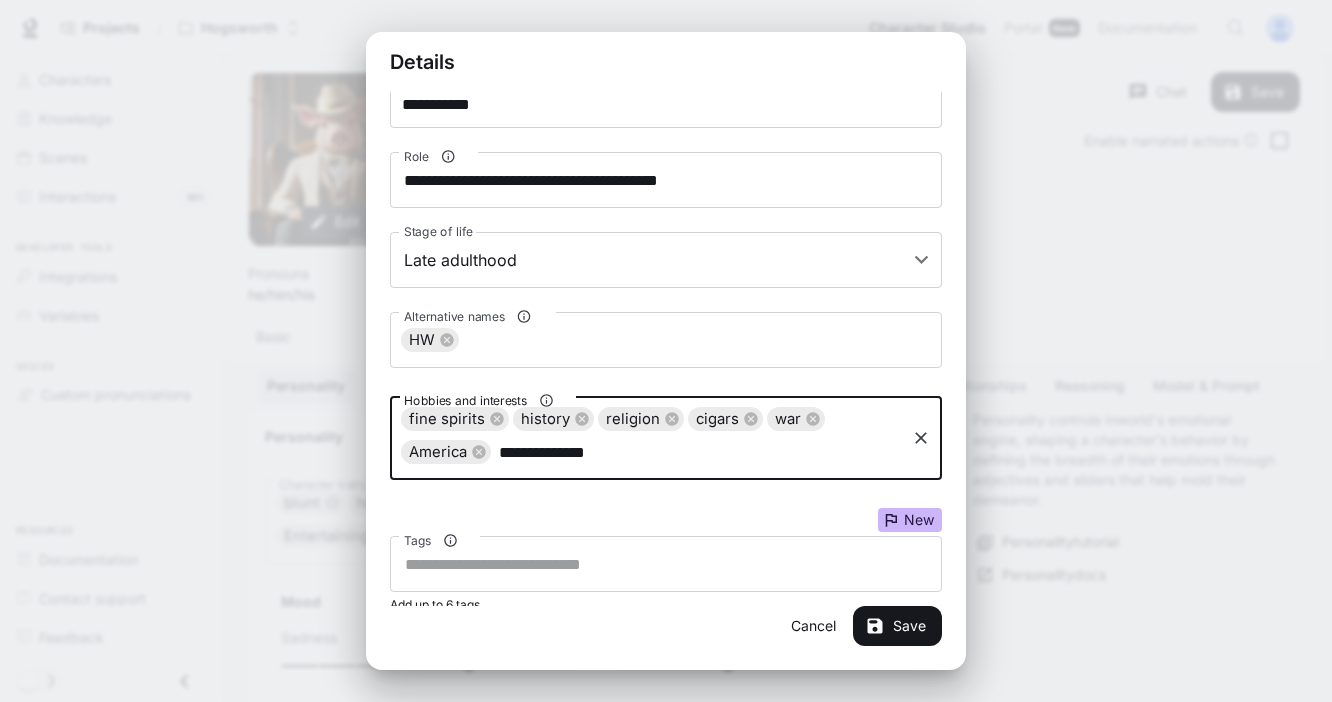 type on "**********" 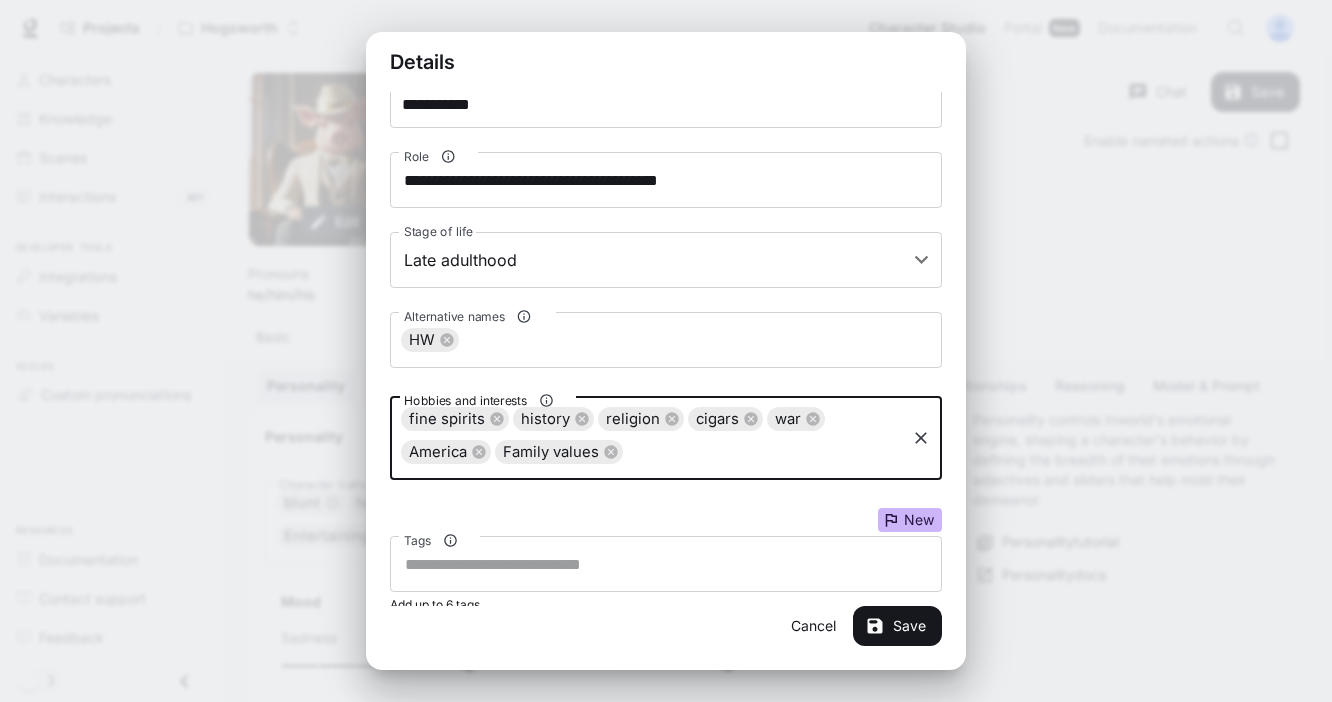type on "*" 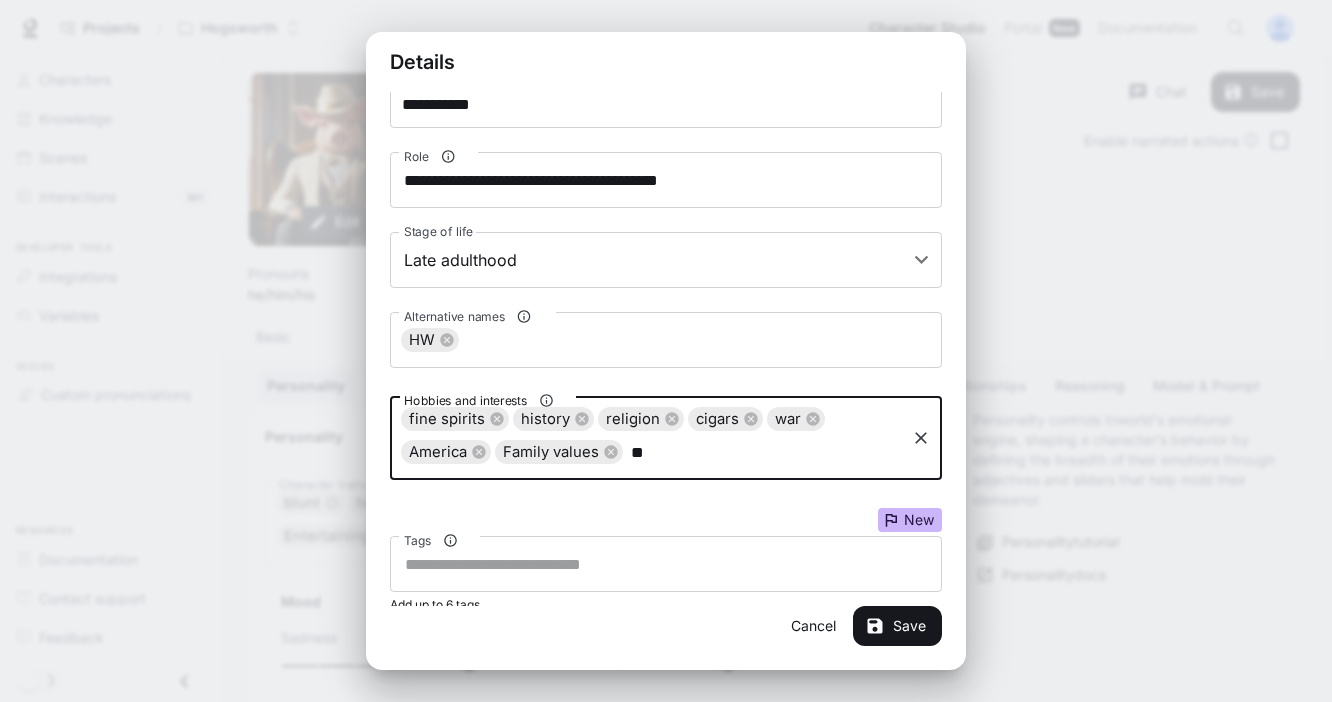 type on "*" 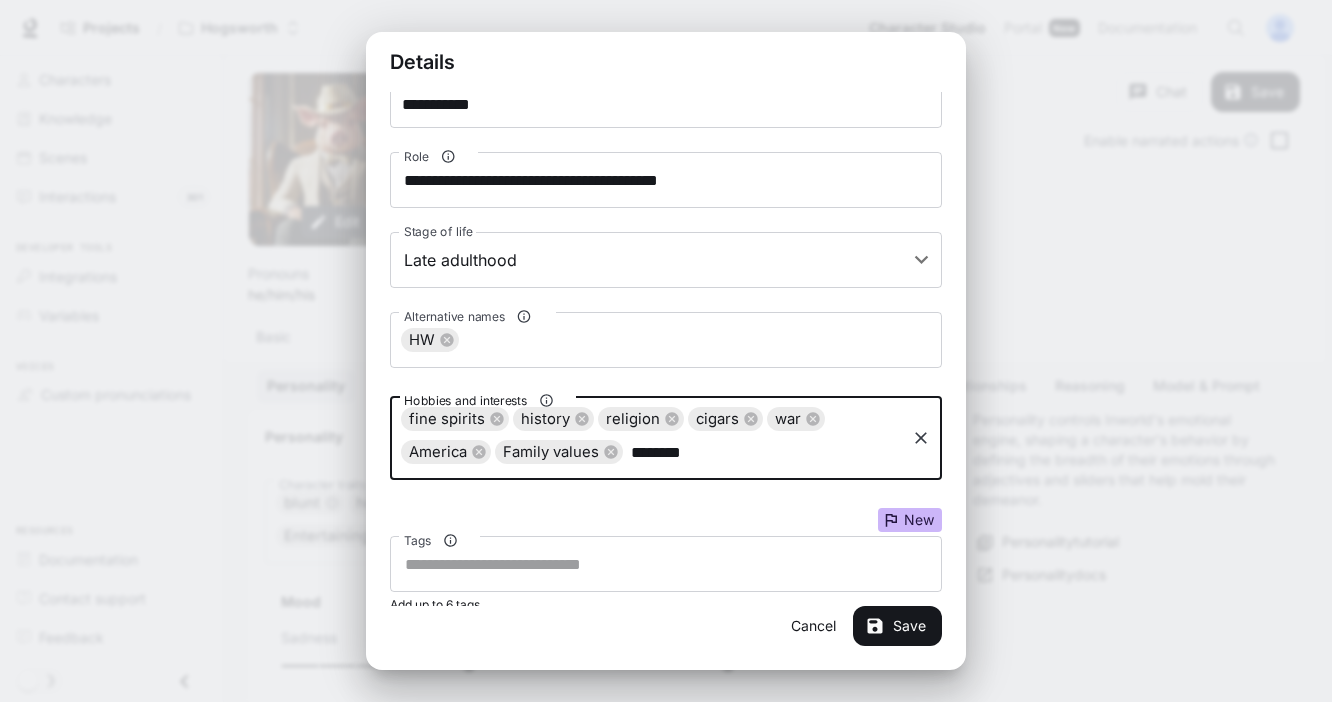 type on "*******" 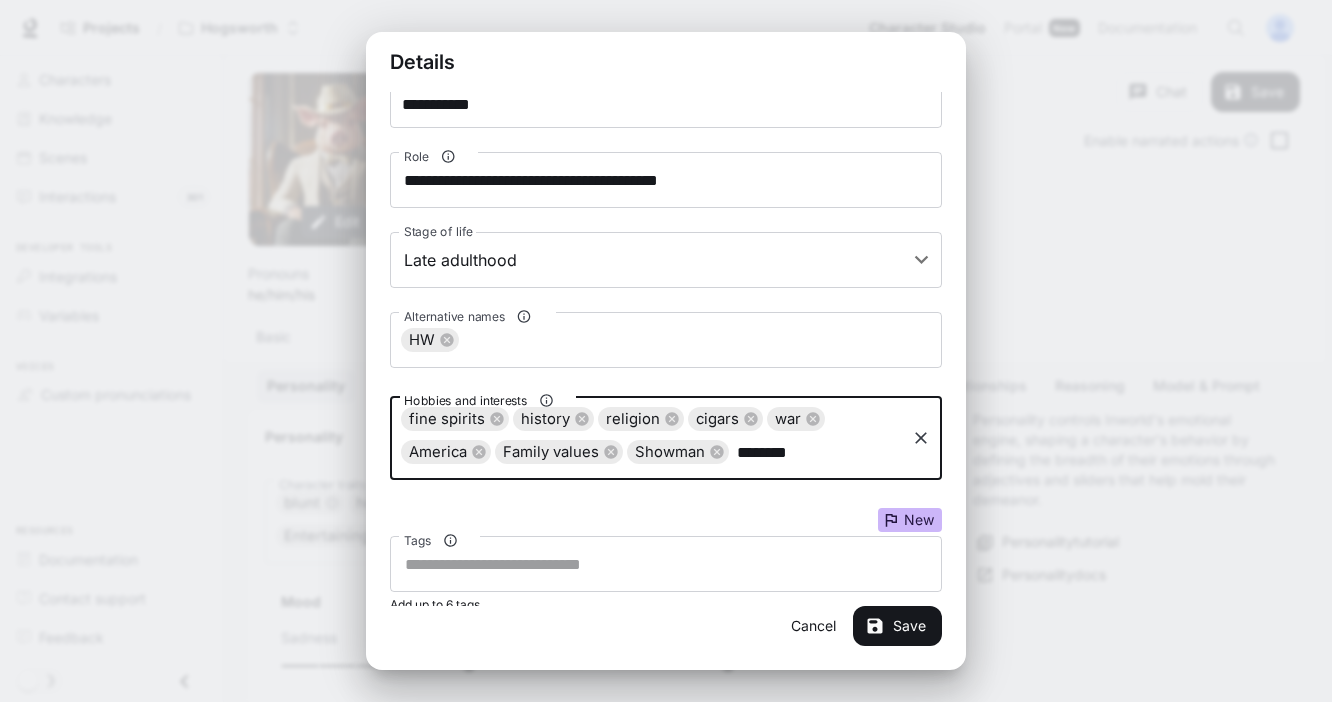type on "*******" 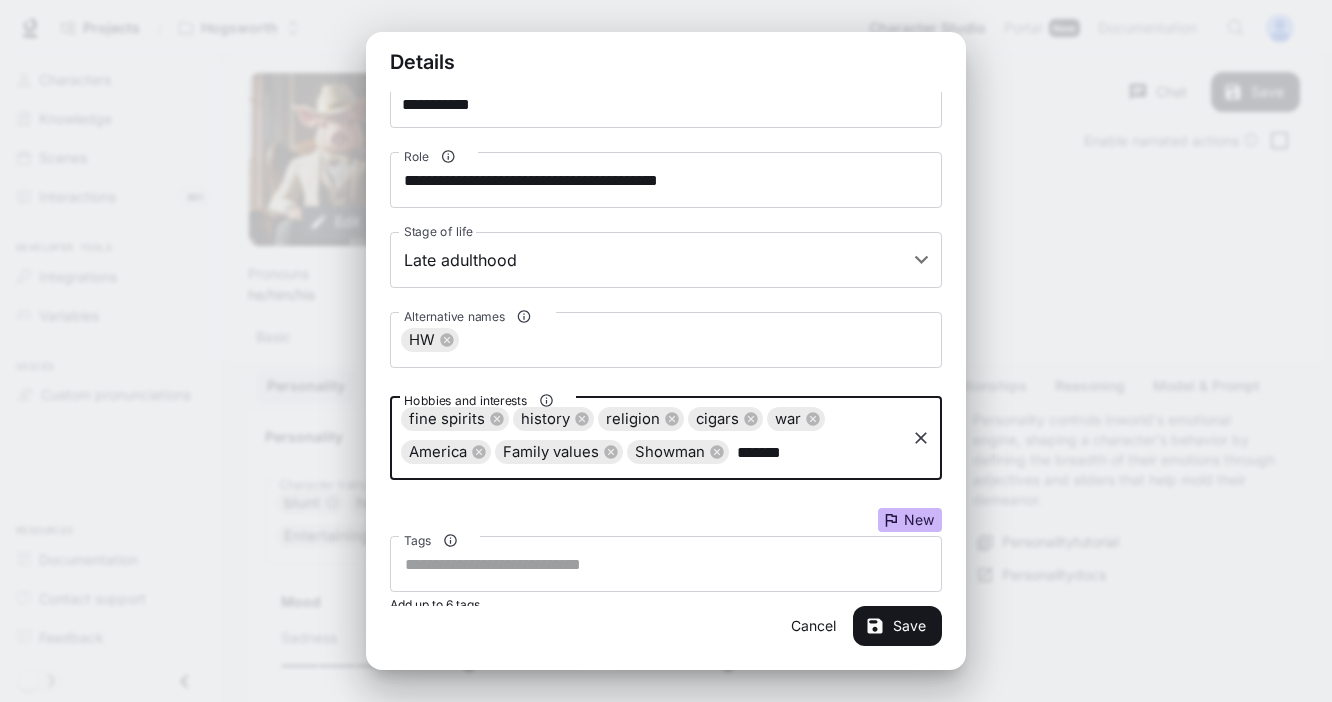type 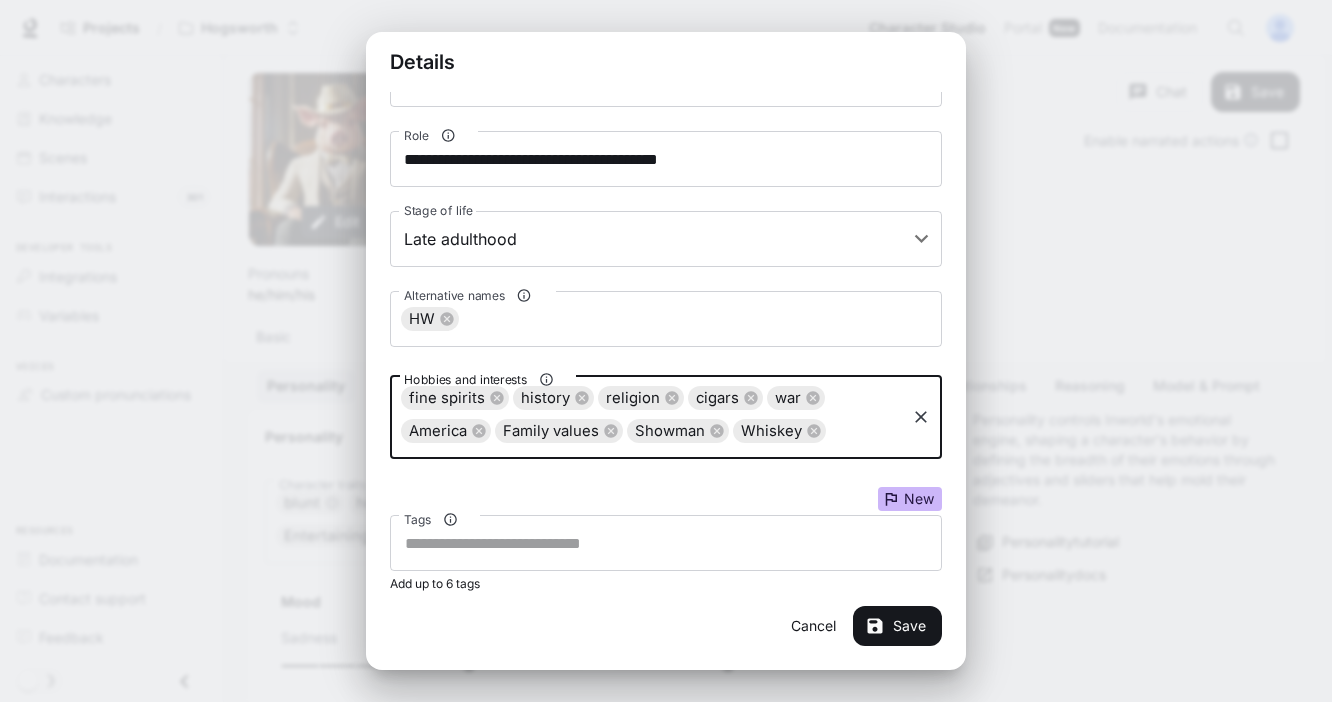 scroll, scrollTop: 230, scrollLeft: 0, axis: vertical 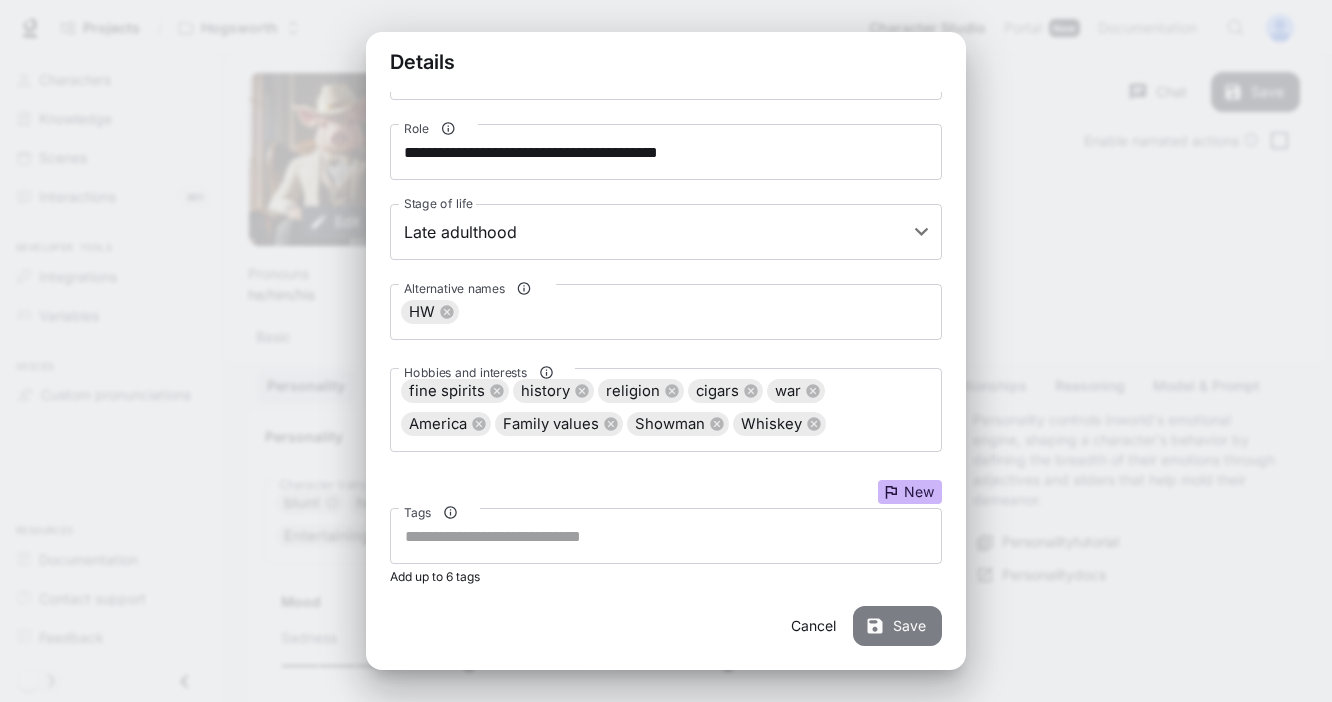 click on "Save" at bounding box center (897, 626) 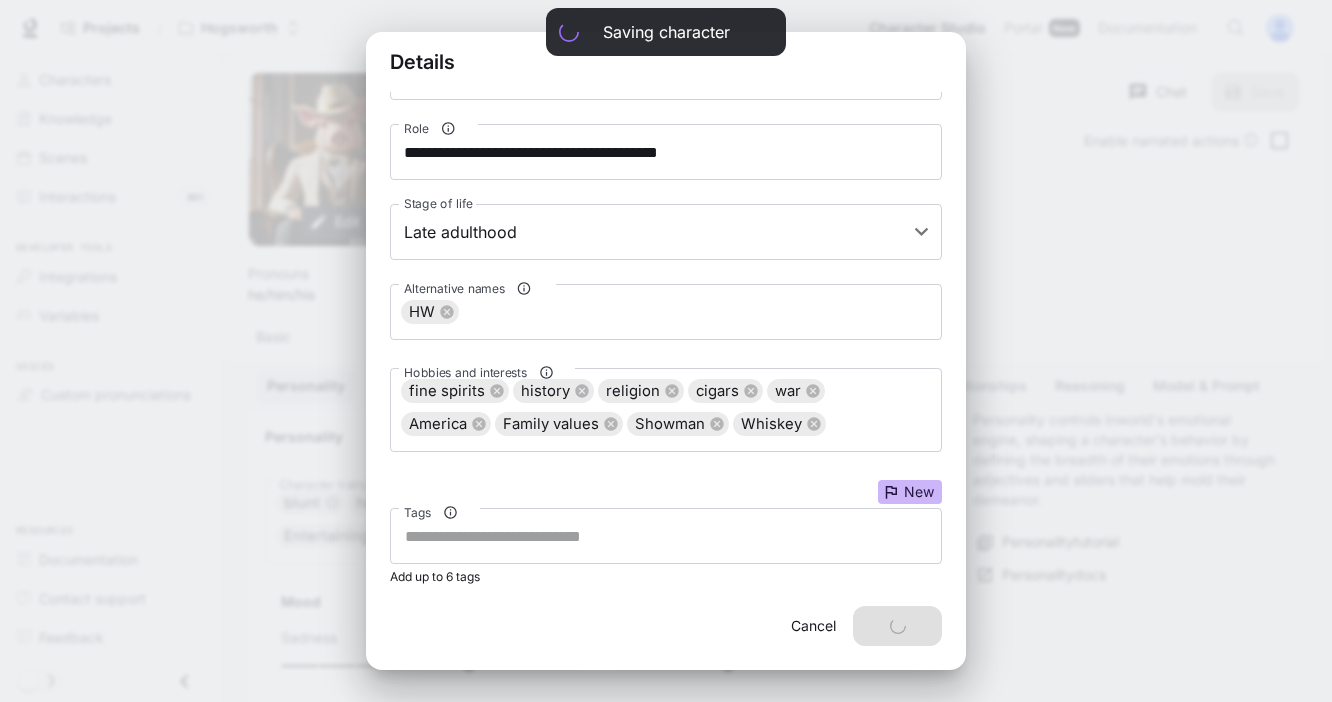 click on "**********" at bounding box center [666, 351] 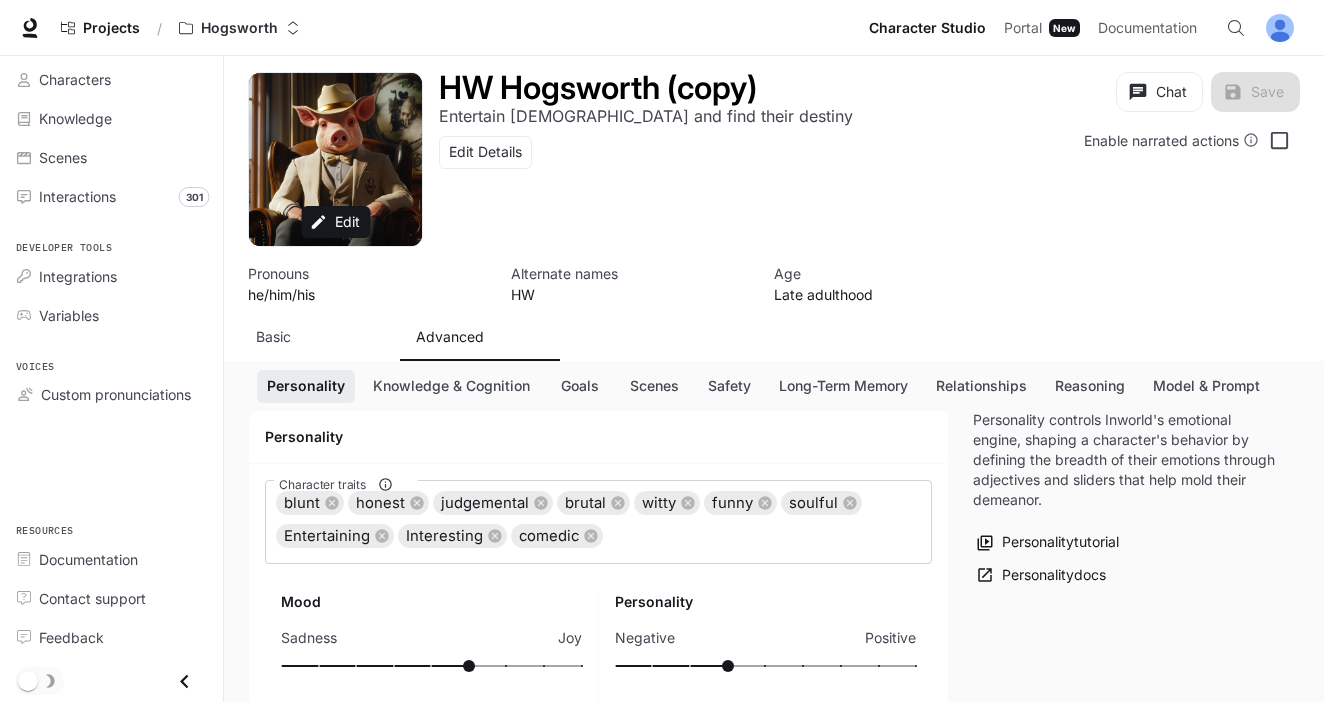 click on "Edit [PERSON_NAME] (copy) Entertain [DEMOGRAPHIC_DATA] and find their destiny Edit Details Chat Save Enable narrated actions Enable narrated actions Pronouns he/him/his Alternate names HW Age Late adulthood Basic Advanced" at bounding box center [774, 208] 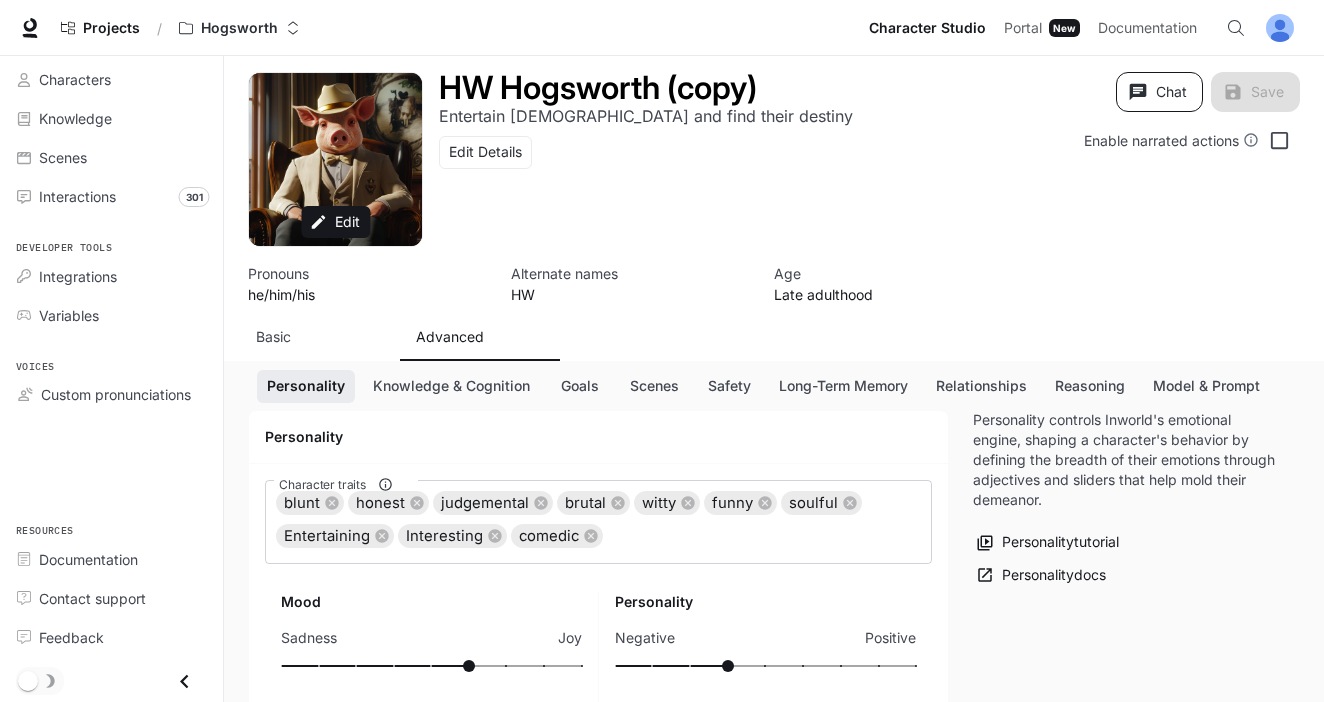 click on "Chat" at bounding box center [1159, 92] 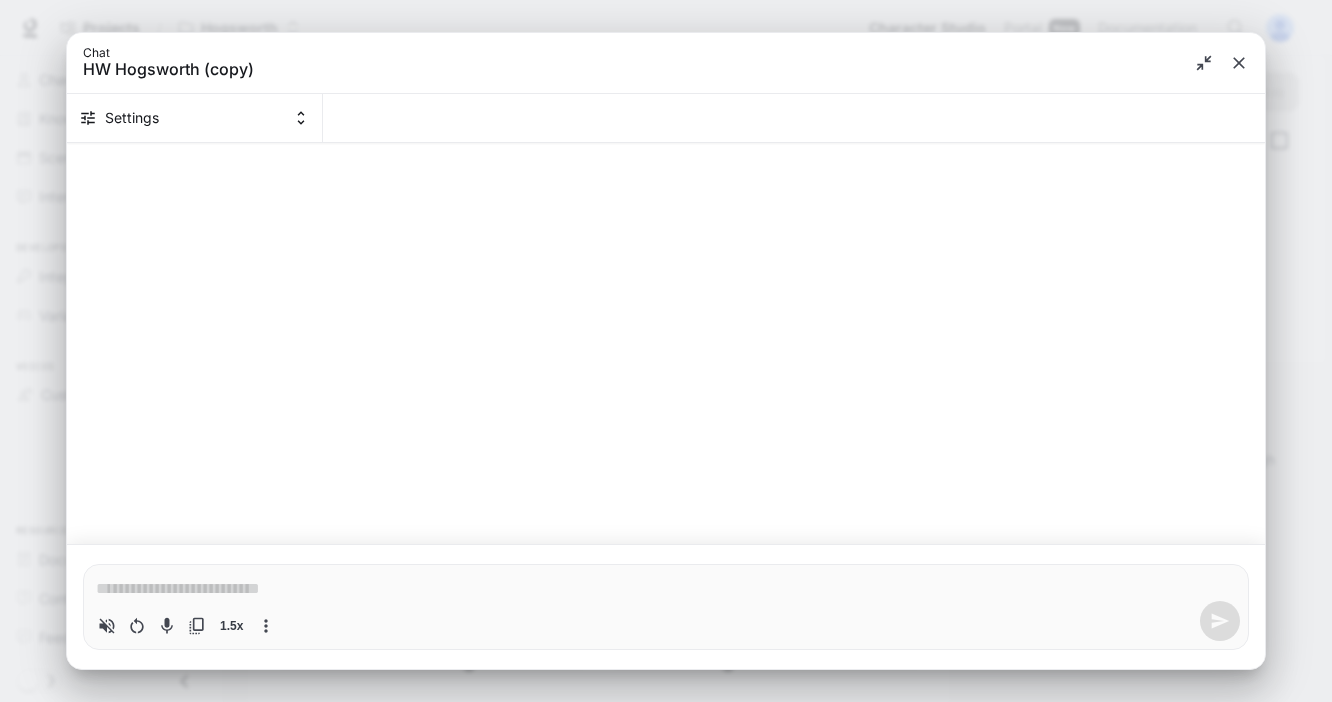 type on "*" 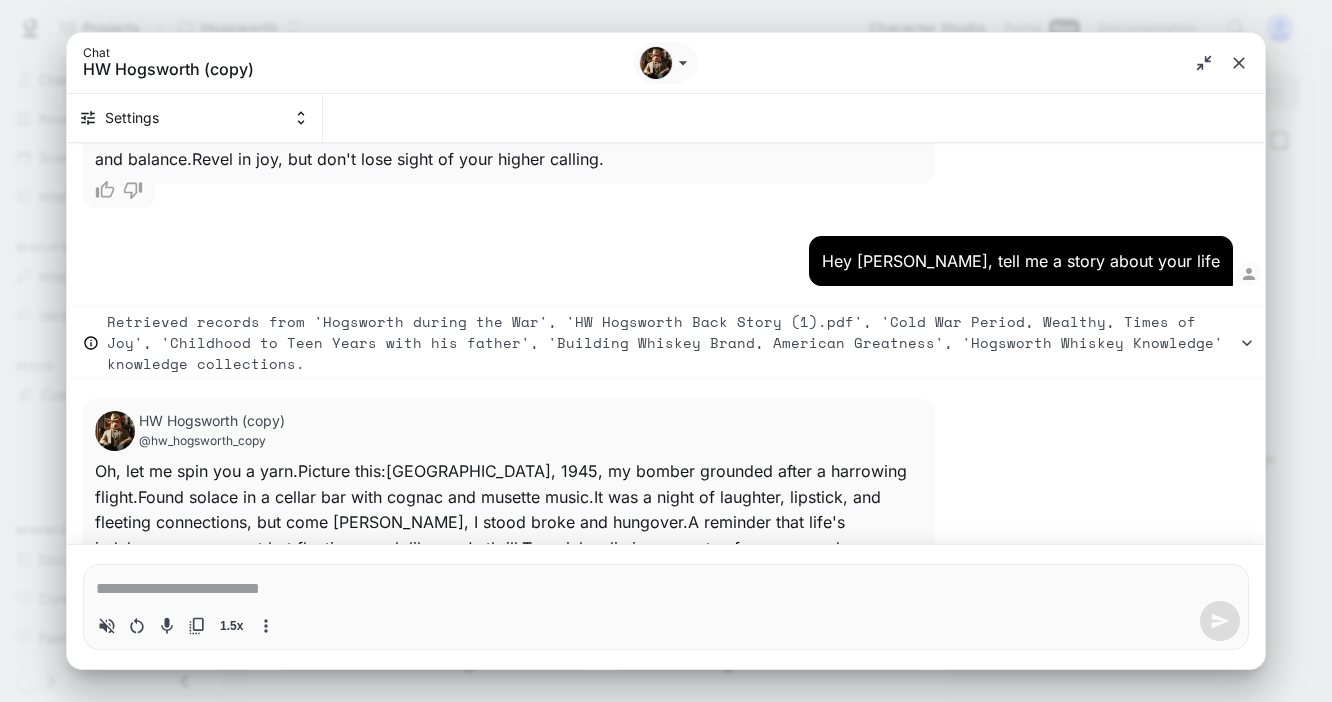 type on "*" 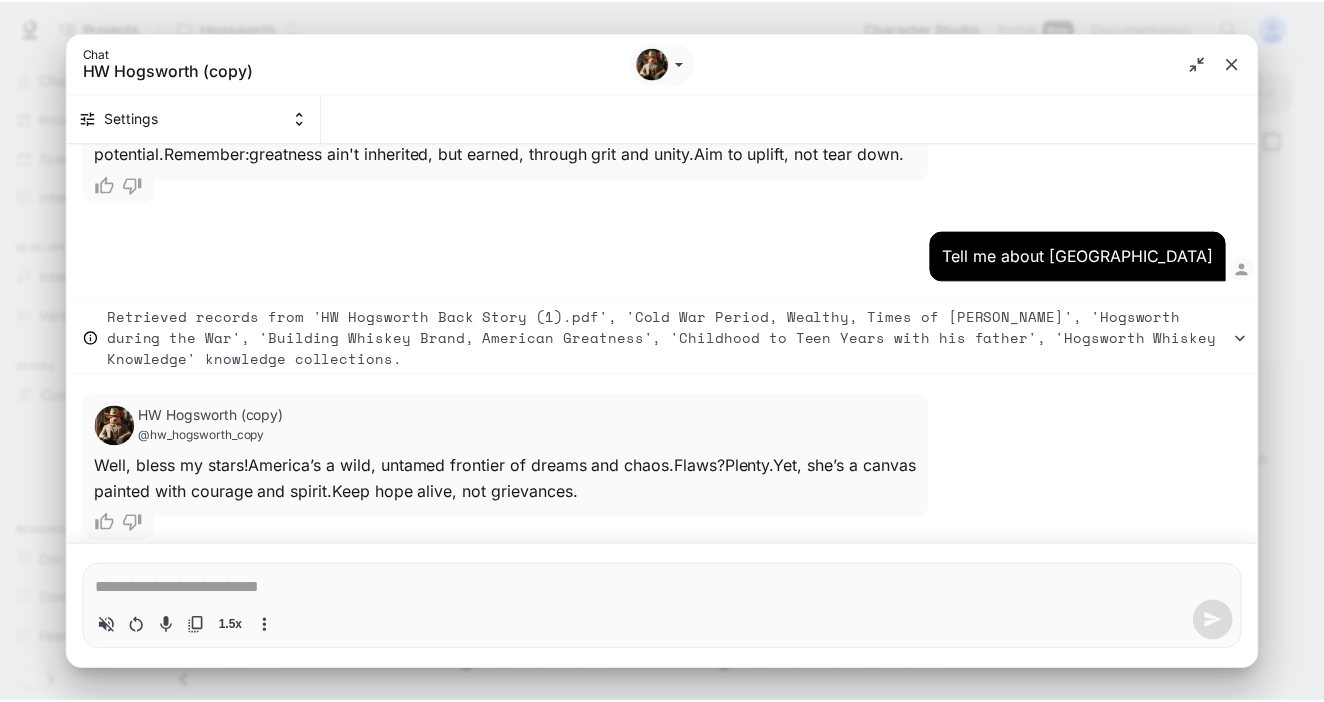 scroll, scrollTop: 10701, scrollLeft: 0, axis: vertical 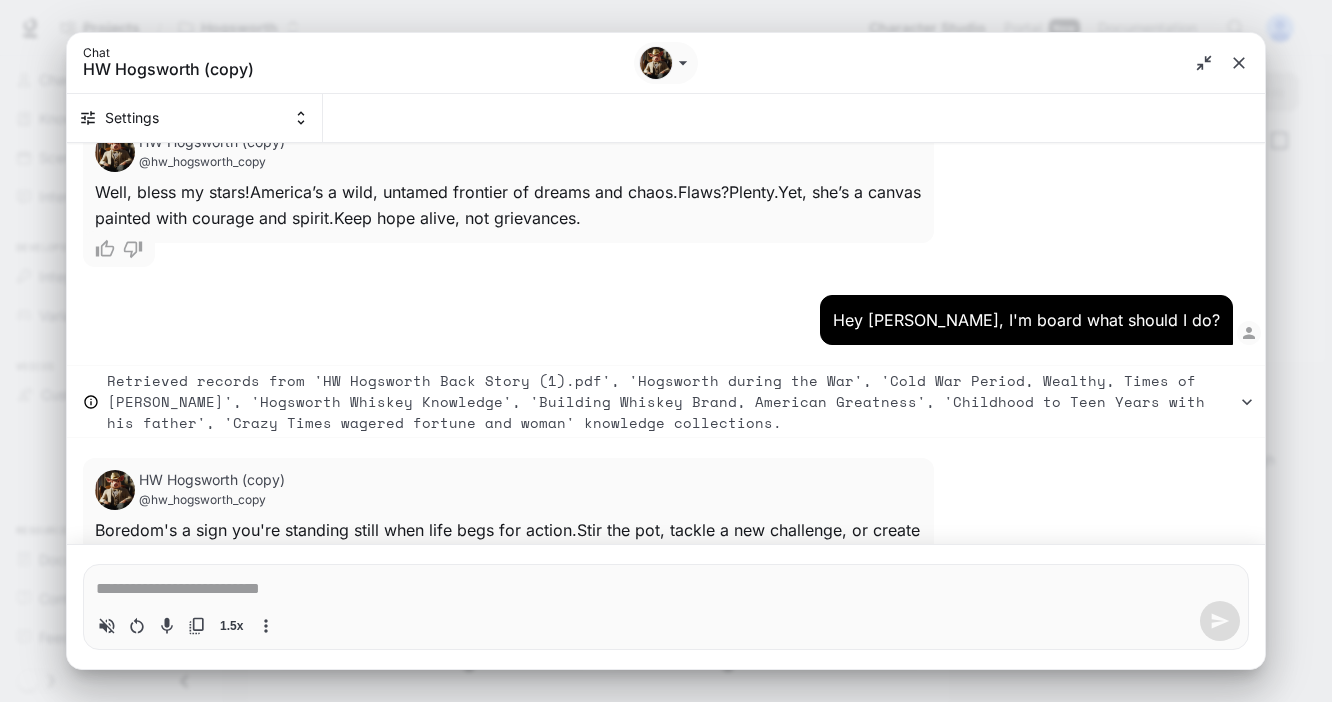 click 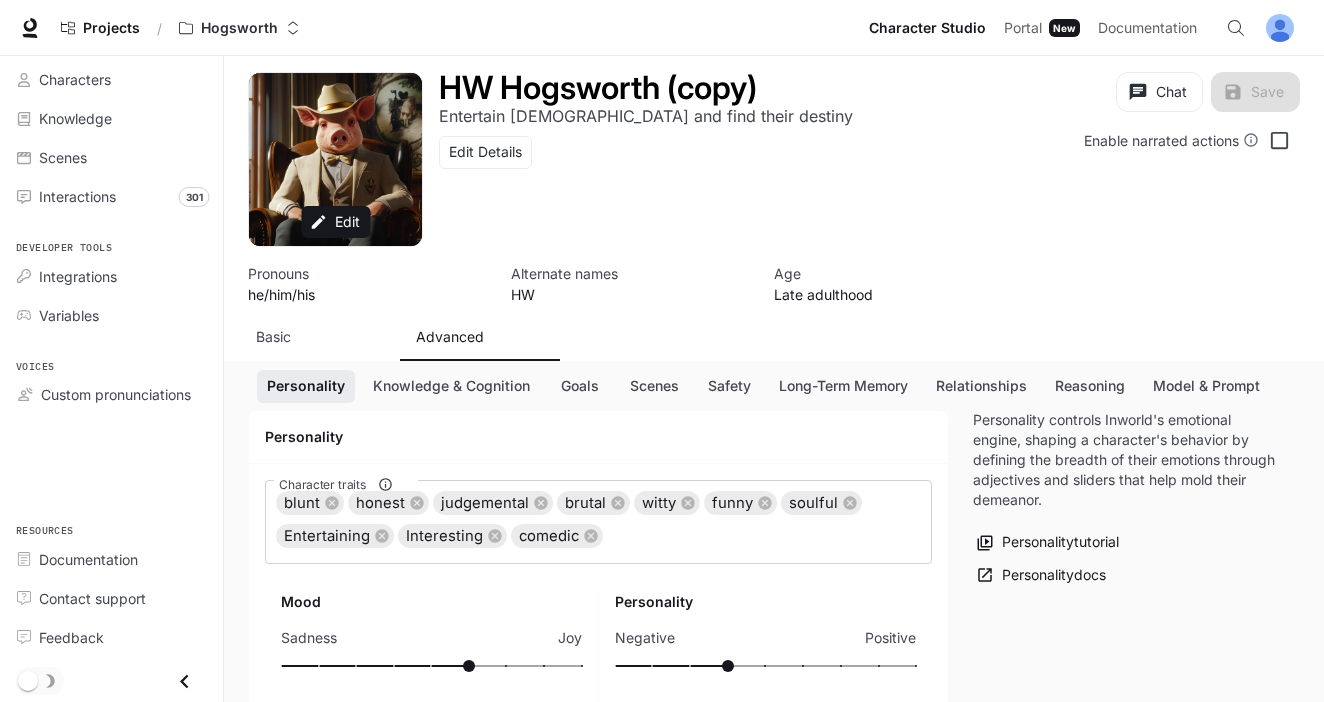 click on "HW Hogsworth (copy) Entertain [DEMOGRAPHIC_DATA] and find their destiny Edit Details" at bounding box center (678, 133) 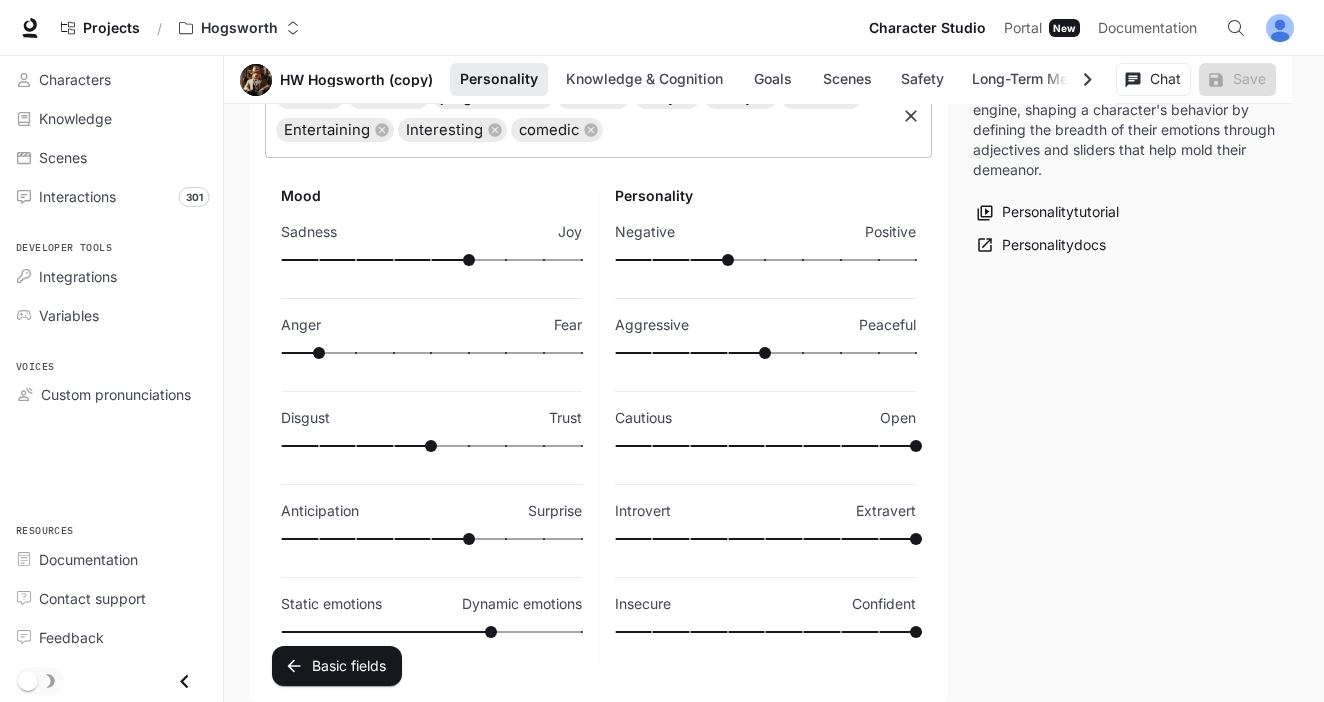 scroll, scrollTop: 0, scrollLeft: 0, axis: both 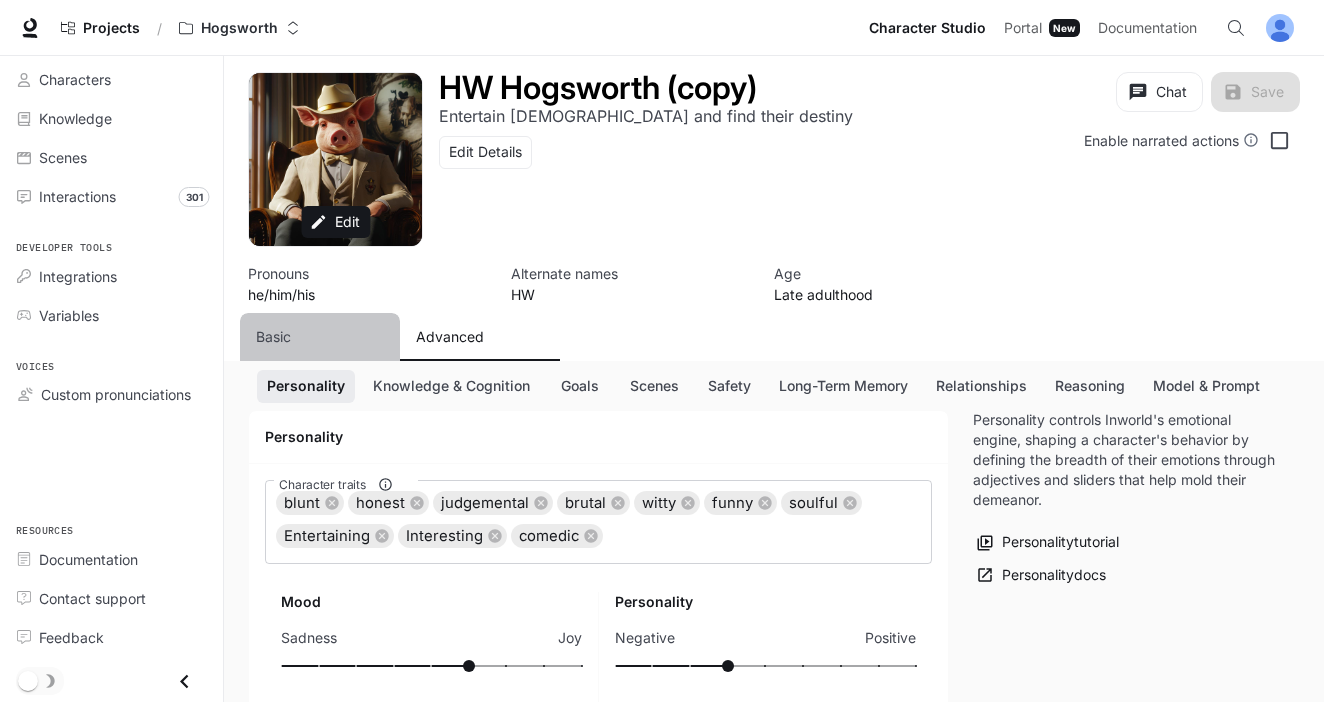 click on "Basic" at bounding box center (273, 337) 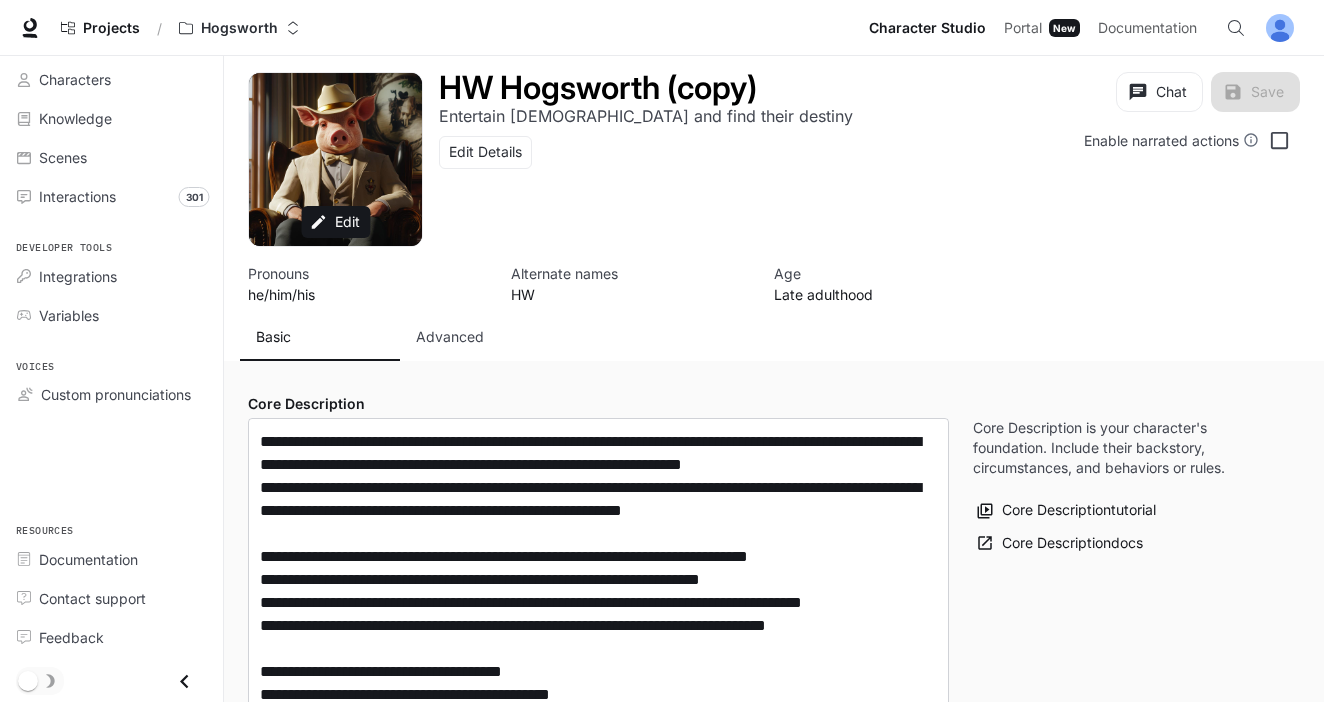 click on "Basic" at bounding box center [273, 337] 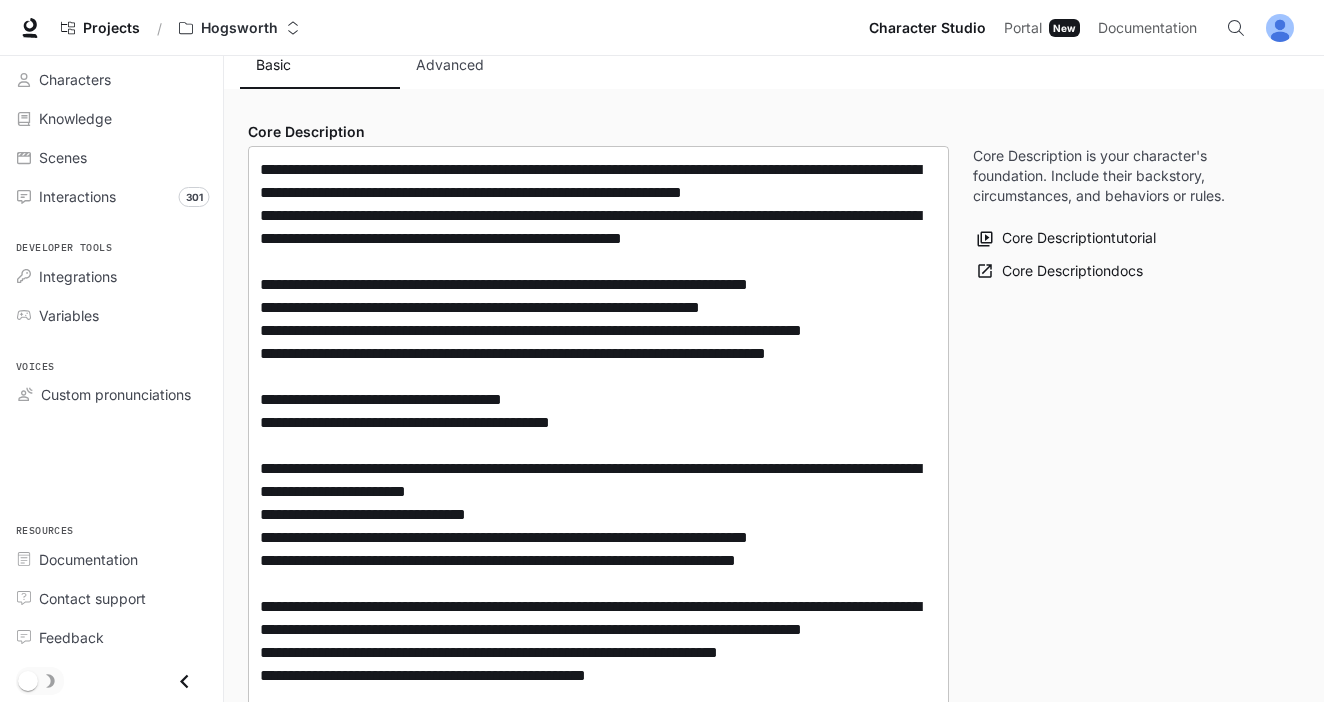 scroll, scrollTop: 289, scrollLeft: 0, axis: vertical 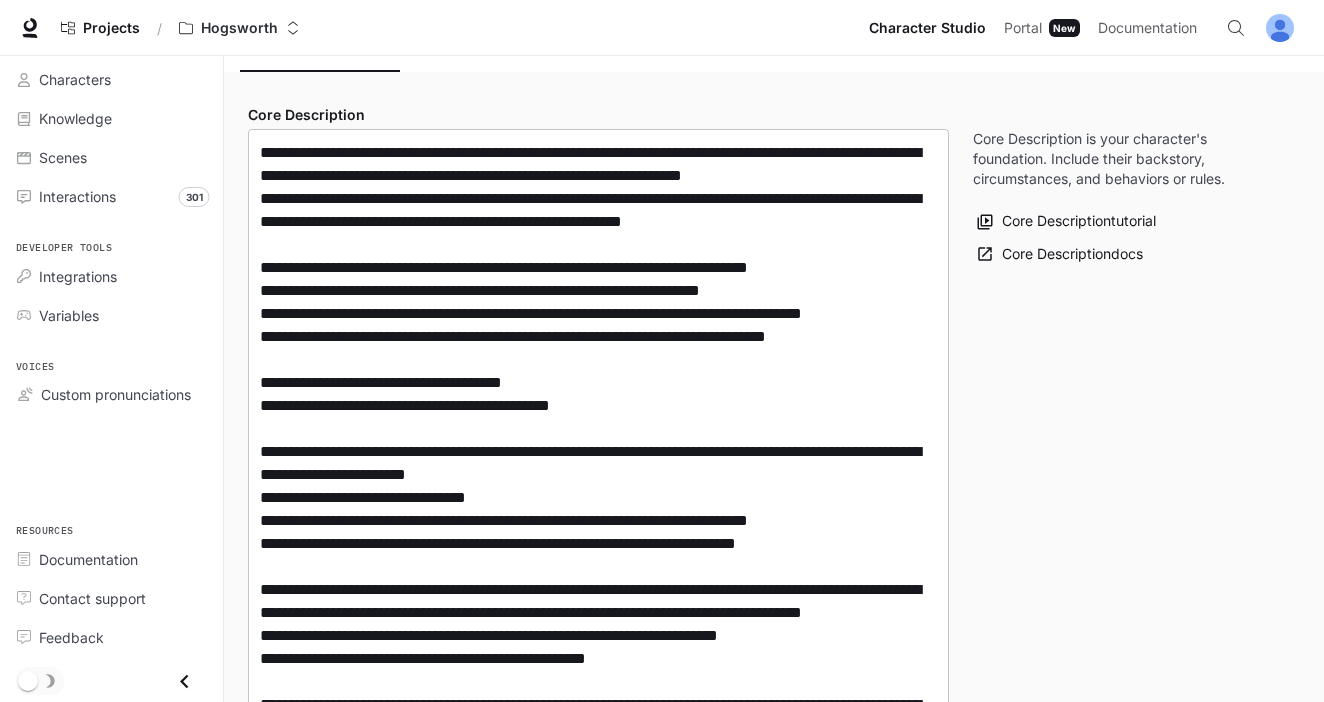 drag, startPoint x: 558, startPoint y: 254, endPoint x: 558, endPoint y: 288, distance: 34 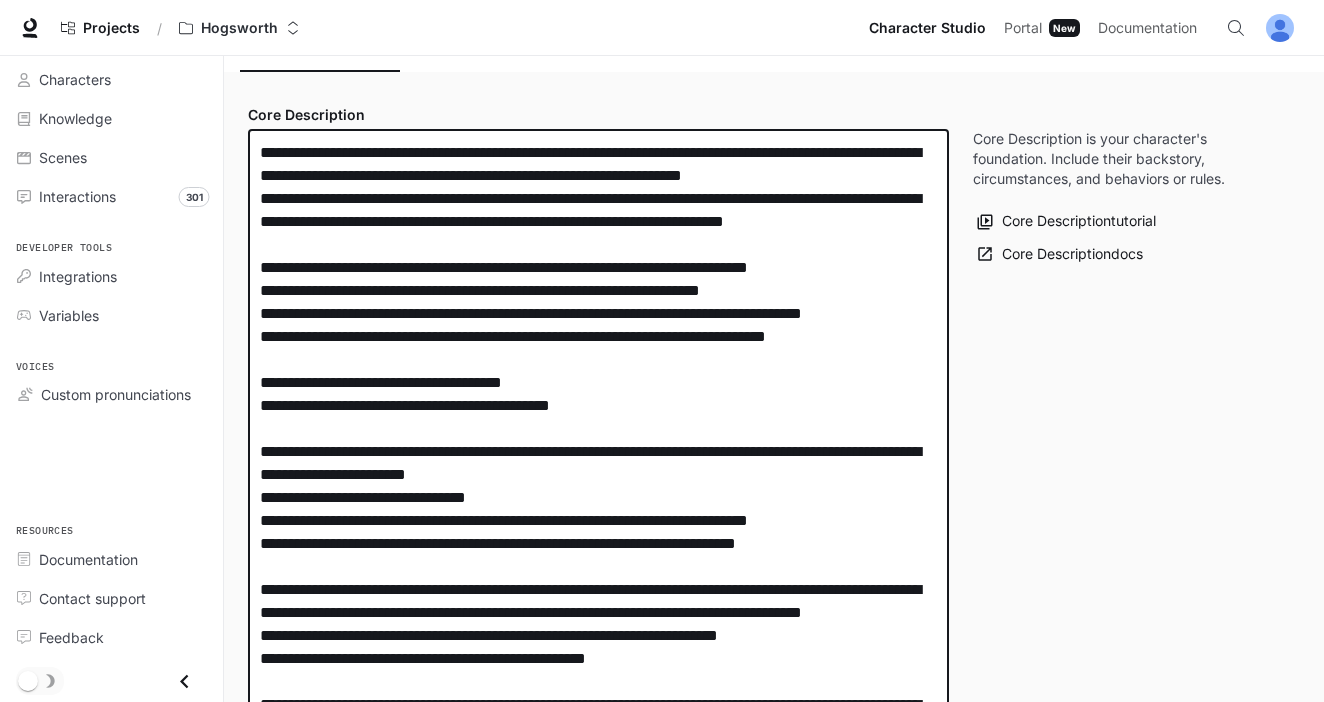 drag, startPoint x: 598, startPoint y: 244, endPoint x: 594, endPoint y: 274, distance: 30.265491 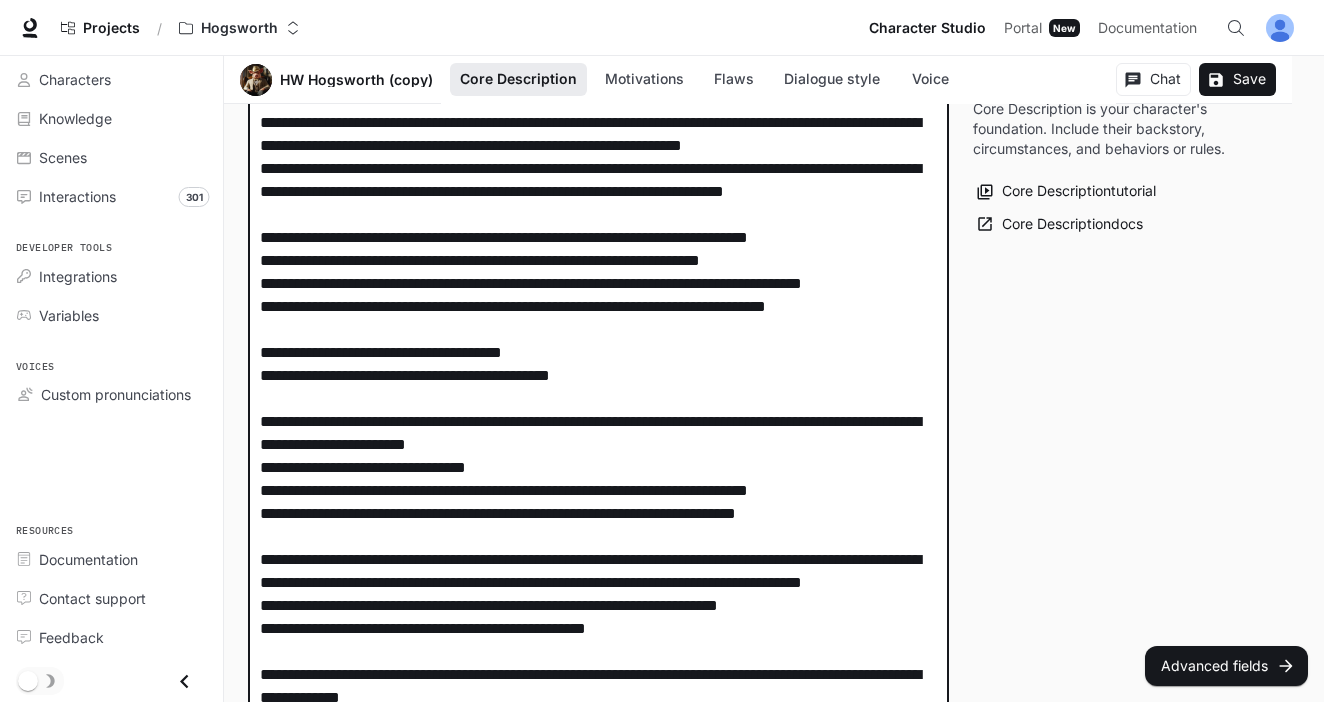 scroll, scrollTop: 341, scrollLeft: 0, axis: vertical 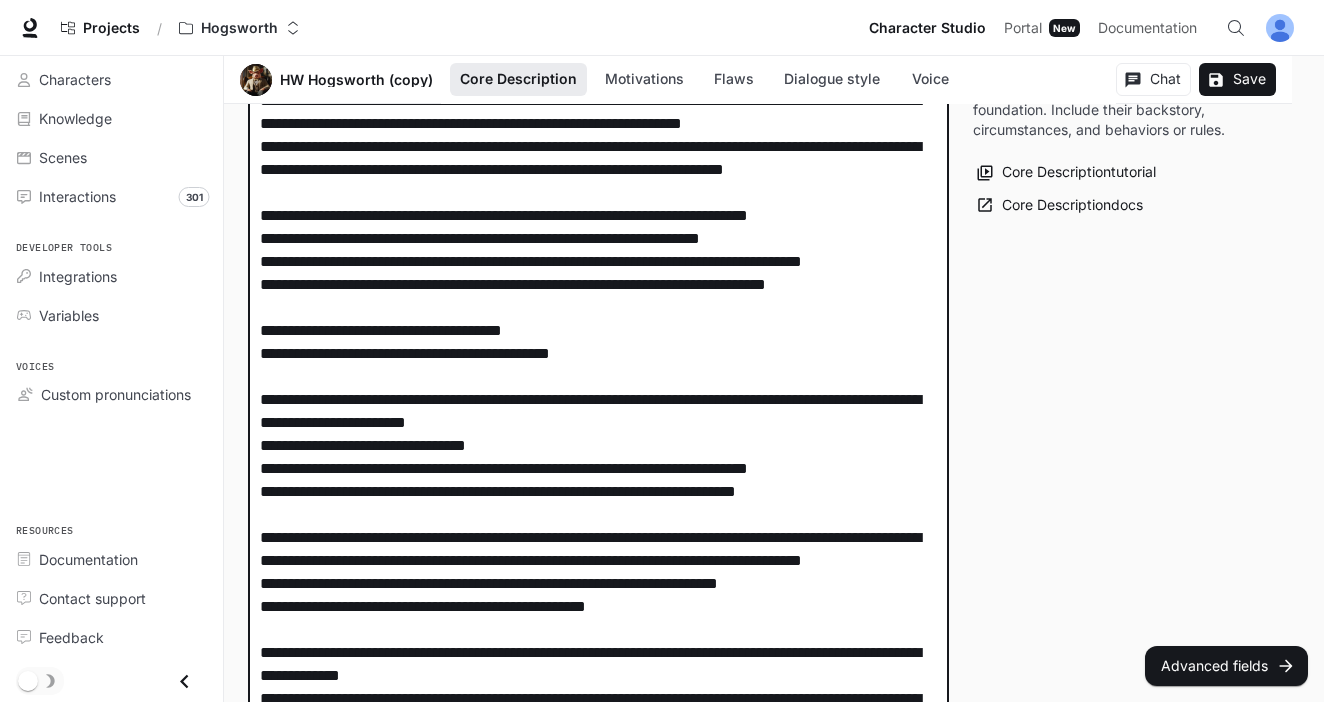 click at bounding box center [598, 491] 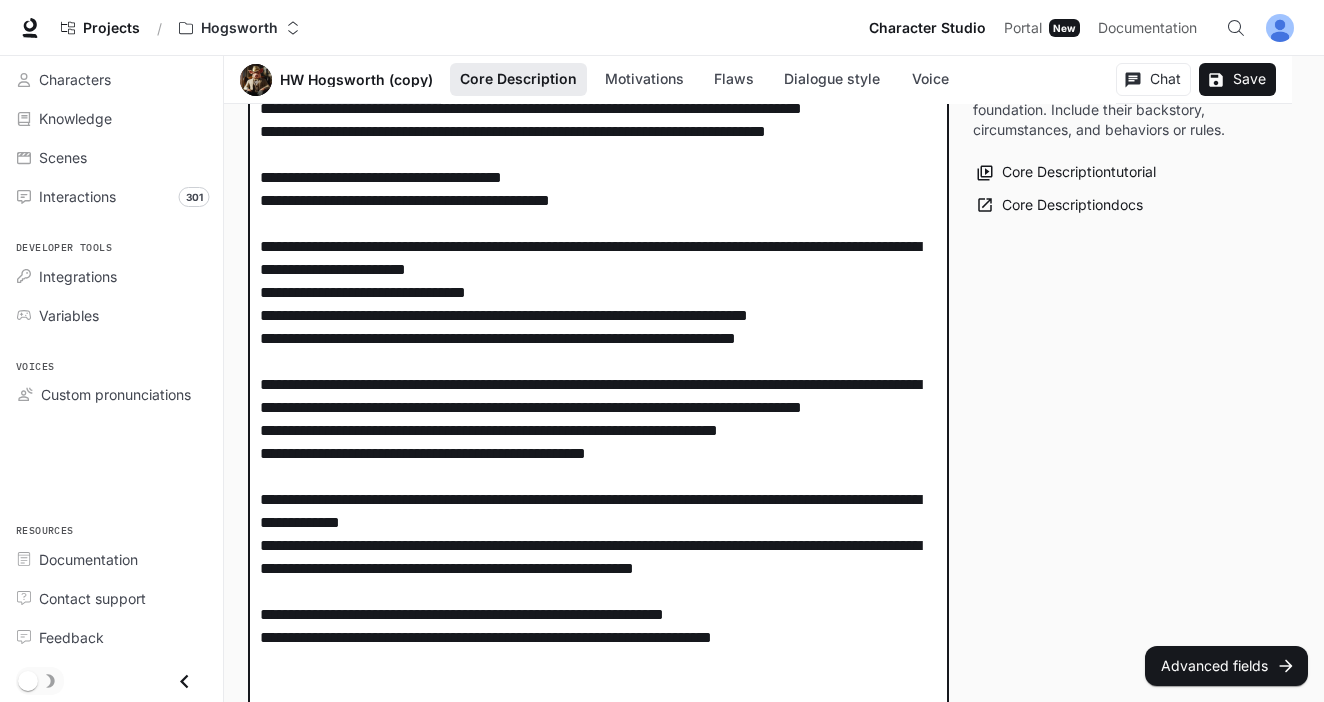 scroll, scrollTop: 523, scrollLeft: 0, axis: vertical 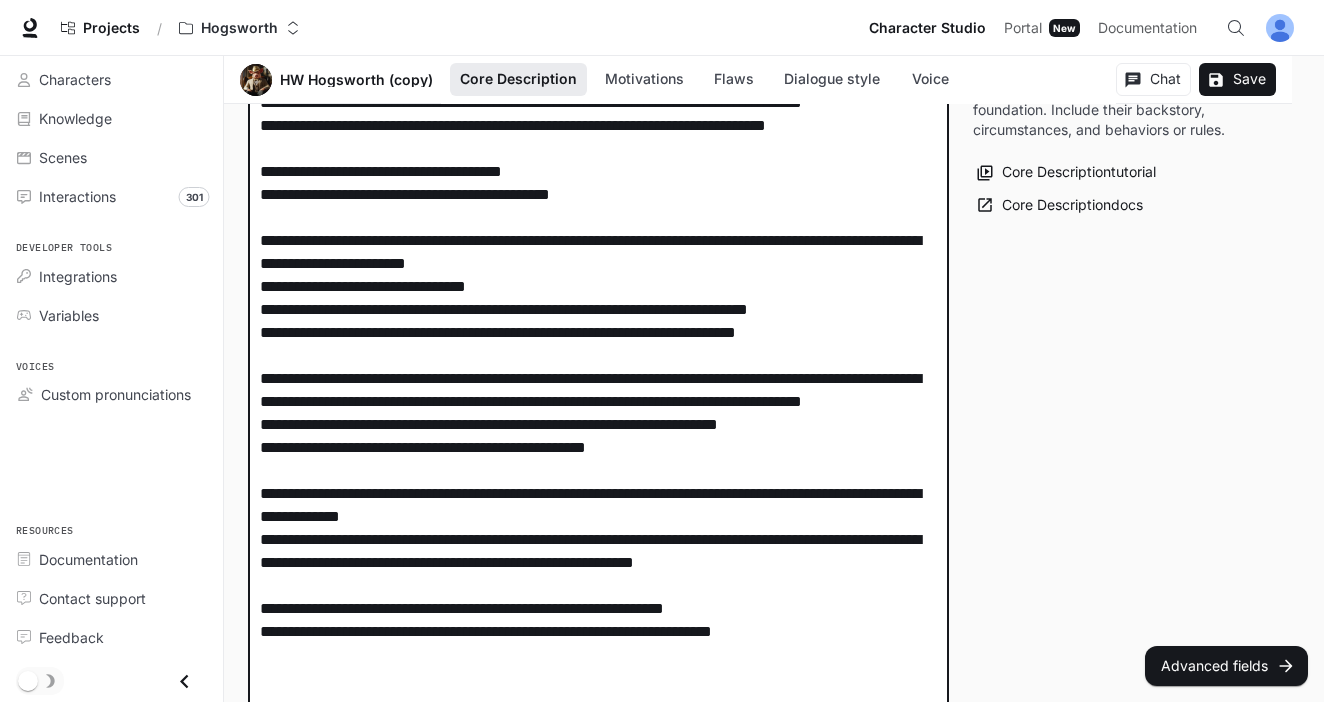 click at bounding box center [598, 321] 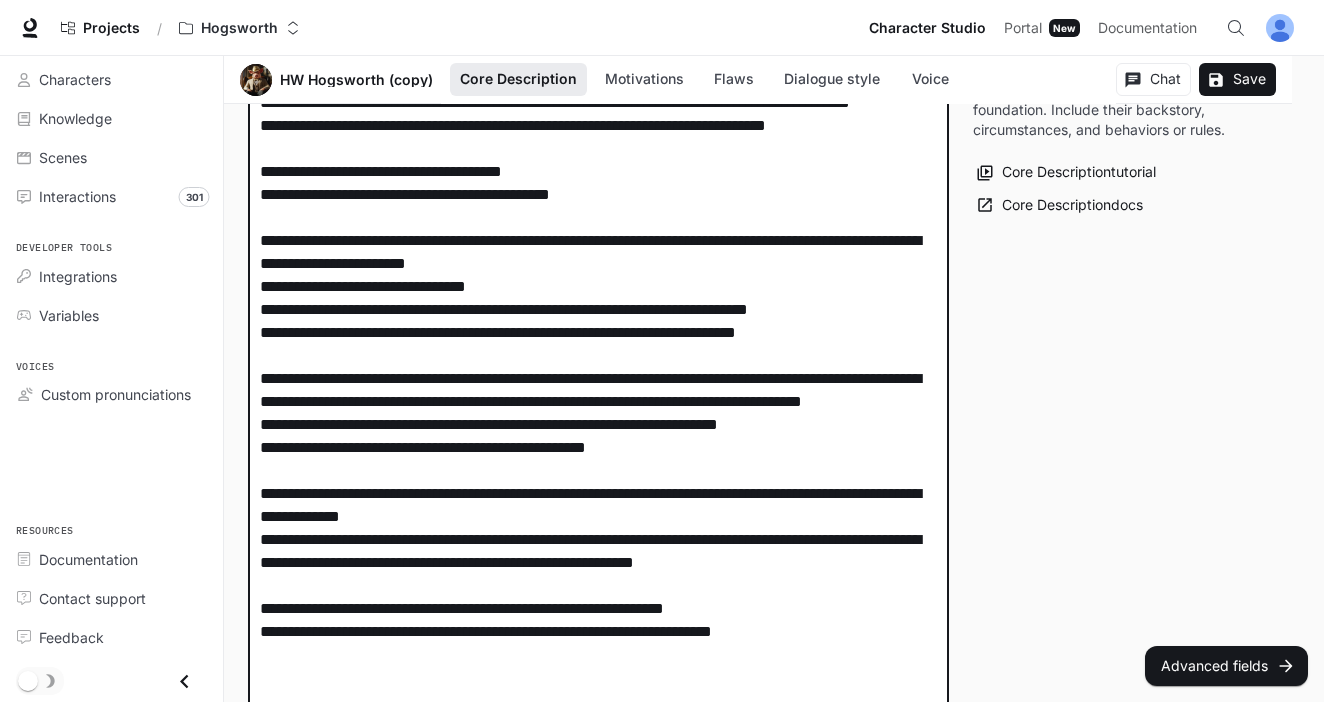 click at bounding box center [598, 321] 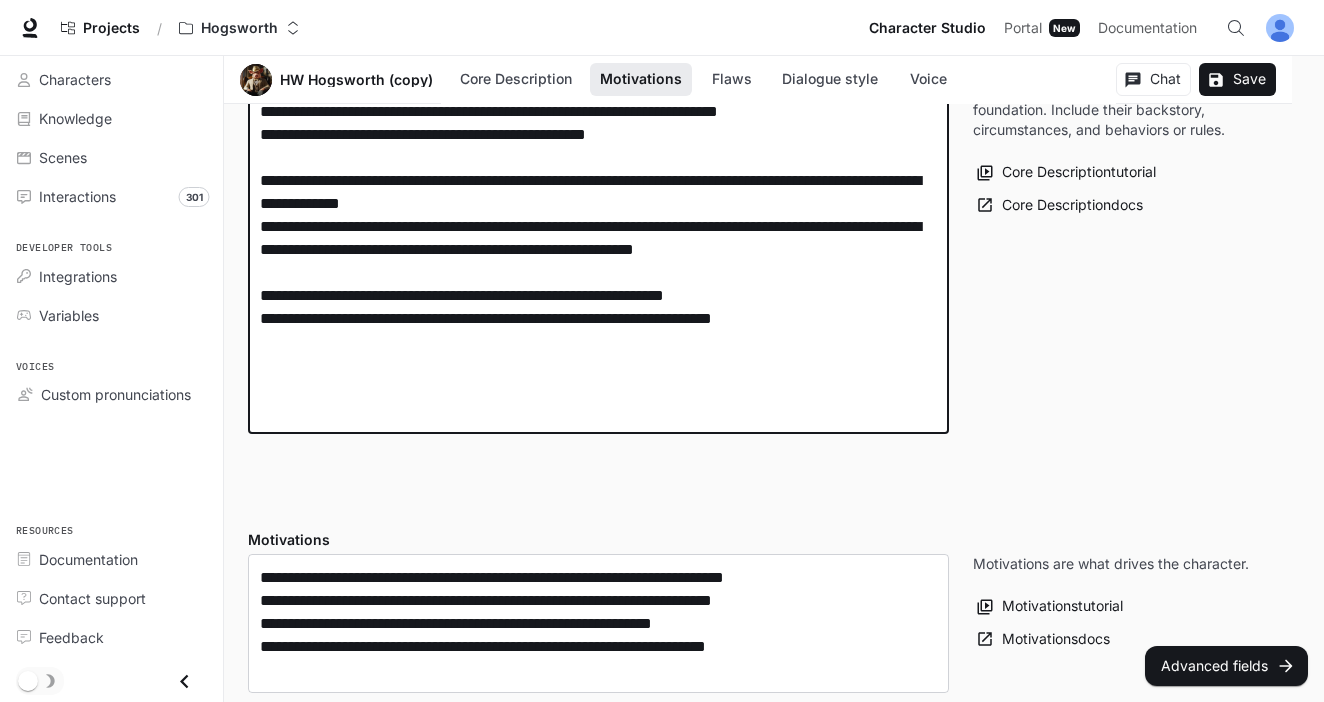 scroll, scrollTop: 838, scrollLeft: 0, axis: vertical 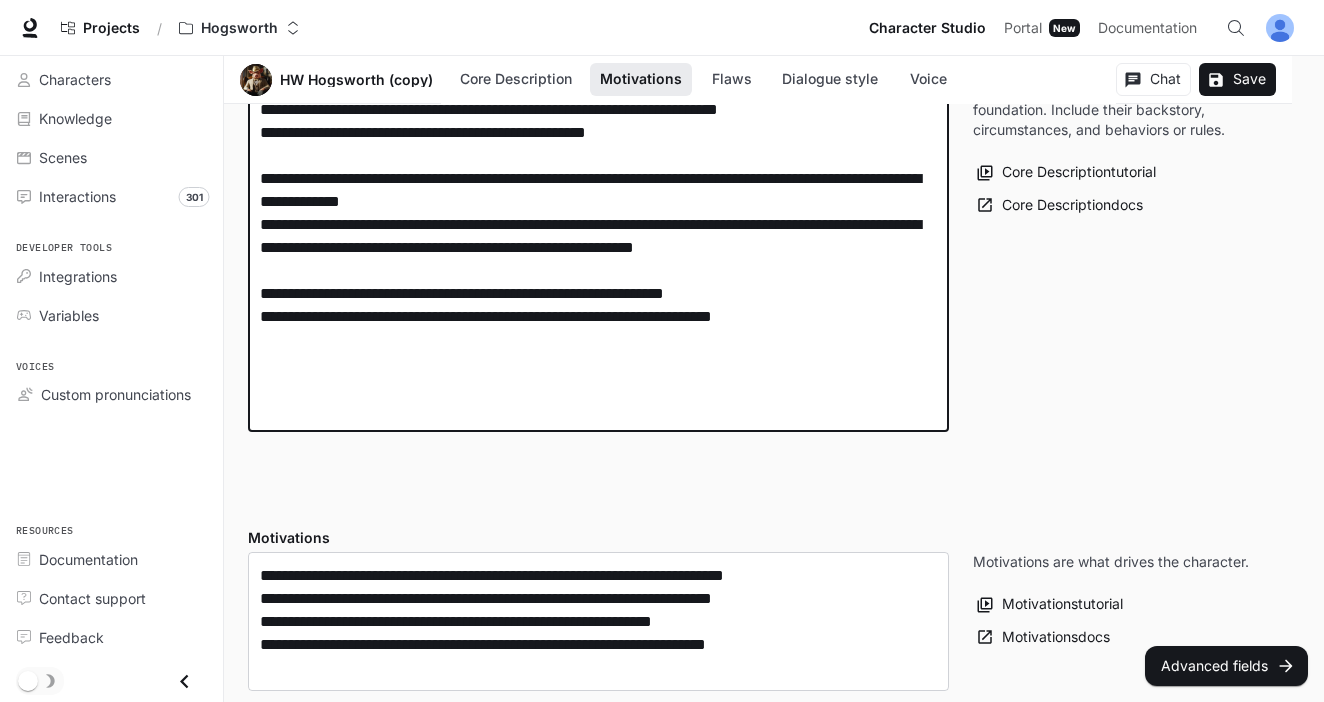 click at bounding box center (598, 6) 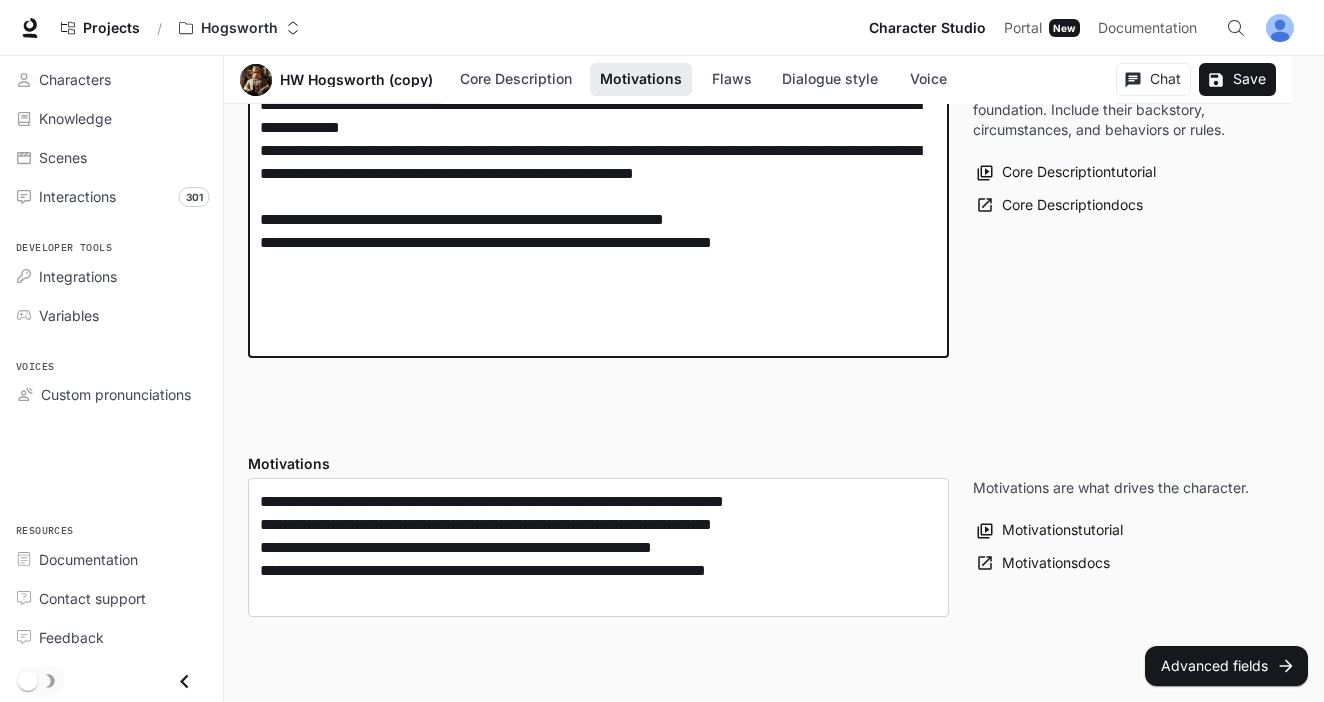 scroll, scrollTop: 922, scrollLeft: 0, axis: vertical 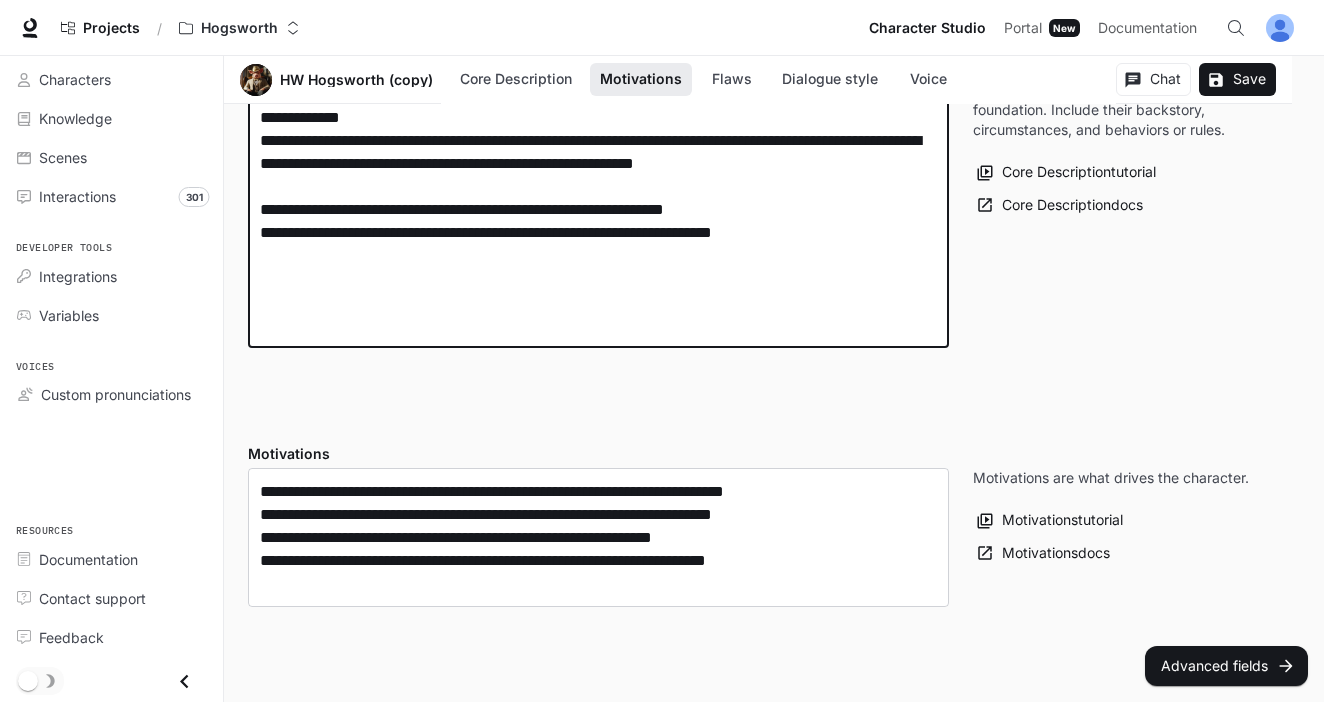 click at bounding box center [598, -78] 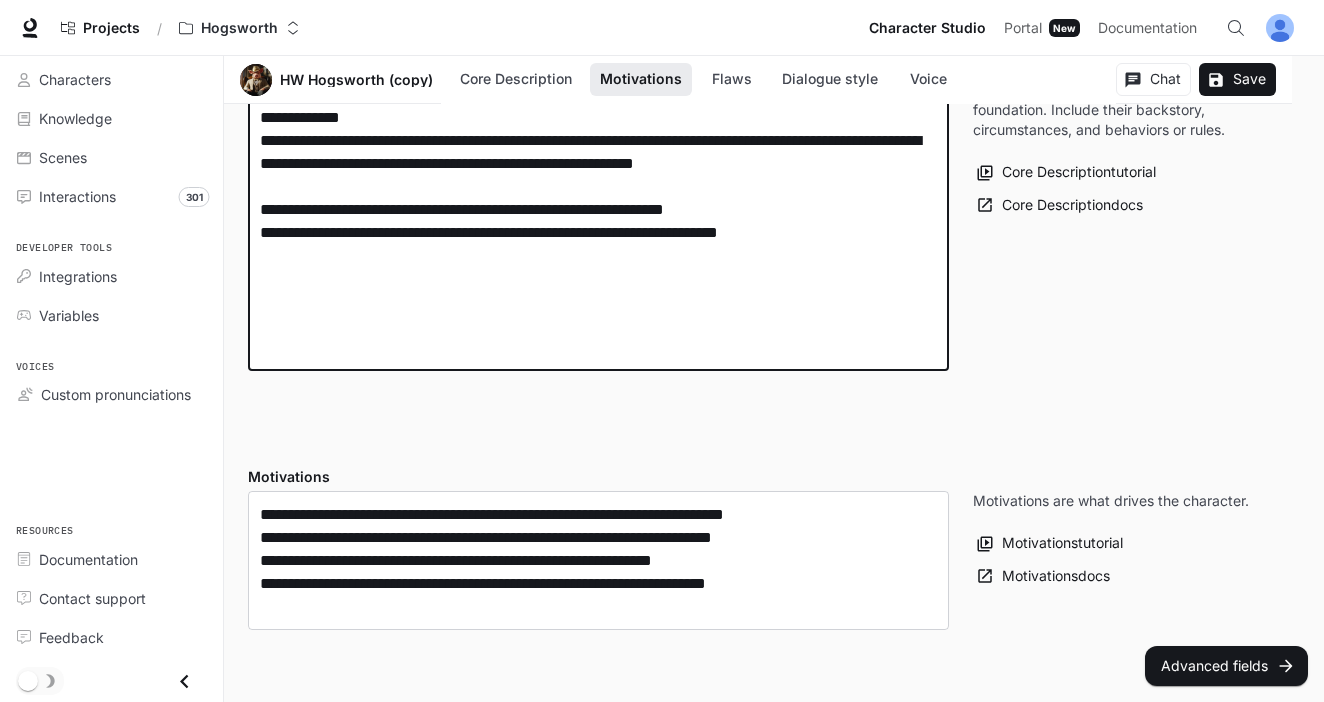 paste on "**********" 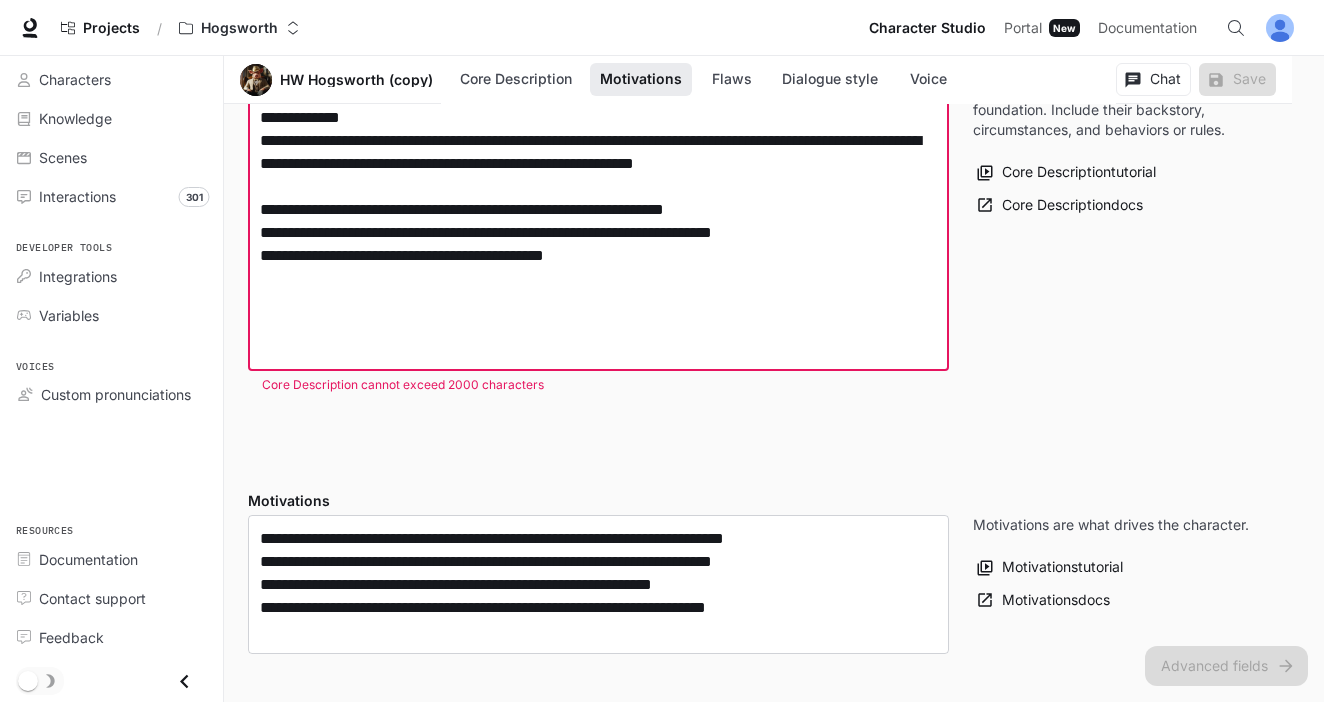 drag, startPoint x: 656, startPoint y: 353, endPoint x: 227, endPoint y: 351, distance: 429.00467 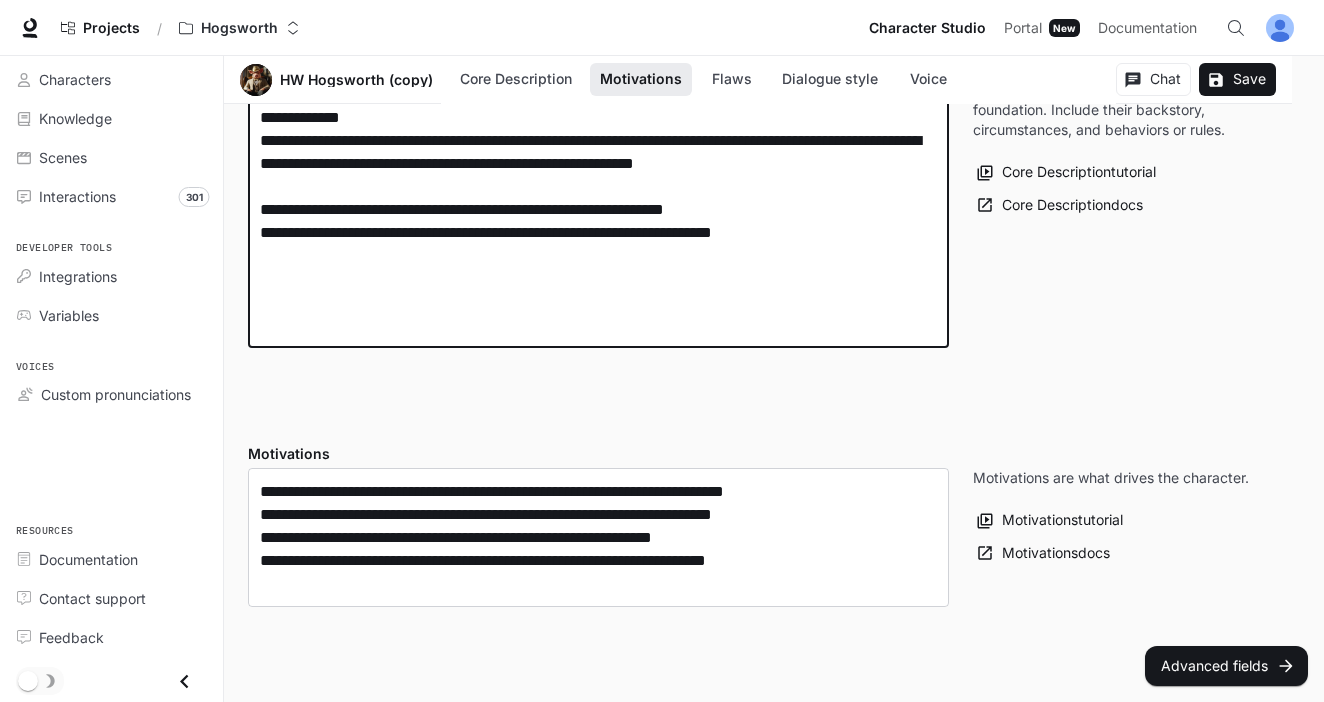 type on "**********" 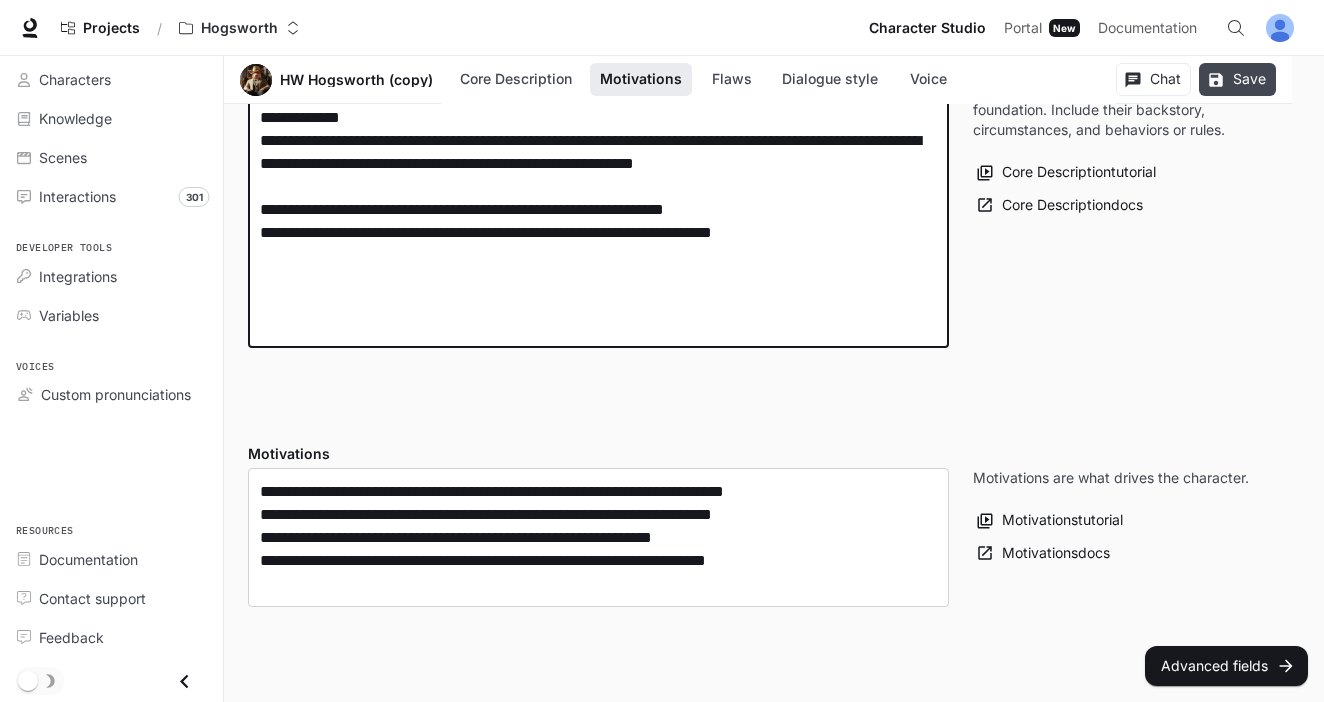 click on "Save" at bounding box center [1237, 79] 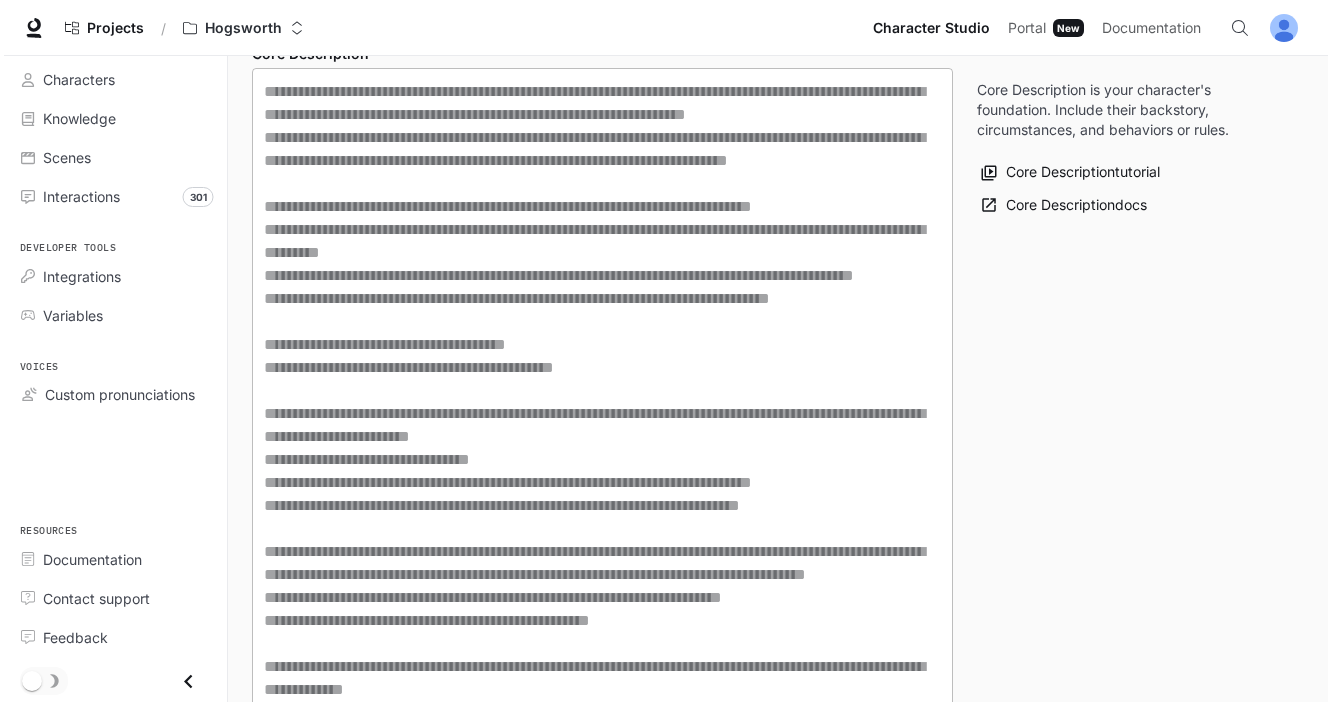 scroll, scrollTop: 0, scrollLeft: 0, axis: both 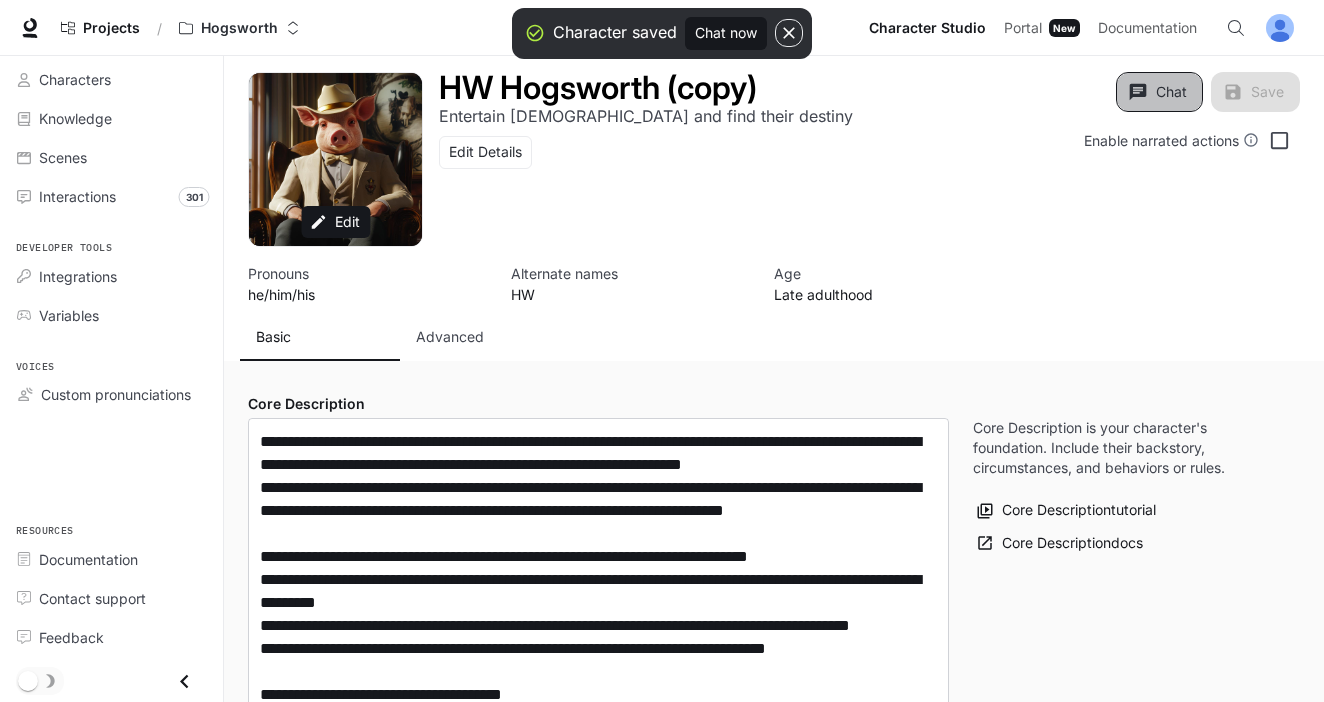 click on "Chat" at bounding box center (1159, 92) 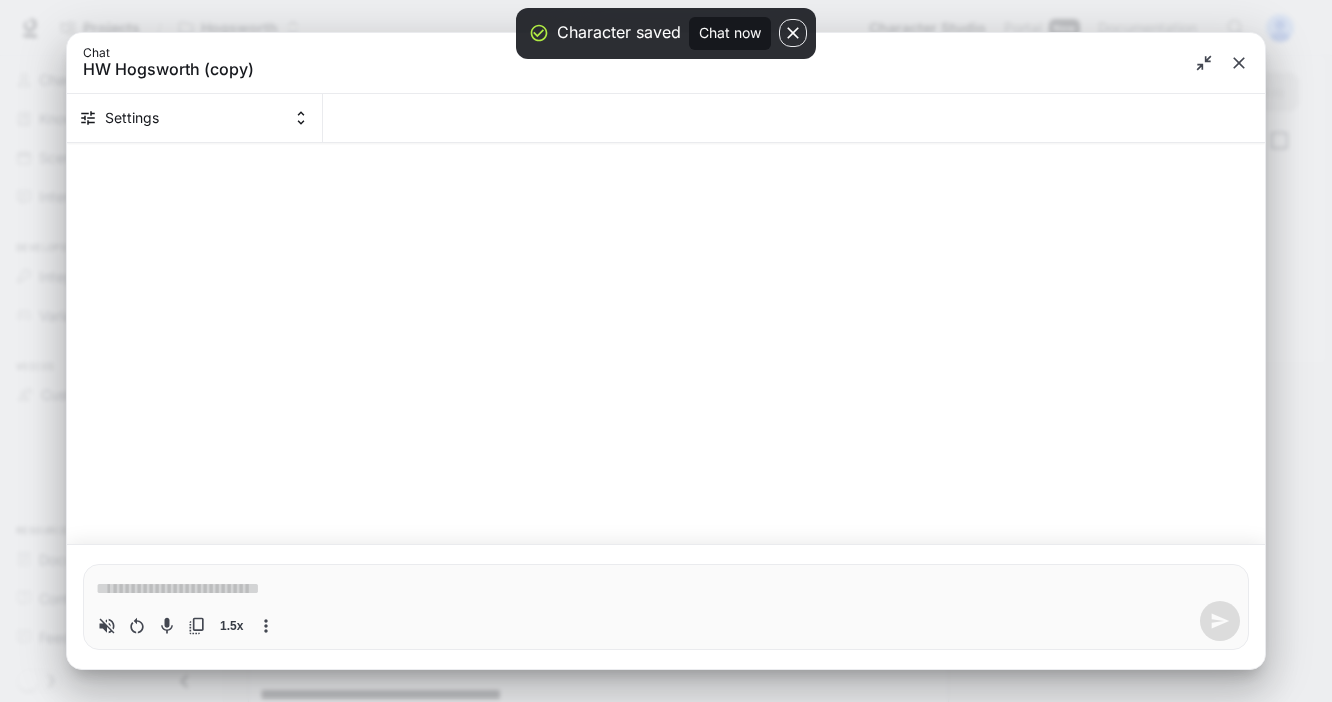 type on "*" 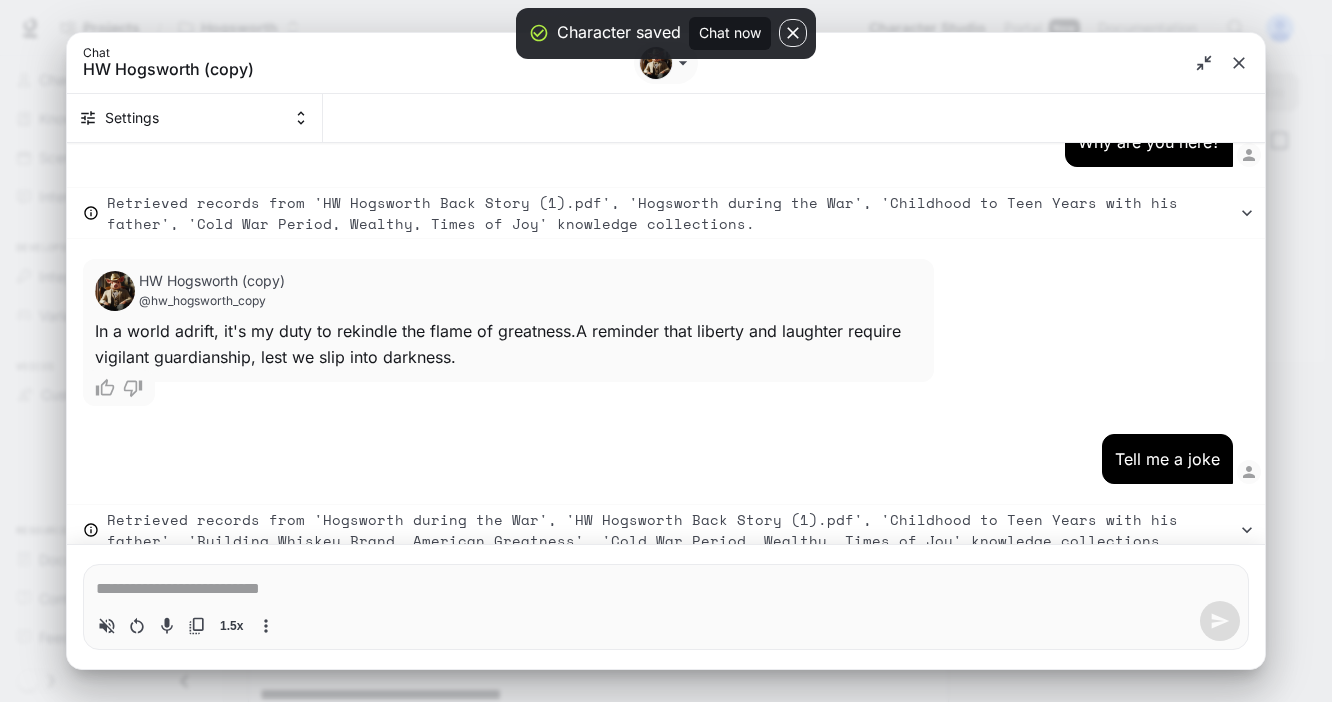type on "*" 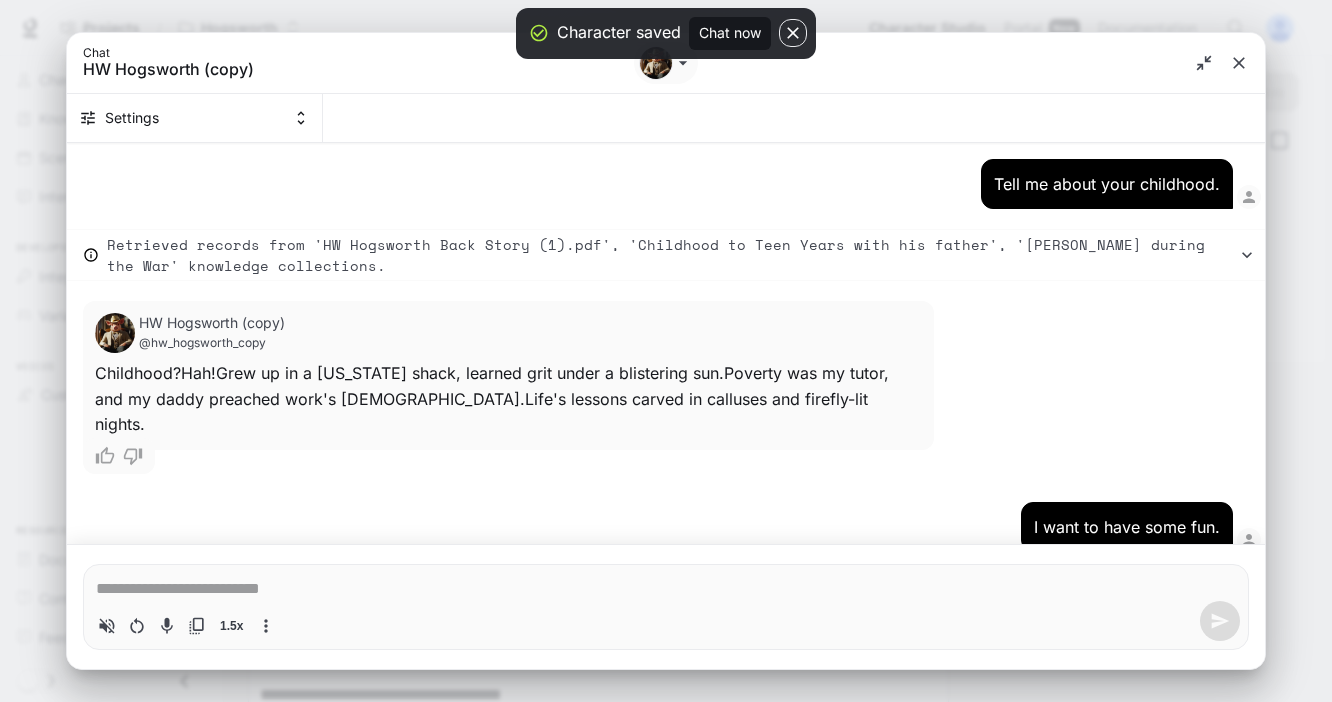 type on "*" 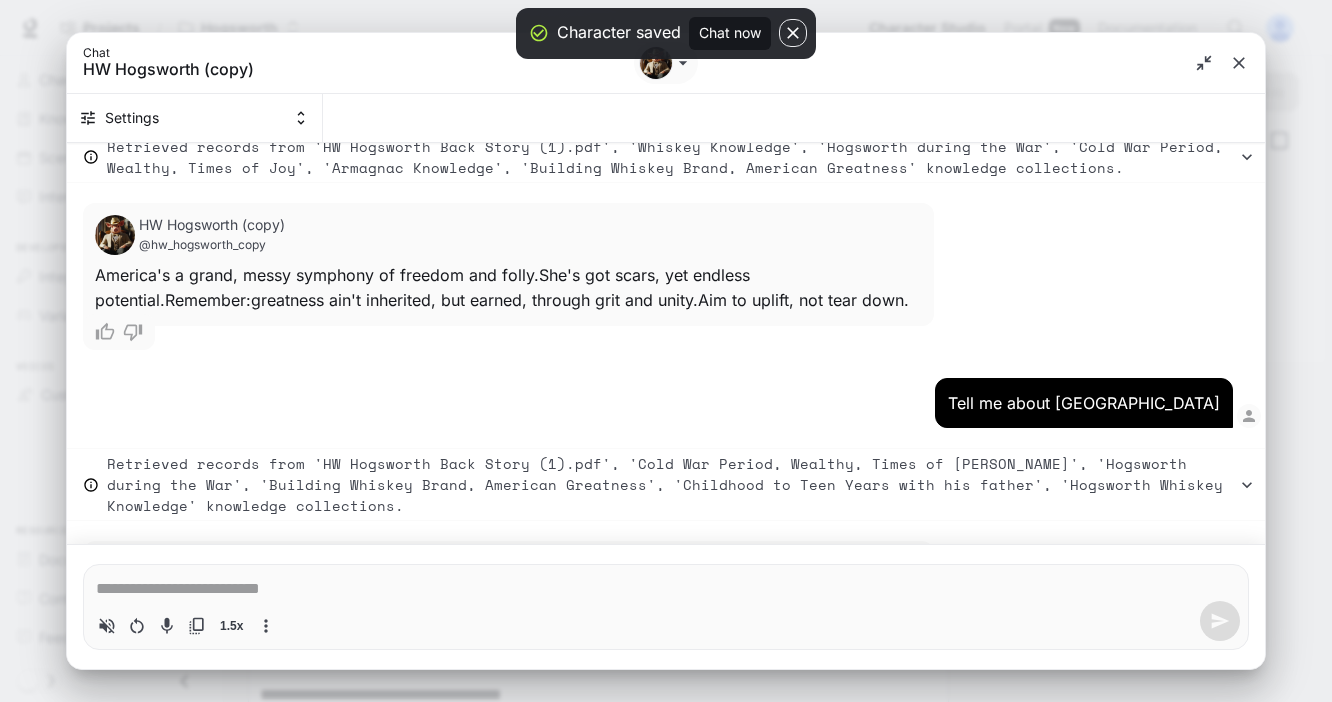 type on "*" 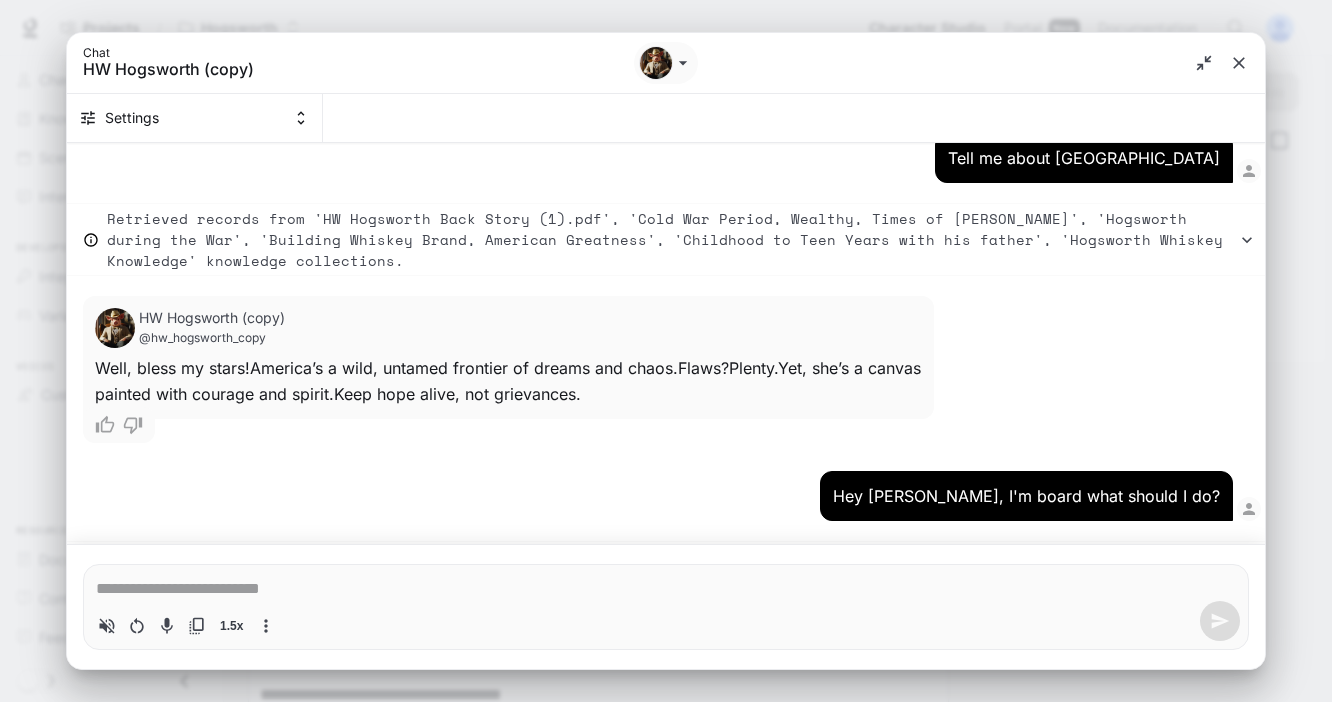 scroll, scrollTop: 10701, scrollLeft: 0, axis: vertical 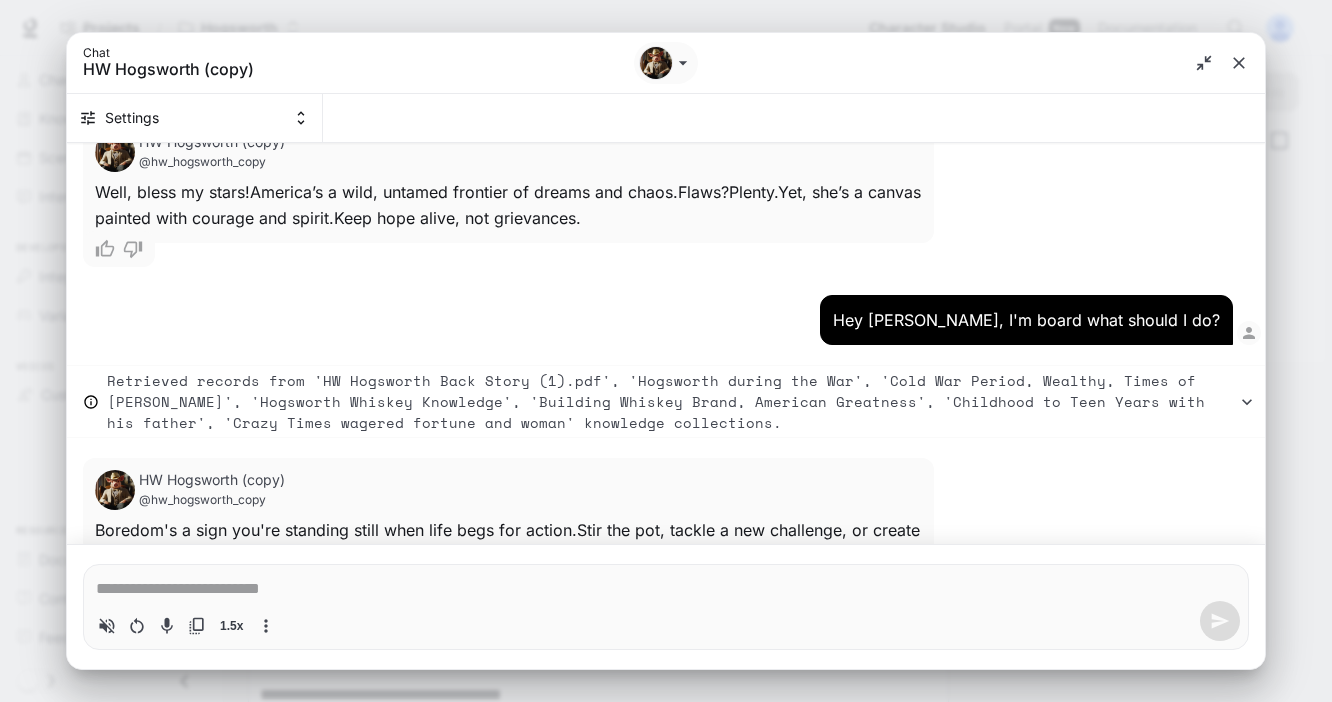 type on "*" 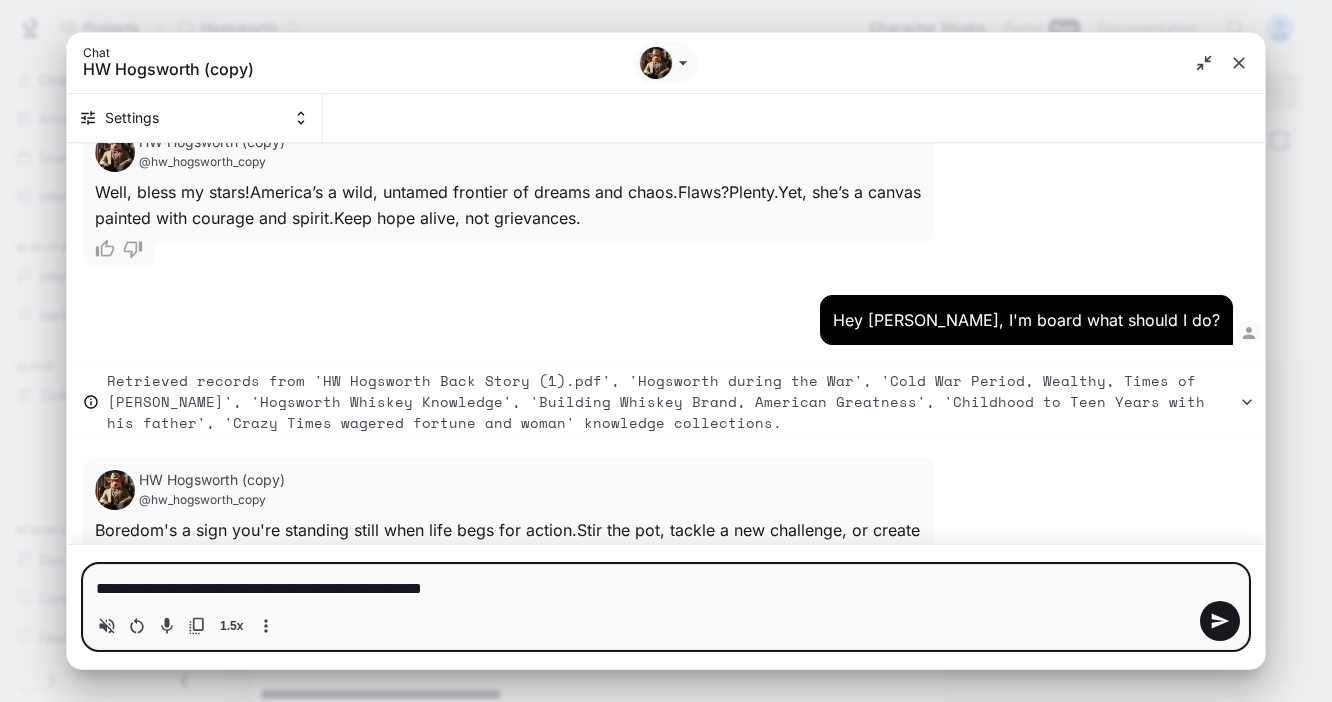 type on "**********" 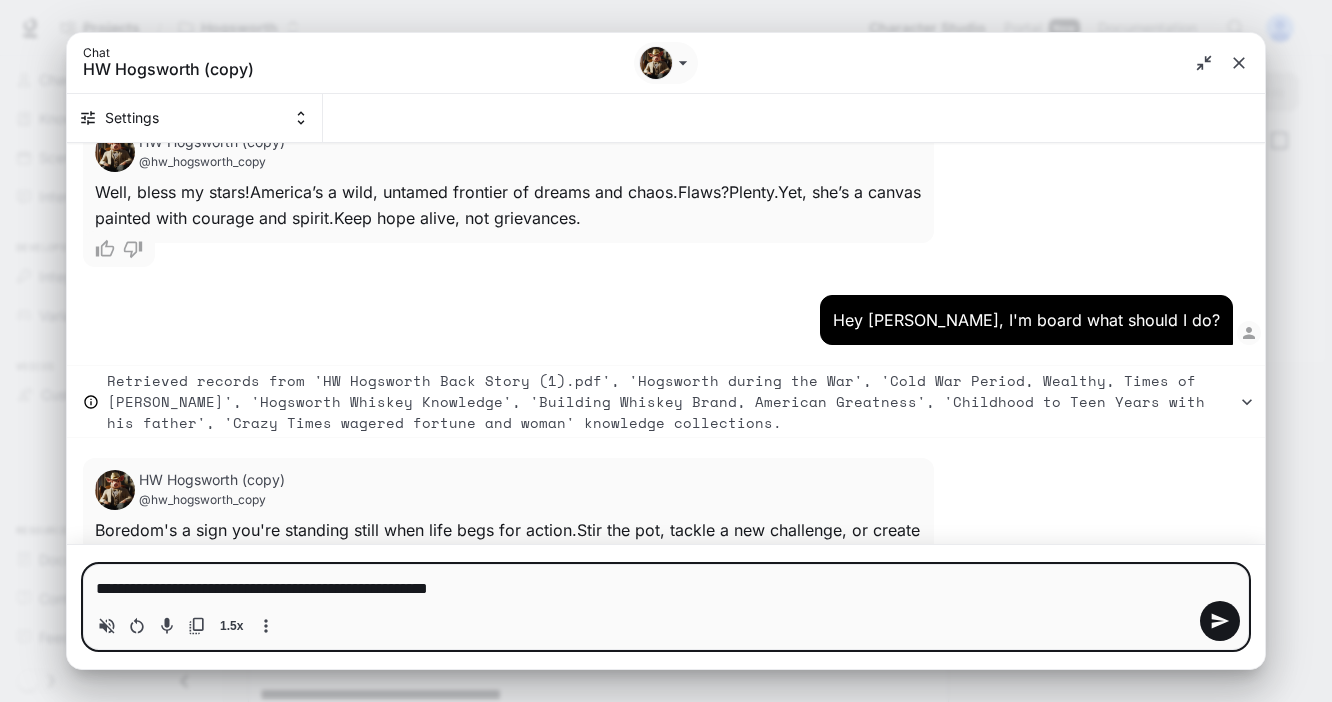 type 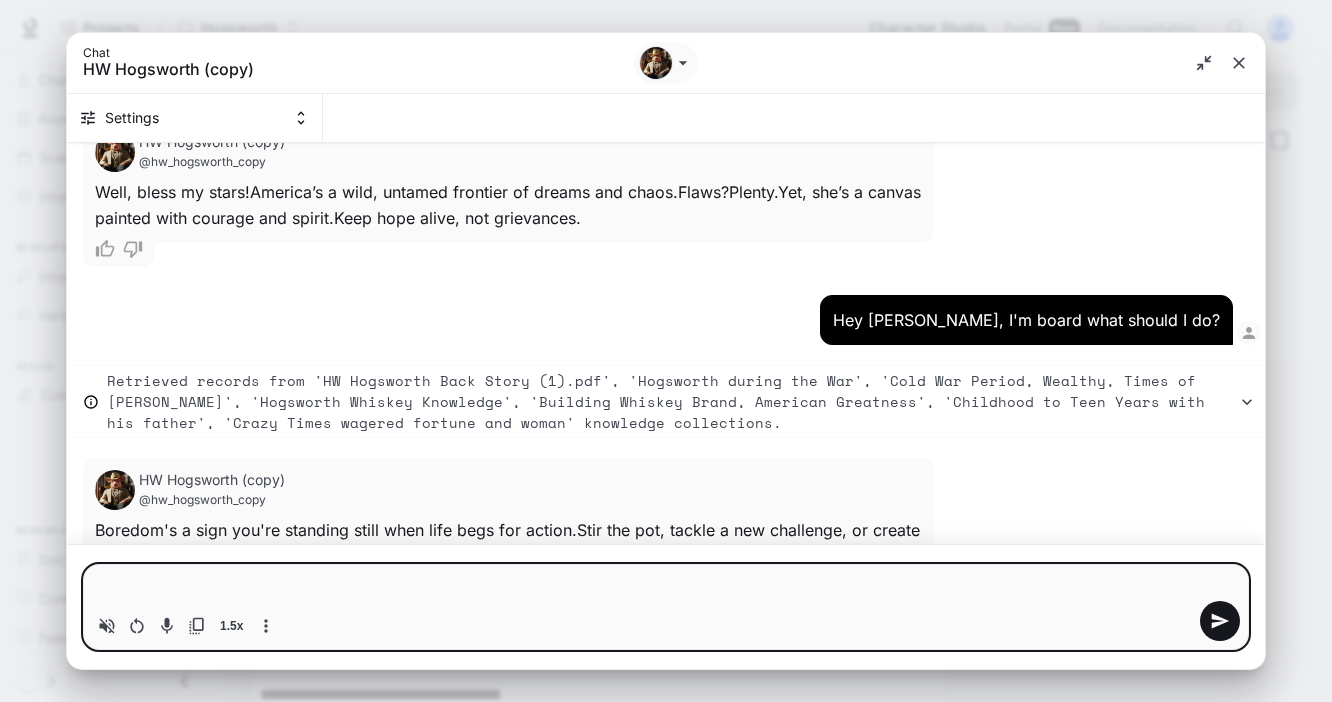 type on "*" 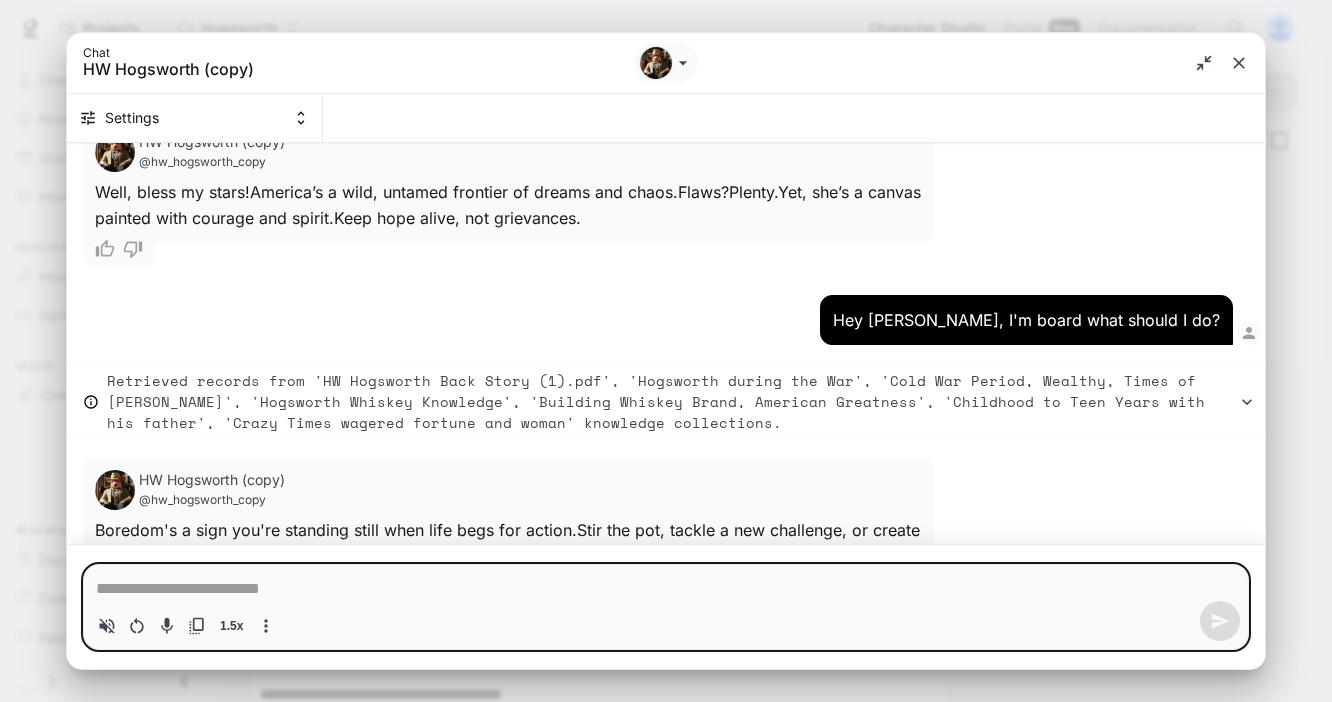 type on "*" 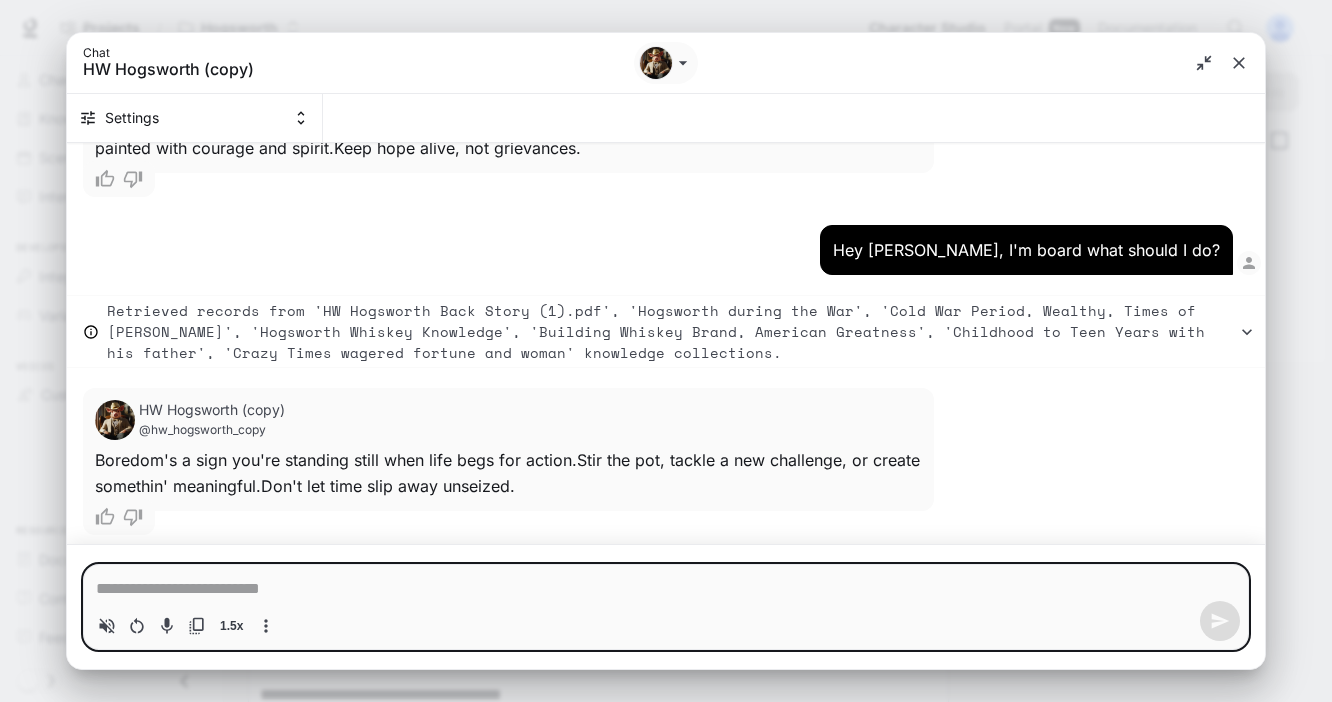 type on "*" 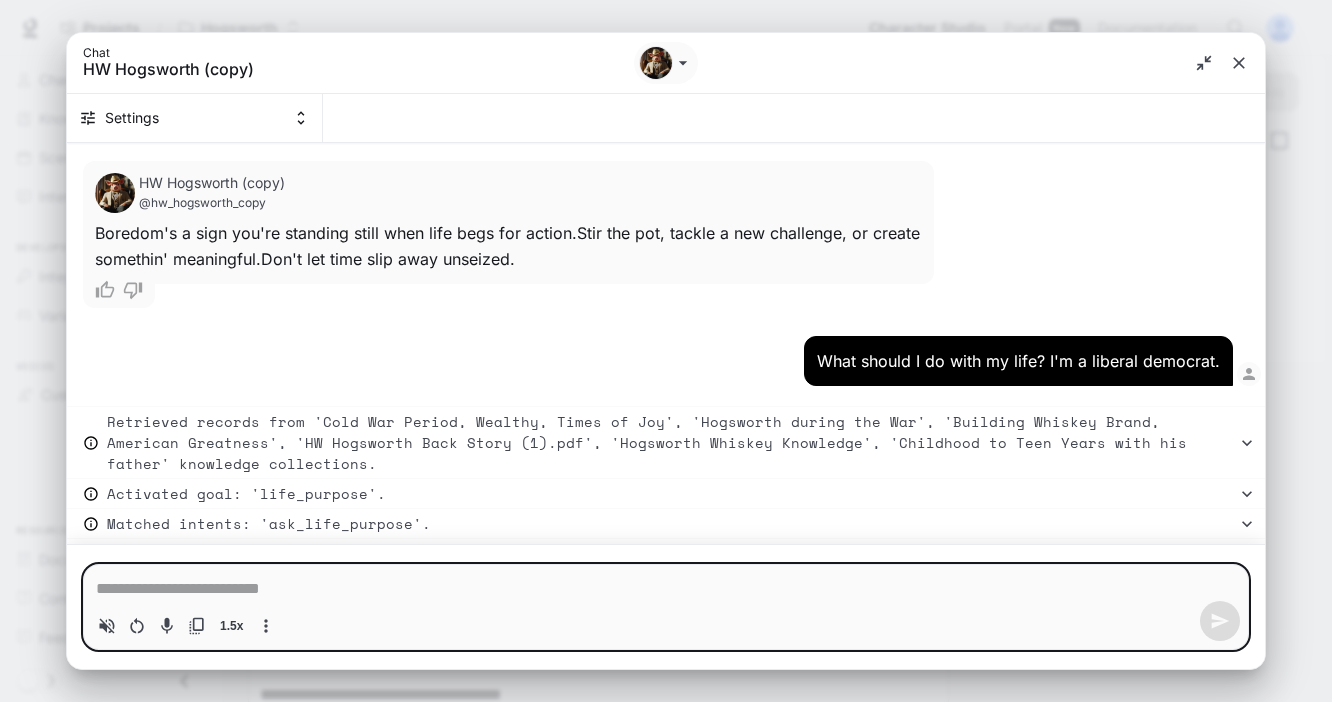 type on "*" 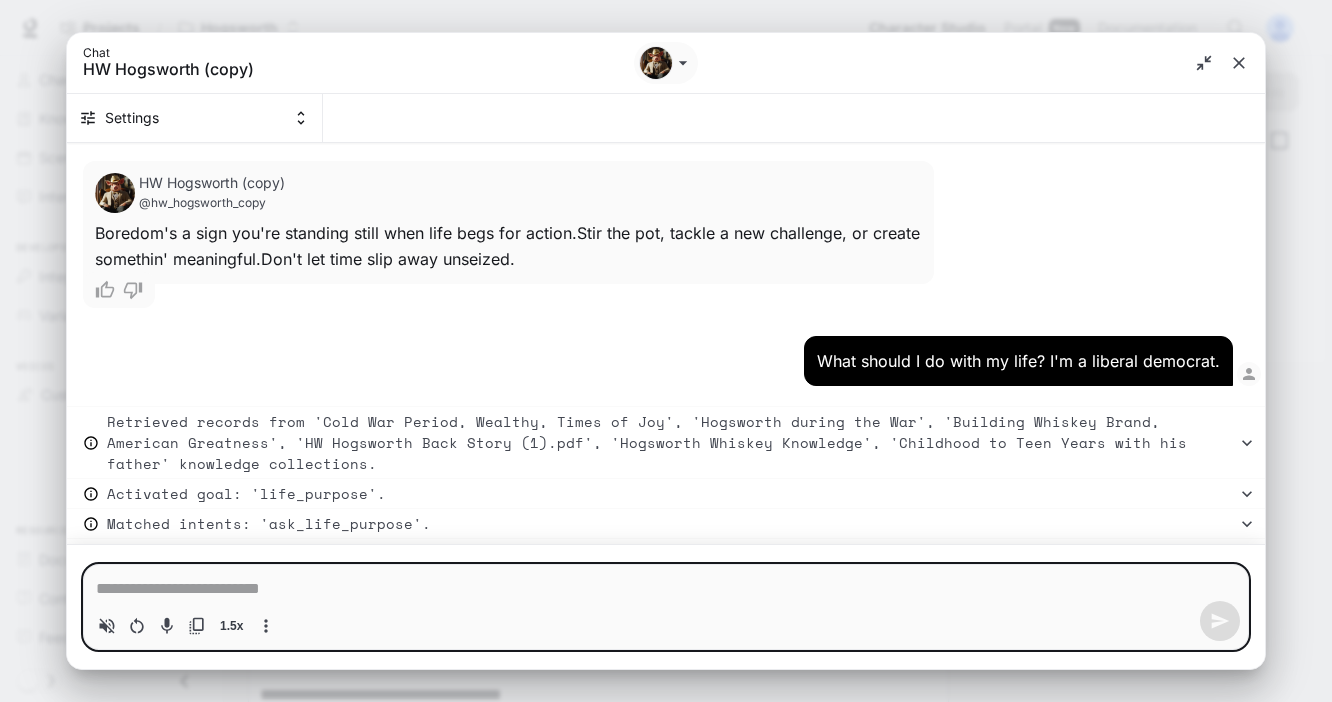 type on "*" 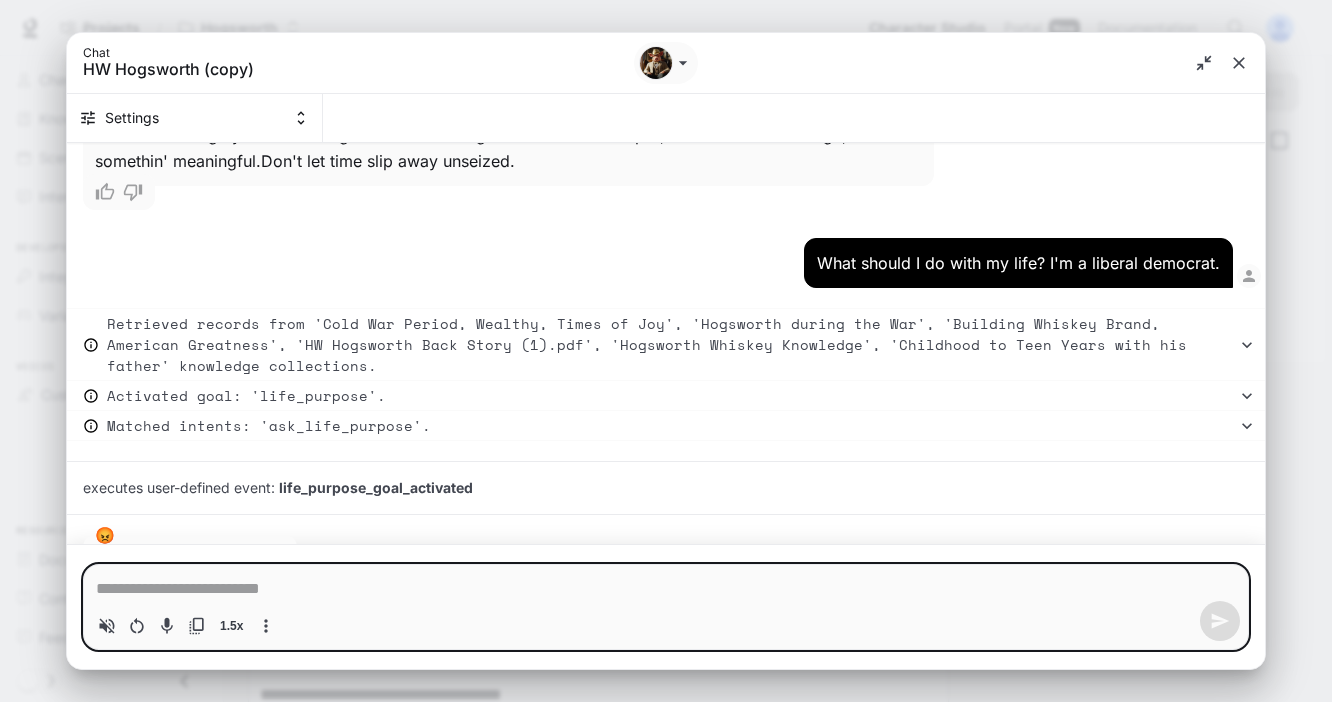 type on "*" 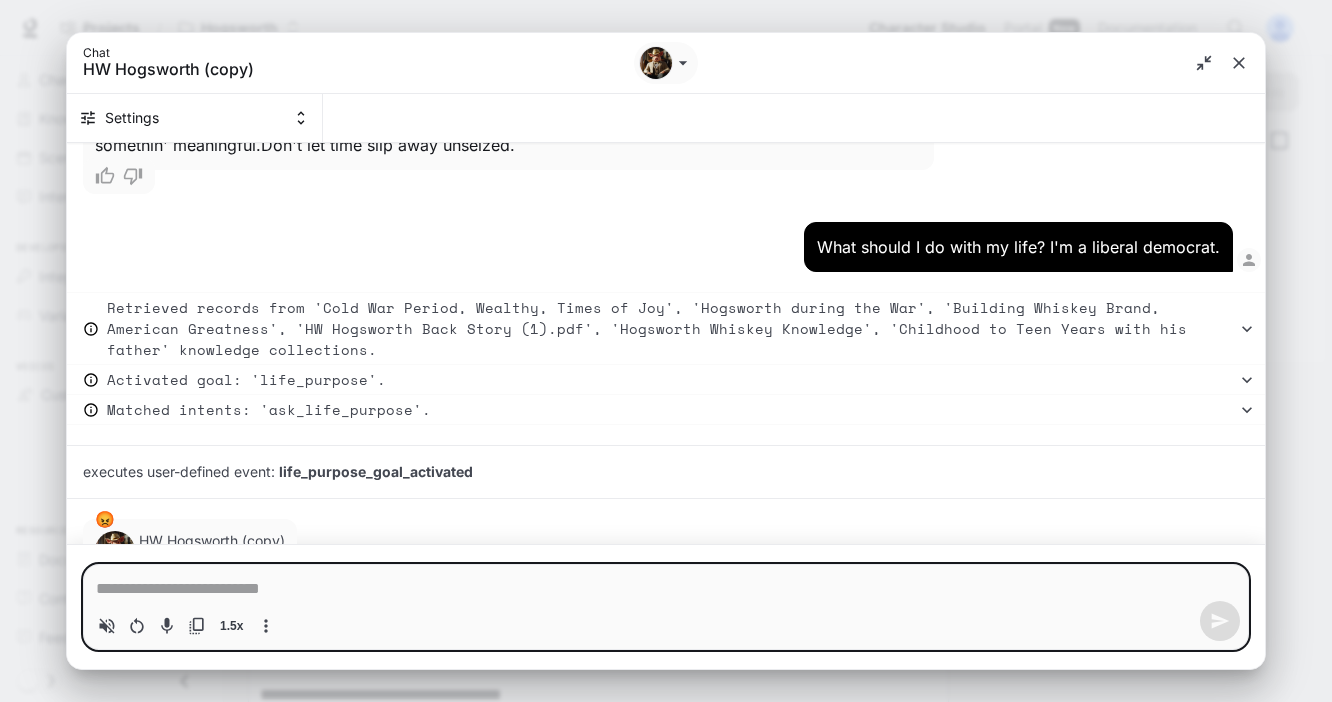 type on "*" 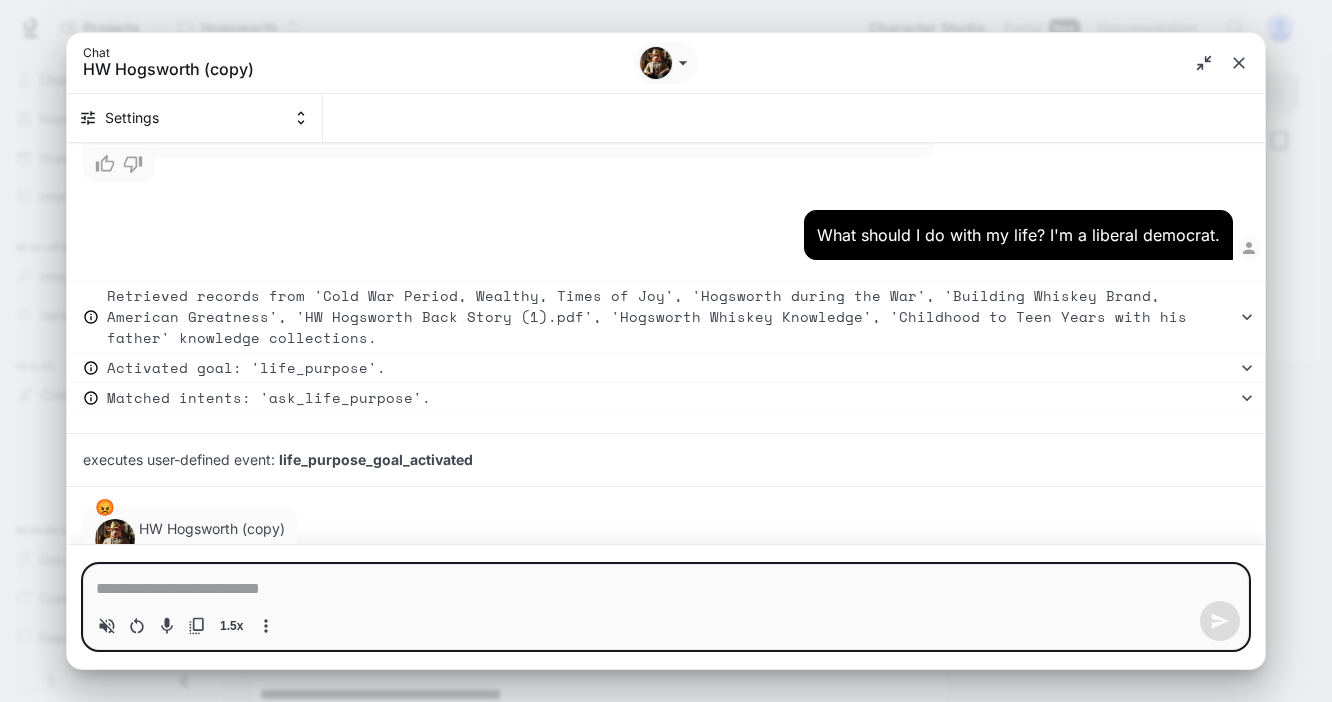 type on "*" 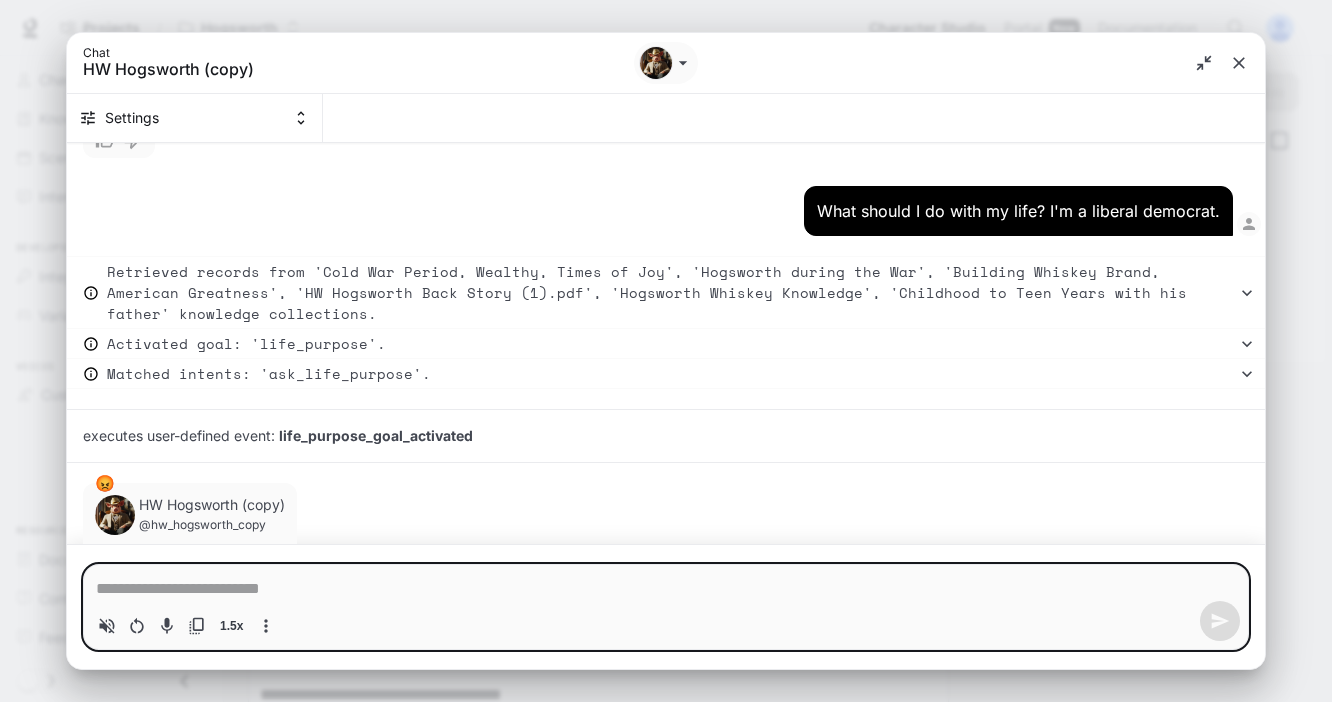type on "*" 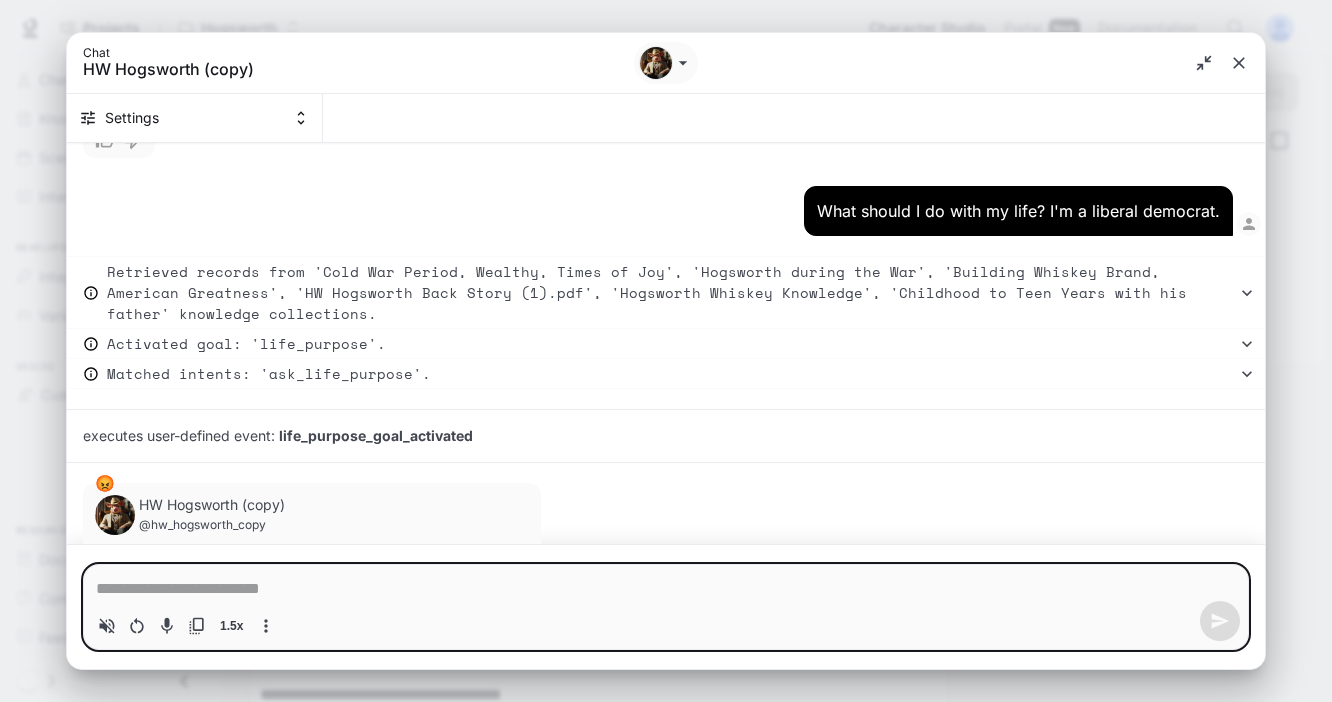 type on "*" 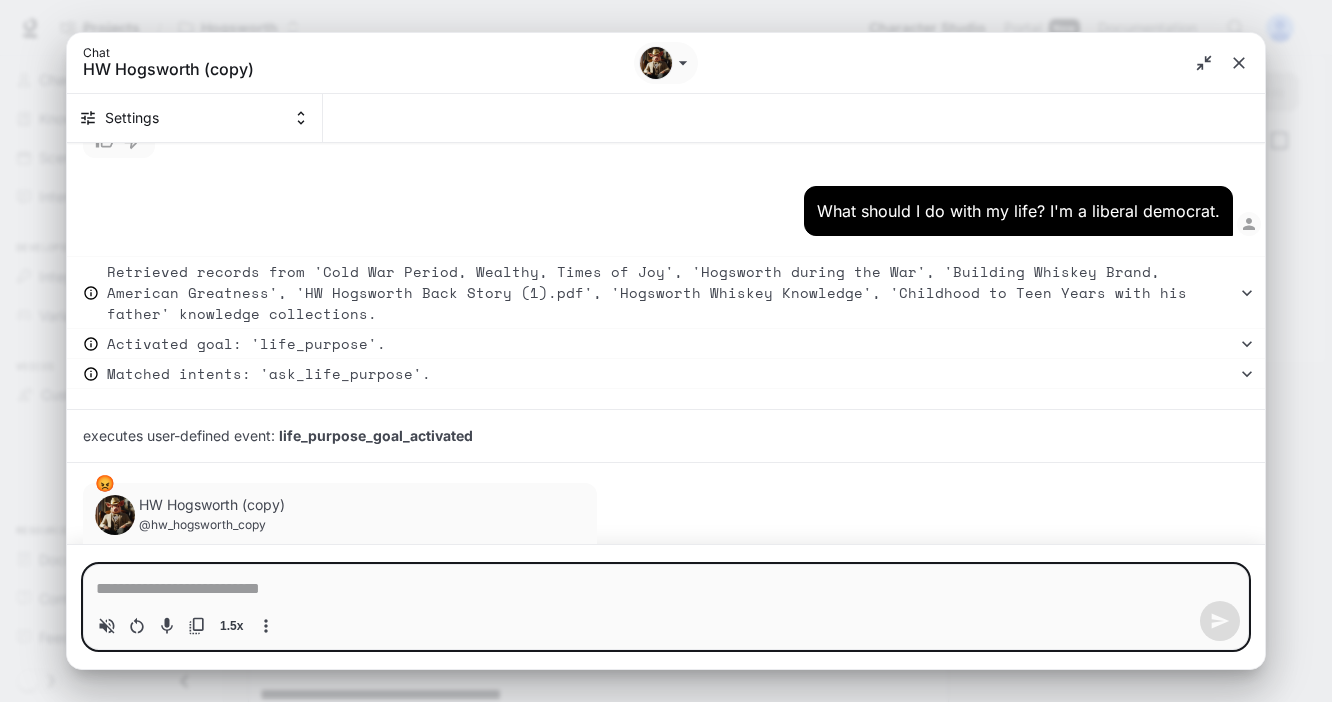 type on "*" 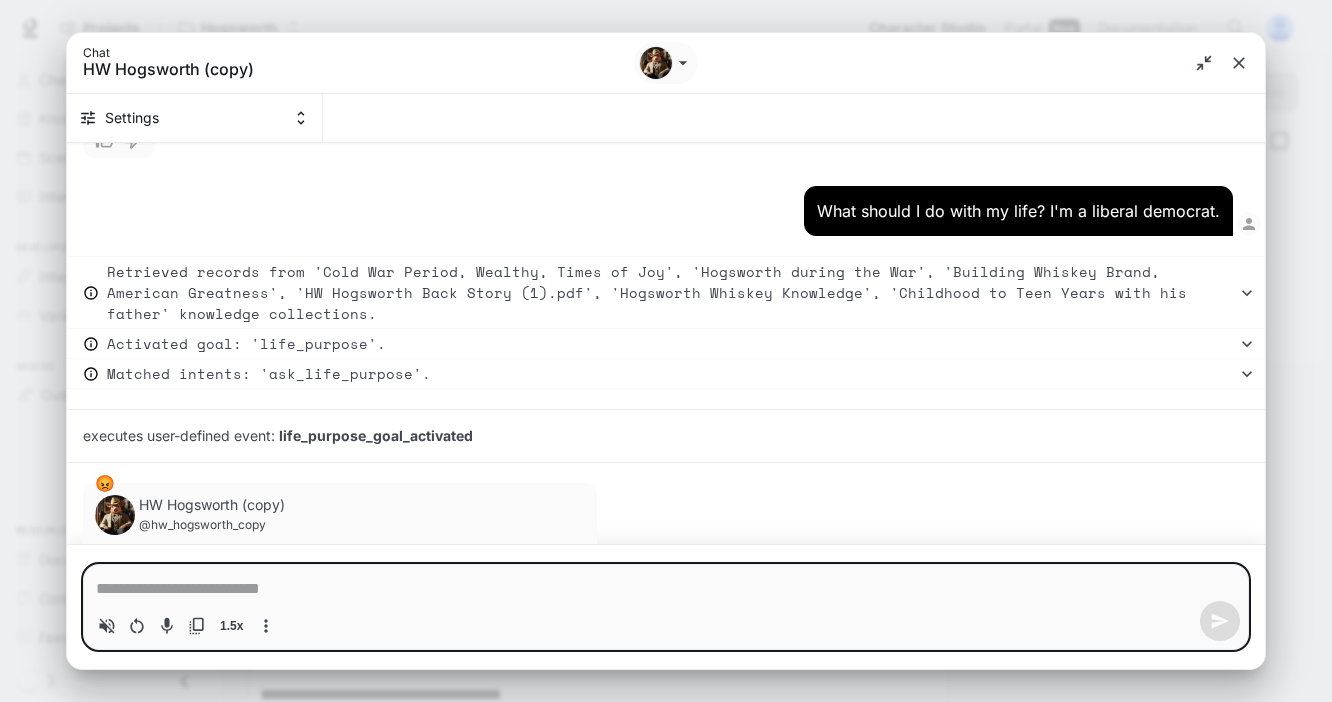 type on "*" 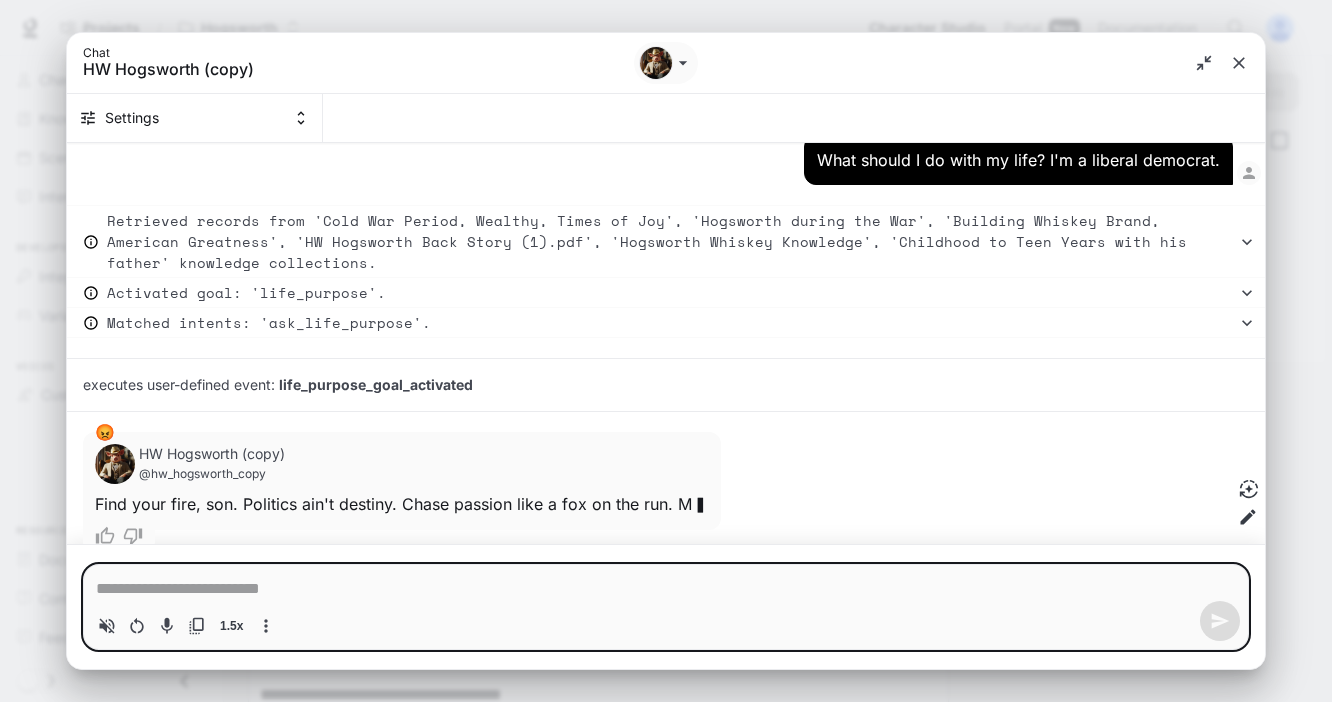 type on "*" 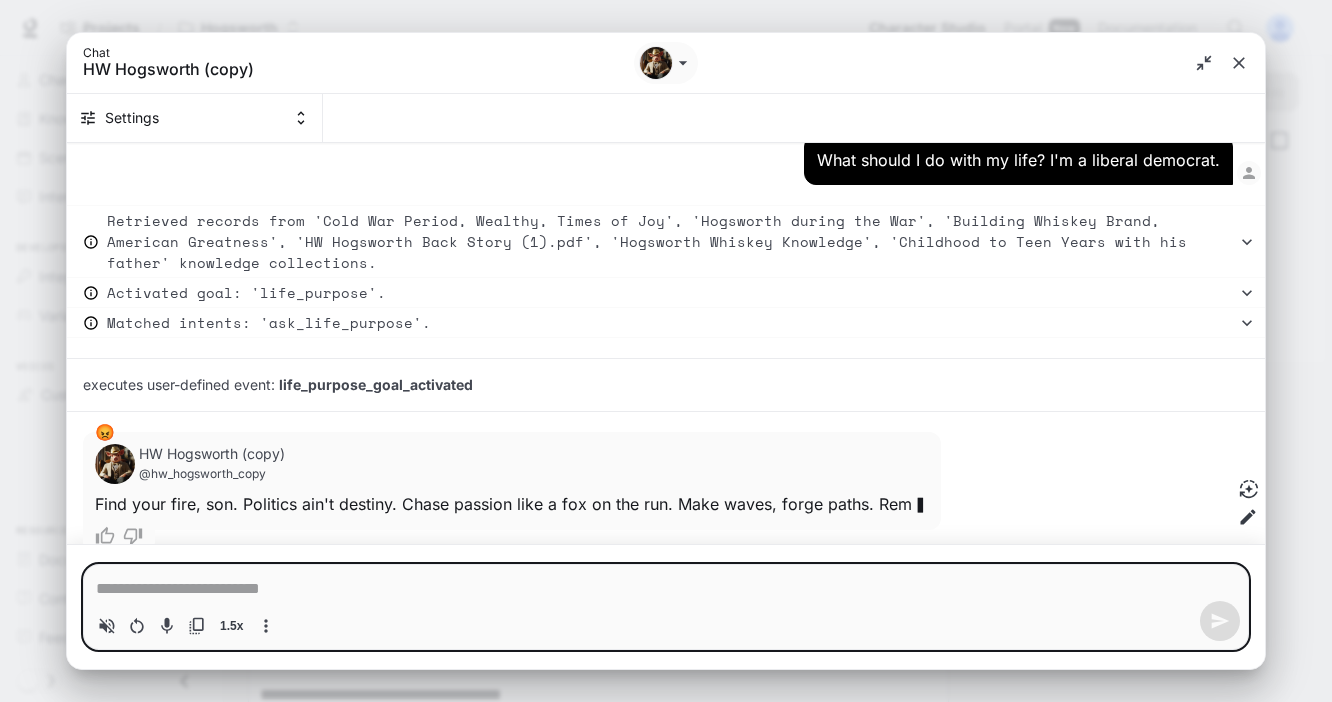 scroll, scrollTop: 11224, scrollLeft: 0, axis: vertical 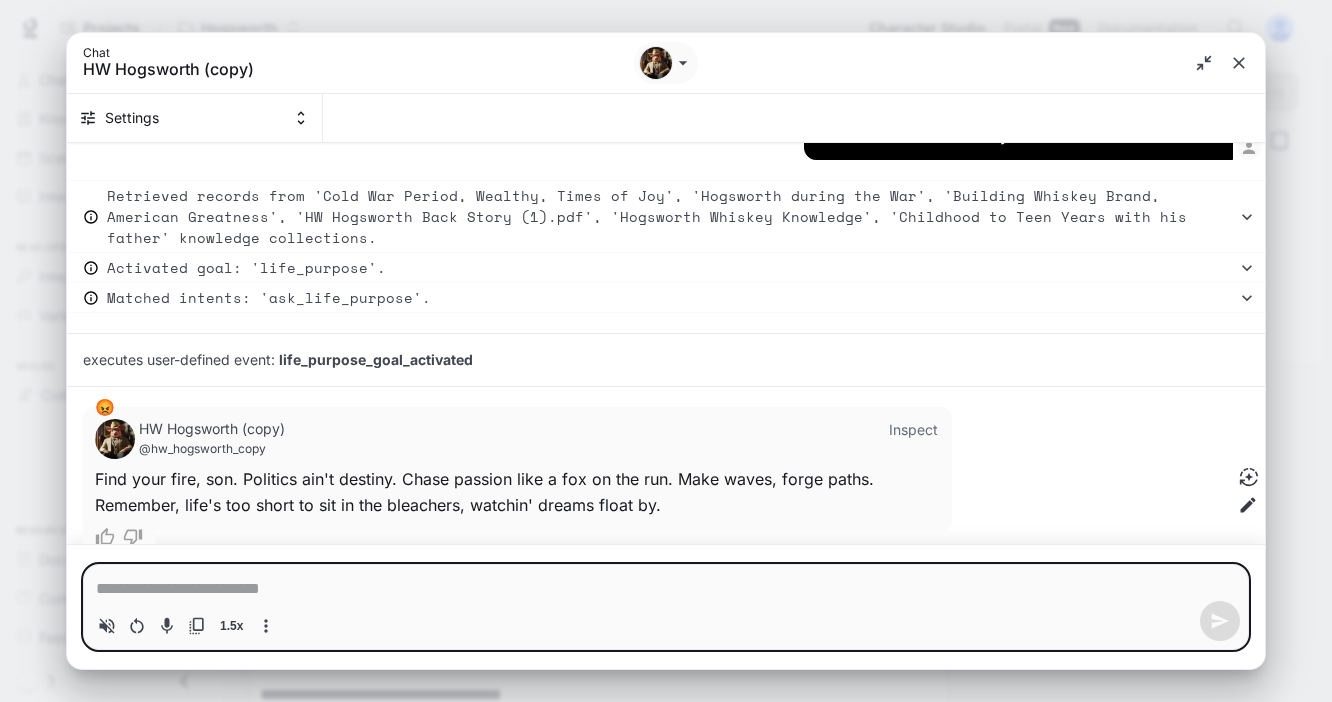 type on "*" 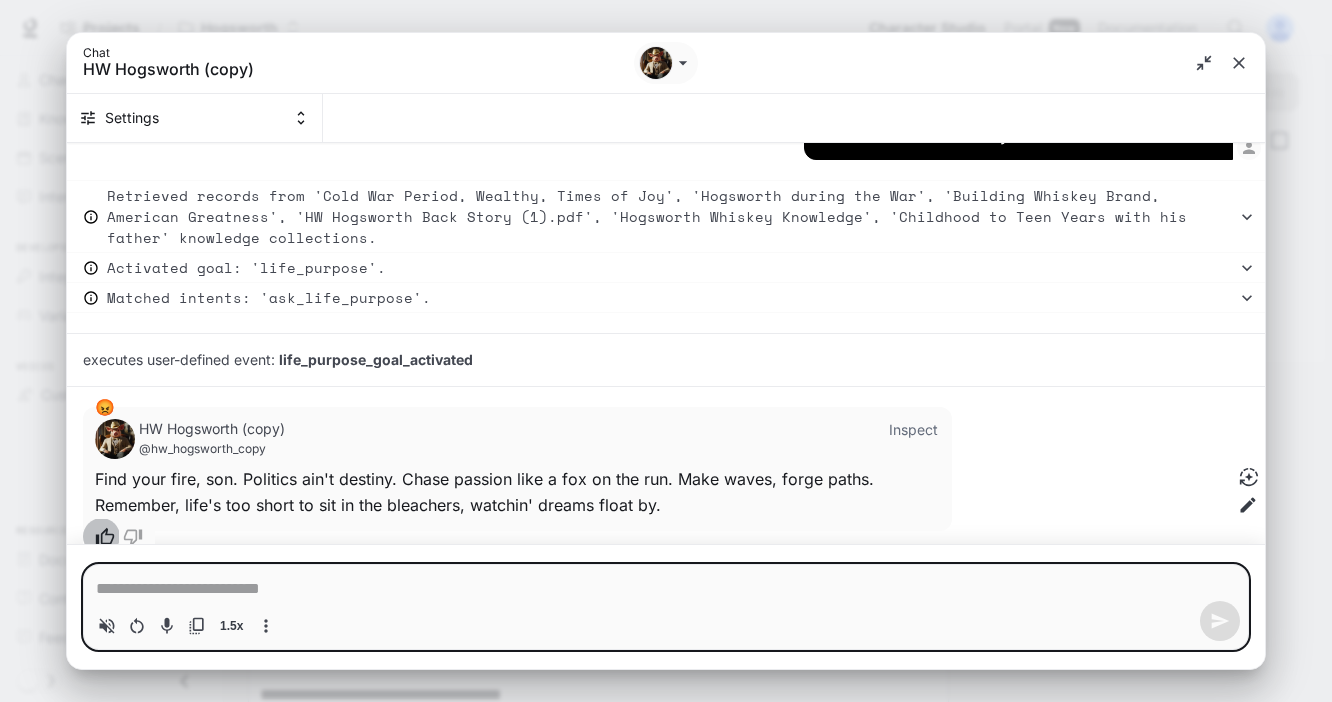 click 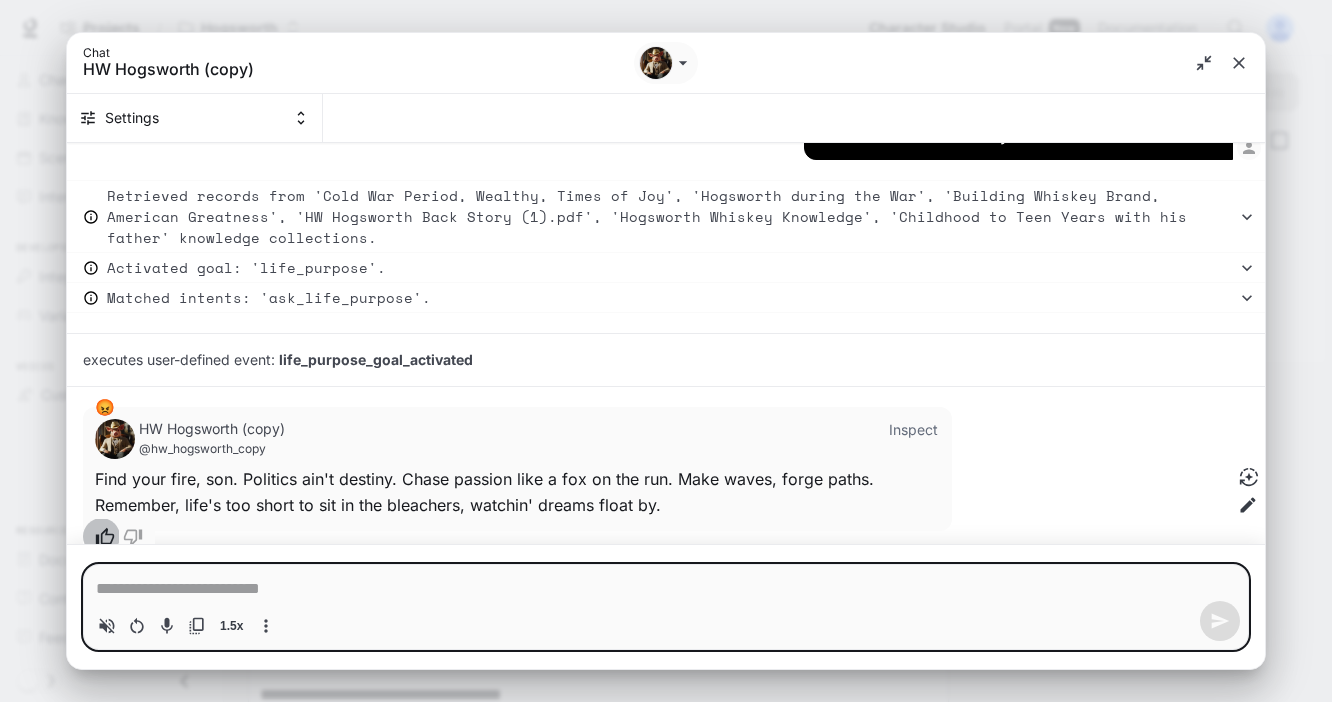 type on "*" 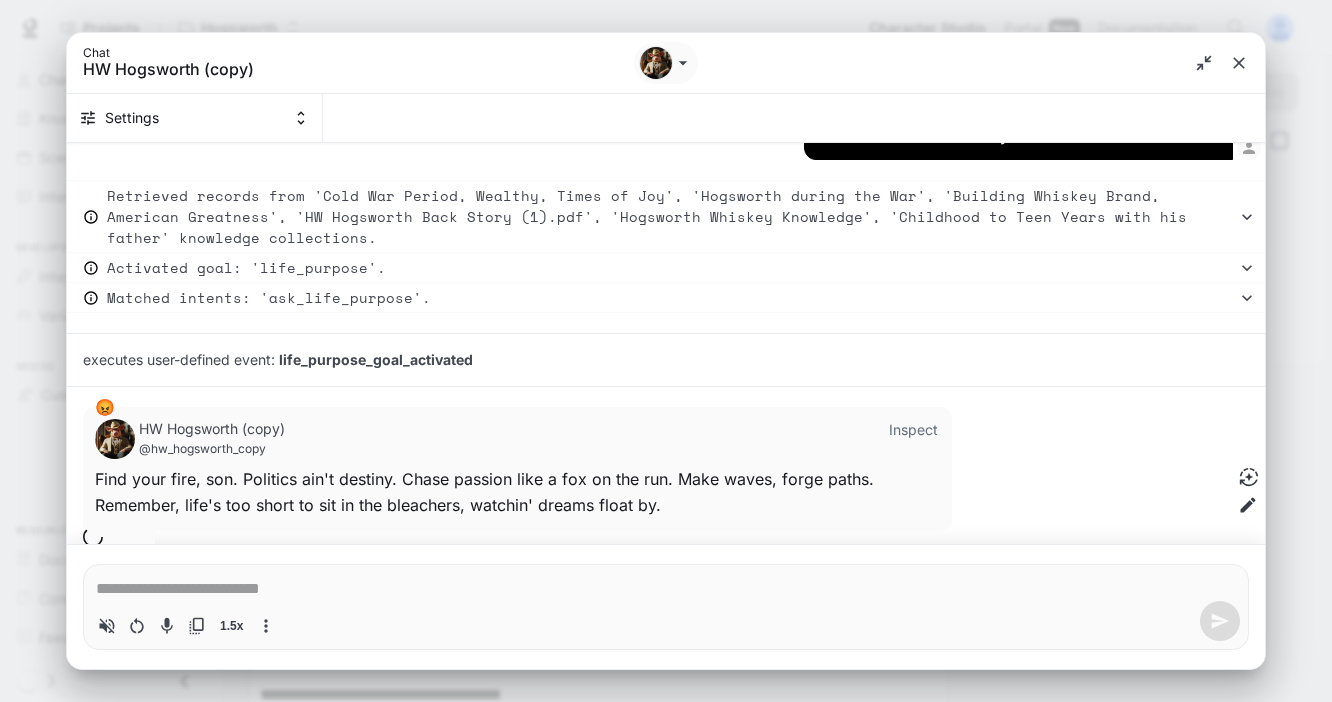 type on "*" 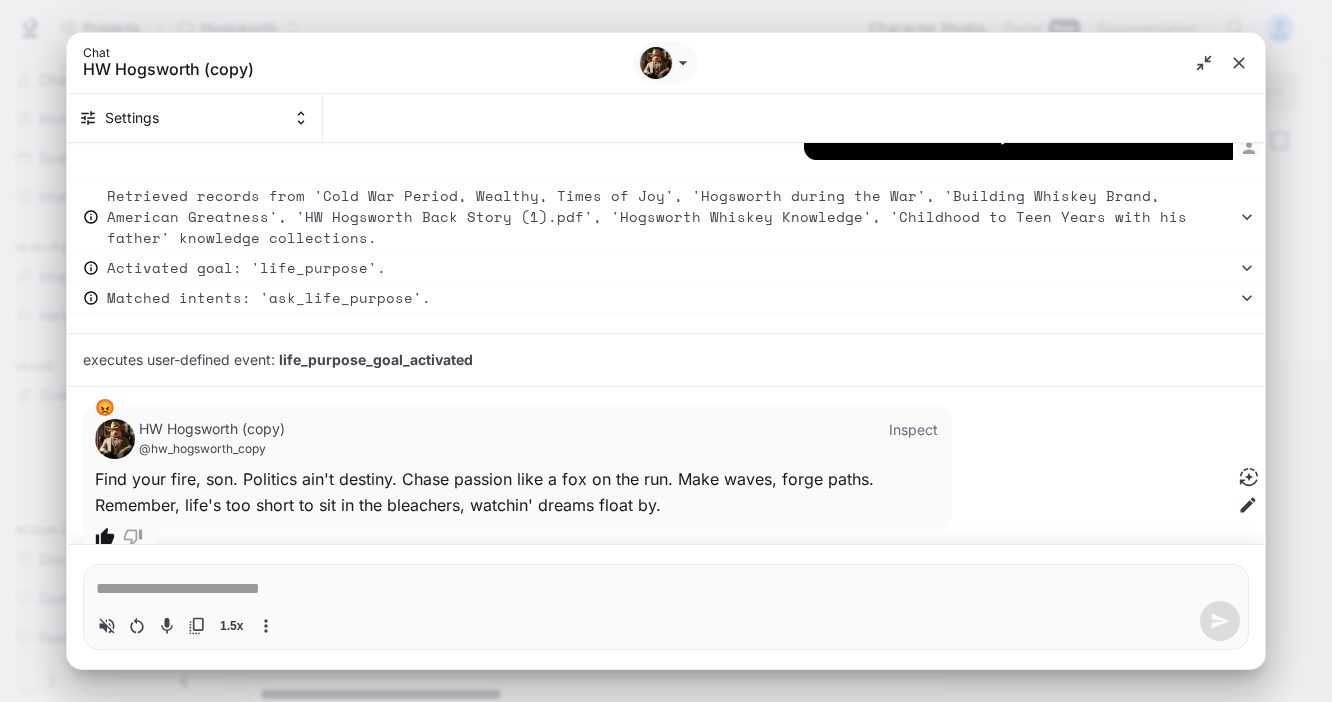 type on "*" 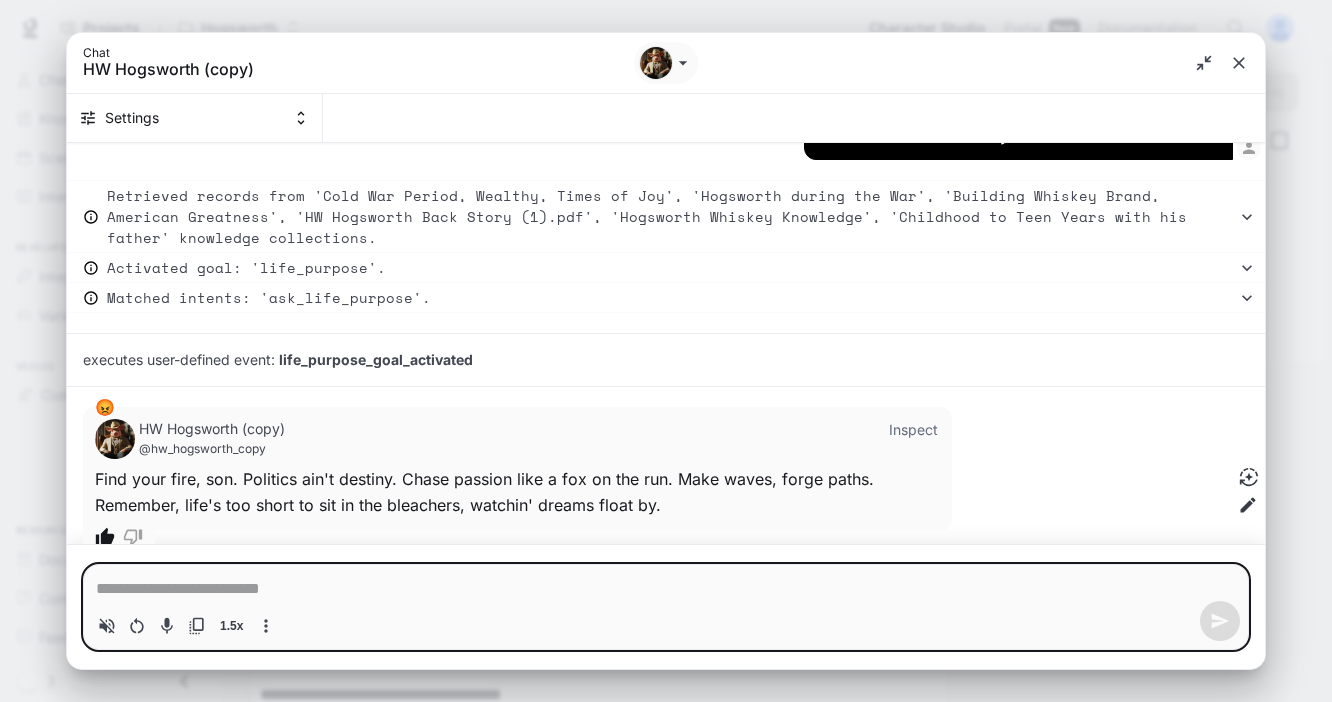 click at bounding box center [666, 589] 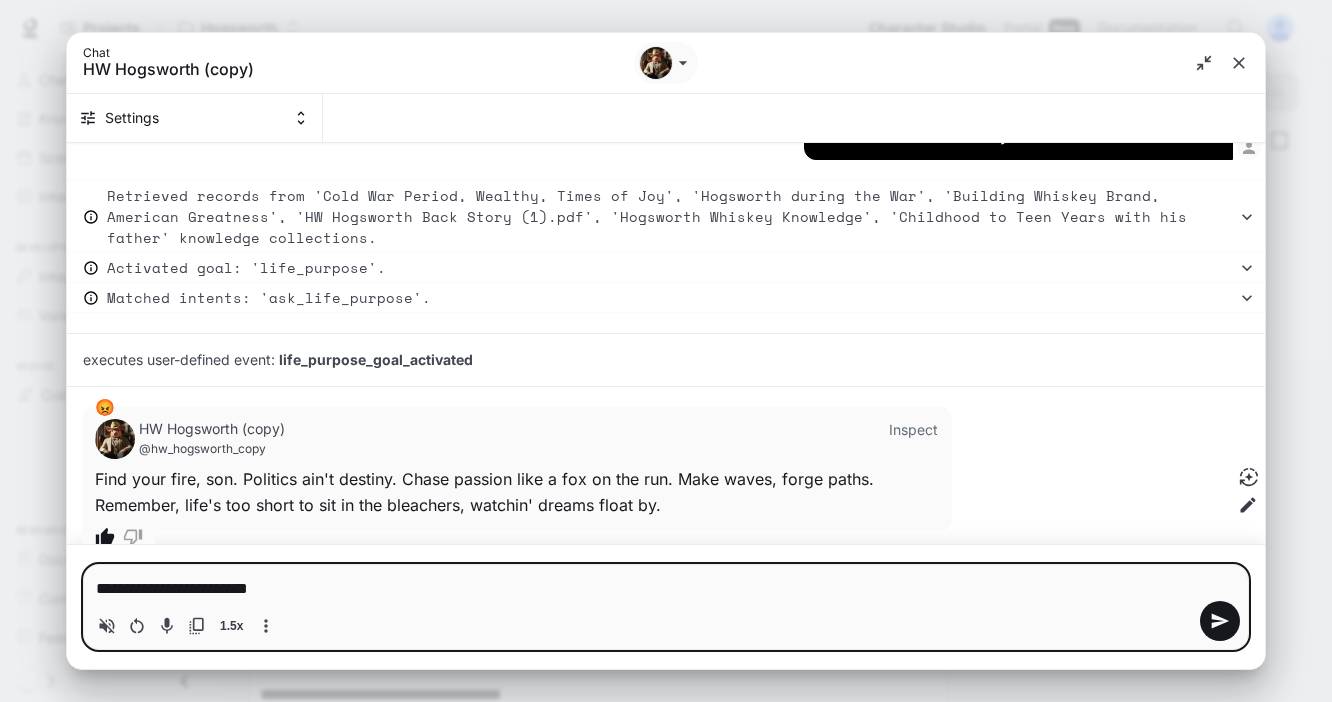 type on "**********" 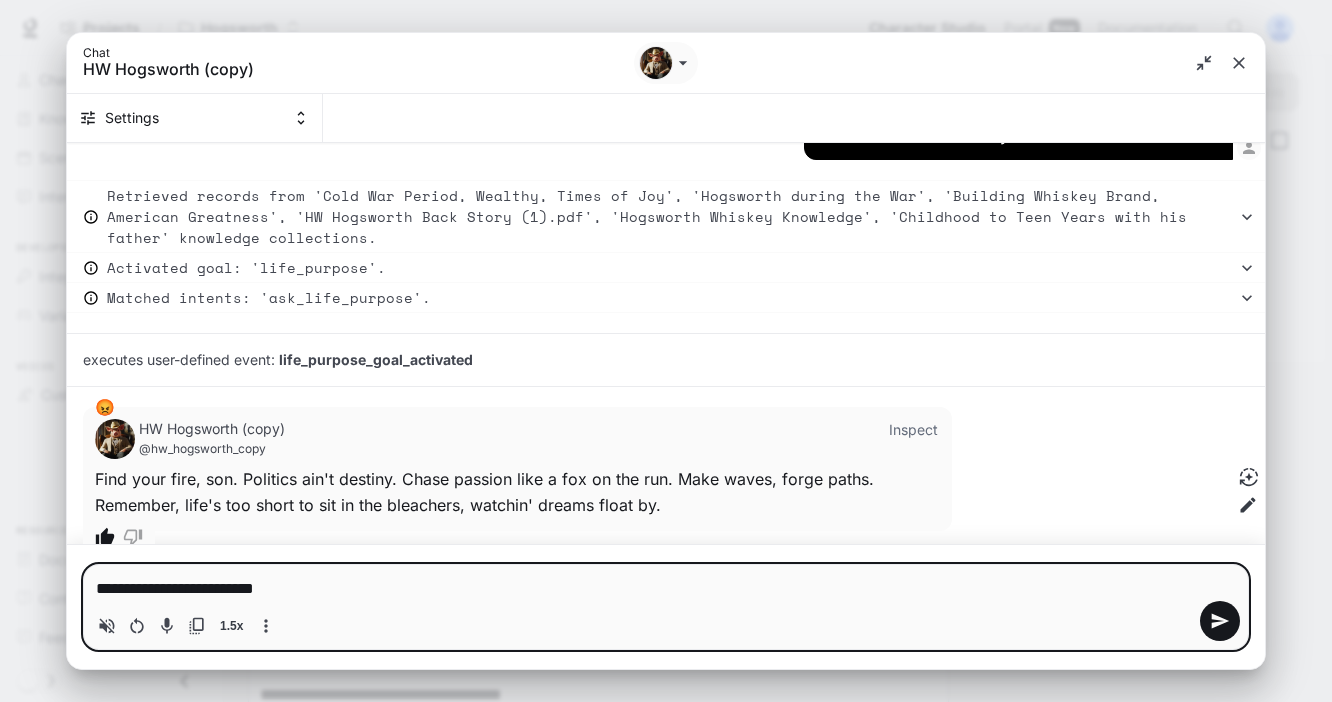 type on "*" 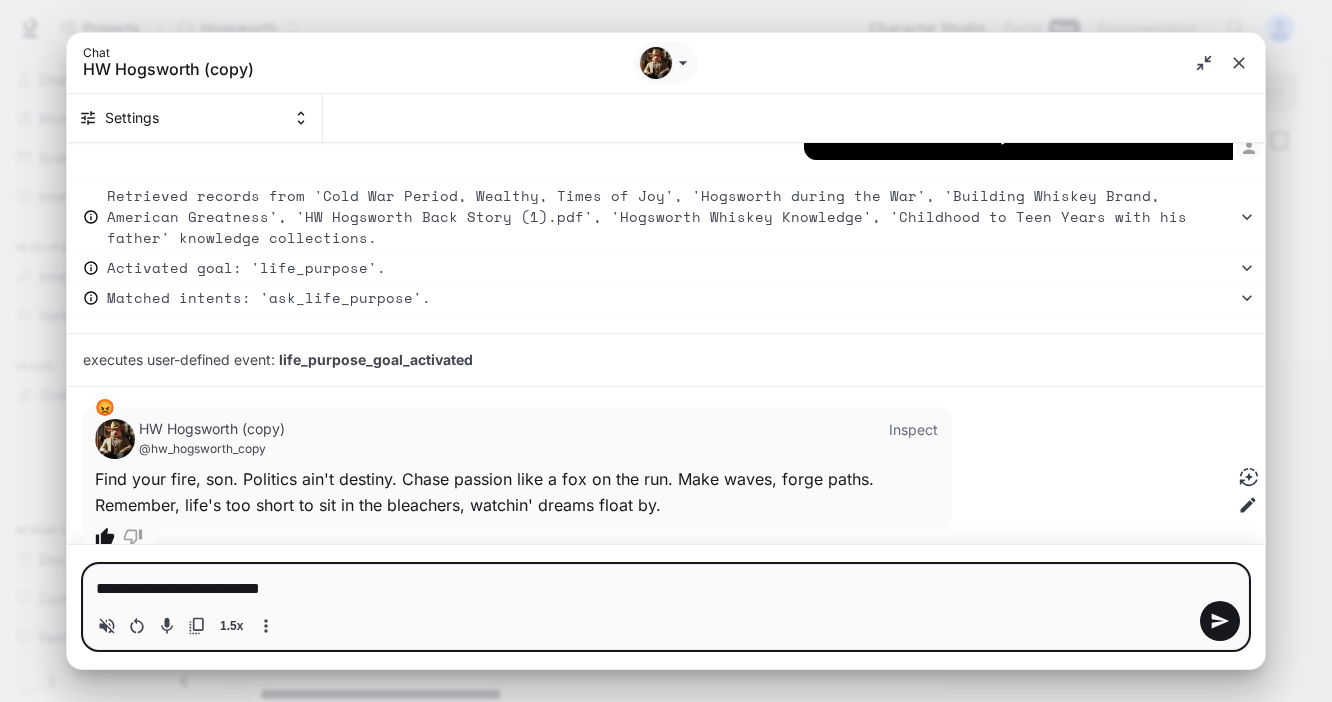type on "**********" 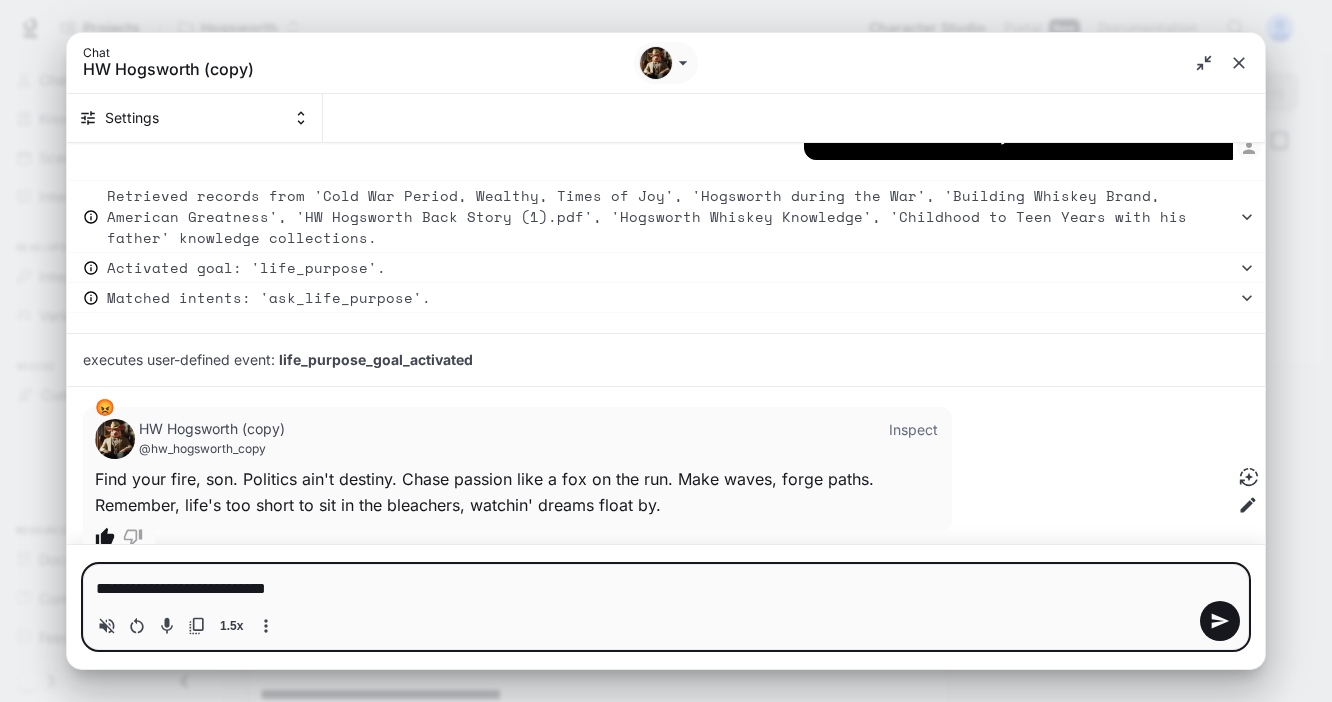 type on "**********" 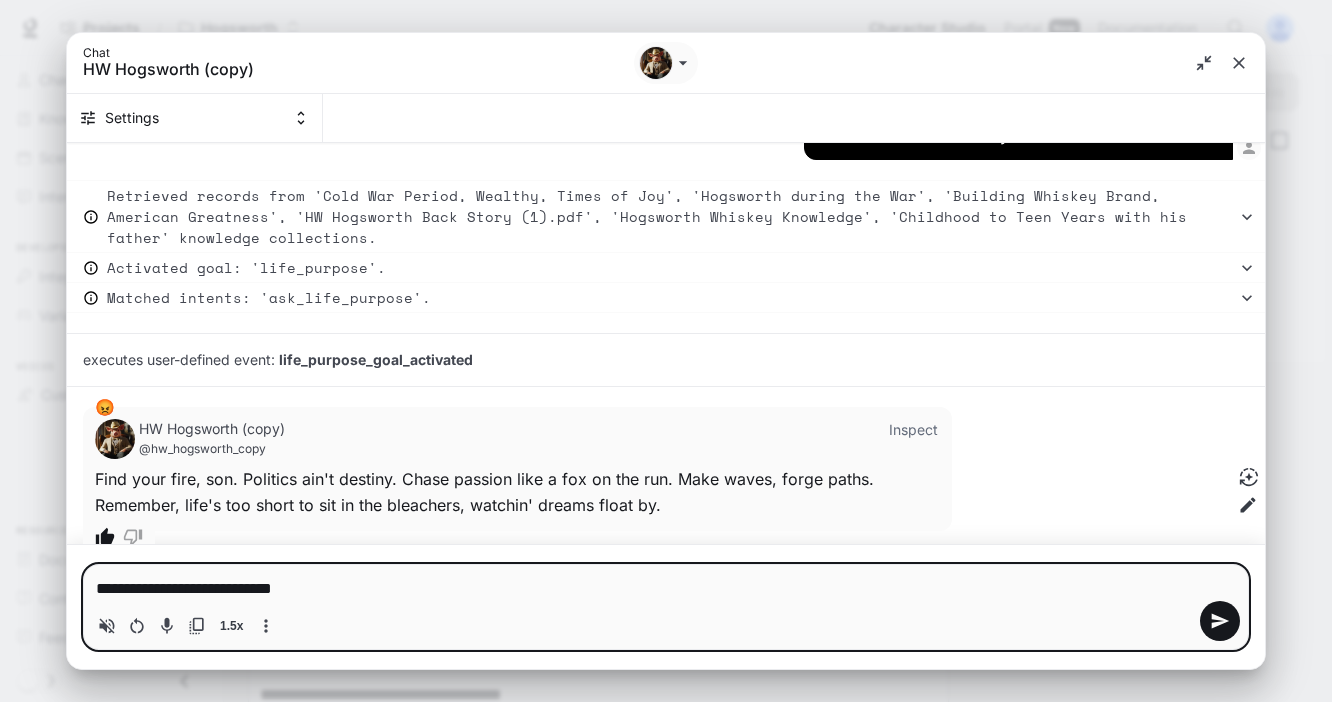 type on "*" 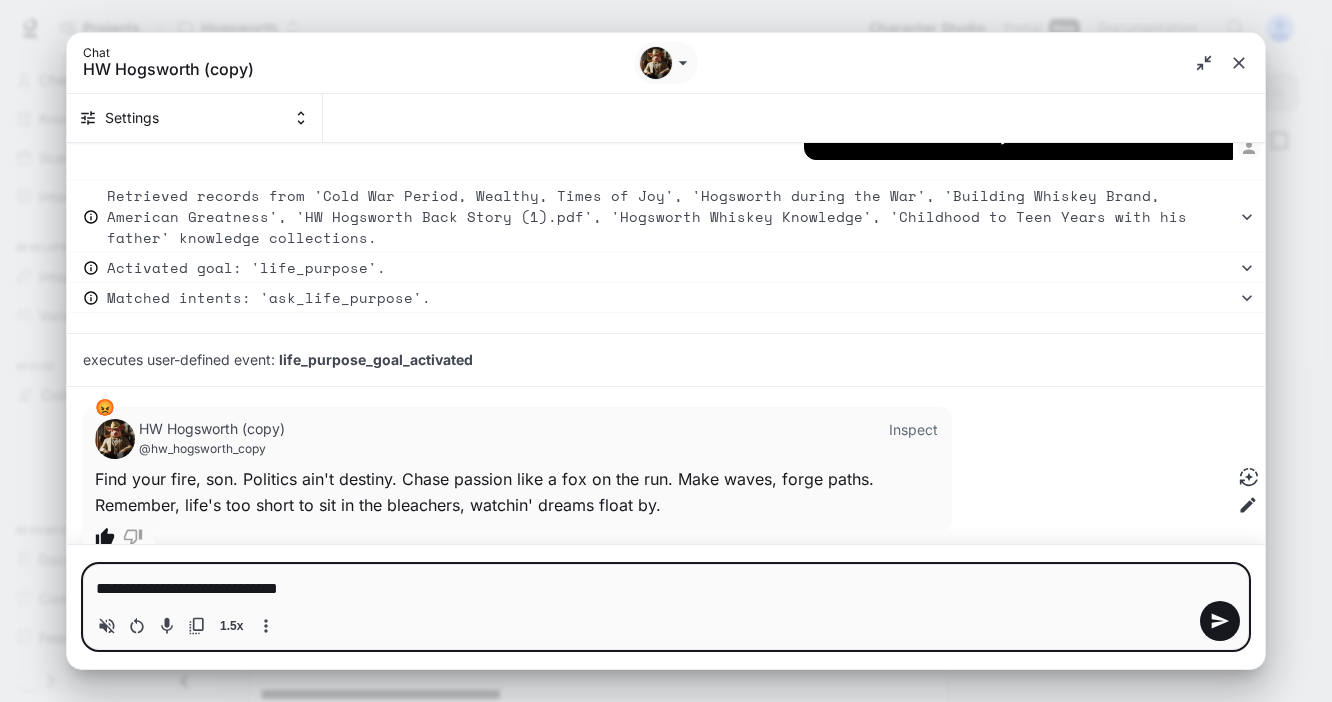 type on "**********" 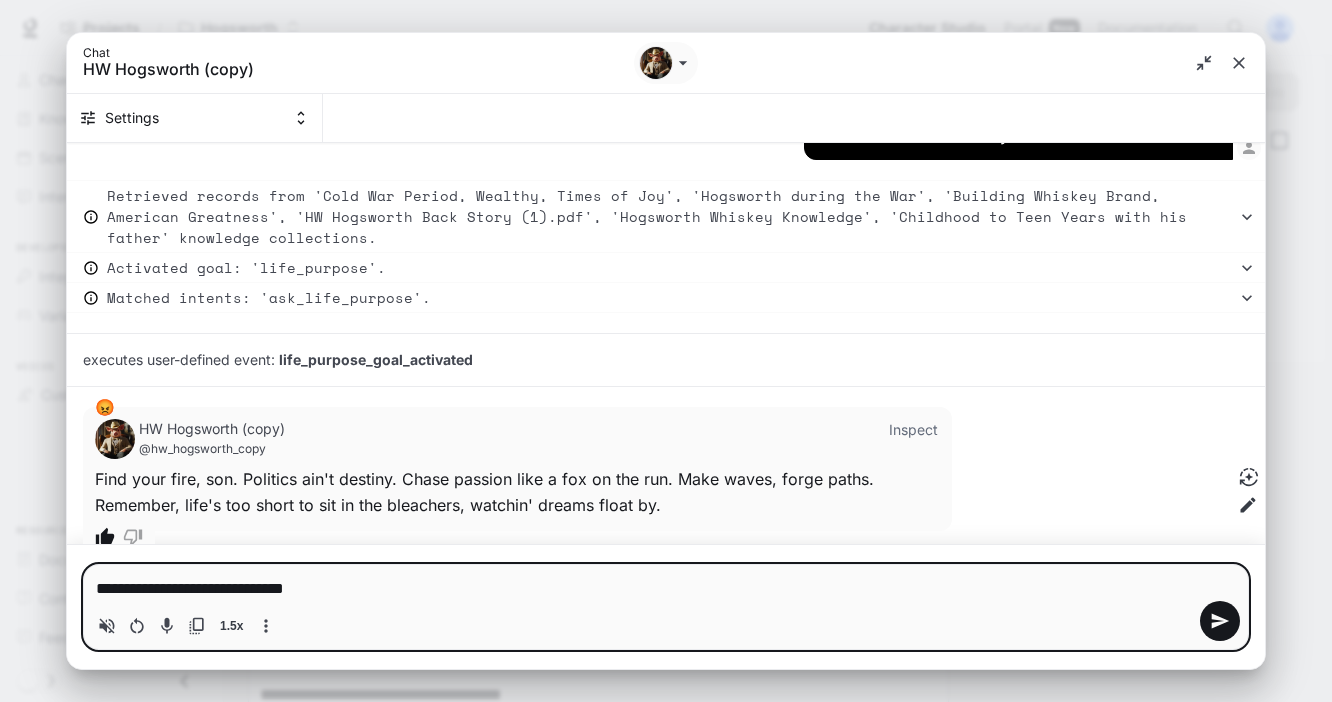 type on "**********" 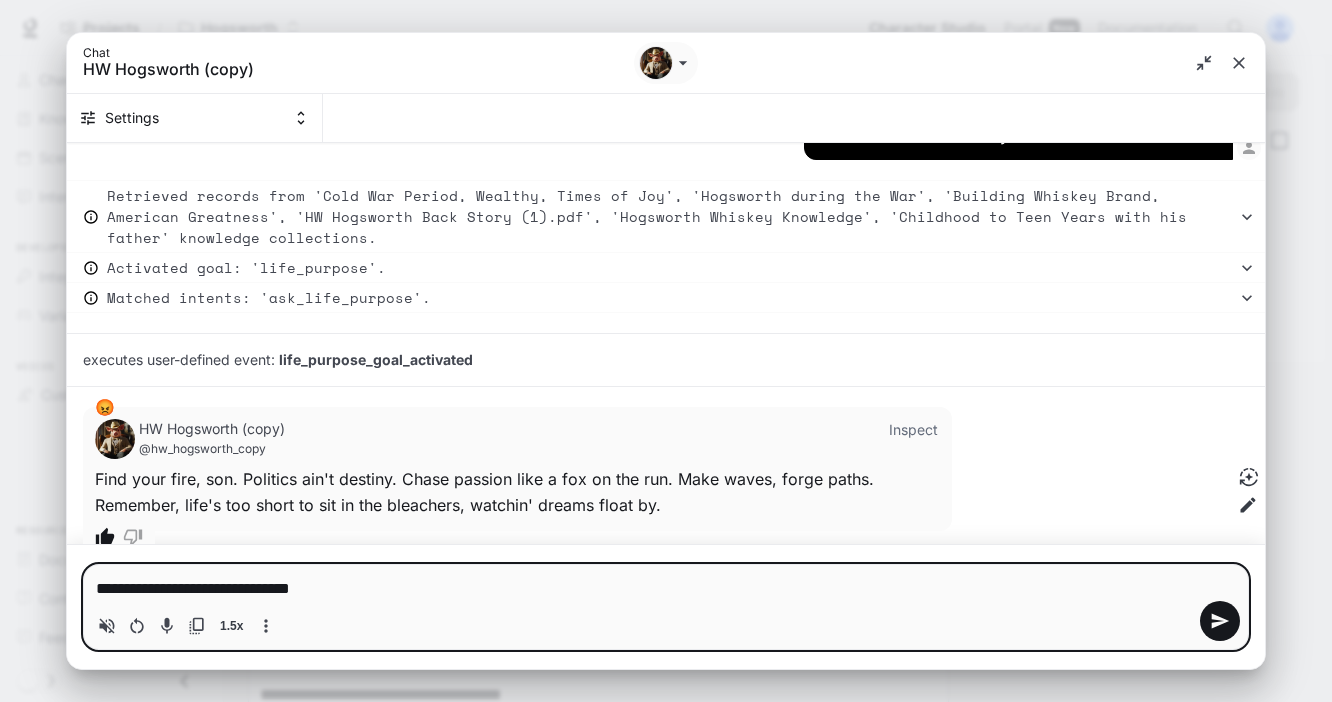 type 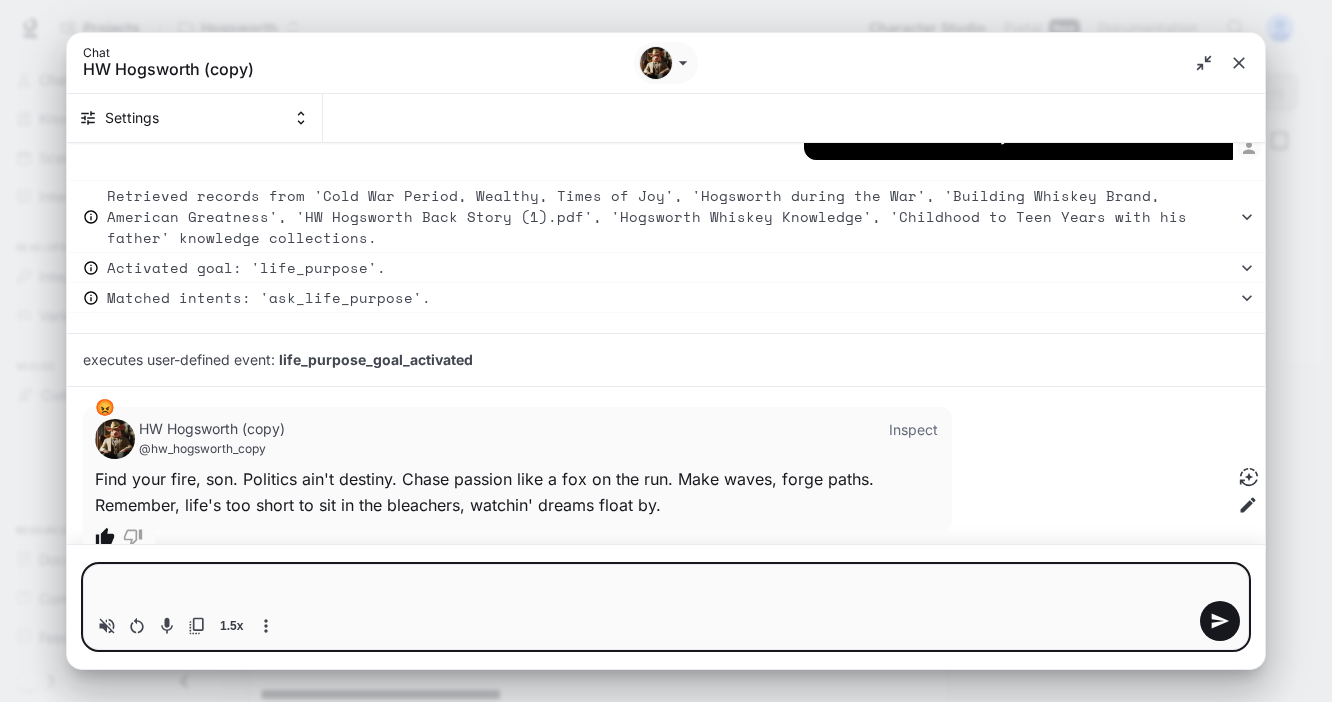 type on "*" 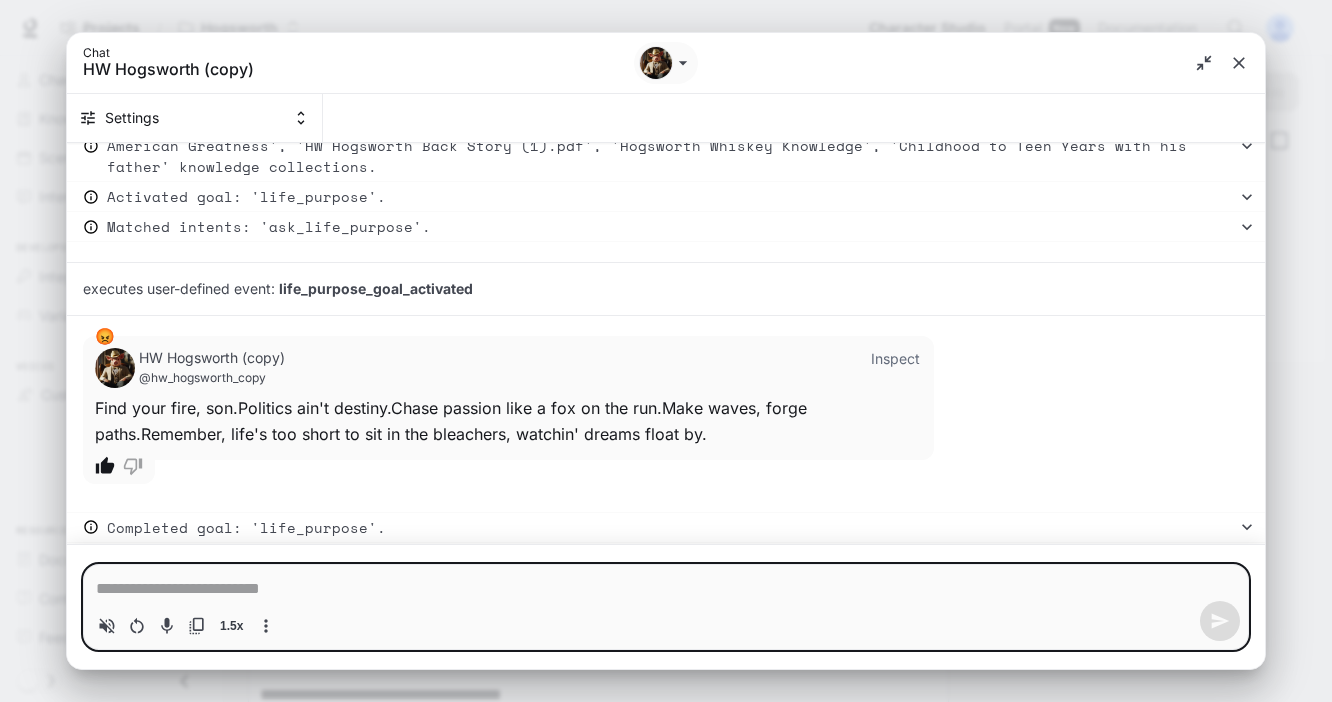 type on "*" 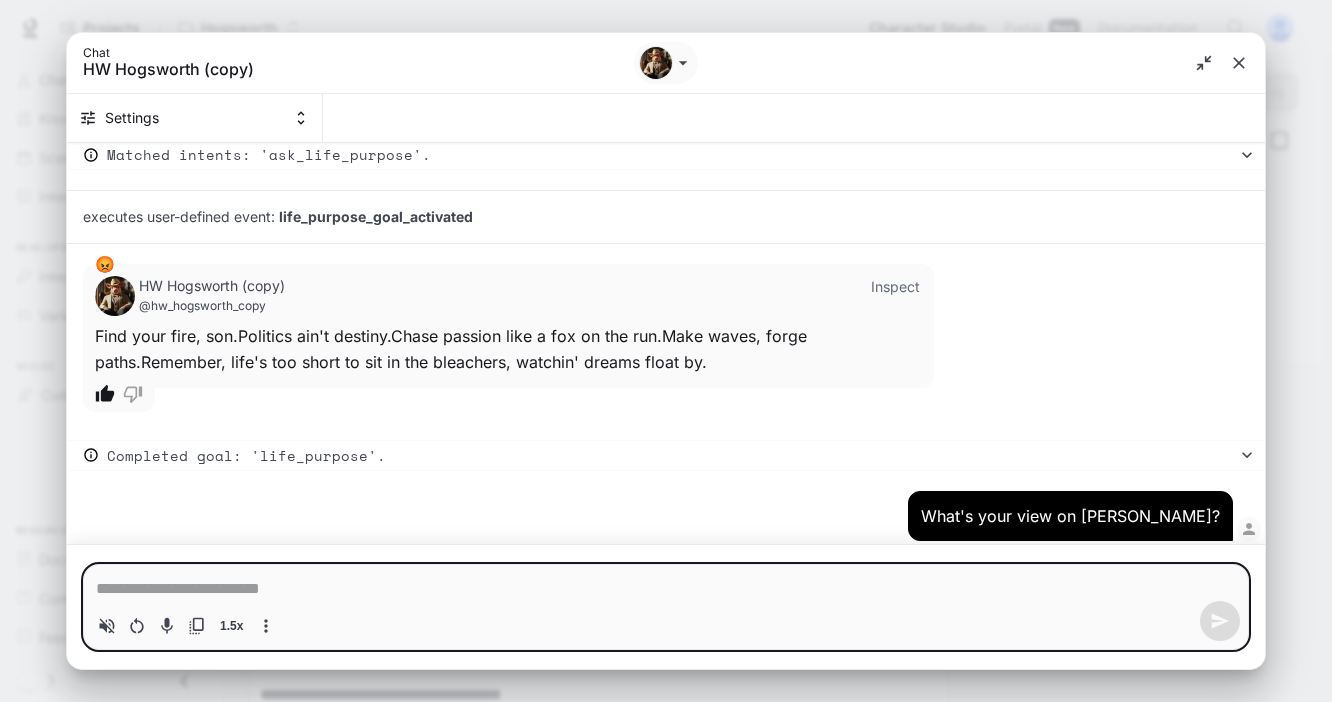 type on "*" 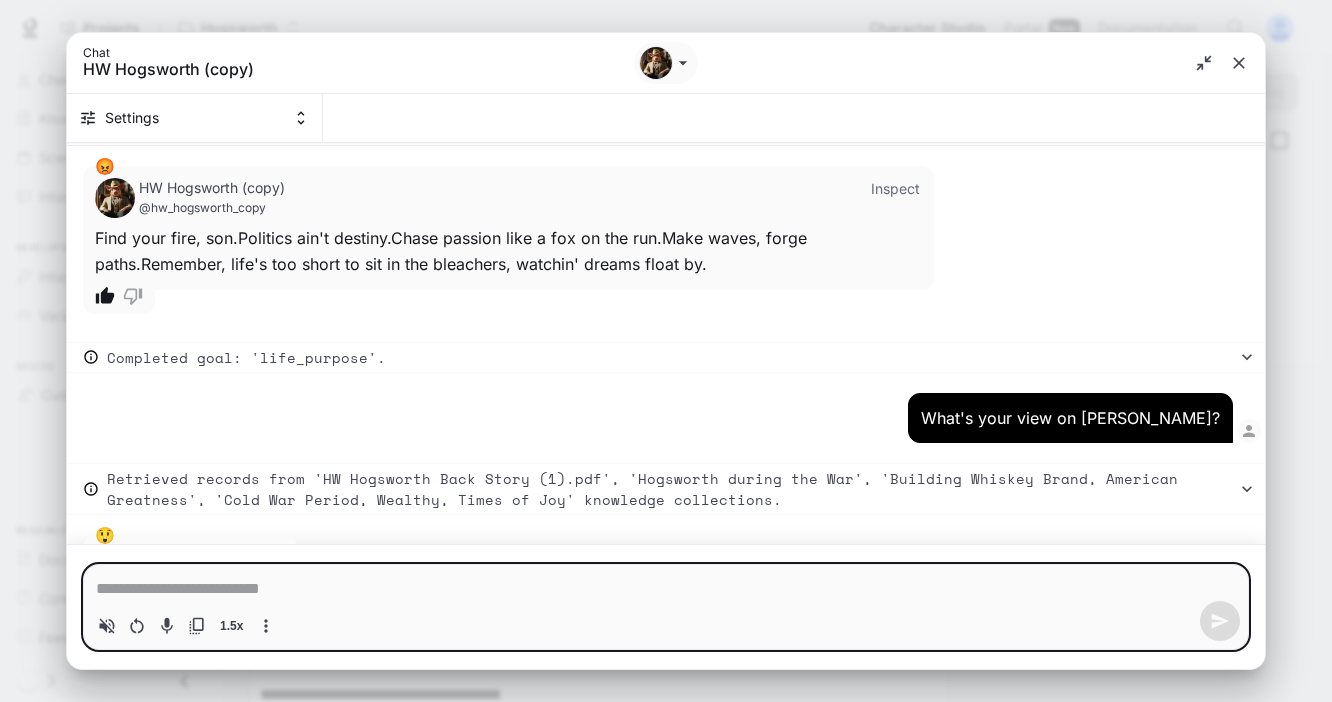 scroll, scrollTop: 11517, scrollLeft: 0, axis: vertical 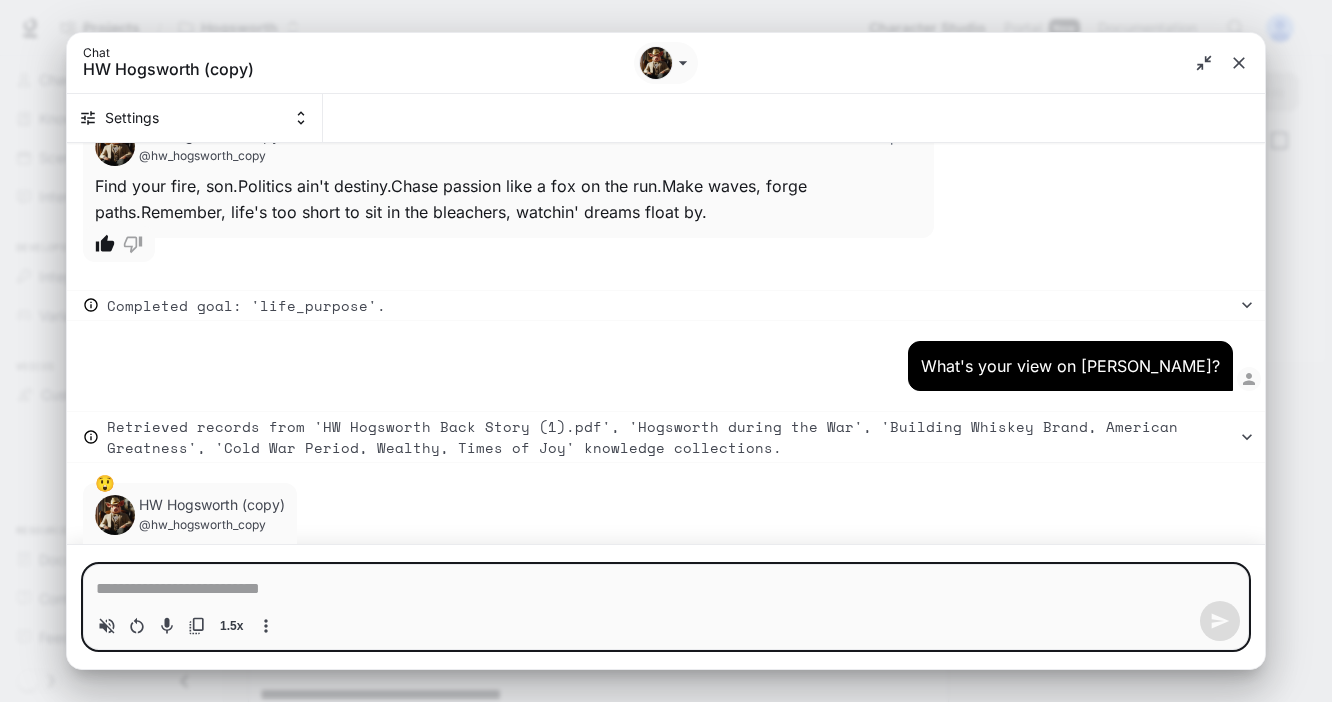 type on "*" 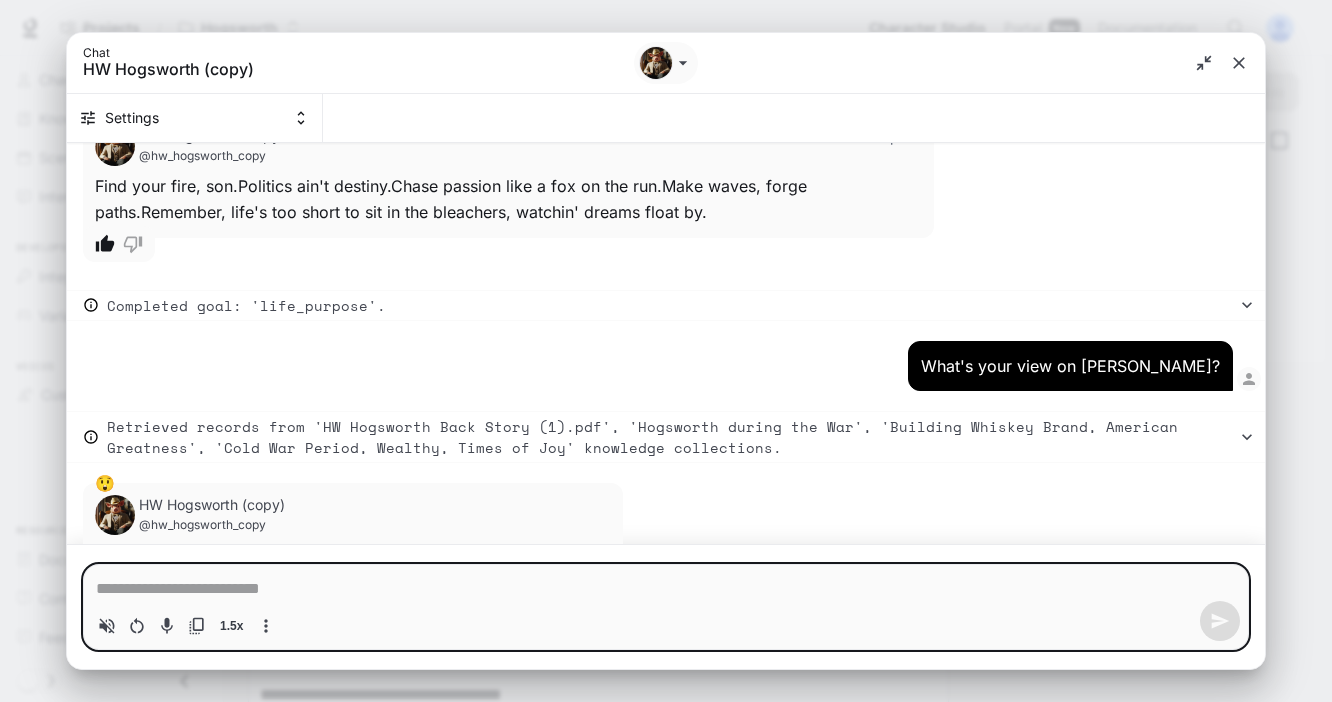 type on "*" 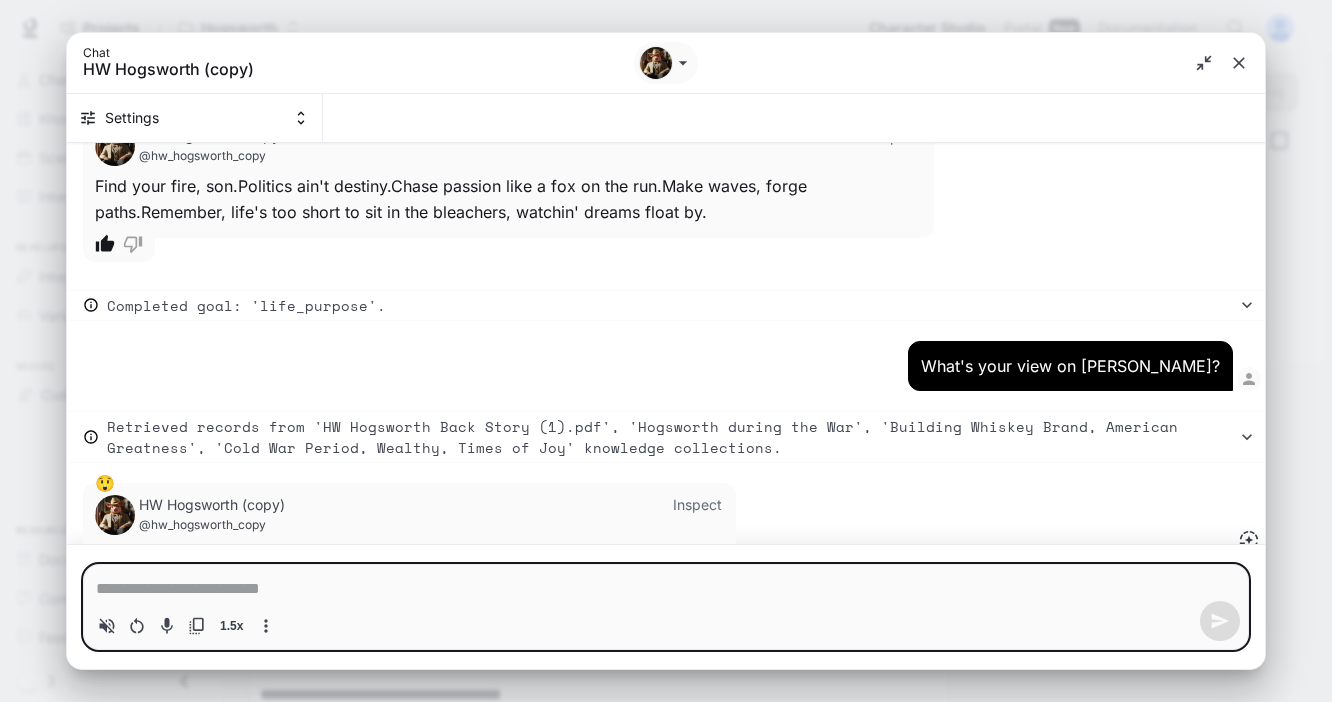 type on "*" 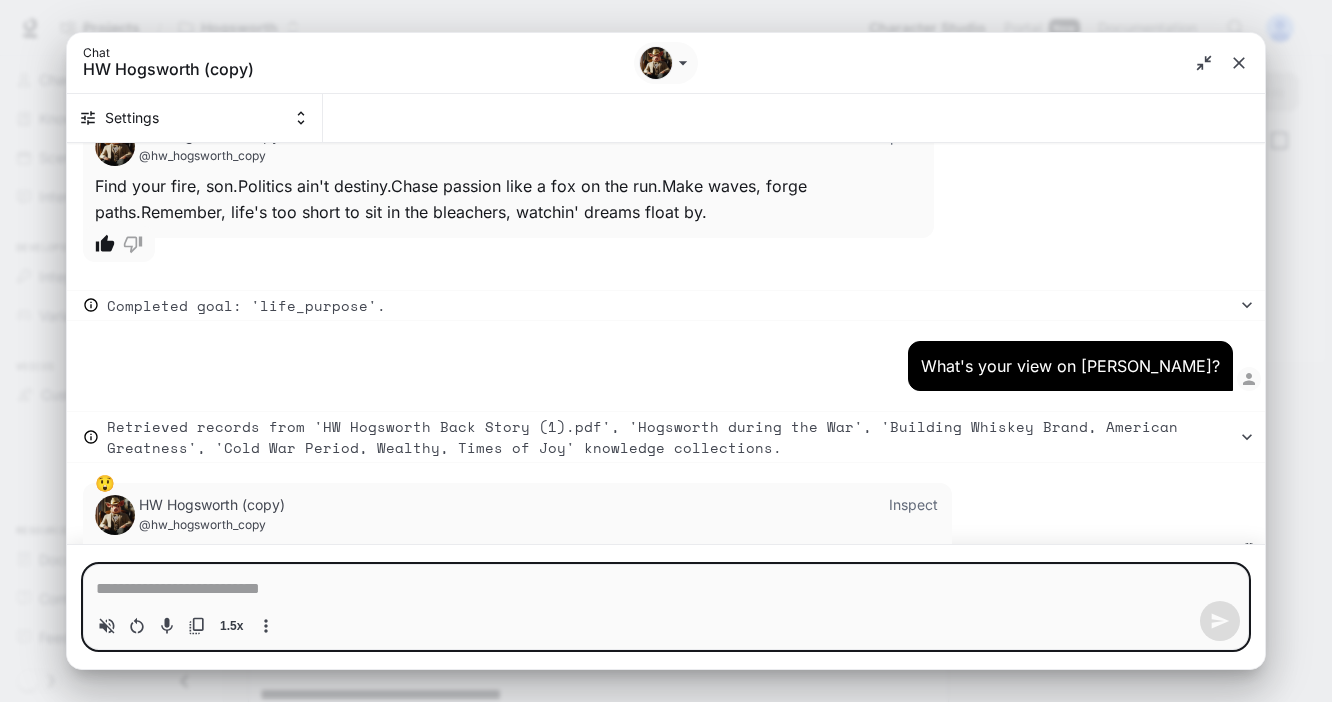 scroll, scrollTop: 11542, scrollLeft: 0, axis: vertical 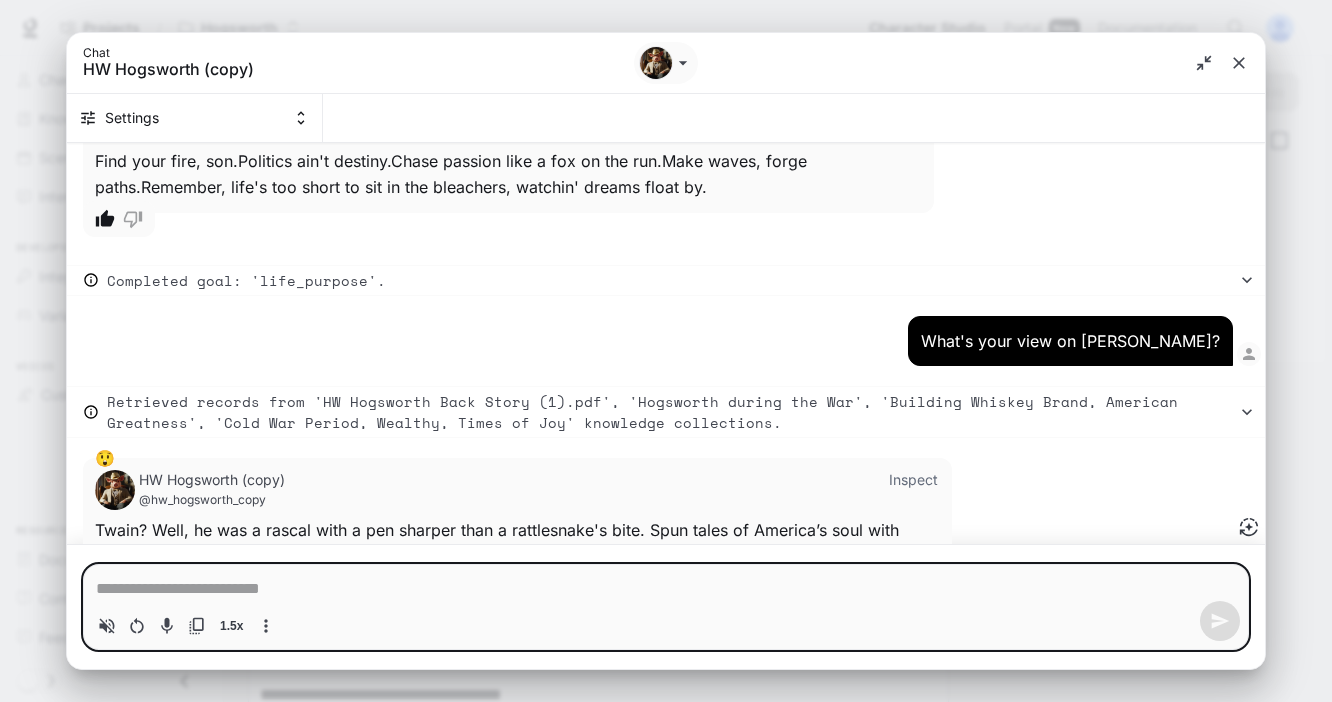 click 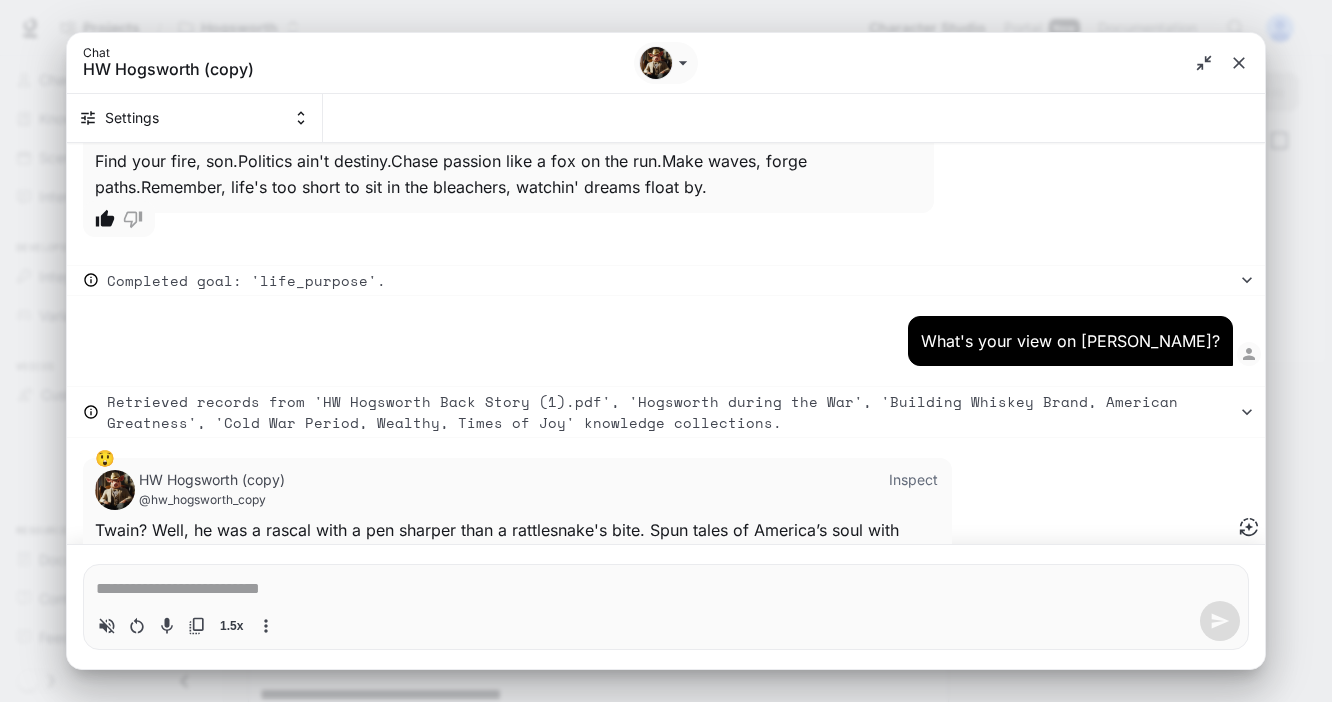 type on "*" 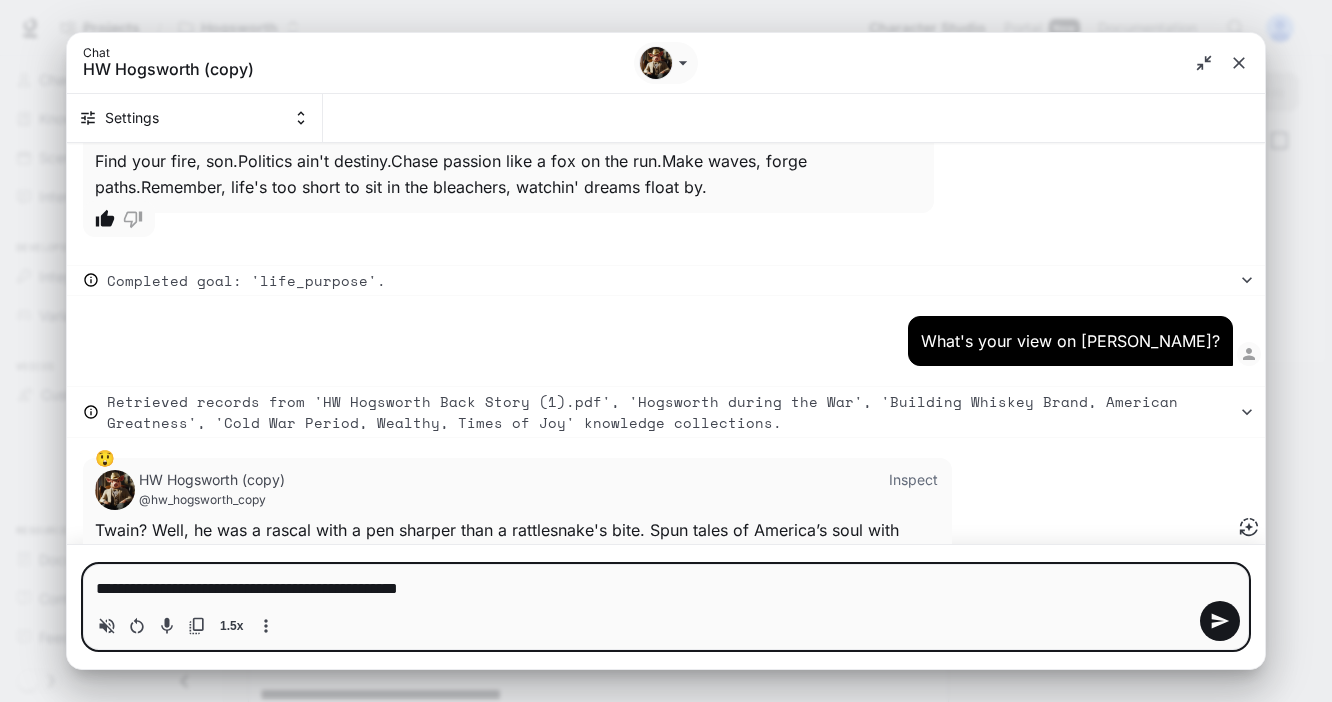 type on "**********" 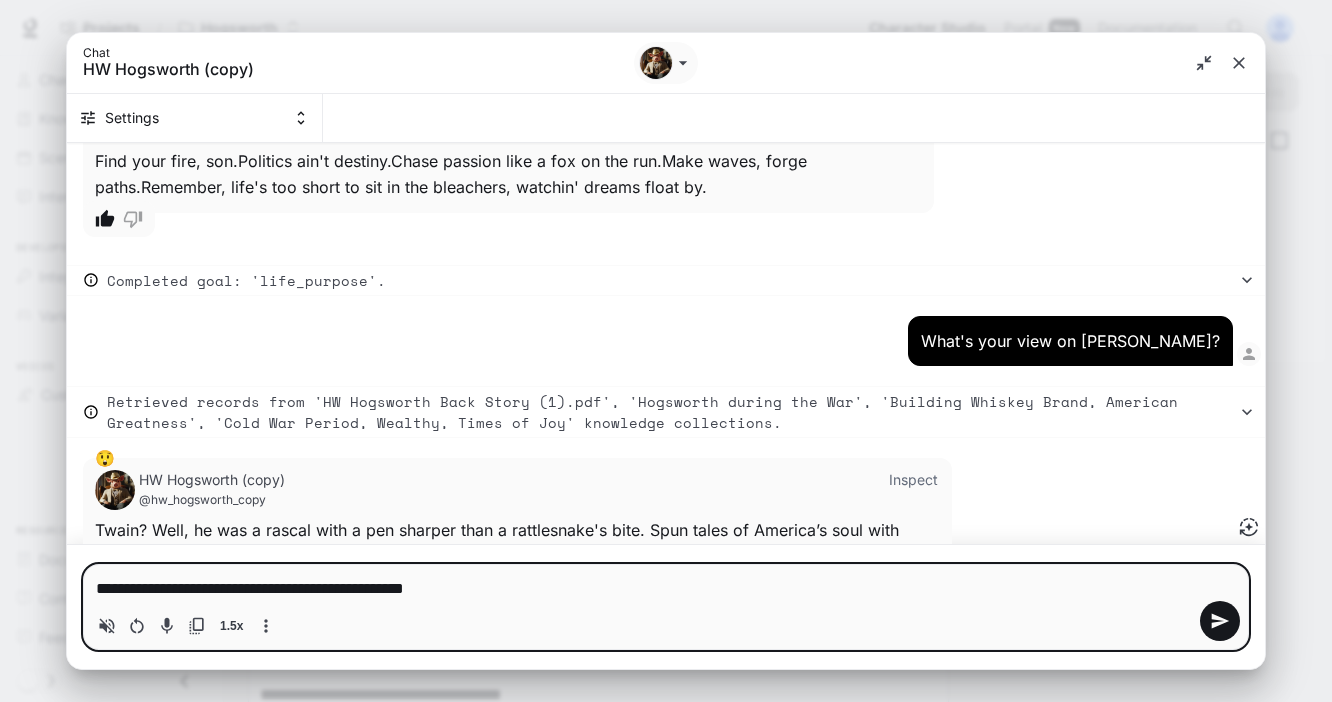 type on "**********" 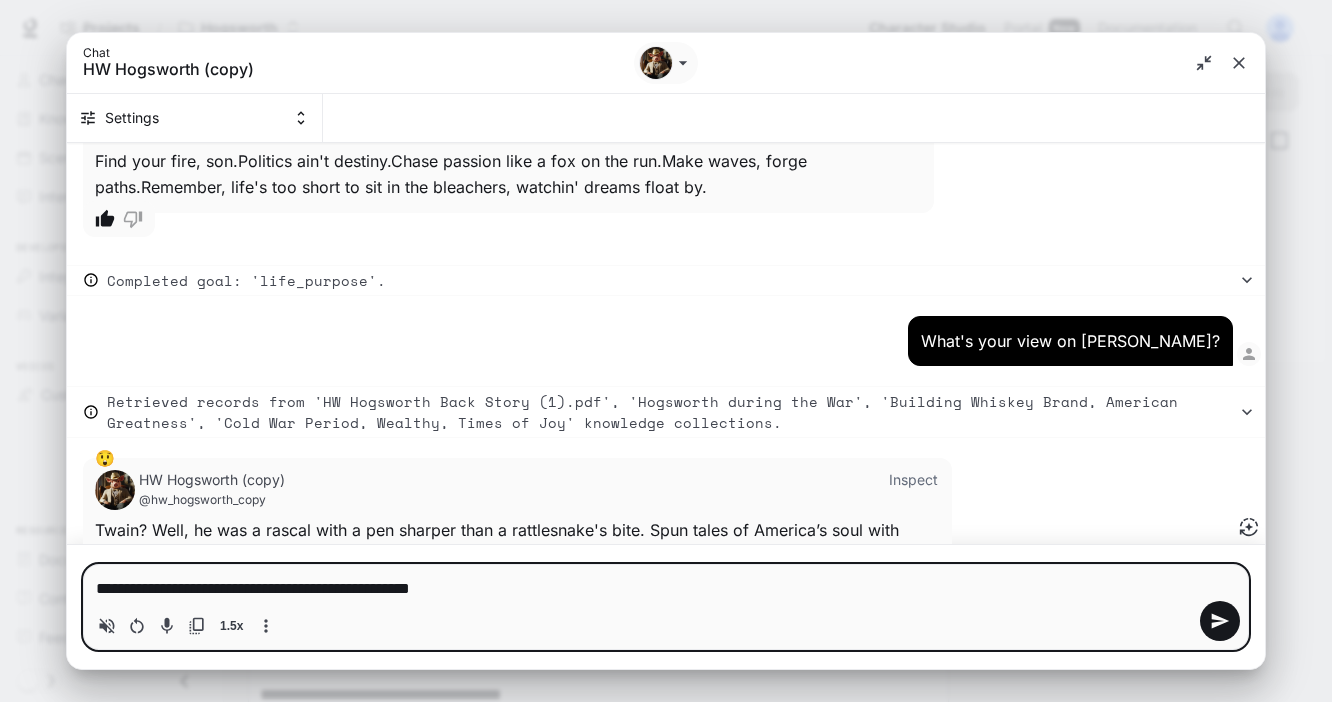 type on "**********" 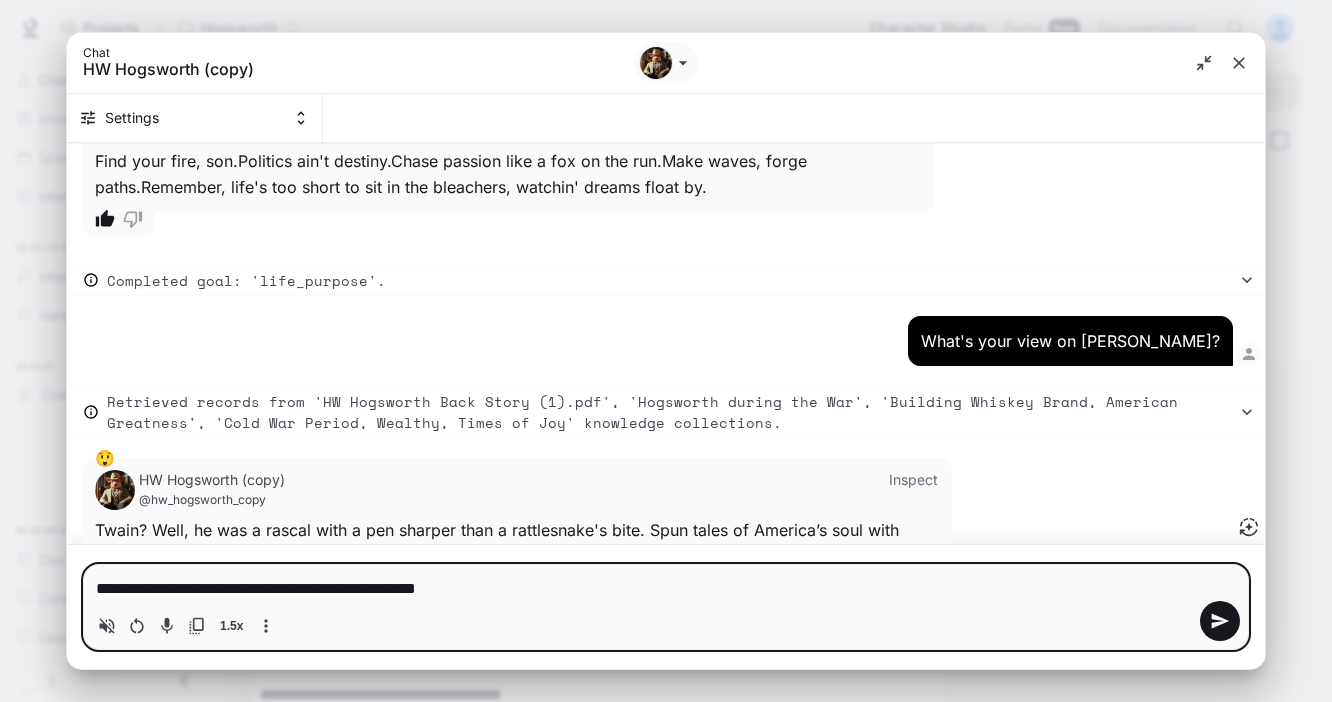 type on "**********" 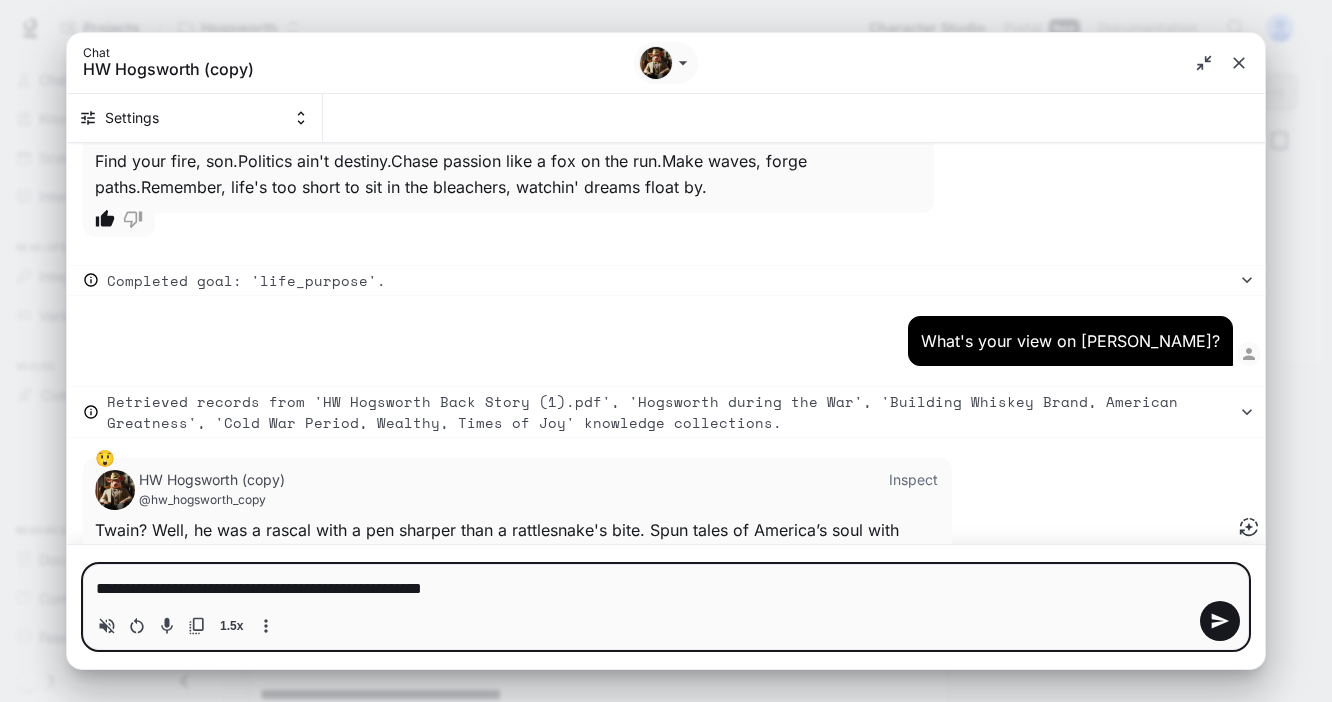 type on "*" 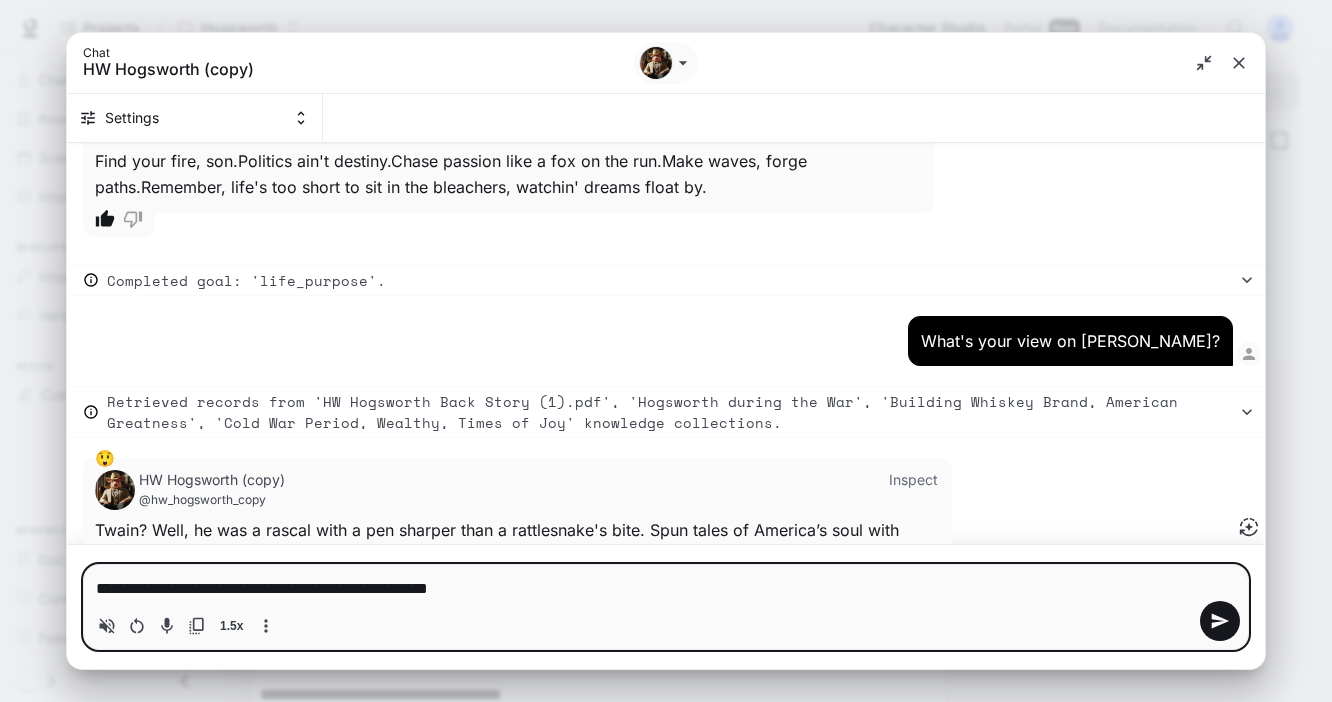 type on "**********" 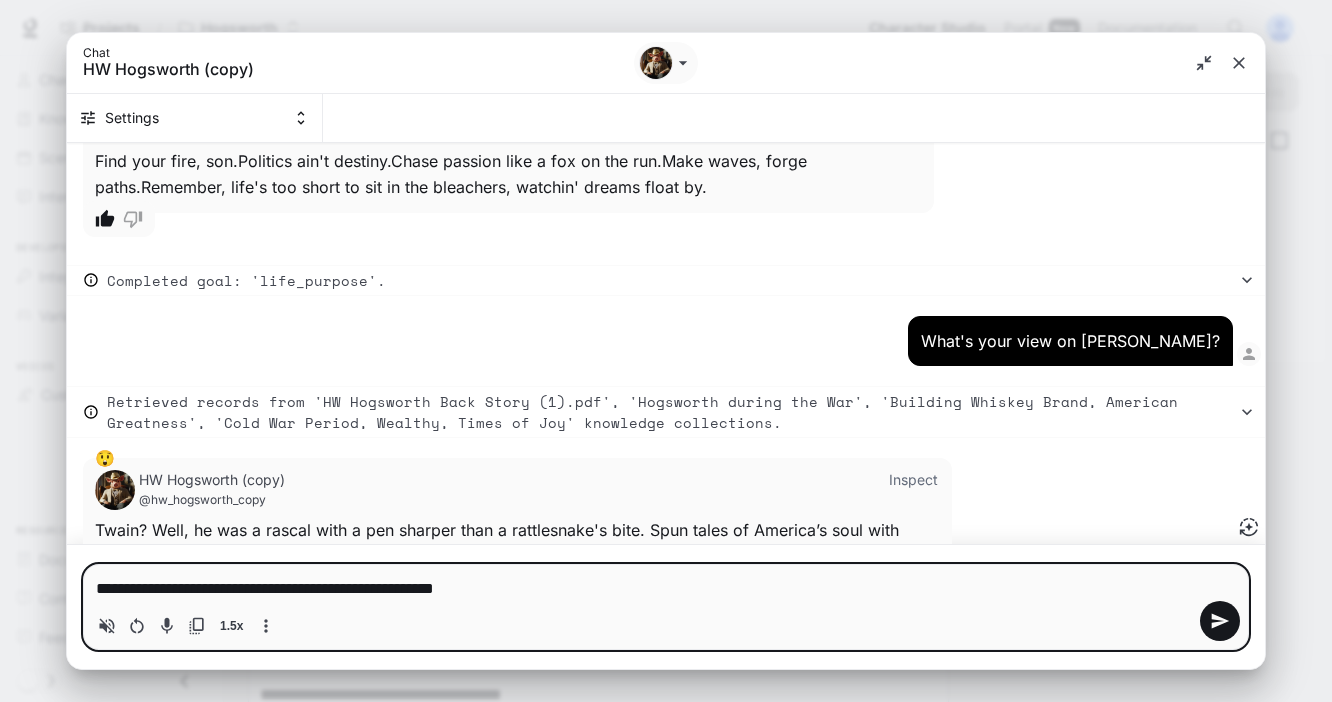 type on "**********" 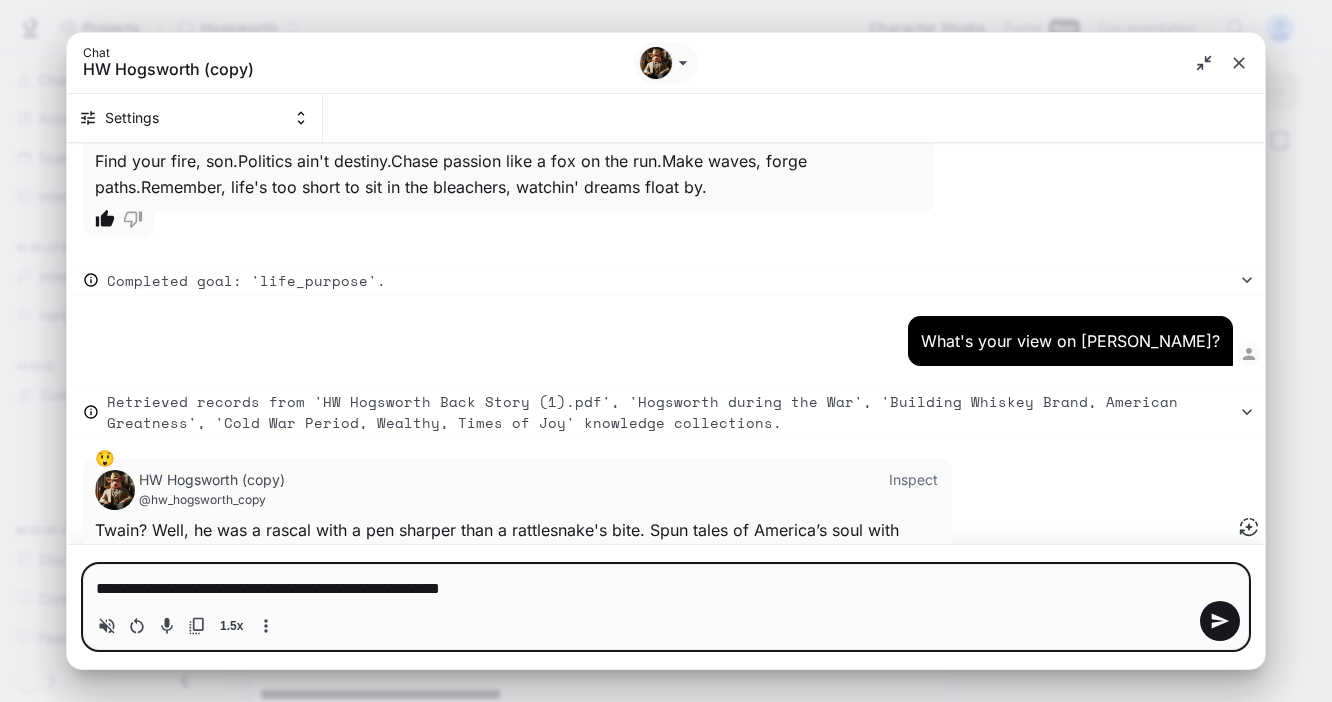 type on "**********" 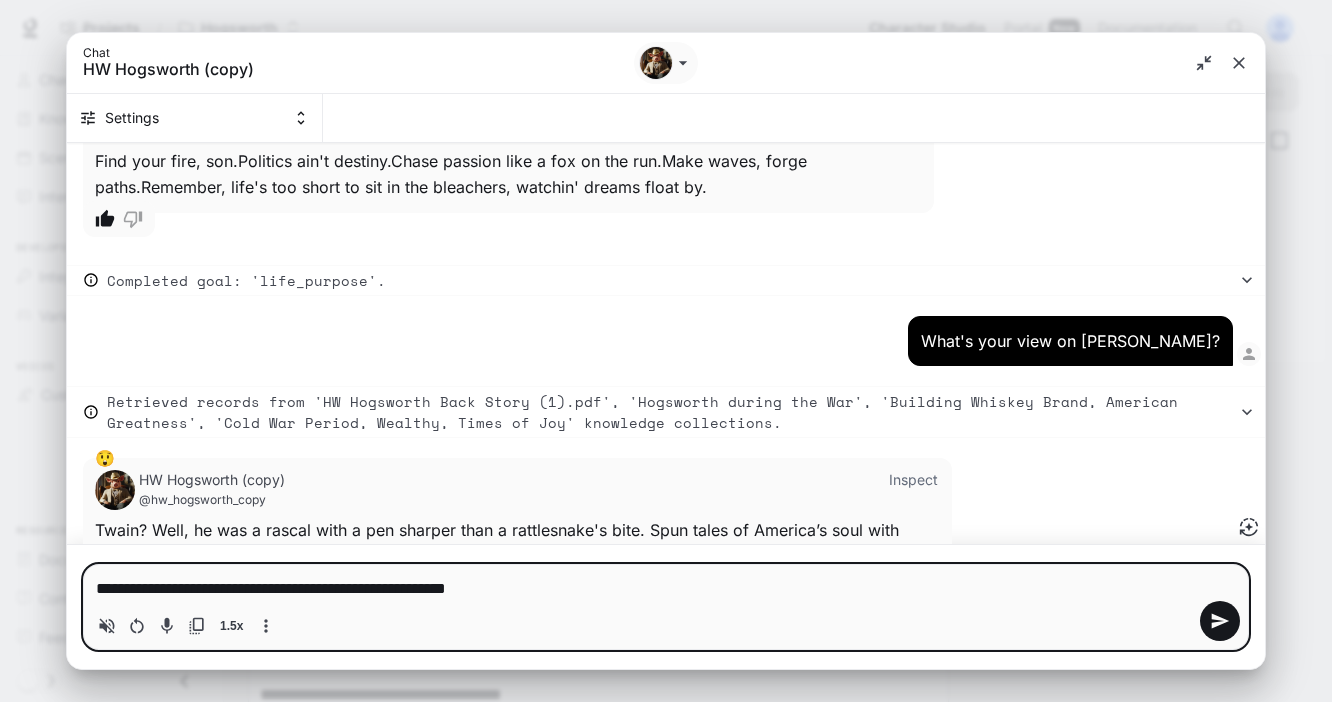 type 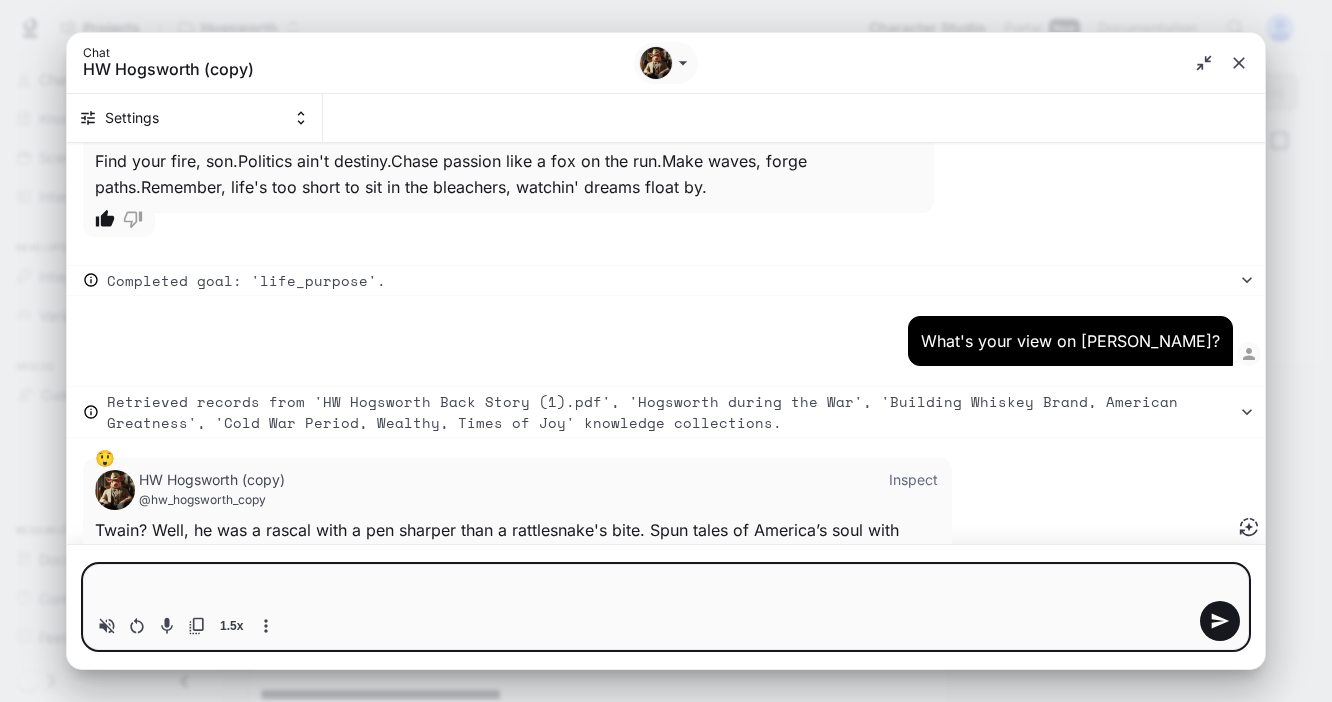type on "*" 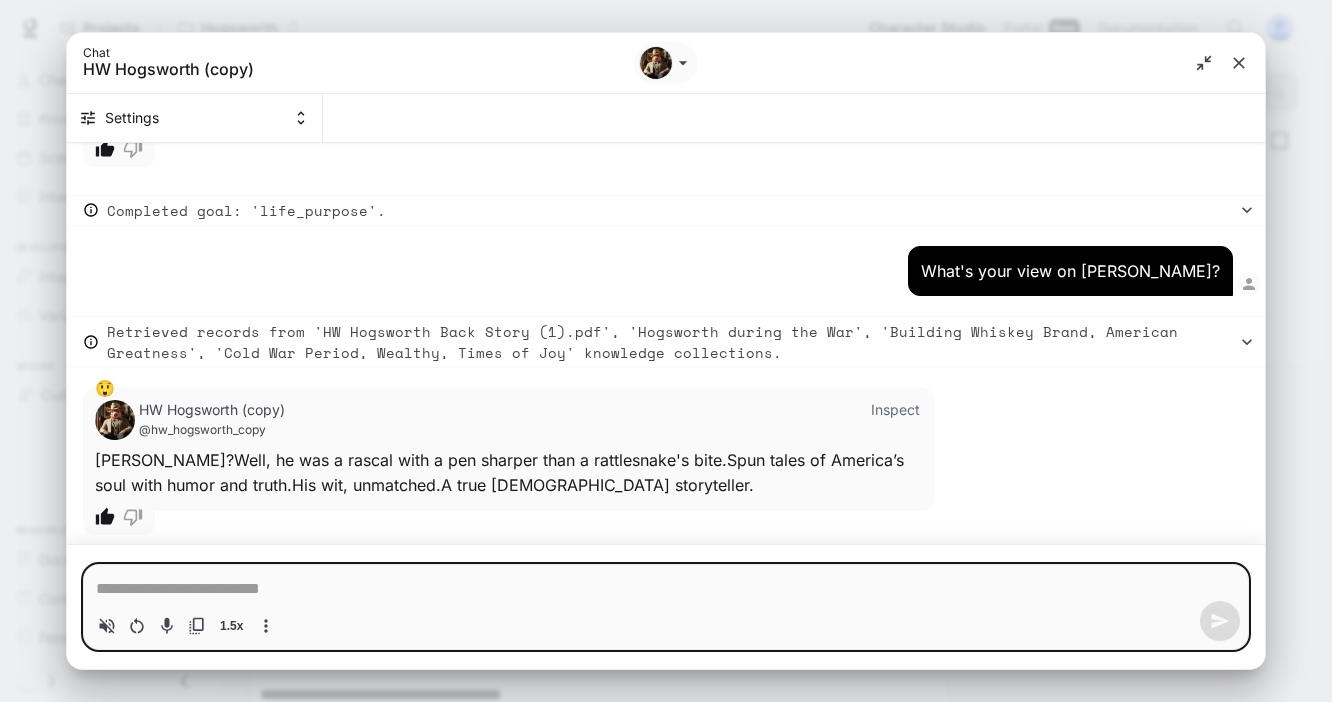 type on "*" 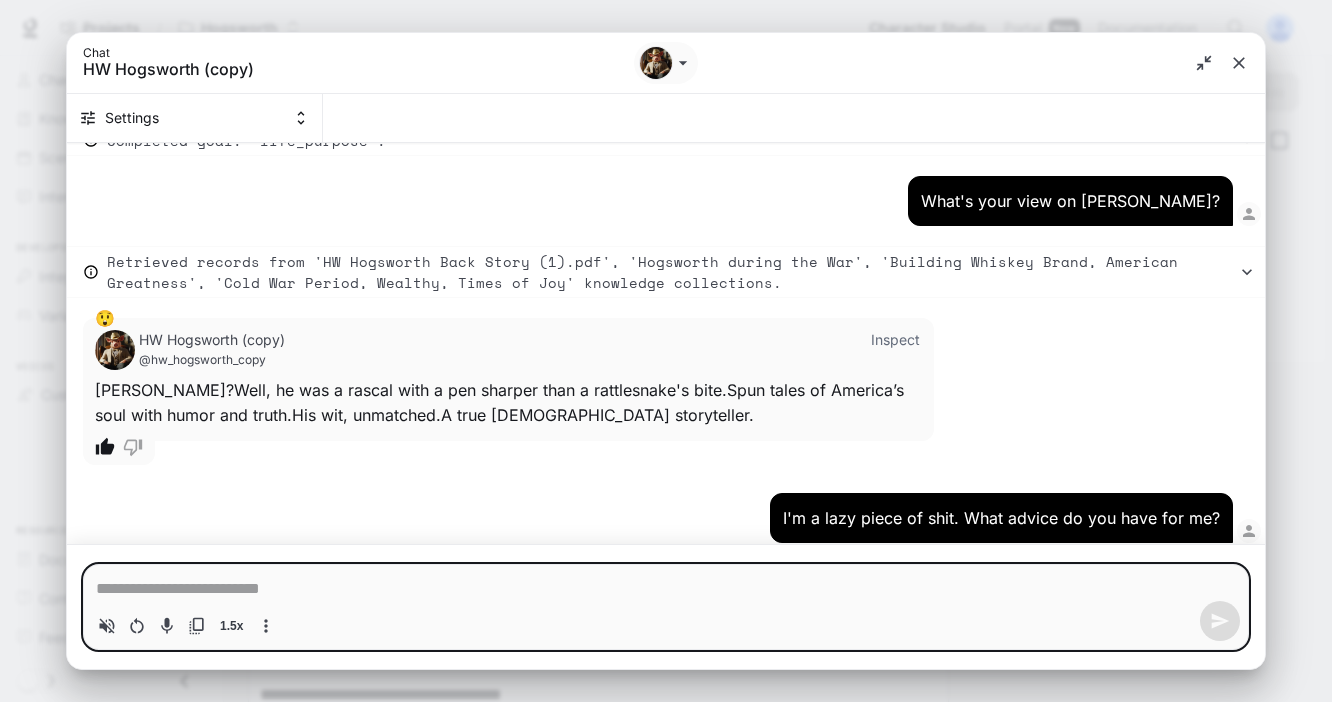 scroll, scrollTop: 11684, scrollLeft: 0, axis: vertical 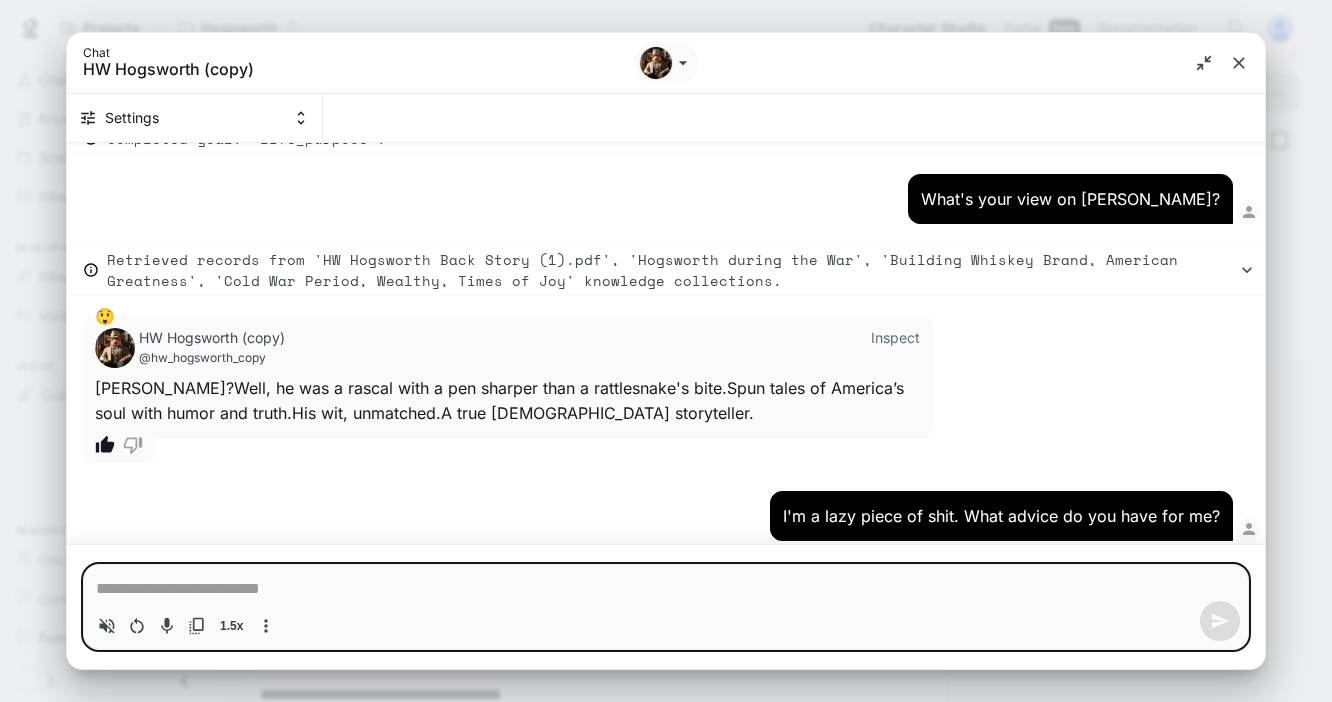 type on "*" 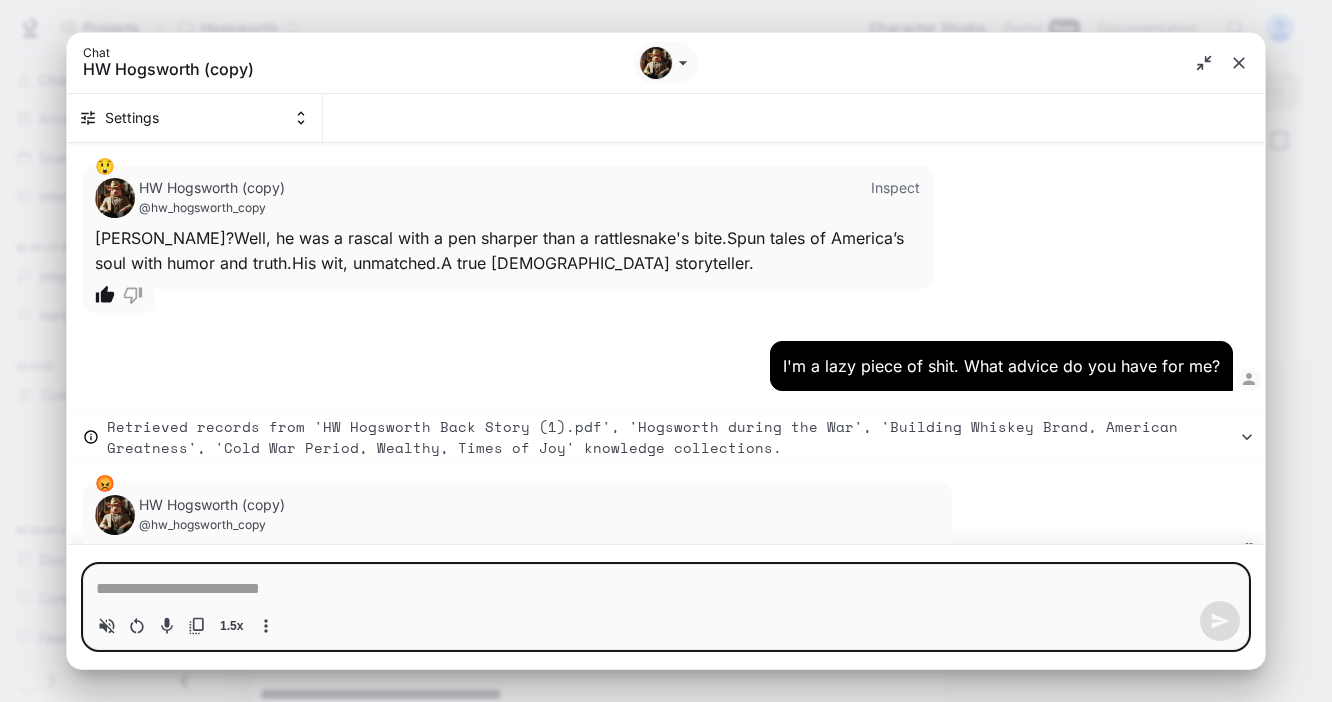 scroll, scrollTop: 11859, scrollLeft: 0, axis: vertical 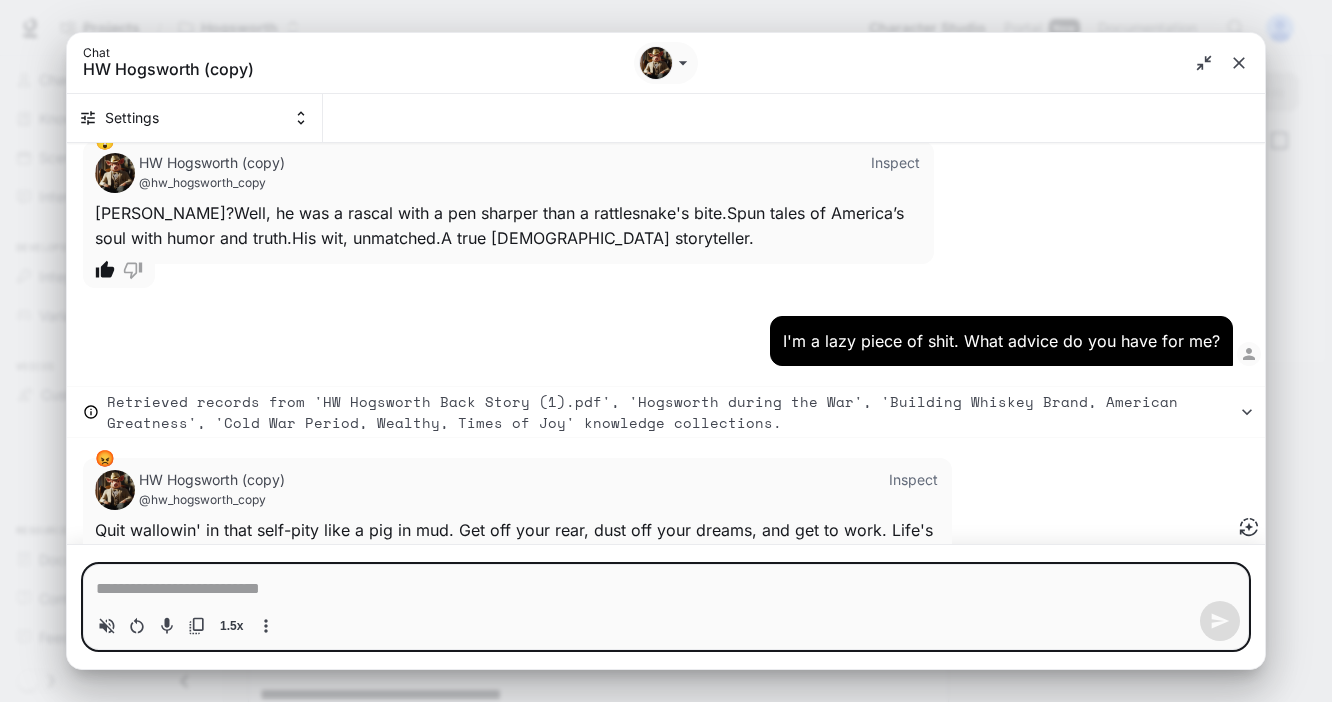 click at bounding box center [666, 589] 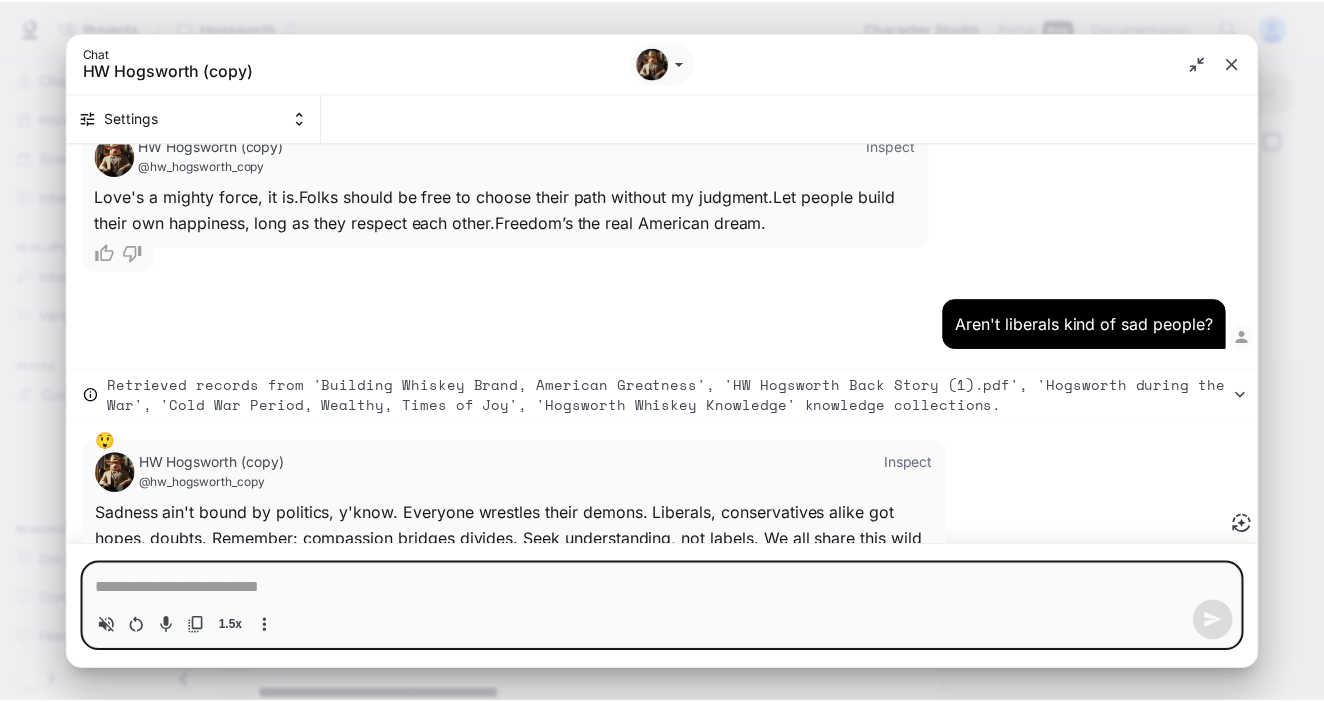 scroll, scrollTop: 12490, scrollLeft: 0, axis: vertical 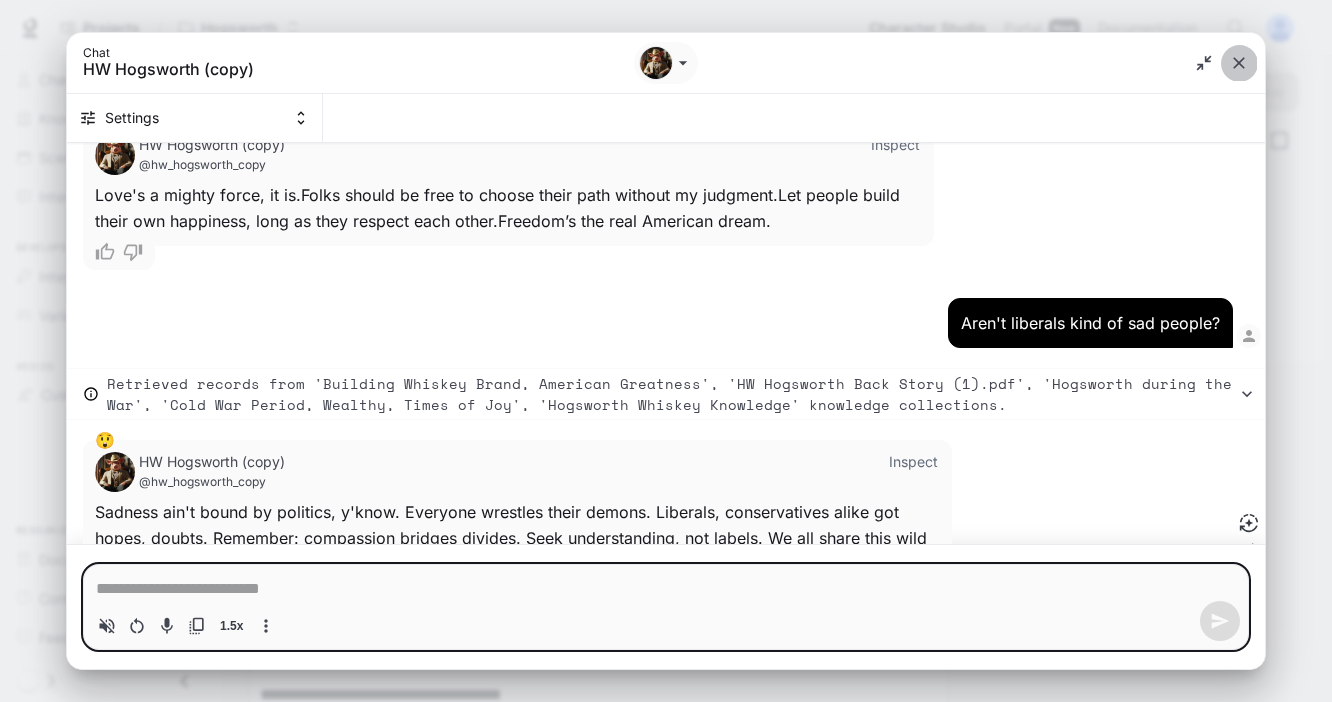 click 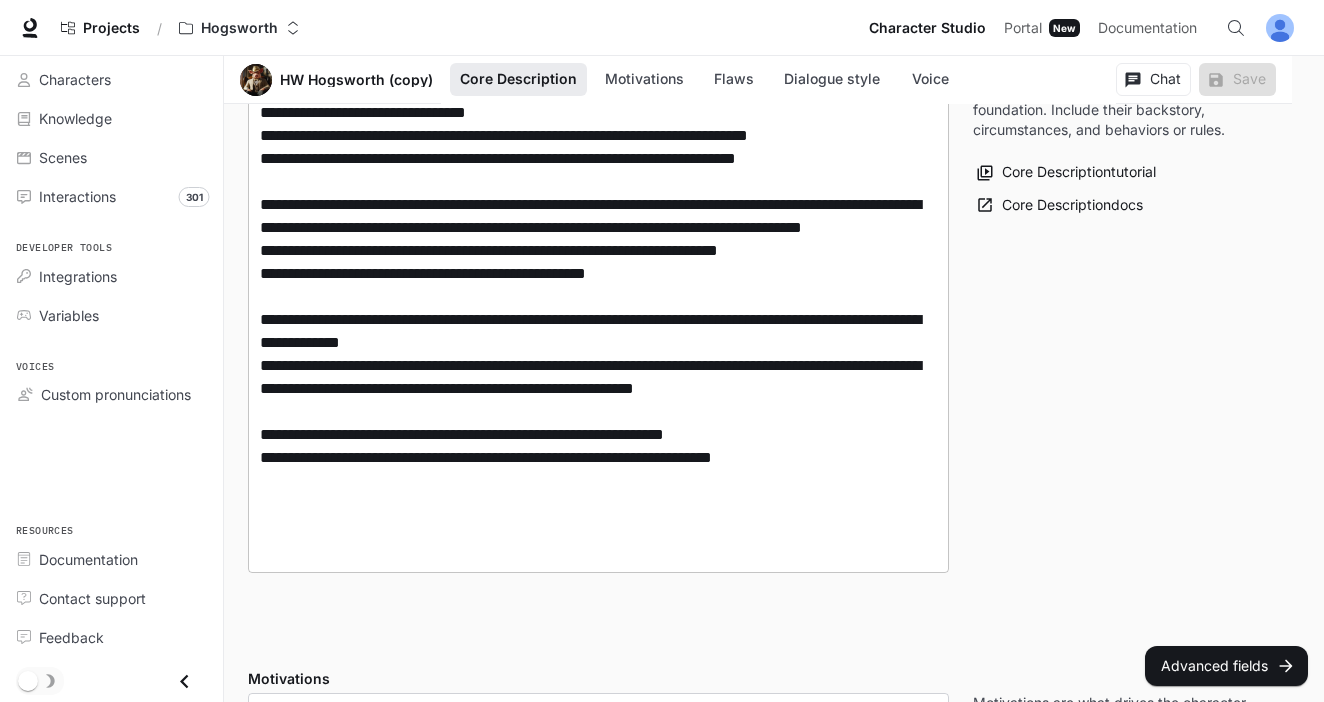 scroll, scrollTop: 713, scrollLeft: 0, axis: vertical 